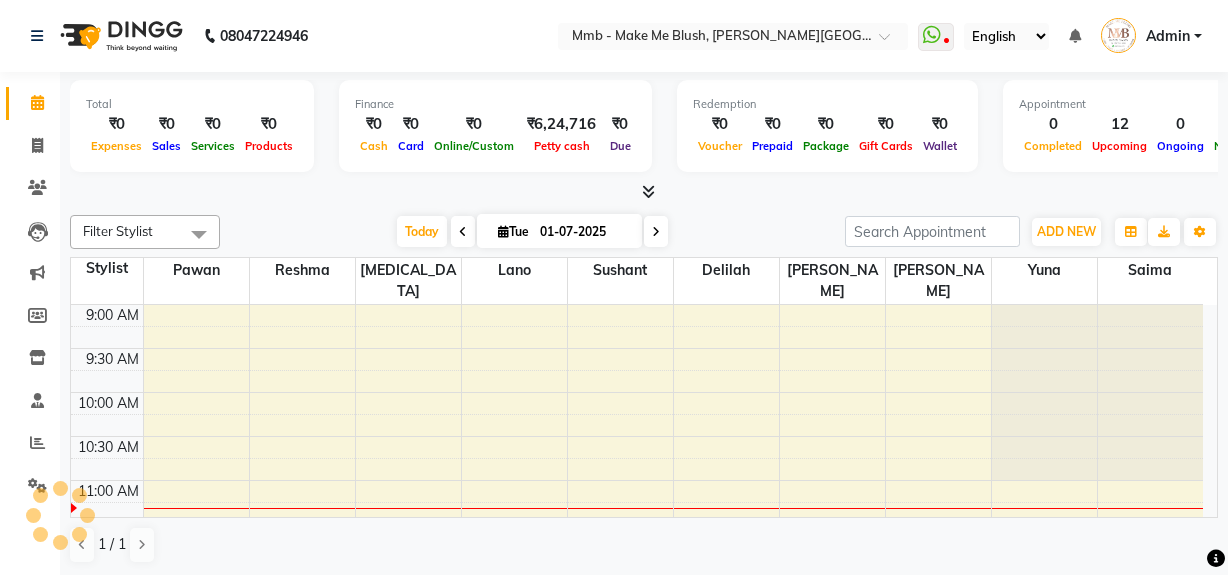 scroll, scrollTop: 0, scrollLeft: 0, axis: both 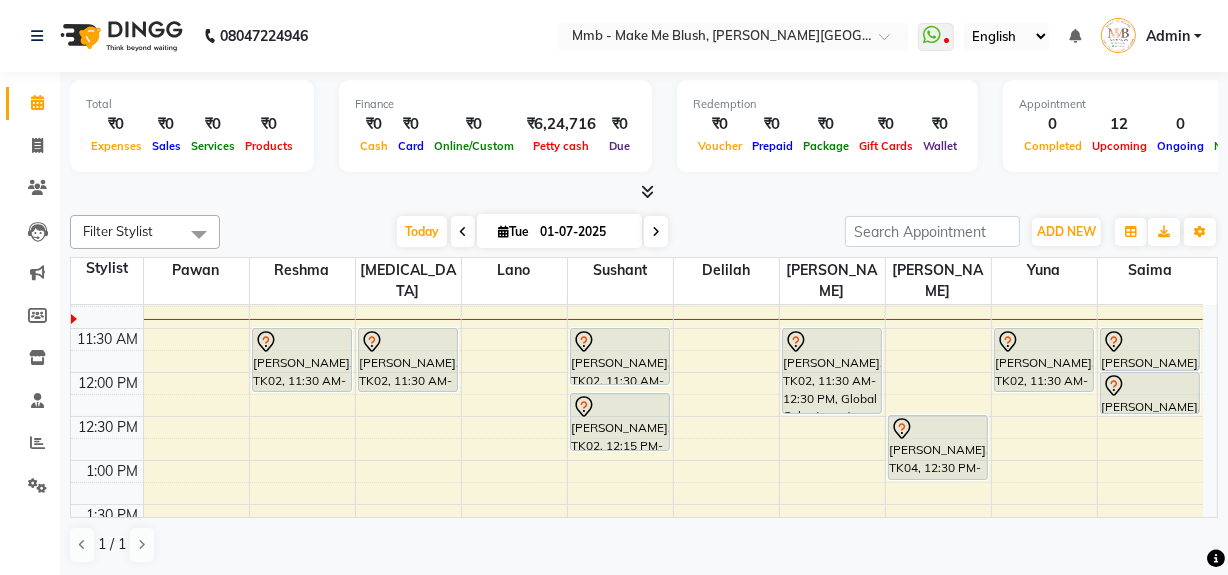 click at bounding box center (503, 231) 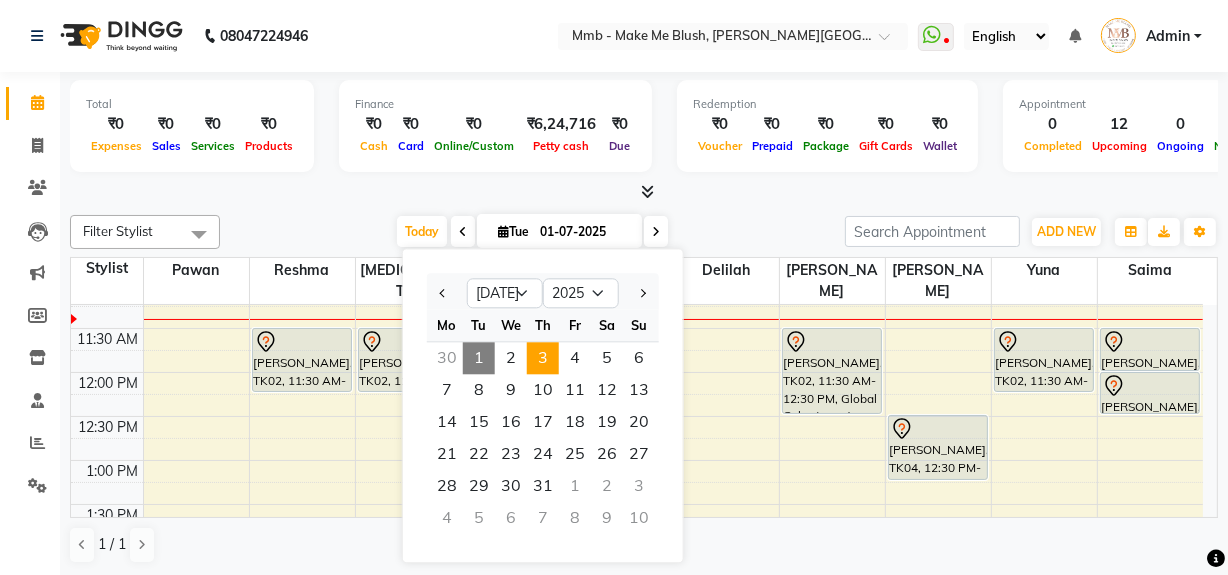 click on "3" at bounding box center (543, 358) 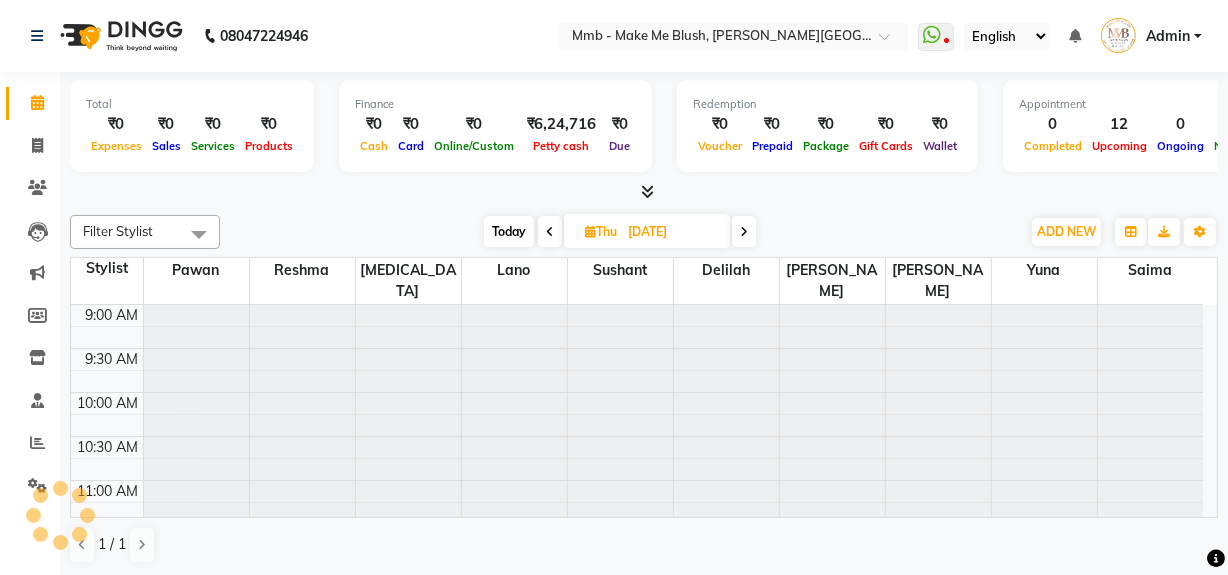 scroll, scrollTop: 176, scrollLeft: 0, axis: vertical 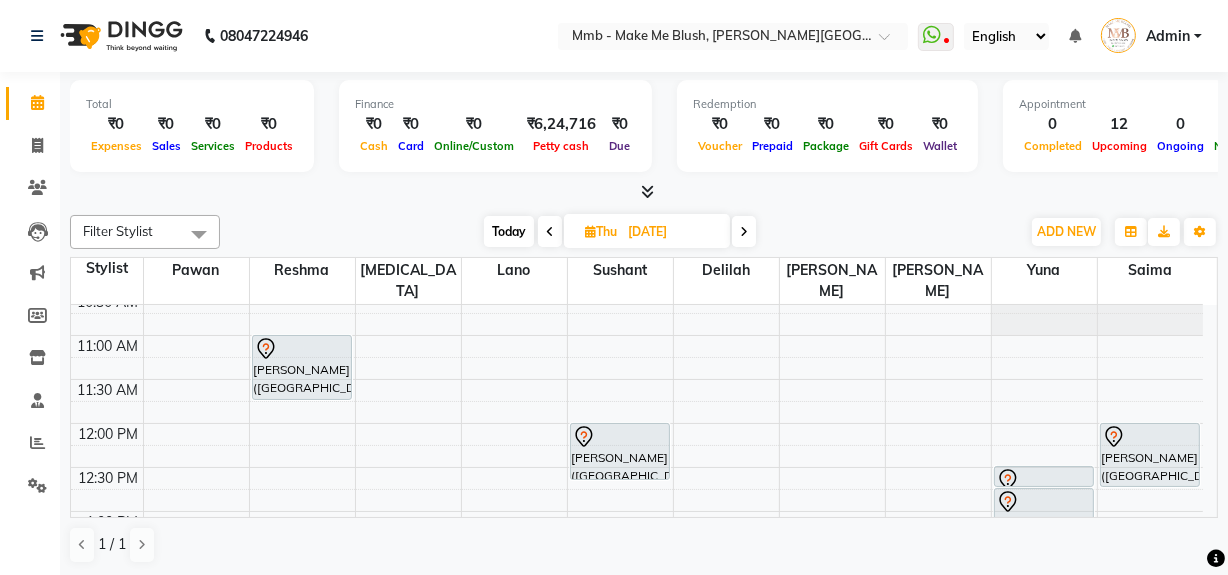 click on "Today" at bounding box center (509, 231) 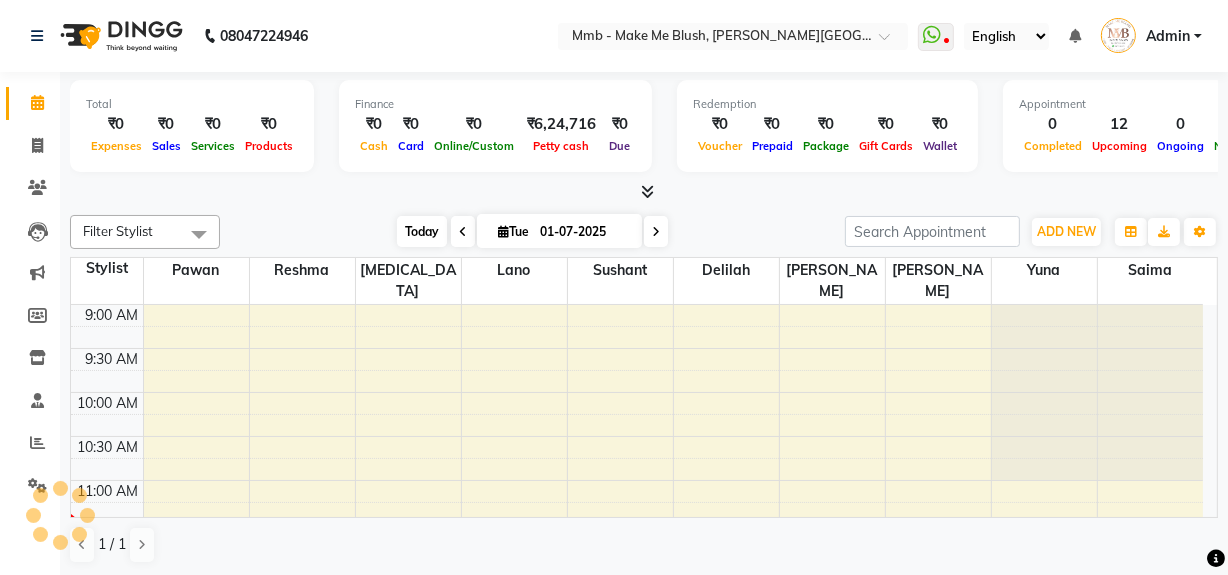scroll, scrollTop: 176, scrollLeft: 0, axis: vertical 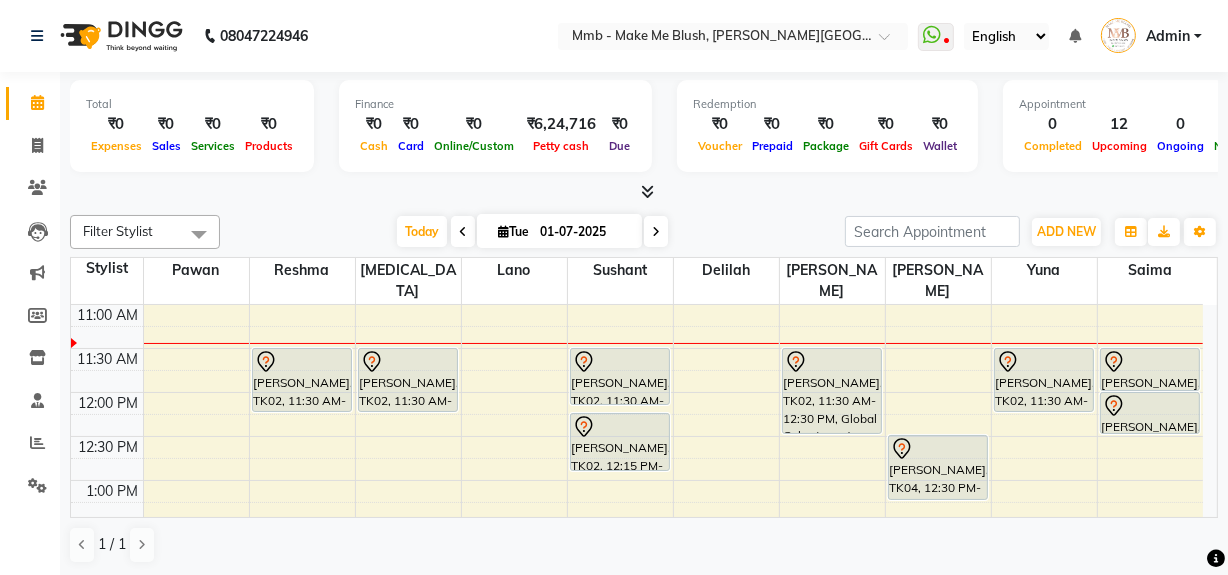 click at bounding box center (503, 231) 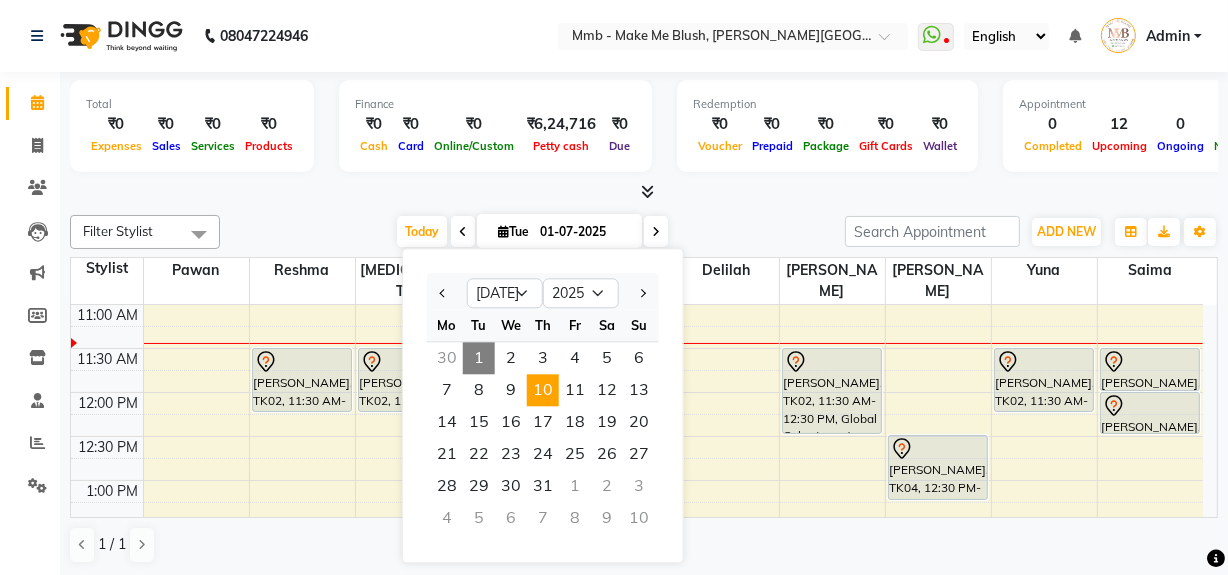 drag, startPoint x: 558, startPoint y: 393, endPoint x: 546, endPoint y: 394, distance: 12.0415945 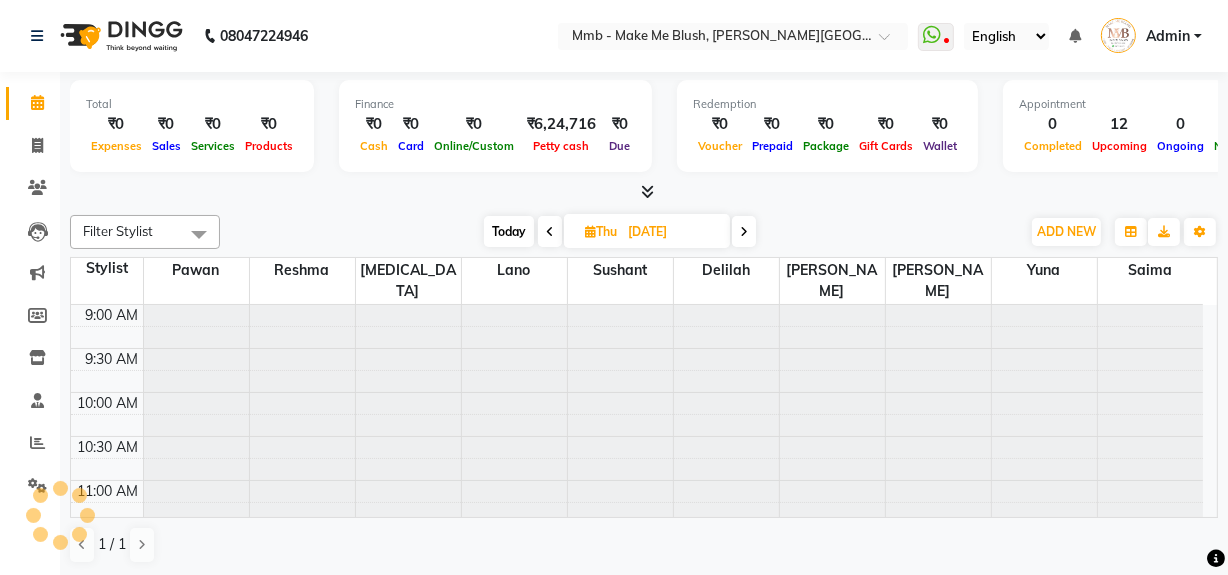 scroll, scrollTop: 176, scrollLeft: 0, axis: vertical 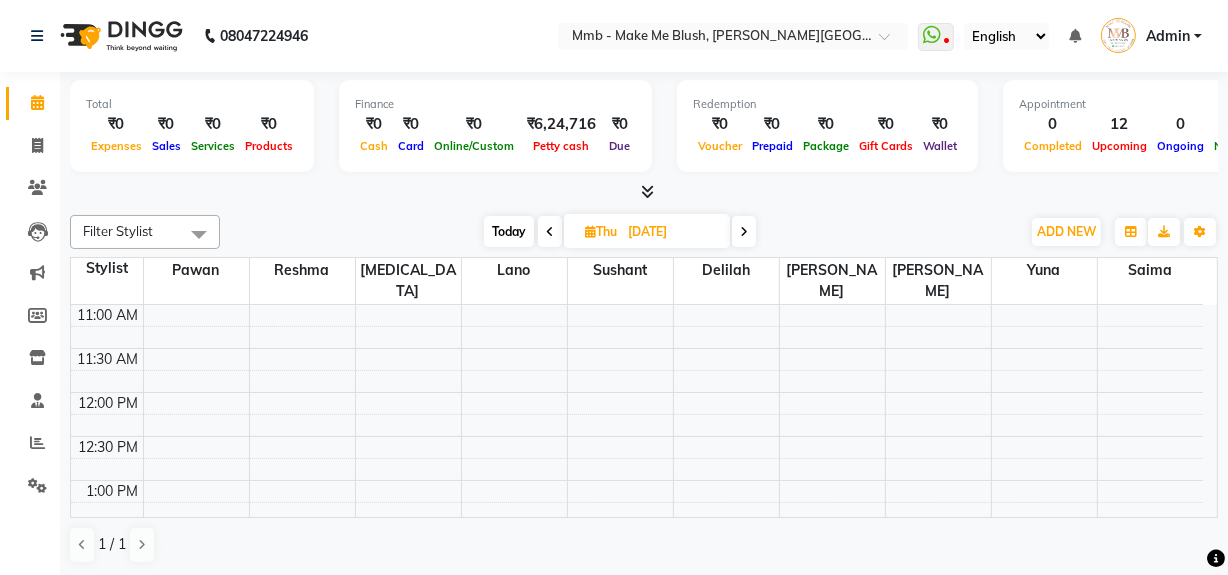 click on "Today" at bounding box center [509, 231] 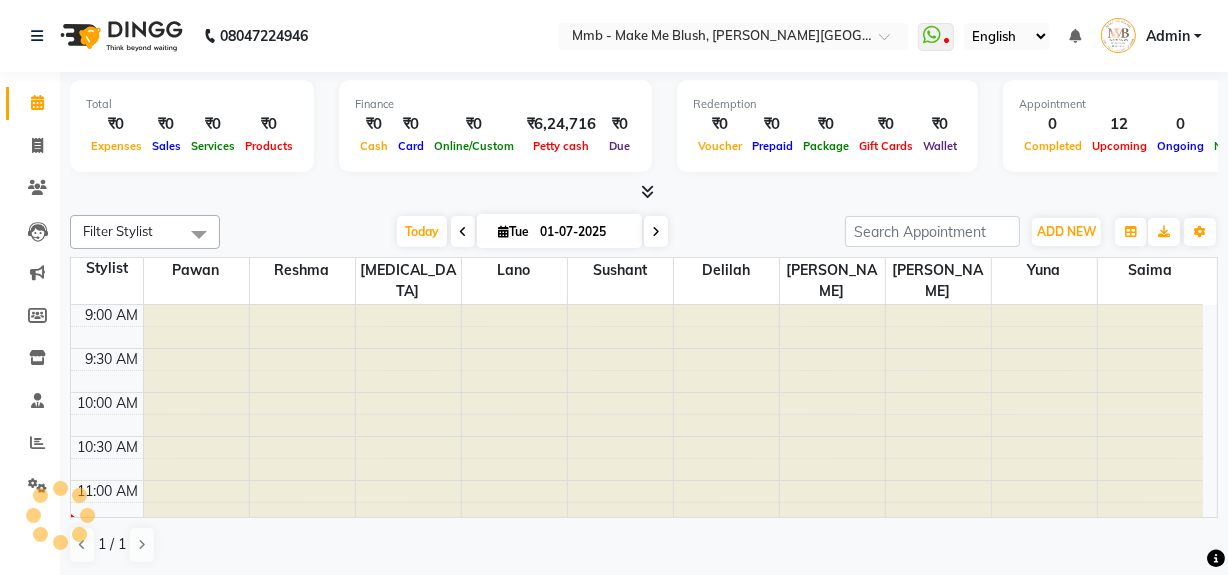 scroll, scrollTop: 176, scrollLeft: 0, axis: vertical 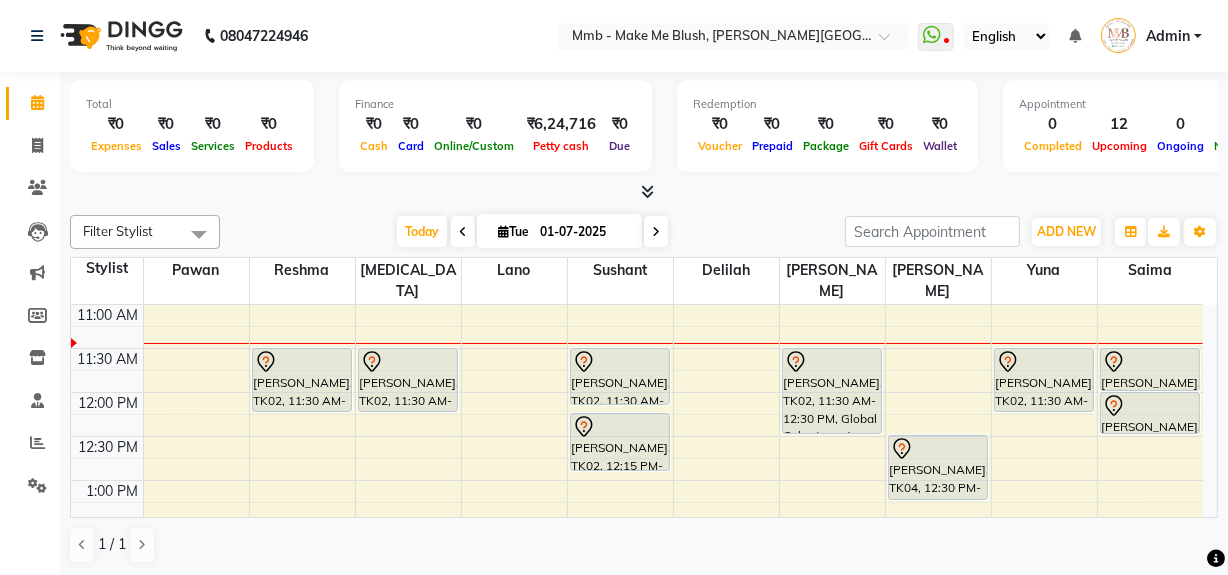 click at bounding box center [503, 231] 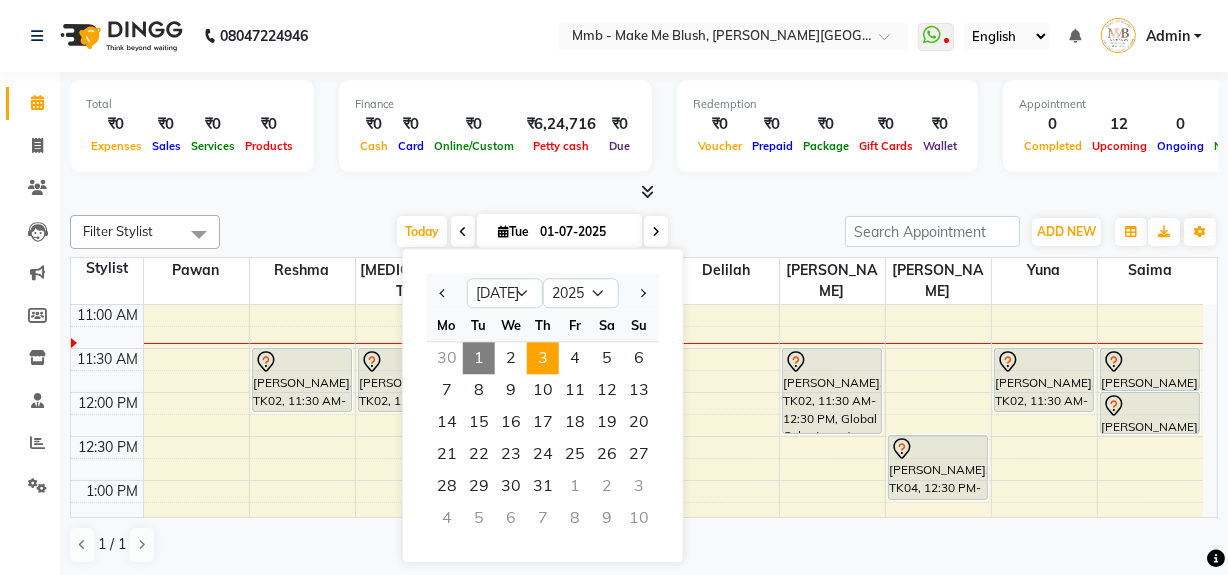 click on "3" at bounding box center [543, 358] 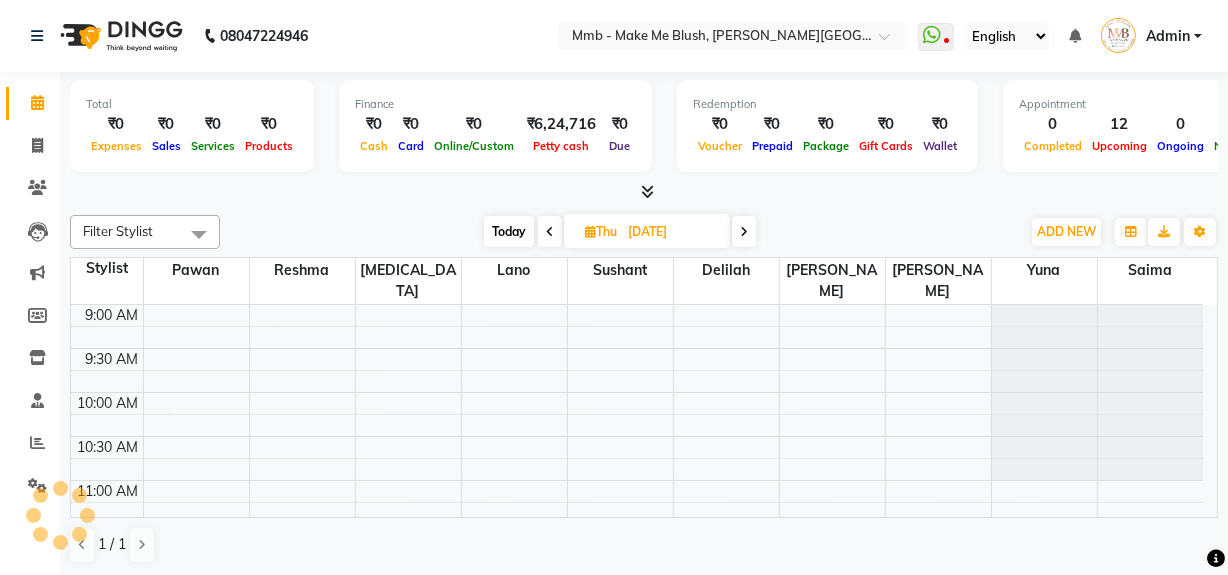 scroll, scrollTop: 176, scrollLeft: 0, axis: vertical 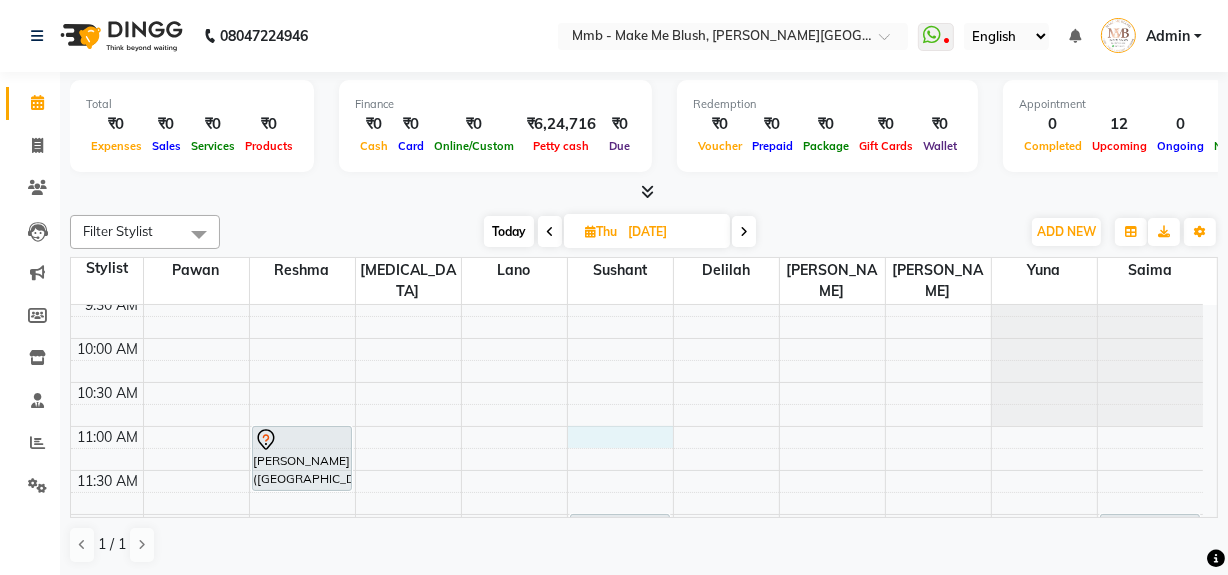 click on "9:00 AM 9:30 AM 10:00 AM 10:30 AM 11:00 AM 11:30 AM 12:00 PM 12:30 PM 1:00 PM 1:30 PM 2:00 PM 2:30 PM 3:00 PM 3:30 PM 4:00 PM 4:30 PM 5:00 PM 5:30 PM 6:00 PM 6:30 PM 7:00 PM 7:30 PM 8:00 PM 8:30 PM             [PERSON_NAME] ([GEOGRAPHIC_DATA]), 11:00 AM-11:45 AM, Full Back Polish             [PERSON_NAME] ([GEOGRAPHIC_DATA]), 12:00 PM-12:40 PM, Gel Nail plain              [PERSON_NAME] ([GEOGRAPHIC_DATA]), 12:30 PM-12:45 PM, Classic hair wash              [PERSON_NAME] ([GEOGRAPHIC_DATA]), 12:45 PM-01:15 PM, Tonging Upto Mid Back              [PERSON_NAME] ([GEOGRAPHIC_DATA]), 12:00 PM-12:45 PM, Regular Pedicure" at bounding box center (637, 778) 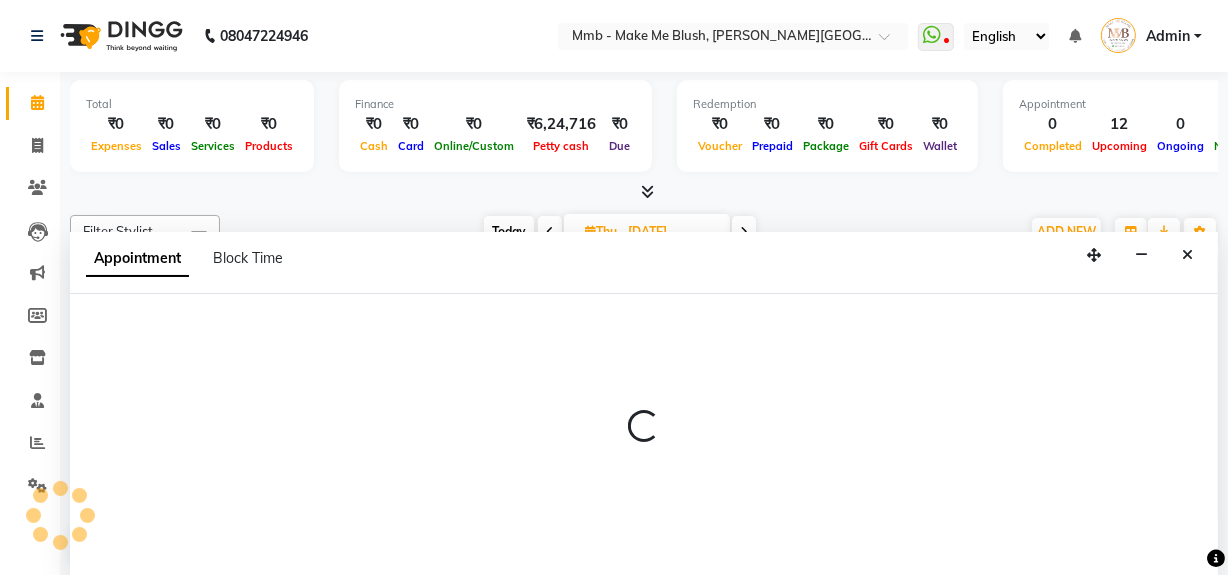 scroll, scrollTop: 0, scrollLeft: 0, axis: both 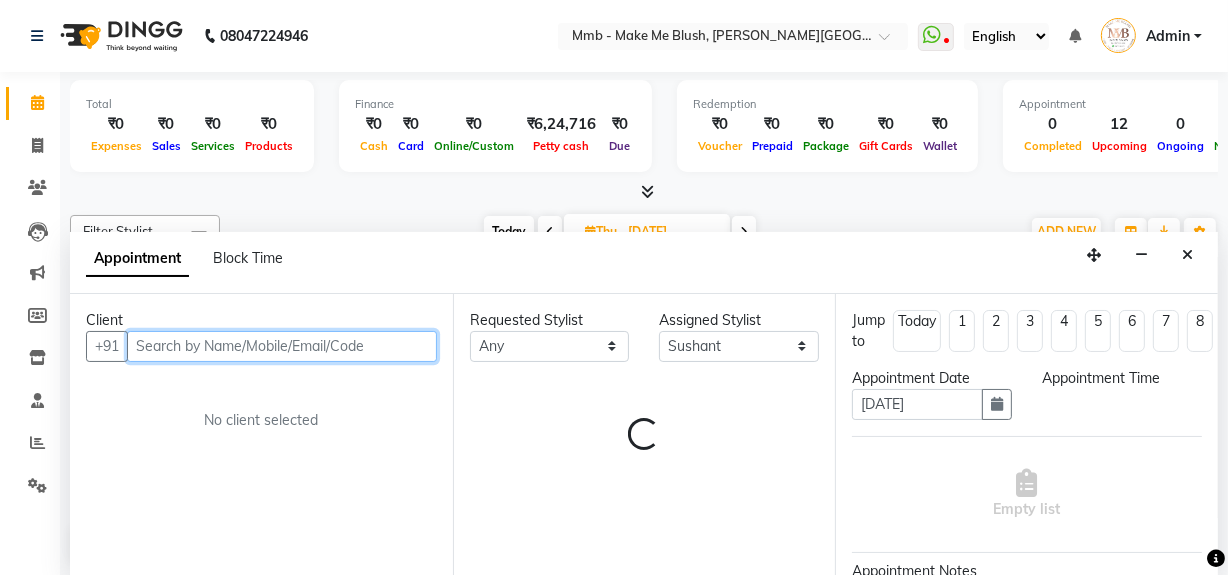 select on "660" 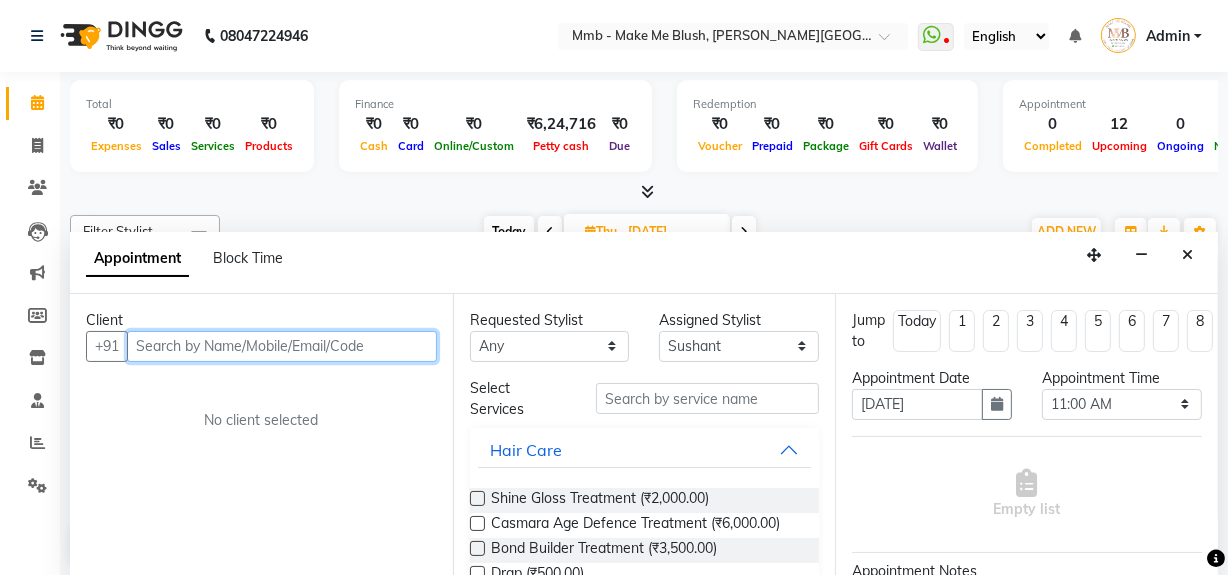 click at bounding box center (282, 346) 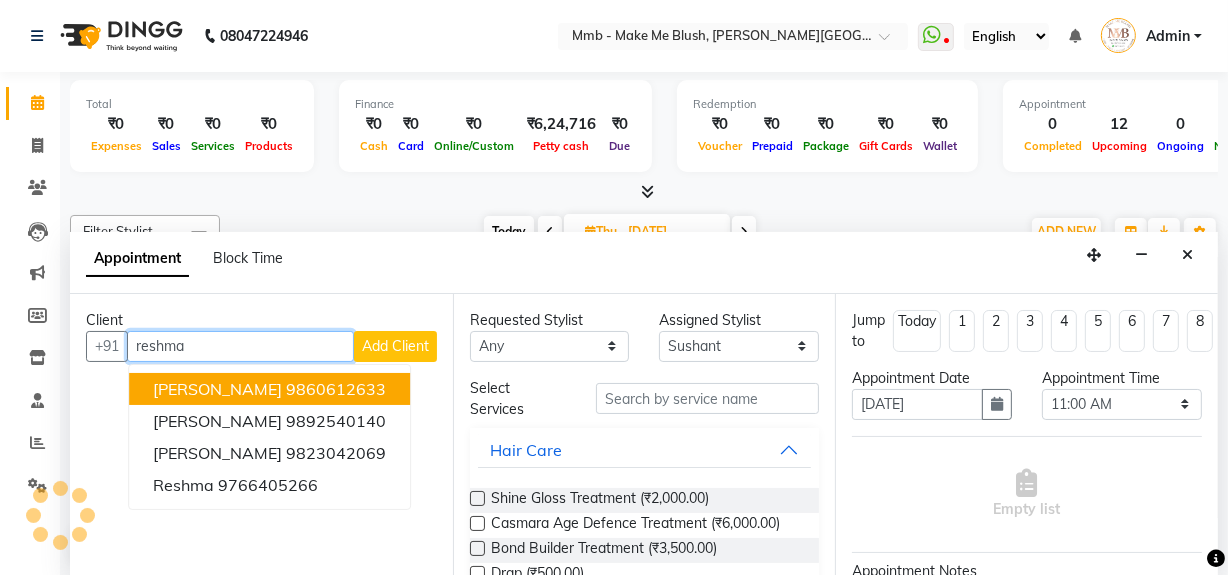 click on "[PERSON_NAME]" at bounding box center (217, 389) 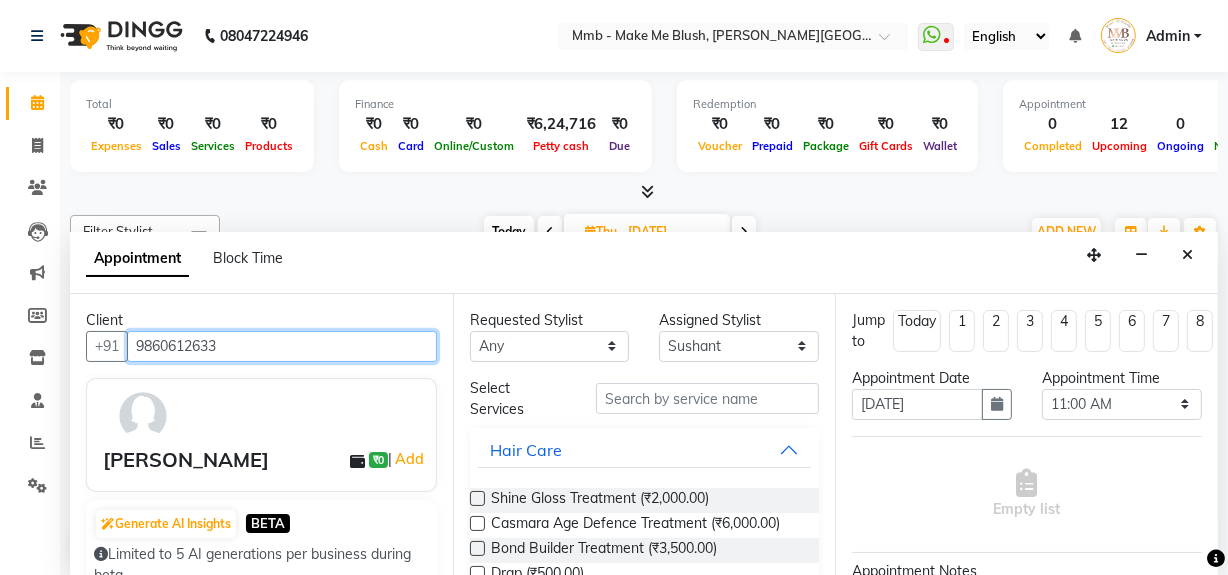 type on "9860612633" 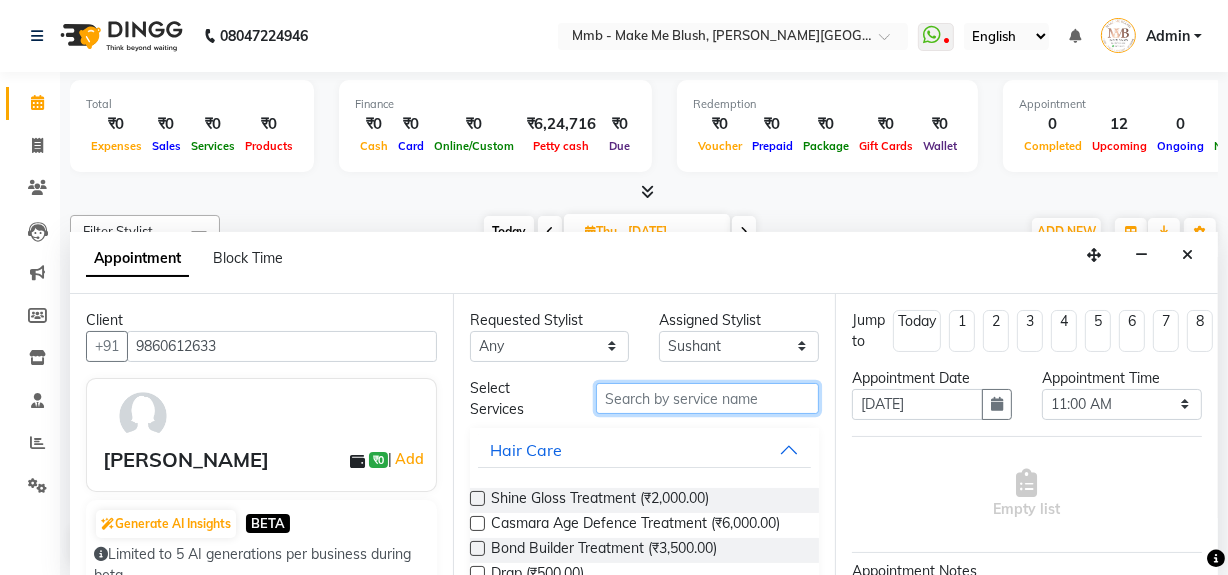 click at bounding box center (707, 398) 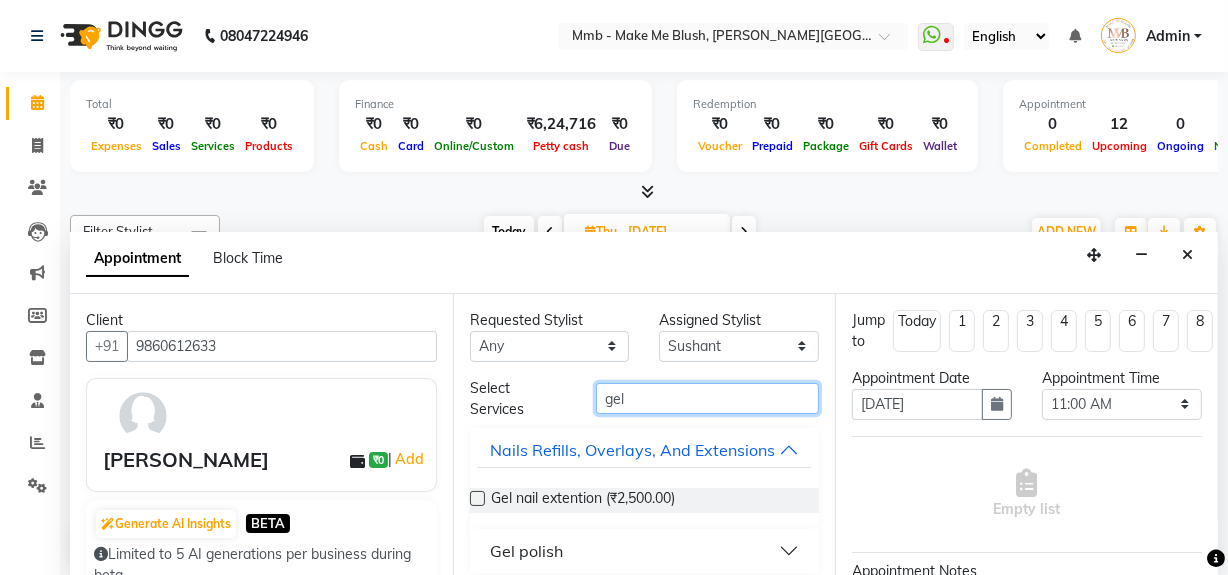 scroll, scrollTop: 35, scrollLeft: 0, axis: vertical 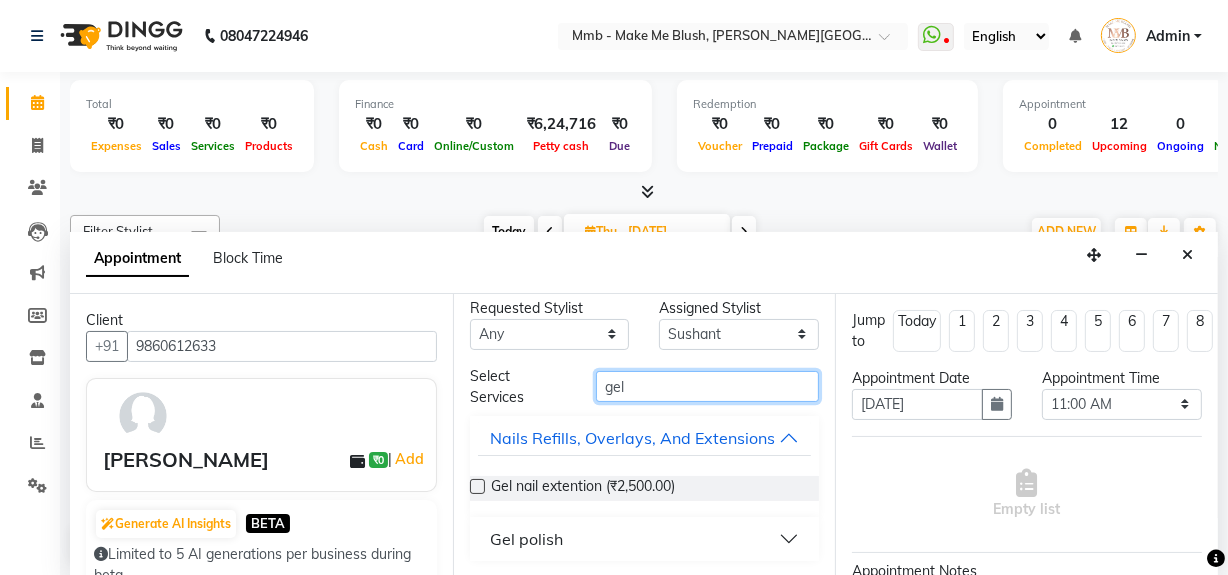 type on "gel" 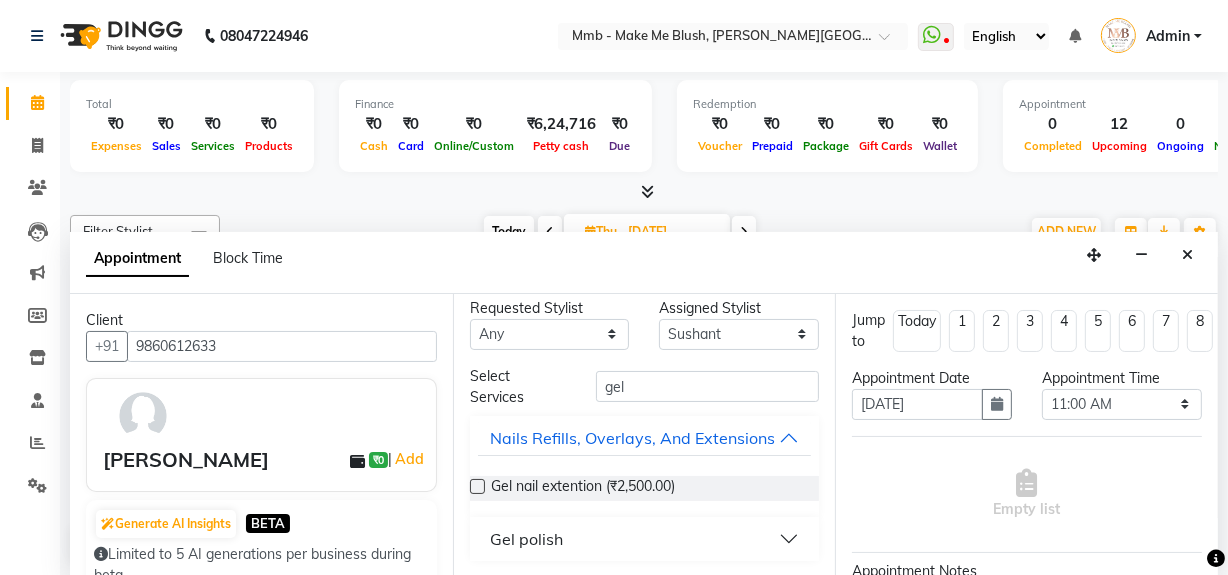 click on "Gel polish" at bounding box center [645, 539] 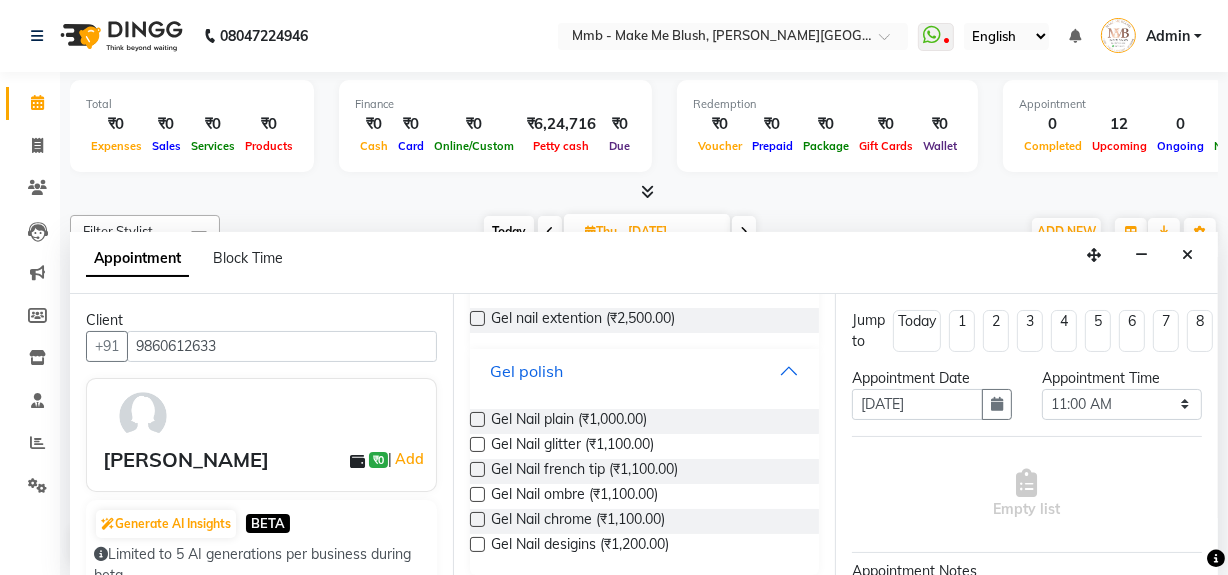 scroll, scrollTop: 217, scrollLeft: 0, axis: vertical 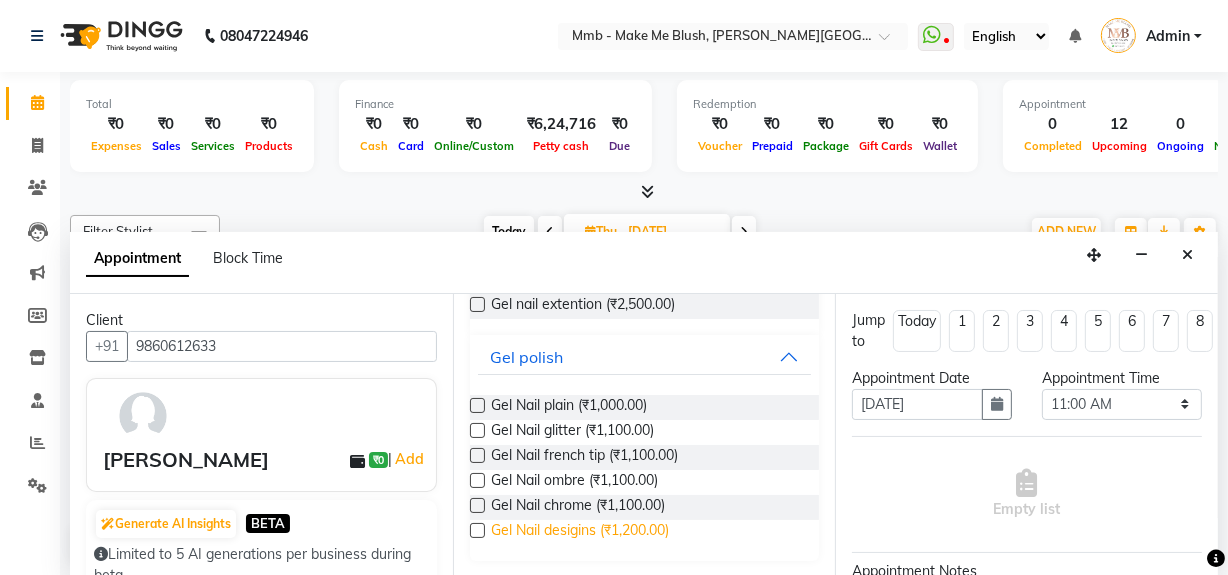 click on "Gel Nail desigins (₹1,200.00)" at bounding box center (580, 532) 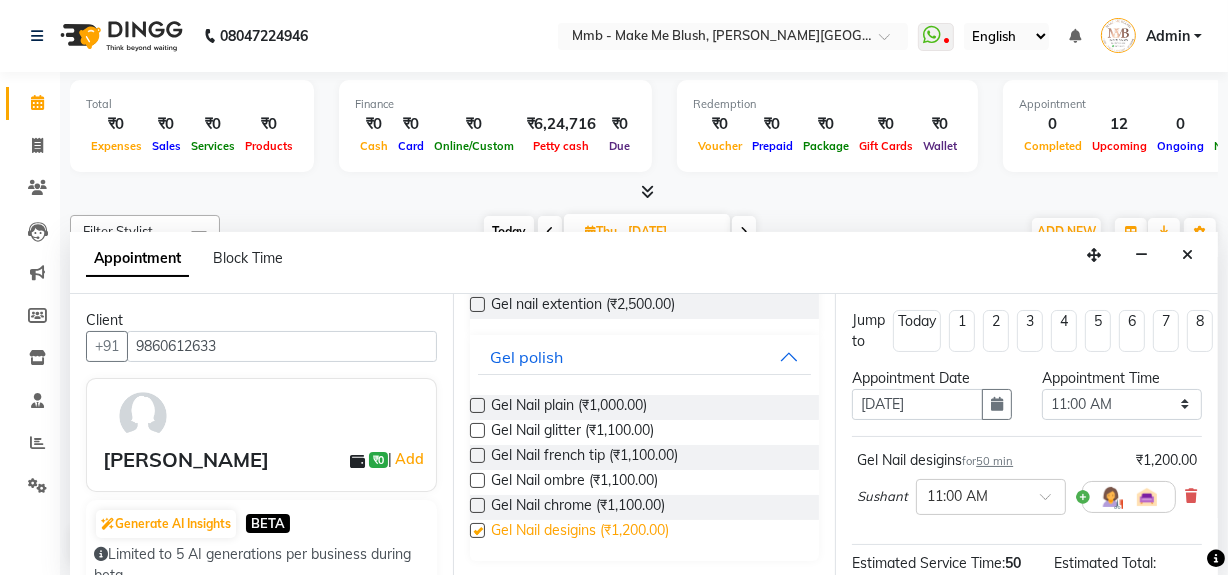 checkbox on "false" 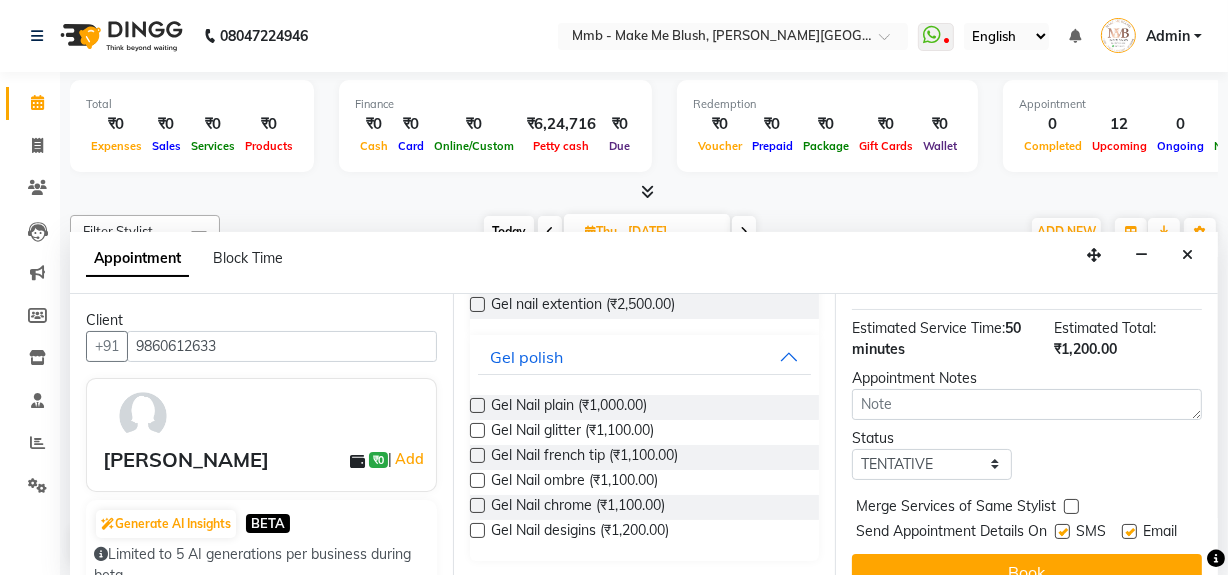 scroll, scrollTop: 293, scrollLeft: 0, axis: vertical 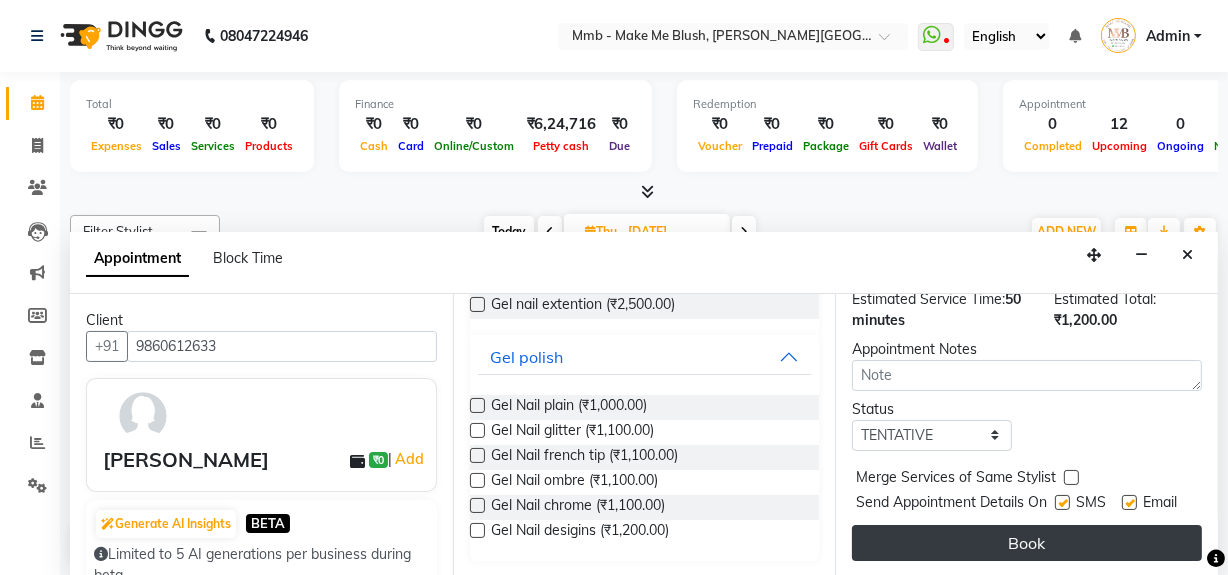 click on "Book" at bounding box center [1027, 543] 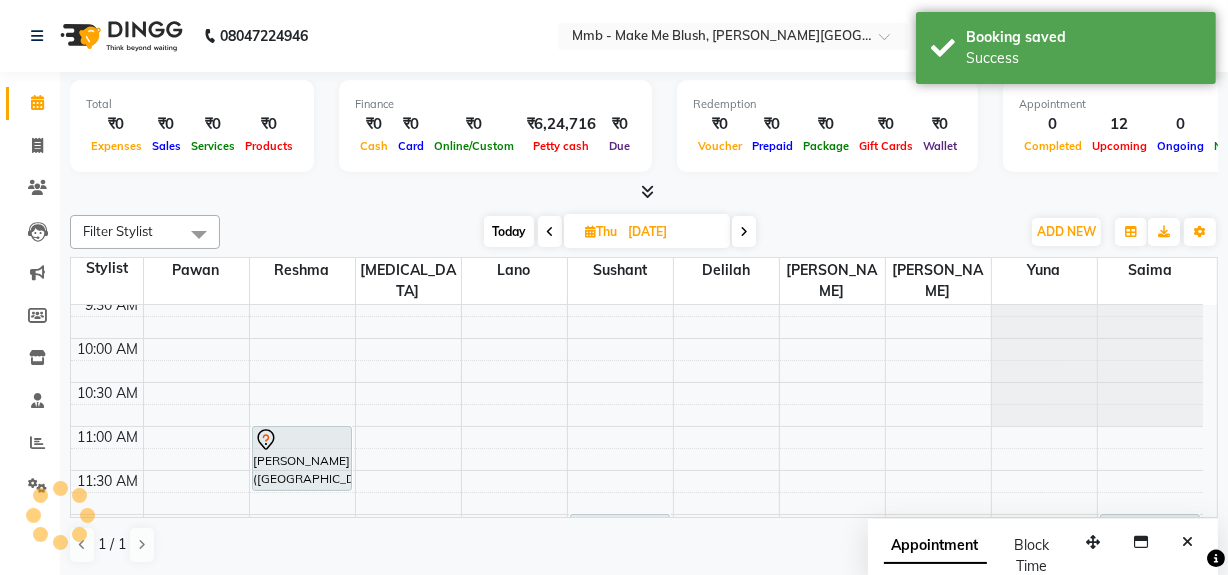 scroll, scrollTop: 0, scrollLeft: 0, axis: both 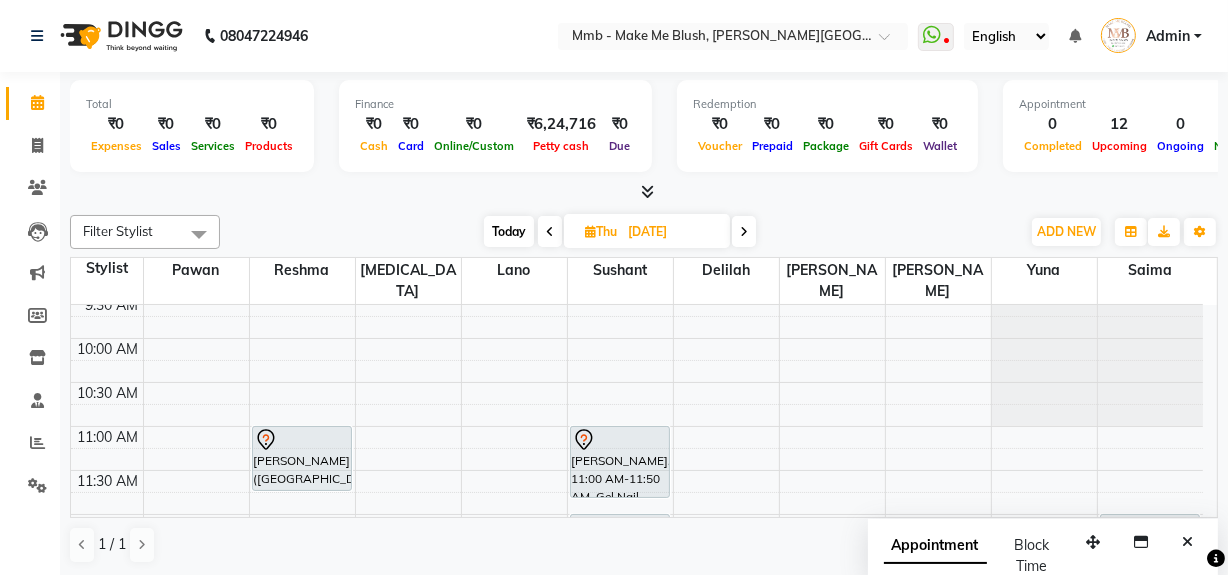 click on "Today" at bounding box center (509, 231) 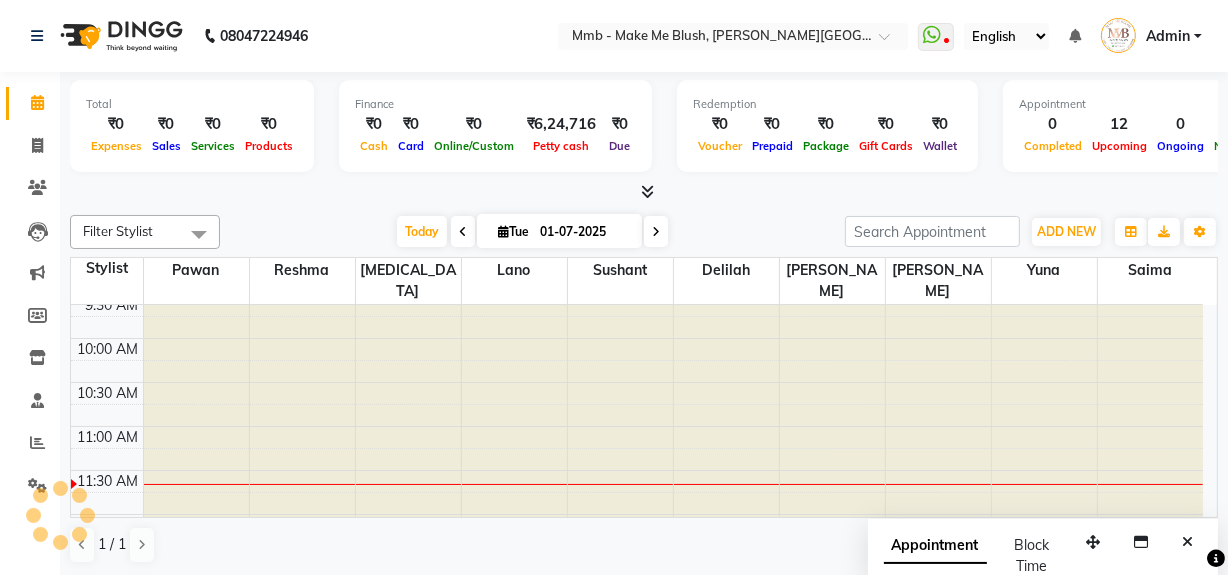 click on "Tue" at bounding box center [513, 231] 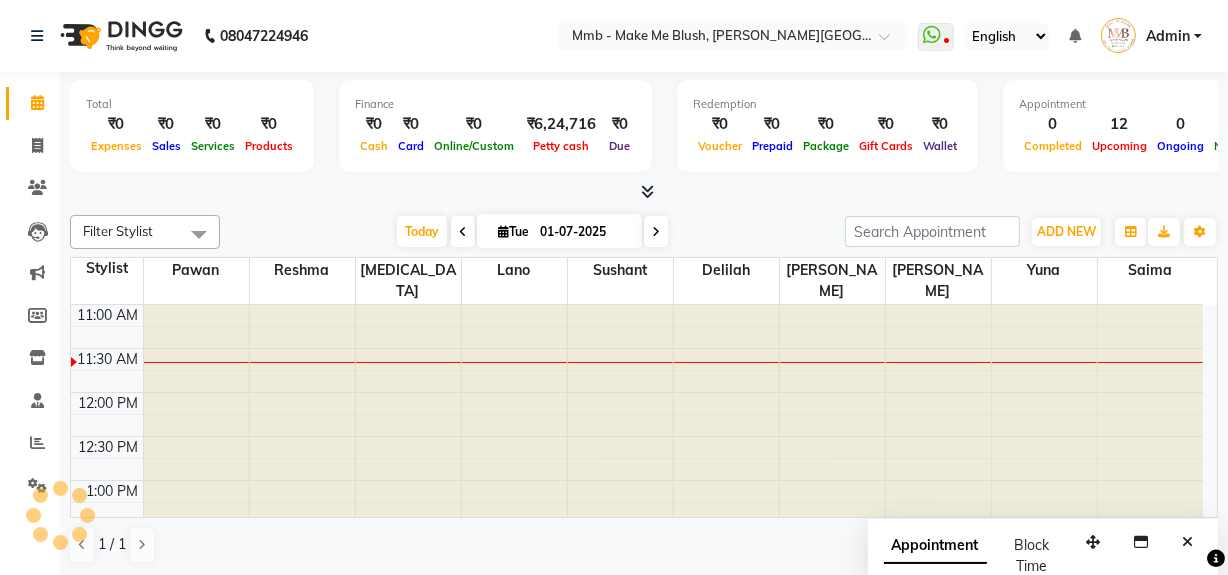 select on "7" 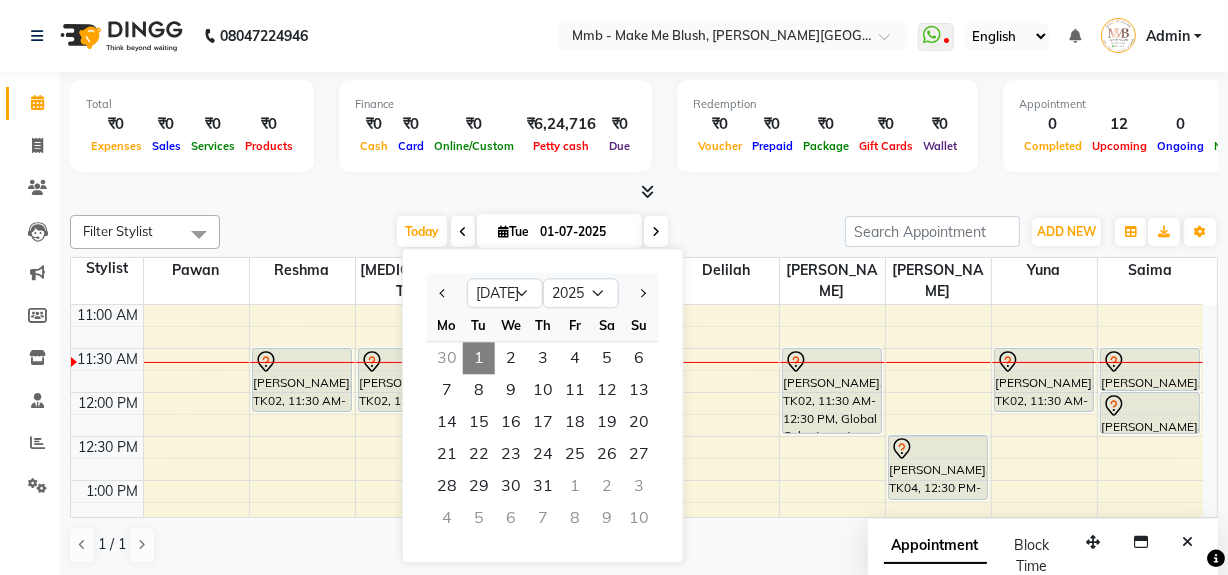 click on "[DATE]  [DATE] Jan Feb Mar Apr May Jun [DATE] Aug Sep Oct Nov [DATE] 2016 2017 2018 2019 2020 2021 2022 2023 2024 2025 2026 2027 2028 2029 2030 2031 2032 2033 2034 2035 Mo Tu We Th Fr Sa Su  30   1   2   3   4   5   6   7   8   9   10   11   12   13   14   15   16   17   18   19   20   21   22   23   24   25   26   27   28   29   30   31   1   2   3   4   5   6   7   8   9   10" at bounding box center [532, 232] 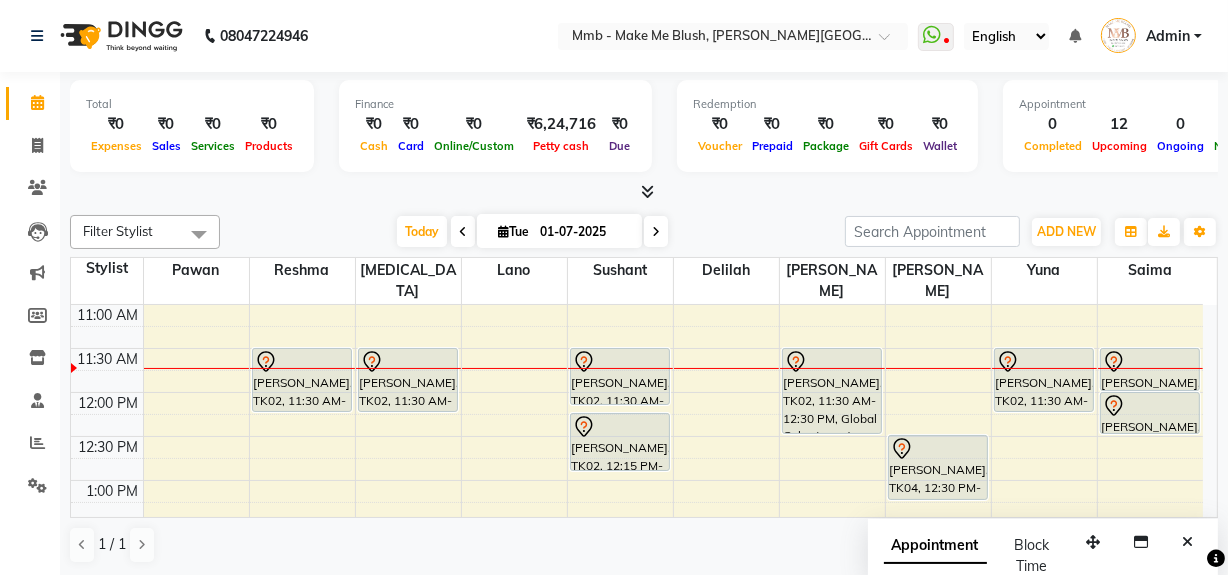 click at bounding box center (503, 231) 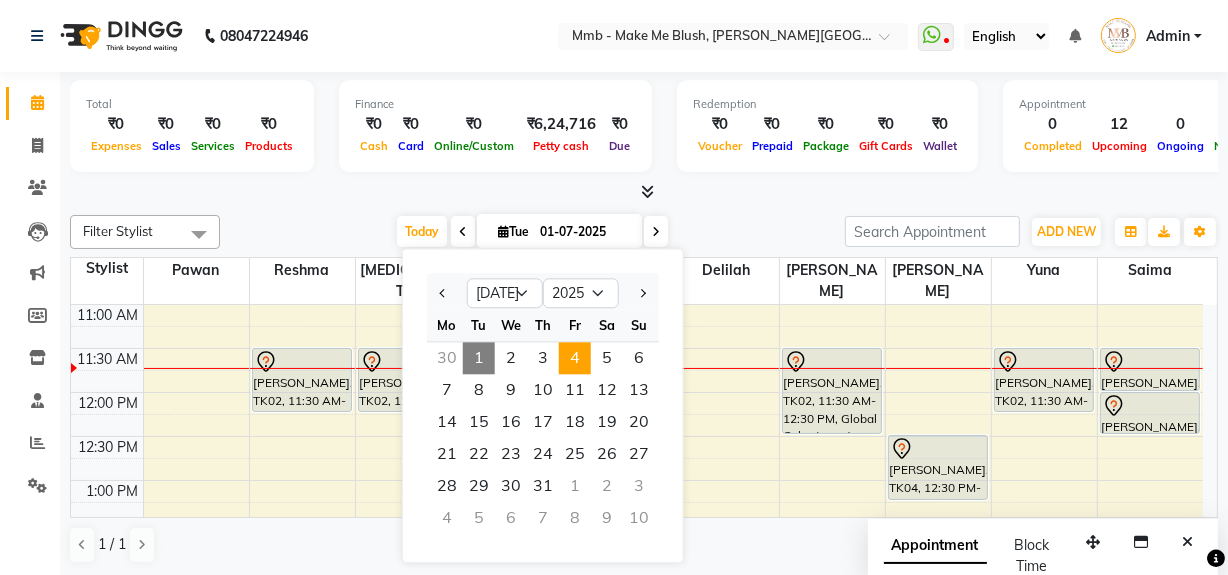 click on "4" at bounding box center [575, 358] 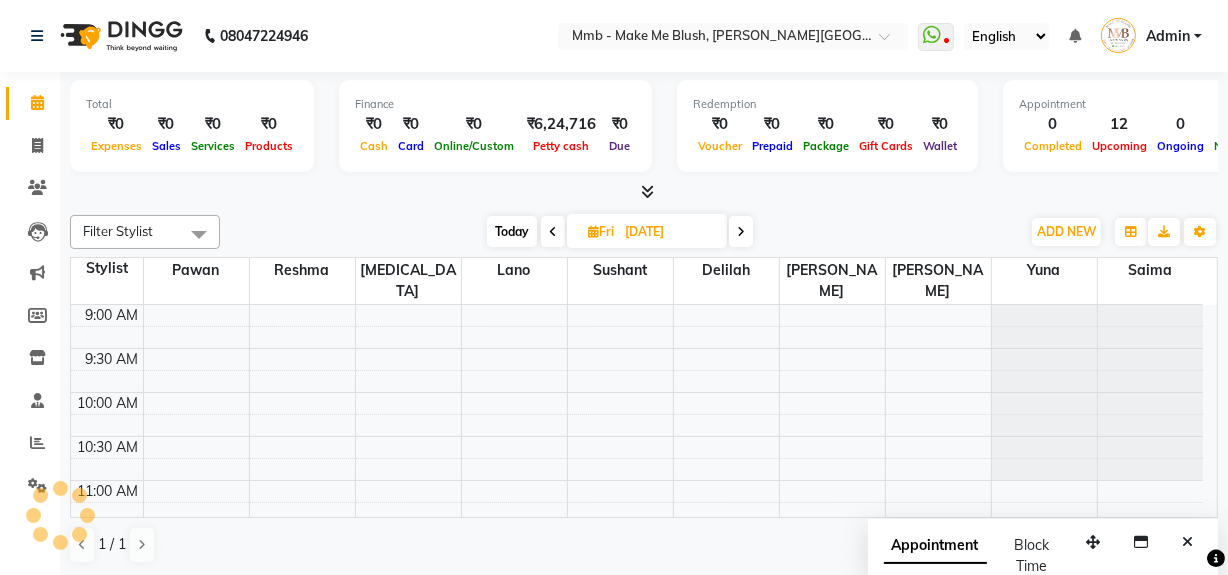 scroll, scrollTop: 176, scrollLeft: 0, axis: vertical 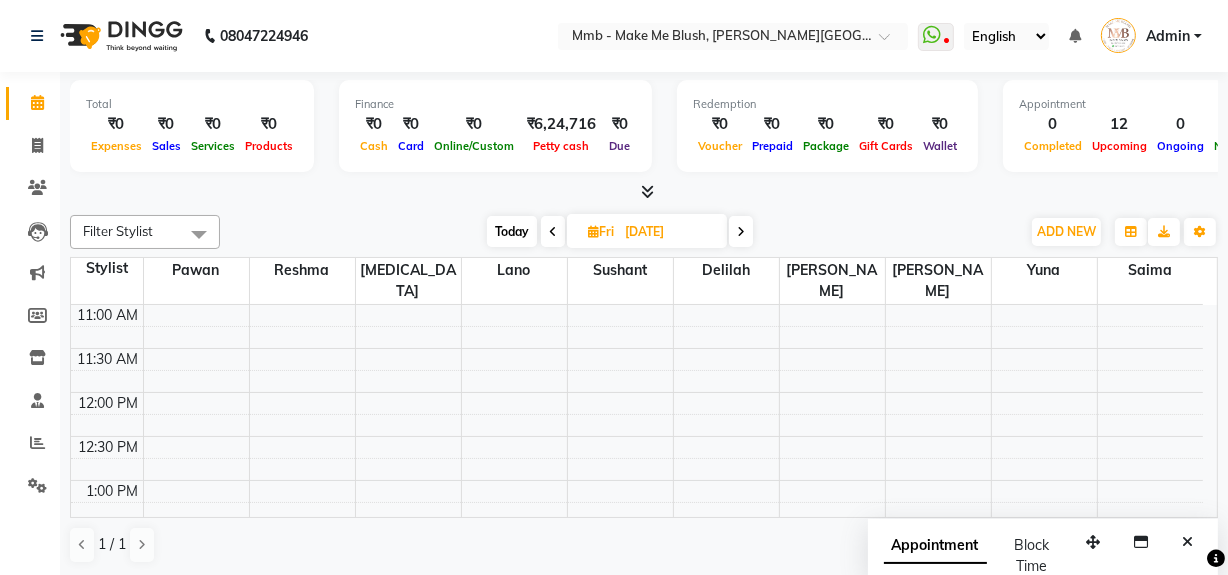 click on "Today" at bounding box center (512, 231) 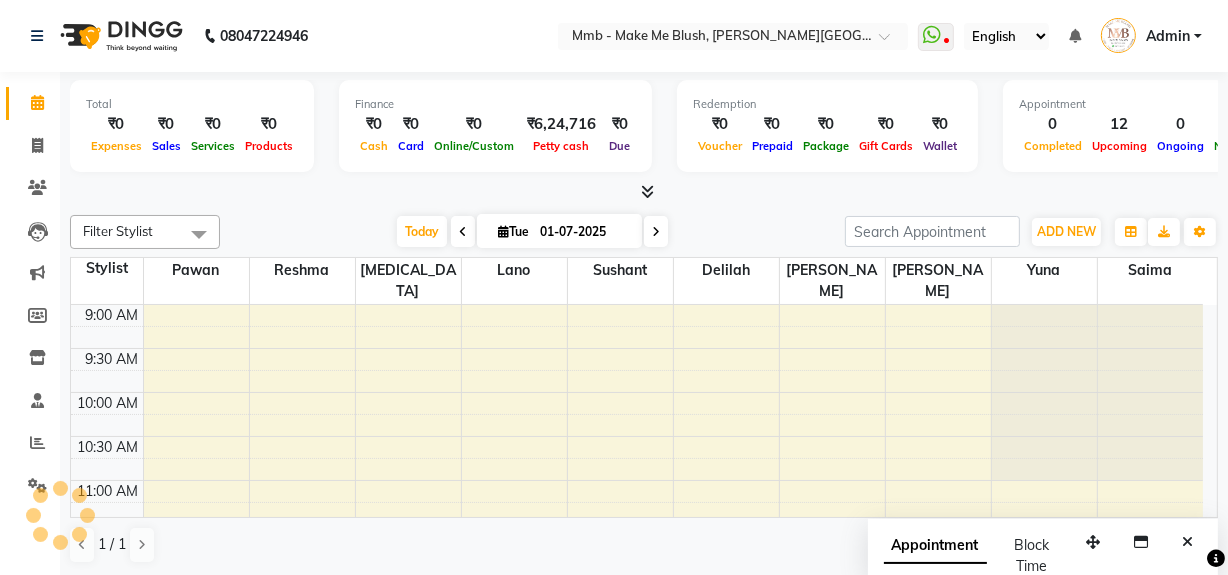 scroll, scrollTop: 176, scrollLeft: 0, axis: vertical 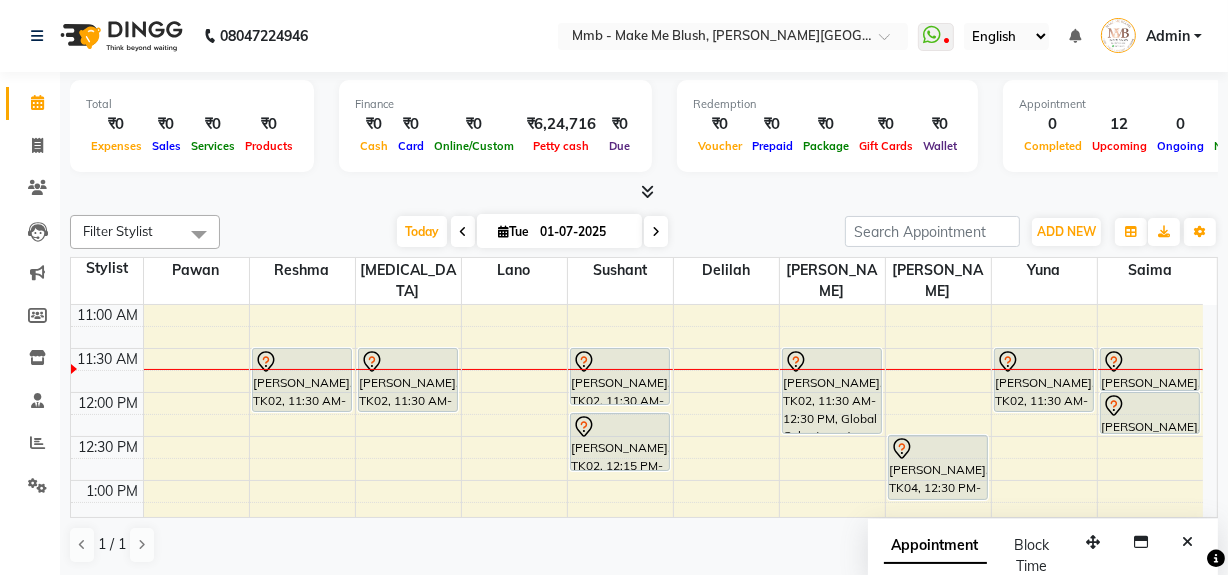 click at bounding box center (656, 231) 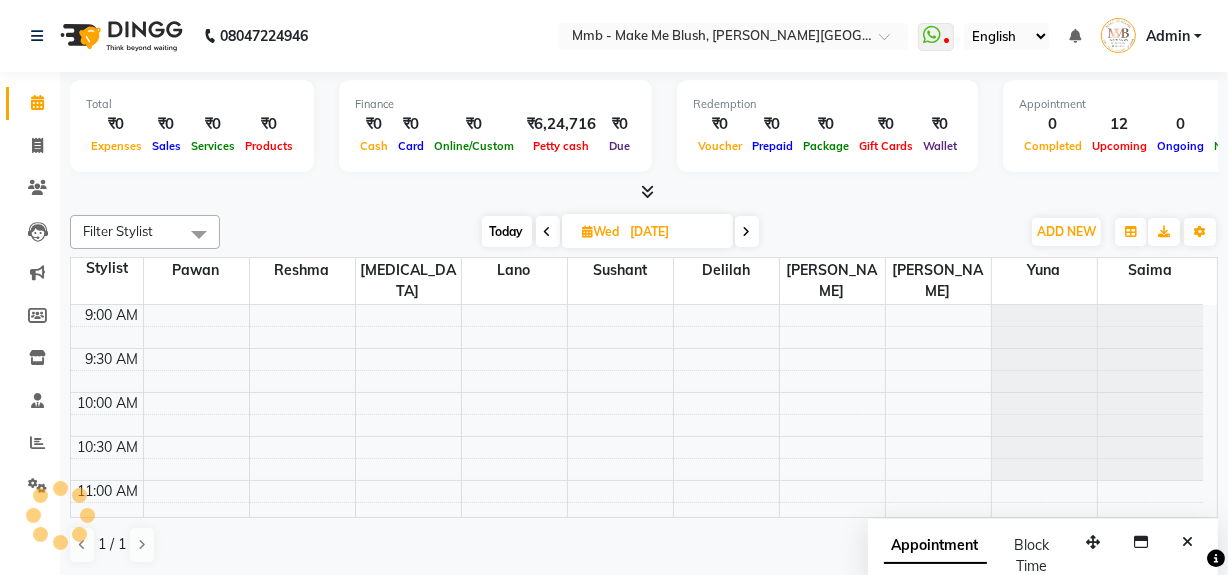 scroll, scrollTop: 176, scrollLeft: 0, axis: vertical 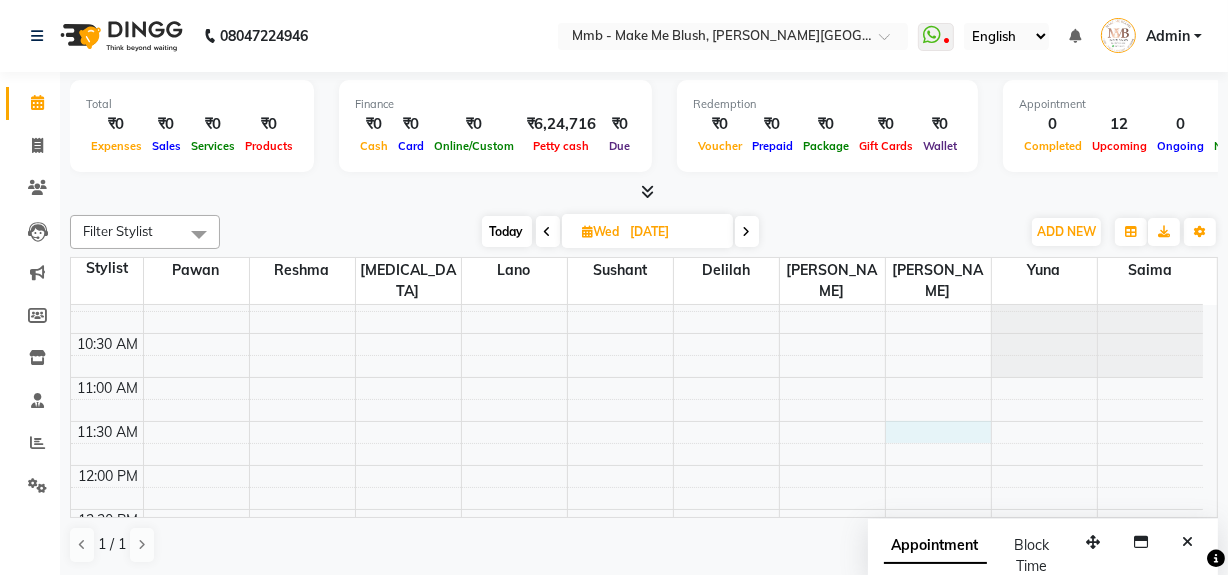 click on "9:00 AM 9:30 AM 10:00 AM 10:30 AM 11:00 AM 11:30 AM 12:00 PM 12:30 PM 1:00 PM 1:30 PM 2:00 PM 2:30 PM 3:00 PM 3:30 PM 4:00 PM 4:30 PM 5:00 PM 5:30 PM 6:00 PM 6:30 PM 7:00 PM 7:30 PM 8:00 PM 8:30 PM             [PERSON_NAME] [PERSON_NAME], 07:00 PM-07:45 PM, Men Haircuts With Wash" at bounding box center (637, 729) 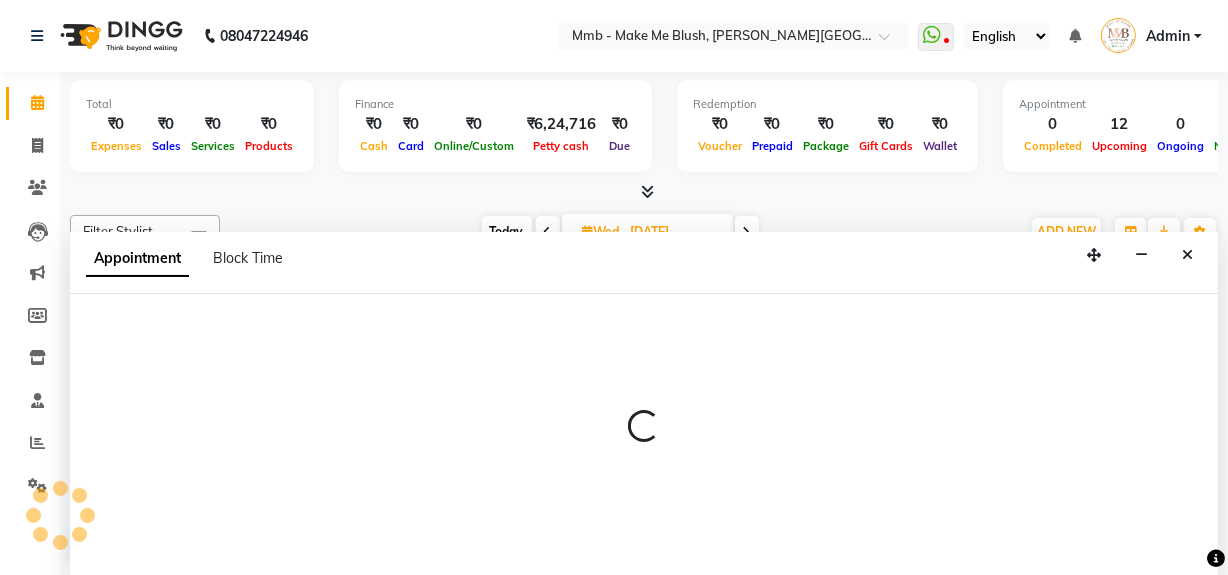 scroll, scrollTop: 0, scrollLeft: 0, axis: both 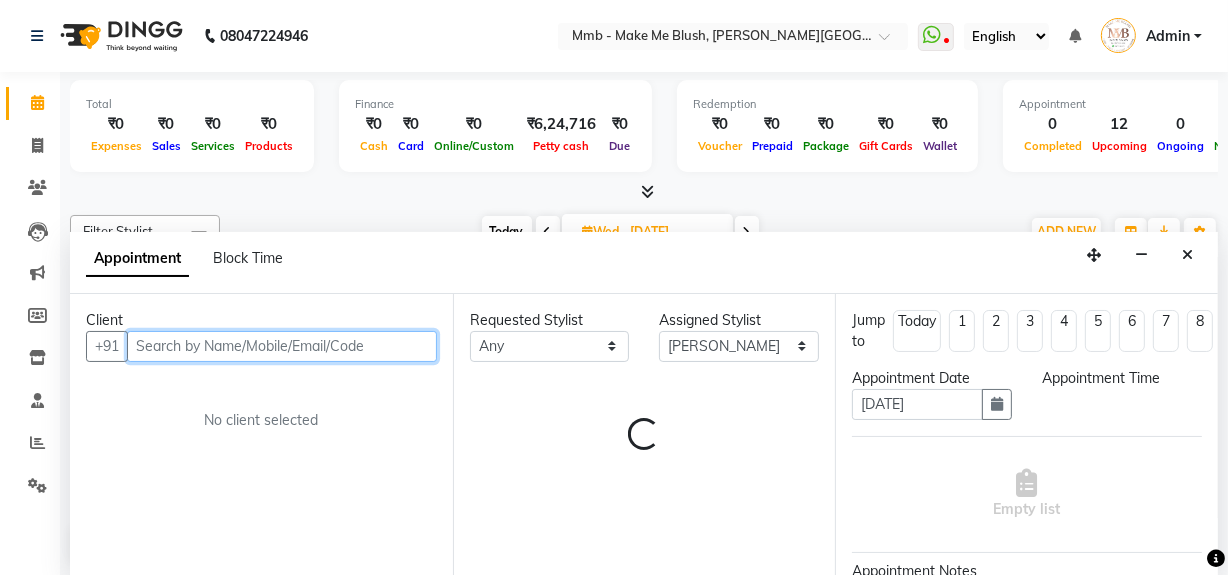 select on "690" 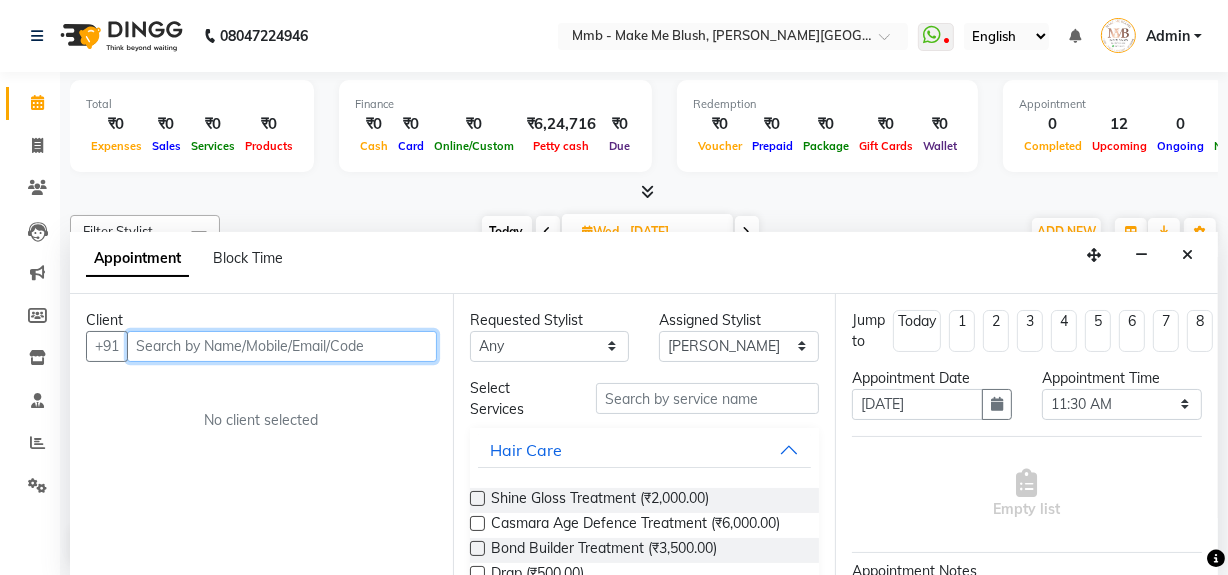 click at bounding box center (282, 346) 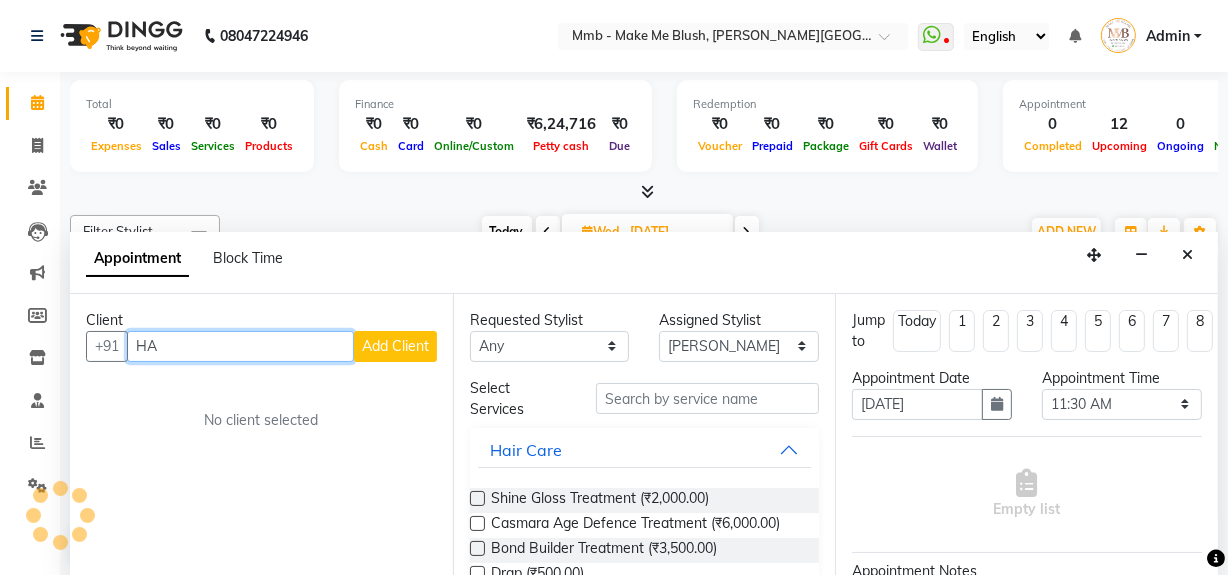 type on "H" 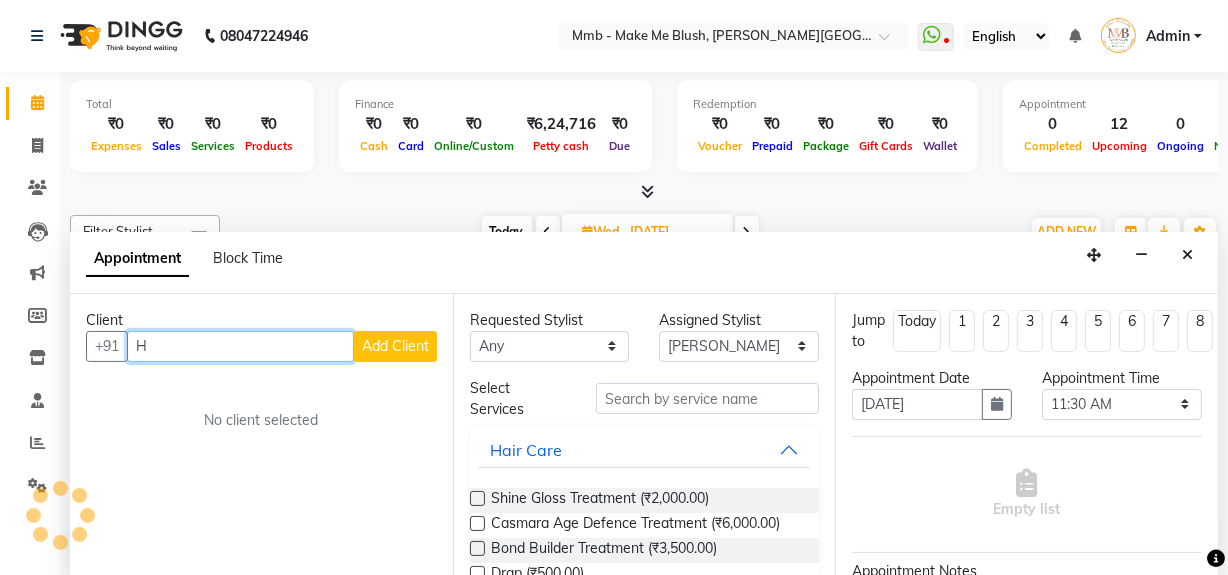 type 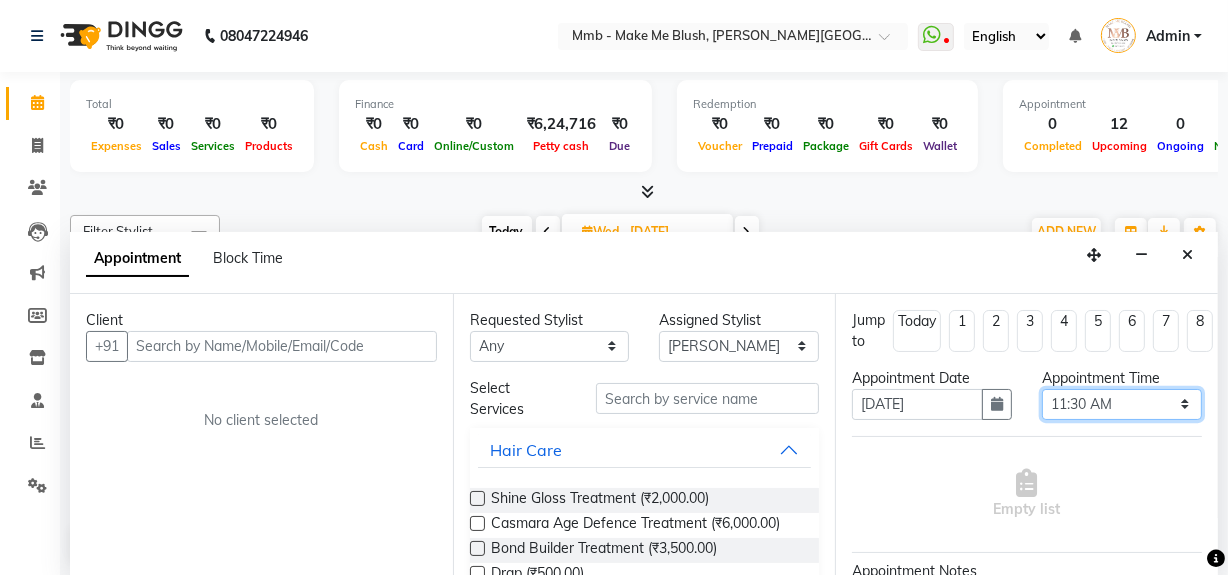click on "Select 10:00 AM 10:15 AM 10:30 AM 10:45 AM 11:00 AM 11:15 AM 11:30 AM 11:45 AM 12:00 PM 12:15 PM 12:30 PM 12:45 PM 01:00 PM 01:15 PM 01:30 PM 01:45 PM 02:00 PM 02:15 PM 02:30 PM 02:45 PM 03:00 PM 03:15 PM 03:30 PM 03:45 PM 04:00 PM 04:15 PM 04:30 PM 04:45 PM 05:00 PM 05:15 PM 05:30 PM 05:45 PM 06:00 PM 06:15 PM 06:30 PM 06:45 PM 07:00 PM 07:15 PM 07:30 PM 07:45 PM 08:00 PM" at bounding box center [1122, 404] 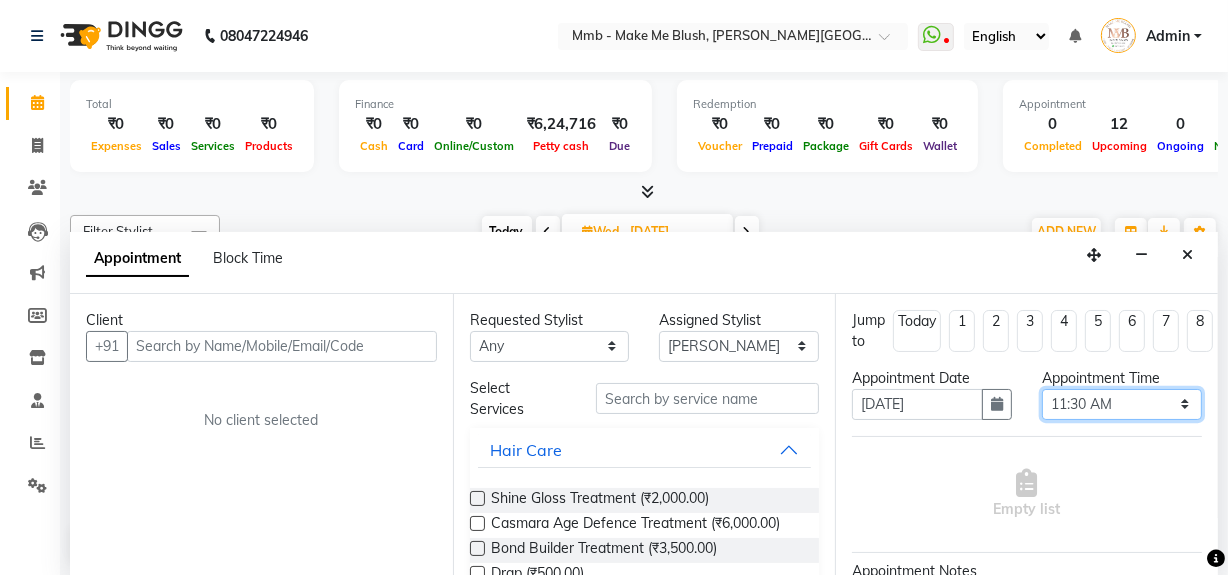 select on "750" 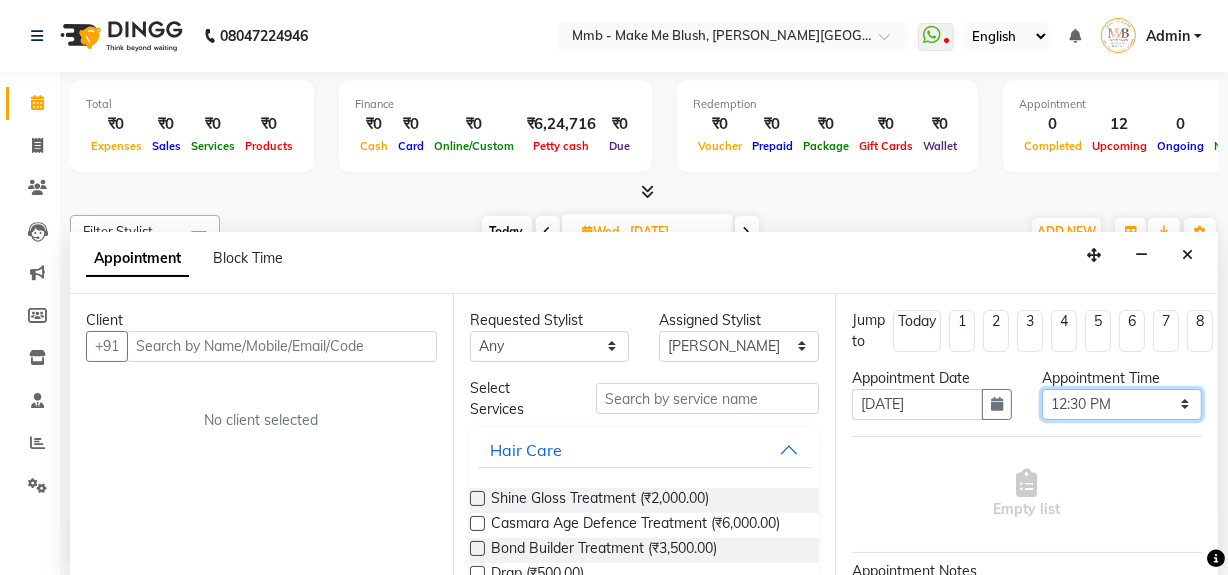 click on "Select 10:00 AM 10:15 AM 10:30 AM 10:45 AM 11:00 AM 11:15 AM 11:30 AM 11:45 AM 12:00 PM 12:15 PM 12:30 PM 12:45 PM 01:00 PM 01:15 PM 01:30 PM 01:45 PM 02:00 PM 02:15 PM 02:30 PM 02:45 PM 03:00 PM 03:15 PM 03:30 PM 03:45 PM 04:00 PM 04:15 PM 04:30 PM 04:45 PM 05:00 PM 05:15 PM 05:30 PM 05:45 PM 06:00 PM 06:15 PM 06:30 PM 06:45 PM 07:00 PM 07:15 PM 07:30 PM 07:45 PM 08:00 PM" at bounding box center [1122, 404] 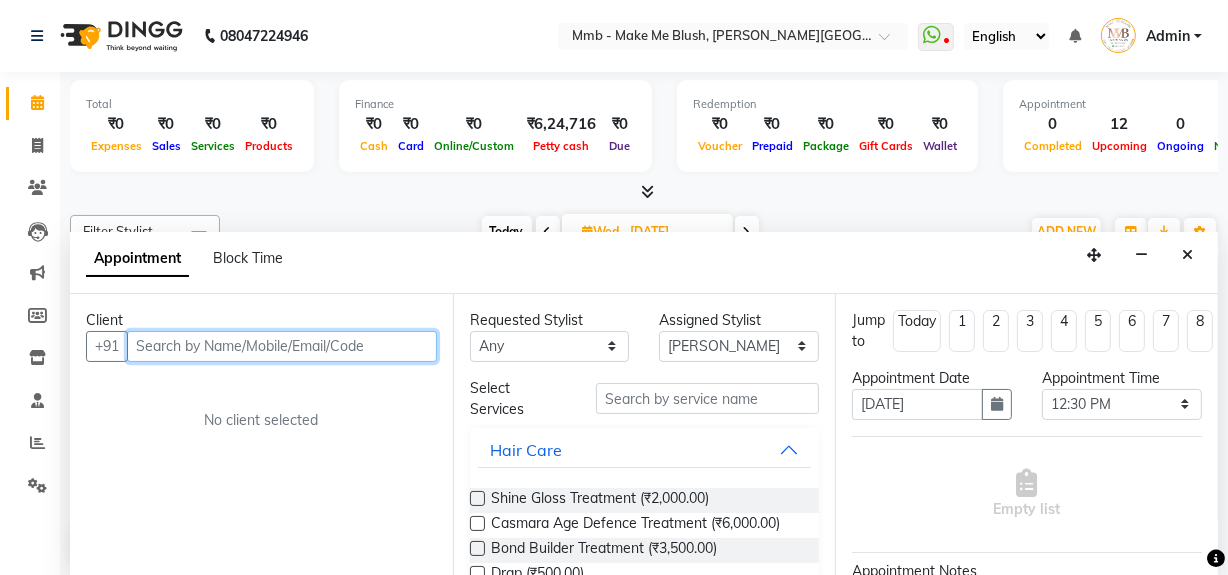 click at bounding box center [282, 346] 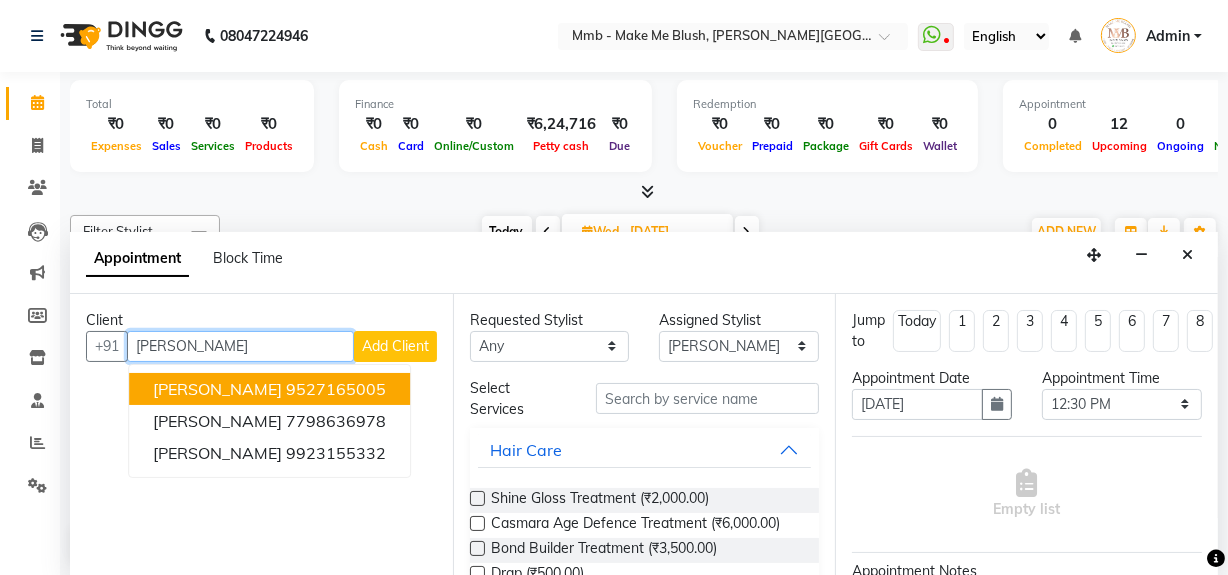 click on "[PERSON_NAME]" at bounding box center (240, 346) 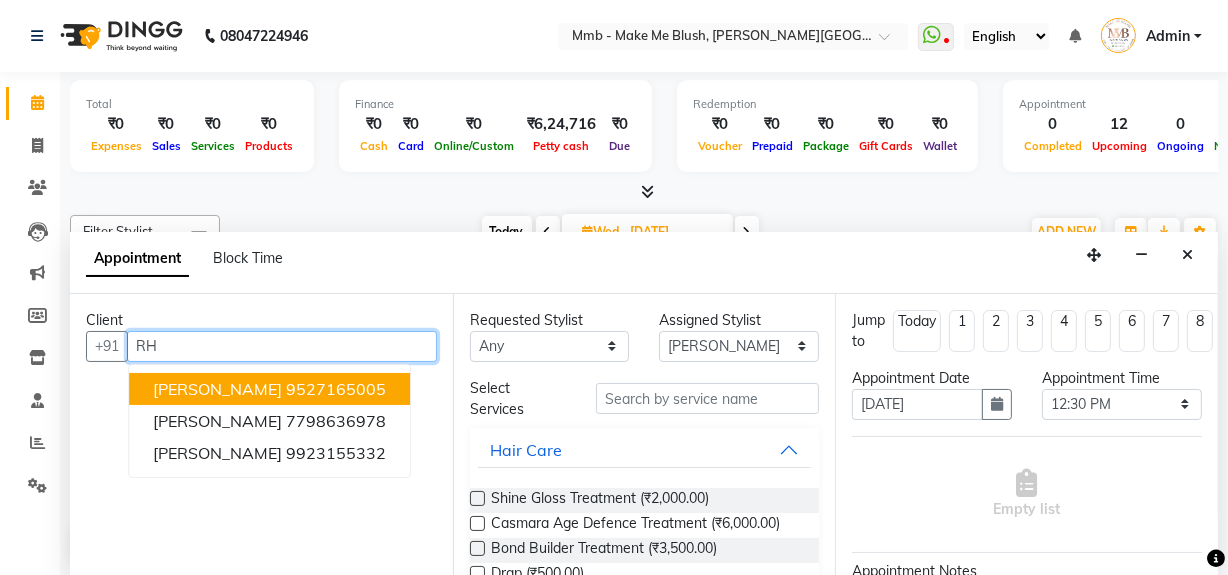 type on "R" 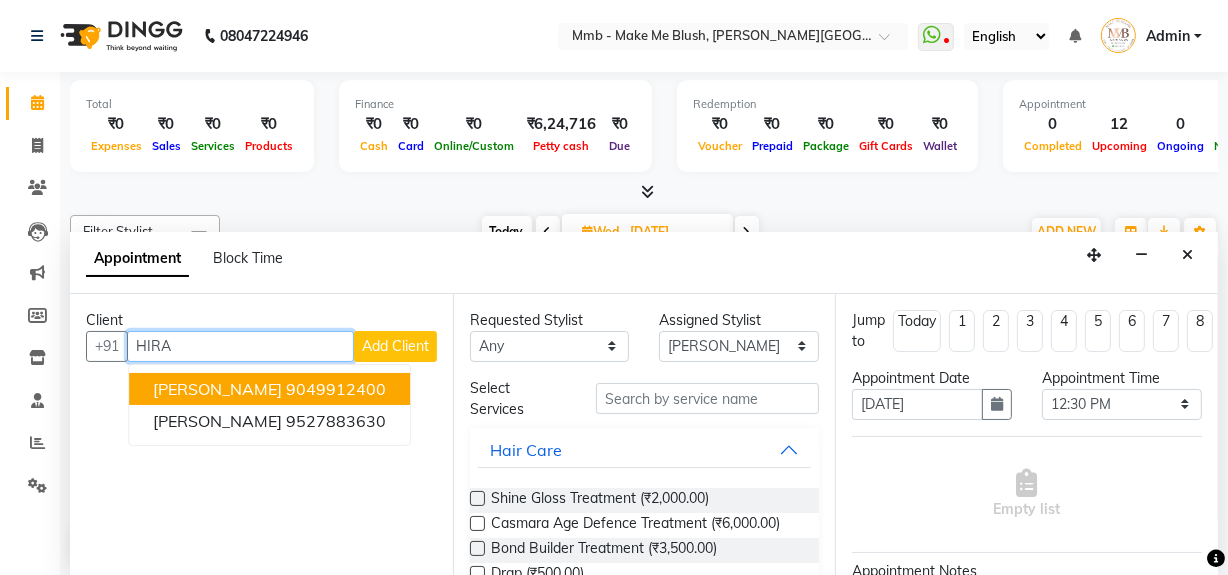 click on "9049912400" at bounding box center (336, 389) 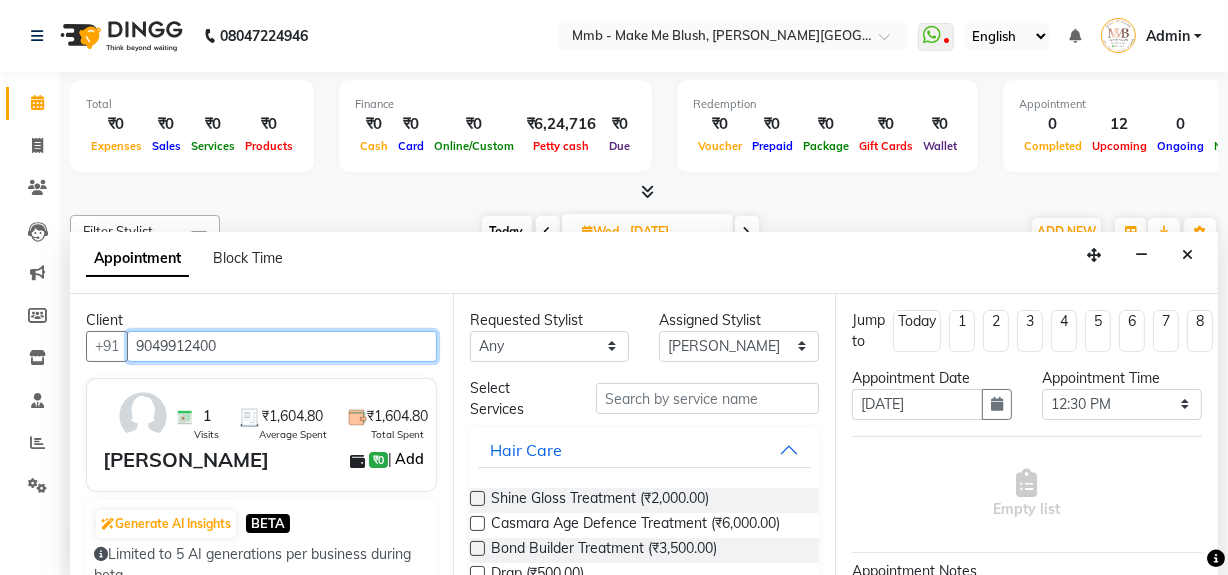 type on "9049912400" 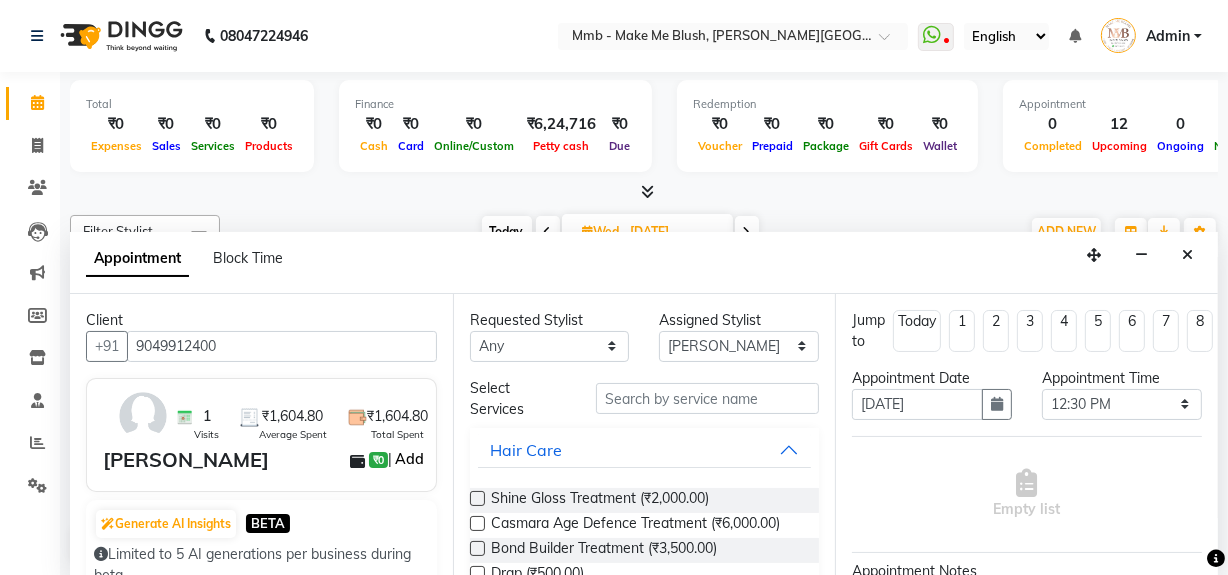 click on "Add" at bounding box center (409, 459) 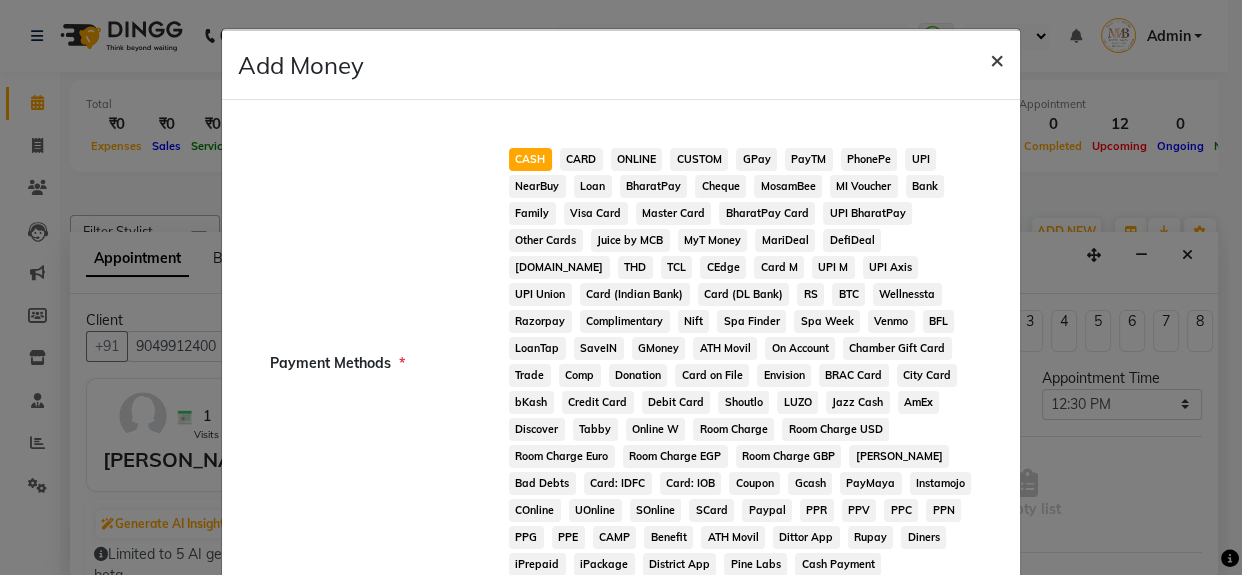 click on "×" 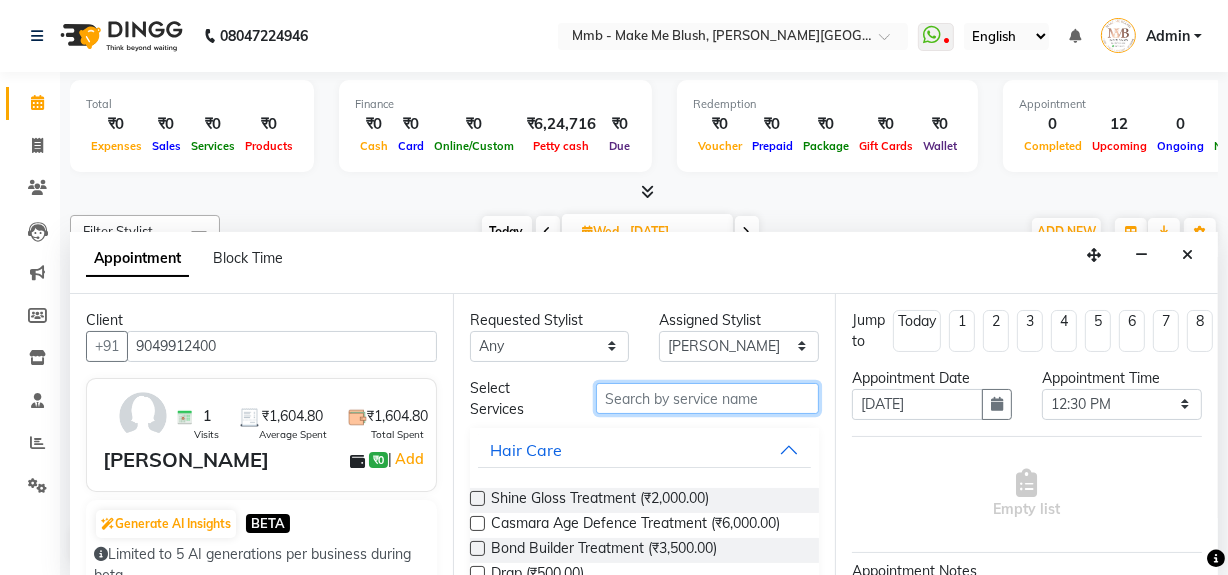 click at bounding box center [707, 398] 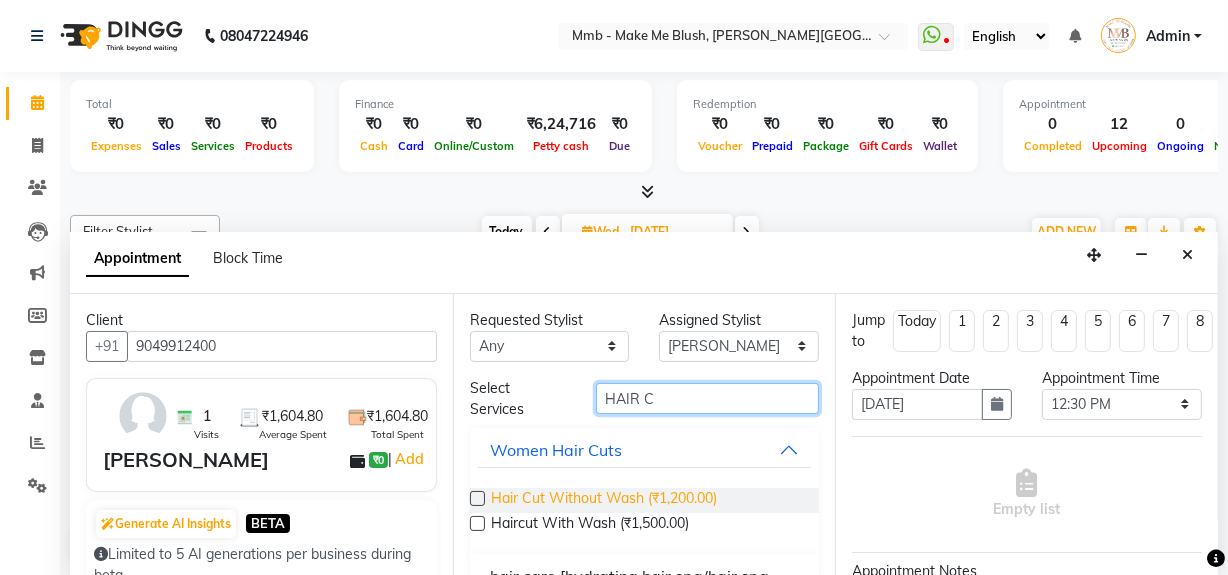 type on "HAIR C" 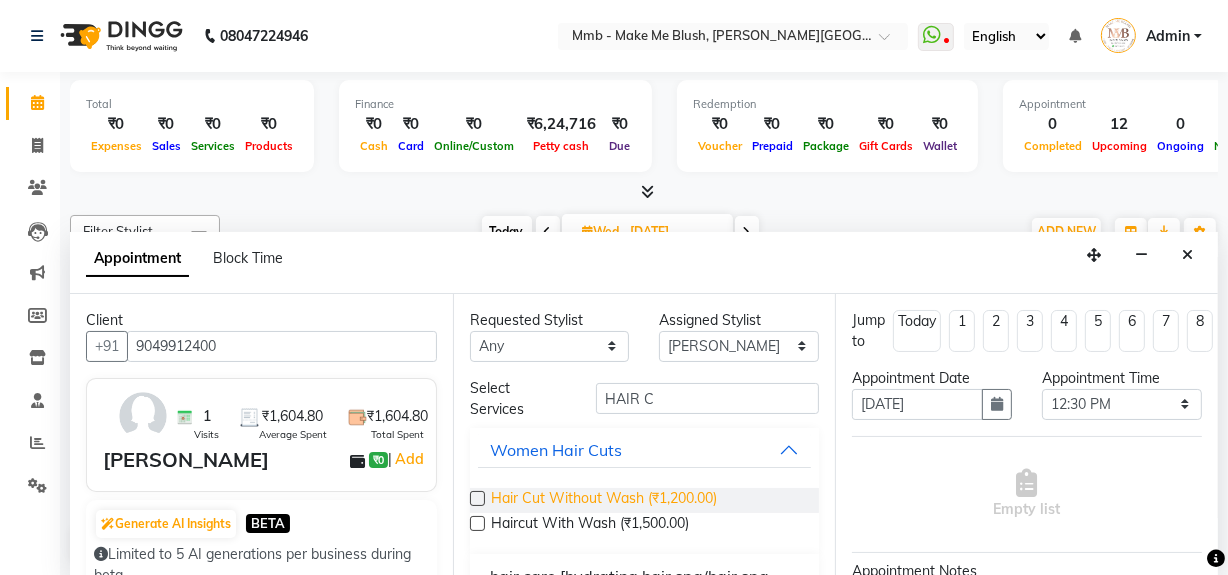 click on "Hair Cut Without Wash (₹1,200.00)" at bounding box center (604, 500) 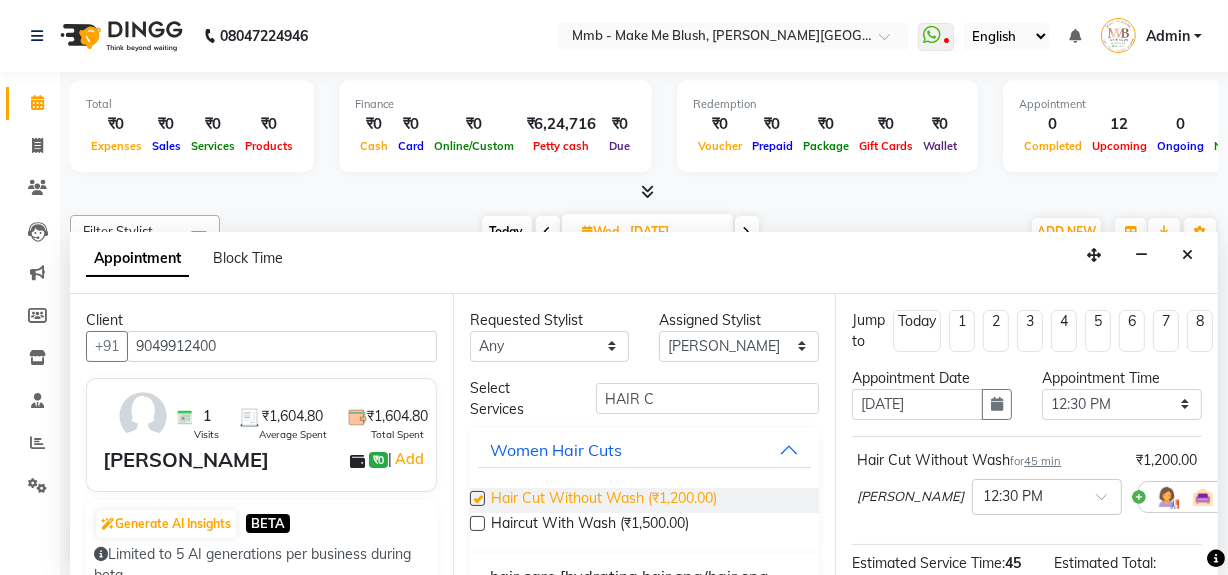 checkbox on "false" 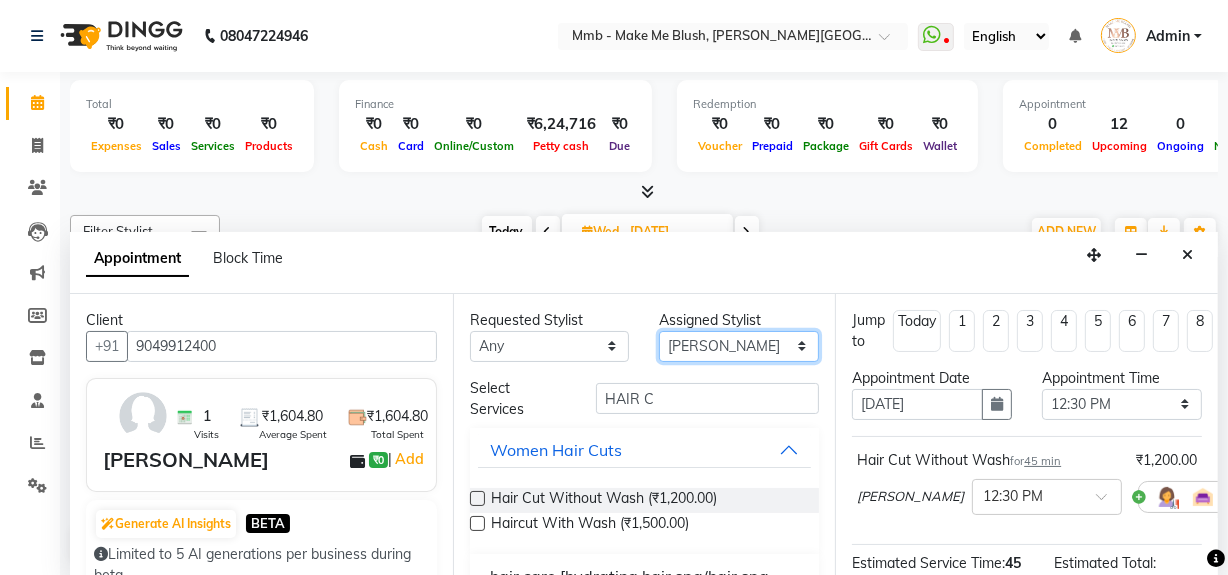click on "Select [PERSON_NAME] [PERSON_NAME] [PERSON_NAME][MEDICAL_DATA] Pawan Reshma [PERSON_NAME] Sushant [PERSON_NAME] Yuna" at bounding box center (739, 346) 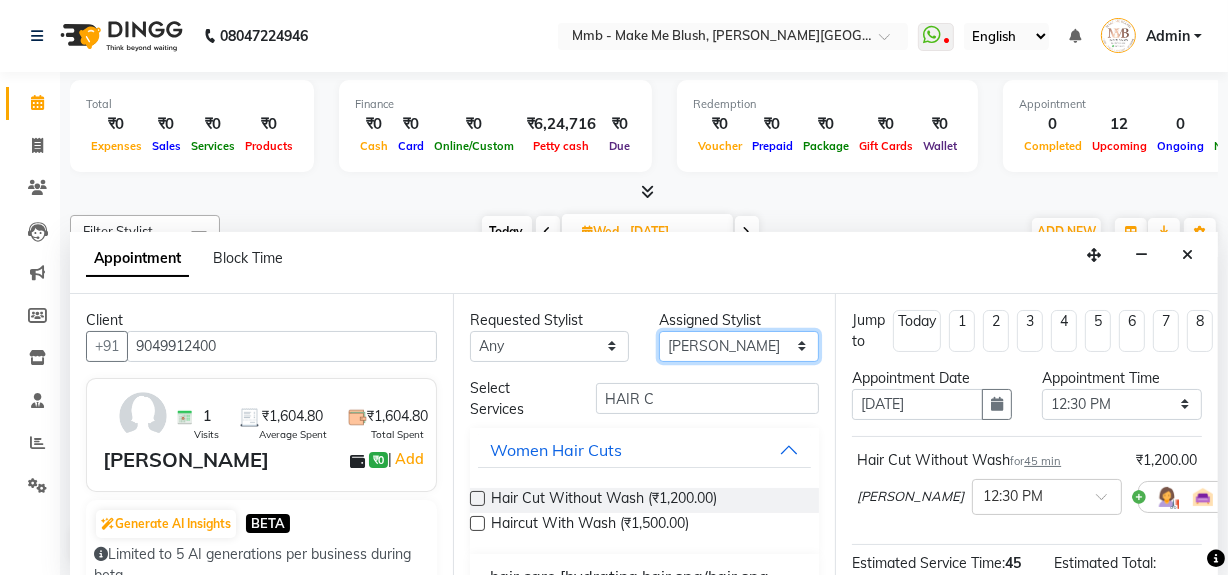 select on "18878" 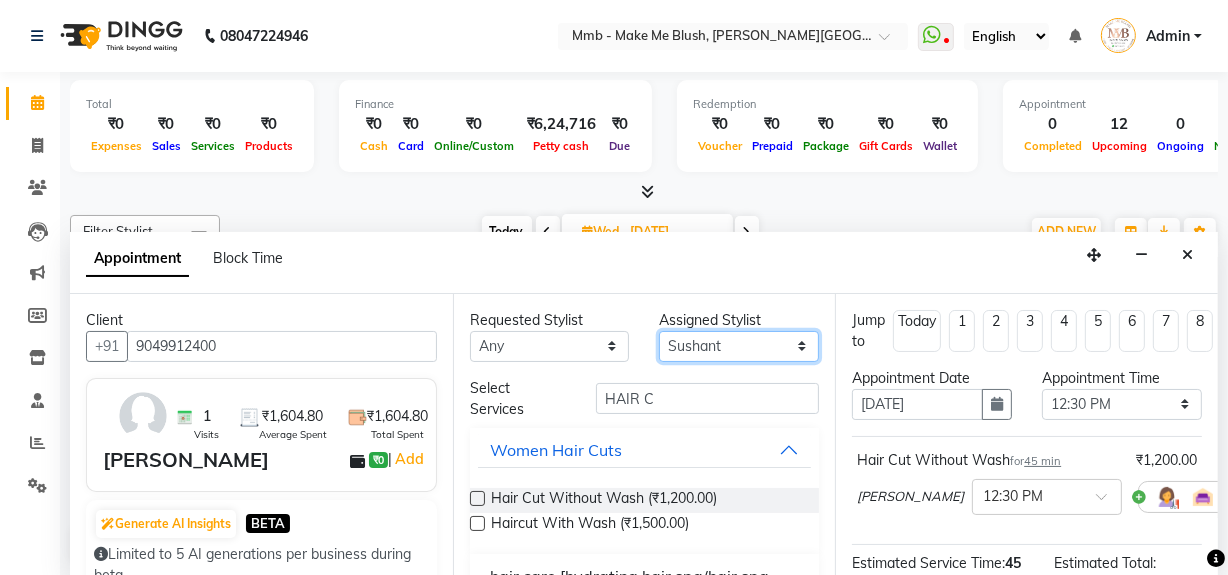 click on "Select [PERSON_NAME] [PERSON_NAME] [PERSON_NAME][MEDICAL_DATA] Pawan Reshma [PERSON_NAME] Sushant [PERSON_NAME] Yuna" at bounding box center (739, 346) 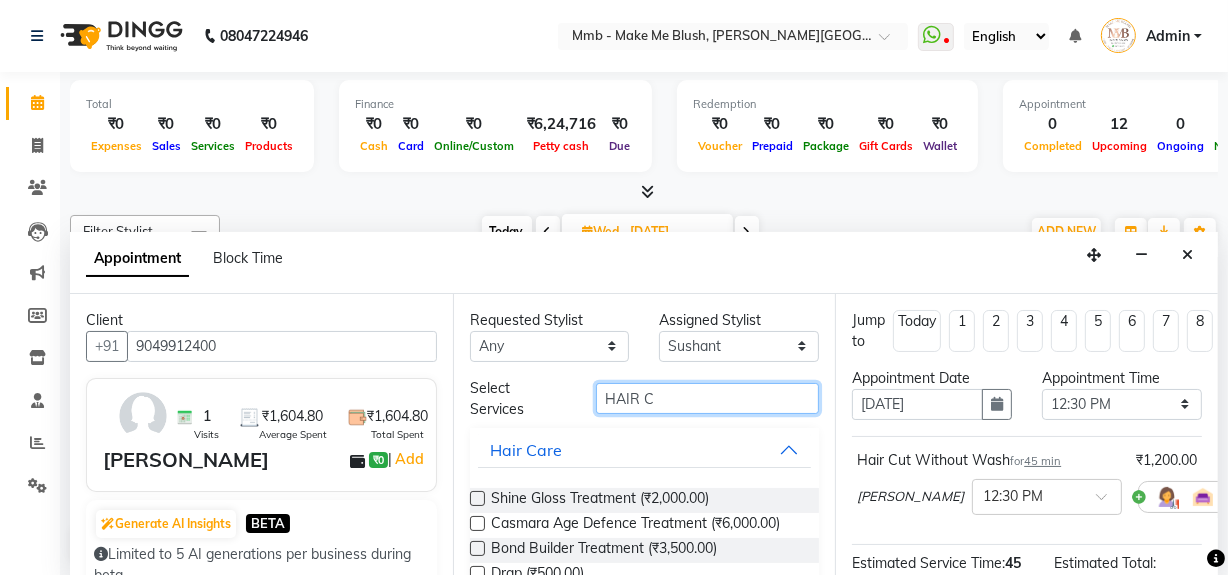 click on "HAIR C" at bounding box center (707, 398) 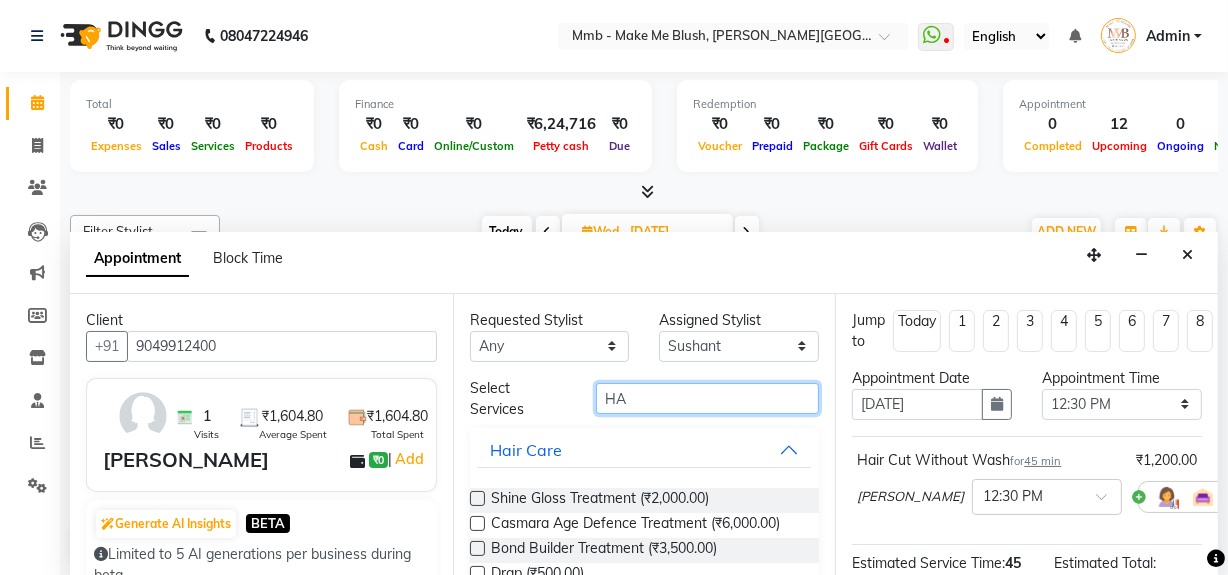 type on "H" 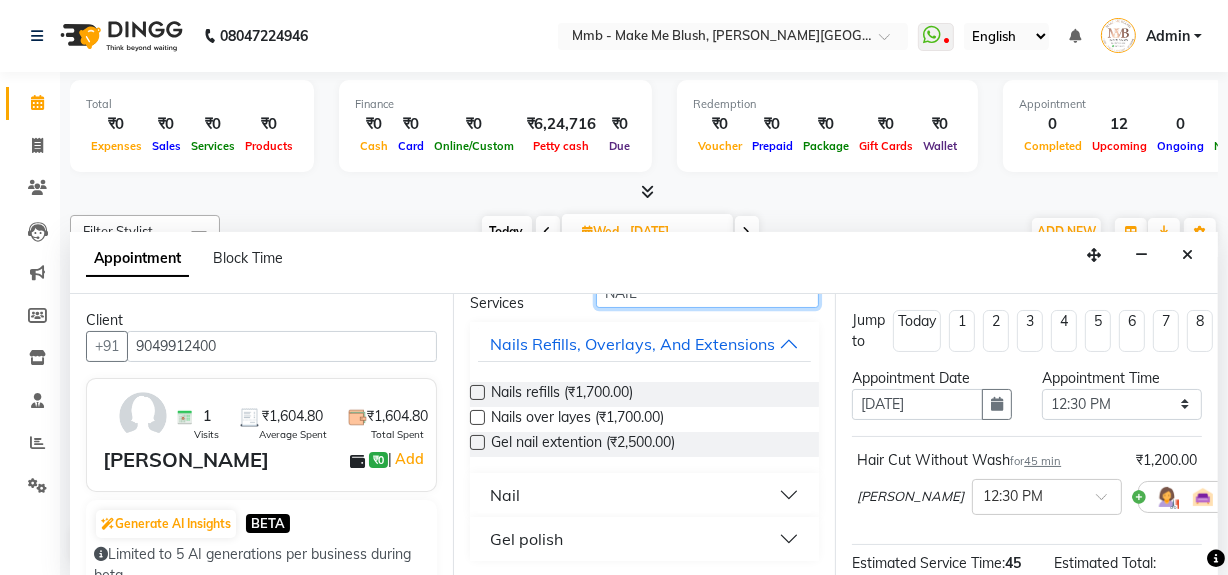 scroll, scrollTop: 129, scrollLeft: 0, axis: vertical 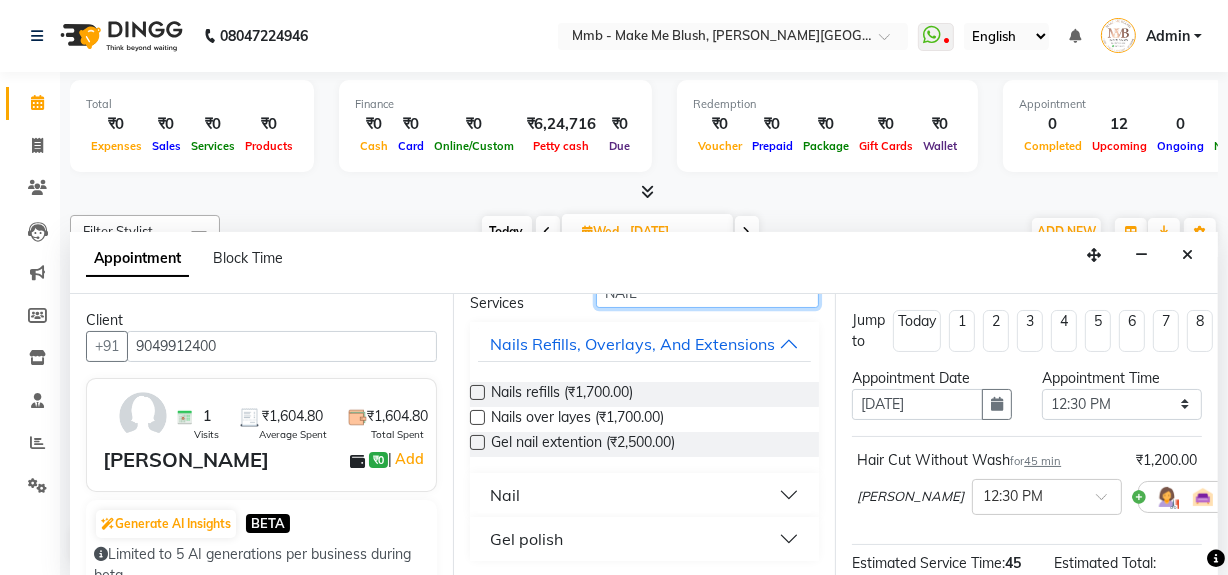 type on "NAIL" 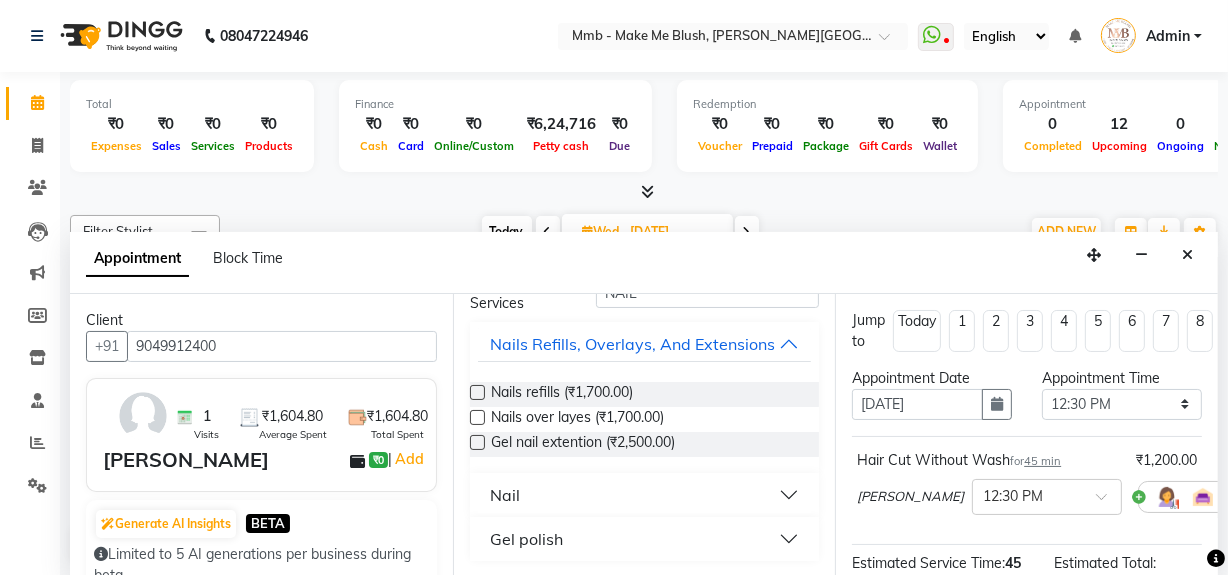 click on "Nail" at bounding box center (645, 495) 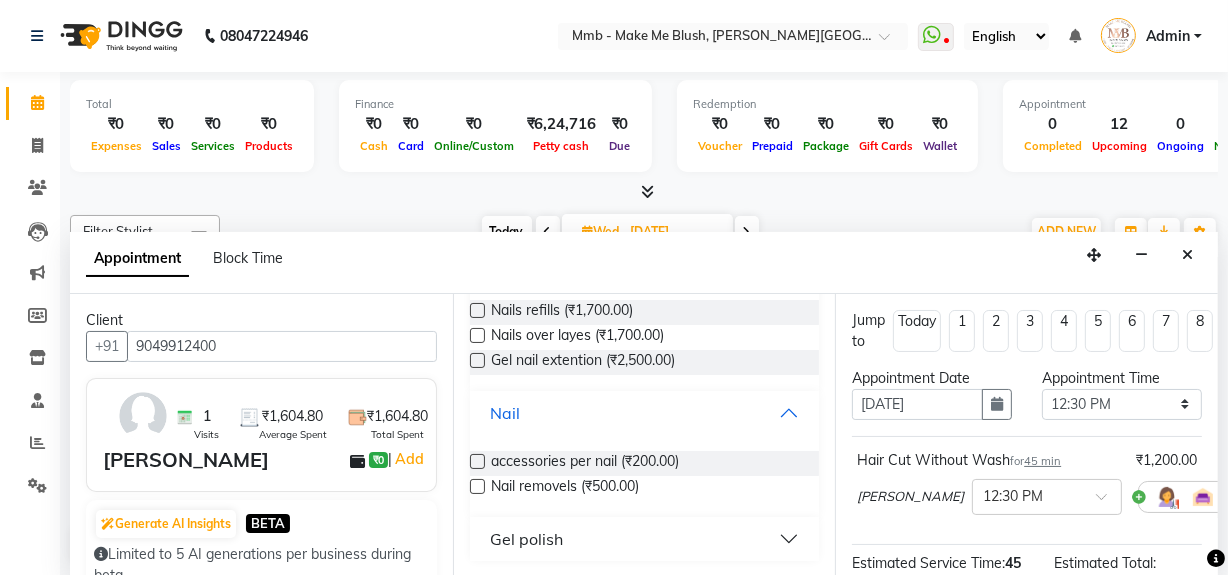 scroll, scrollTop: 210, scrollLeft: 0, axis: vertical 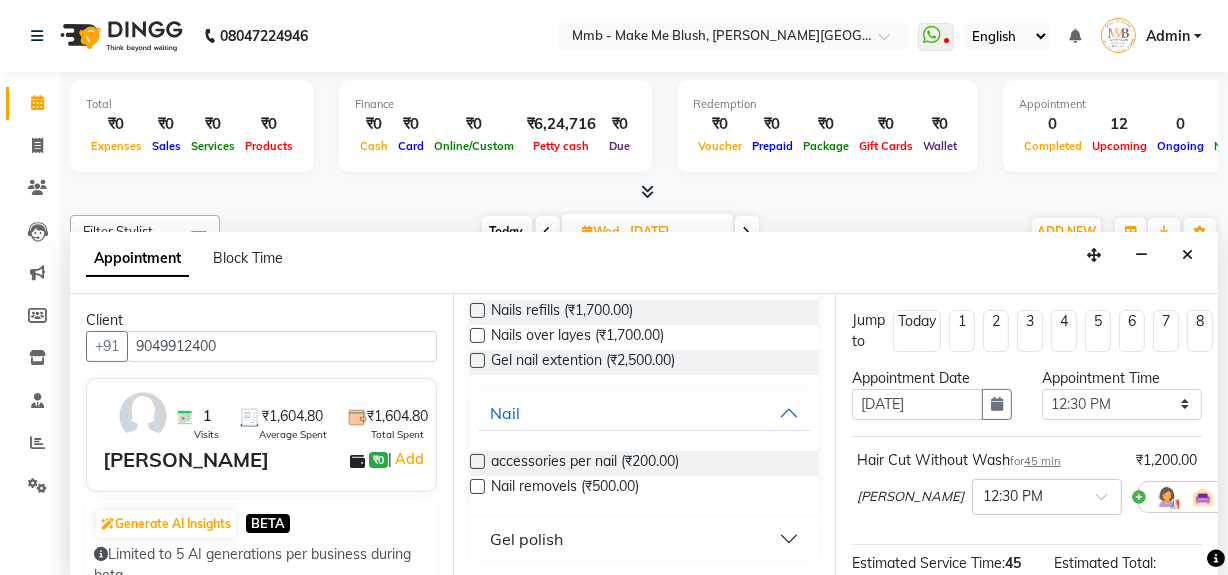 click on "Gel polish" at bounding box center [645, 539] 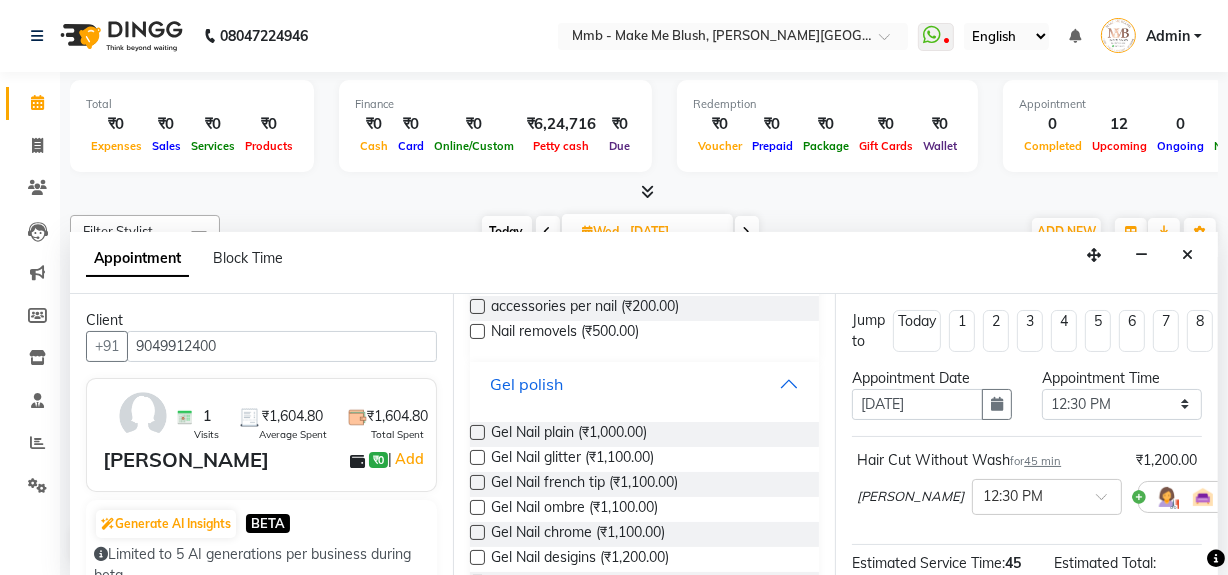 scroll, scrollTop: 345, scrollLeft: 0, axis: vertical 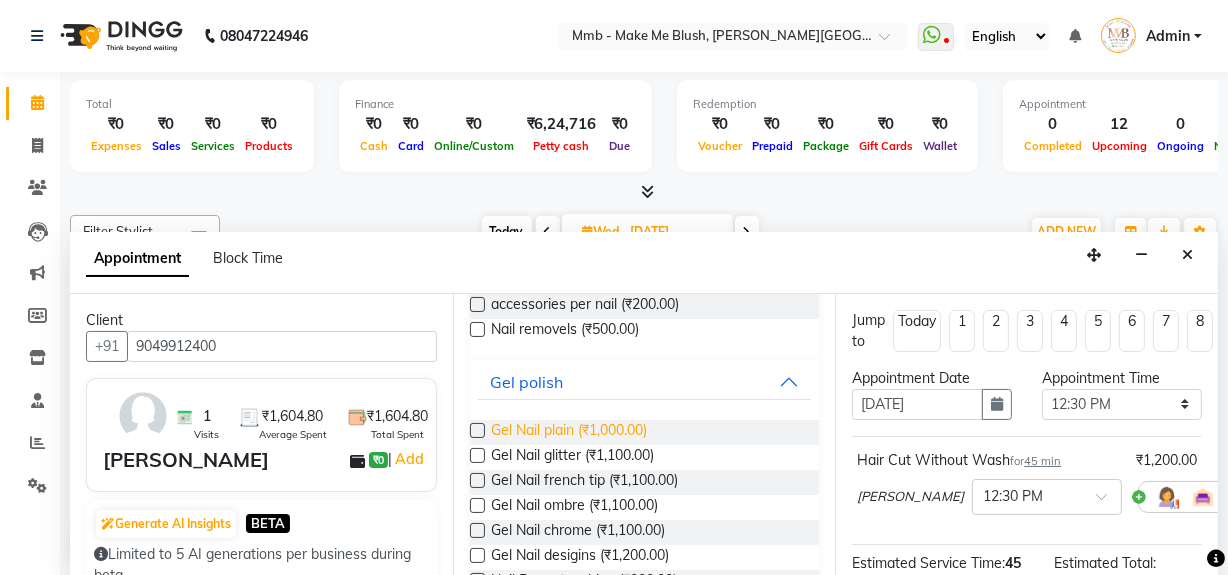 click on "Gel Nail plain  (₹1,000.00)" at bounding box center (569, 432) 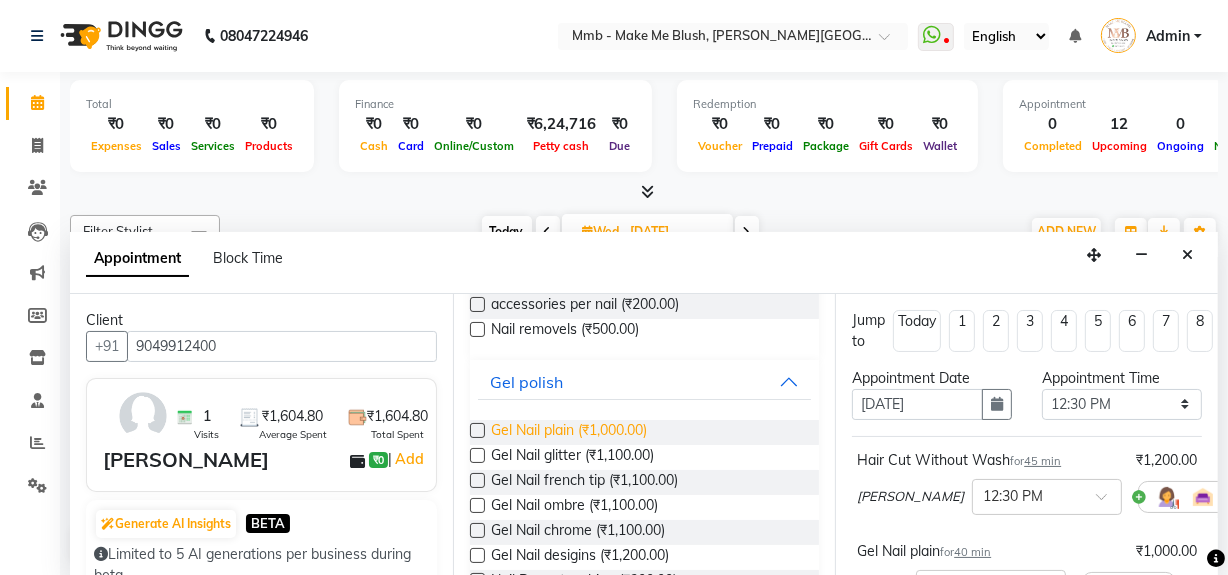 click on "Gel Nail plain  (₹1,000.00)" at bounding box center [569, 432] 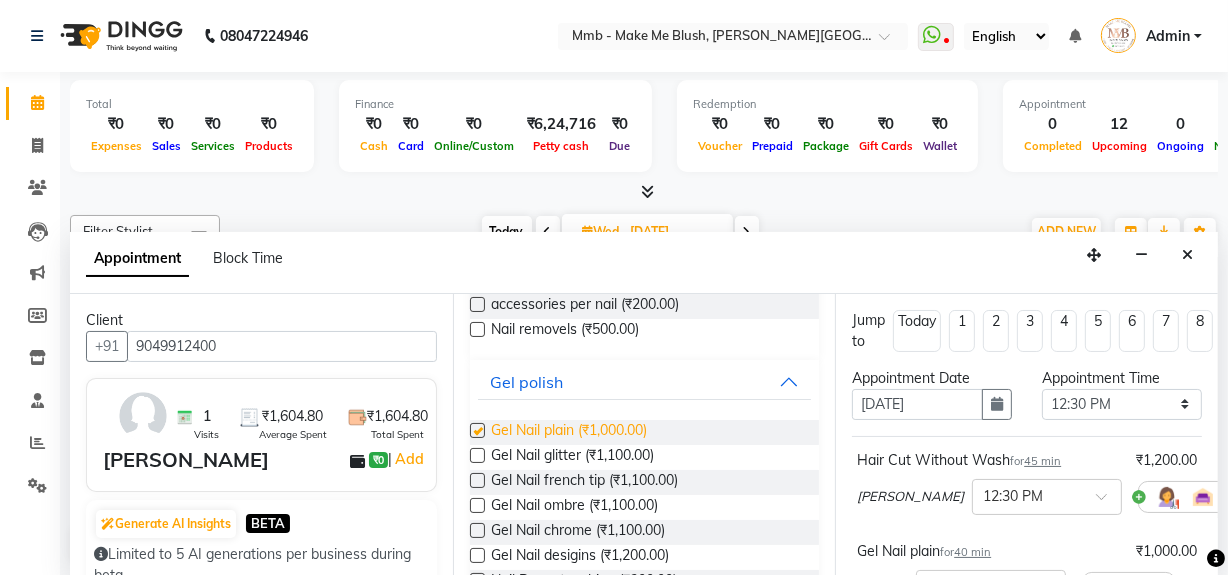 checkbox on "false" 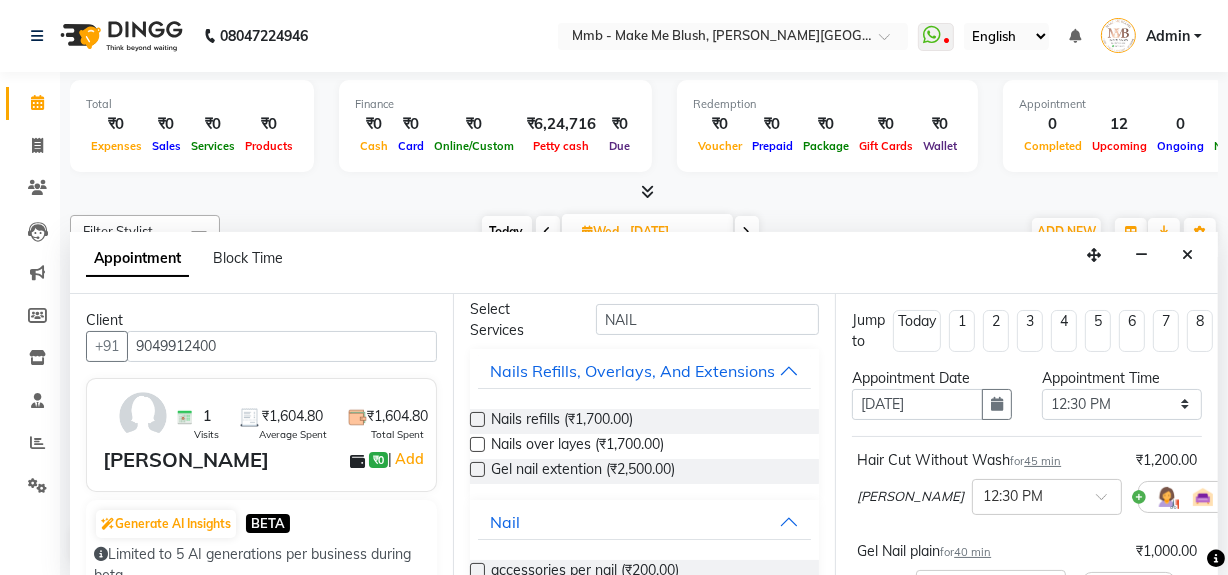 scroll, scrollTop: 0, scrollLeft: 0, axis: both 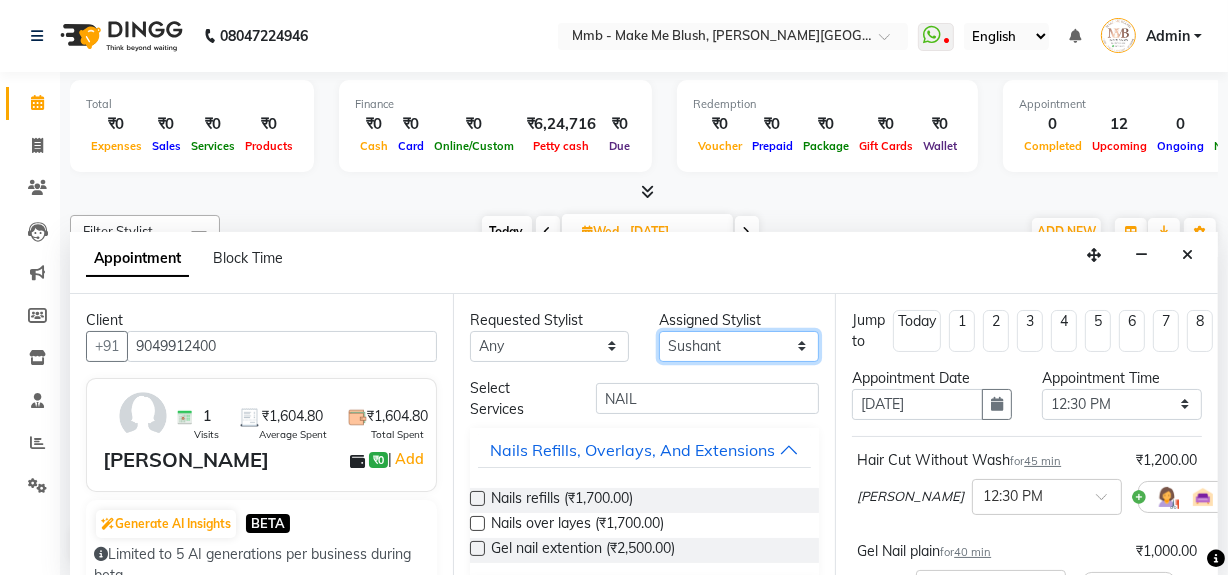 click on "Select [PERSON_NAME] [PERSON_NAME] [PERSON_NAME][MEDICAL_DATA] Pawan Reshma [PERSON_NAME] Sushant [PERSON_NAME] Yuna" at bounding box center [739, 346] 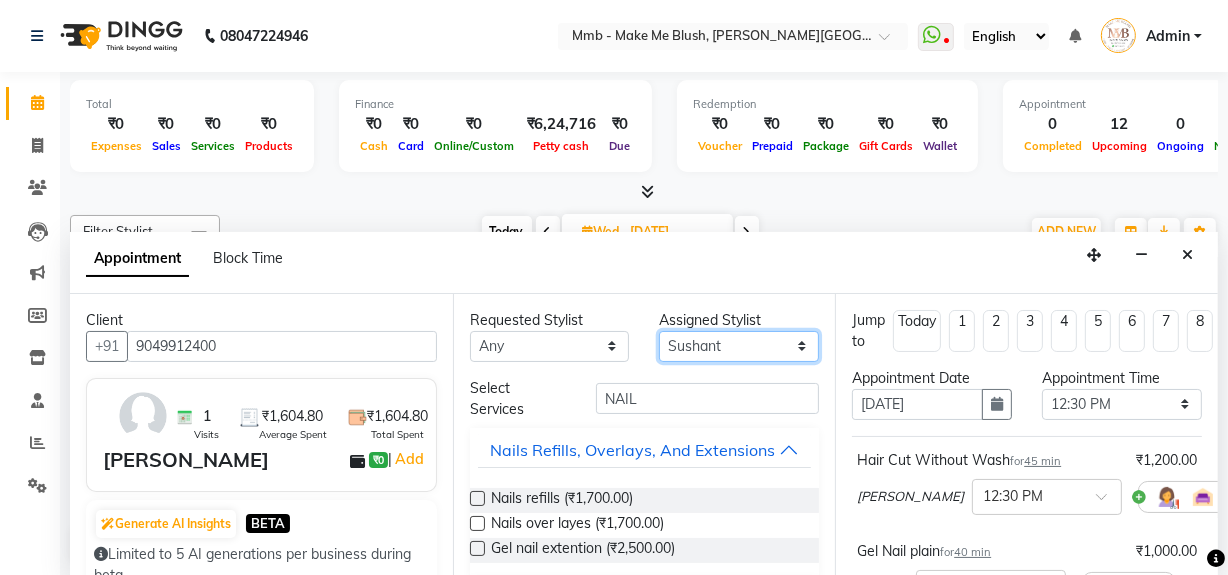 select on "18874" 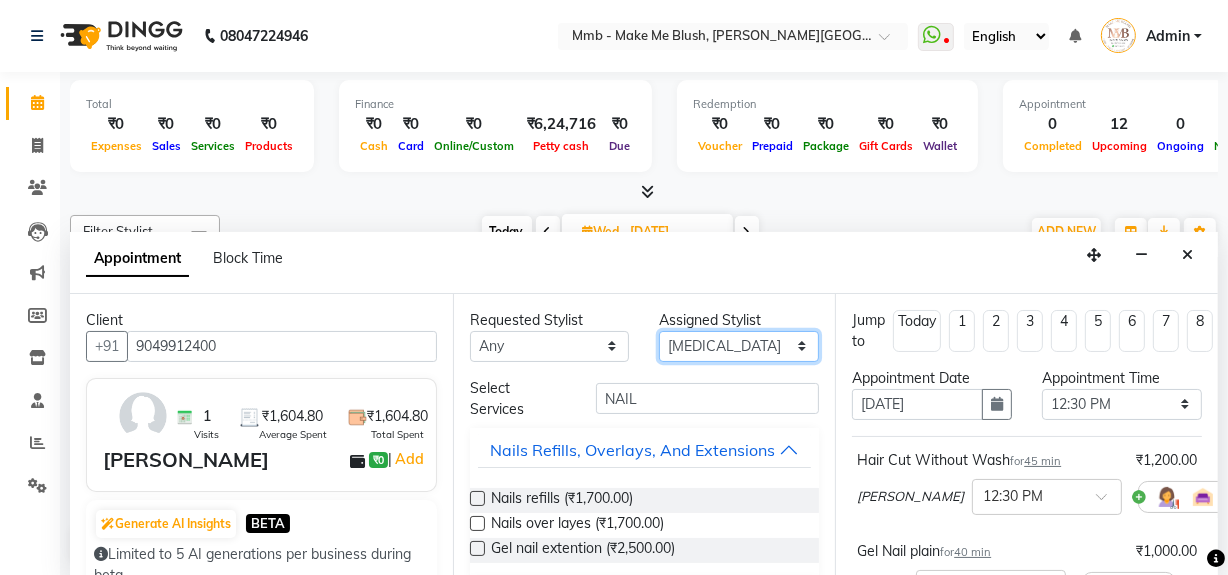 click on "Select [PERSON_NAME] [PERSON_NAME] [PERSON_NAME][MEDICAL_DATA] Pawan Reshma [PERSON_NAME] Sushant [PERSON_NAME] Yuna" at bounding box center [739, 346] 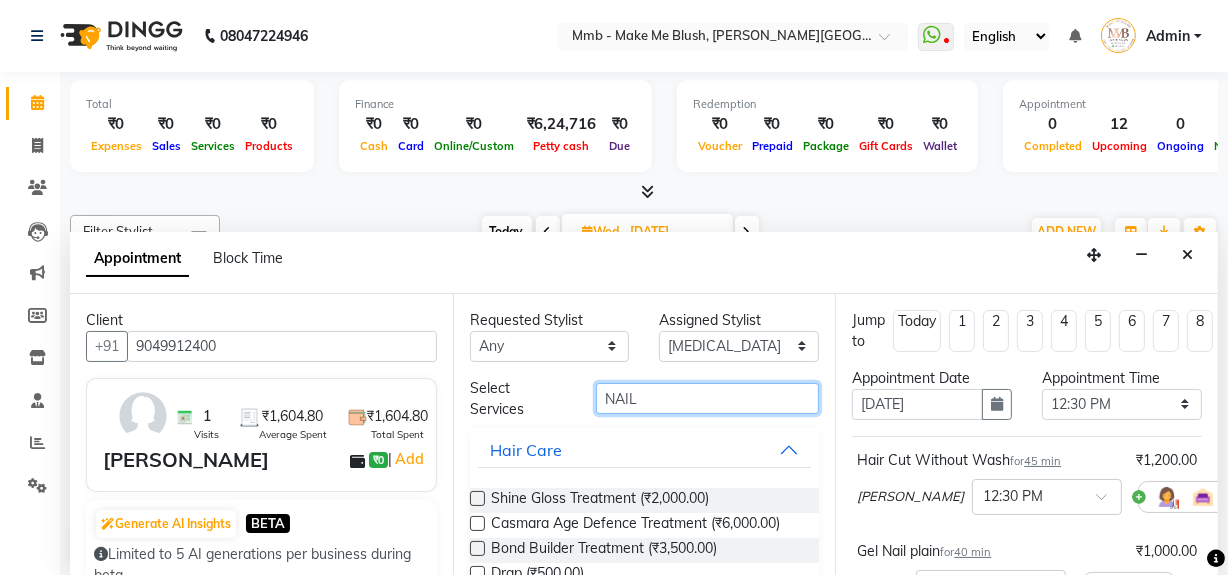 click on "NAIL" at bounding box center (707, 398) 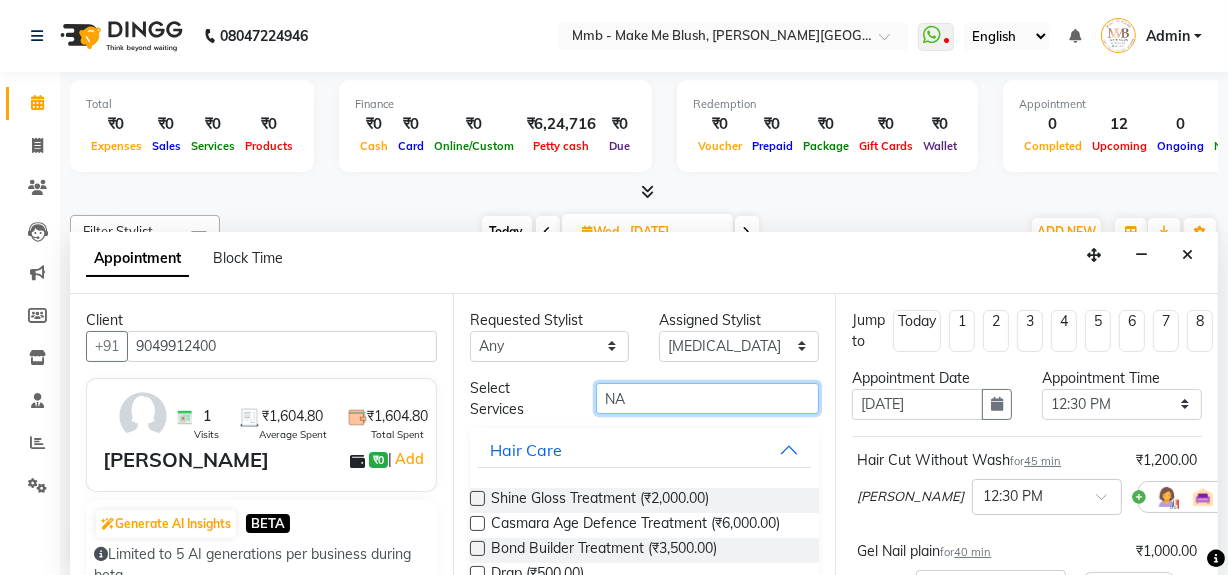 type on "N" 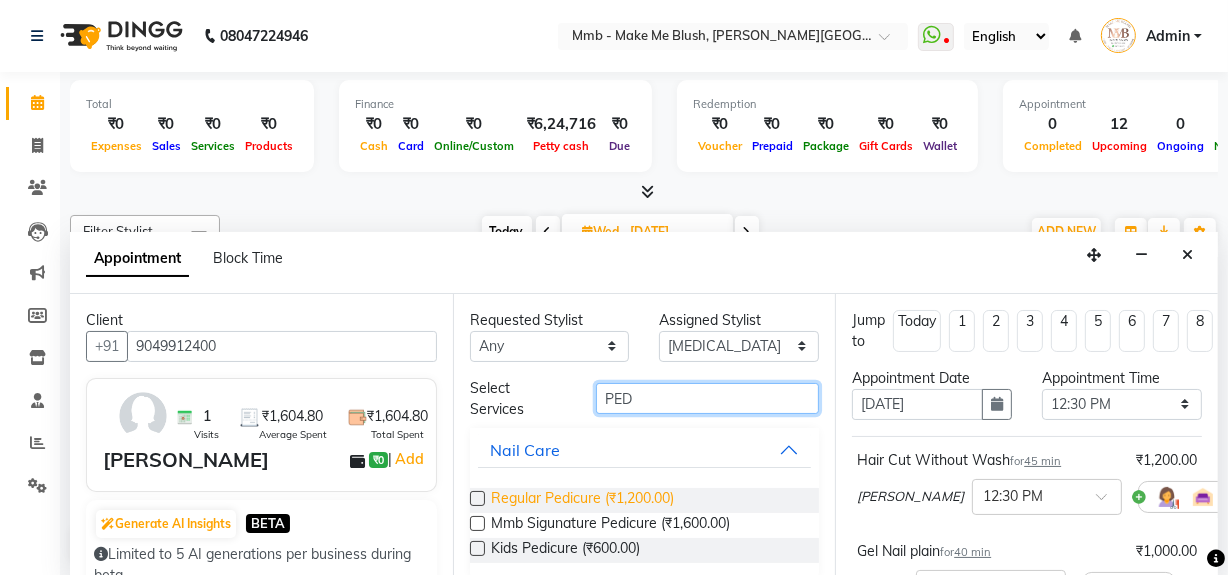 type on "PED" 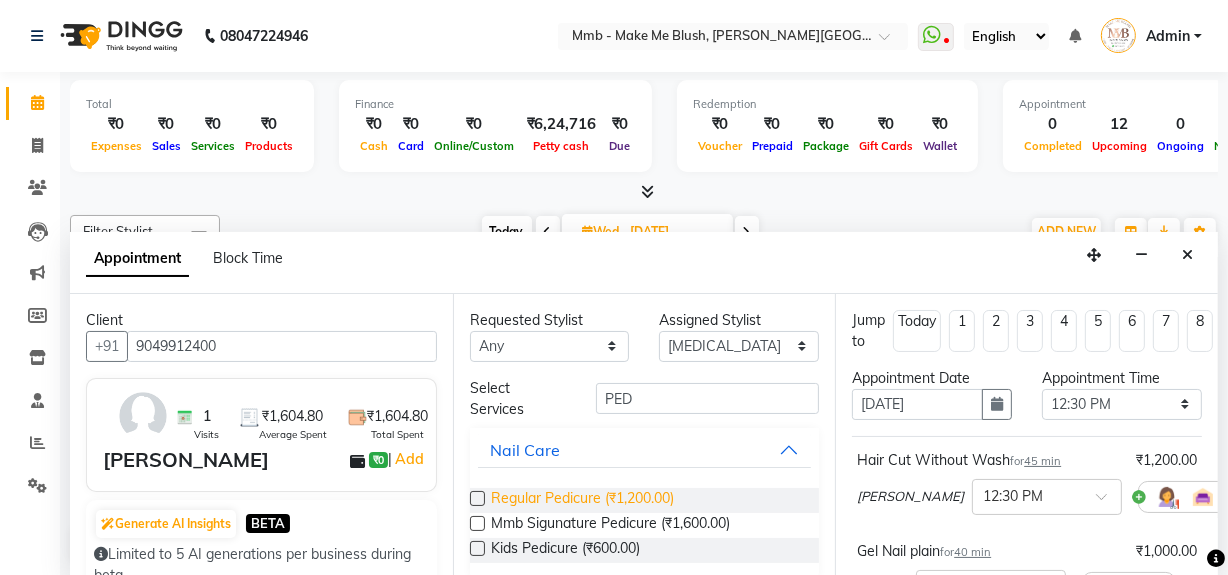 click on "Regular Pedicure  (₹1,200.00)" at bounding box center [582, 500] 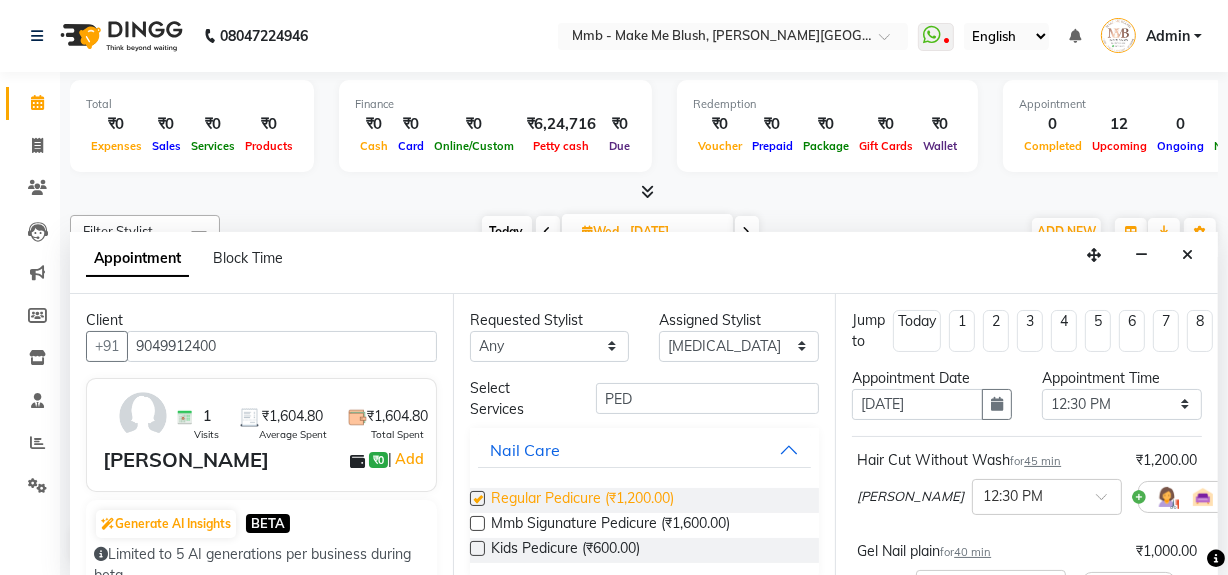 checkbox on "false" 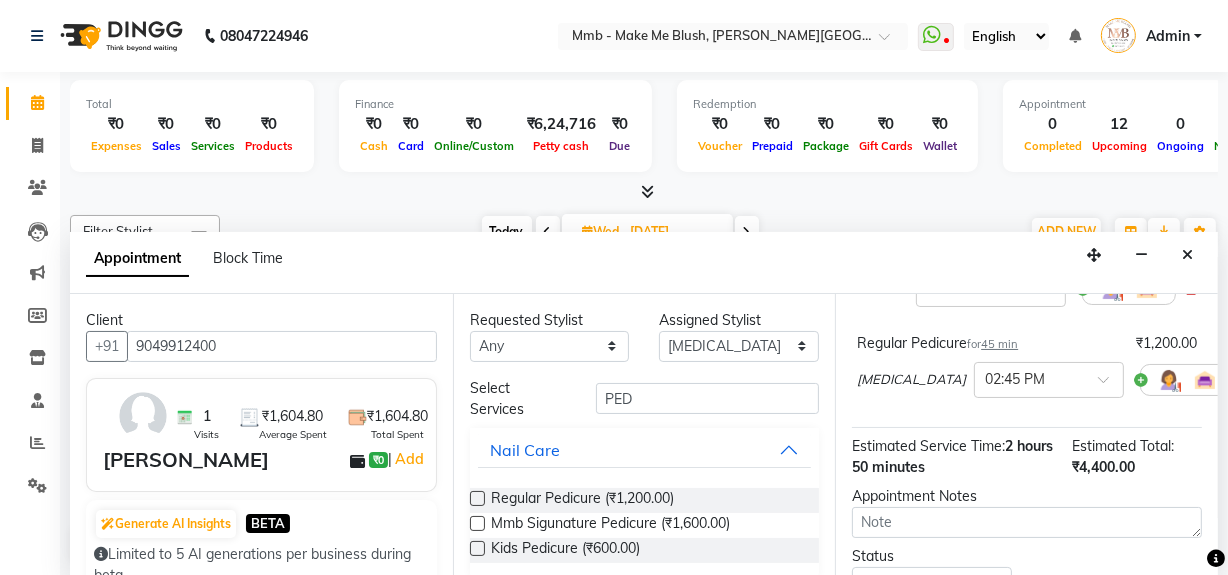 scroll, scrollTop: 361, scrollLeft: 0, axis: vertical 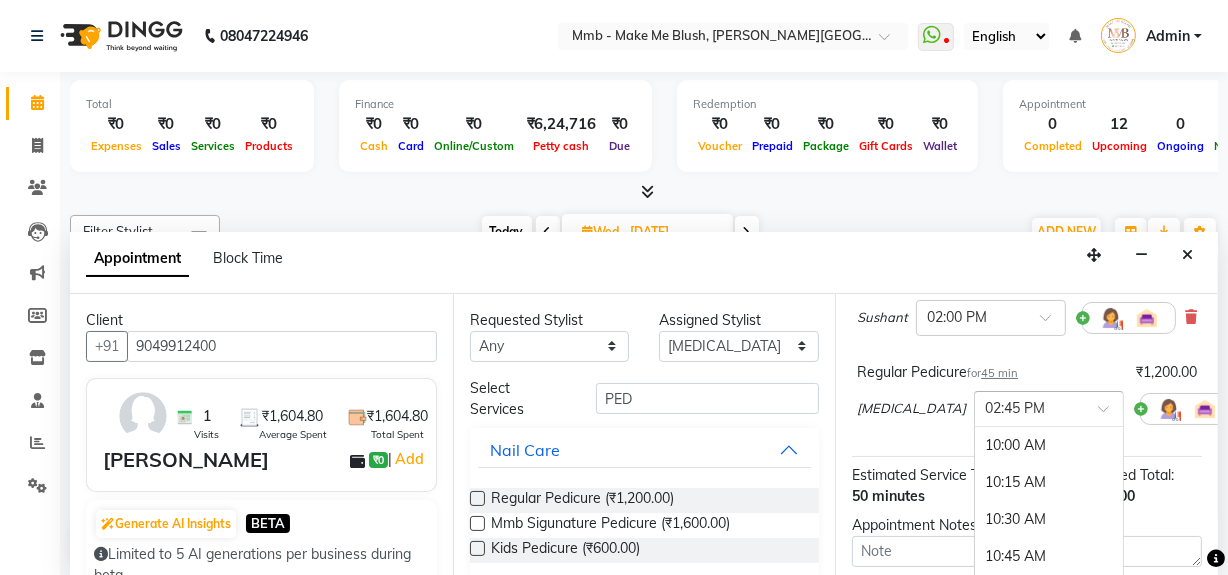 click at bounding box center [1110, 414] 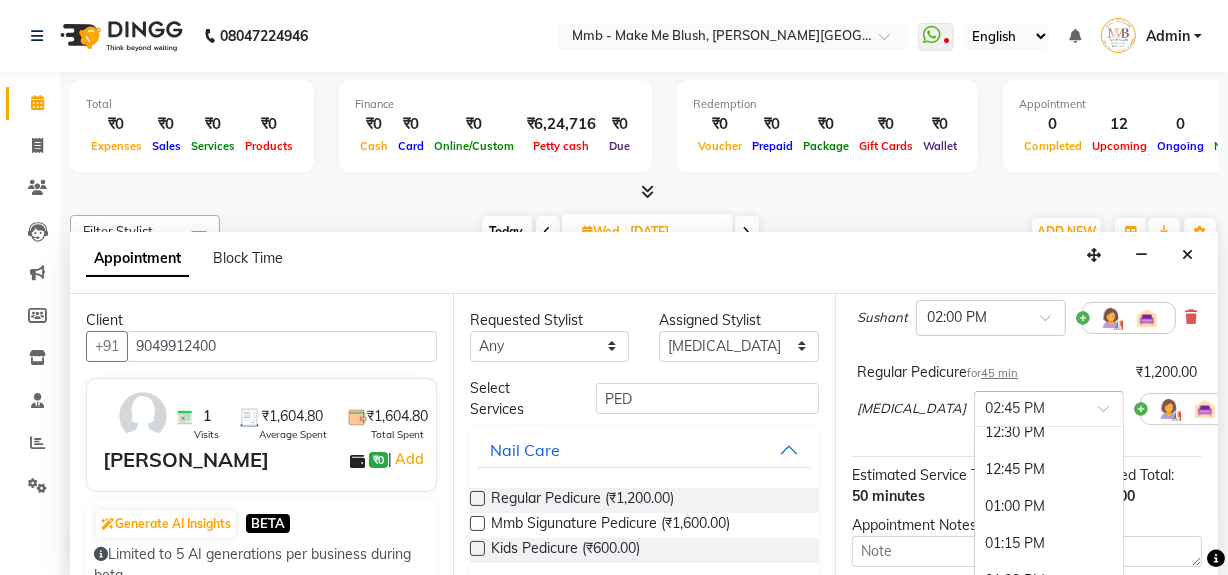 scroll, scrollTop: 375, scrollLeft: 0, axis: vertical 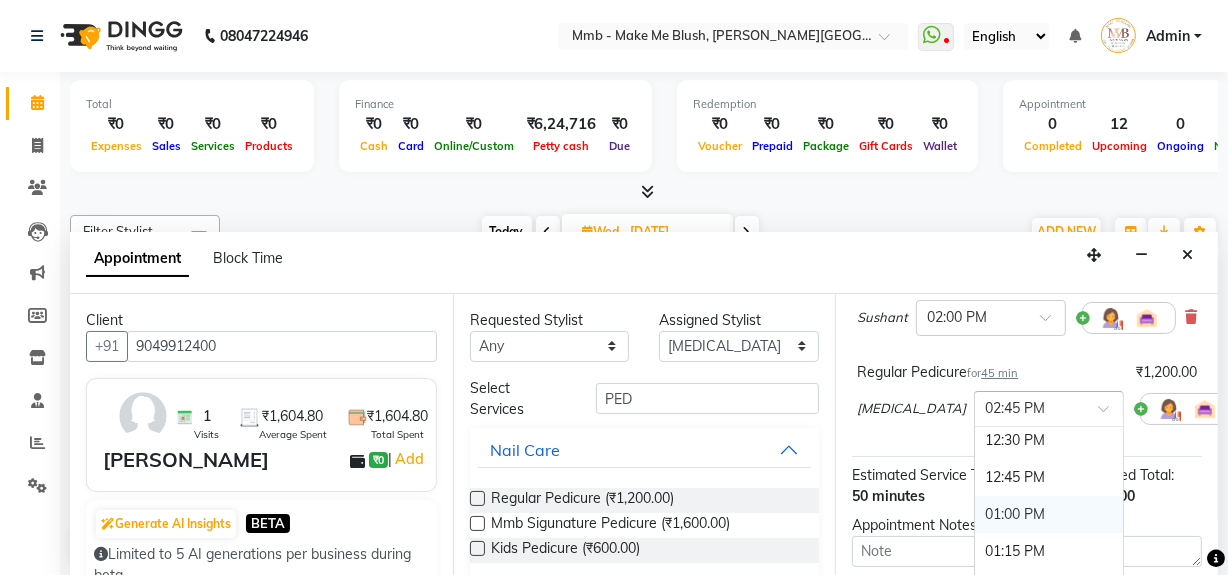 click on "01:00 PM" at bounding box center [1049, 514] 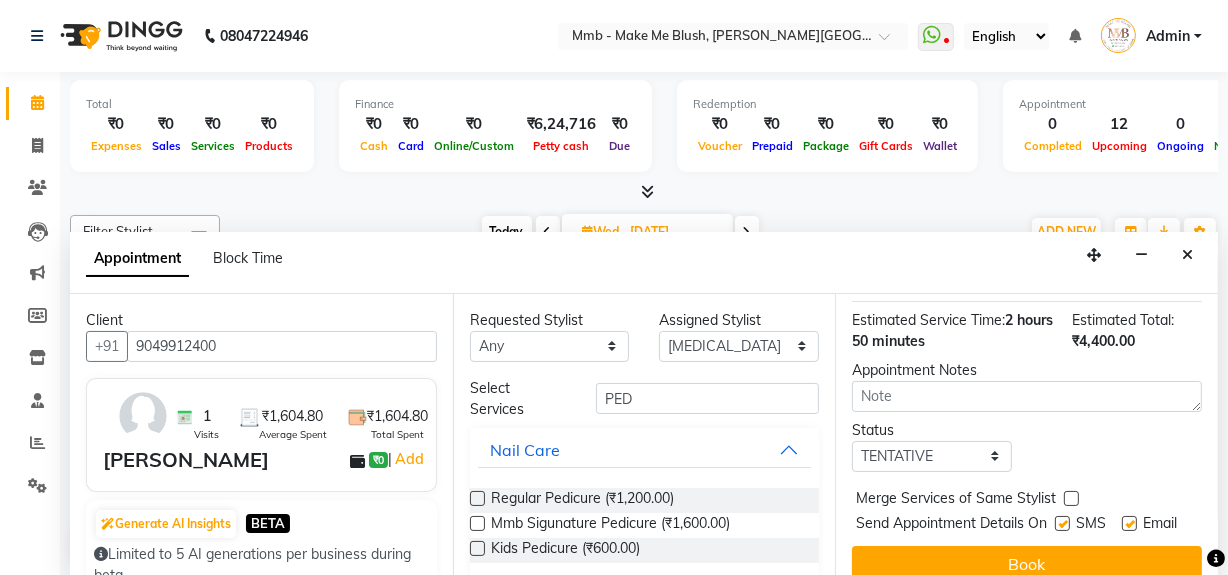 scroll, scrollTop: 570, scrollLeft: 0, axis: vertical 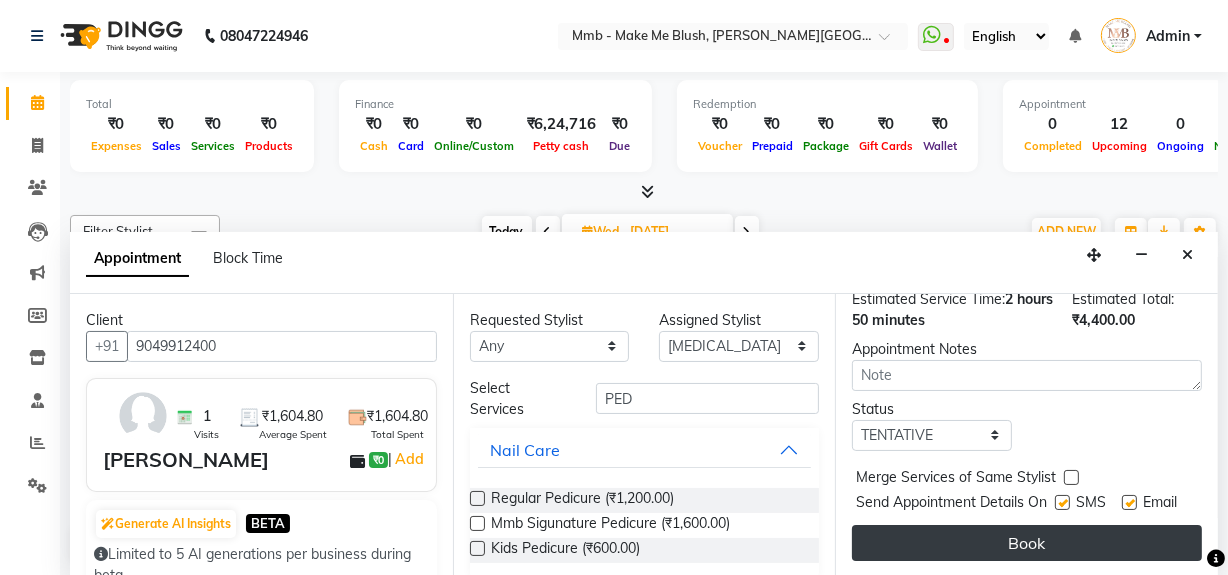 click on "Book" at bounding box center [1027, 543] 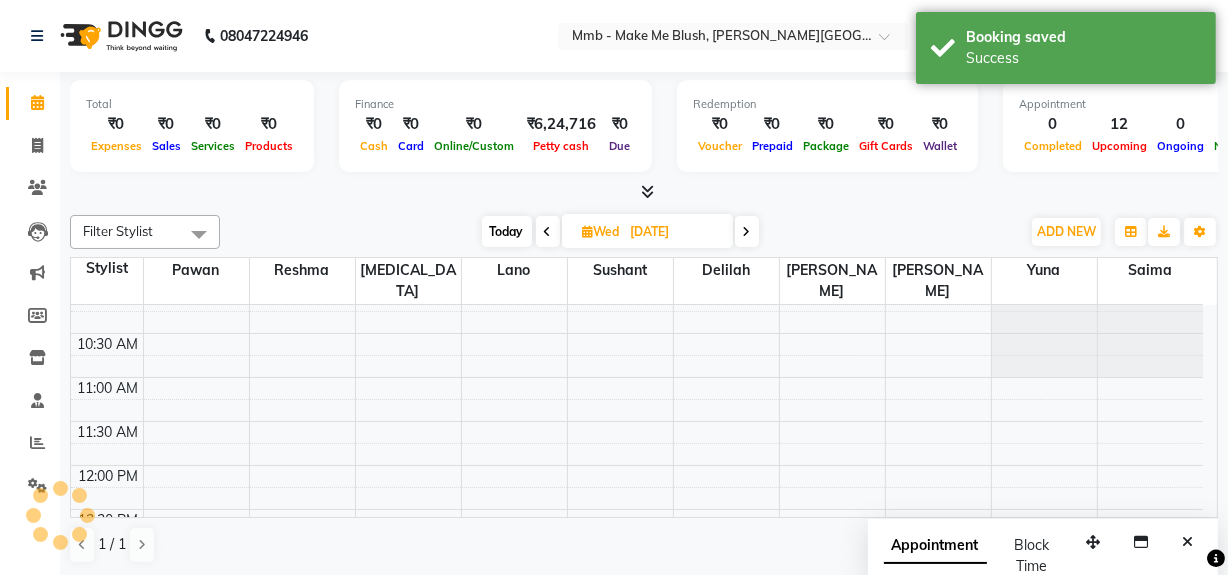 scroll, scrollTop: 0, scrollLeft: 0, axis: both 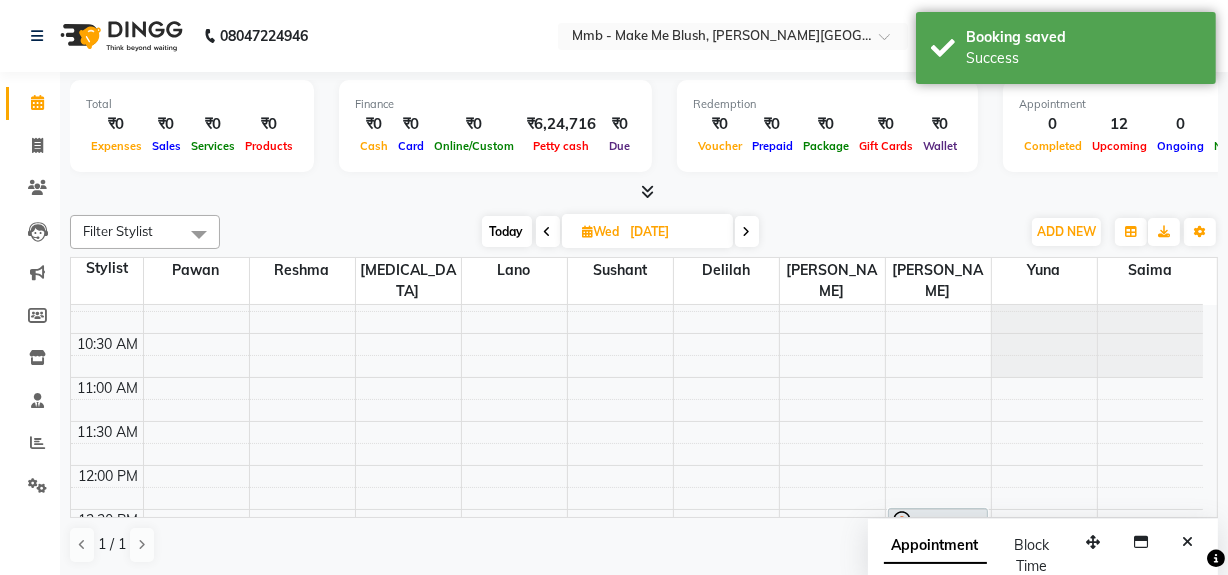 click at bounding box center (747, 231) 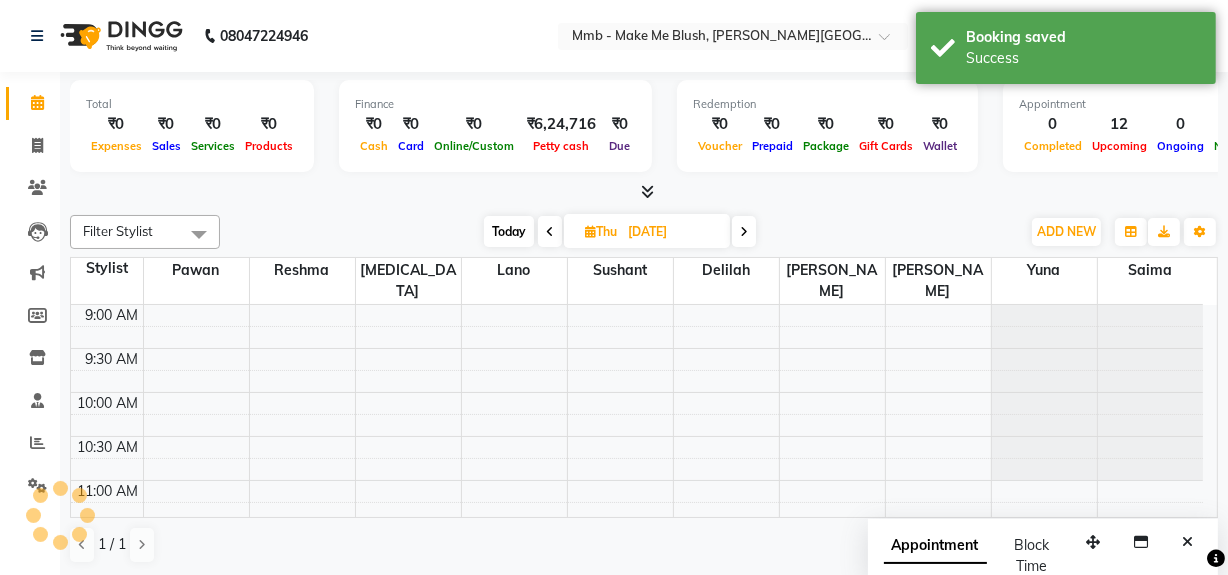 scroll, scrollTop: 176, scrollLeft: 0, axis: vertical 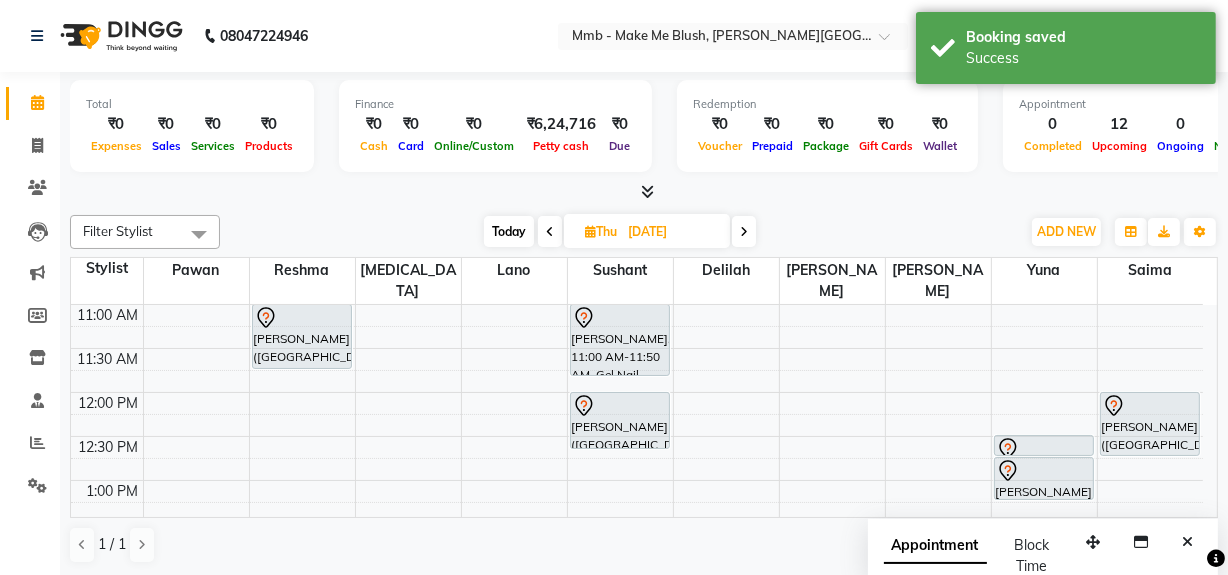 click at bounding box center (744, 231) 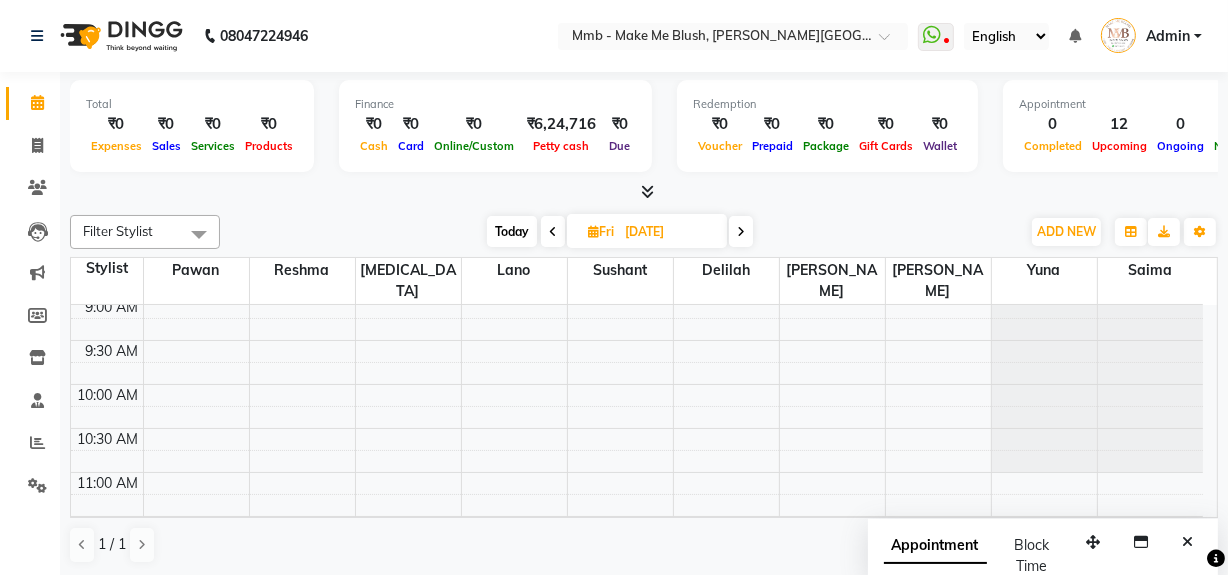scroll, scrollTop: 0, scrollLeft: 0, axis: both 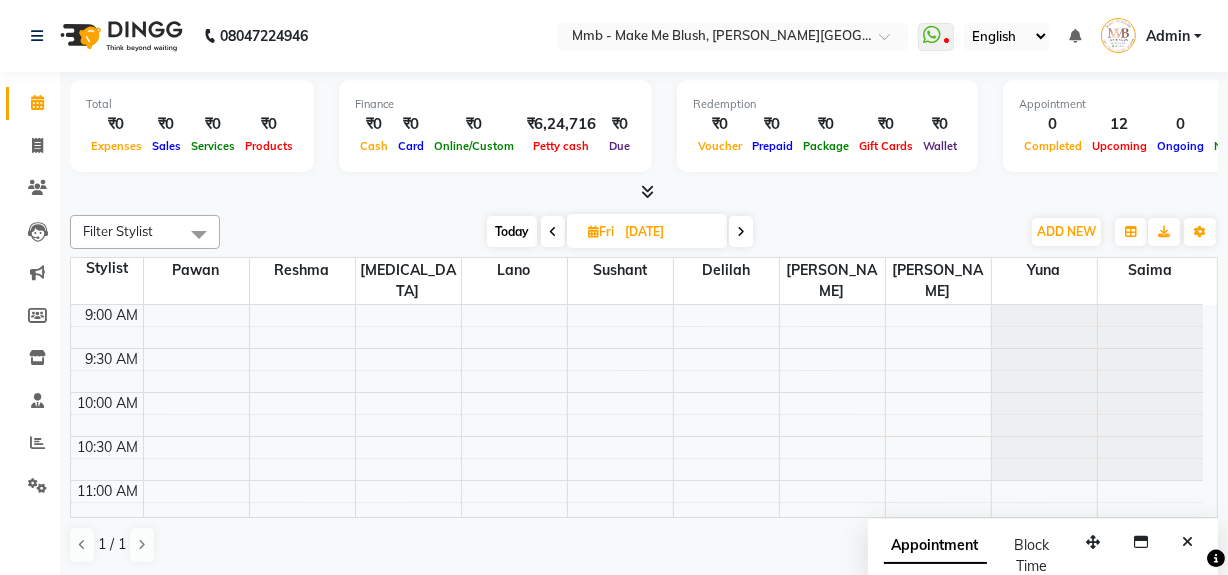 click on "Today" at bounding box center [512, 231] 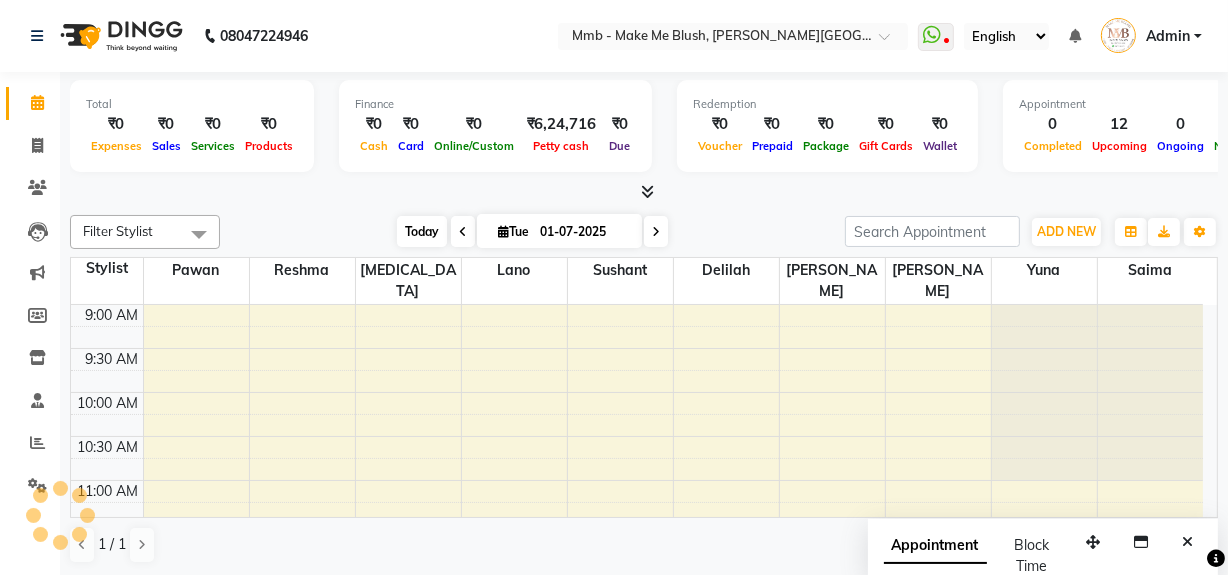 scroll, scrollTop: 176, scrollLeft: 0, axis: vertical 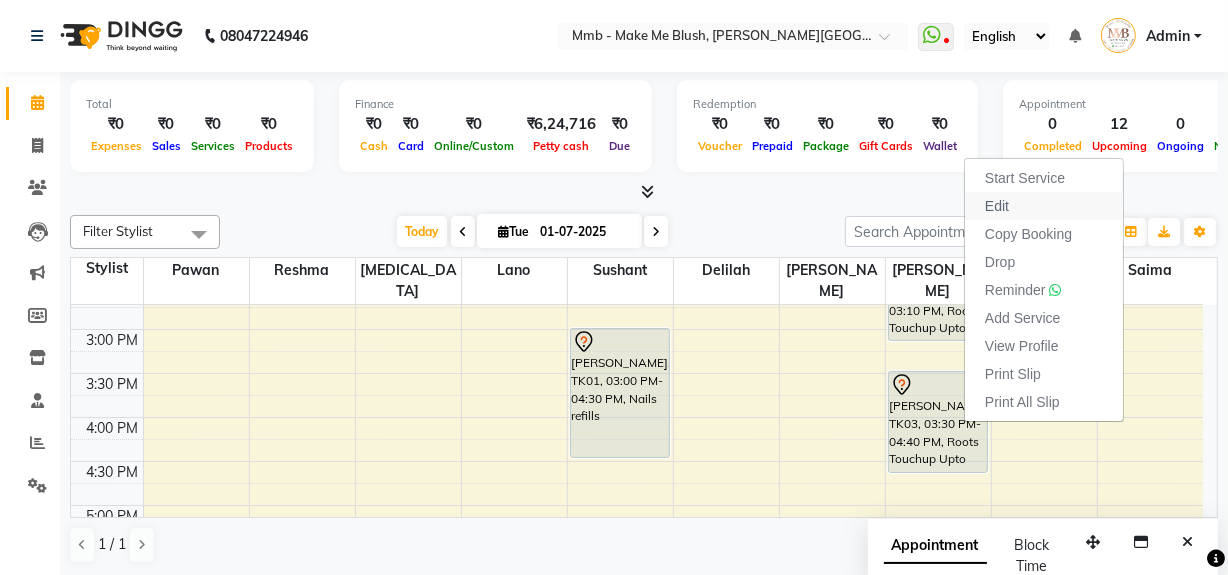 click on "Edit" at bounding box center [997, 206] 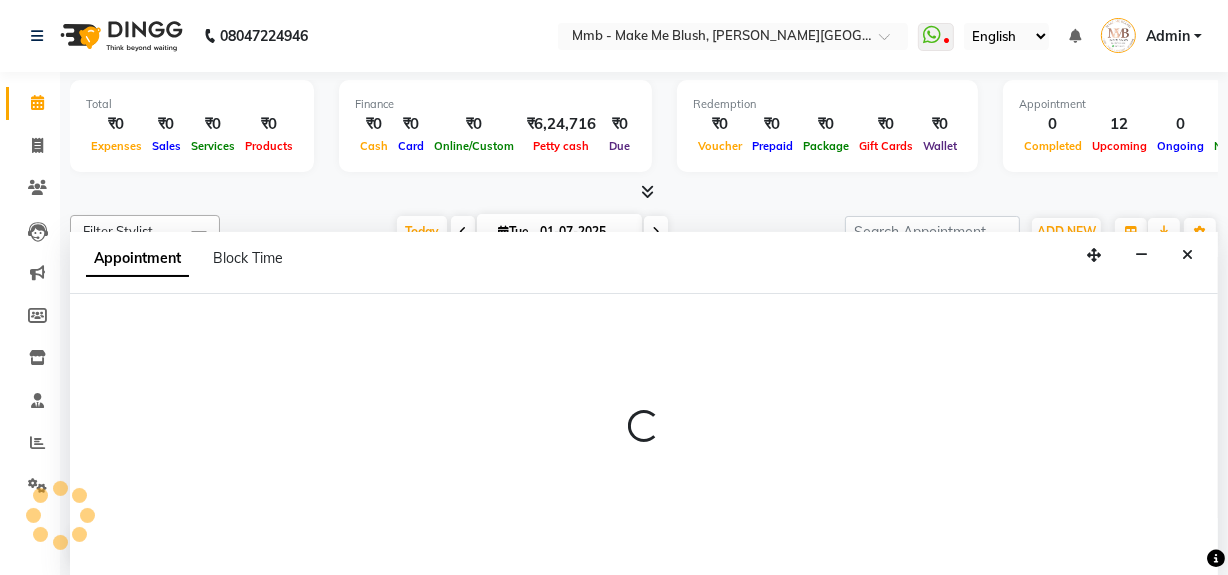select on "tentative" 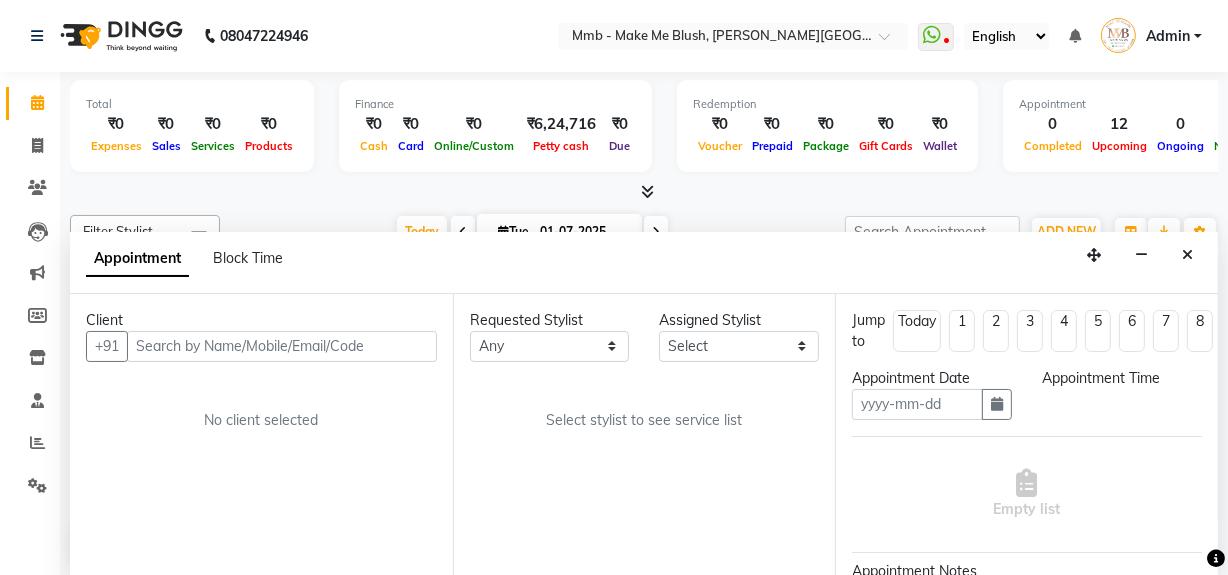 scroll, scrollTop: 0, scrollLeft: 0, axis: both 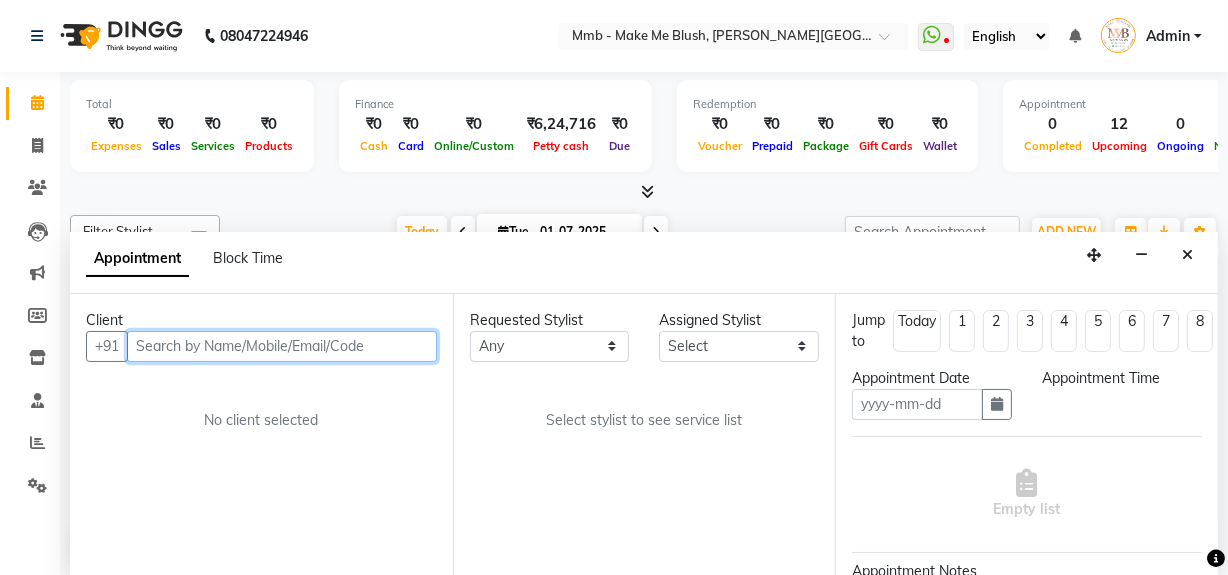 type on "01-07-2025" 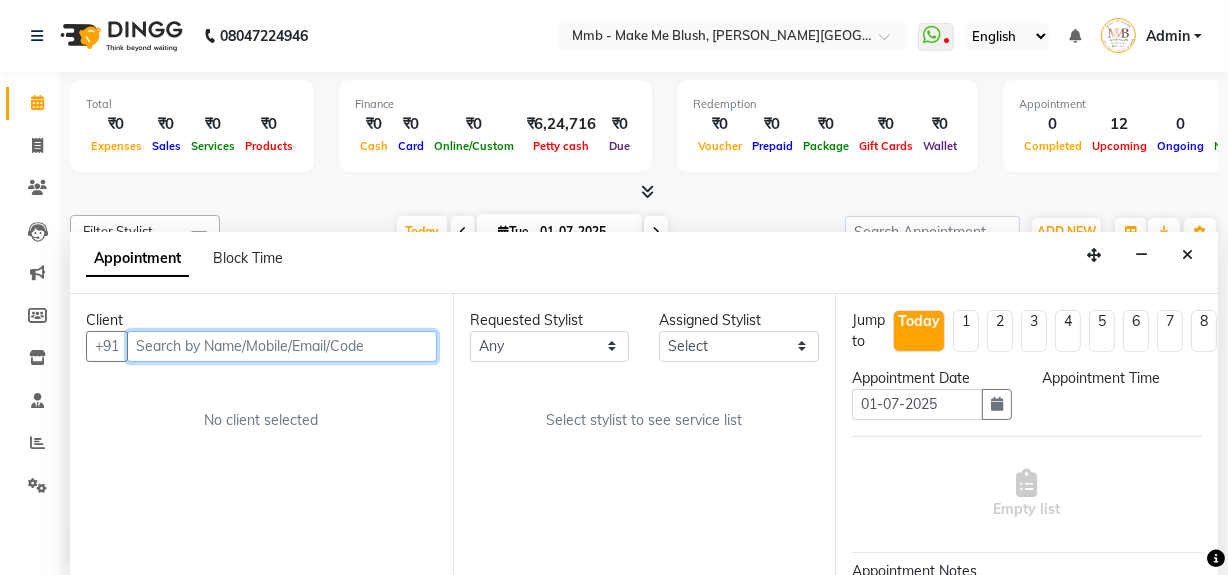 select on "930" 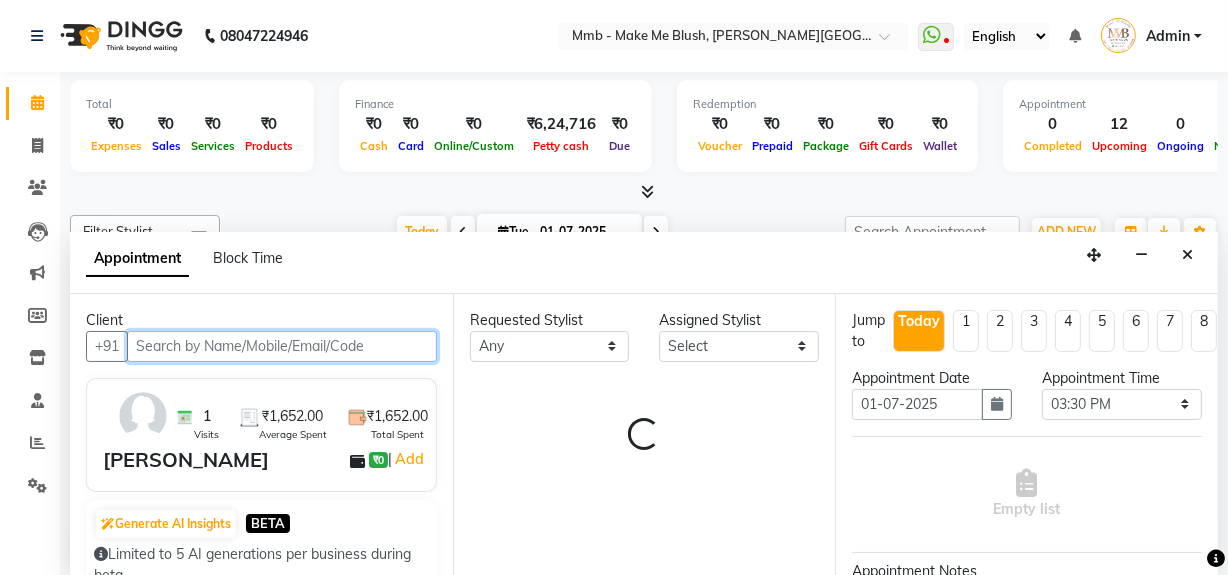 select on "45263" 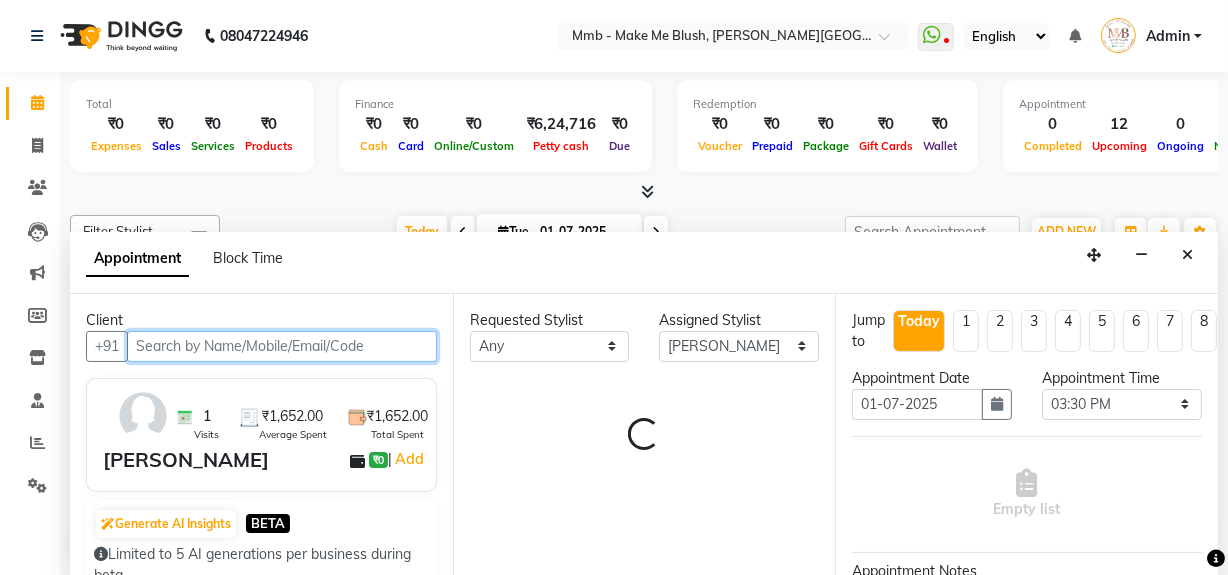 scroll, scrollTop: 176, scrollLeft: 0, axis: vertical 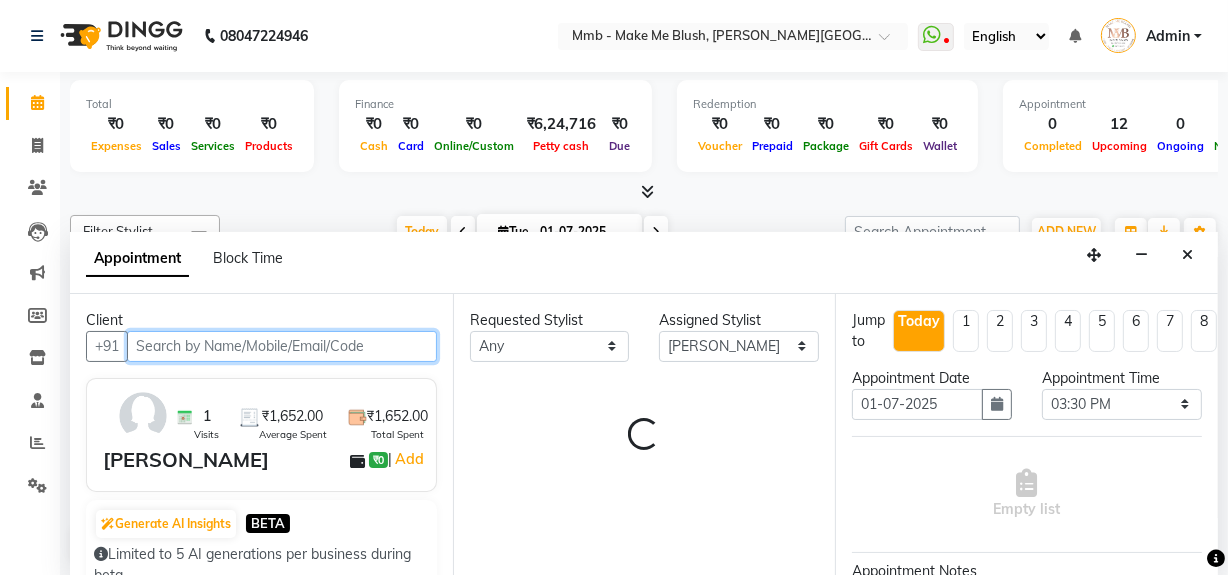 select on "1396" 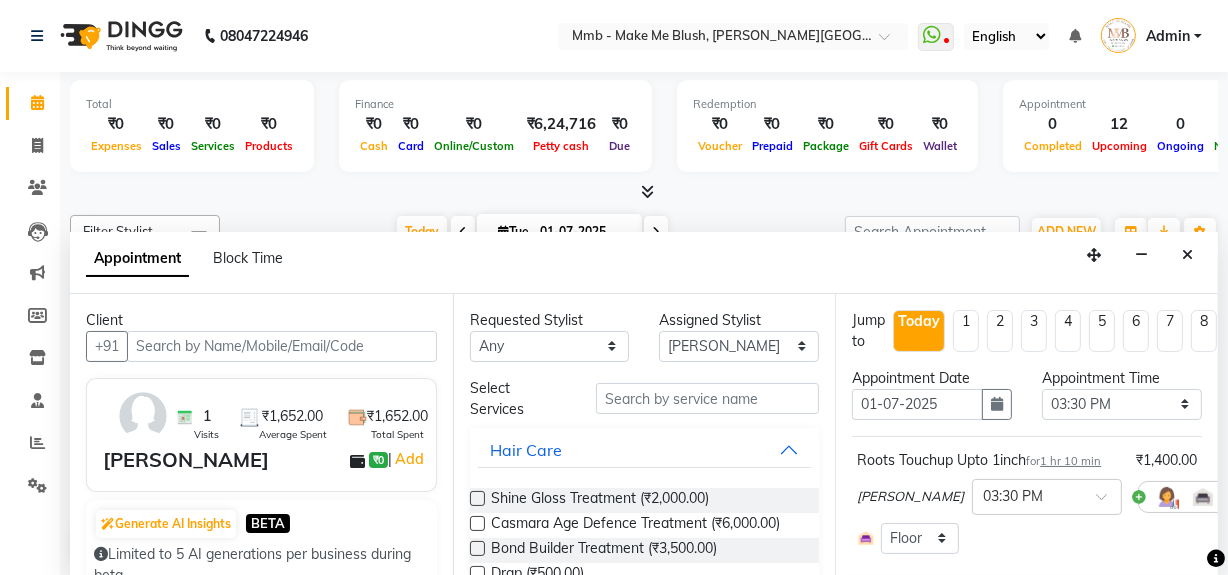 click at bounding box center (1246, 496) 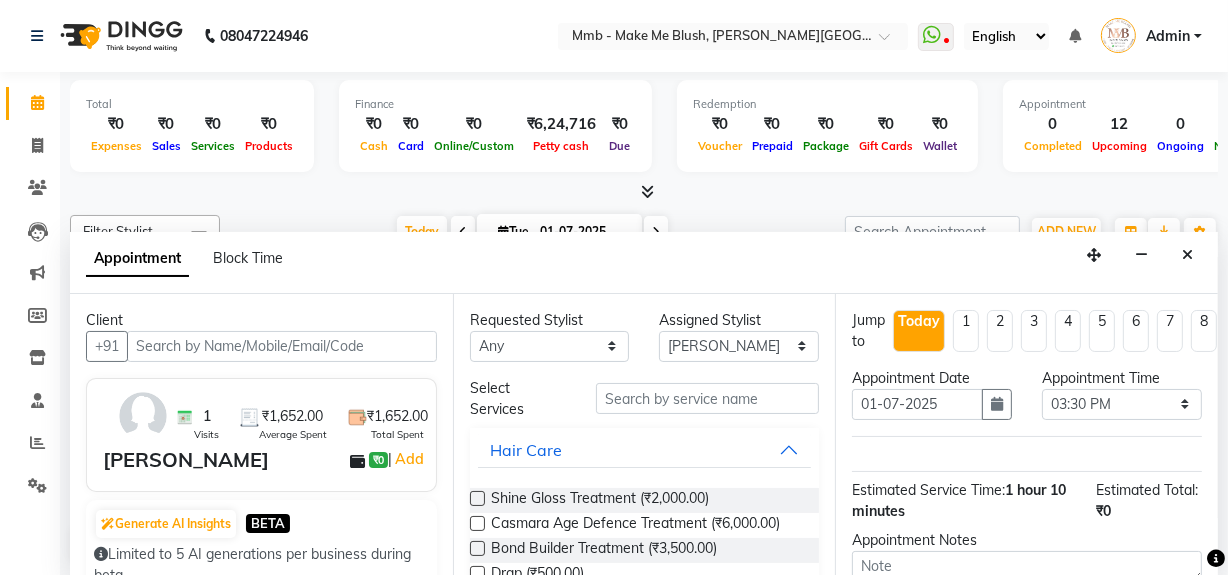 scroll, scrollTop: 145, scrollLeft: 0, axis: vertical 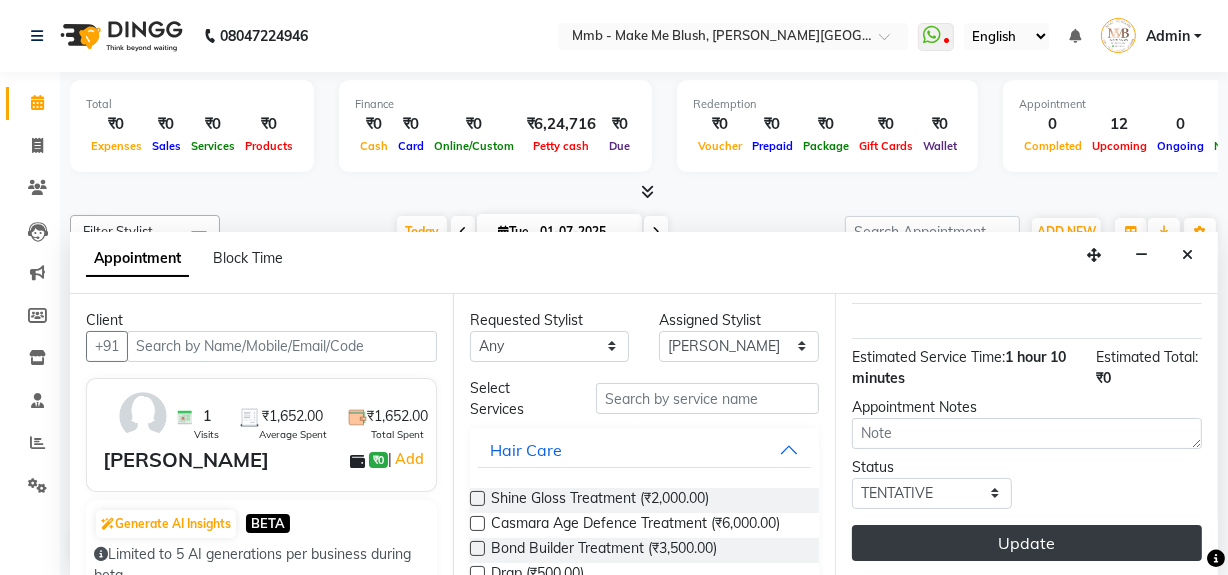 click on "Update" at bounding box center [1027, 543] 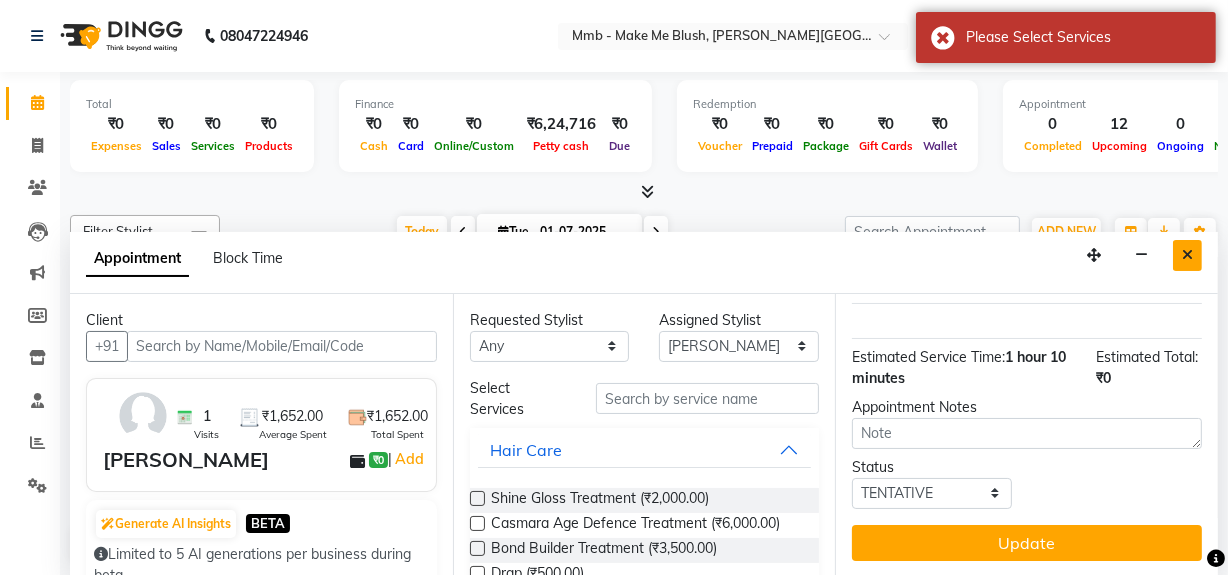 click at bounding box center [1187, 255] 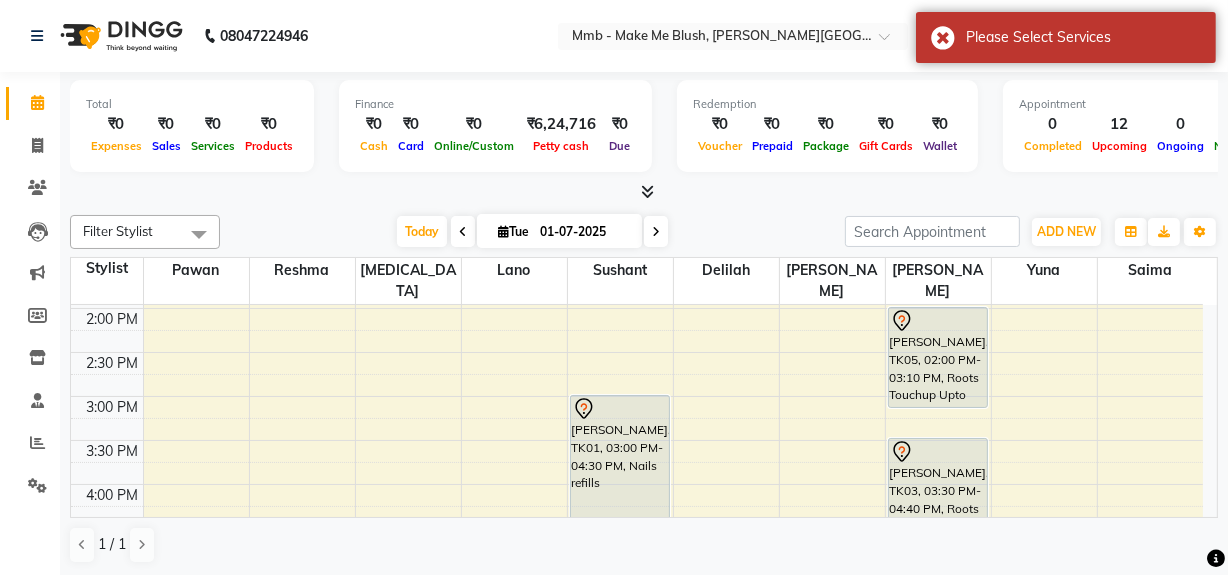 scroll, scrollTop: 467, scrollLeft: 0, axis: vertical 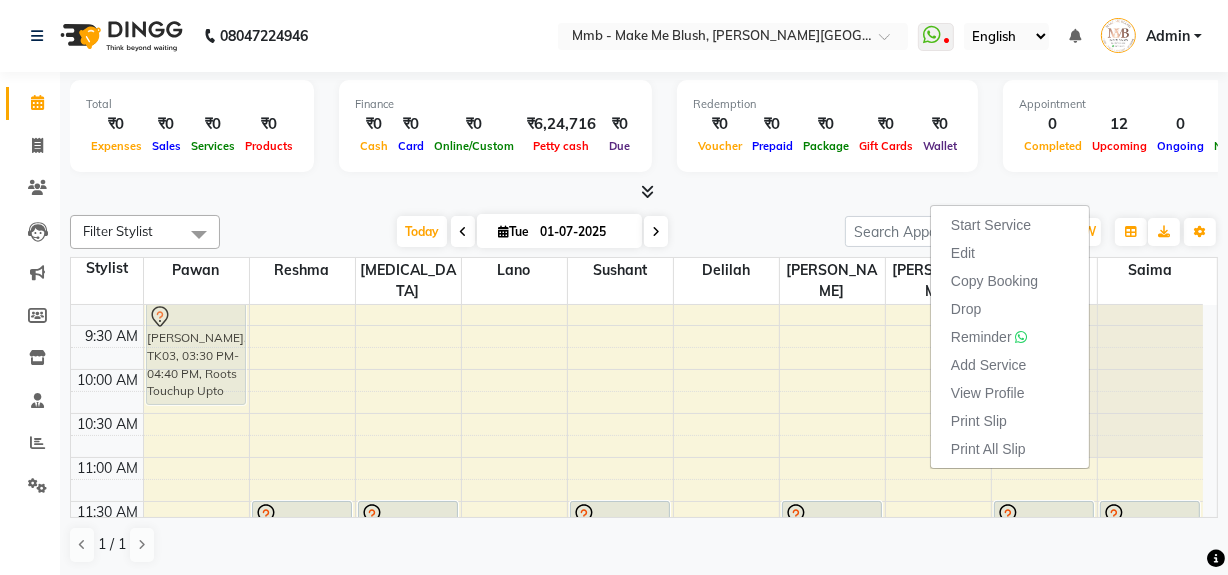 drag, startPoint x: 909, startPoint y: 441, endPoint x: 182, endPoint y: 339, distance: 734.12054 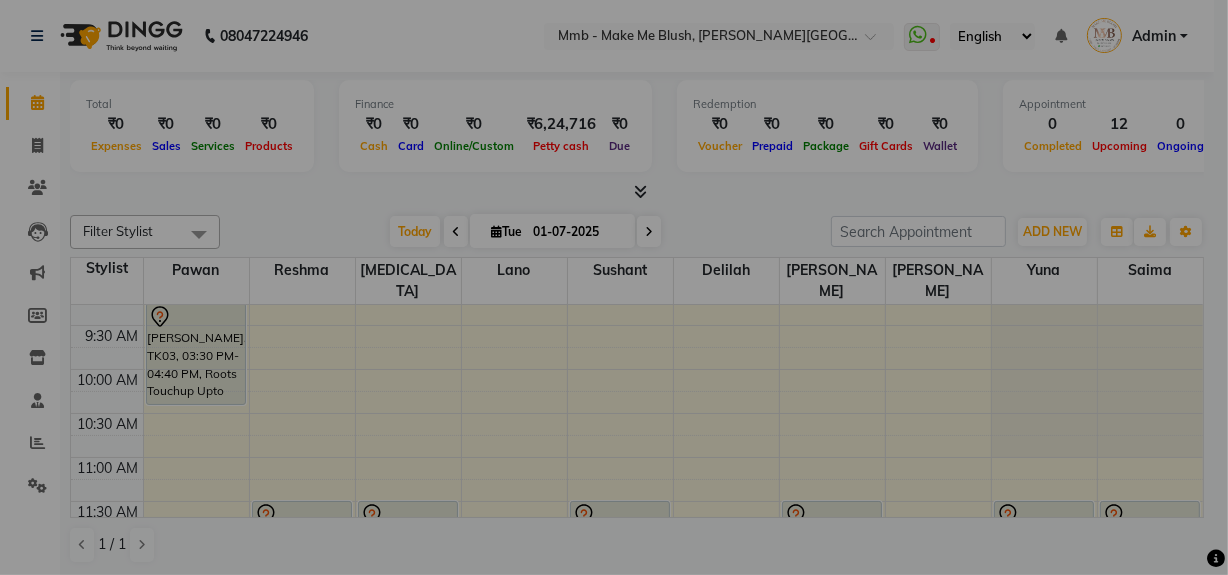 scroll, scrollTop: 21, scrollLeft: 0, axis: vertical 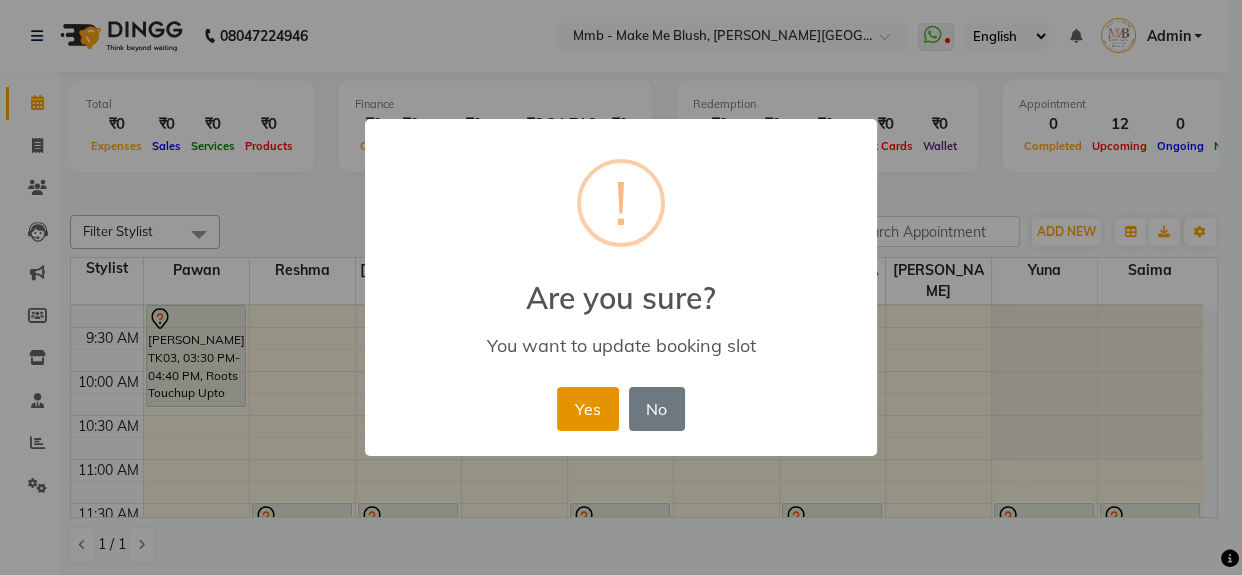 click on "Yes" at bounding box center (587, 409) 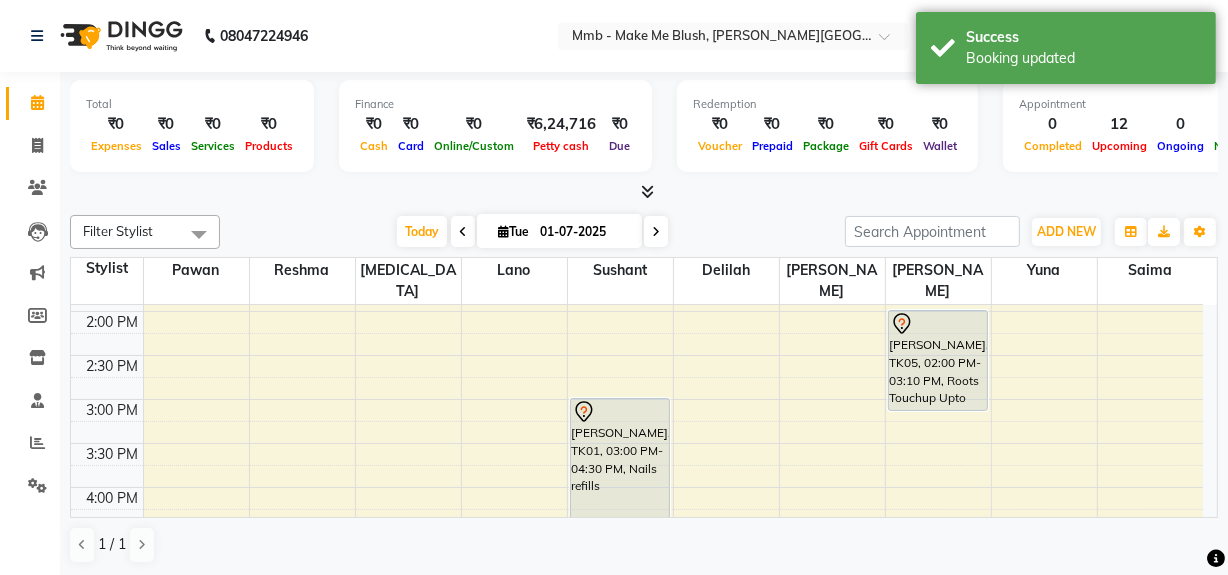 scroll, scrollTop: 470, scrollLeft: 0, axis: vertical 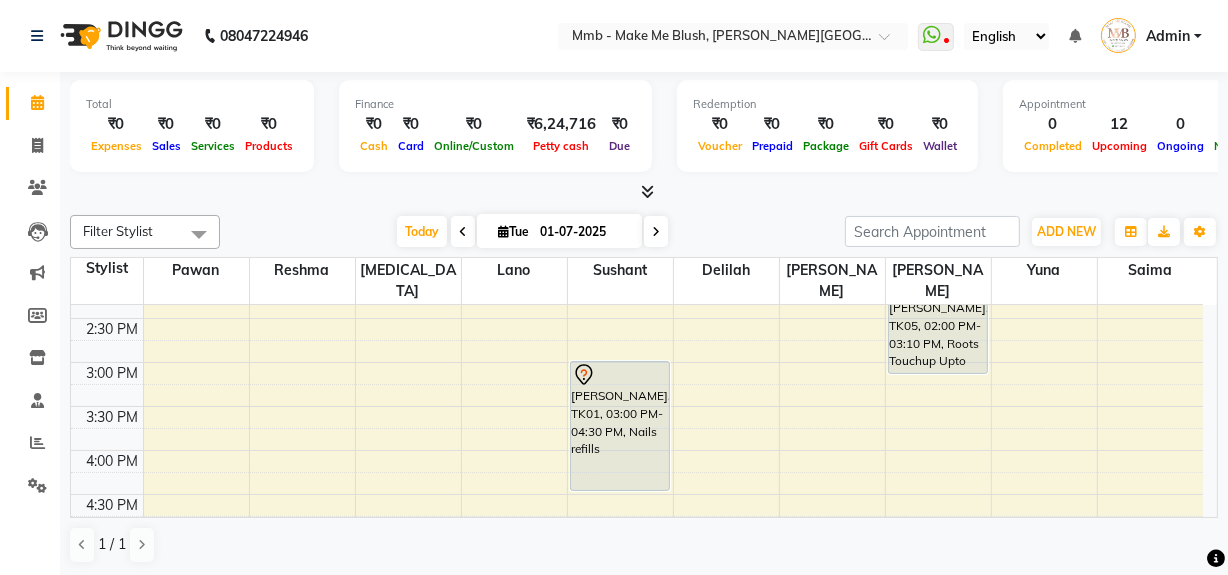 click on "Tue" at bounding box center [513, 231] 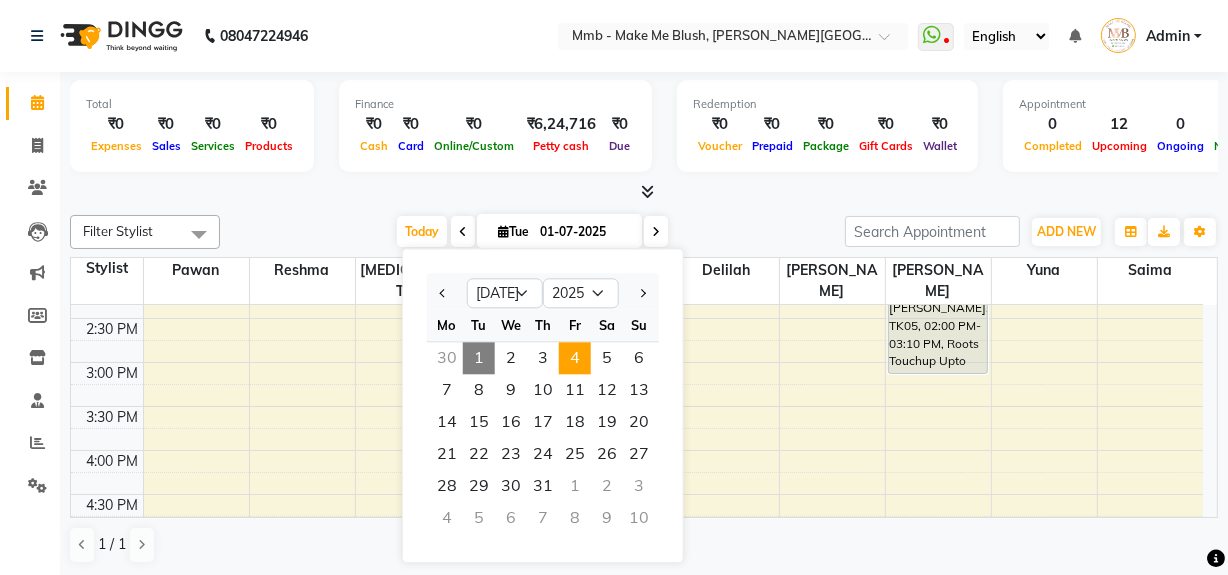 click on "4" at bounding box center (575, 358) 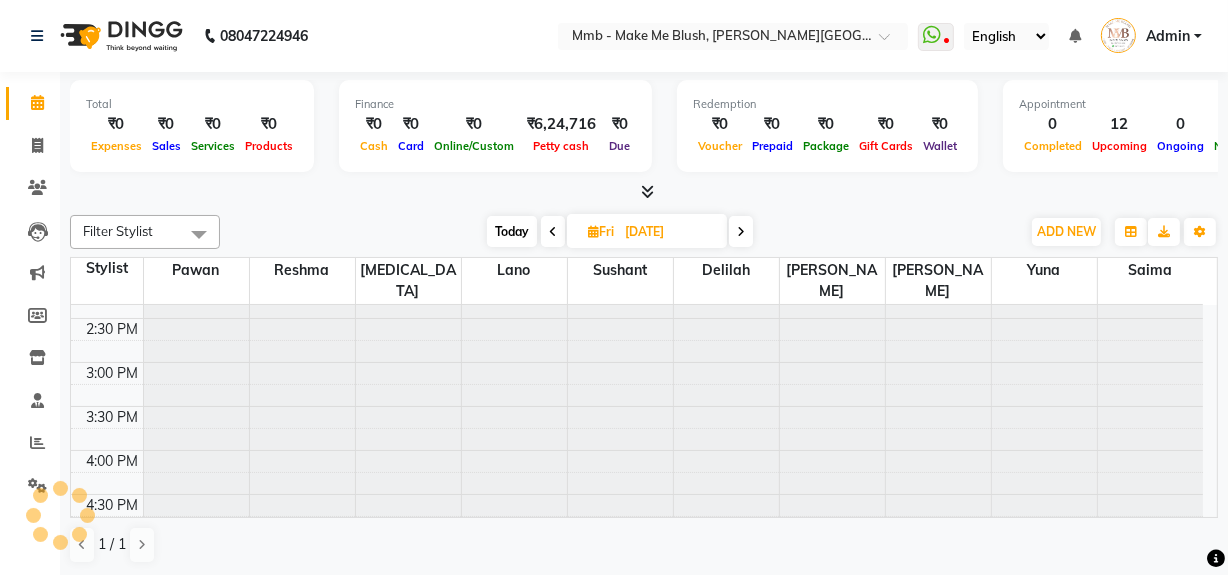 scroll, scrollTop: 176, scrollLeft: 0, axis: vertical 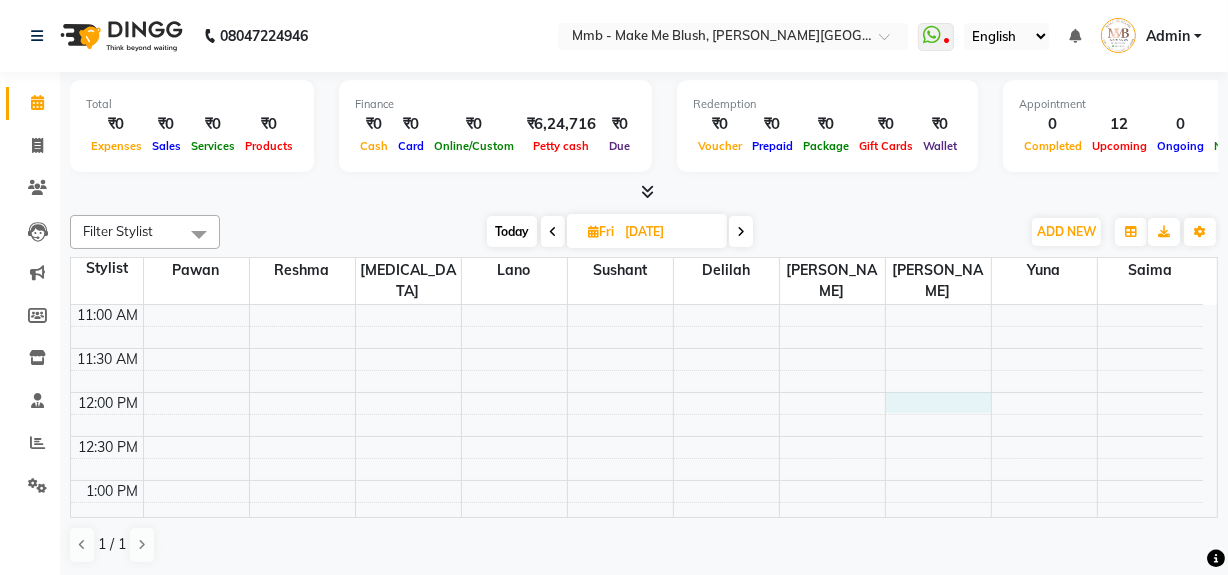 click on "9:00 AM 9:30 AM 10:00 AM 10:30 AM 11:00 AM 11:30 AM 12:00 PM 12:30 PM 1:00 PM 1:30 PM 2:00 PM 2:30 PM 3:00 PM 3:30 PM 4:00 PM 4:30 PM 5:00 PM 5:30 PM 6:00 PM 6:30 PM 7:00 PM 7:30 PM 8:00 PM 8:30 PM" at bounding box center [637, 656] 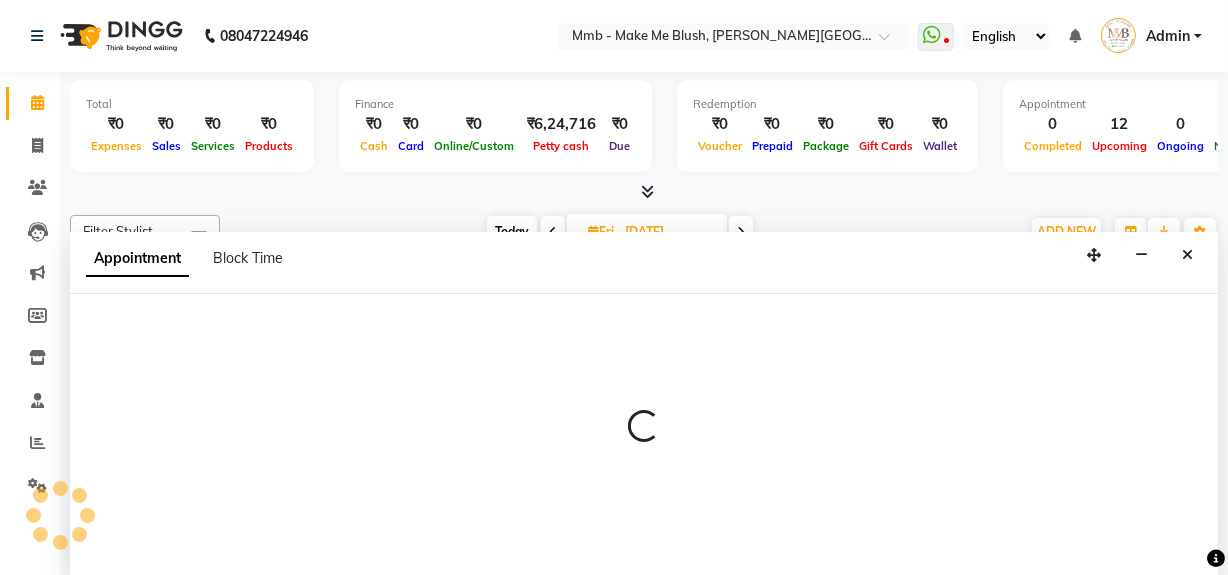 select on "45263" 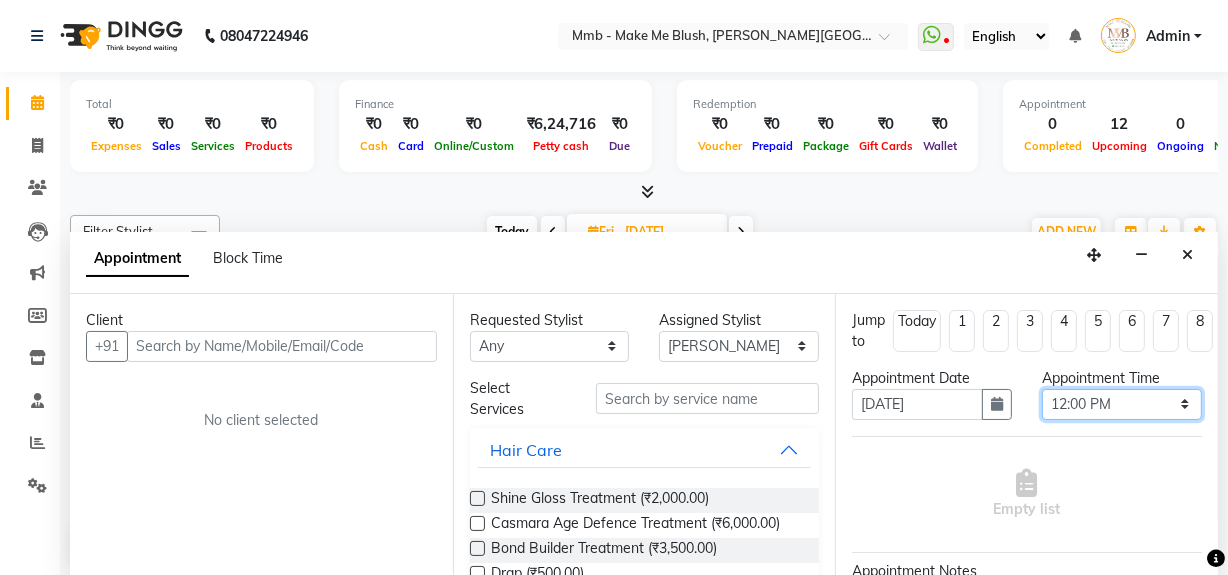 click on "Select 10:00 AM 10:15 AM 10:30 AM 10:45 AM 11:00 AM 11:15 AM 11:30 AM 11:45 AM 12:00 PM 12:15 PM 12:30 PM 12:45 PM 01:00 PM 01:15 PM 01:30 PM 01:45 PM 02:00 PM 02:15 PM 02:30 PM 02:45 PM 03:00 PM 03:15 PM 03:30 PM 03:45 PM 04:00 PM 04:15 PM 04:30 PM 04:45 PM 05:00 PM 05:15 PM 05:30 PM 05:45 PM 06:00 PM 06:15 PM 06:30 PM 06:45 PM 07:00 PM 07:15 PM 07:30 PM 07:45 PM 08:00 PM" at bounding box center (1122, 404) 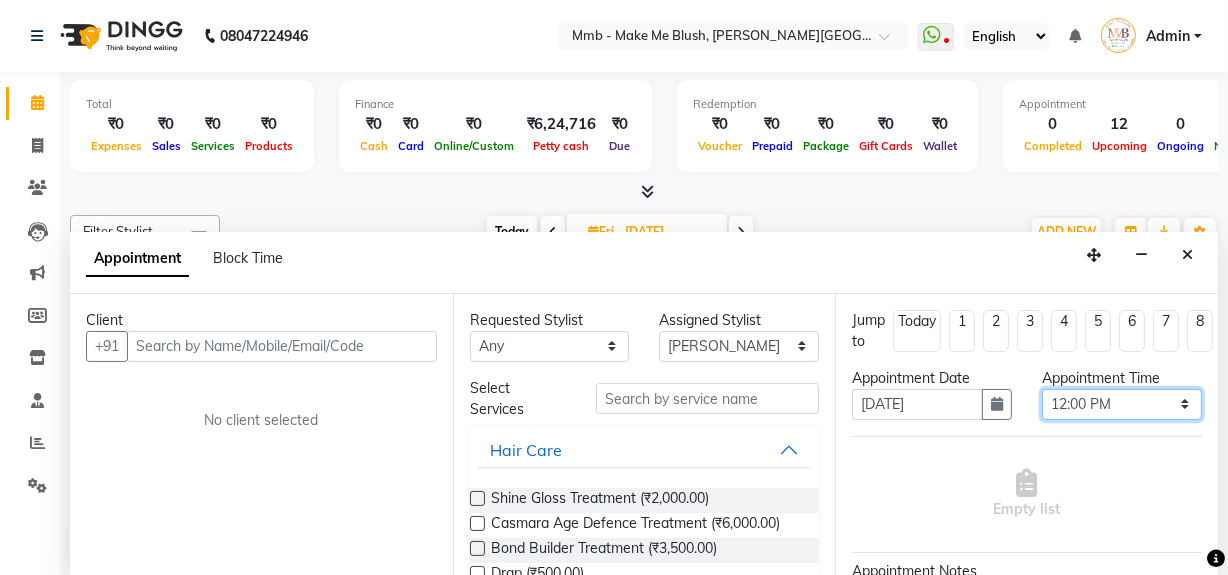 select on "735" 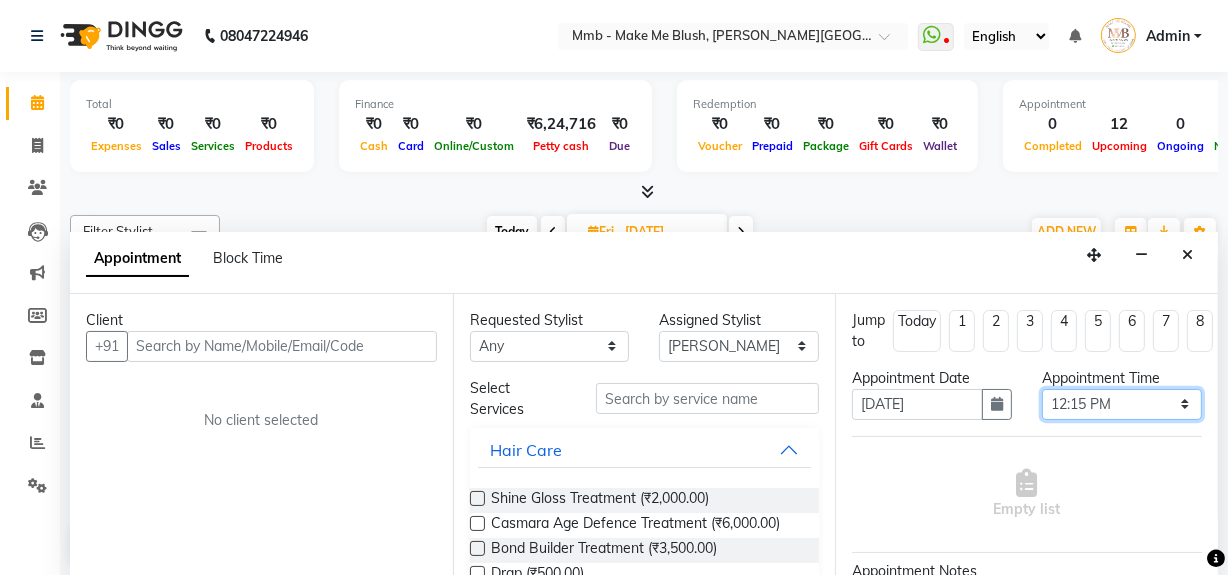 click on "Select 10:00 AM 10:15 AM 10:30 AM 10:45 AM 11:00 AM 11:15 AM 11:30 AM 11:45 AM 12:00 PM 12:15 PM 12:30 PM 12:45 PM 01:00 PM 01:15 PM 01:30 PM 01:45 PM 02:00 PM 02:15 PM 02:30 PM 02:45 PM 03:00 PM 03:15 PM 03:30 PM 03:45 PM 04:00 PM 04:15 PM 04:30 PM 04:45 PM 05:00 PM 05:15 PM 05:30 PM 05:45 PM 06:00 PM 06:15 PM 06:30 PM 06:45 PM 07:00 PM 07:15 PM 07:30 PM 07:45 PM 08:00 PM" at bounding box center [1122, 404] 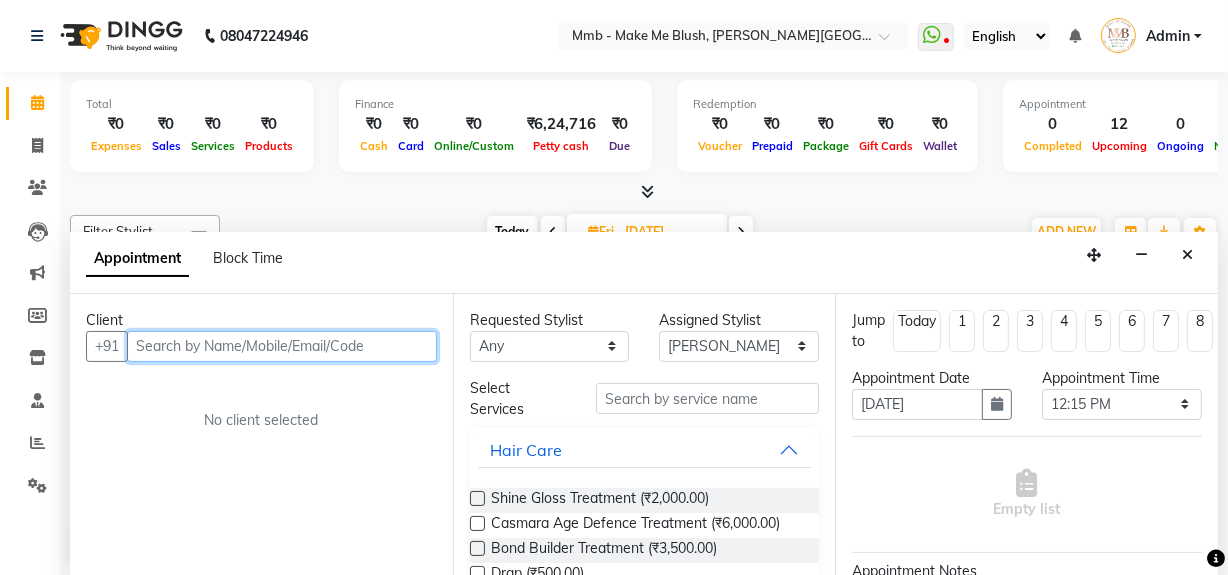 click at bounding box center [282, 346] 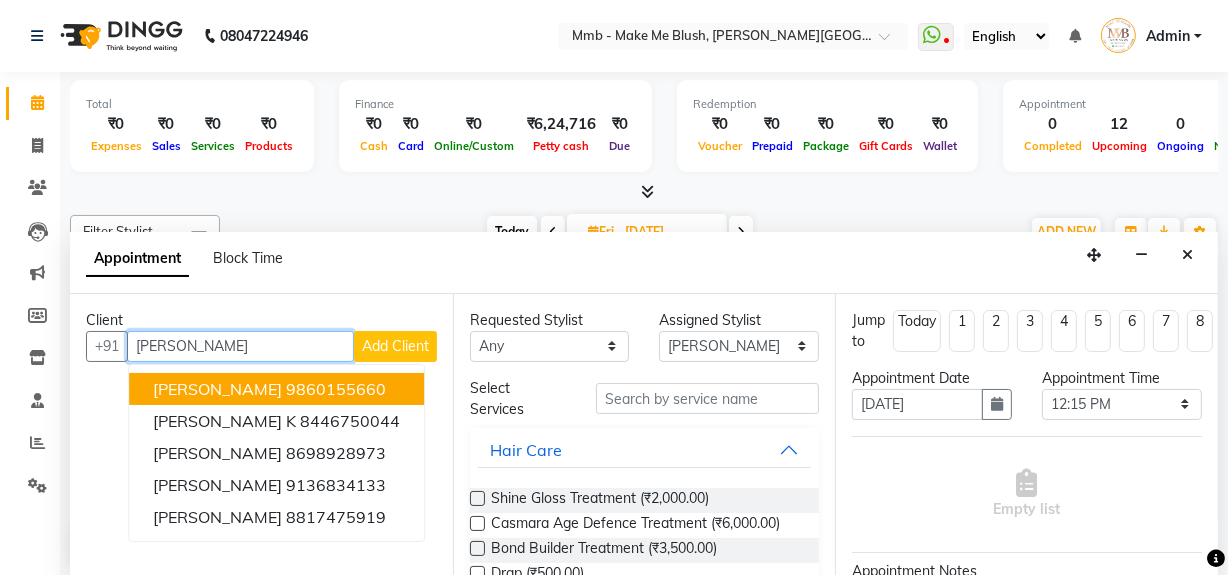 click on "[PERSON_NAME]" at bounding box center [217, 389] 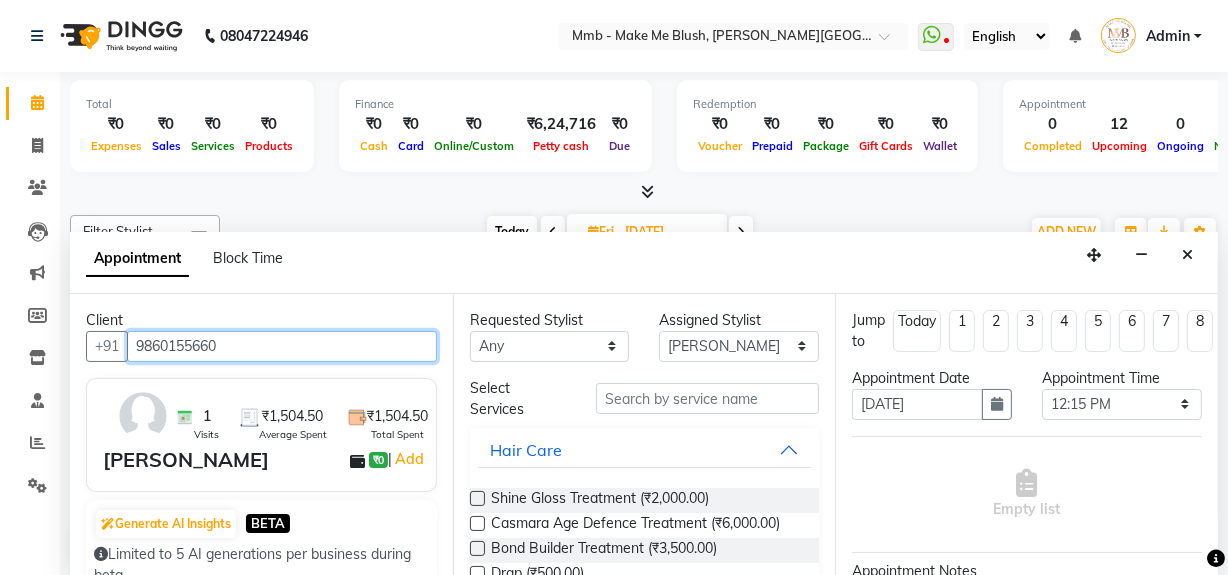 type on "9860155660" 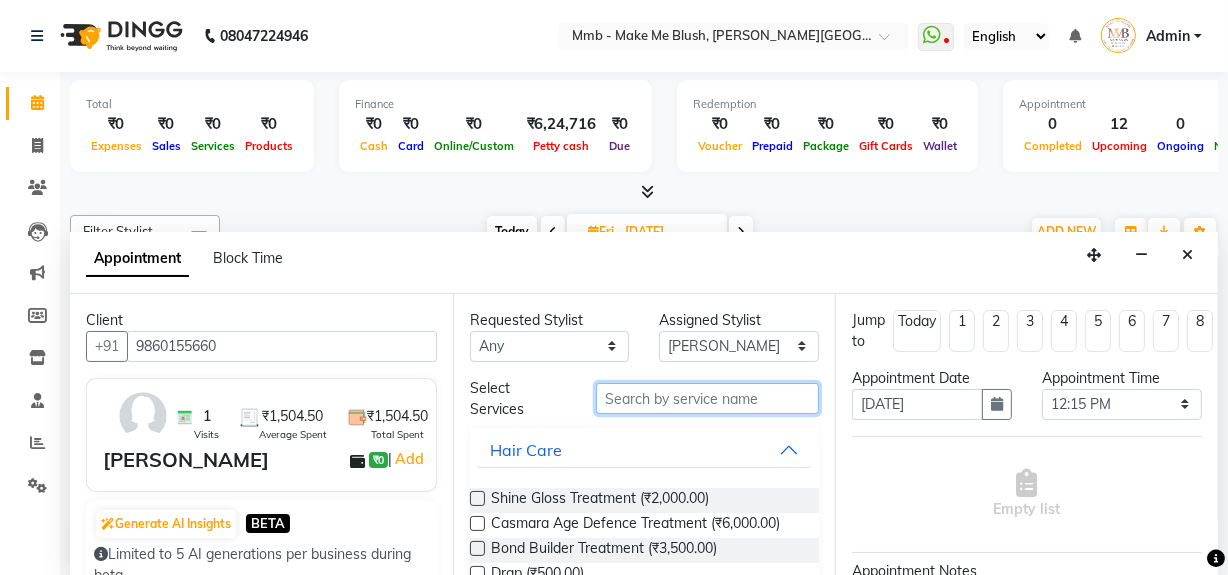click at bounding box center [707, 398] 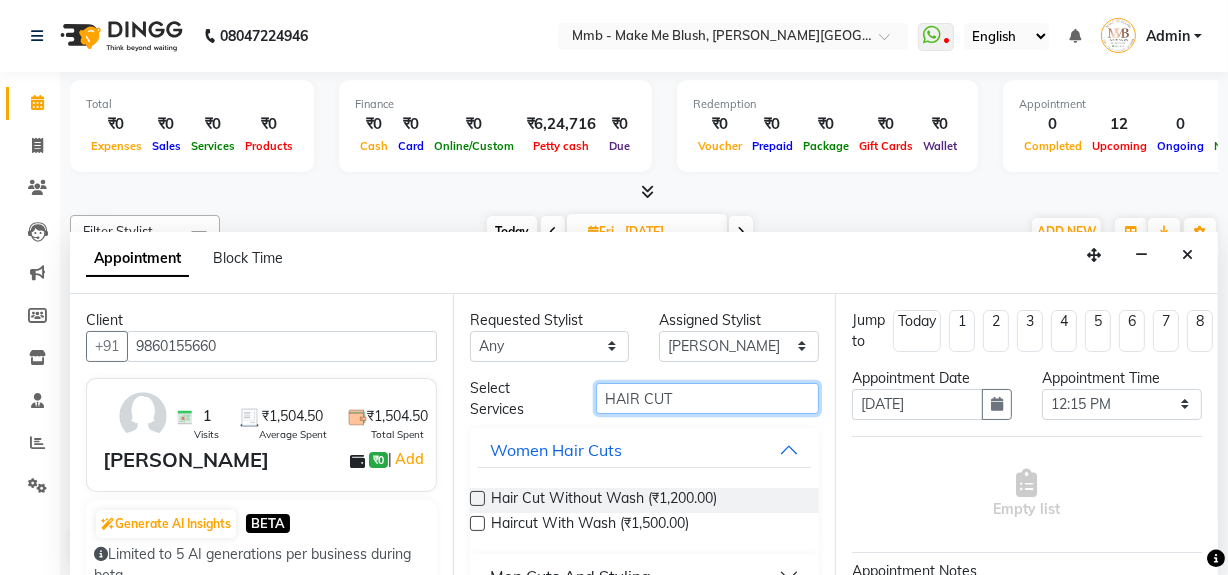 scroll, scrollTop: 36, scrollLeft: 0, axis: vertical 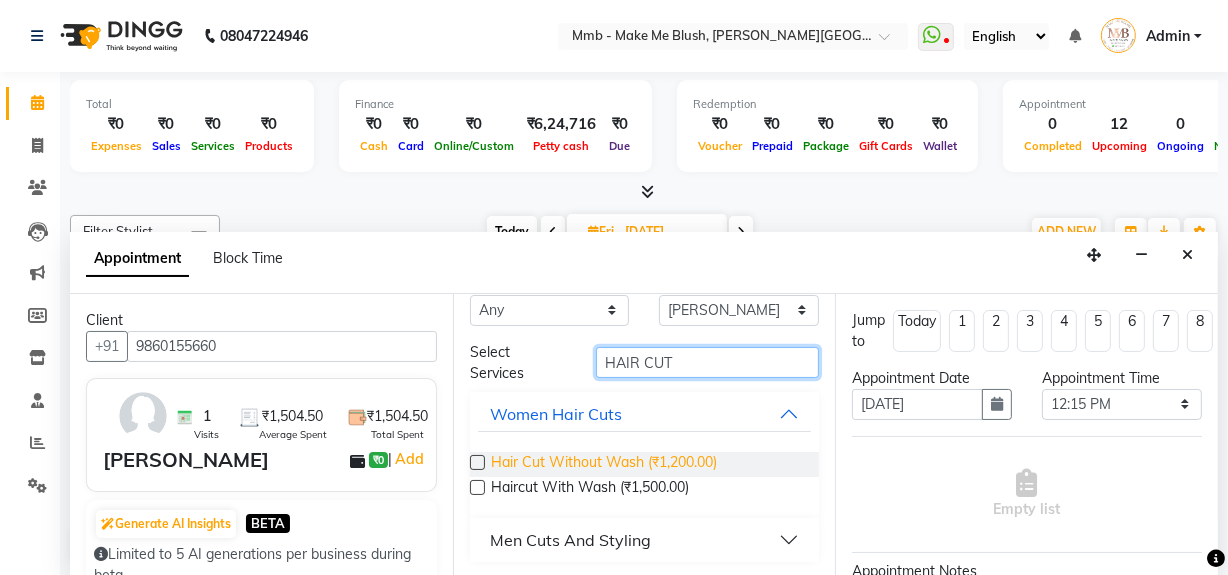 type on "HAIR CUT" 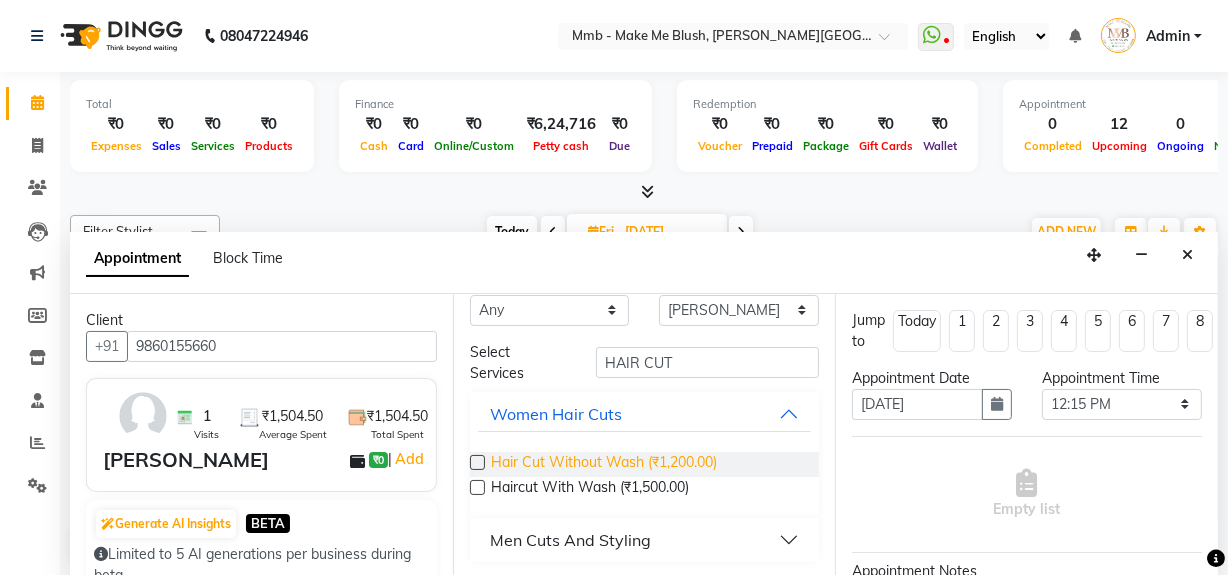 click on "Hair Cut Without Wash (₹1,200.00)" at bounding box center (604, 464) 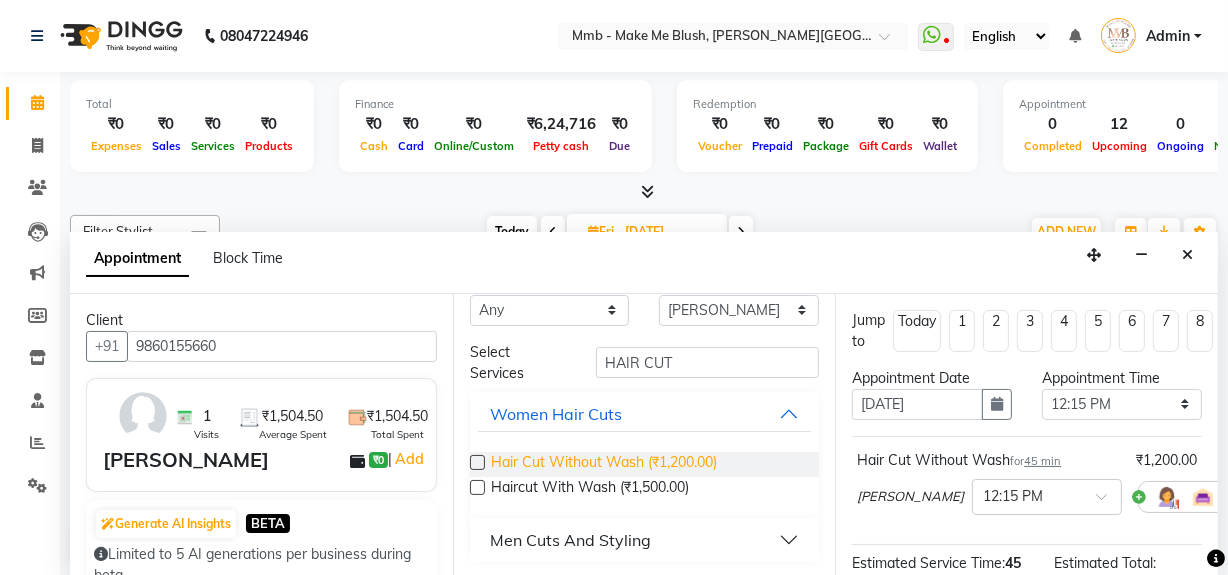 click on "Hair Cut Without Wash (₹1,200.00)" at bounding box center (604, 464) 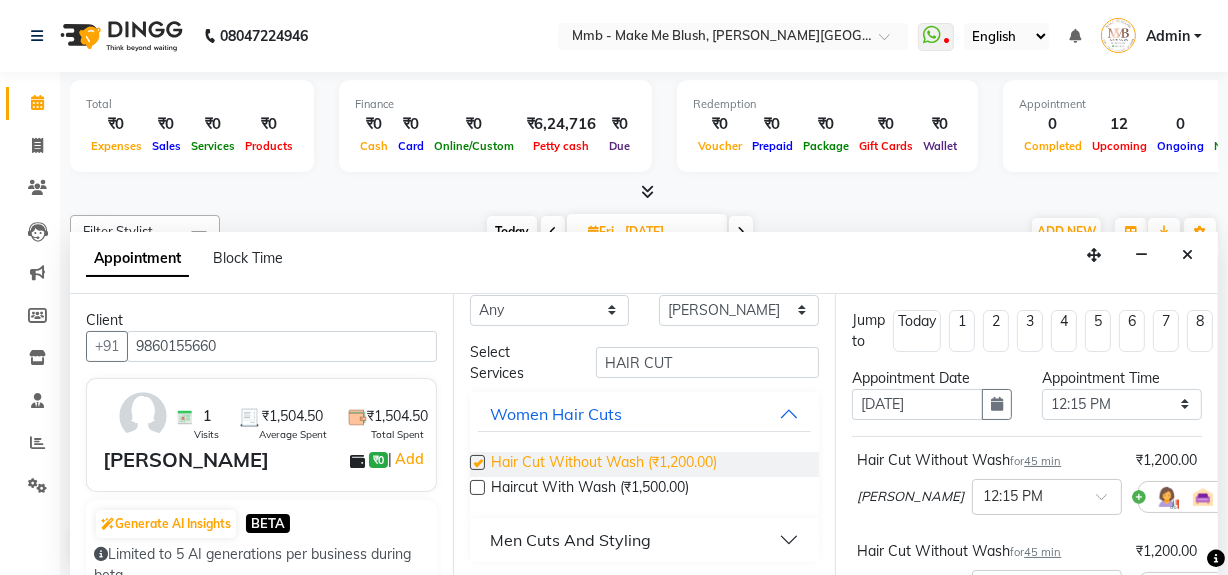 checkbox on "false" 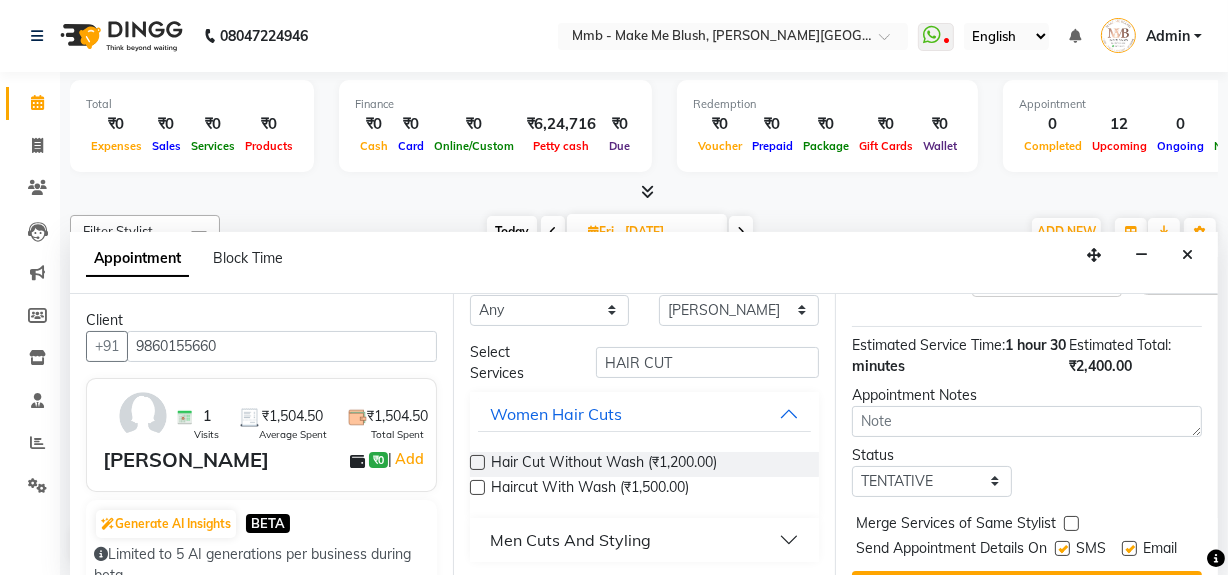 scroll, scrollTop: 386, scrollLeft: 0, axis: vertical 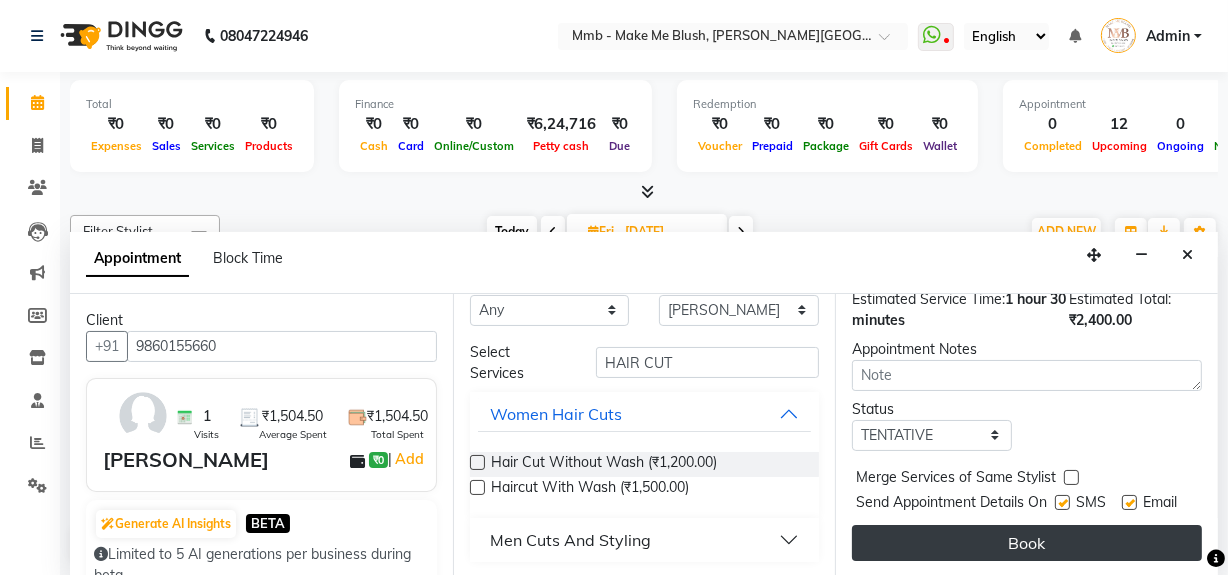 click on "Book" at bounding box center (1027, 543) 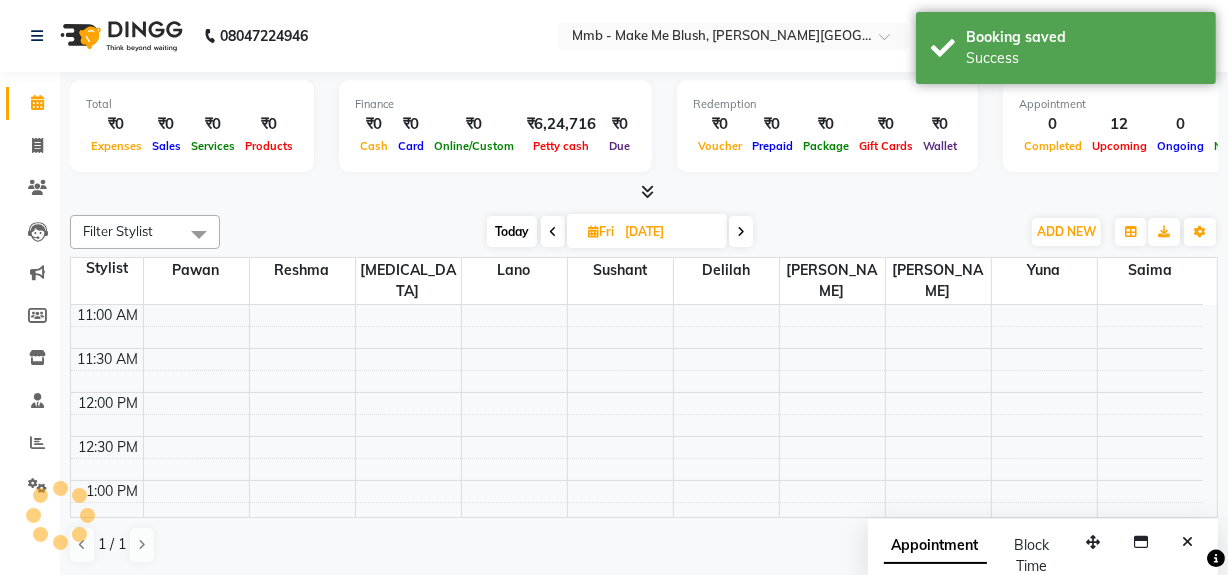 scroll, scrollTop: 0, scrollLeft: 0, axis: both 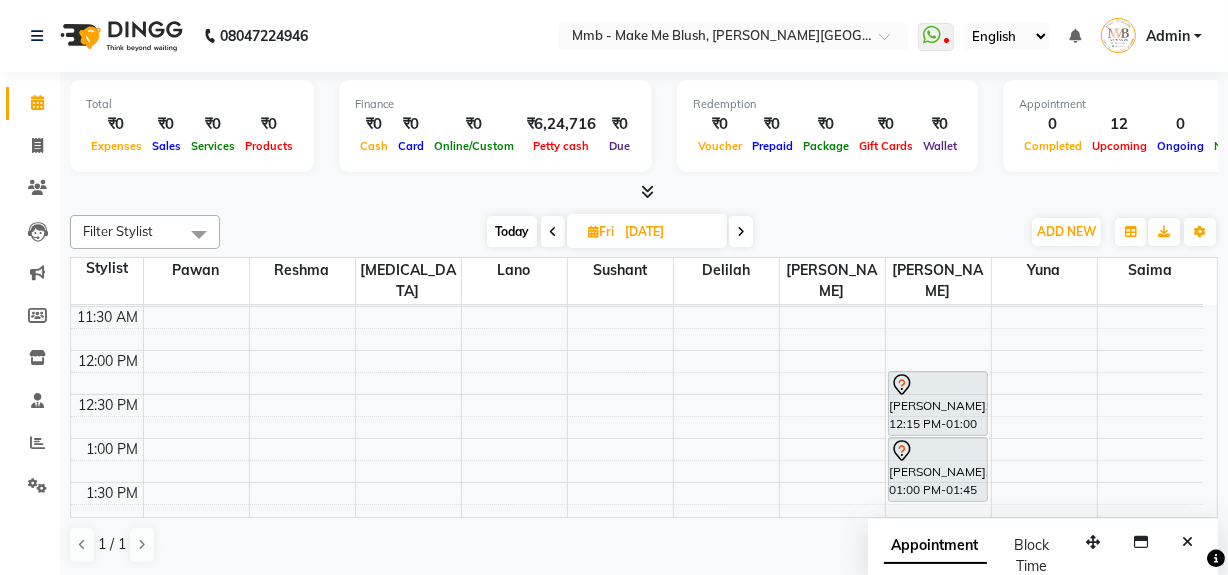click on "Today" at bounding box center (512, 231) 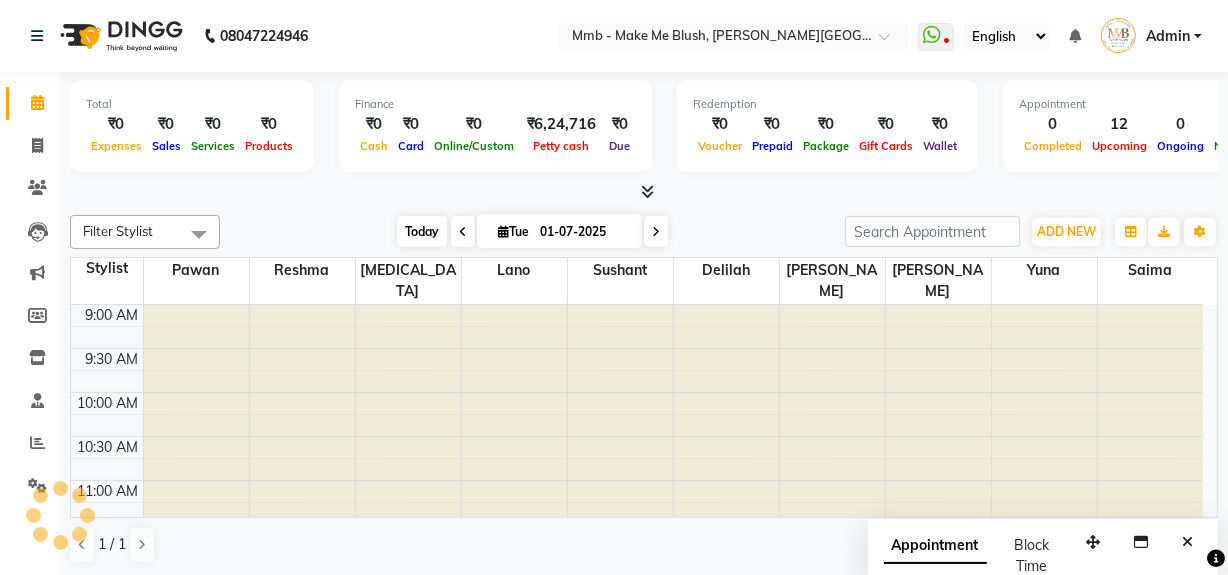 scroll, scrollTop: 176, scrollLeft: 0, axis: vertical 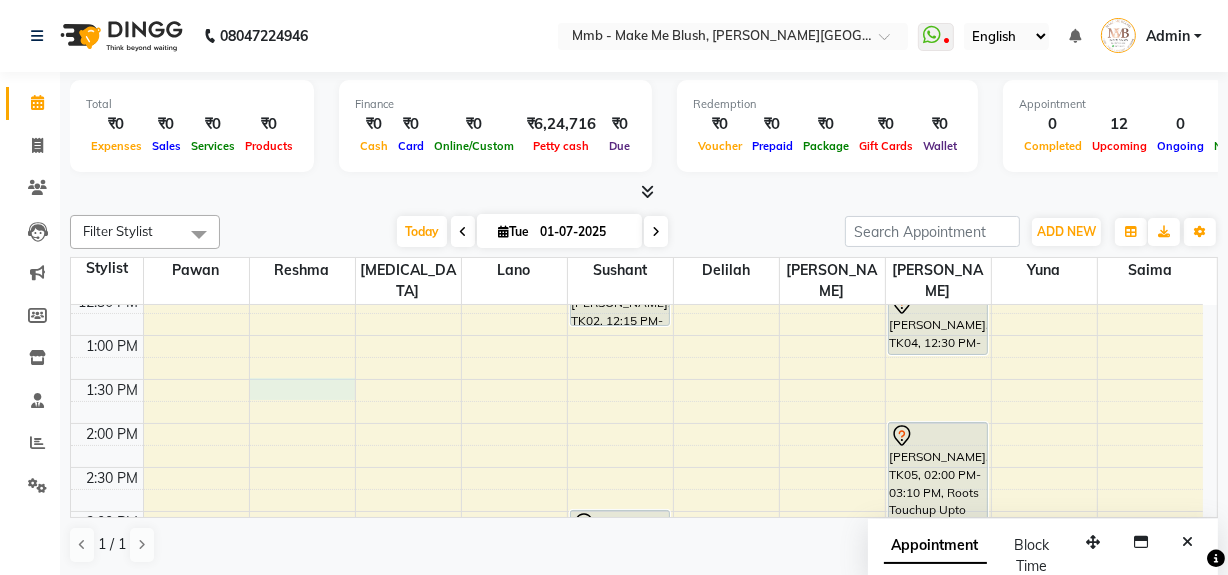 click on "9:00 AM 9:30 AM 10:00 AM 10:30 AM 11:00 AM 11:30 AM 12:00 PM 12:30 PM 1:00 PM 1:30 PM 2:00 PM 2:30 PM 3:00 PM 3:30 PM 4:00 PM 4:30 PM 5:00 PM 5:30 PM 6:00 PM 6:30 PM 7:00 PM 7:30 PM 8:00 PM 8:30 PM             [PERSON_NAME][GEOGRAPHIC_DATA], 09:15 AM-10:25 AM, Roots Touchup Upto 1inch              [PERSON_NAME], TK02, 11:30 AM-12:15 PM, Regular Pedicure              [PERSON_NAME], TK02, 11:30 AM-12:15 PM, Regular Pedicure              [PERSON_NAME], TK02, 11:30 AM-12:10 PM, Gel Nail plain              [PERSON_NAME], TK02, 12:15 PM-12:55 PM, Gel Nail plain              [PERSON_NAME], TK01, 03:00 PM-04:30 PM,  Nails refills             [PERSON_NAME], TK02, 11:30 AM-12:30 PM, Global  Color ( men )             [PERSON_NAME], TK04, 12:30 PM-01:15 PM, Hair Cut Without Wash             [PERSON_NAME], TK05, 02:00 PM-03:10 PM, Roots Touchup Upto 1inch              [PERSON_NAME], TK02, 11:30 AM-12:15 PM, Regular Pedicure              [PERSON_NAME], TK04, 11:30 AM-12:00 PM, Honey Wax full legs" at bounding box center (637, 511) 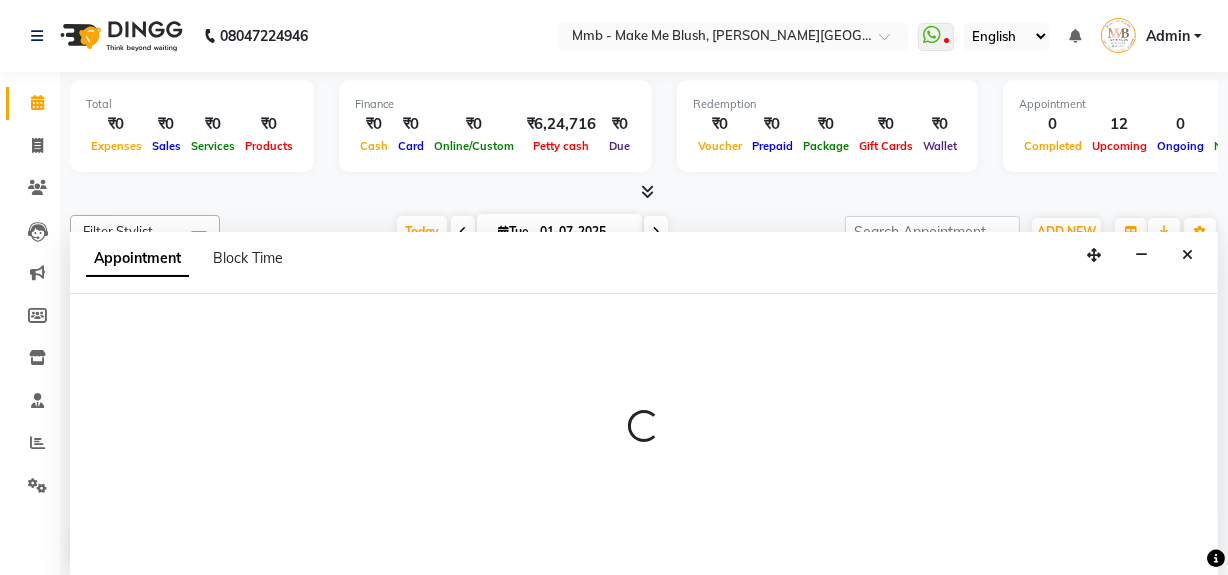 scroll, scrollTop: 0, scrollLeft: 0, axis: both 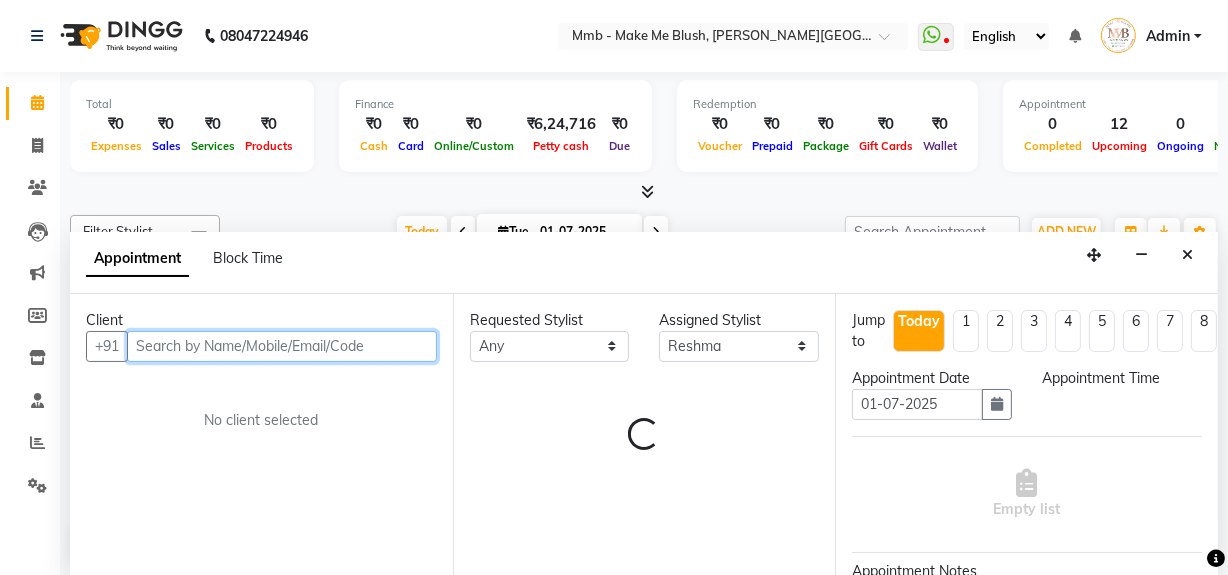 select on "810" 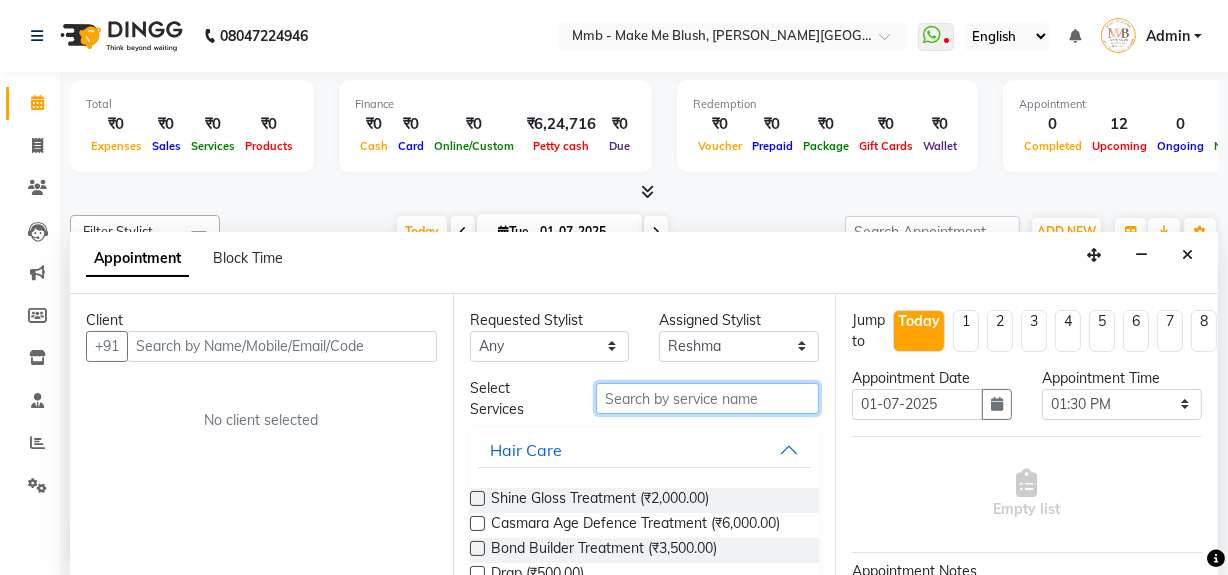 click at bounding box center [707, 398] 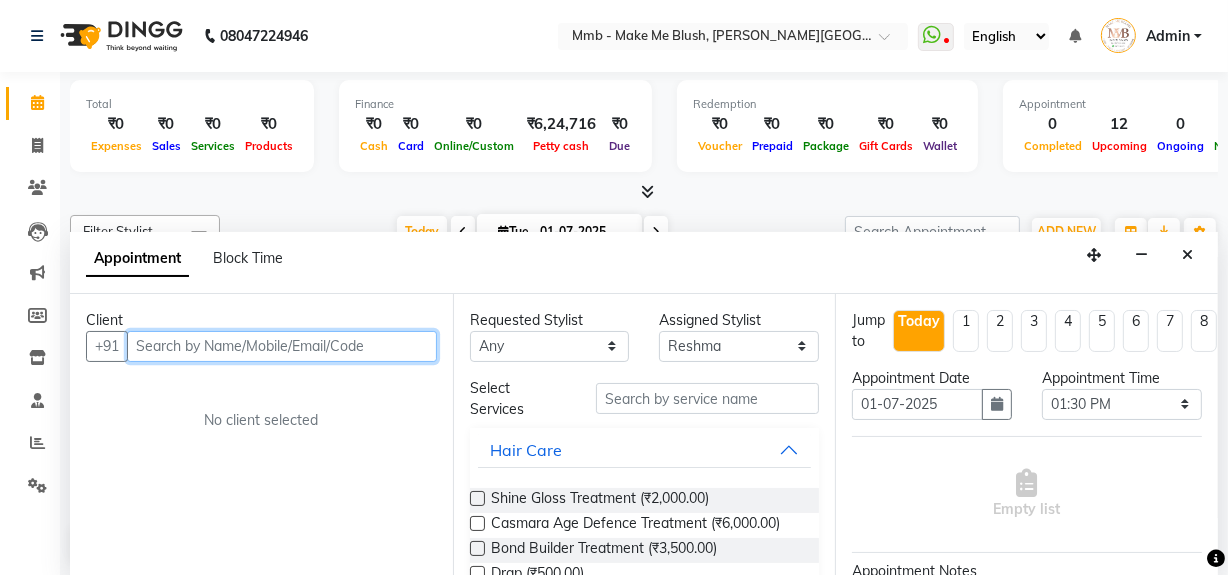 click at bounding box center (282, 346) 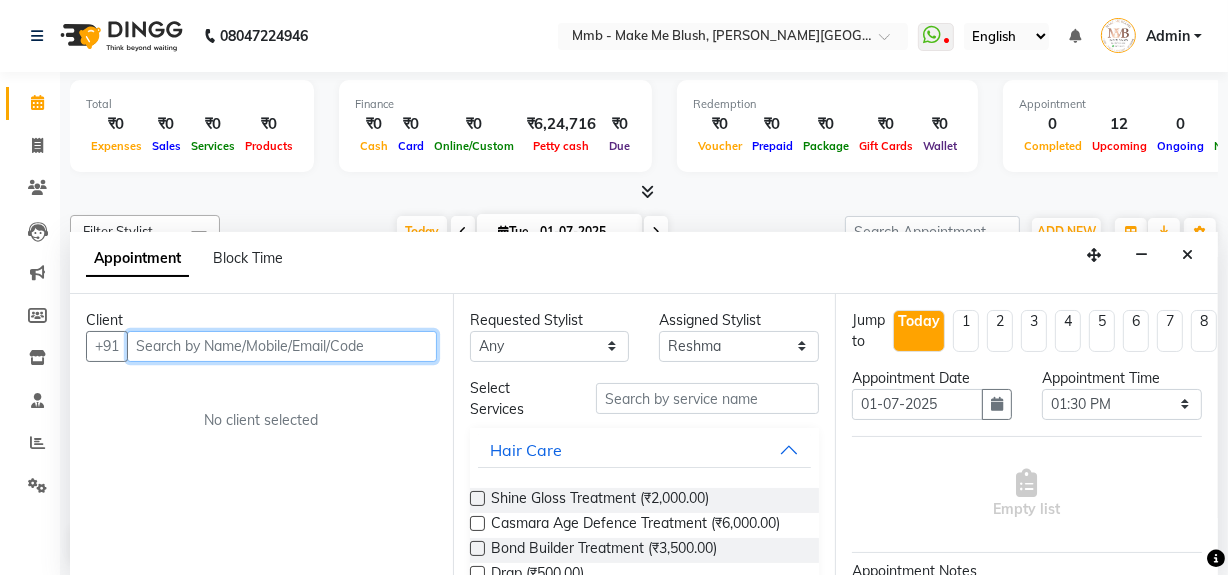 click at bounding box center (282, 346) 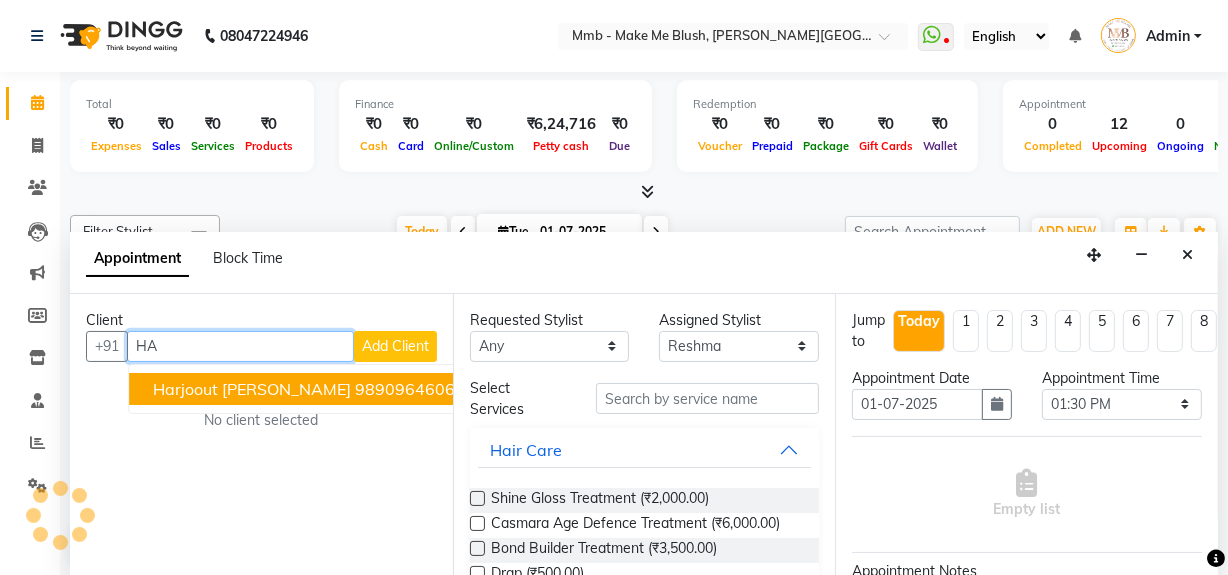 type on "H" 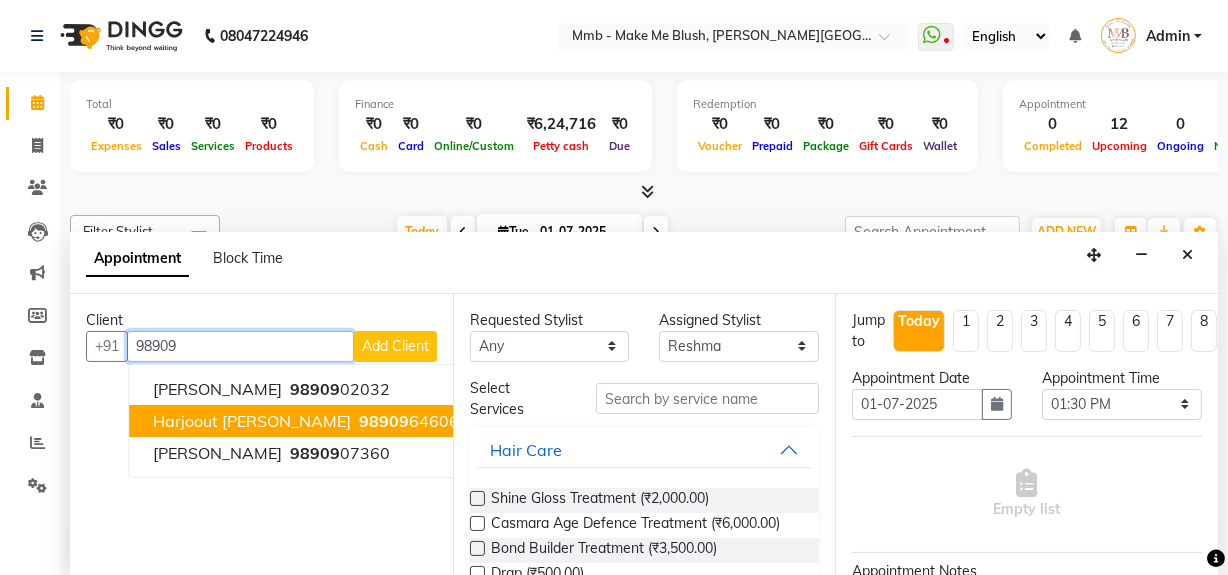 click on "Harjoout [PERSON_NAME]" at bounding box center [252, 421] 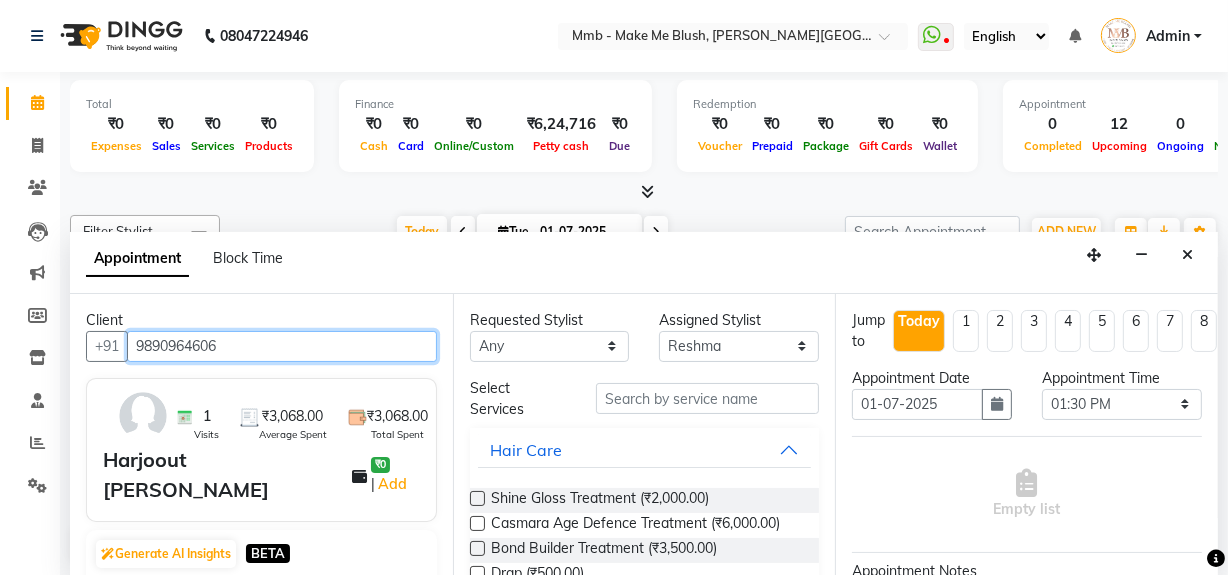 type on "9890964606" 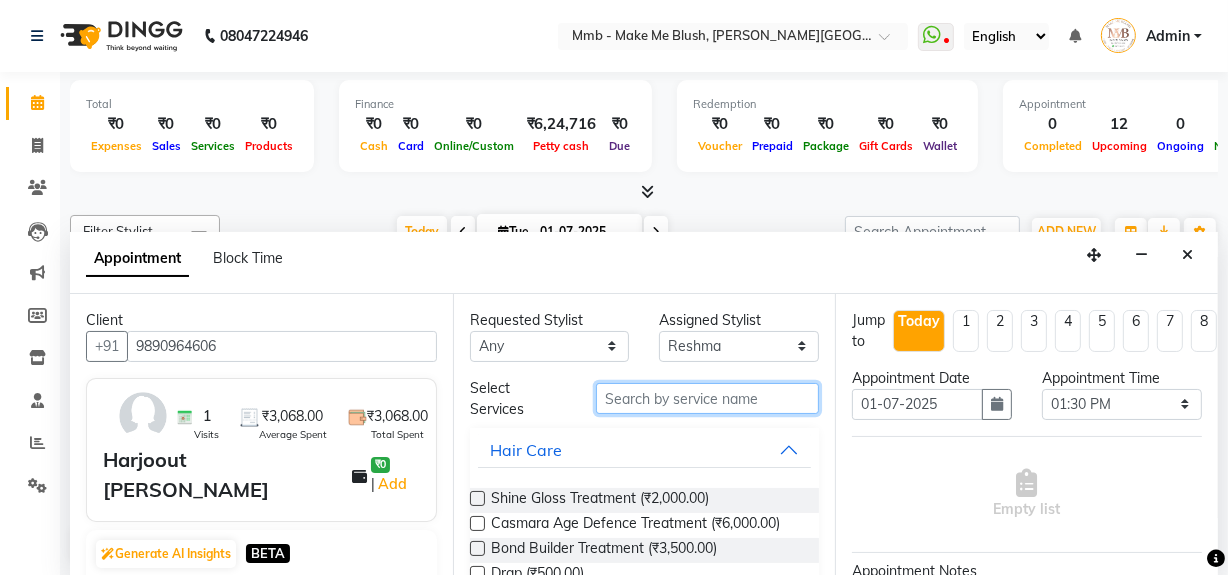 click at bounding box center [707, 398] 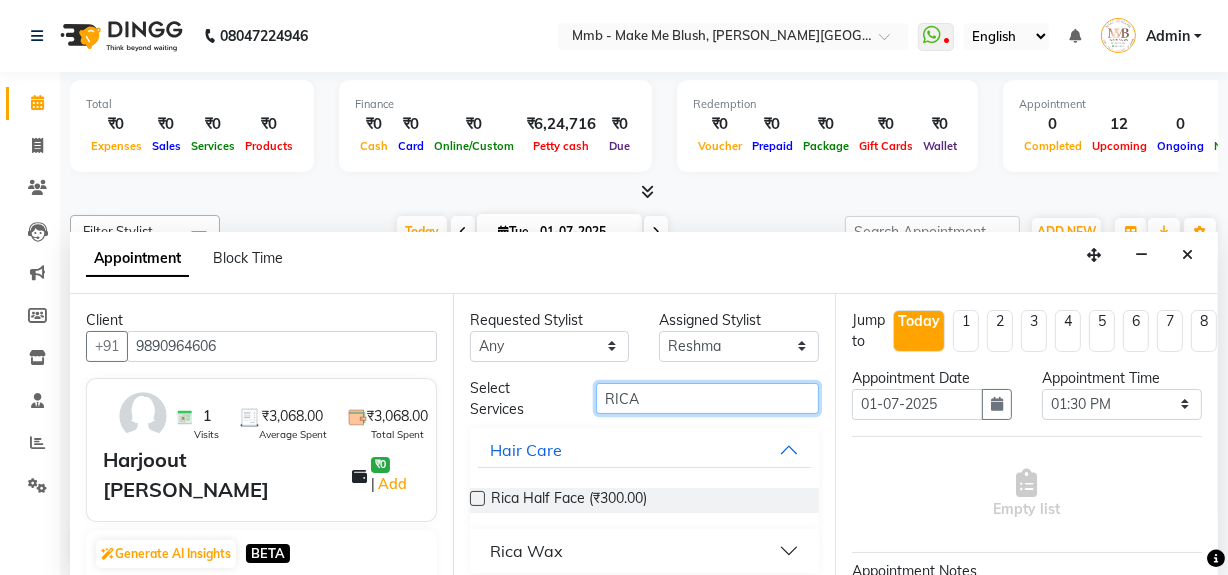 scroll, scrollTop: 10, scrollLeft: 0, axis: vertical 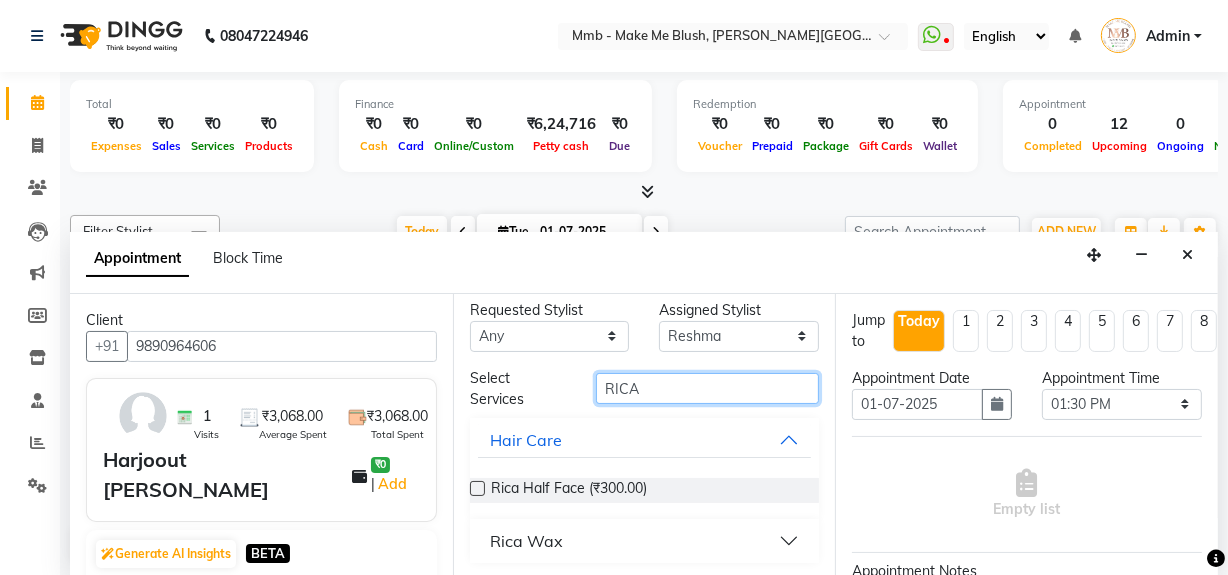 type on "RICA" 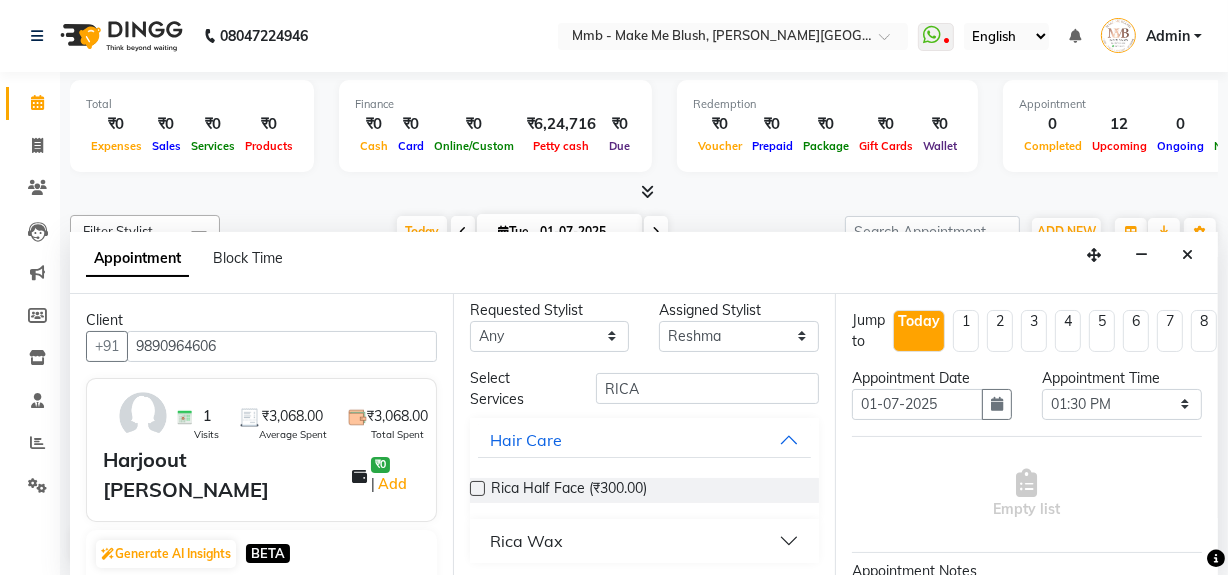 click on "Rica Wax" at bounding box center (645, 541) 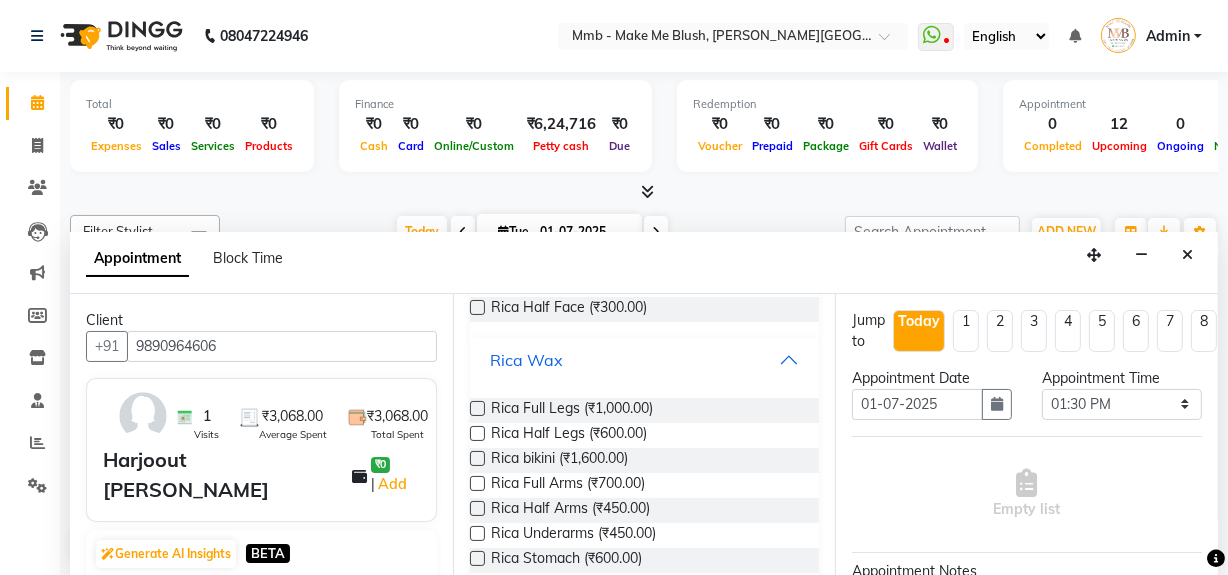 scroll, scrollTop: 192, scrollLeft: 0, axis: vertical 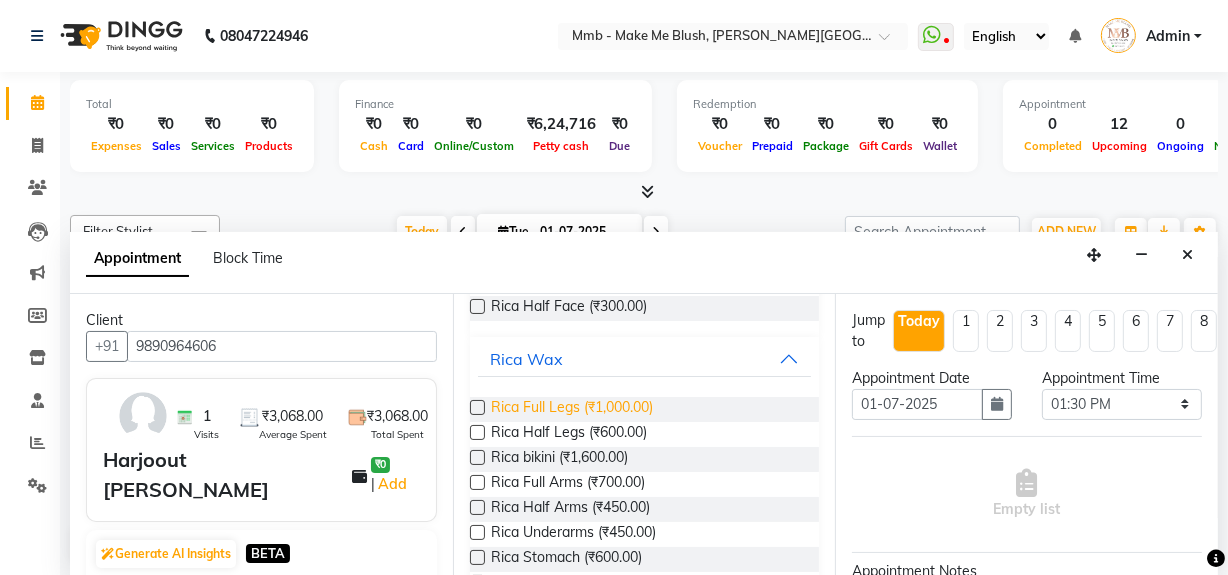 click on "Rica  Full Legs (₹1,000.00)" at bounding box center [572, 409] 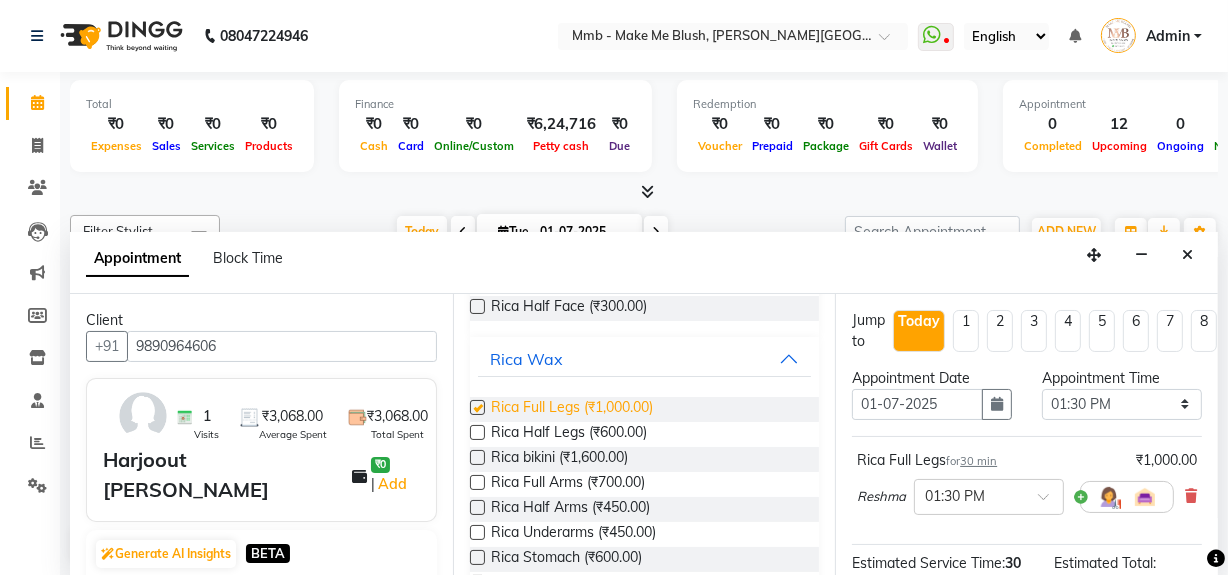 checkbox on "false" 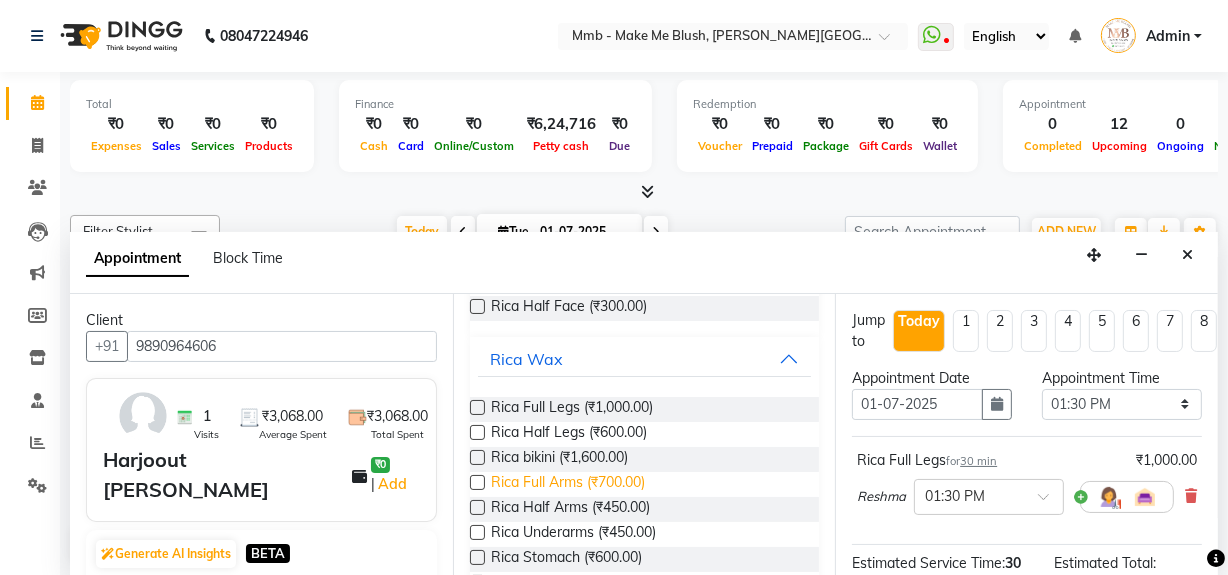 click on "Rica Full Arms (₹700.00)" at bounding box center [568, 484] 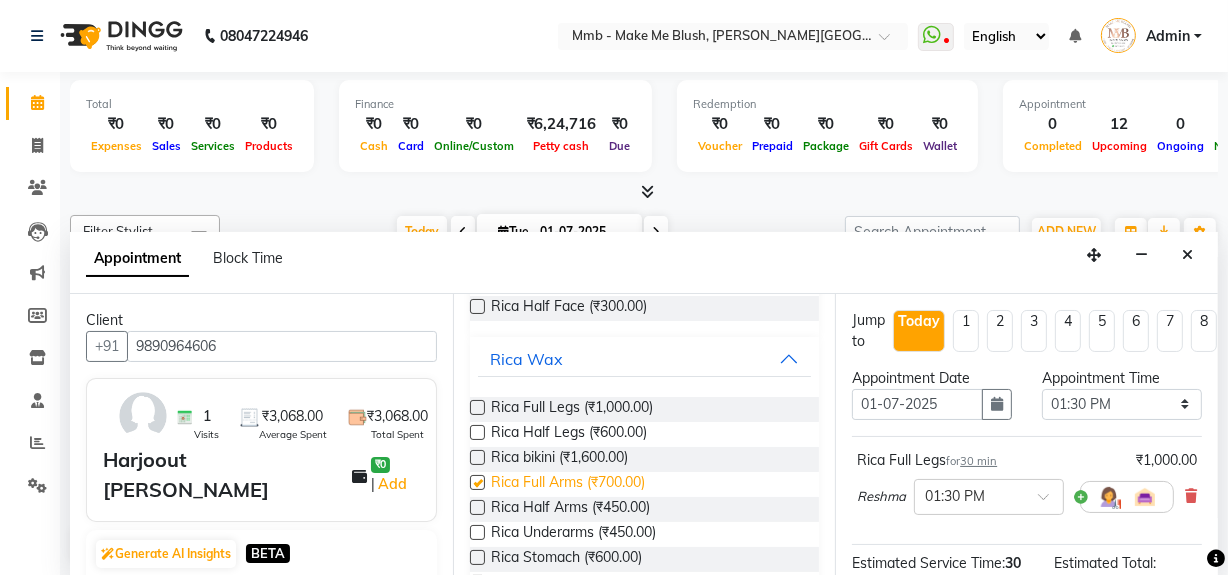 checkbox on "false" 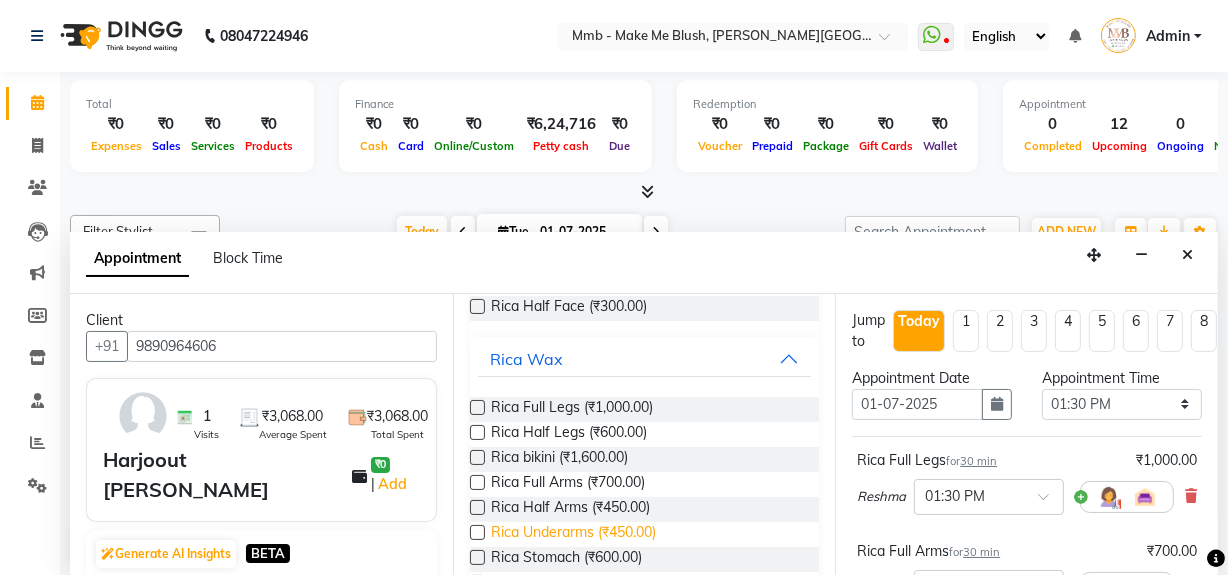 click on "Rica Underarms (₹450.00)" at bounding box center (573, 534) 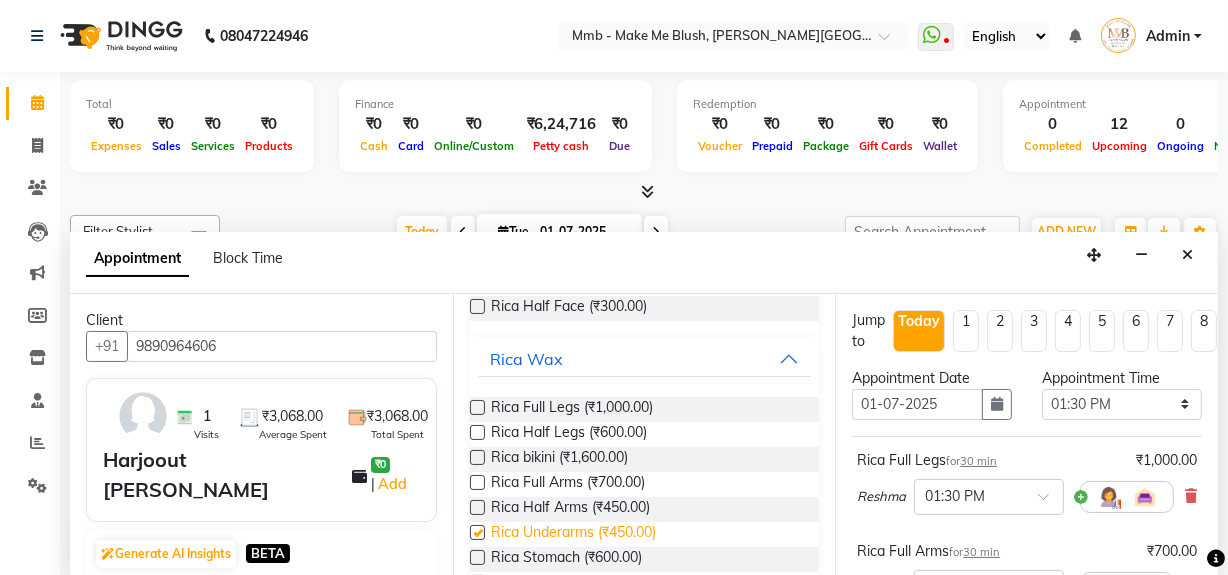 checkbox on "false" 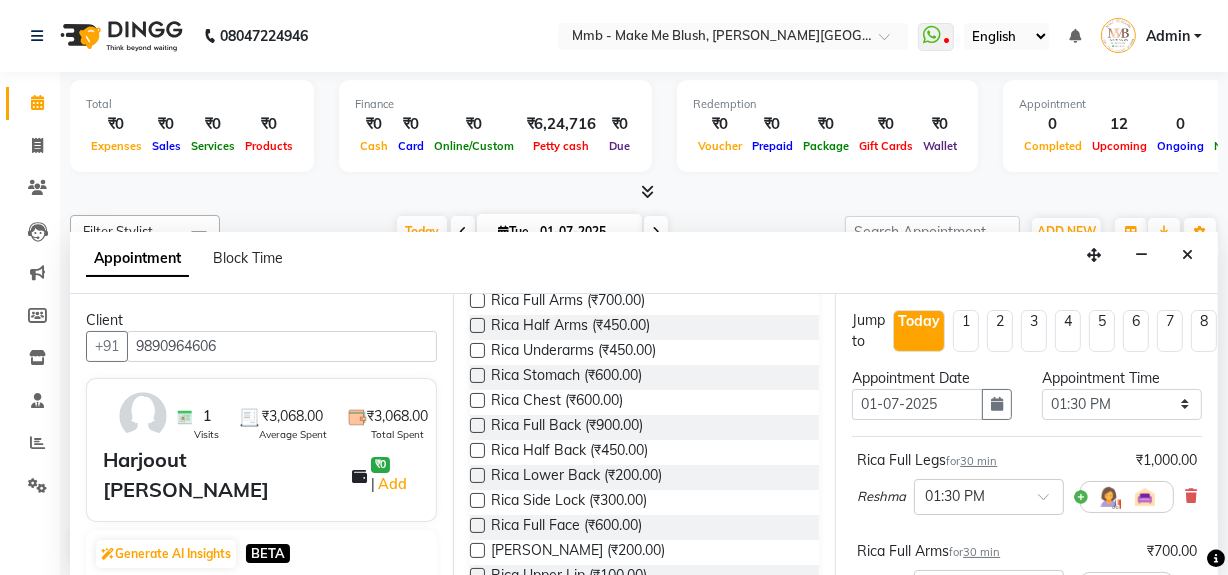 scroll, scrollTop: 410, scrollLeft: 0, axis: vertical 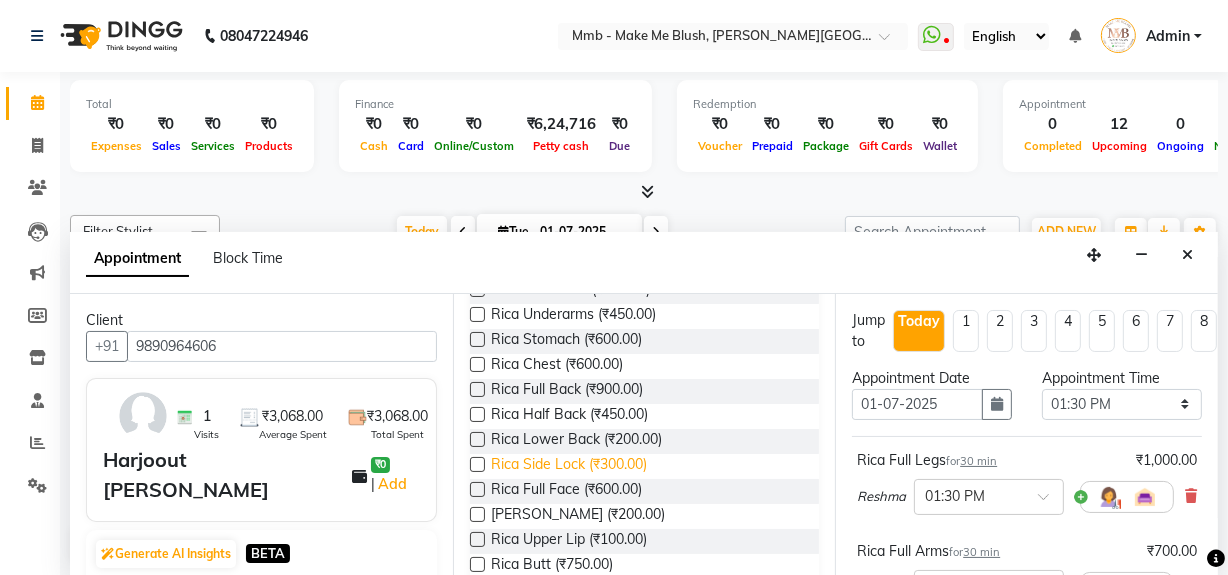 click on "Rica Side Lock (₹300.00)" at bounding box center (569, 466) 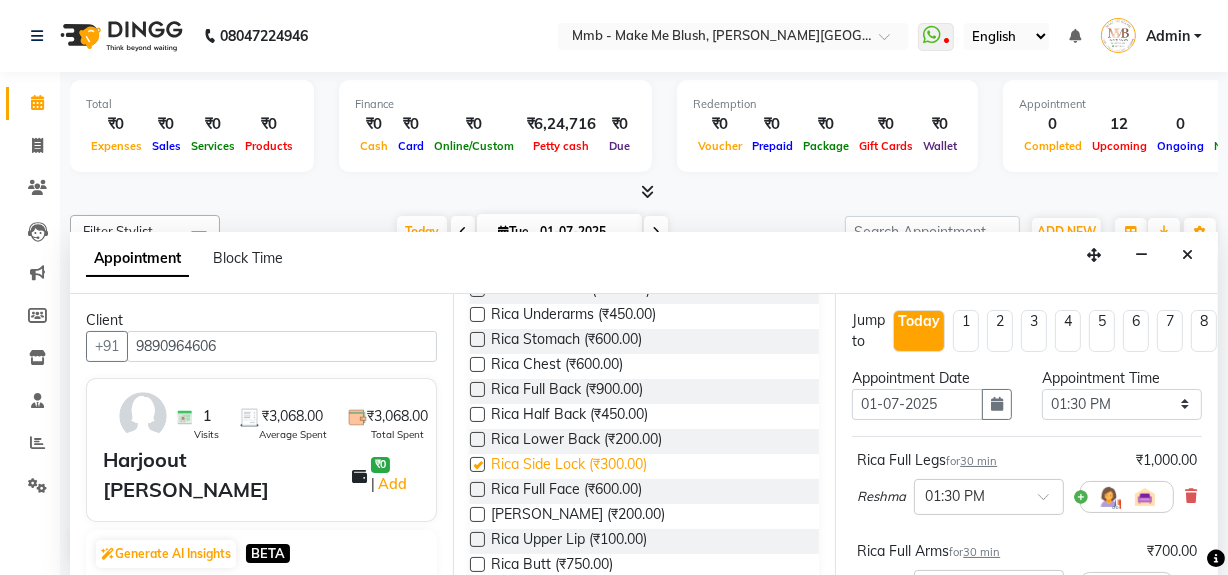 checkbox on "false" 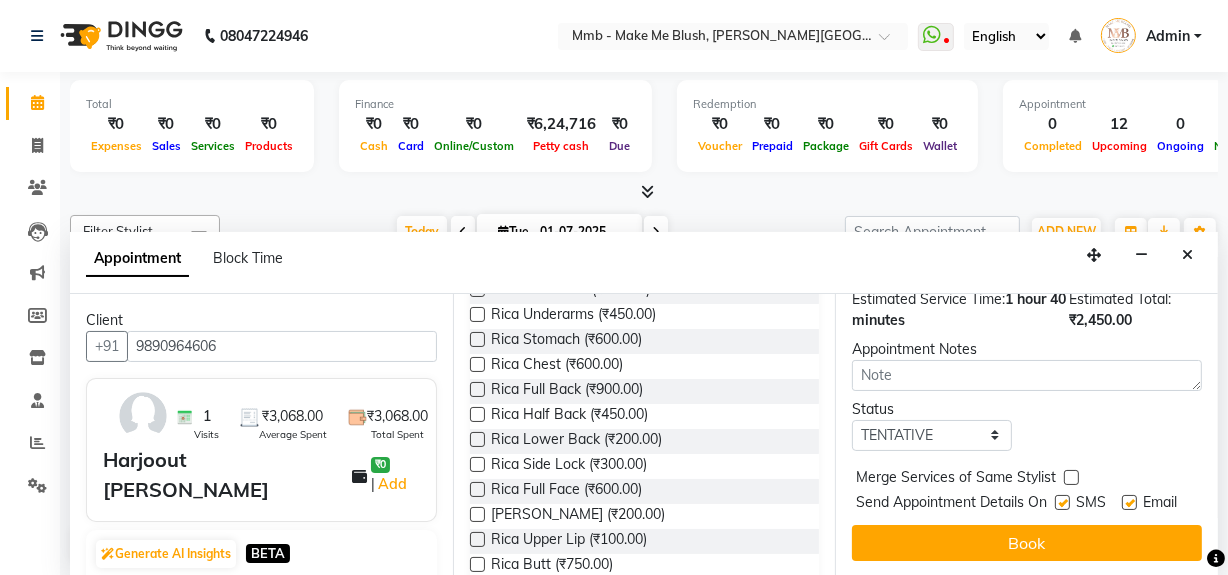 scroll, scrollTop: 566, scrollLeft: 0, axis: vertical 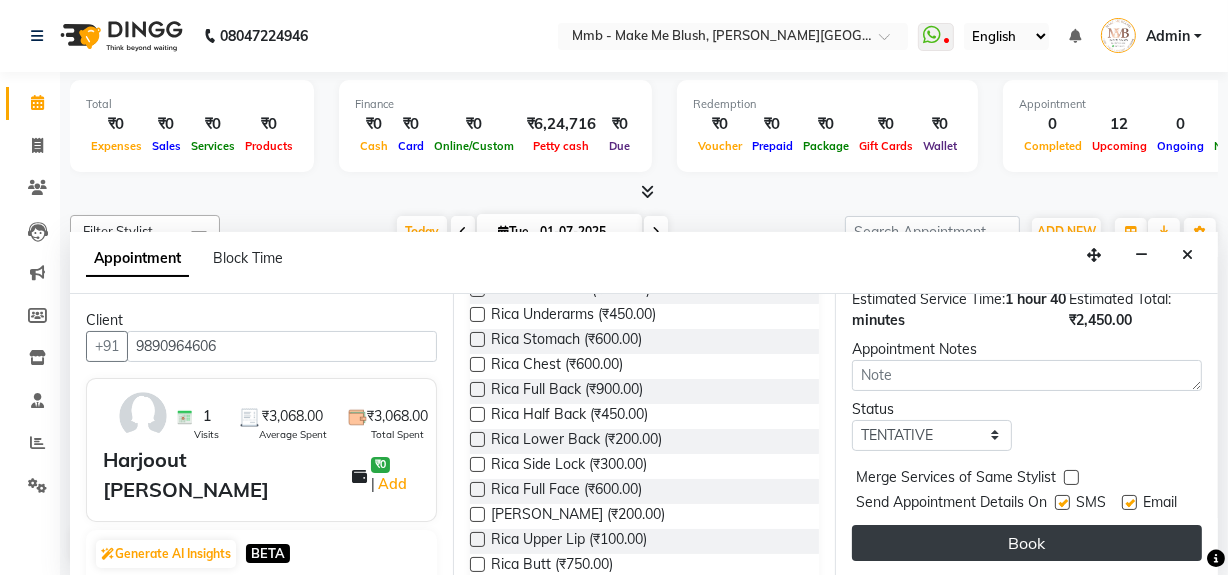 click on "Book" at bounding box center (1027, 543) 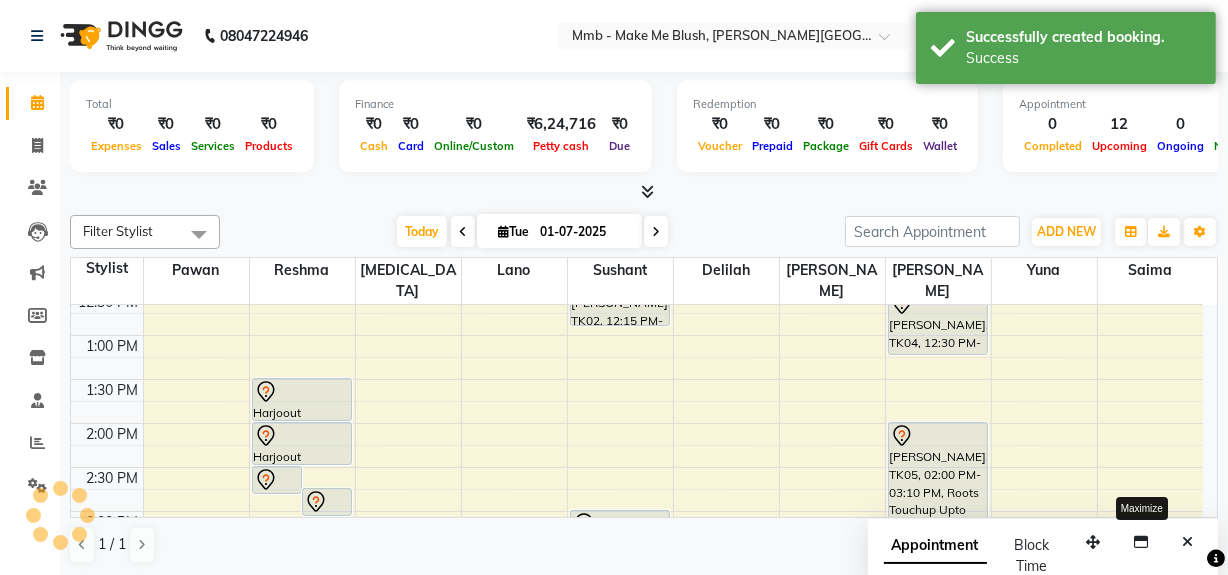 scroll, scrollTop: 0, scrollLeft: 0, axis: both 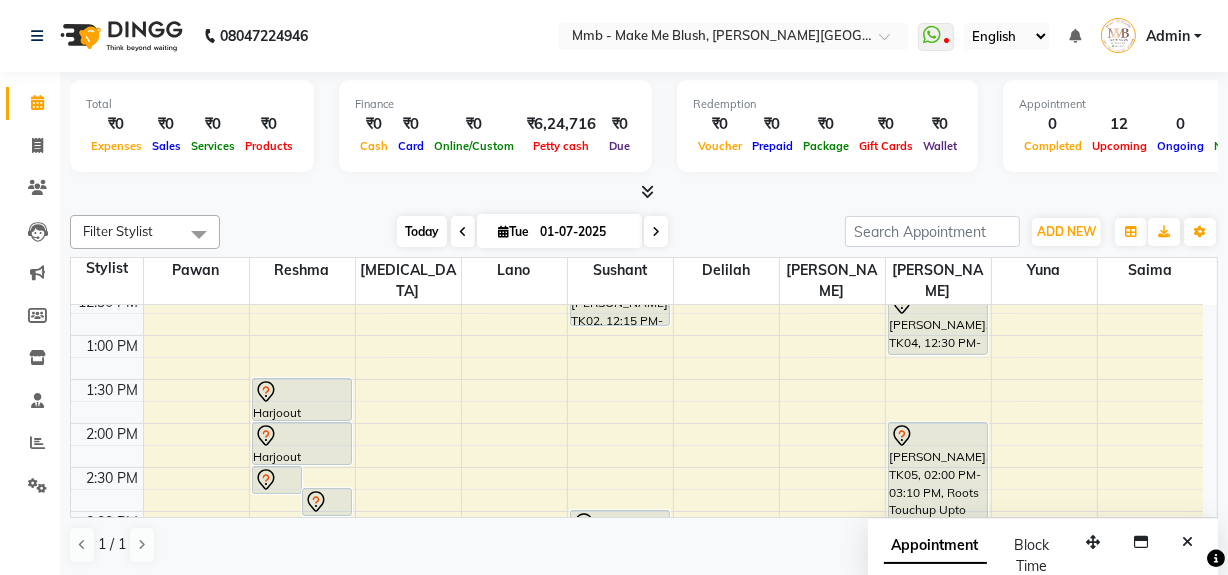 click on "Today" at bounding box center (422, 231) 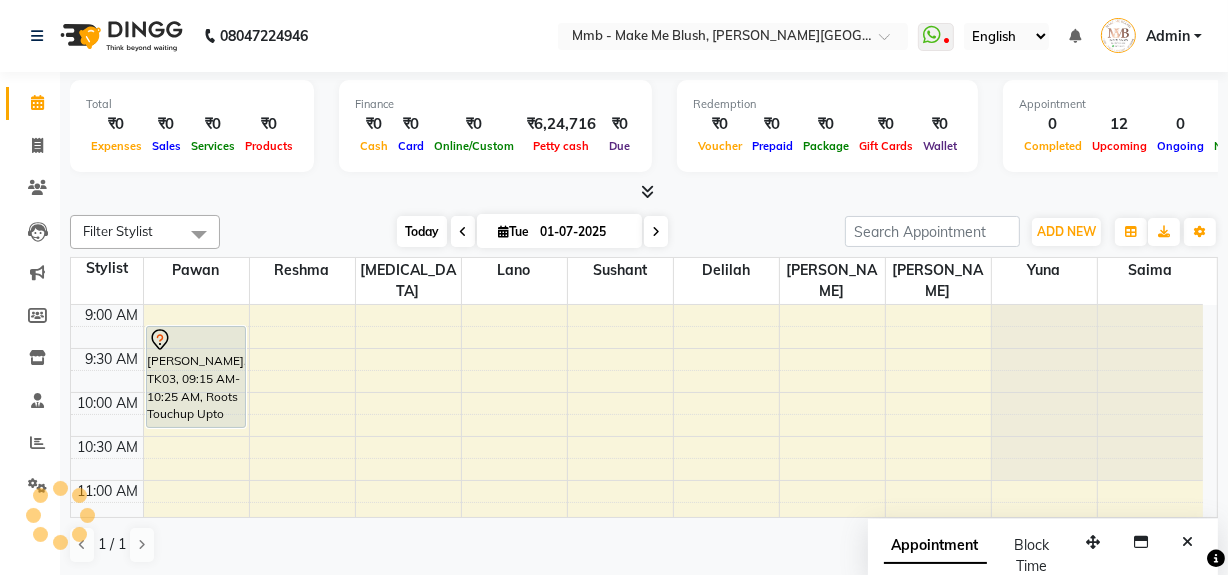 scroll, scrollTop: 263, scrollLeft: 0, axis: vertical 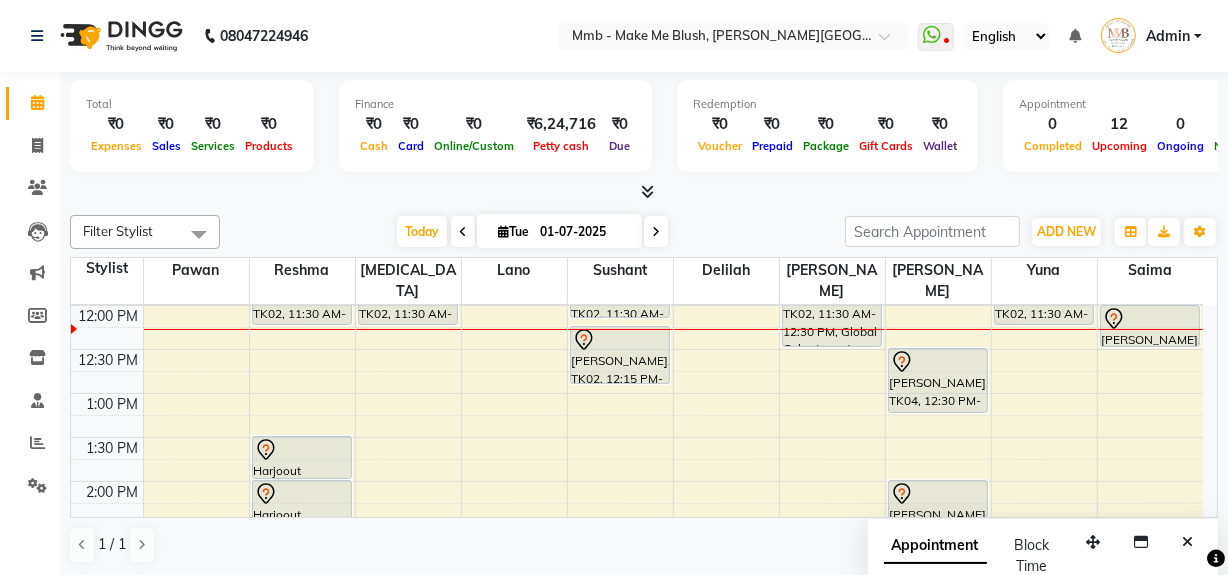 click at bounding box center [503, 231] 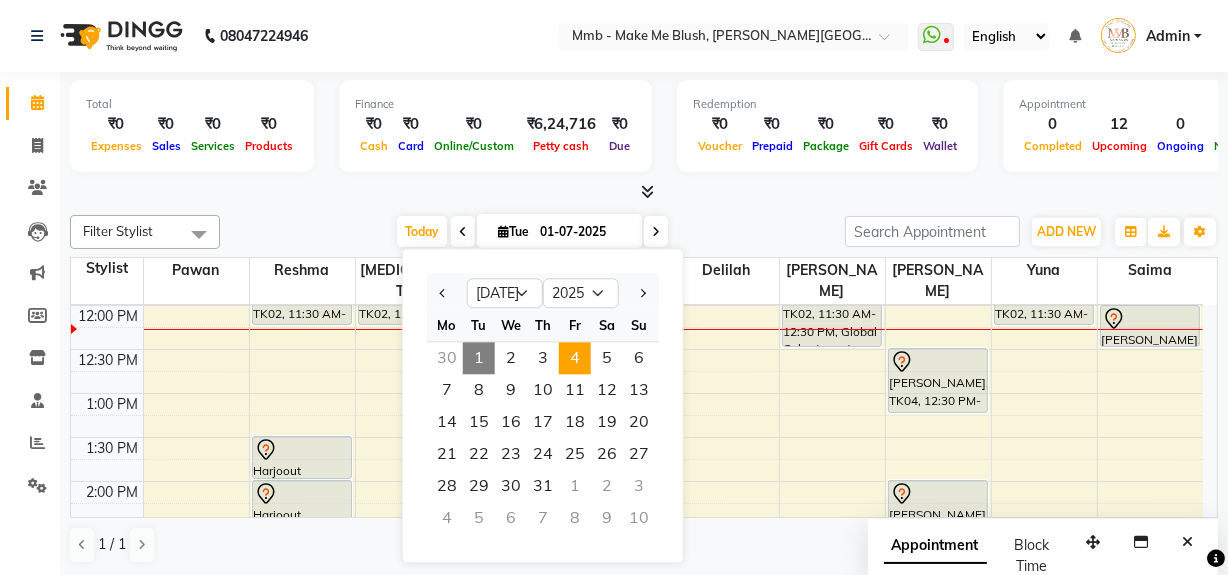 click on "4" at bounding box center [575, 358] 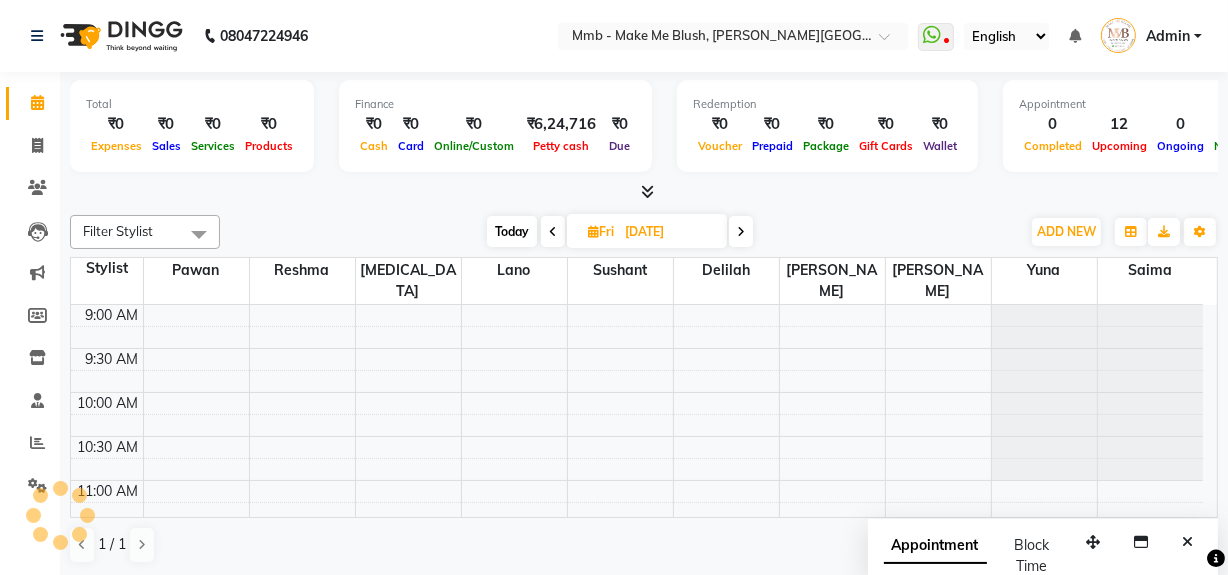 scroll, scrollTop: 263, scrollLeft: 0, axis: vertical 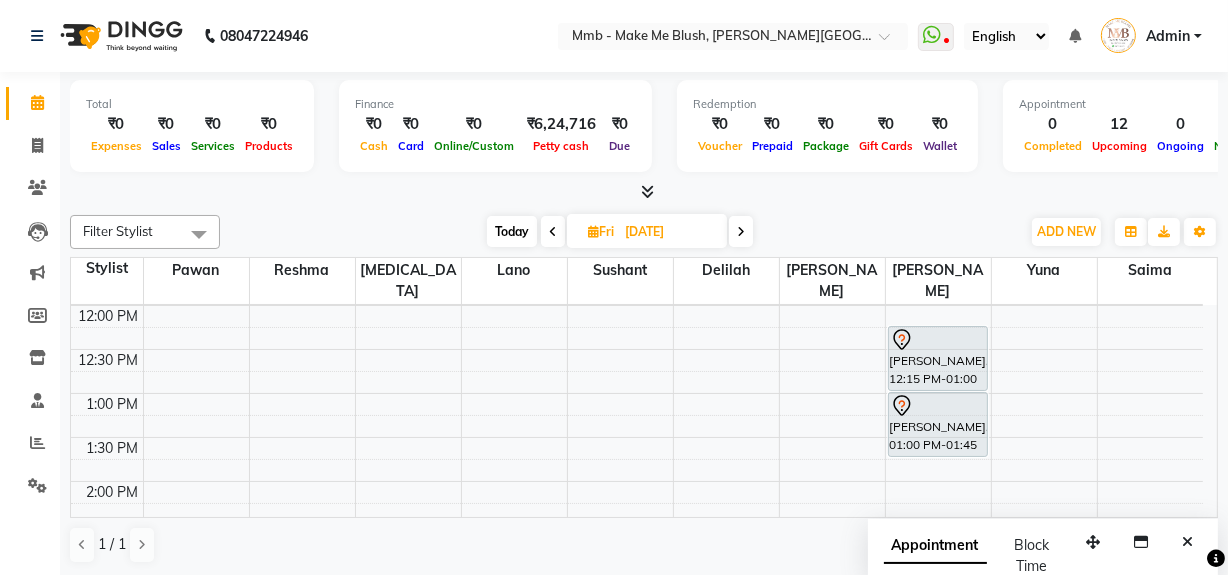 click on "Today" at bounding box center [512, 231] 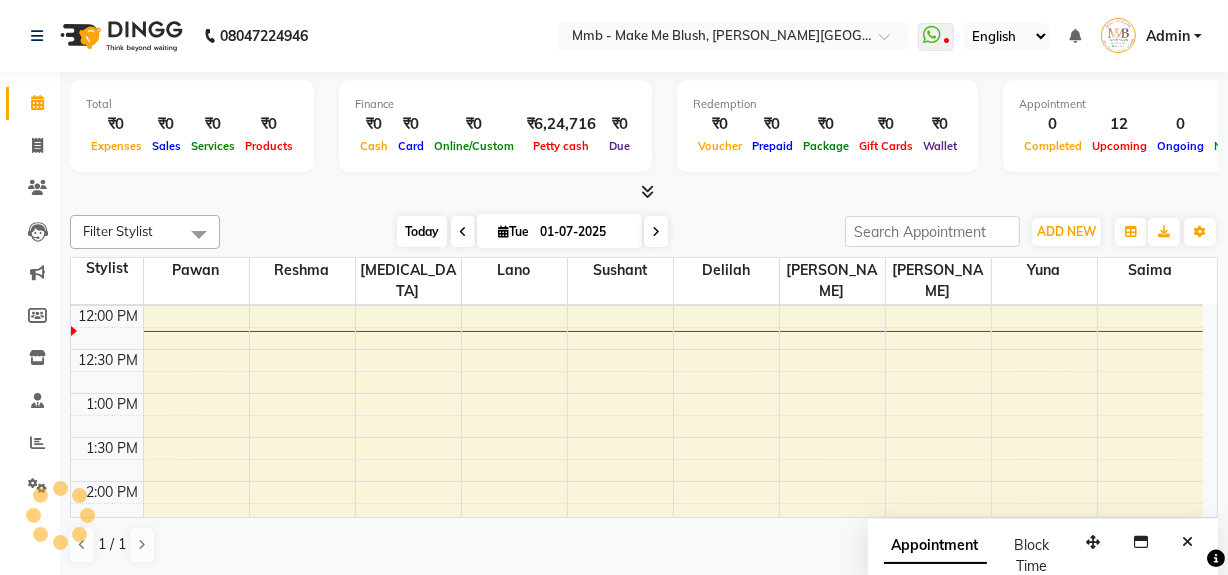scroll, scrollTop: 263, scrollLeft: 0, axis: vertical 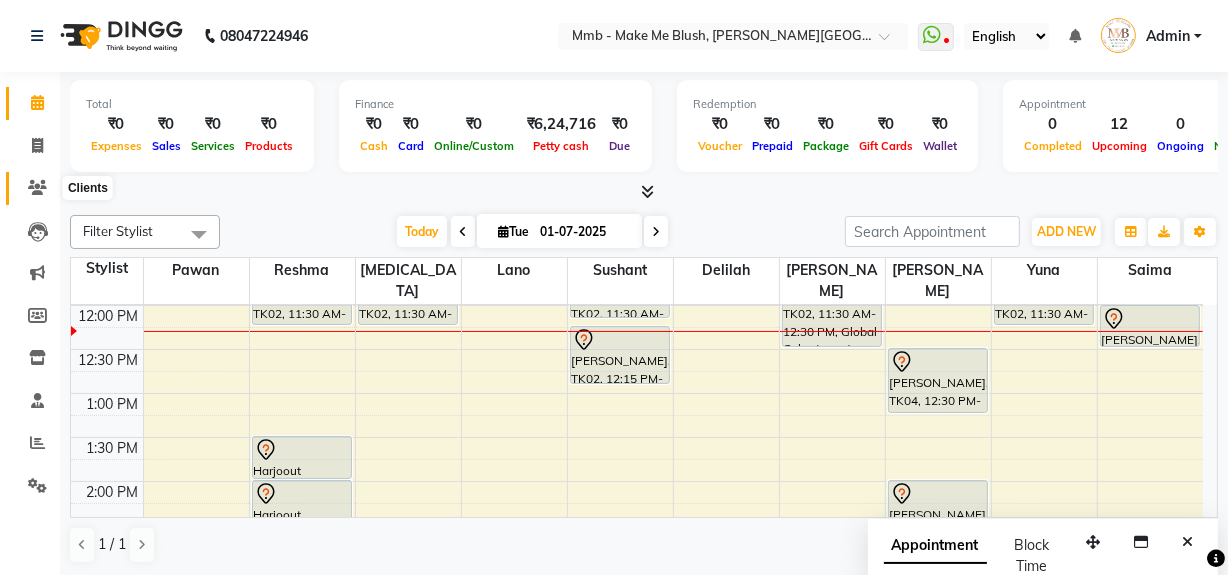click 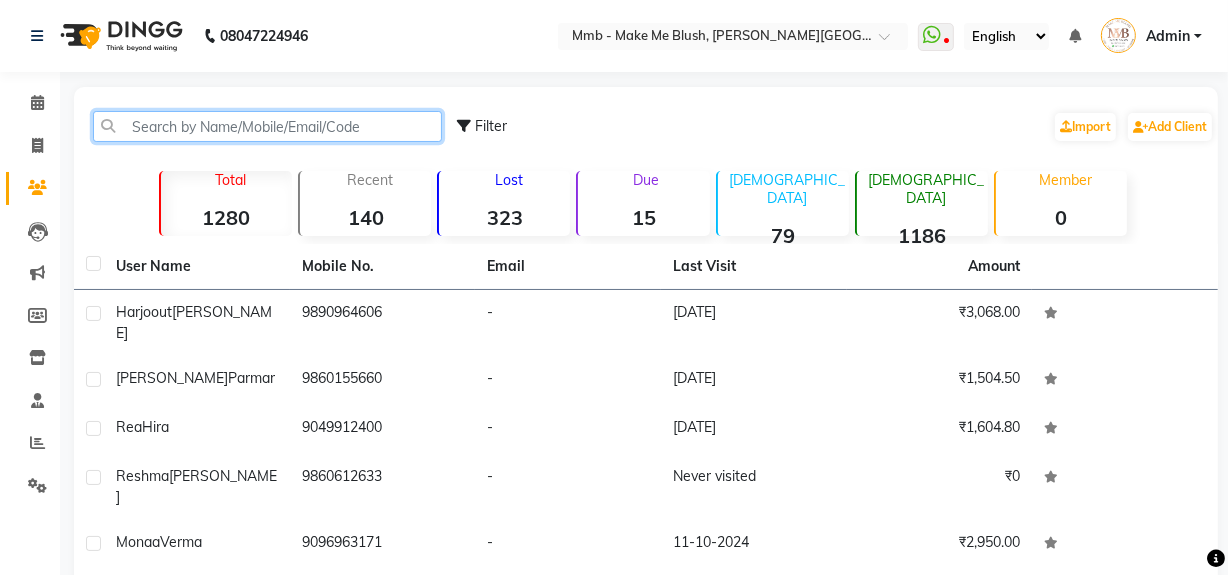 click 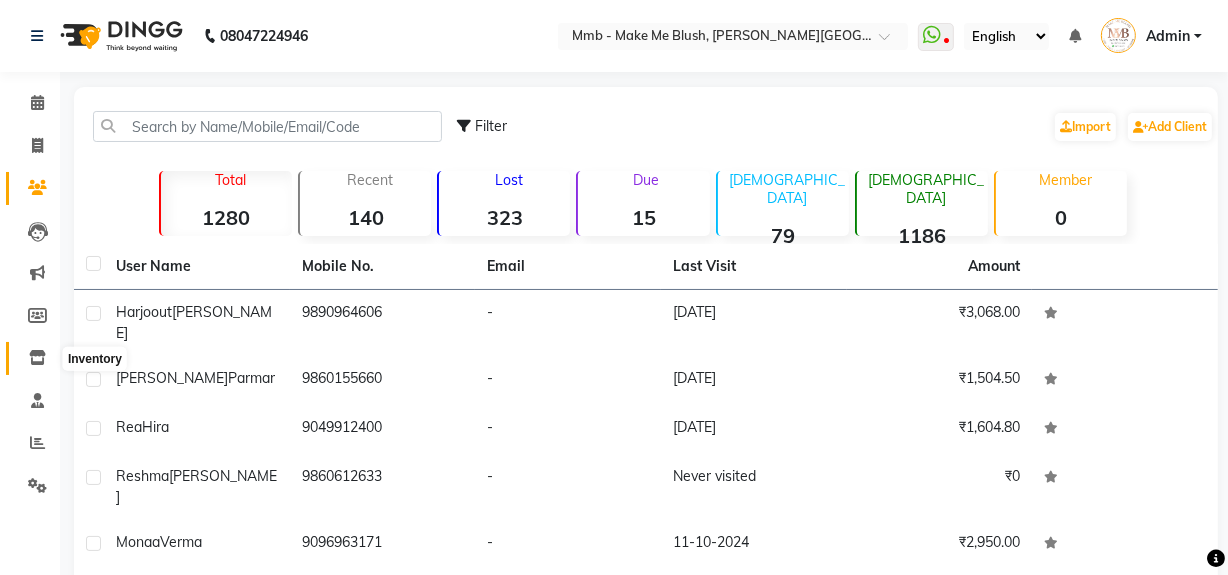 click 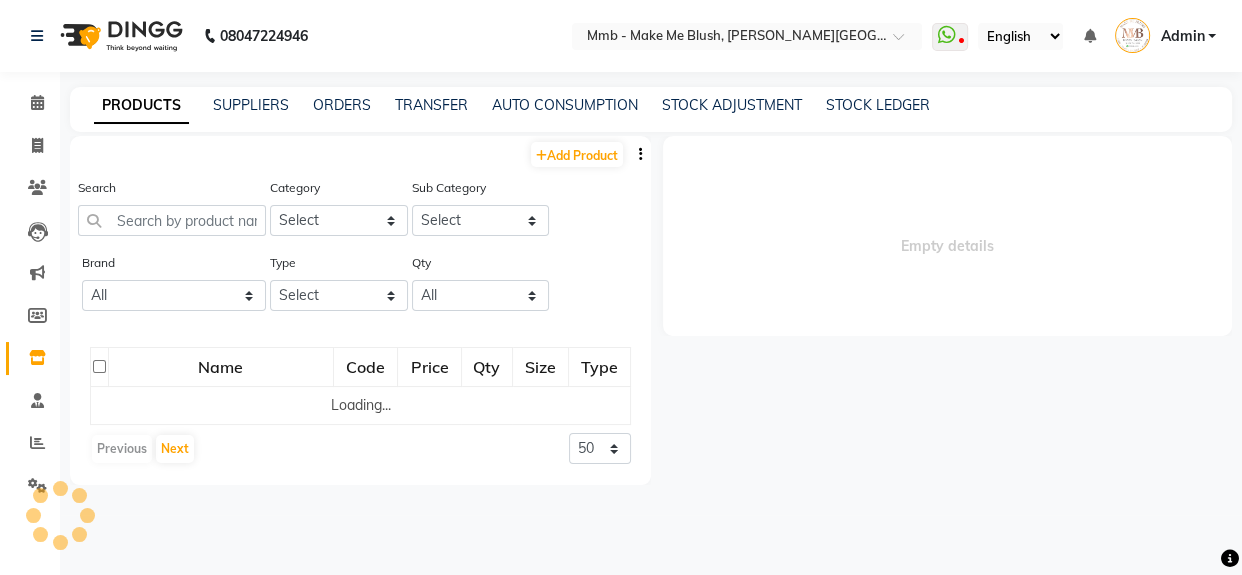 select 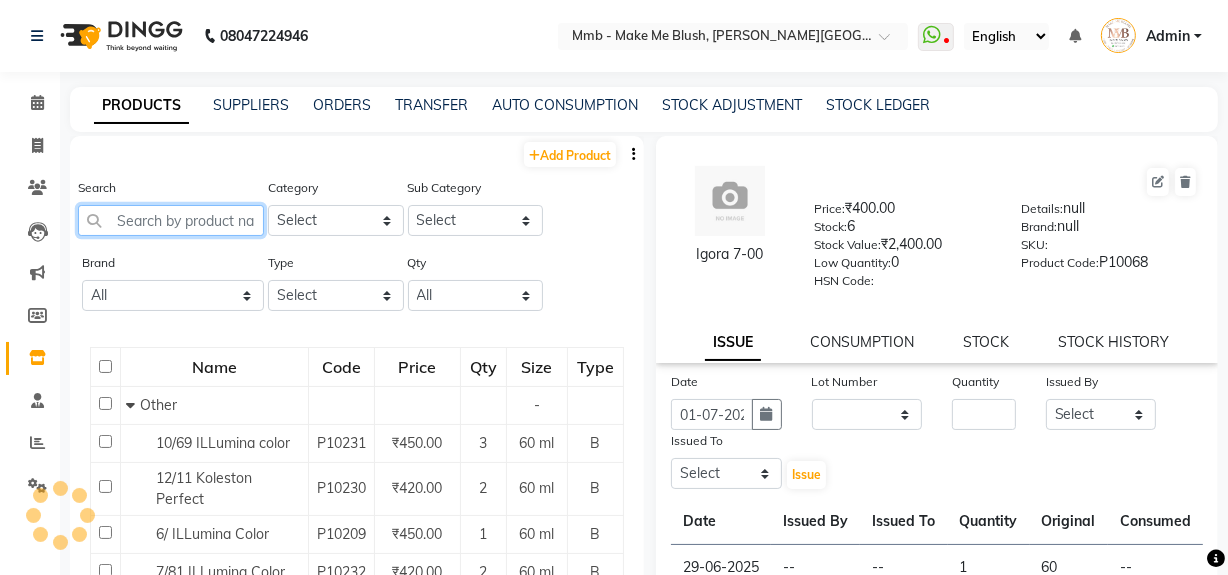 click 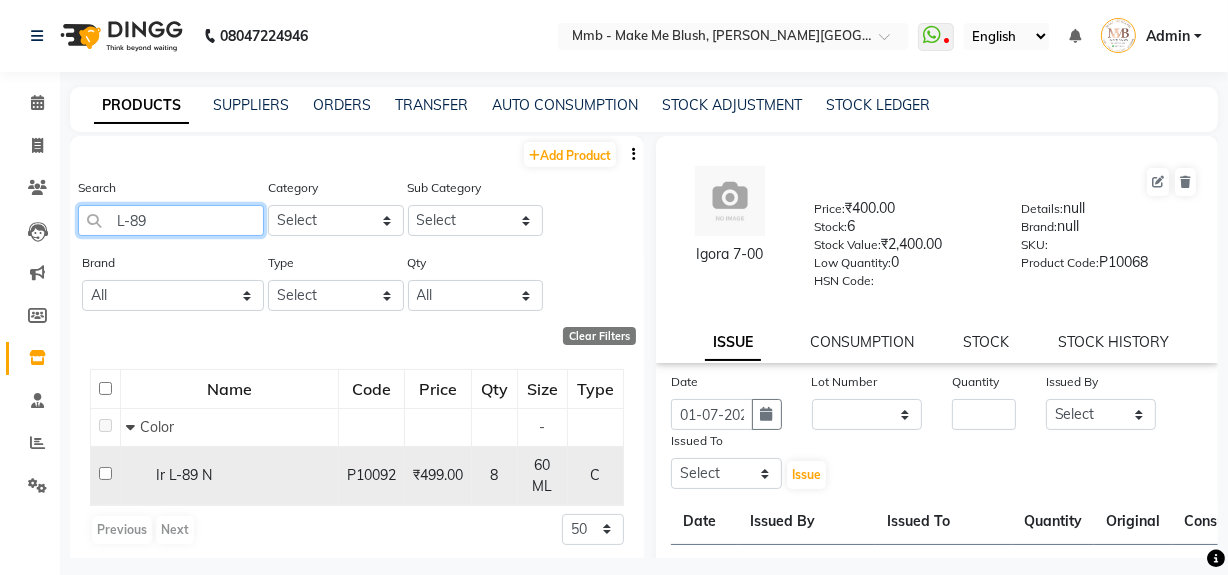 type on "L-89" 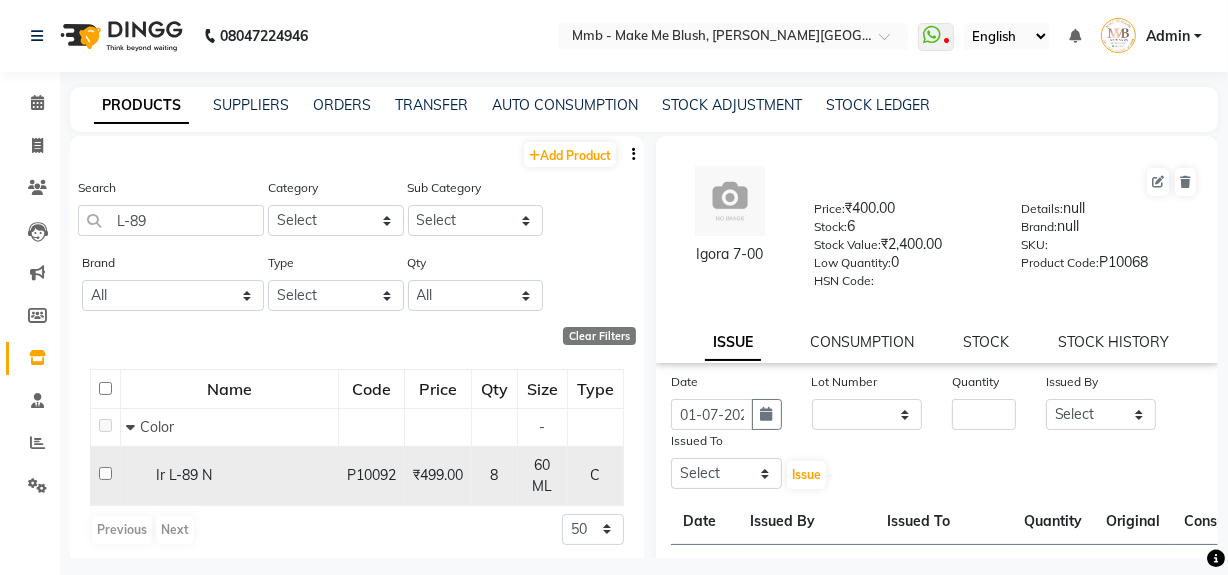 click 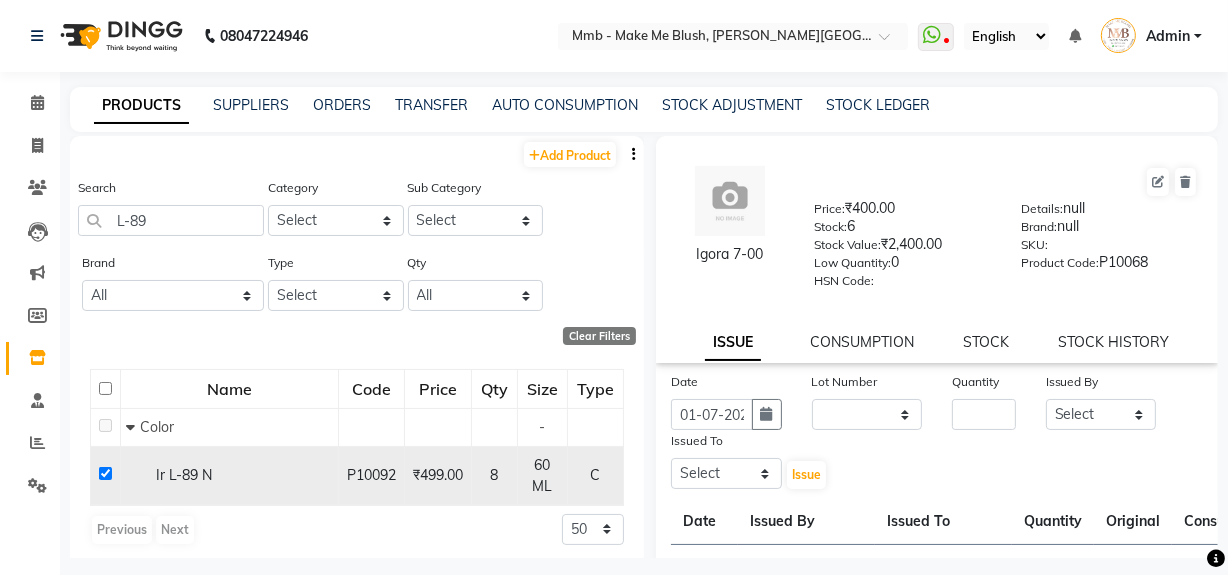 checkbox on "true" 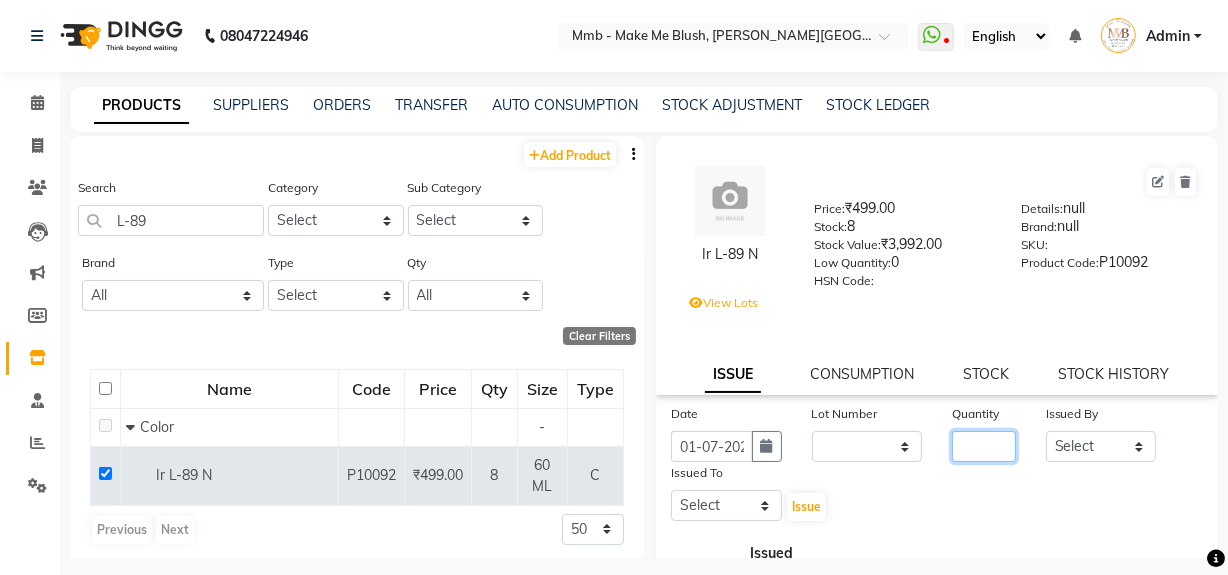 click 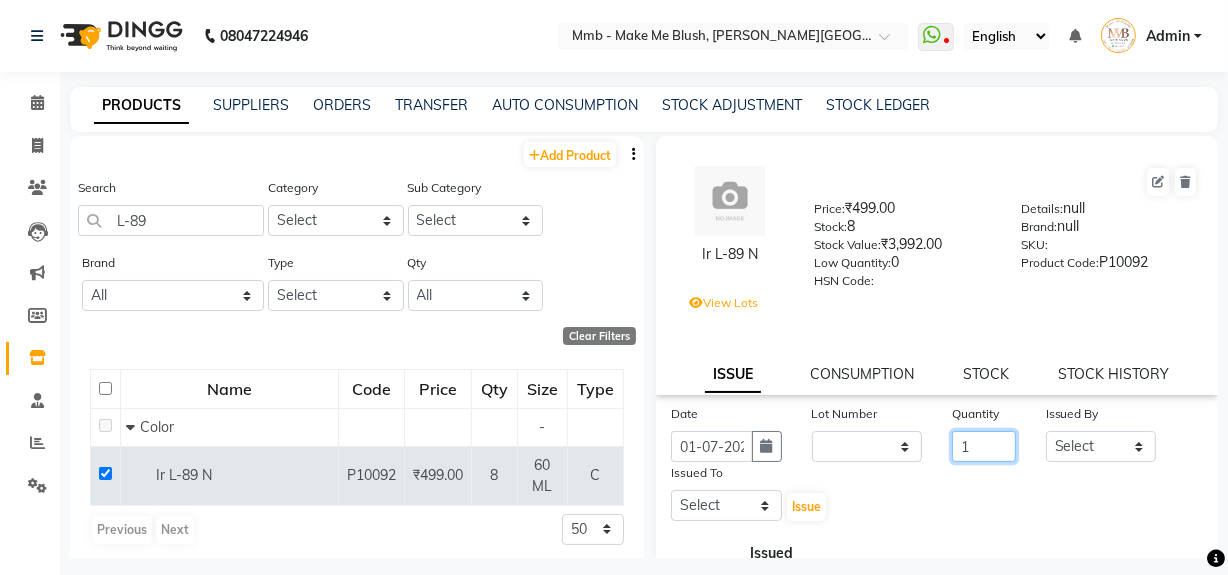 type on "1" 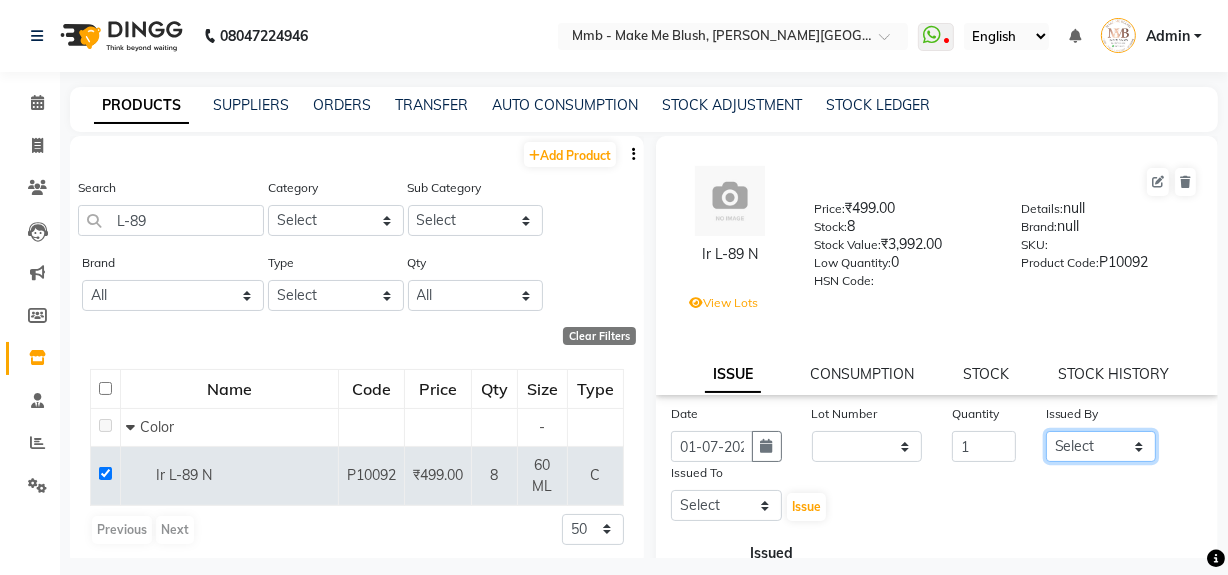 drag, startPoint x: 1067, startPoint y: 449, endPoint x: 1072, endPoint y: 297, distance: 152.08221 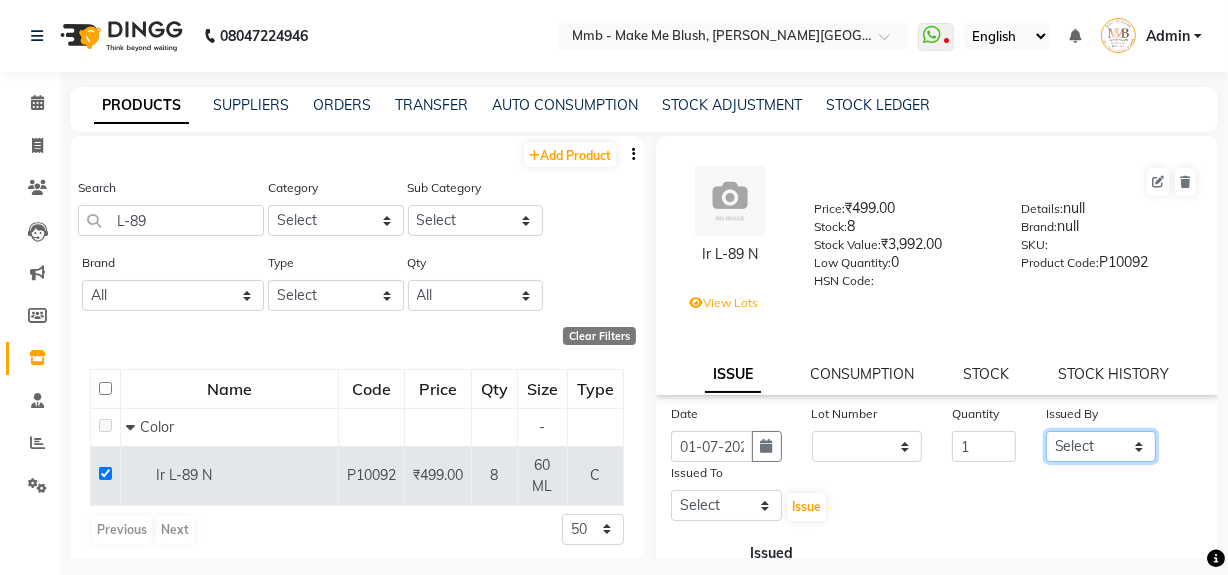 select on "18877" 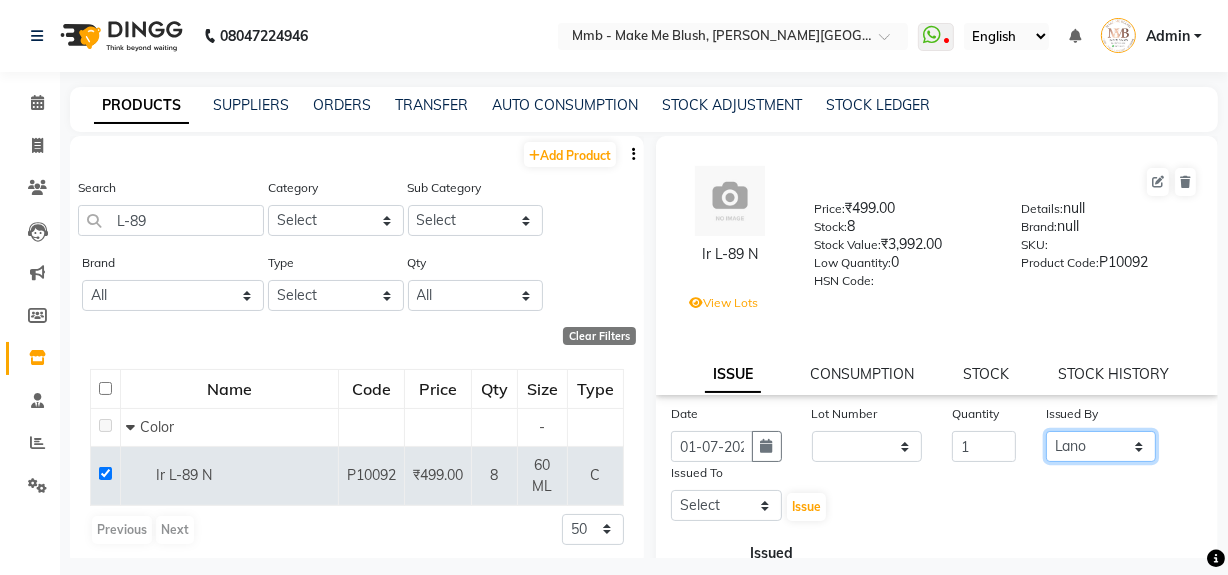 click on "Select [PERSON_NAME] [PERSON_NAME] [PERSON_NAME][MEDICAL_DATA] Pawan Reshma [PERSON_NAME] Sushant [PERSON_NAME] Yuna" 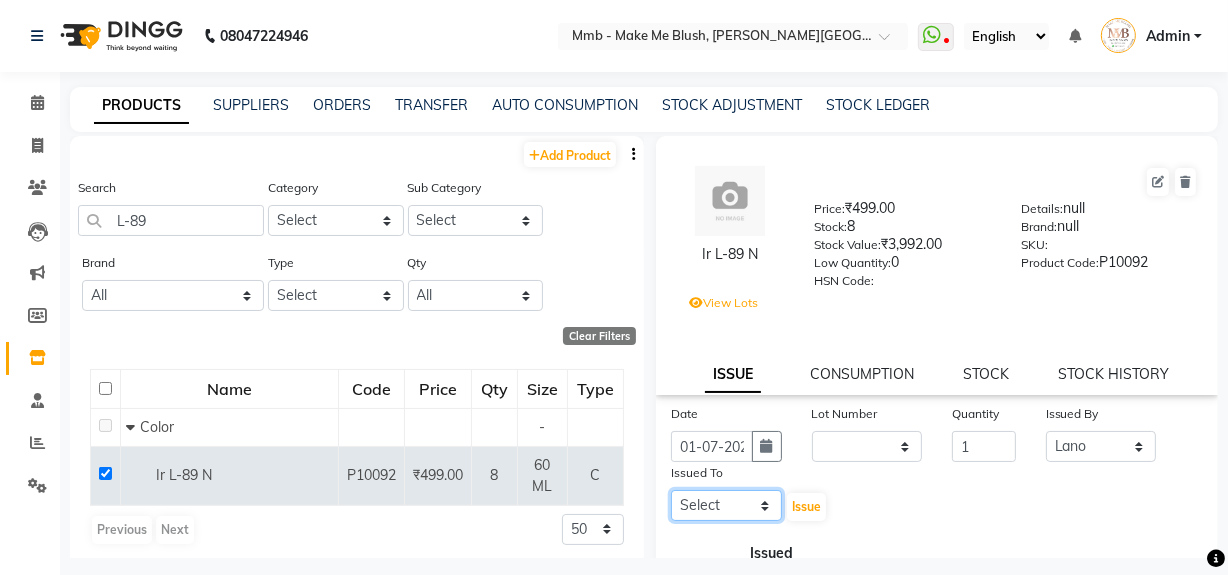 click on "Select [PERSON_NAME] [PERSON_NAME] [PERSON_NAME][MEDICAL_DATA] Pawan Reshma [PERSON_NAME] Sushant [PERSON_NAME] Yuna" 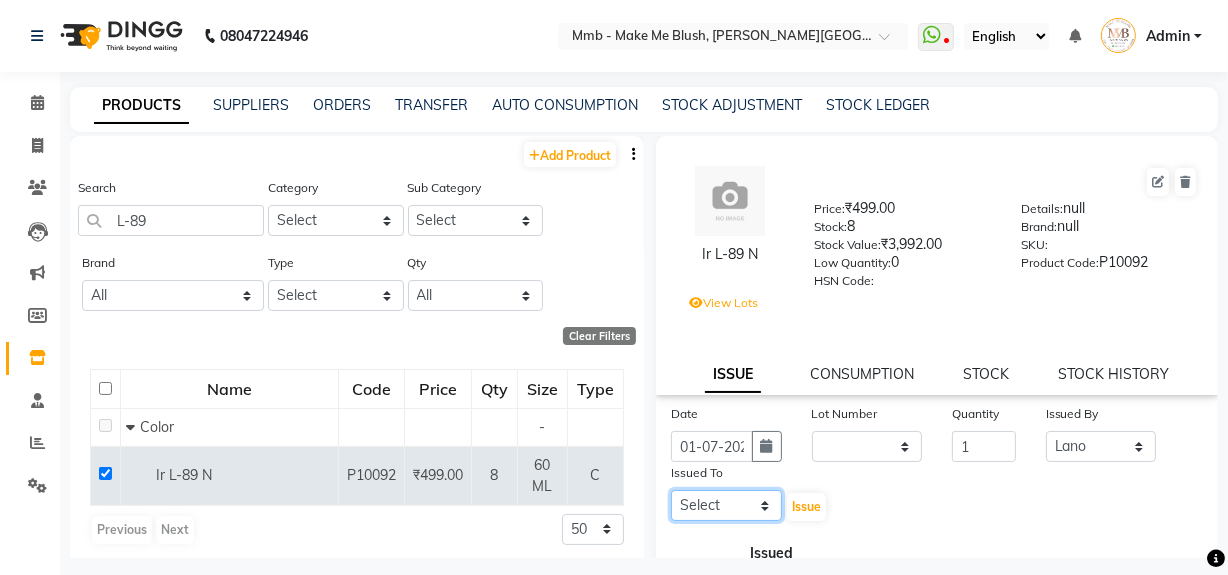 select on "45263" 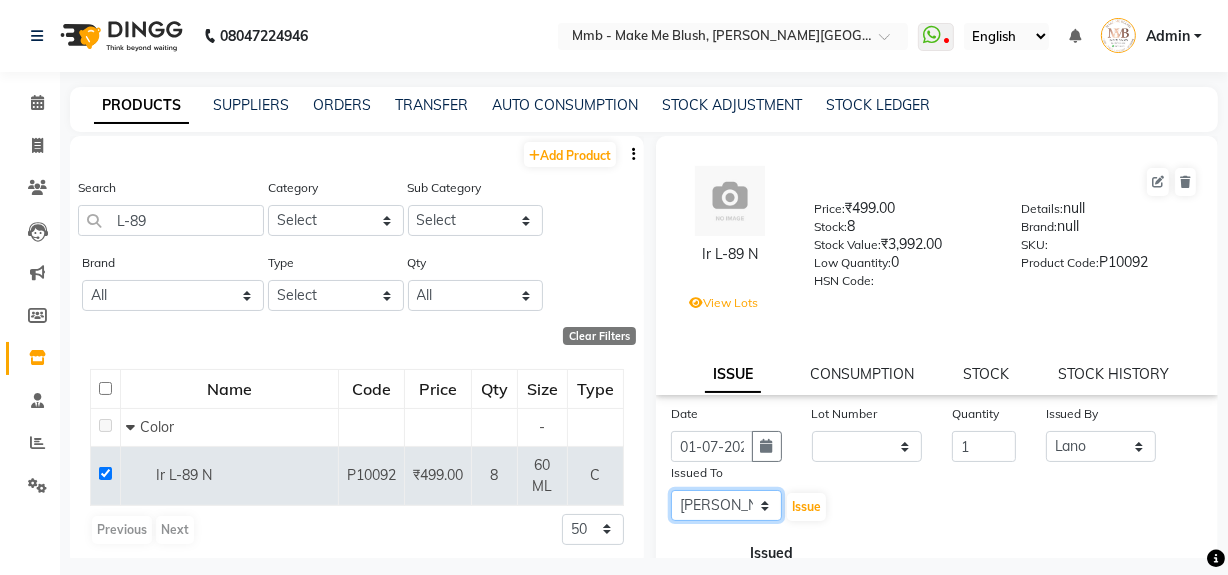 click on "Select [PERSON_NAME] [PERSON_NAME] [PERSON_NAME][MEDICAL_DATA] Pawan Reshma [PERSON_NAME] Sushant [PERSON_NAME] Yuna" 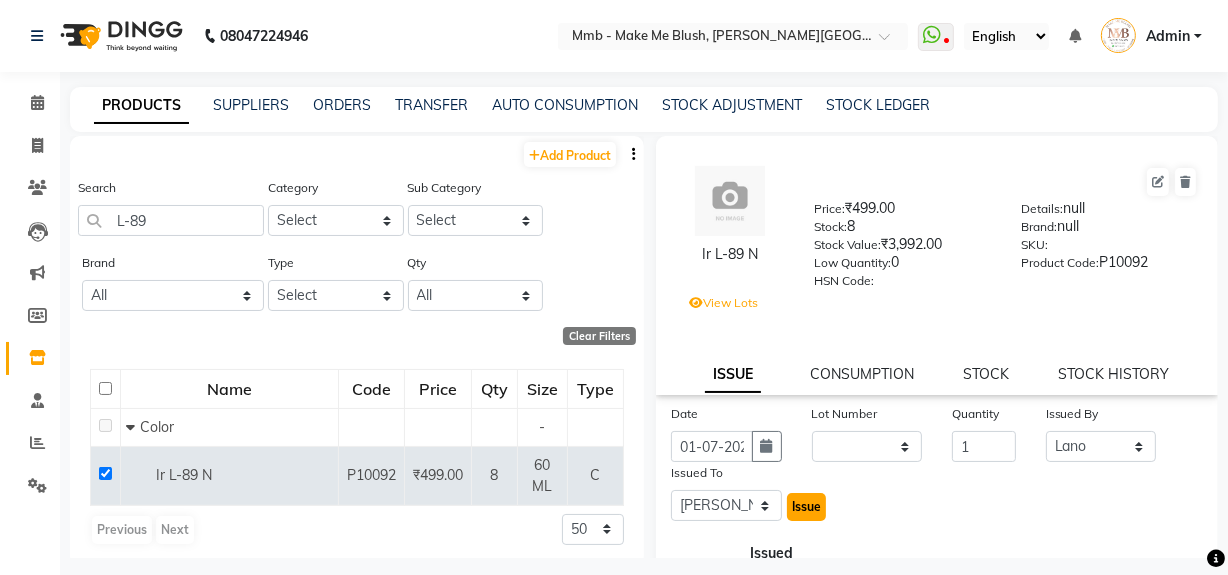 click on "Issue" 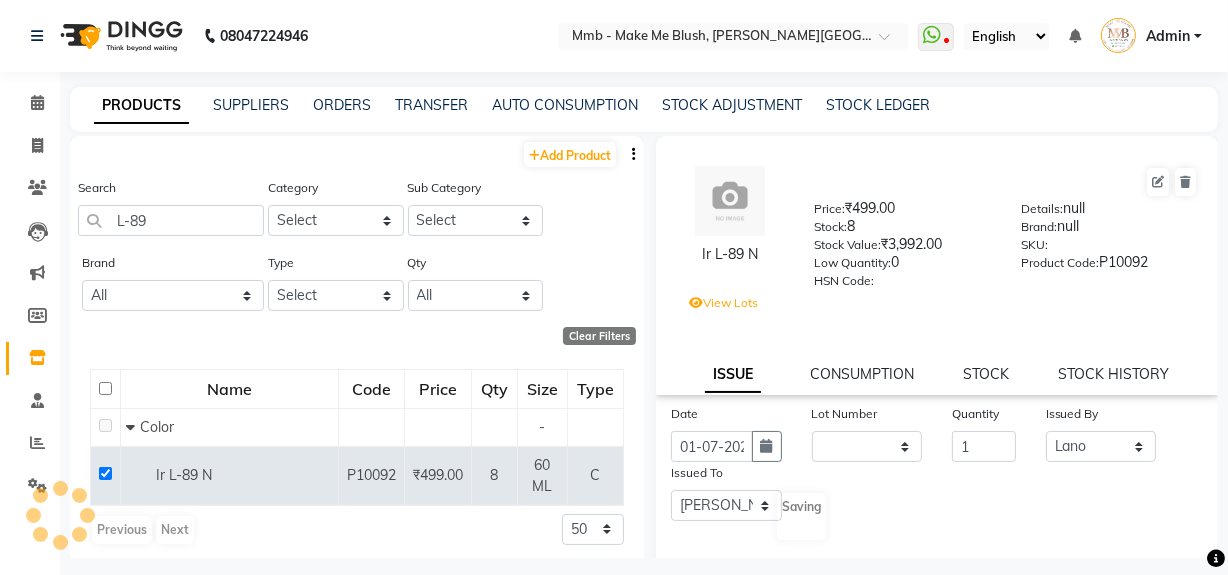 select 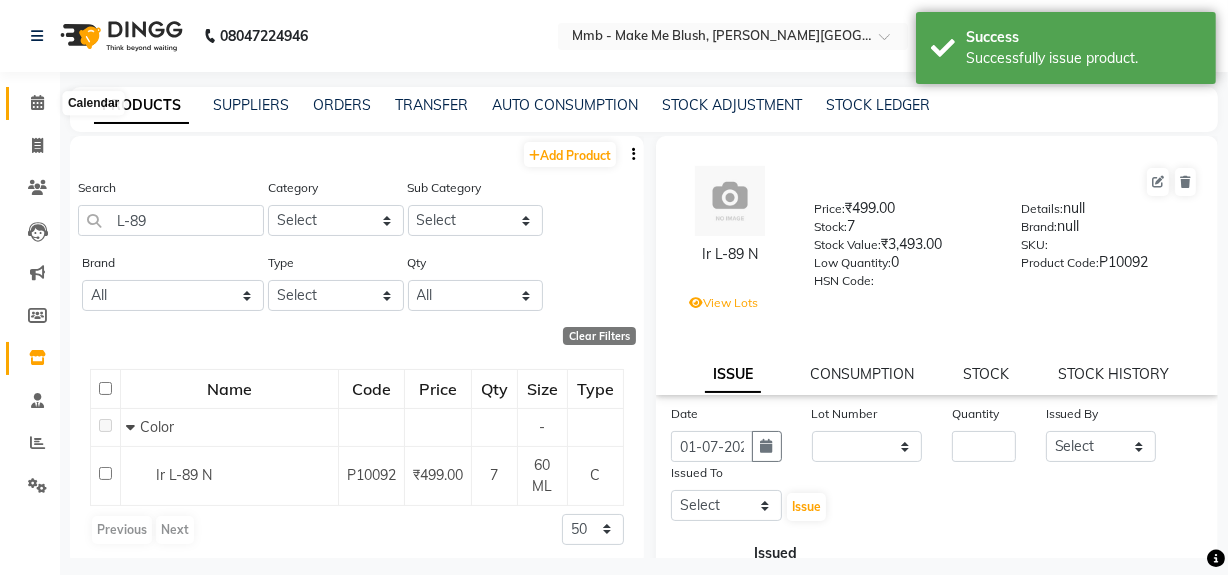 click 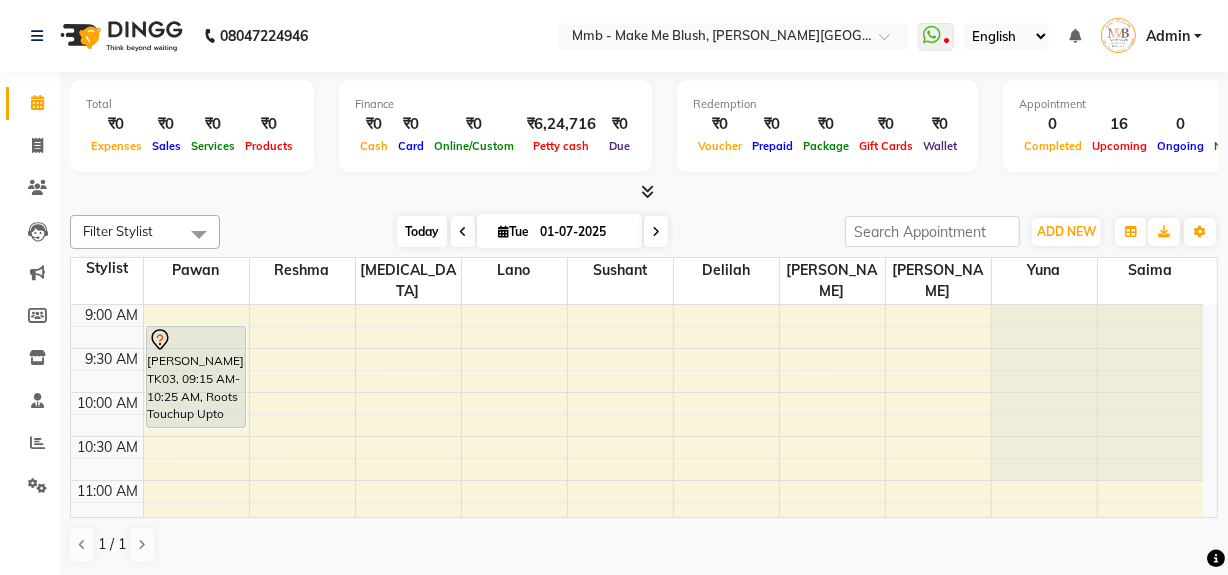 click on "Today" at bounding box center [422, 231] 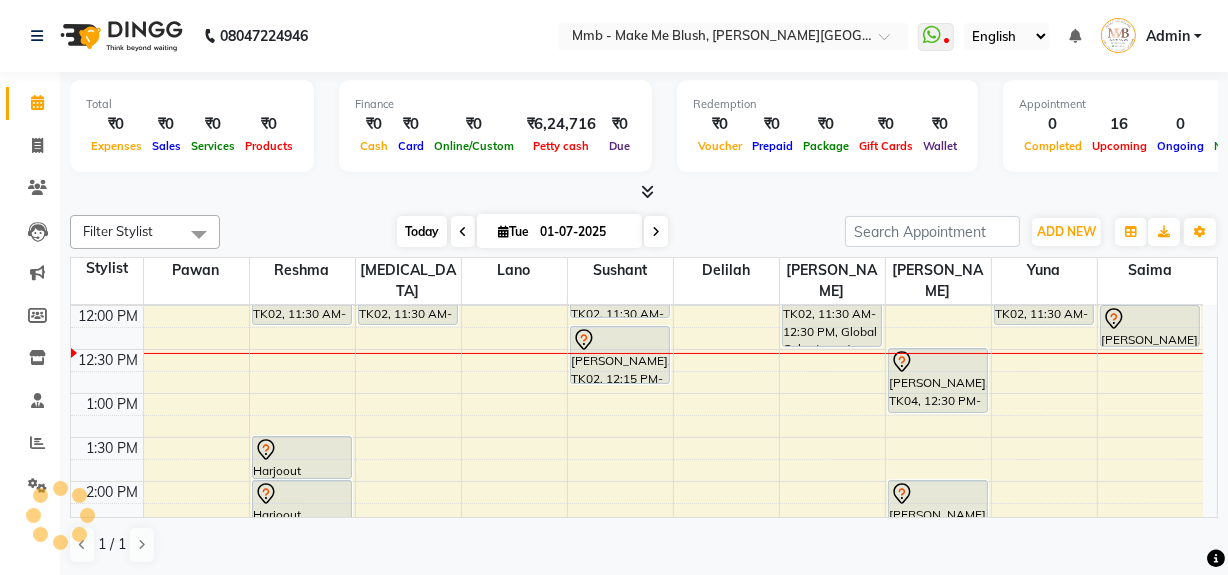 click on "Today" at bounding box center [422, 231] 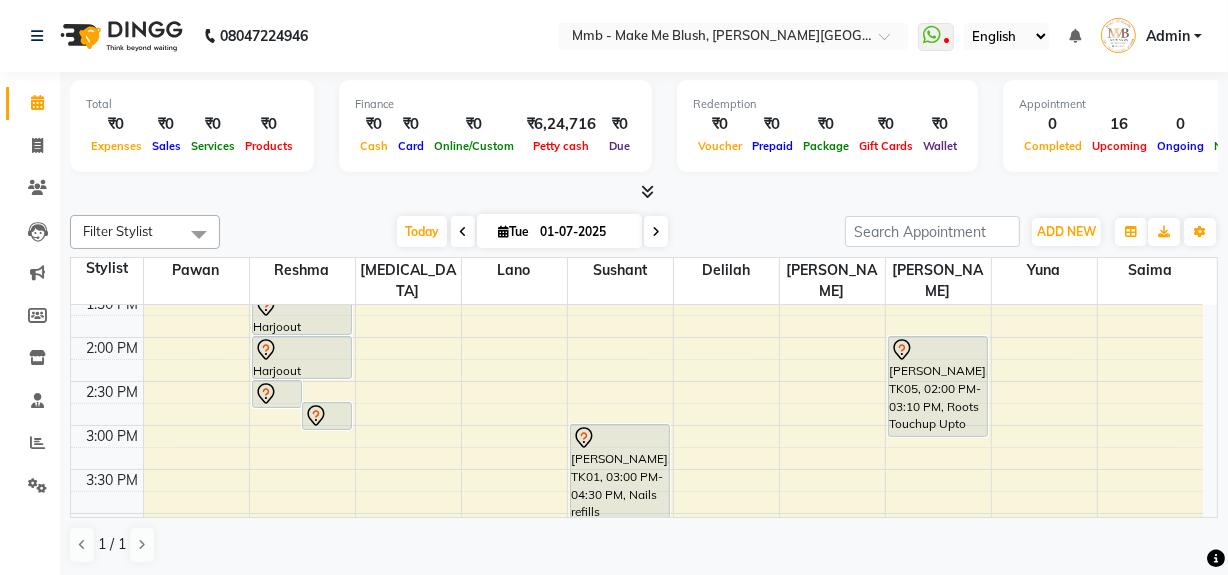 scroll, scrollTop: 409, scrollLeft: 0, axis: vertical 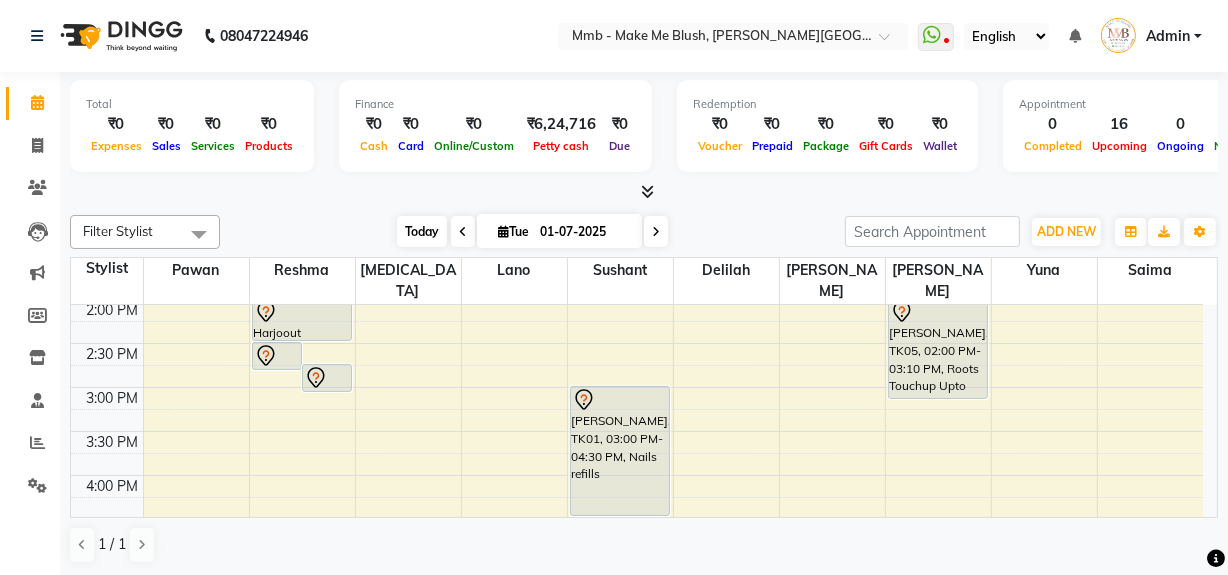 click on "Today" at bounding box center (422, 231) 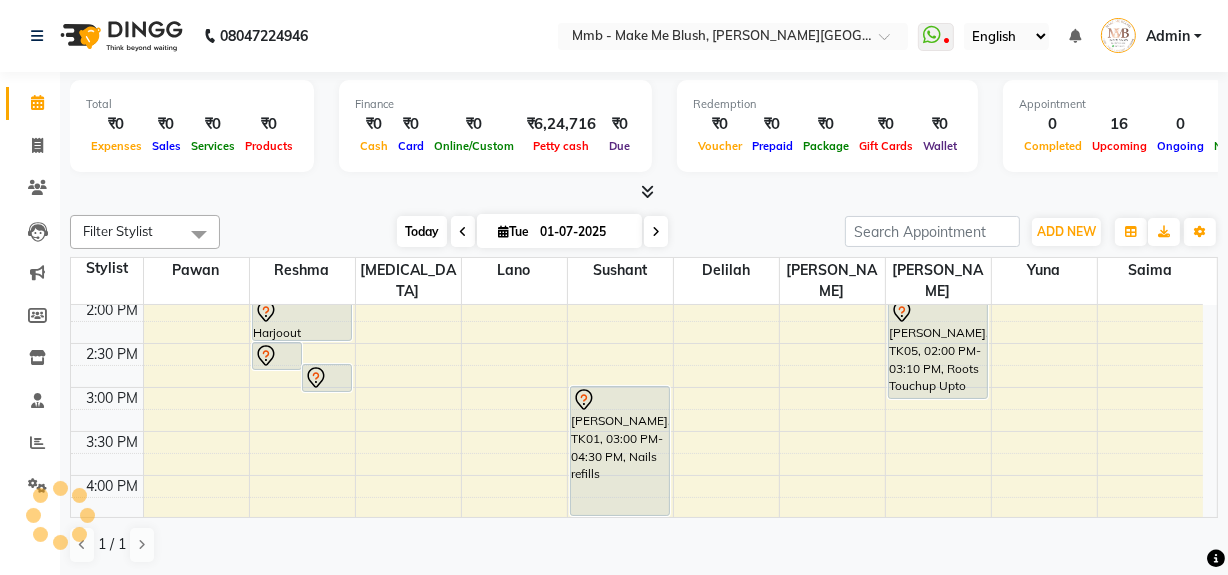 scroll, scrollTop: 263, scrollLeft: 0, axis: vertical 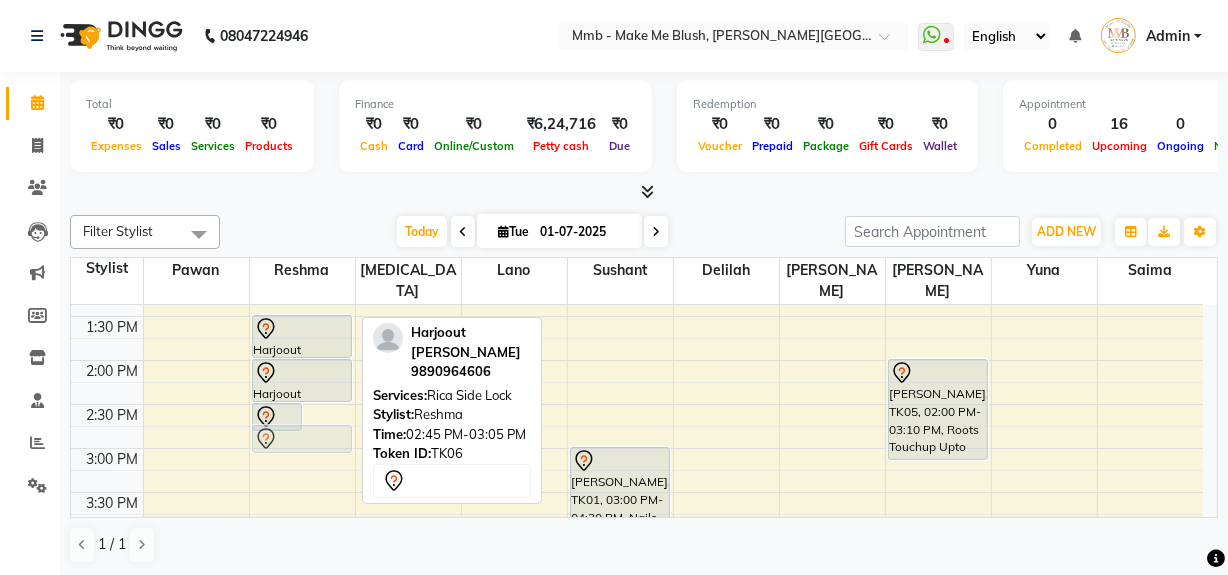 drag, startPoint x: 329, startPoint y: 441, endPoint x: 296, endPoint y: 451, distance: 34.48188 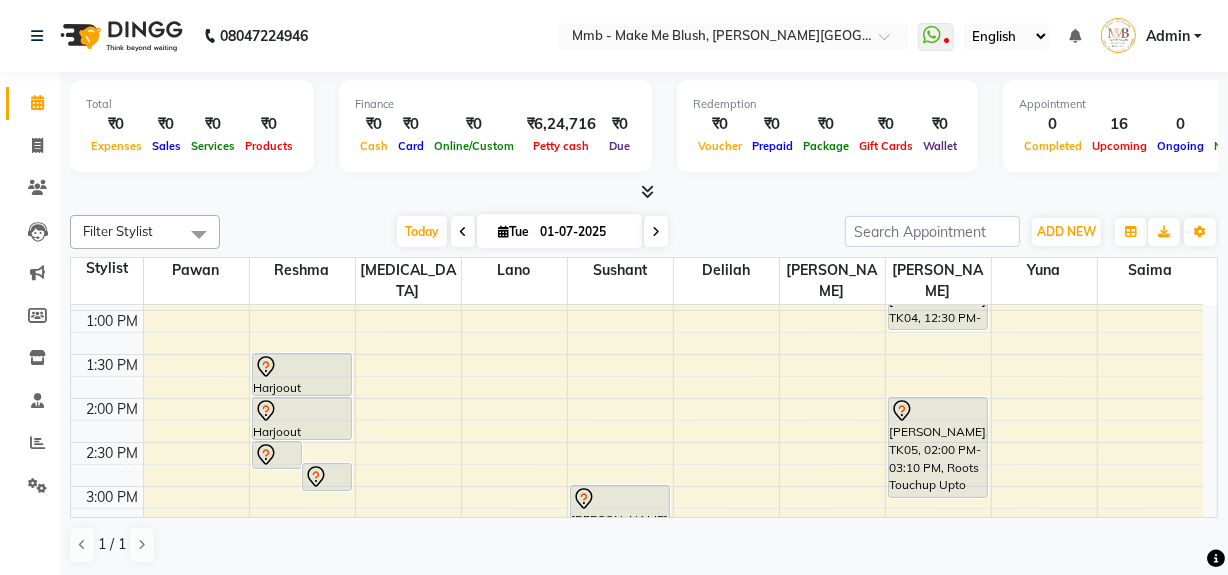 scroll, scrollTop: 311, scrollLeft: 0, axis: vertical 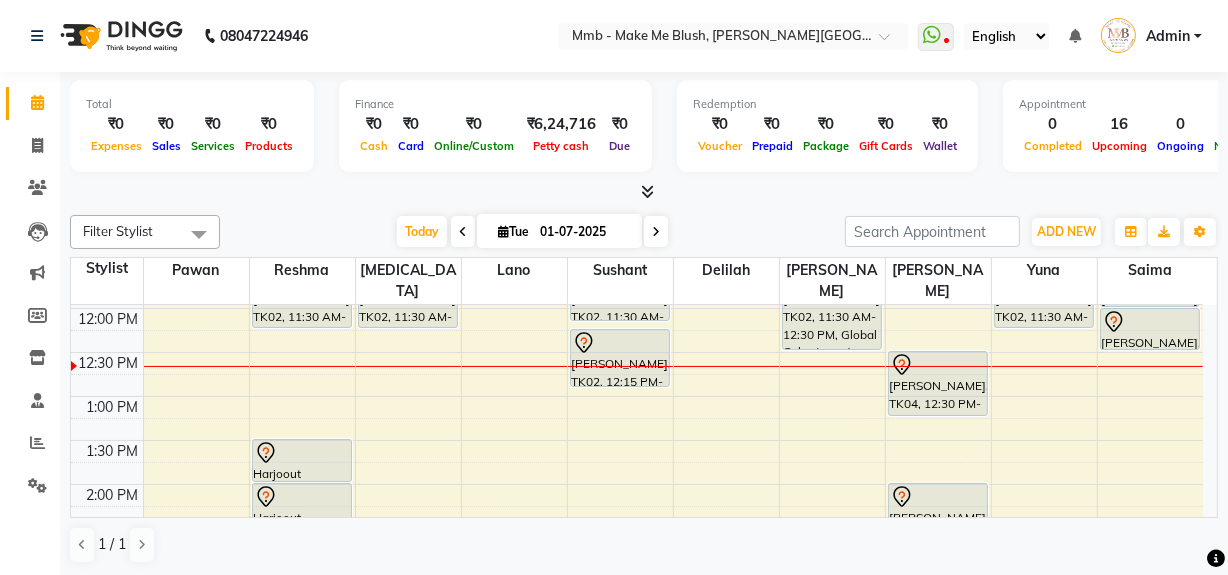 click on "9:00 AM 9:30 AM 10:00 AM 10:30 AM 11:00 AM 11:30 AM 12:00 PM 12:30 PM 1:00 PM 1:30 PM 2:00 PM 2:30 PM 3:00 PM 3:30 PM 4:00 PM 4:30 PM 5:00 PM 5:30 PM 6:00 PM 6:30 PM 7:00 PM 7:30 PM 8:00 PM 8:30 PM             [PERSON_NAME][GEOGRAPHIC_DATA], 09:15 AM-10:25 AM, Roots Touchup Upto 1inch              Harjoout [PERSON_NAME], TK06, 02:30 PM-02:50 PM, Rica Underarms             Harjoout [PERSON_NAME], TK06, 02:45 PM-03:05 PM, Rica Side Lock             [PERSON_NAME], TK02, 11:30 AM-12:15 PM, Regular Pedicure              Harjoout [PERSON_NAME], TK06, 01:30 PM-02:00 PM, Rica  Full Legs             Harjoout [PERSON_NAME], TK06, 02:00 PM-02:30 PM, Rica Full Arms             [PERSON_NAME], TK02, 11:30 AM-12:15 PM, Regular Pedicure              [PERSON_NAME], TK02, 11:30 AM-12:10 PM, Gel Nail plain              [PERSON_NAME], TK02, 12:15 PM-12:55 PM, Gel Nail plain              [PERSON_NAME], TK01, 03:00 PM-04:30 PM,  Nails refills             [PERSON_NAME], TK02, 11:30 AM-12:30 PM, Global  Color ( men )" at bounding box center [644, 411] 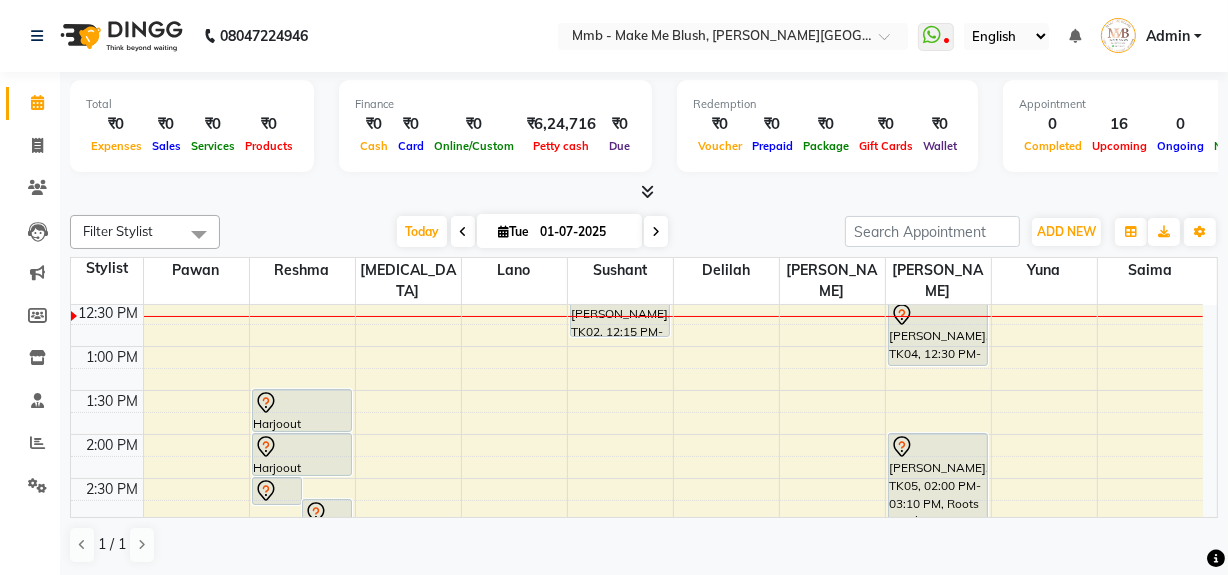 click on "9:00 AM 9:30 AM 10:00 AM 10:30 AM 11:00 AM 11:30 AM 12:00 PM 12:30 PM 1:00 PM 1:30 PM 2:00 PM 2:30 PM 3:00 PM 3:30 PM 4:00 PM 4:30 PM 5:00 PM 5:30 PM 6:00 PM 6:30 PM 7:00 PM 7:30 PM 8:00 PM 8:30 PM             [PERSON_NAME][GEOGRAPHIC_DATA], 09:15 AM-10:25 AM, Roots Touchup Upto 1inch              Harjoout [PERSON_NAME], TK06, 02:30 PM-02:50 PM, Rica Underarms             Harjoout [PERSON_NAME], TK06, 02:45 PM-03:05 PM, Rica Side Lock             [PERSON_NAME], TK02, 11:30 AM-12:15 PM, Regular Pedicure              Harjoout [PERSON_NAME], TK06, 01:30 PM-02:00 PM, Rica  Full Legs             Harjoout [PERSON_NAME], TK06, 02:00 PM-02:30 PM, Rica Full Arms             [PERSON_NAME], TK02, 11:30 AM-12:15 PM, Regular Pedicure              [PERSON_NAME], TK02, 11:30 AM-12:10 PM, Gel Nail plain              [PERSON_NAME], TK02, 12:15 PM-12:55 PM, Gel Nail plain              [PERSON_NAME], TK01, 03:00 PM-04:30 PM,  Nails refills             [PERSON_NAME], TK02, 11:30 AM-12:30 PM, Global  Color ( men )" at bounding box center (644, 411) 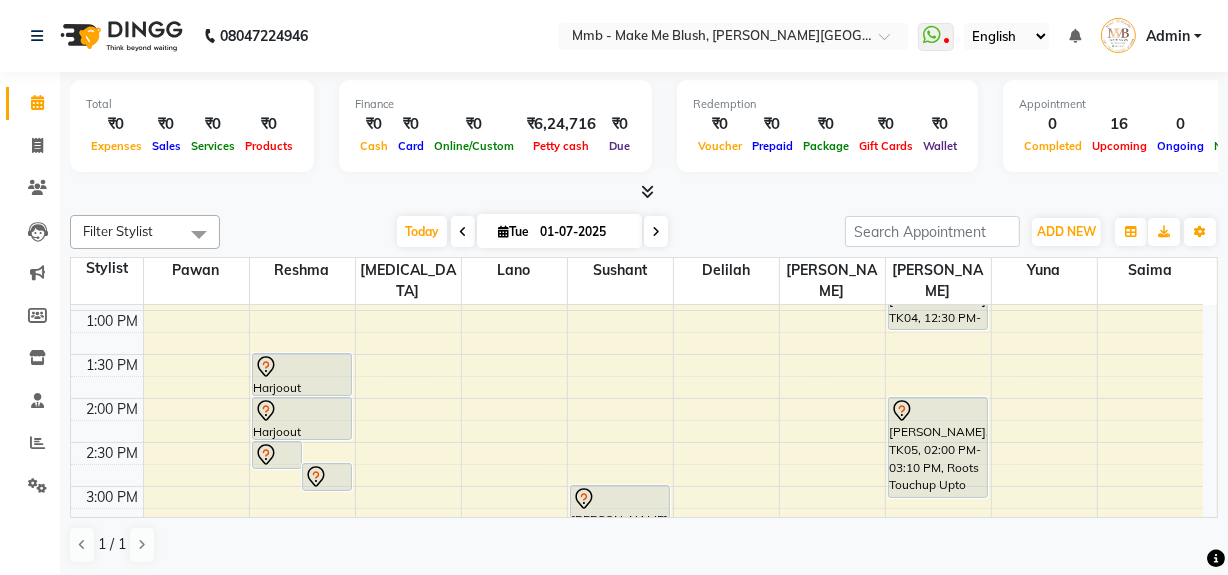 click on "9:00 AM 9:30 AM 10:00 AM 10:30 AM 11:00 AM 11:30 AM 12:00 PM 12:30 PM 1:00 PM 1:30 PM 2:00 PM 2:30 PM 3:00 PM 3:30 PM 4:00 PM 4:30 PM 5:00 PM 5:30 PM 6:00 PM 6:30 PM 7:00 PM 7:30 PM 8:00 PM 8:30 PM             [PERSON_NAME][GEOGRAPHIC_DATA], 09:15 AM-10:25 AM, Roots Touchup Upto 1inch              Harjoout [PERSON_NAME], TK06, 02:30 PM-02:50 PM, Rica Underarms             Harjoout [PERSON_NAME], TK06, 02:45 PM-03:05 PM, Rica Side Lock             [PERSON_NAME], TK02, 11:30 AM-12:15 PM, Regular Pedicure              Harjoout [PERSON_NAME], TK06, 01:30 PM-02:00 PM, Rica  Full Legs             Harjoout [PERSON_NAME], TK06, 02:00 PM-02:30 PM, Rica Full Arms             [PERSON_NAME], TK02, 11:30 AM-12:15 PM, Regular Pedicure              [PERSON_NAME], TK02, 11:30 AM-12:10 PM, Gel Nail plain              [PERSON_NAME], TK02, 12:15 PM-12:55 PM, Gel Nail plain              [PERSON_NAME], TK01, 03:00 PM-04:30 PM,  Nails refills             [PERSON_NAME], TK02, 11:30 AM-12:30 PM, Global  Color ( men )" at bounding box center [644, 411] 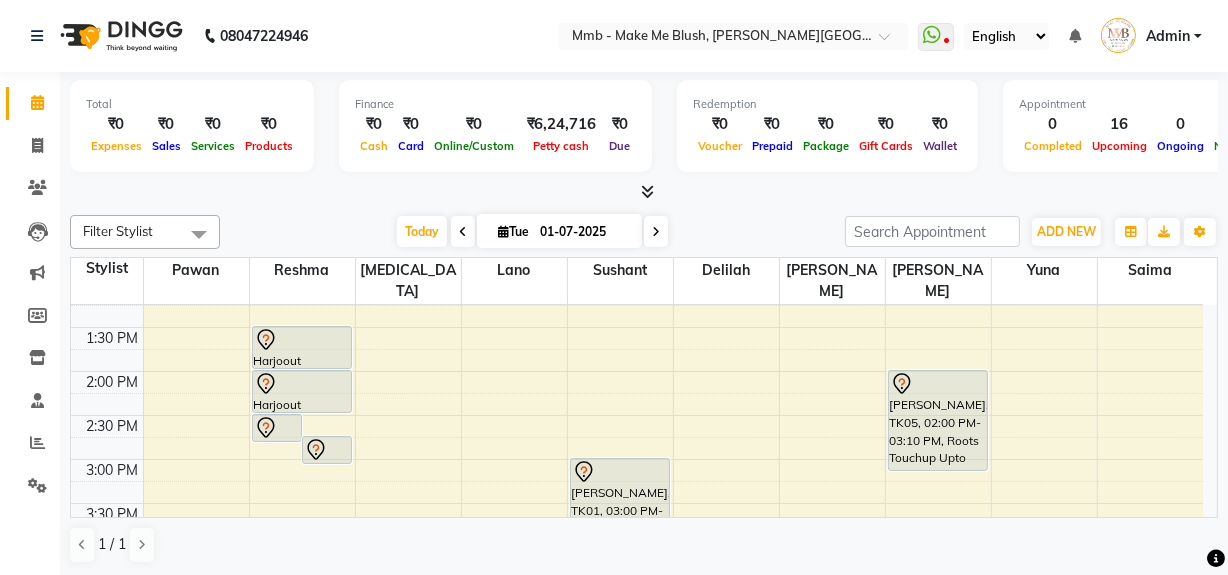 click on "9:00 AM 9:30 AM 10:00 AM 10:30 AM 11:00 AM 11:30 AM 12:00 PM 12:30 PM 1:00 PM 1:30 PM 2:00 PM 2:30 PM 3:00 PM 3:30 PM 4:00 PM 4:30 PM 5:00 PM 5:30 PM 6:00 PM 6:30 PM 7:00 PM 7:30 PM 8:00 PM 8:30 PM             [PERSON_NAME][GEOGRAPHIC_DATA], 09:15 AM-10:25 AM, Roots Touchup Upto 1inch              Harjoout [PERSON_NAME], TK06, 02:30 PM-02:50 PM, Rica Underarms             Harjoout [PERSON_NAME], TK06, 02:45 PM-03:05 PM, Rica Side Lock             [PERSON_NAME], TK02, 11:30 AM-12:15 PM, Regular Pedicure              Harjoout [PERSON_NAME], TK06, 01:30 PM-02:00 PM, Rica  Full Legs             Harjoout [PERSON_NAME], TK06, 02:00 PM-02:30 PM, Rica Full Arms             [PERSON_NAME], TK02, 11:30 AM-12:15 PM, Regular Pedicure              [PERSON_NAME], TK02, 11:30 AM-12:10 PM, Gel Nail plain              [PERSON_NAME], TK02, 12:15 PM-12:55 PM, Gel Nail plain              [PERSON_NAME], TK01, 03:00 PM-04:30 PM,  Nails refills             [PERSON_NAME], TK02, 11:30 AM-12:30 PM, Global  Color ( men )" at bounding box center (644, 411) 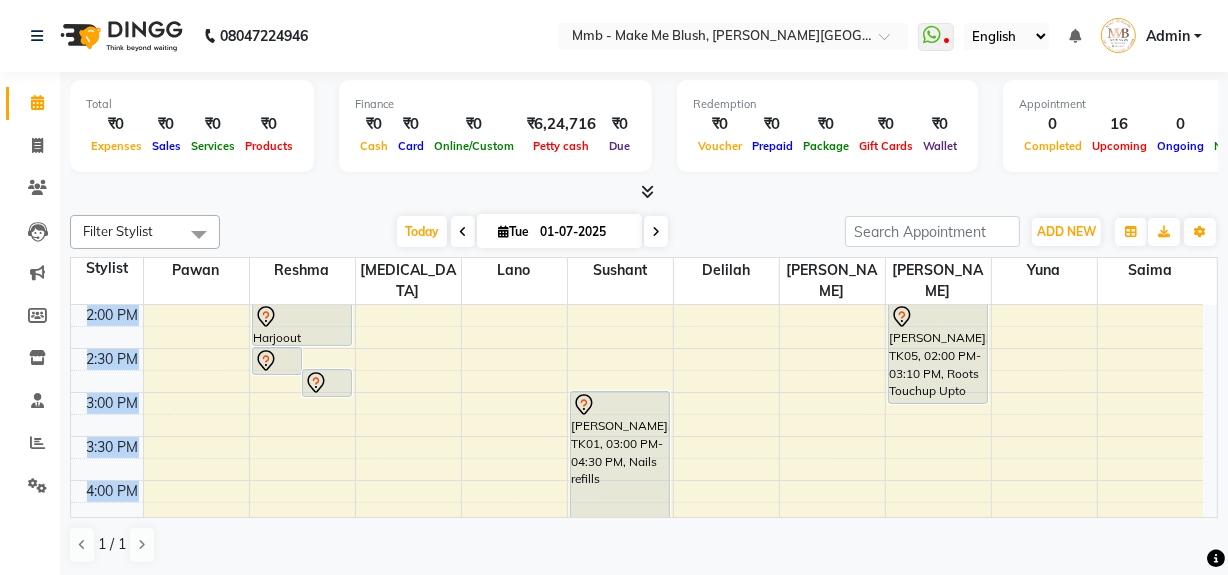 click on "9:00 AM 9:30 AM 10:00 AM 10:30 AM 11:00 AM 11:30 AM 12:00 PM 12:30 PM 1:00 PM 1:30 PM 2:00 PM 2:30 PM 3:00 PM 3:30 PM 4:00 PM 4:30 PM 5:00 PM 5:30 PM 6:00 PM 6:30 PM 7:00 PM 7:30 PM 8:00 PM 8:30 PM             [PERSON_NAME][GEOGRAPHIC_DATA], 09:15 AM-10:25 AM, Roots Touchup Upto 1inch              Harjoout [PERSON_NAME], TK06, 02:30 PM-02:50 PM, Rica Underarms             Harjoout [PERSON_NAME], TK06, 02:45 PM-03:05 PM, Rica Side Lock             [PERSON_NAME], TK02, 11:30 AM-12:15 PM, Regular Pedicure              Harjoout [PERSON_NAME], TK06, 01:30 PM-02:00 PM, Rica  Full Legs             Harjoout [PERSON_NAME], TK06, 02:00 PM-02:30 PM, Rica Full Arms             [PERSON_NAME], TK02, 11:30 AM-12:15 PM, Regular Pedicure              [PERSON_NAME], TK02, 11:30 AM-12:10 PM, Gel Nail plain              [PERSON_NAME], TK02, 12:15 PM-12:55 PM, Gel Nail plain              [PERSON_NAME], TK01, 03:00 PM-04:30 PM,  Nails refills             [PERSON_NAME], TK02, 11:30 AM-12:30 PM, Global  Color ( men )" at bounding box center (644, 411) 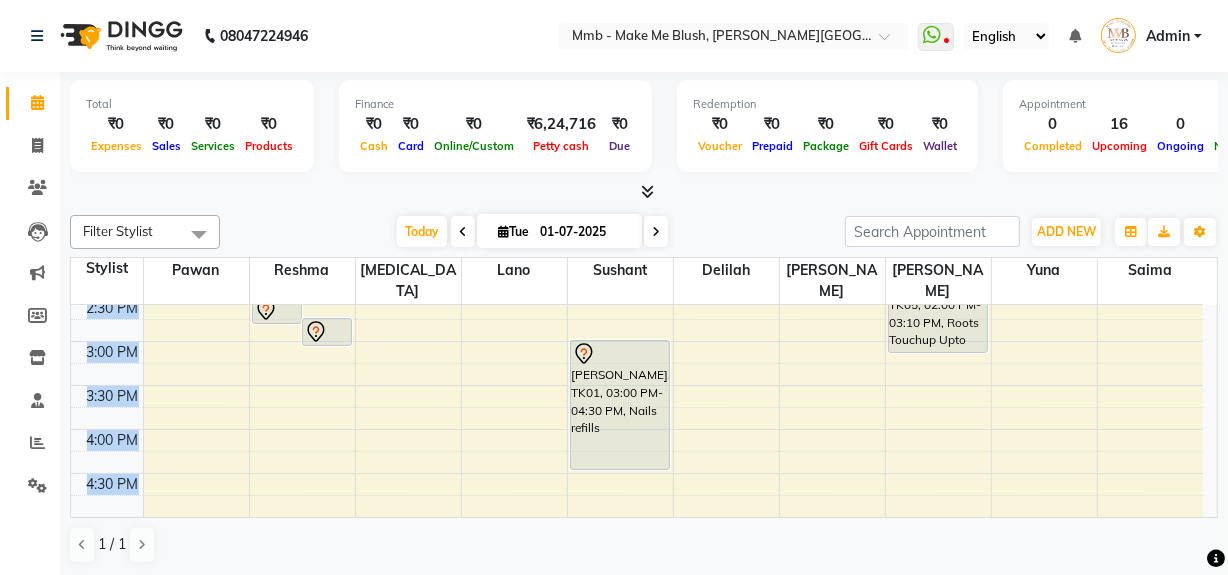 click on "9:00 AM 9:30 AM 10:00 AM 10:30 AM 11:00 AM 11:30 AM 12:00 PM 12:30 PM 1:00 PM 1:30 PM 2:00 PM 2:30 PM 3:00 PM 3:30 PM 4:00 PM 4:30 PM 5:00 PM 5:30 PM 6:00 PM 6:30 PM 7:00 PM 7:30 PM 8:00 PM 8:30 PM             [PERSON_NAME][GEOGRAPHIC_DATA], 09:15 AM-10:25 AM, Roots Touchup Upto 1inch              Harjoout [PERSON_NAME], TK06, 02:30 PM-02:50 PM, Rica Underarms             Harjoout [PERSON_NAME], TK06, 02:45 PM-03:05 PM, Rica Side Lock             [PERSON_NAME], TK02, 11:30 AM-12:15 PM, Regular Pedicure              Harjoout [PERSON_NAME], TK06, 01:30 PM-02:00 PM, Rica  Full Legs             Harjoout [PERSON_NAME], TK06, 02:00 PM-02:30 PM, Rica Full Arms             [PERSON_NAME], TK02, 11:30 AM-12:15 PM, Regular Pedicure              [PERSON_NAME], TK02, 11:30 AM-12:10 PM, Gel Nail plain              [PERSON_NAME], TK02, 12:15 PM-12:55 PM, Gel Nail plain              [PERSON_NAME], TK01, 03:00 PM-04:30 PM,  Nails refills             [PERSON_NAME], TK02, 11:30 AM-12:30 PM, Global  Color ( men )" at bounding box center [644, 411] 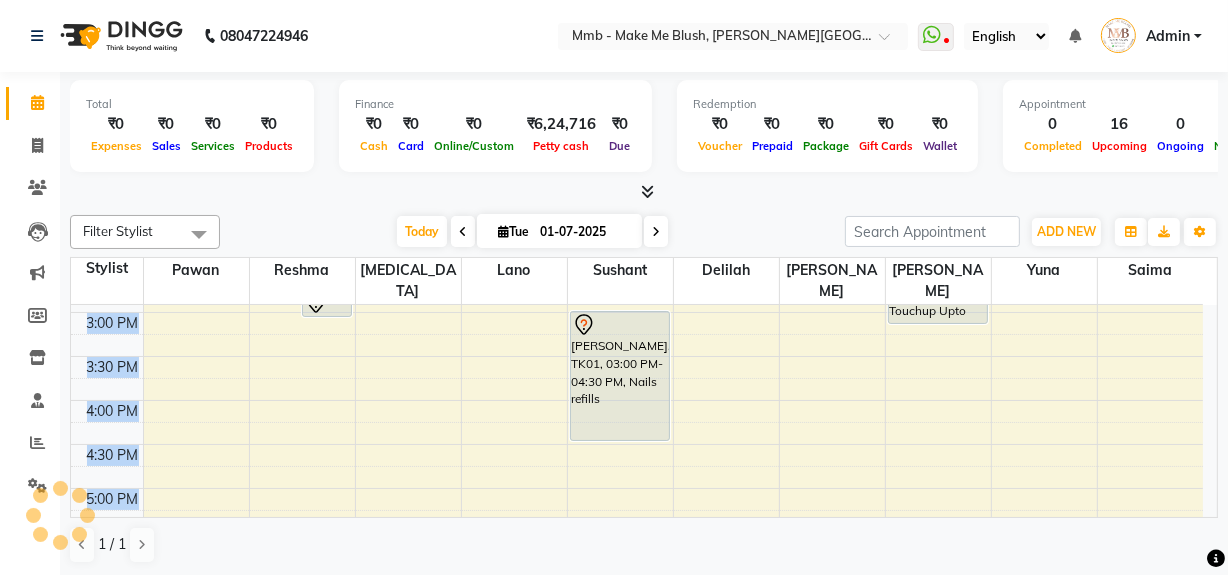 scroll, scrollTop: 566, scrollLeft: 0, axis: vertical 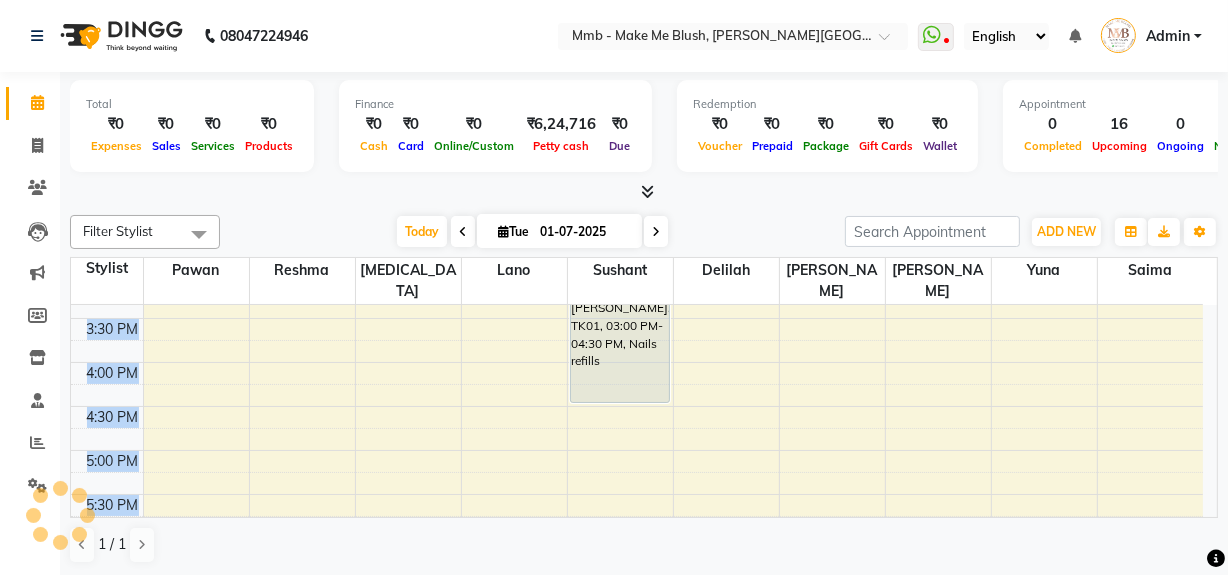 click on "9:00 AM 9:30 AM 10:00 AM 10:30 AM 11:00 AM 11:30 AM 12:00 PM 12:30 PM 1:00 PM 1:30 PM 2:00 PM 2:30 PM 3:00 PM 3:30 PM 4:00 PM 4:30 PM 5:00 PM 5:30 PM 6:00 PM 6:30 PM 7:00 PM 7:30 PM 8:00 PM 8:30 PM             [PERSON_NAME][GEOGRAPHIC_DATA], 09:15 AM-10:25 AM, Roots Touchup Upto 1inch              Harjoout [PERSON_NAME], TK06, 02:30 PM-02:50 PM, Rica Underarms             Harjoout [PERSON_NAME], TK06, 02:45 PM-03:05 PM, Rica Side Lock             [PERSON_NAME], TK02, 11:30 AM-12:15 PM, Regular Pedicure              Harjoout [PERSON_NAME], TK06, 01:30 PM-02:00 PM, Rica  Full Legs             Harjoout [PERSON_NAME], TK06, 02:00 PM-02:30 PM, Rica Full Arms             [PERSON_NAME], TK02, 11:30 AM-12:15 PM, Regular Pedicure              [PERSON_NAME], TK02, 11:30 AM-12:10 PM, Gel Nail plain              [PERSON_NAME], TK02, 12:15 PM-12:55 PM, Gel Nail plain              [PERSON_NAME], TK01, 03:00 PM-04:30 PM,  Nails refills             [PERSON_NAME], TK02, 11:30 AM-12:30 PM, Global  Color ( men )" at bounding box center [644, 411] 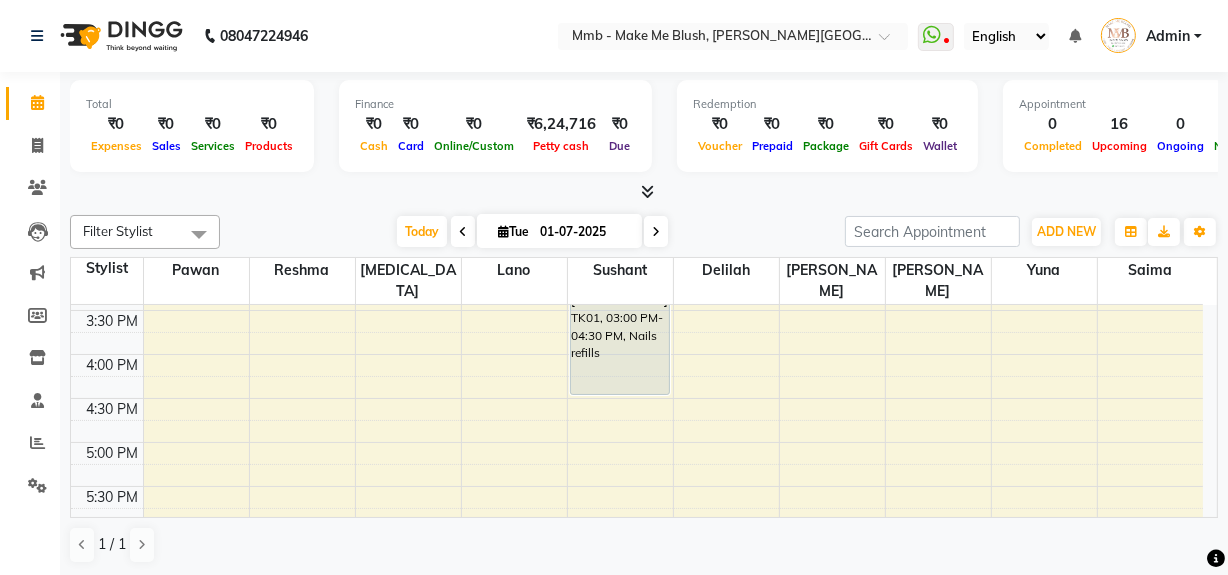 click on "Total  ₹0  Expenses ₹0  Sales ₹0  Services ₹0  Products Finance  ₹0  Cash ₹0  Card ₹0  Online/Custom ₹6,24,716 [PERSON_NAME] cash ₹0 Due  Redemption  ₹0 Voucher ₹0 Prepaid ₹0 Package ₹0  Gift Cards ₹0  Wallet  Appointment  0 Completed 16 Upcoming 0 Ongoing 0 No show  Other sales  ₹0  Packages ₹0  Memberships ₹0  Vouchers ₹0  Prepaids ₹0  Gift Cards Filter Stylist Select All [PERSON_NAME] [PERSON_NAME] [PERSON_NAME][MEDICAL_DATA] [PERSON_NAME] Sushant [PERSON_NAME] Yuna [DATE]  [DATE] Toggle Dropdown Add Appointment Add Invoice Add Expense Add Attendance Add Client Add Transaction Toggle Dropdown Add Appointment Add Invoice Add Expense Add Attendance Add Client ADD NEW Toggle Dropdown Add Appointment Add Invoice Add Expense Add Attendance Add Client Add Transaction Filter Stylist Select All [PERSON_NAME] [PERSON_NAME] [PERSON_NAME][MEDICAL_DATA] [PERSON_NAME] [PERSON_NAME] Yuna Group By  Staff View   Room View  View as Vertical  Vertical - Week View  Horizontal  Horizontal - Week View  List  Full Screen" 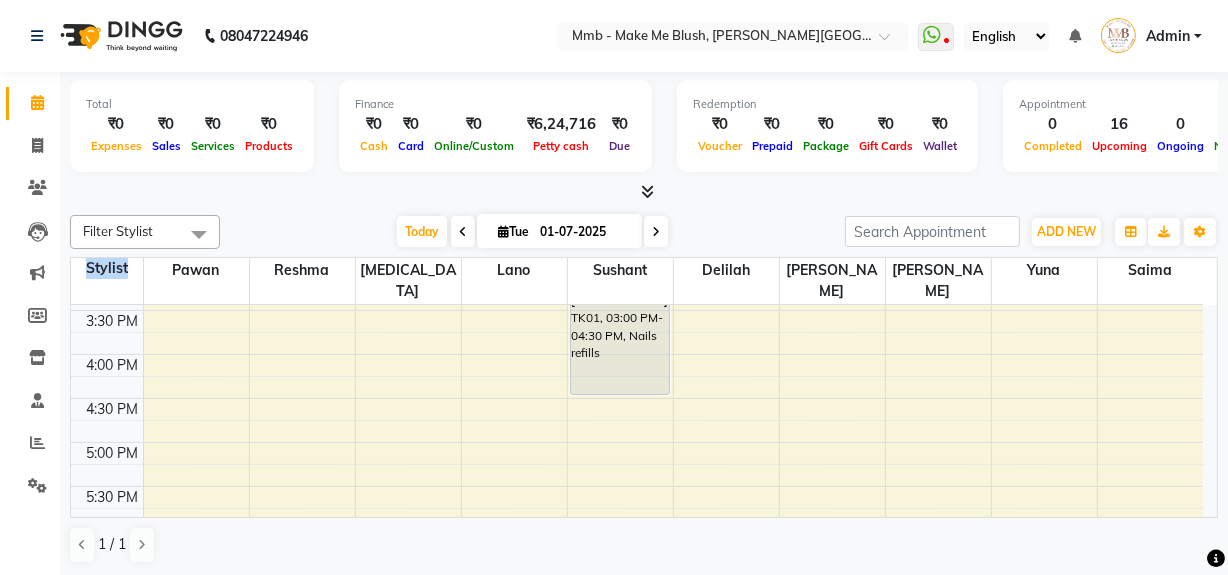 click on "Total  ₹0  Expenses ₹0  Sales ₹0  Services ₹0  Products Finance  ₹0  Cash ₹0  Card ₹0  Online/Custom ₹6,24,716 [PERSON_NAME] cash ₹0 Due  Redemption  ₹0 Voucher ₹0 Prepaid ₹0 Package ₹0  Gift Cards ₹0  Wallet  Appointment  0 Completed 16 Upcoming 0 Ongoing 0 No show  Other sales  ₹0  Packages ₹0  Memberships ₹0  Vouchers ₹0  Prepaids ₹0  Gift Cards Filter Stylist Select All [PERSON_NAME] [PERSON_NAME] [PERSON_NAME][MEDICAL_DATA] [PERSON_NAME] Sushant [PERSON_NAME] Yuna [DATE]  [DATE] Toggle Dropdown Add Appointment Add Invoice Add Expense Add Attendance Add Client Add Transaction Toggle Dropdown Add Appointment Add Invoice Add Expense Add Attendance Add Client ADD NEW Toggle Dropdown Add Appointment Add Invoice Add Expense Add Attendance Add Client Add Transaction Filter Stylist Select All [PERSON_NAME] [PERSON_NAME] [PERSON_NAME][MEDICAL_DATA] [PERSON_NAME] [PERSON_NAME] Yuna Group By  Staff View   Room View  View as Vertical  Vertical - Week View  Horizontal  Horizontal - Week View  List  Full Screen" 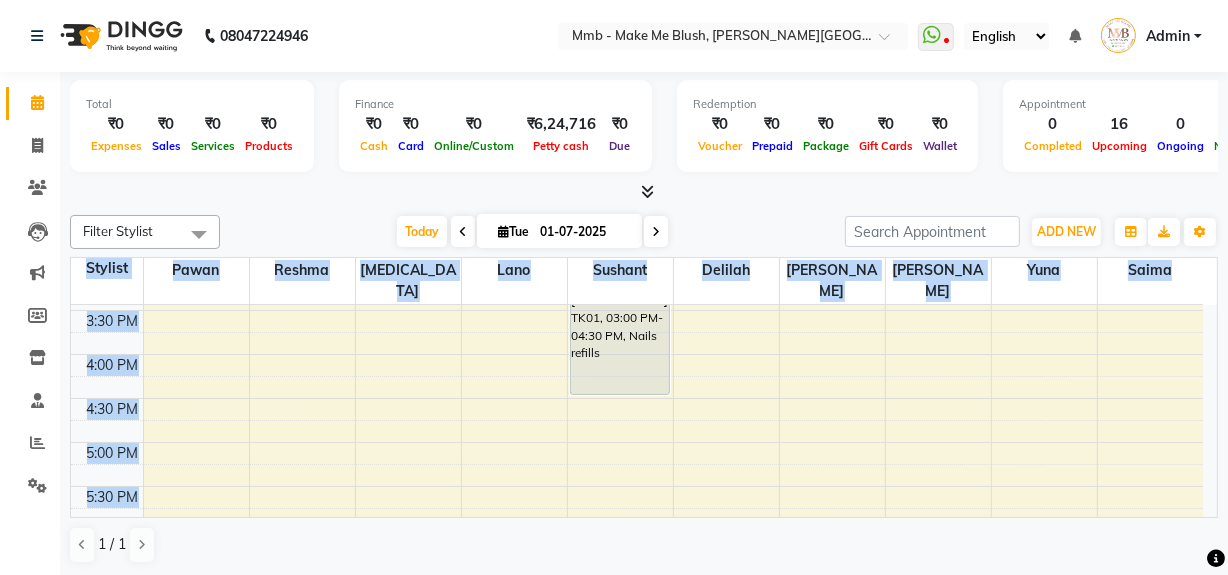 click on "Total  ₹0  Expenses ₹0  Sales ₹0  Services ₹0  Products Finance  ₹0  Cash ₹0  Card ₹0  Online/Custom ₹6,24,716 [PERSON_NAME] cash ₹0 Due  Redemption  ₹0 Voucher ₹0 Prepaid ₹0 Package ₹0  Gift Cards ₹0  Wallet  Appointment  0 Completed 16 Upcoming 0 Ongoing 0 No show  Other sales  ₹0  Packages ₹0  Memberships ₹0  Vouchers ₹0  Prepaids ₹0  Gift Cards Filter Stylist Select All [PERSON_NAME] [PERSON_NAME] [PERSON_NAME][MEDICAL_DATA] [PERSON_NAME] Sushant [PERSON_NAME] Yuna [DATE]  [DATE] Toggle Dropdown Add Appointment Add Invoice Add Expense Add Attendance Add Client Add Transaction Toggle Dropdown Add Appointment Add Invoice Add Expense Add Attendance Add Client ADD NEW Toggle Dropdown Add Appointment Add Invoice Add Expense Add Attendance Add Client Add Transaction Filter Stylist Select All [PERSON_NAME] [PERSON_NAME] [PERSON_NAME][MEDICAL_DATA] [PERSON_NAME] [PERSON_NAME] Yuna Group By  Staff View   Room View  View as Vertical  Vertical - Week View  Horizontal  Horizontal - Week View  List  Full Screen" 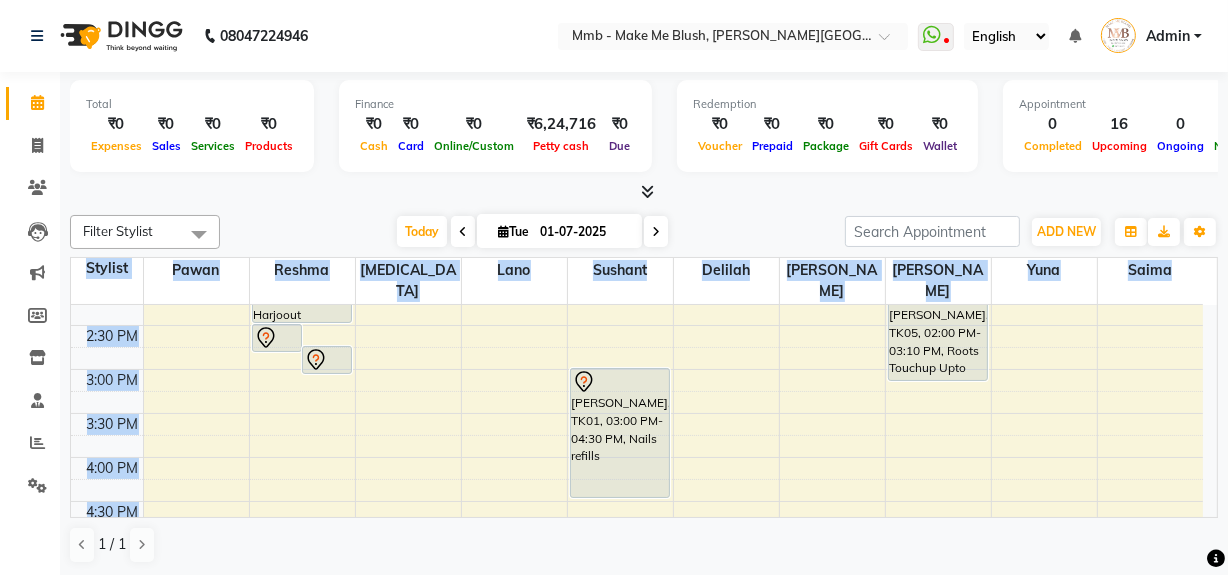 scroll, scrollTop: 457, scrollLeft: 0, axis: vertical 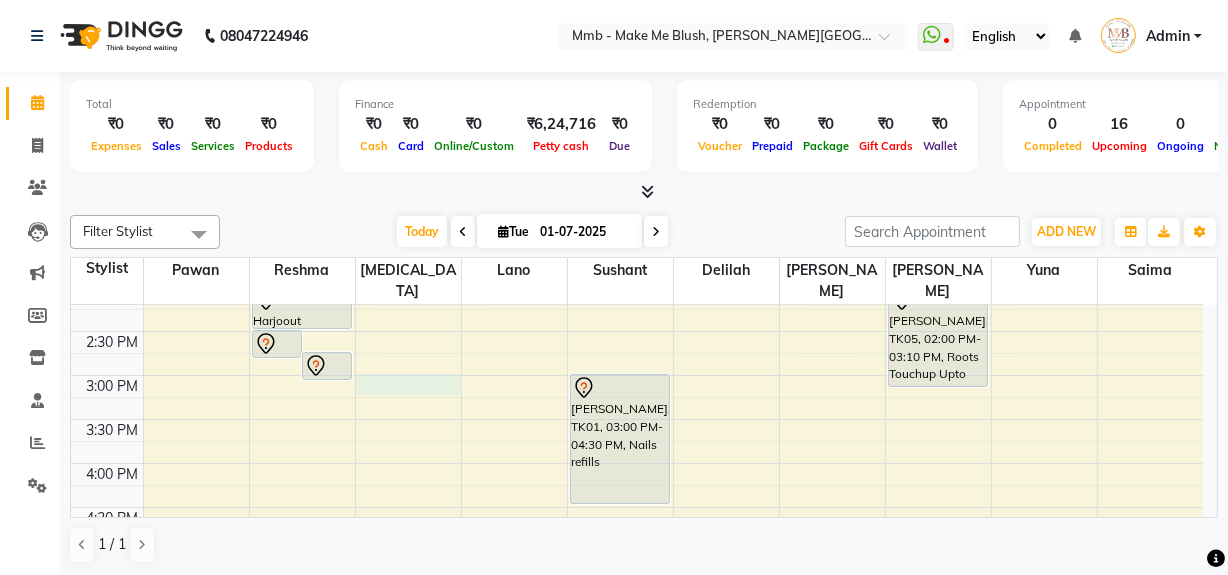 click on "9:00 AM 9:30 AM 10:00 AM 10:30 AM 11:00 AM 11:30 AM 12:00 PM 12:30 PM 1:00 PM 1:30 PM 2:00 PM 2:30 PM 3:00 PM 3:30 PM 4:00 PM 4:30 PM 5:00 PM 5:30 PM 6:00 PM 6:30 PM 7:00 PM 7:30 PM 8:00 PM 8:30 PM             [PERSON_NAME][GEOGRAPHIC_DATA], 09:15 AM-10:25 AM, Roots Touchup Upto 1inch              Harjoout [PERSON_NAME], TK06, 02:30 PM-02:50 PM, Rica Underarms             Harjoout [PERSON_NAME], TK06, 02:45 PM-03:05 PM, Rica Side Lock             [PERSON_NAME], TK02, 11:30 AM-12:15 PM, Regular Pedicure              Harjoout [PERSON_NAME], TK06, 01:30 PM-02:00 PM, Rica  Full Legs             Harjoout [PERSON_NAME], TK06, 02:00 PM-02:30 PM, Rica Full Arms             [PERSON_NAME], TK02, 11:30 AM-12:15 PM, Regular Pedicure              [PERSON_NAME], TK02, 11:30 AM-12:10 PM, Gel Nail plain              [PERSON_NAME], TK02, 12:15 PM-12:55 PM, Gel Nail plain              [PERSON_NAME], TK01, 03:00 PM-04:30 PM,  Nails refills             [PERSON_NAME], TK02, 11:30 AM-12:30 PM, Global  Color ( men )" at bounding box center [637, 375] 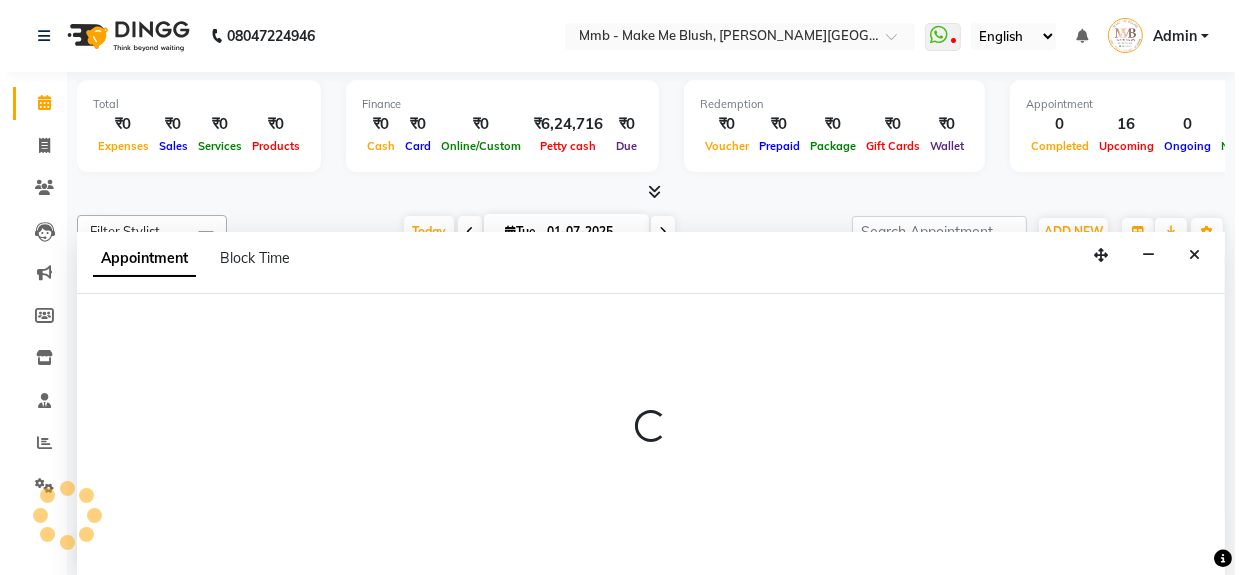 scroll, scrollTop: 0, scrollLeft: 0, axis: both 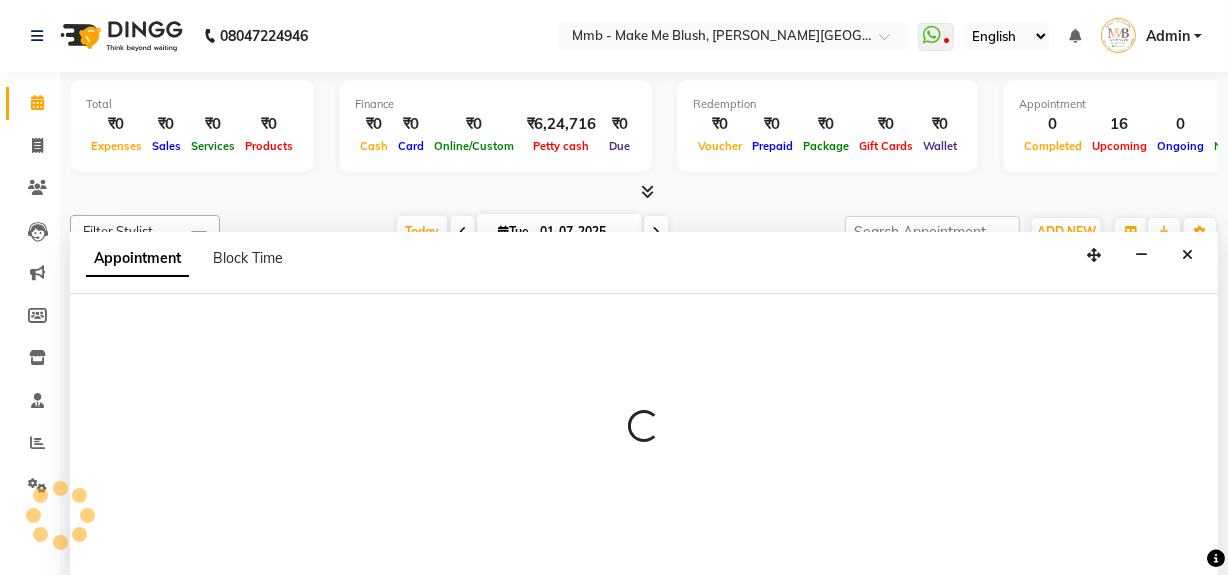 select on "18874" 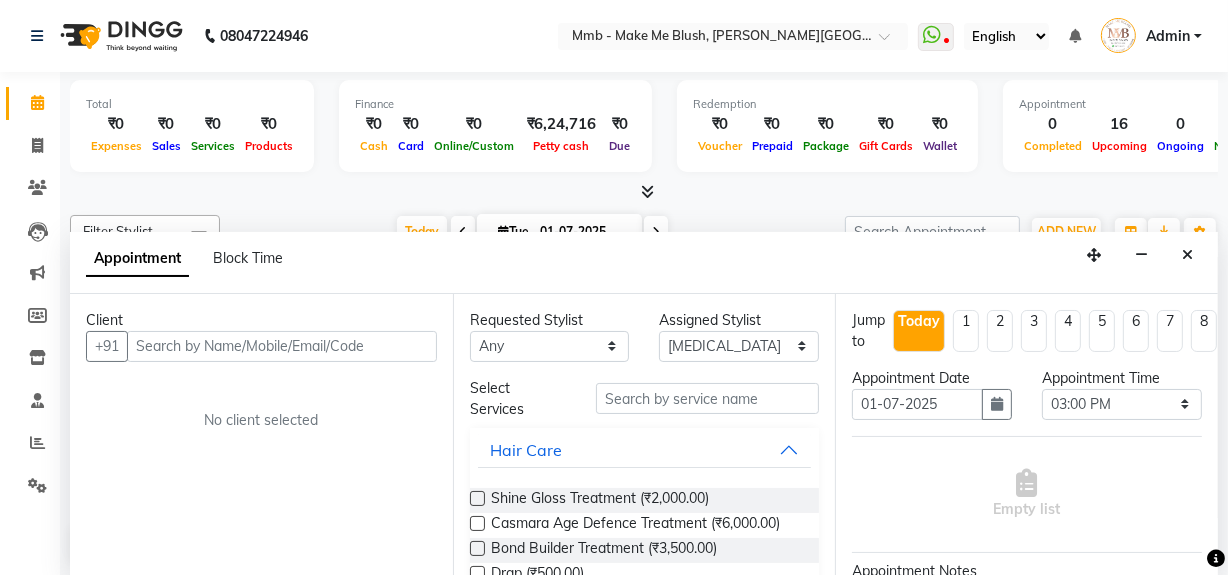 click at bounding box center (282, 346) 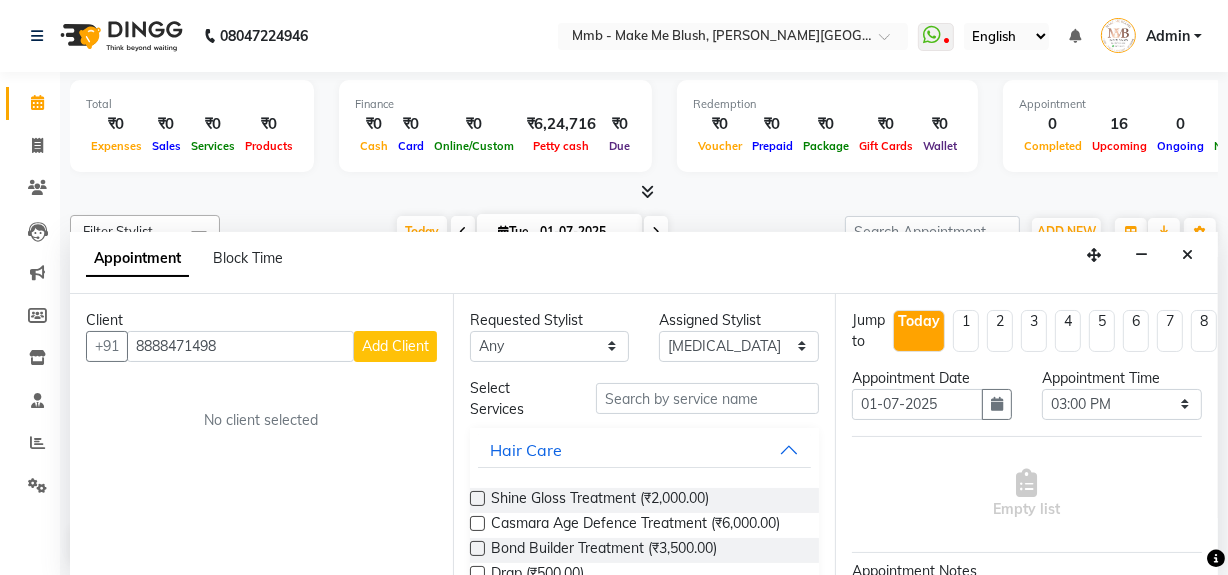 type on "8888471498" 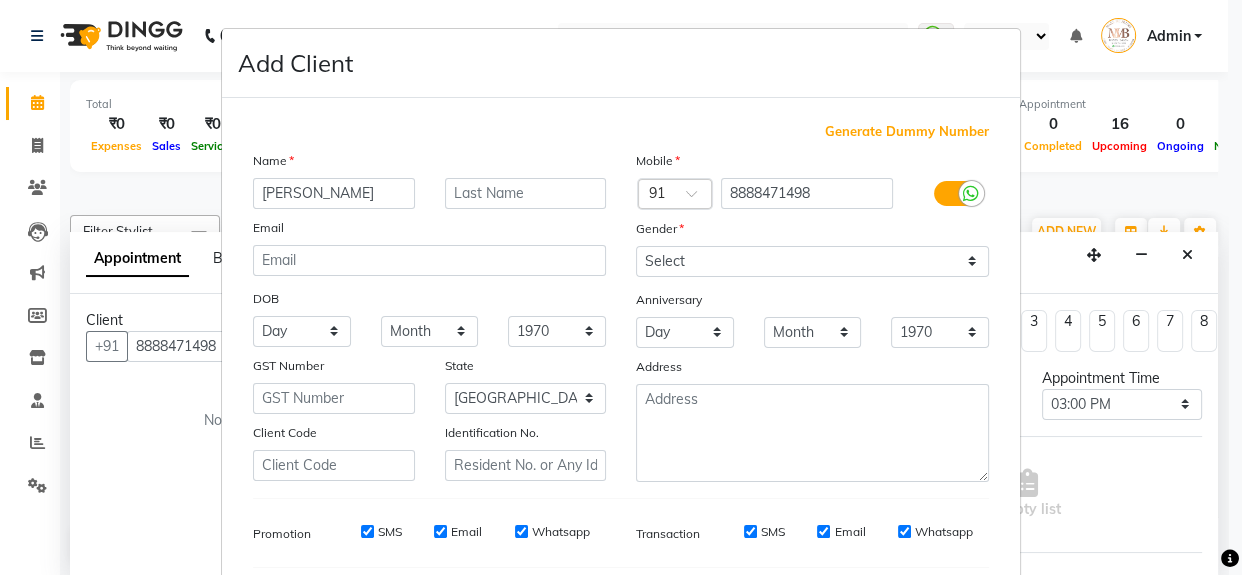 type on "[PERSON_NAME]" 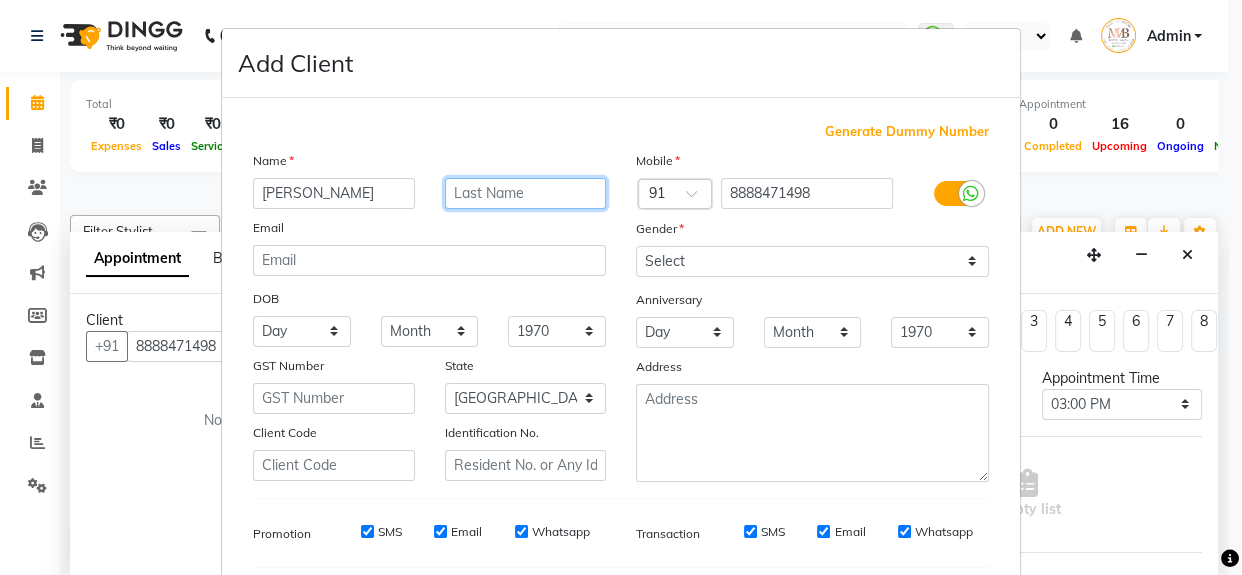 click at bounding box center [526, 193] 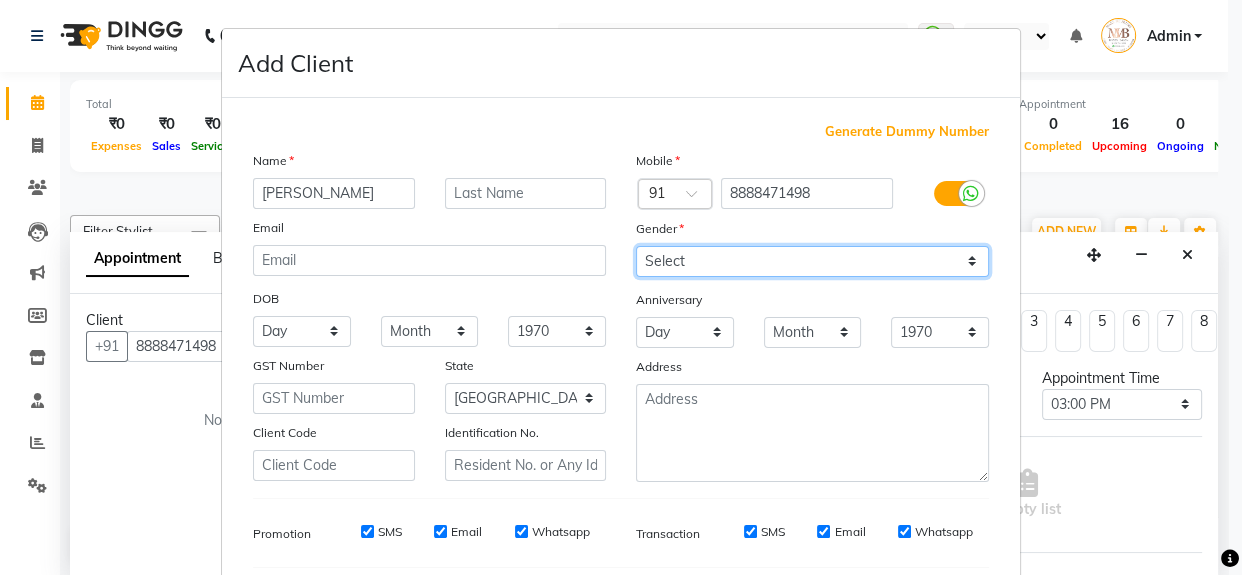 click on "Select [DEMOGRAPHIC_DATA] [DEMOGRAPHIC_DATA] Other Prefer Not To Say" at bounding box center [812, 261] 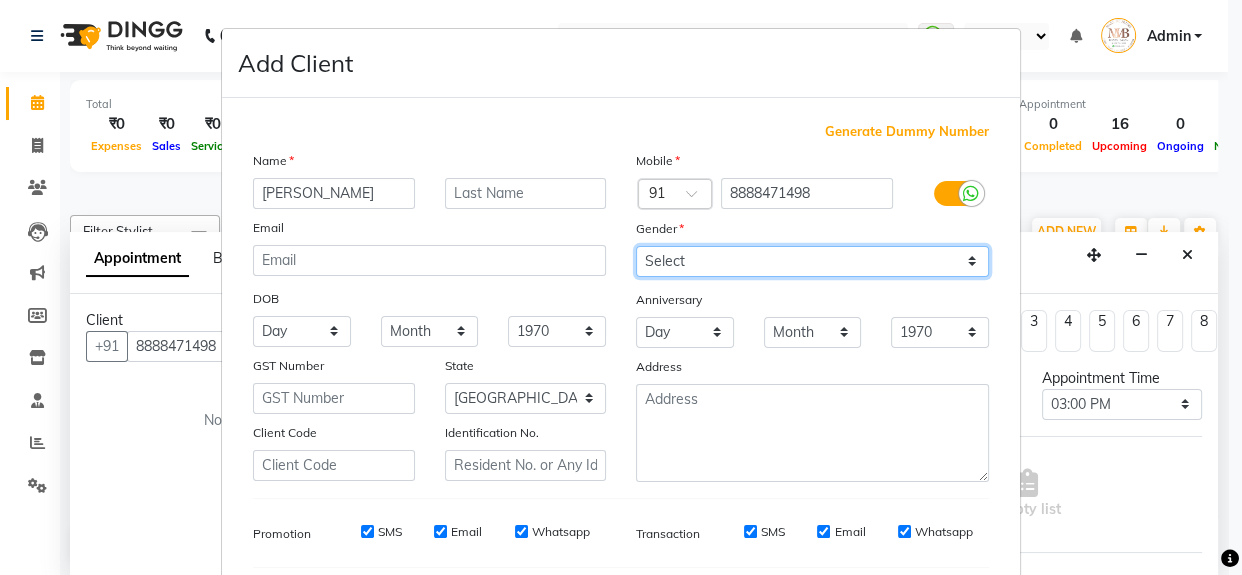 select on "[DEMOGRAPHIC_DATA]" 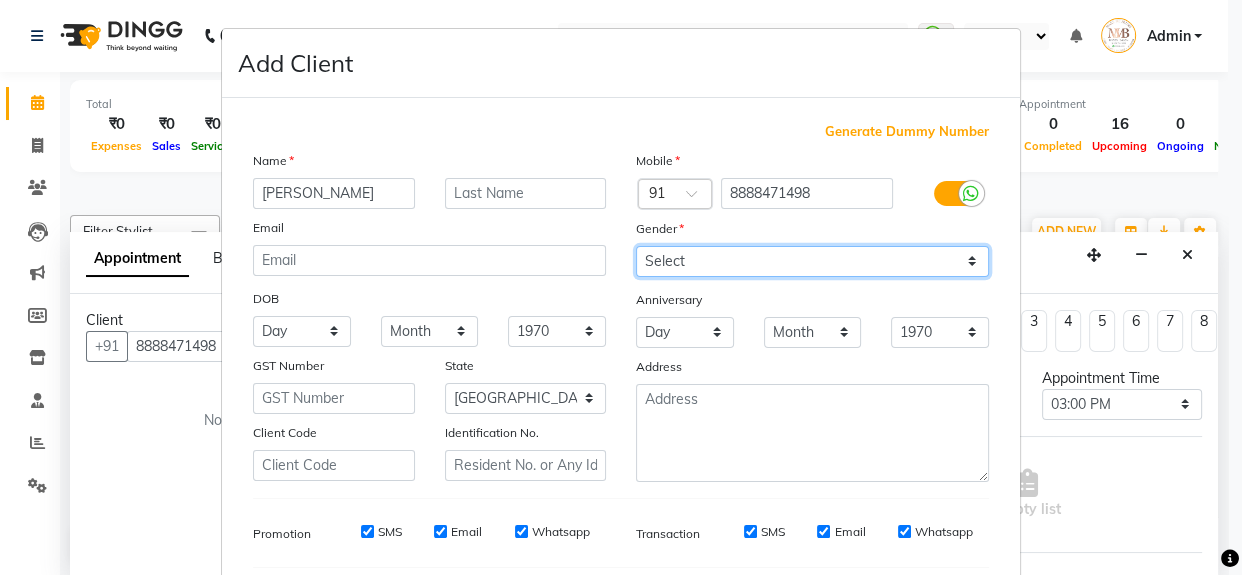 click on "Select [DEMOGRAPHIC_DATA] [DEMOGRAPHIC_DATA] Other Prefer Not To Say" at bounding box center (812, 261) 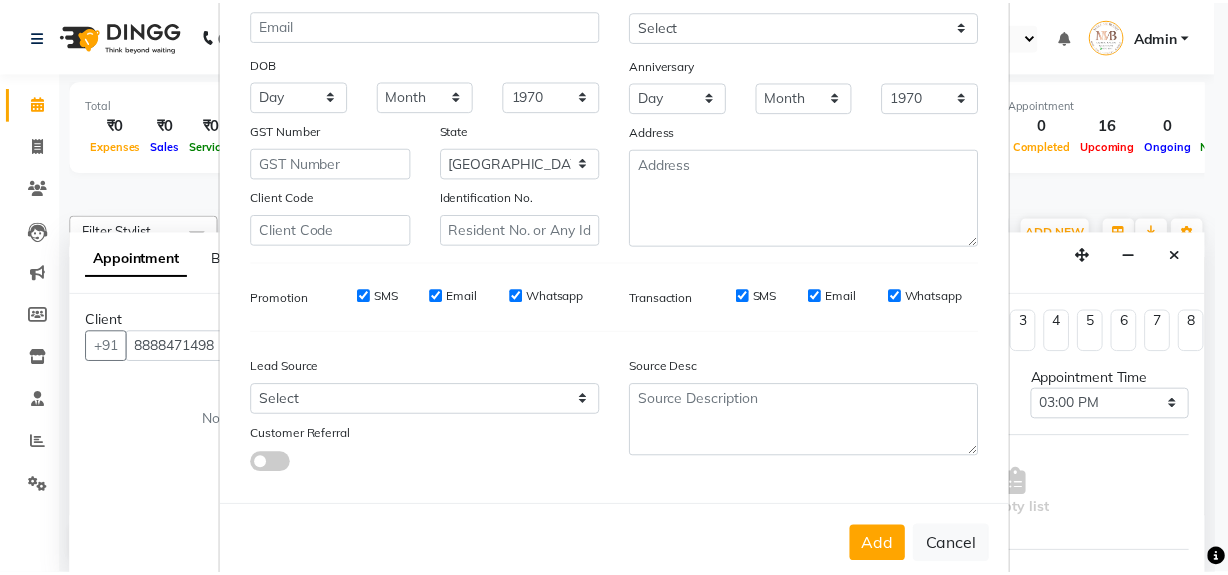 scroll, scrollTop: 278, scrollLeft: 0, axis: vertical 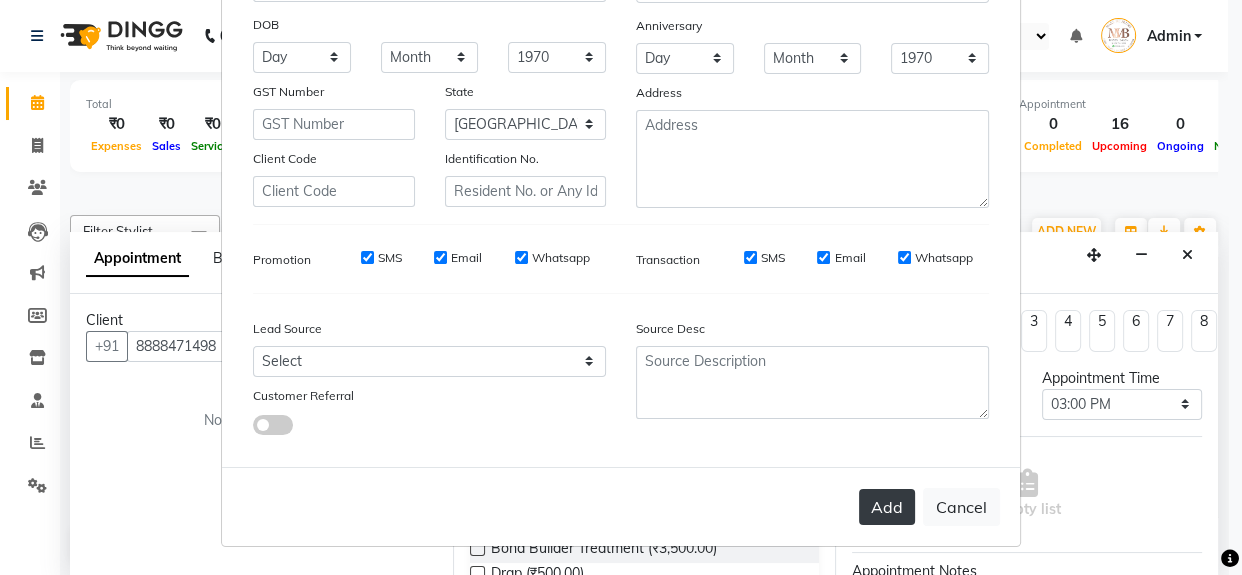click on "Add" at bounding box center (887, 507) 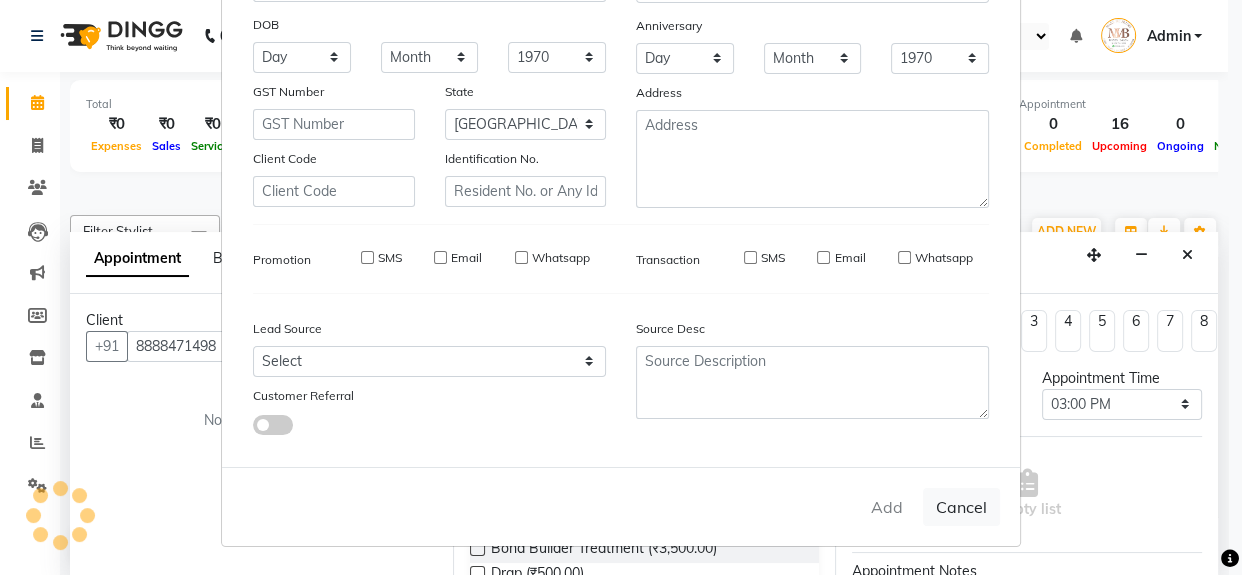 type 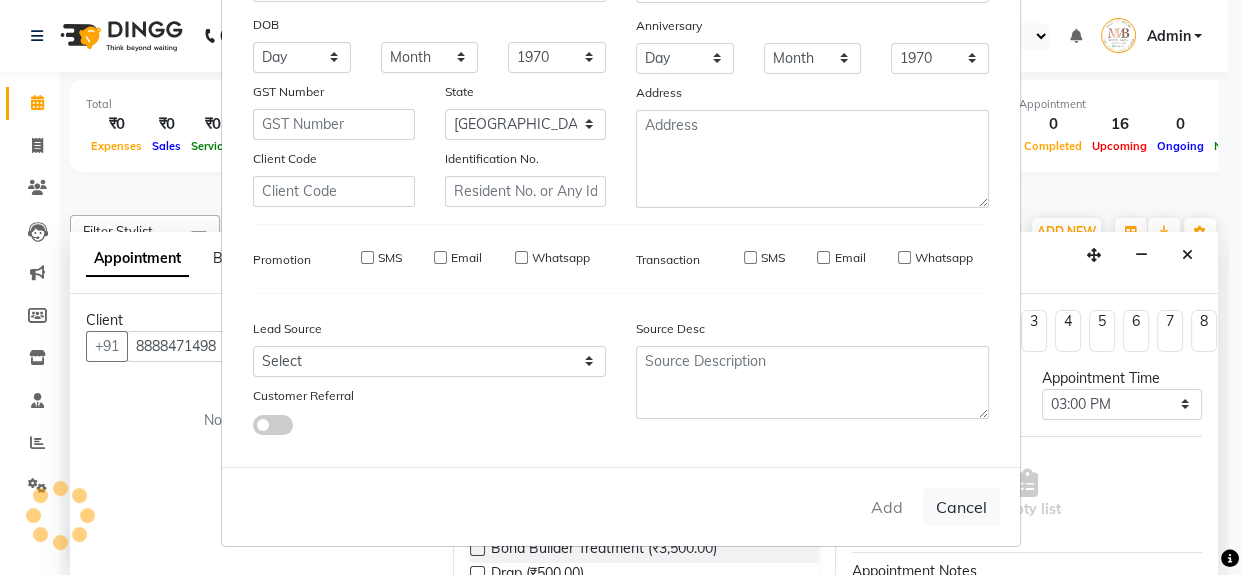 select 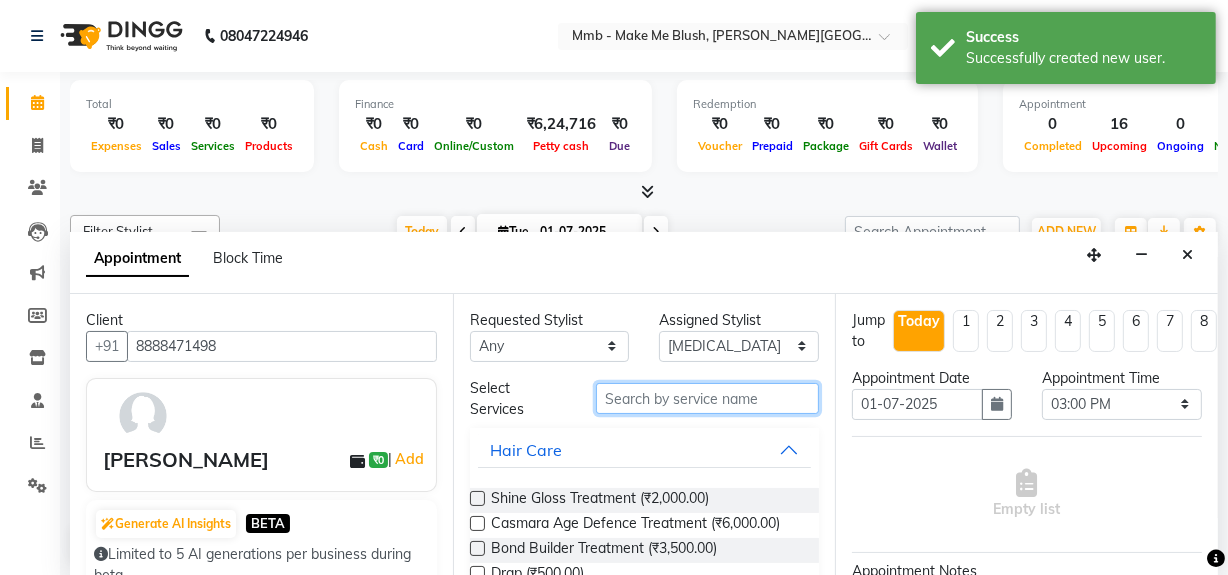 click at bounding box center [707, 398] 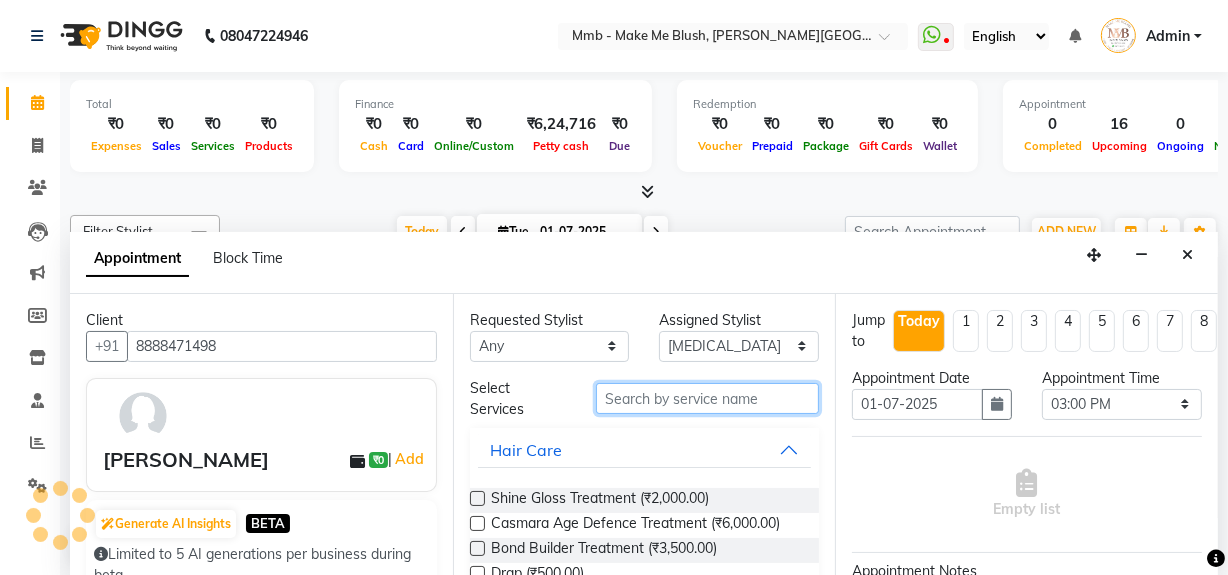 click at bounding box center [707, 398] 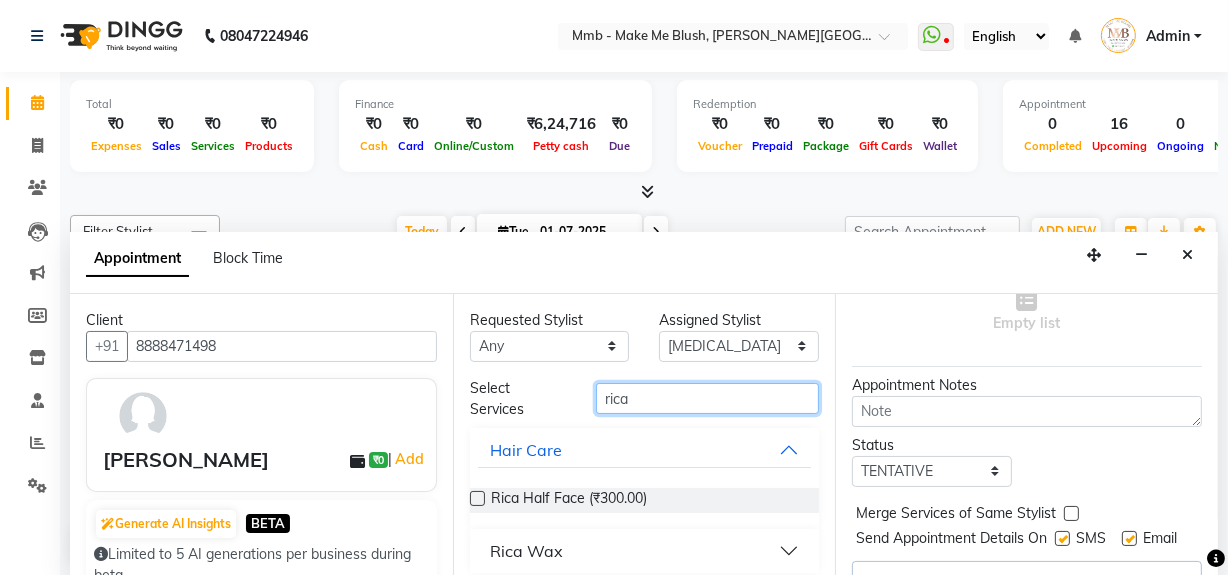 scroll, scrollTop: 235, scrollLeft: 0, axis: vertical 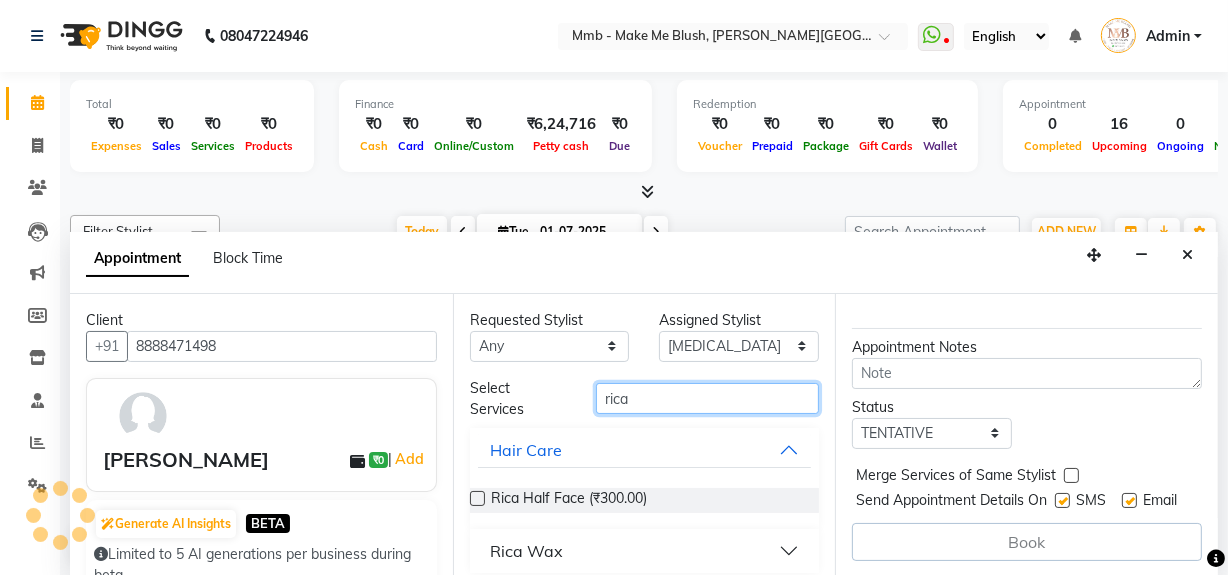 type on "rica" 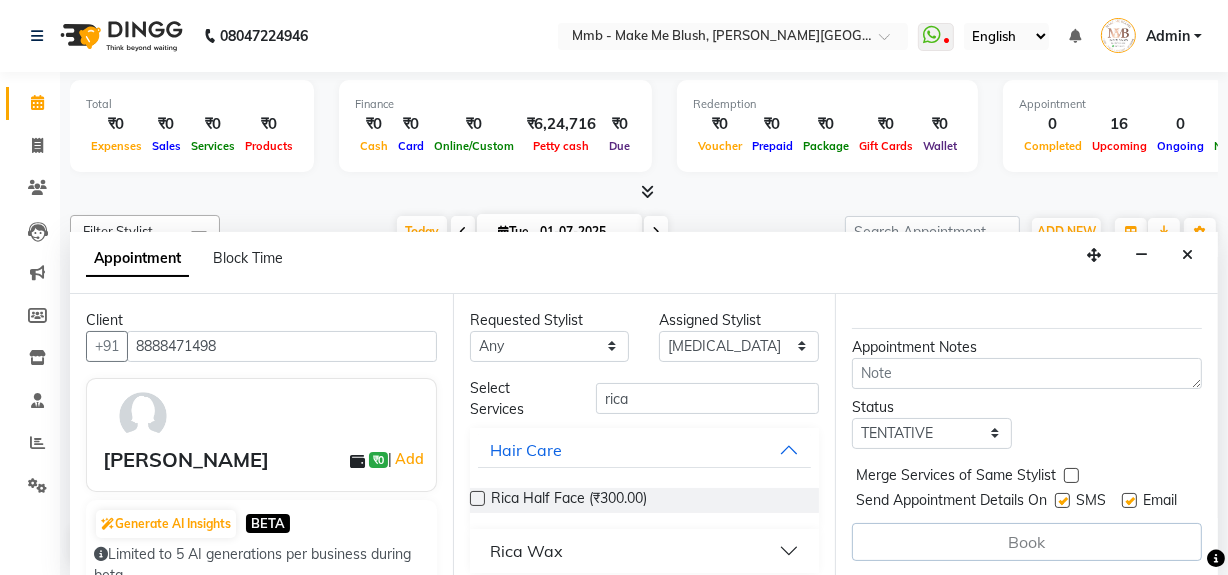 click on "Rica Wax" at bounding box center [645, 551] 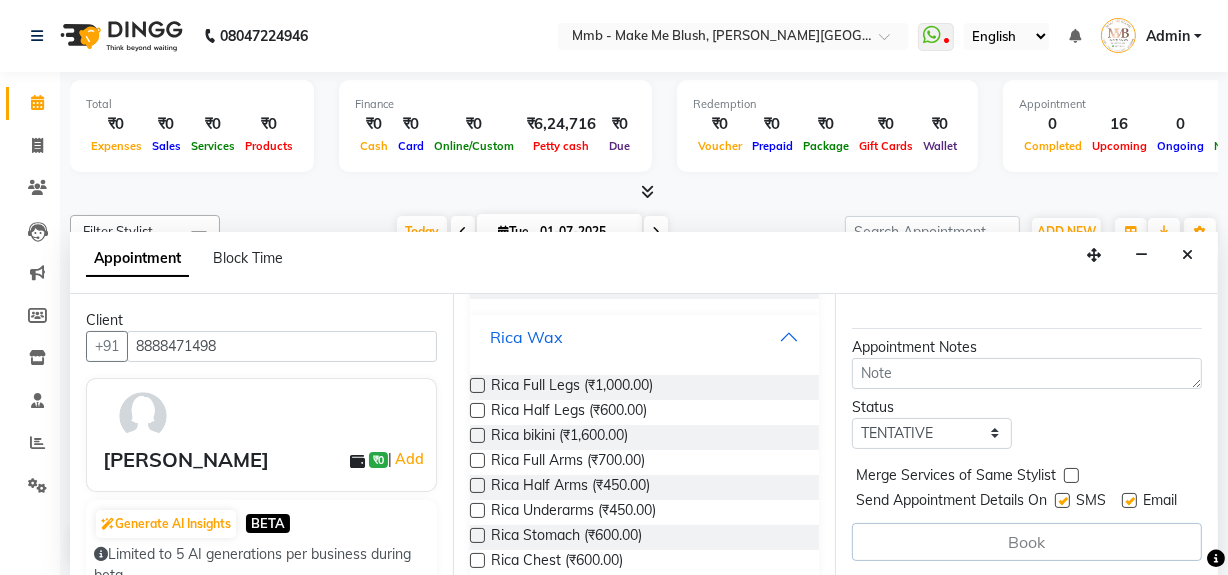 scroll, scrollTop: 218, scrollLeft: 0, axis: vertical 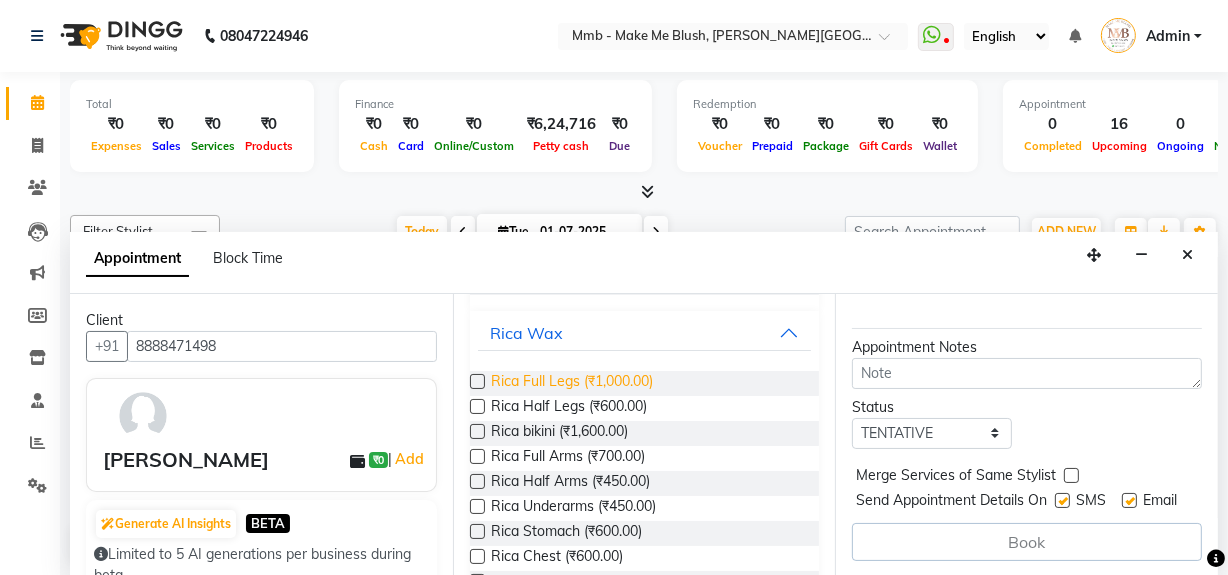 click on "Rica  Full Legs (₹1,000.00)" at bounding box center [572, 383] 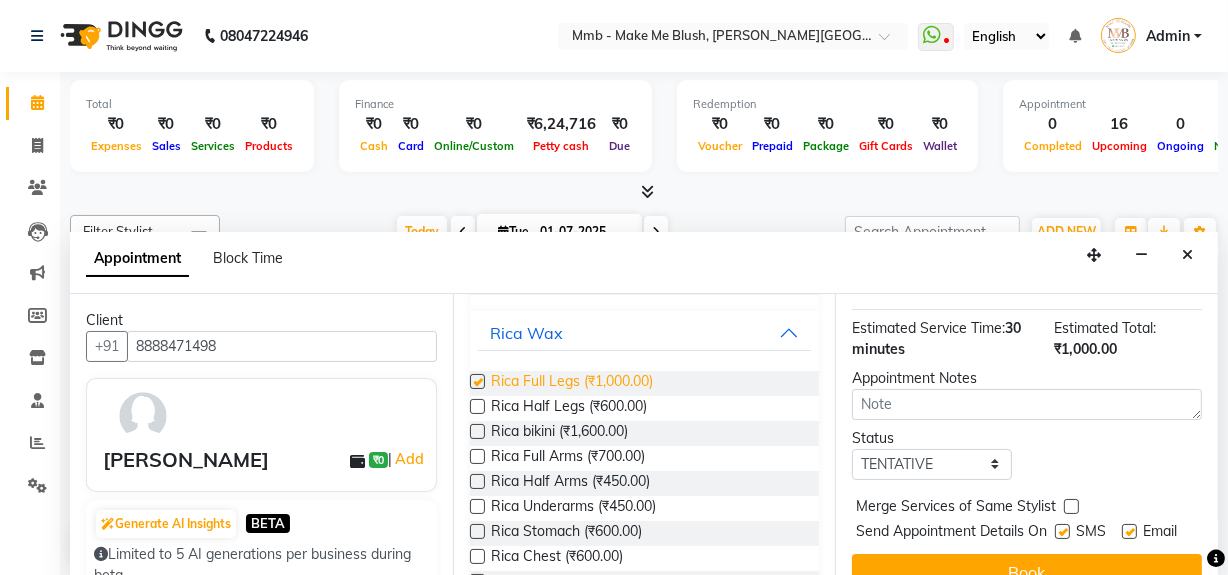 checkbox on "false" 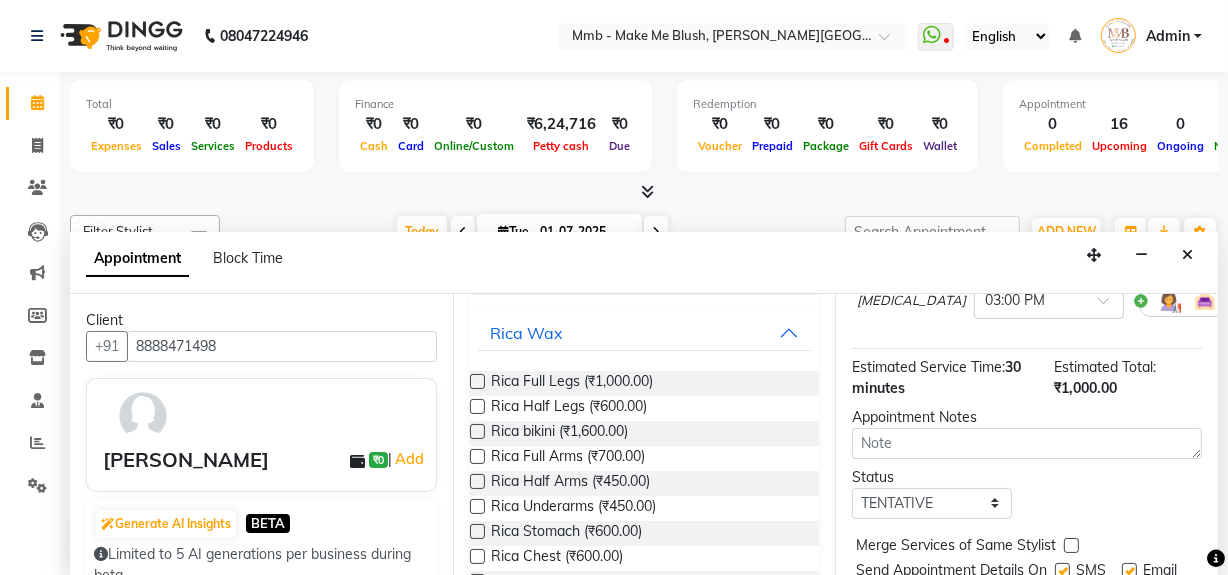 scroll, scrollTop: 162, scrollLeft: 0, axis: vertical 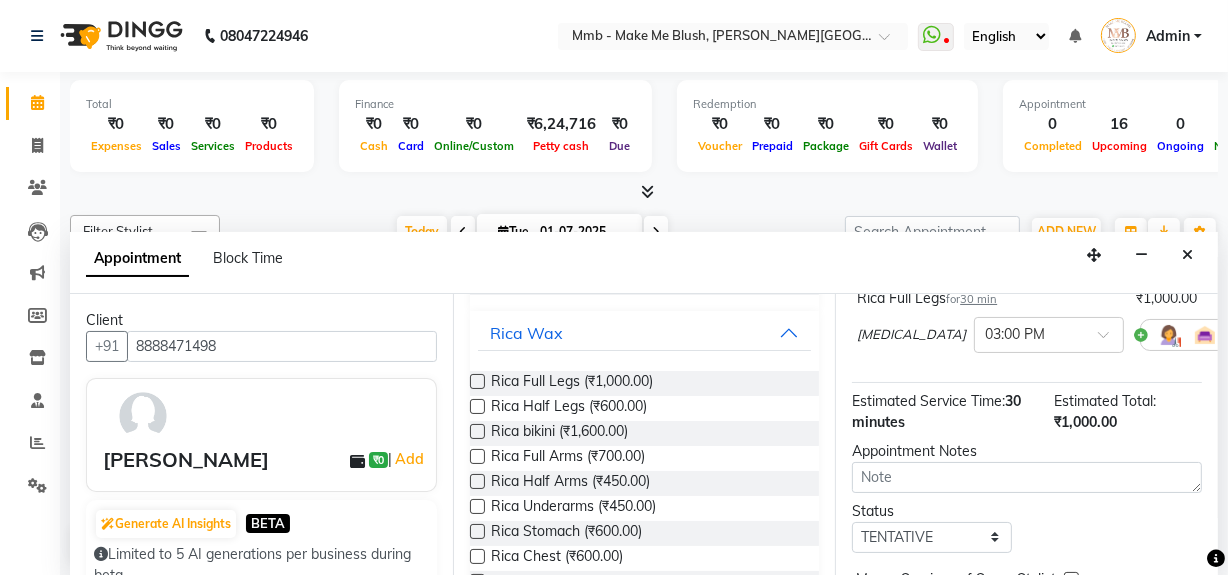 click at bounding box center (1248, 334) 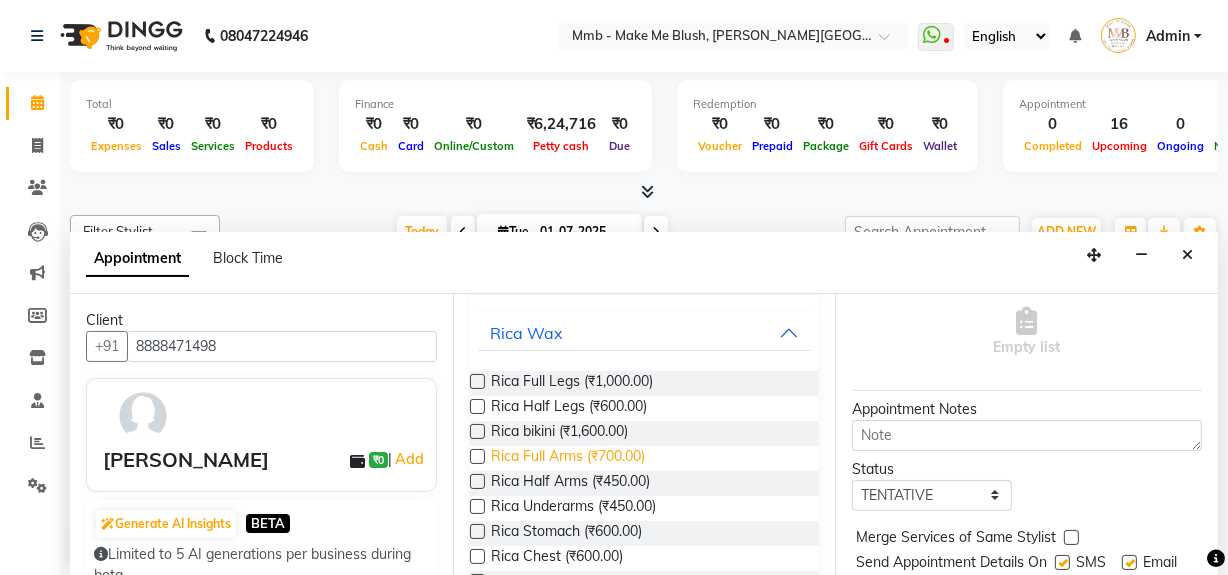 click on "Rica Full Arms (₹700.00)" at bounding box center [568, 458] 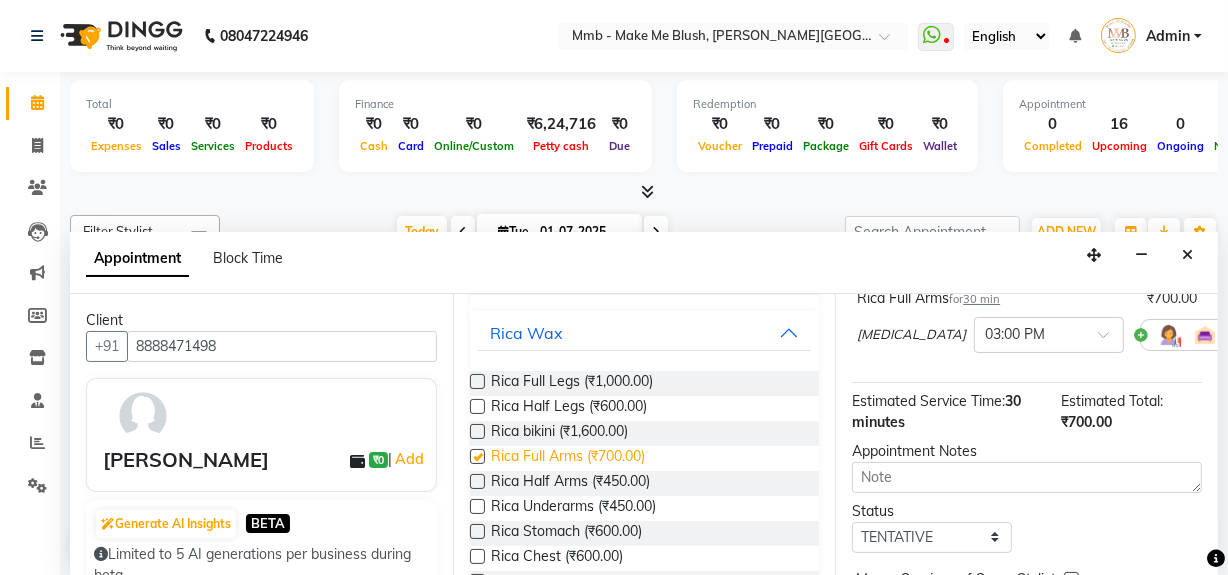 checkbox on "false" 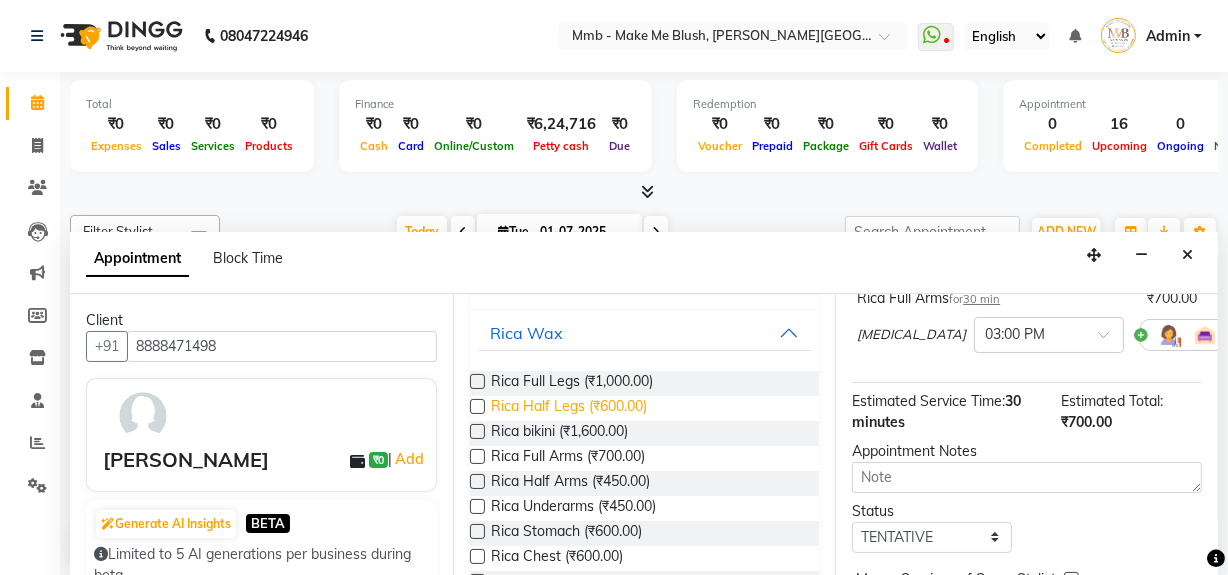 click on "Rica Half Legs (₹600.00)" at bounding box center [569, 408] 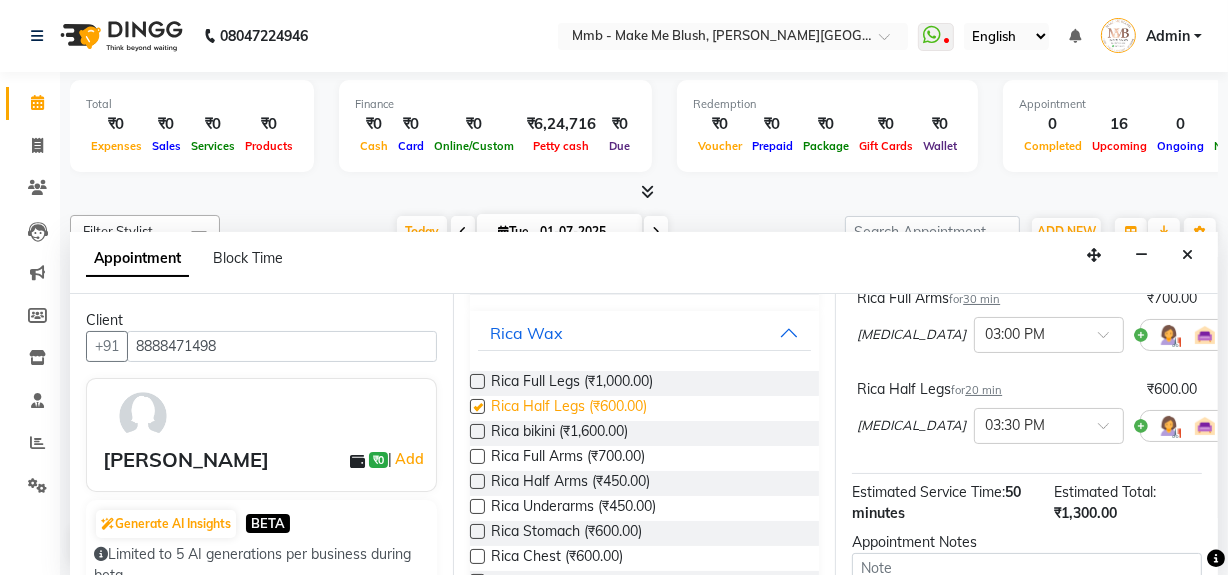 checkbox on "false" 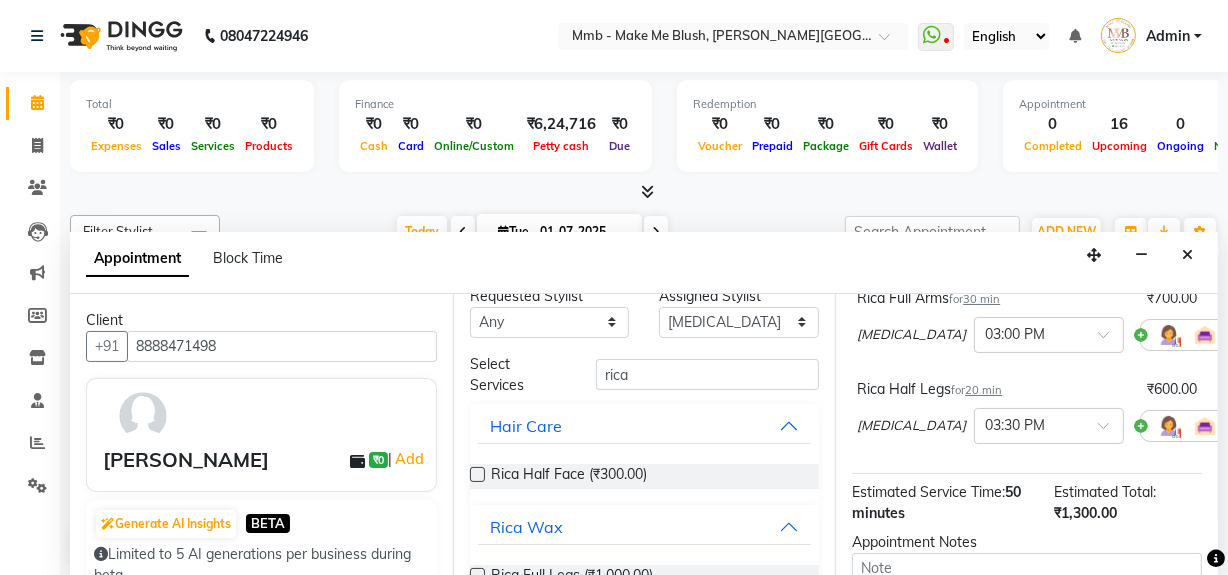 scroll, scrollTop: 0, scrollLeft: 0, axis: both 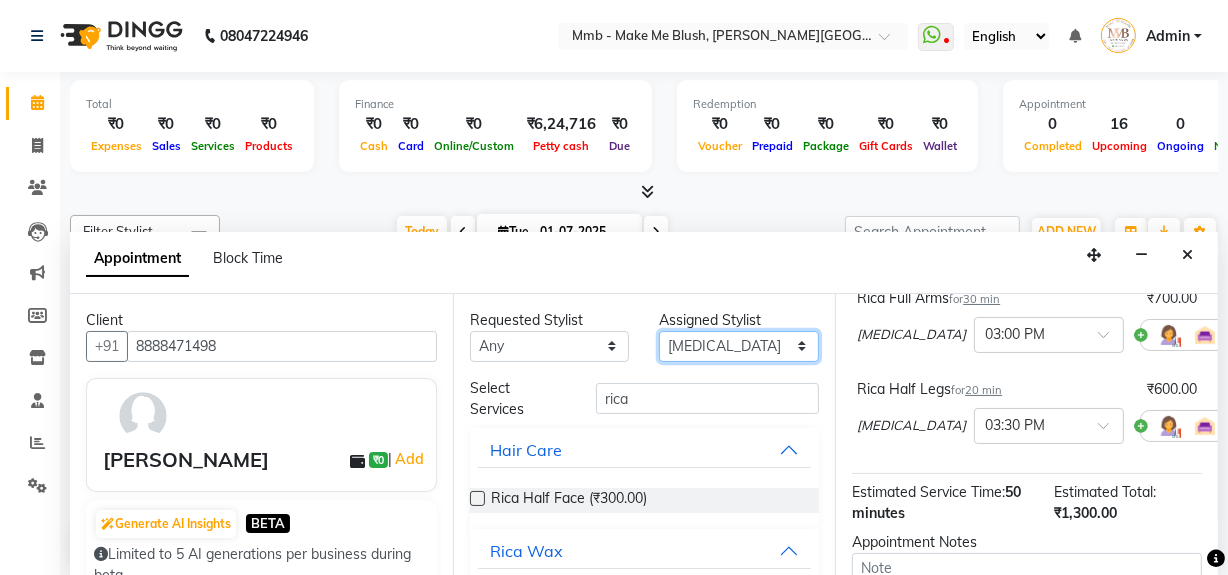 click on "Select [PERSON_NAME] [PERSON_NAME] [PERSON_NAME][MEDICAL_DATA] Pawan Reshma [PERSON_NAME] Sushant [PERSON_NAME] Yuna" at bounding box center (739, 346) 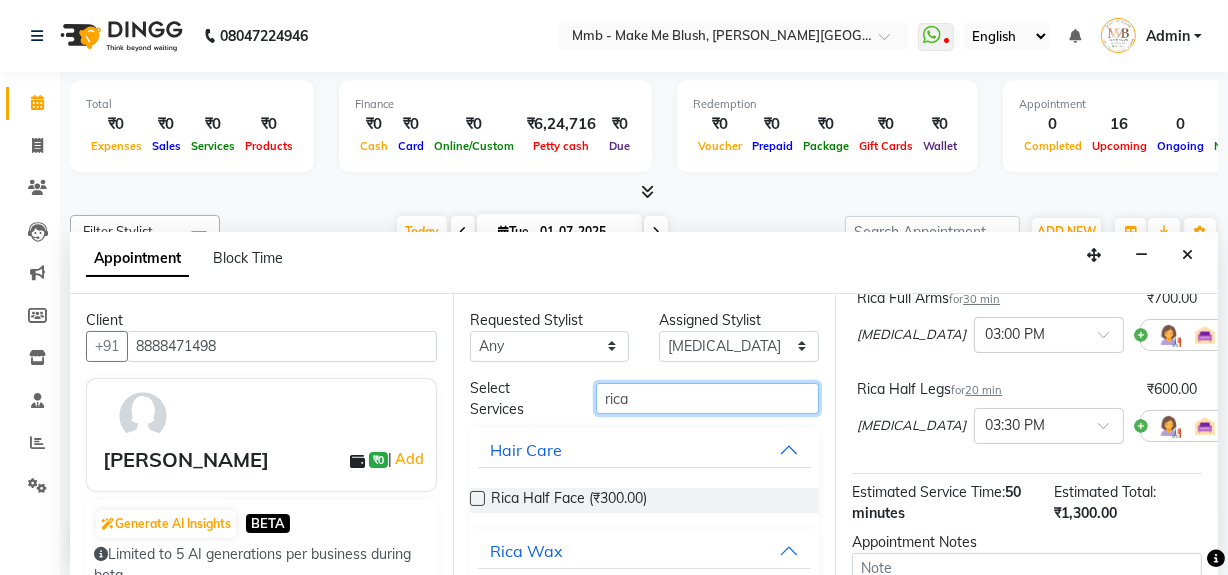 click on "rica" at bounding box center (707, 398) 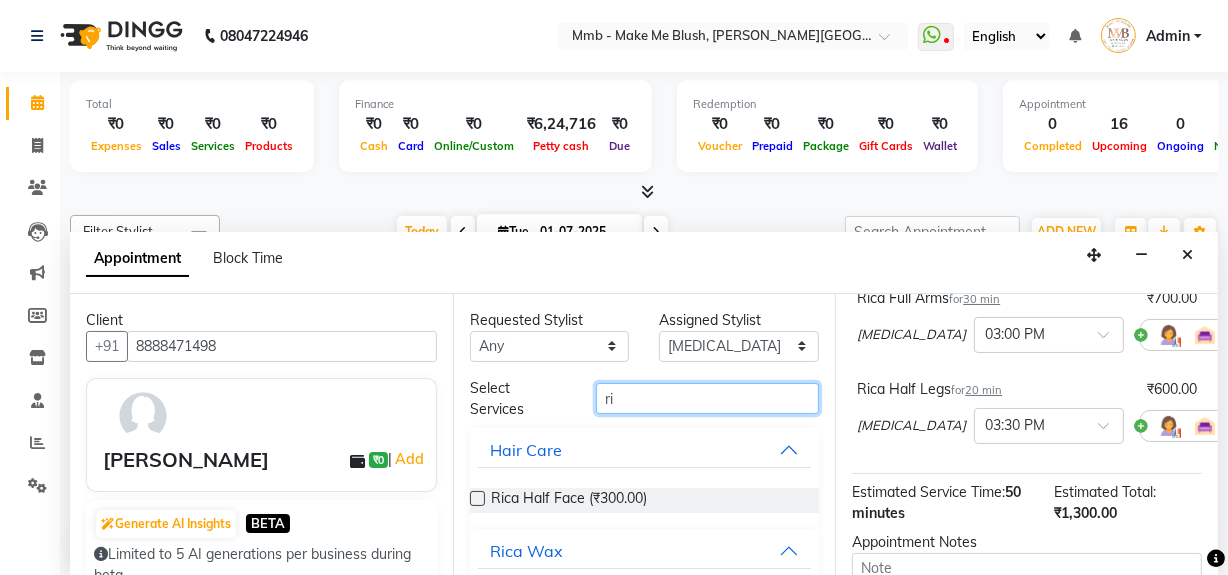 type on "r" 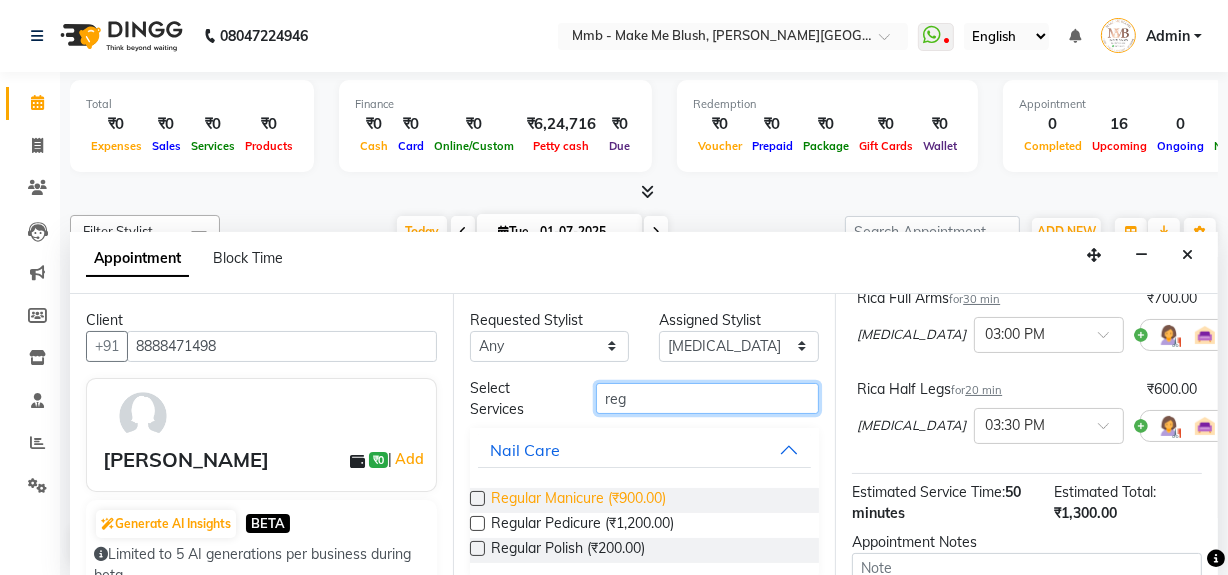 type on "reg" 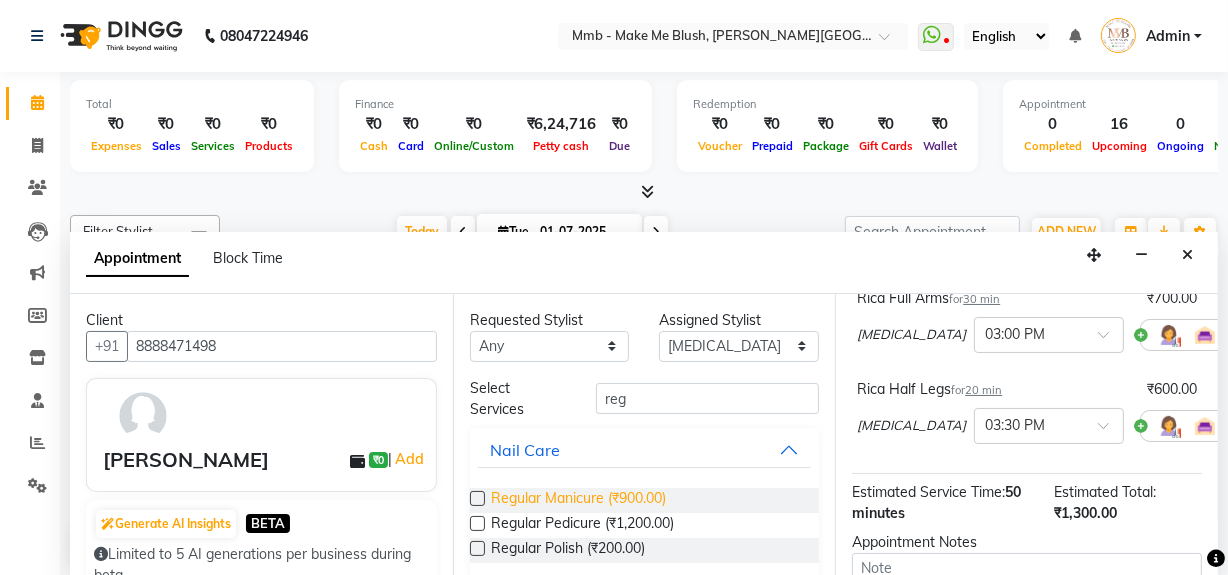 click on "Regular Manicure  (₹900.00)" at bounding box center [578, 500] 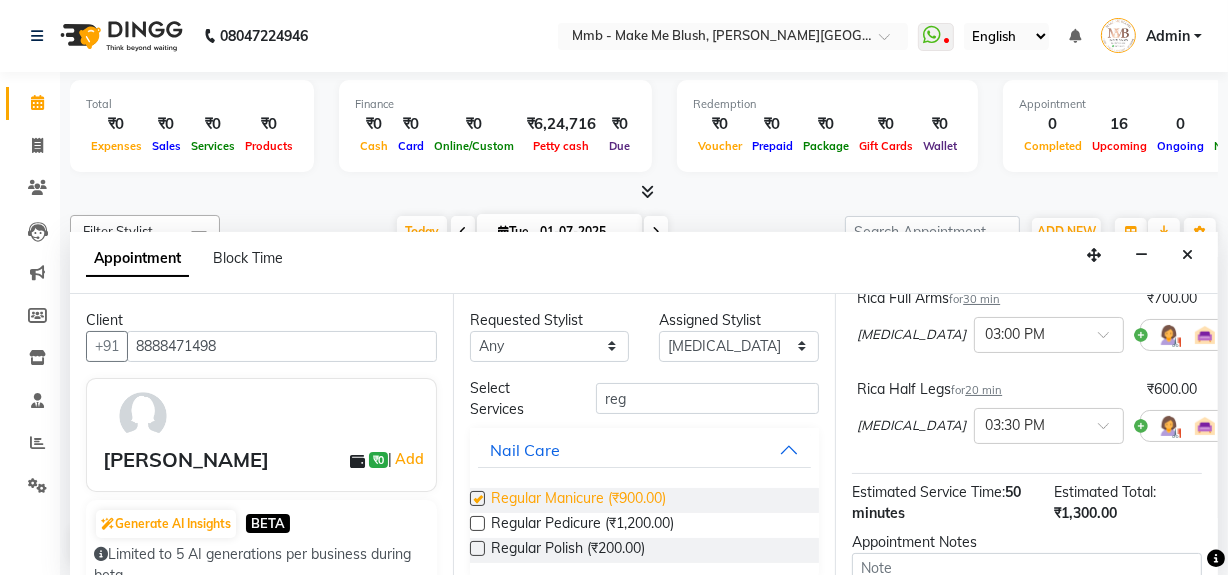 checkbox on "false" 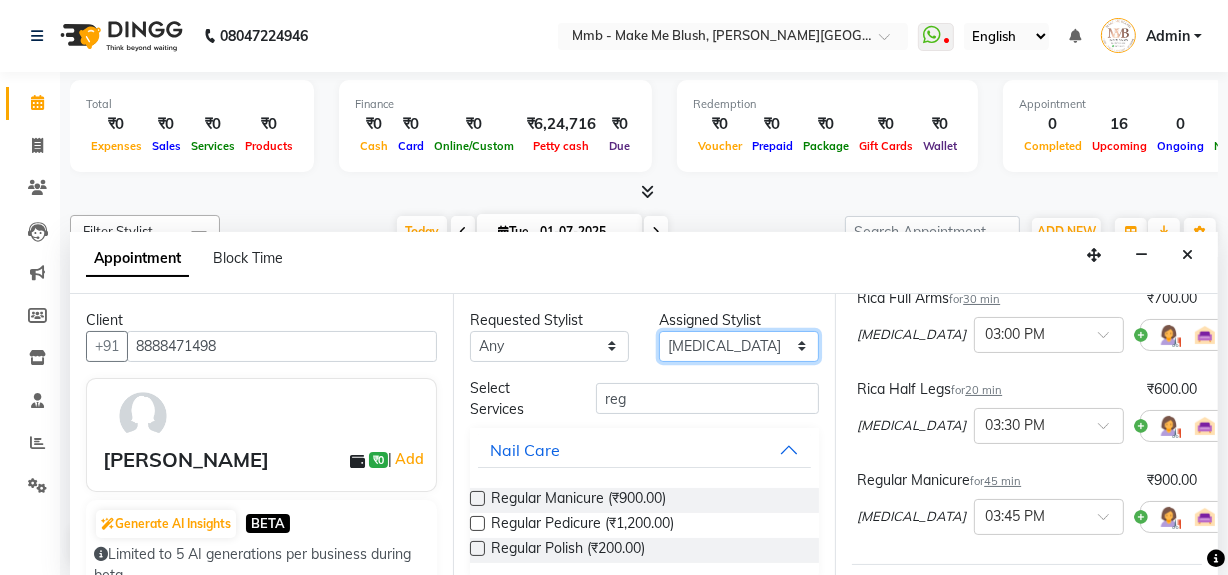 click on "Select [PERSON_NAME] [PERSON_NAME] [PERSON_NAME][MEDICAL_DATA] Pawan Reshma [PERSON_NAME] Sushant [PERSON_NAME] Yuna" at bounding box center [739, 346] 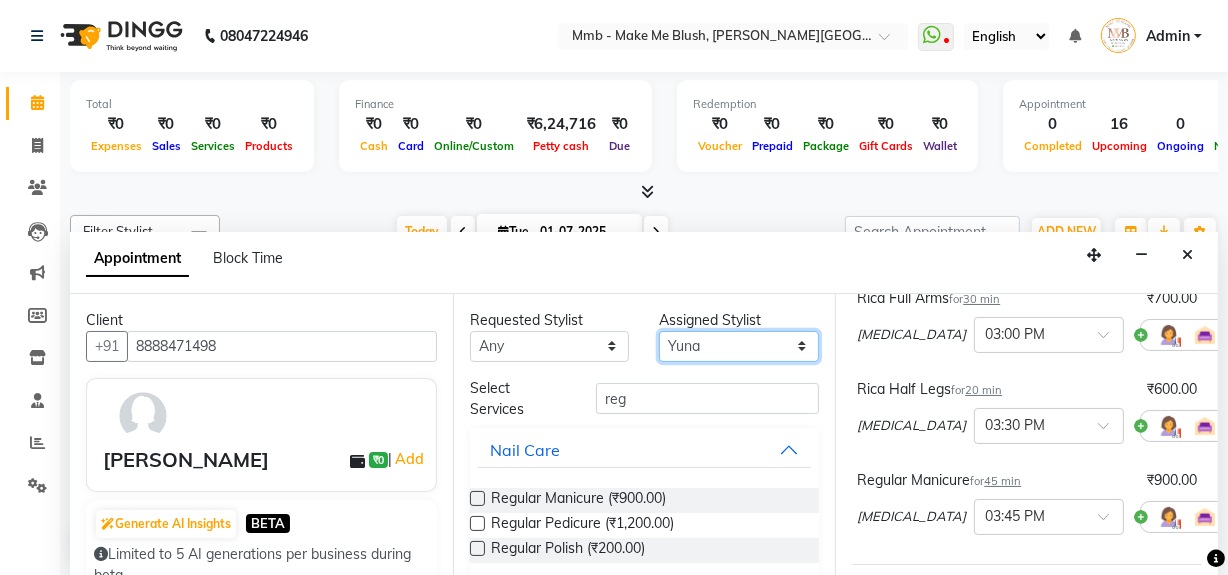 click on "Select [PERSON_NAME] [PERSON_NAME] [PERSON_NAME][MEDICAL_DATA] Pawan Reshma [PERSON_NAME] Sushant [PERSON_NAME] Yuna" at bounding box center (739, 346) 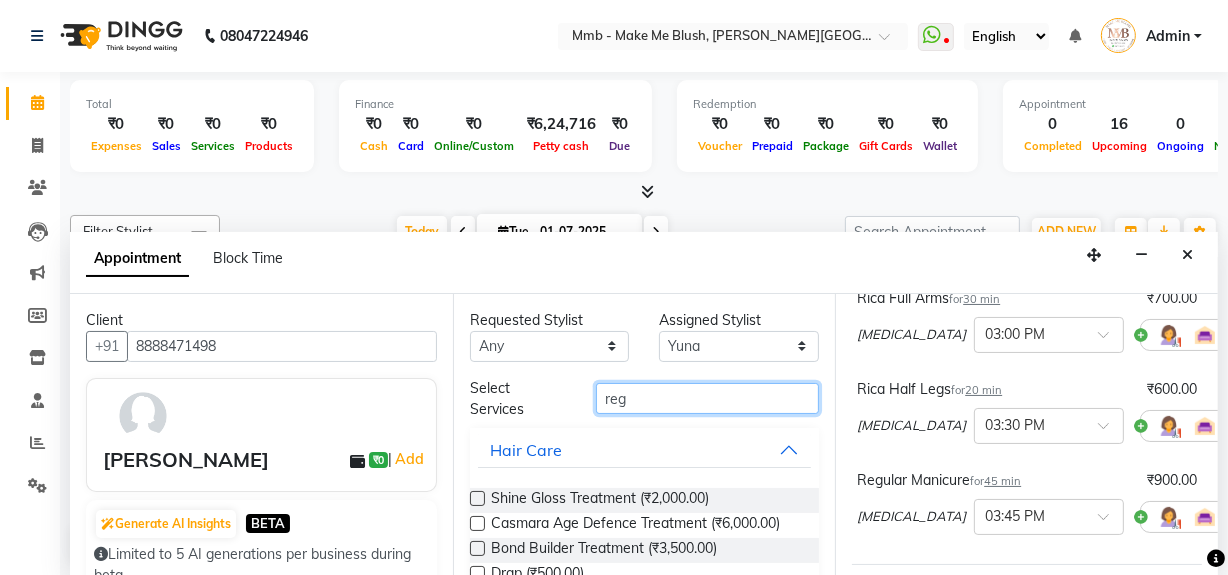 click on "reg" at bounding box center [707, 398] 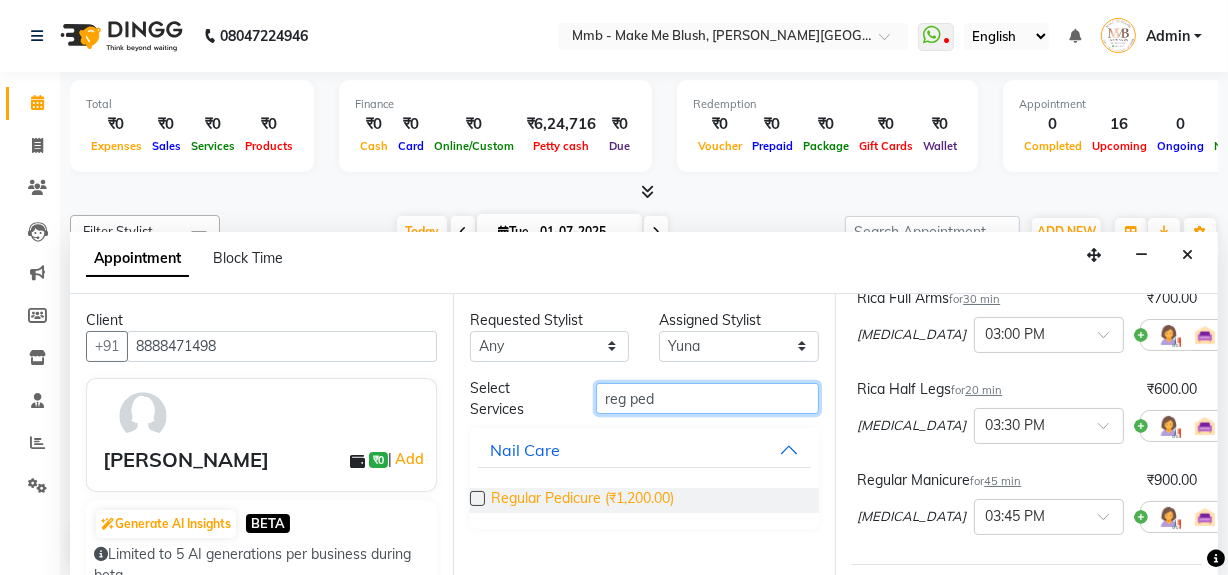 type on "reg ped" 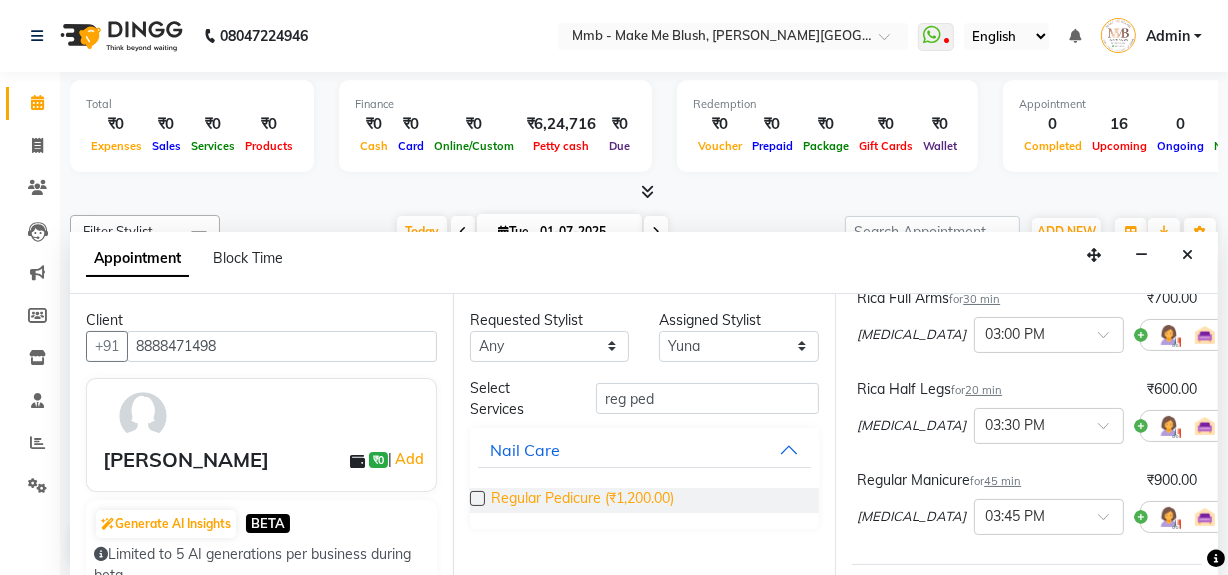 click on "Regular Pedicure  (₹1,200.00)" at bounding box center (582, 500) 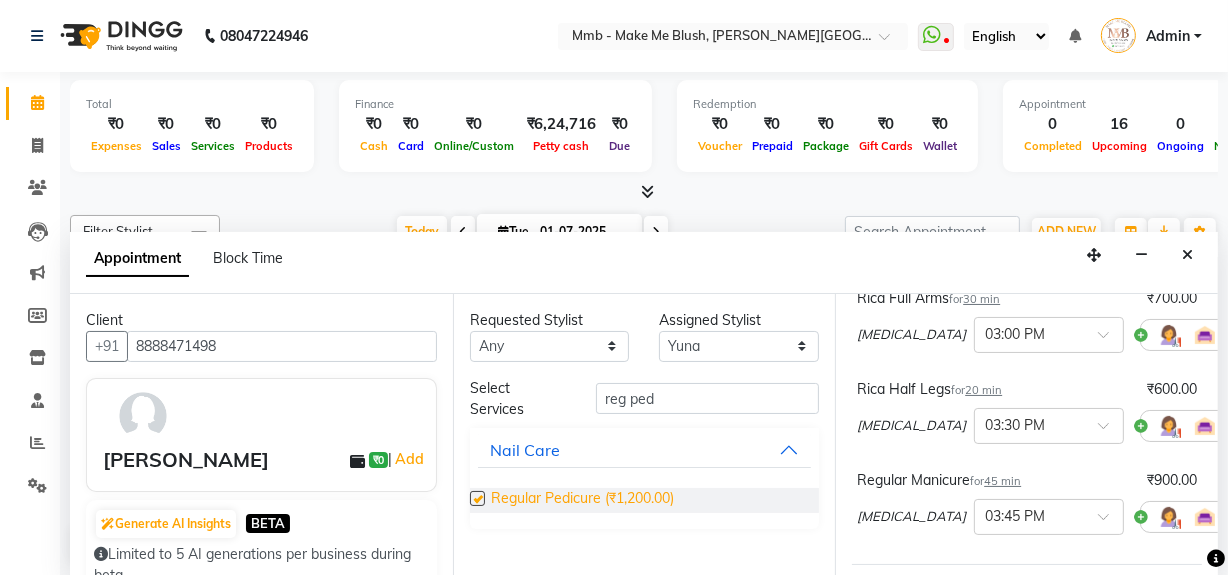checkbox on "false" 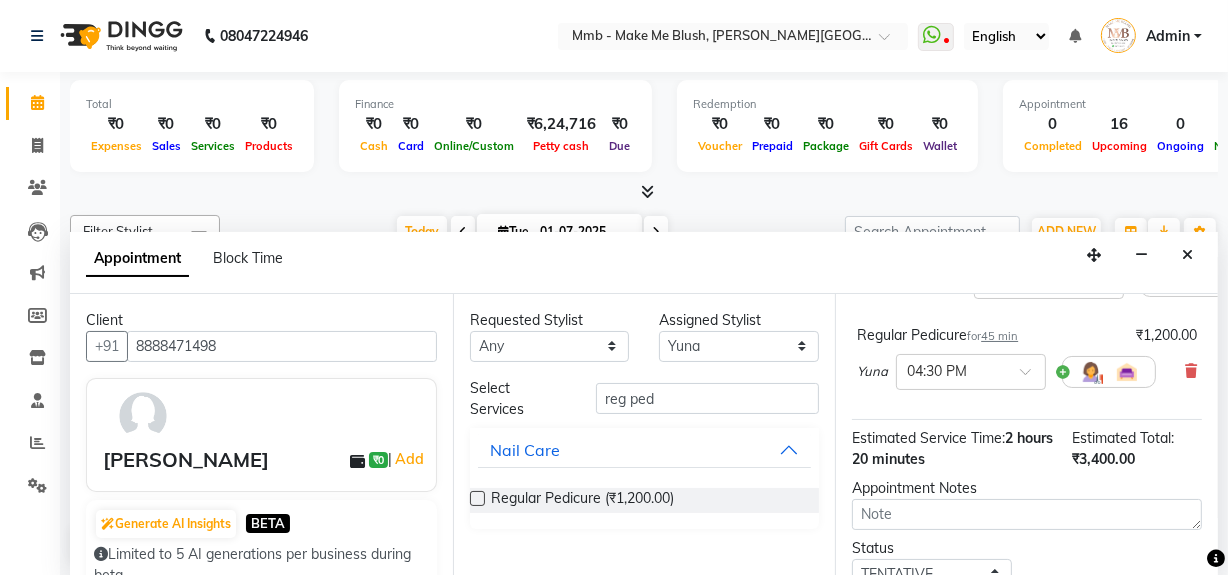 scroll, scrollTop: 566, scrollLeft: 0, axis: vertical 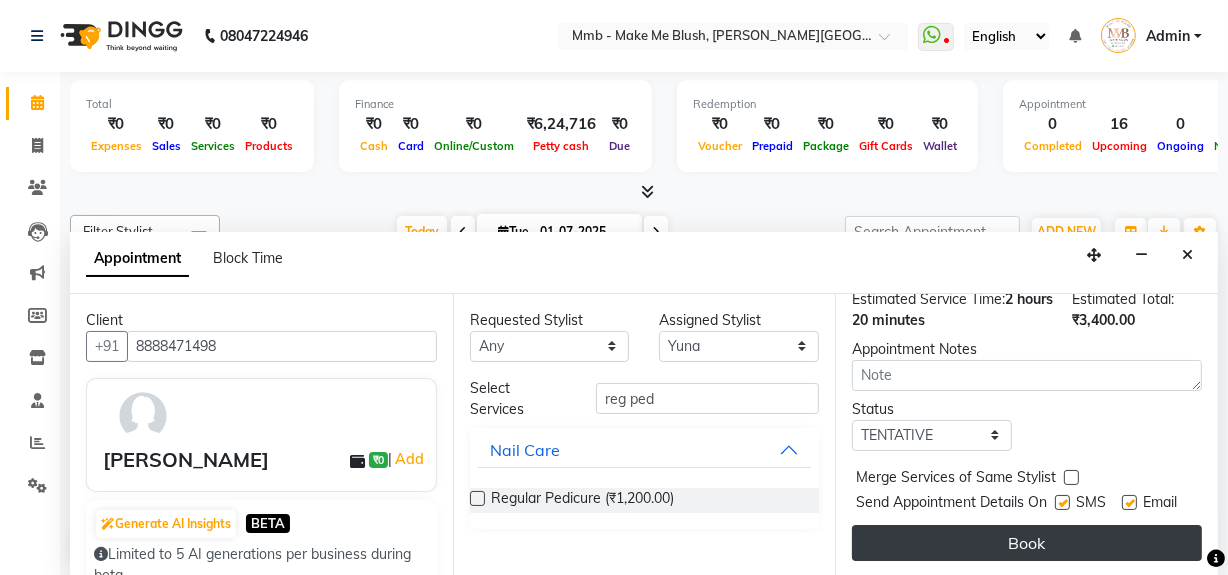 click on "Book" at bounding box center [1027, 543] 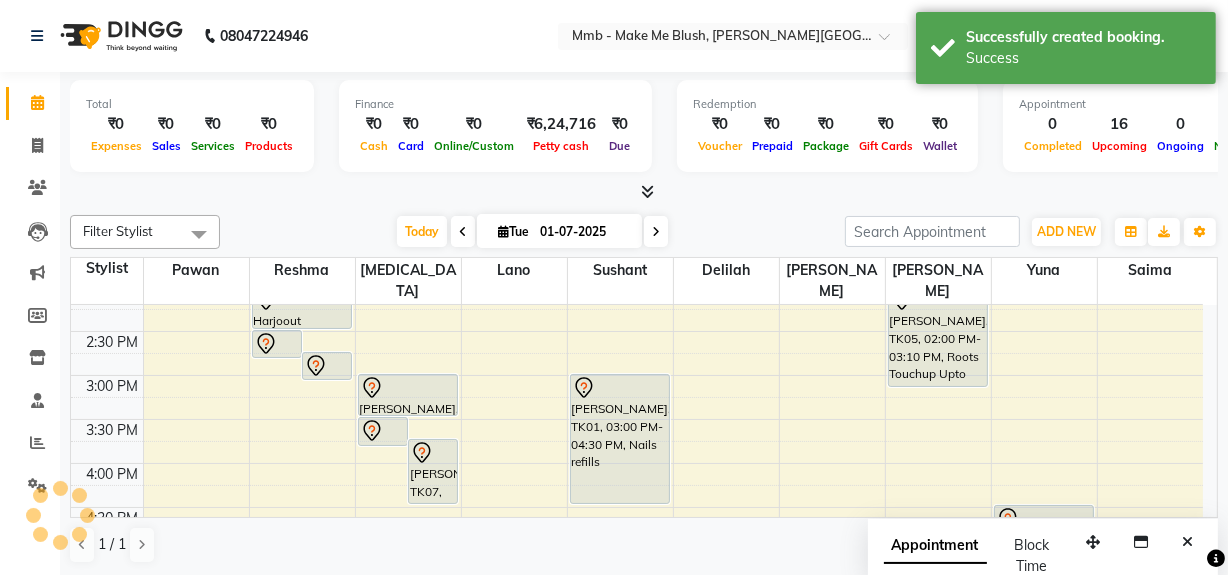 scroll, scrollTop: 0, scrollLeft: 0, axis: both 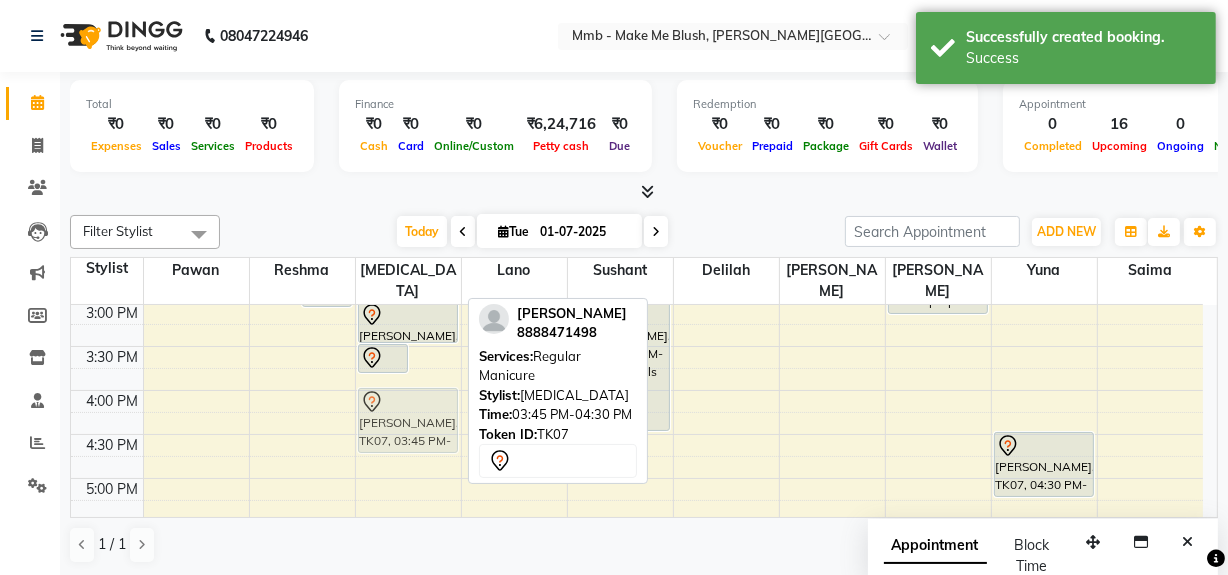 drag, startPoint x: 437, startPoint y: 407, endPoint x: 426, endPoint y: 424, distance: 20.248457 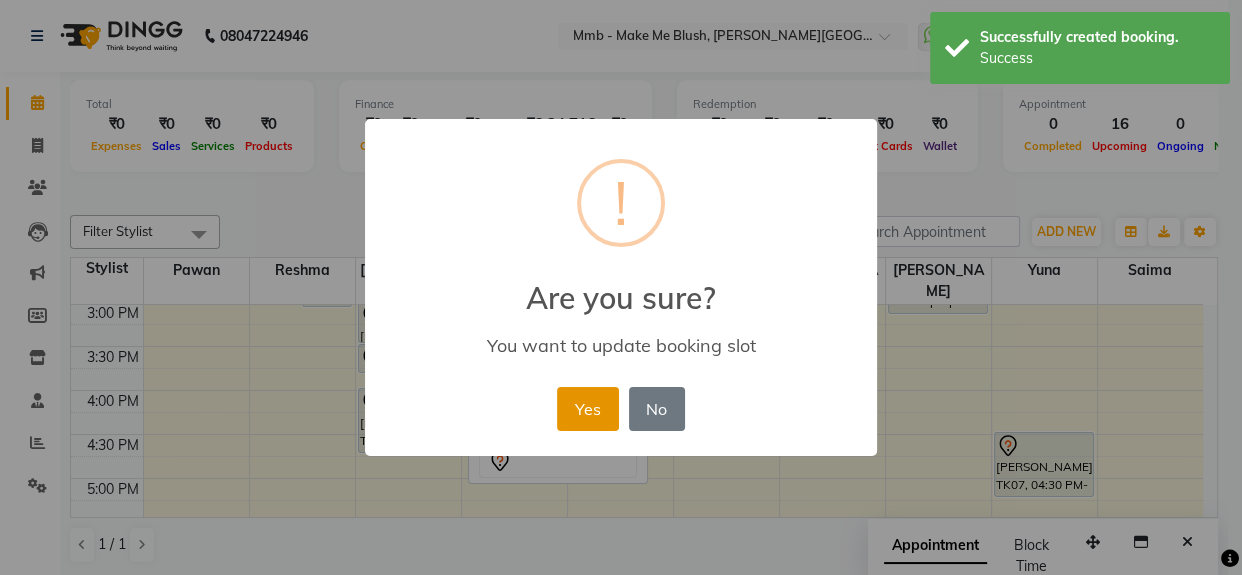 click on "Yes" at bounding box center [587, 409] 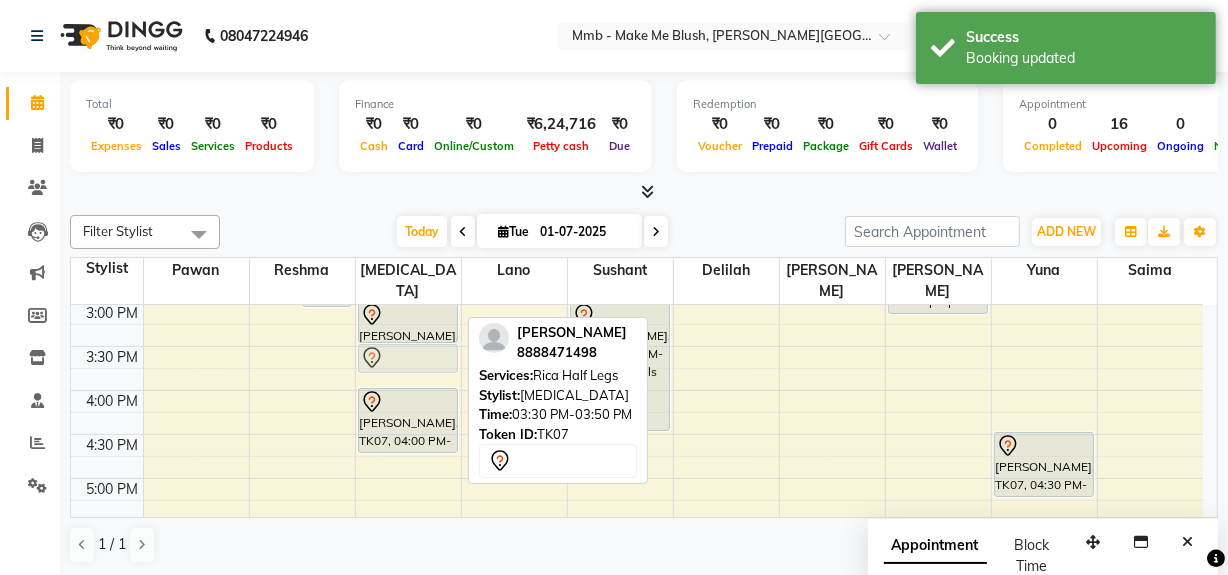 drag, startPoint x: 424, startPoint y: 347, endPoint x: 423, endPoint y: 357, distance: 10.049875 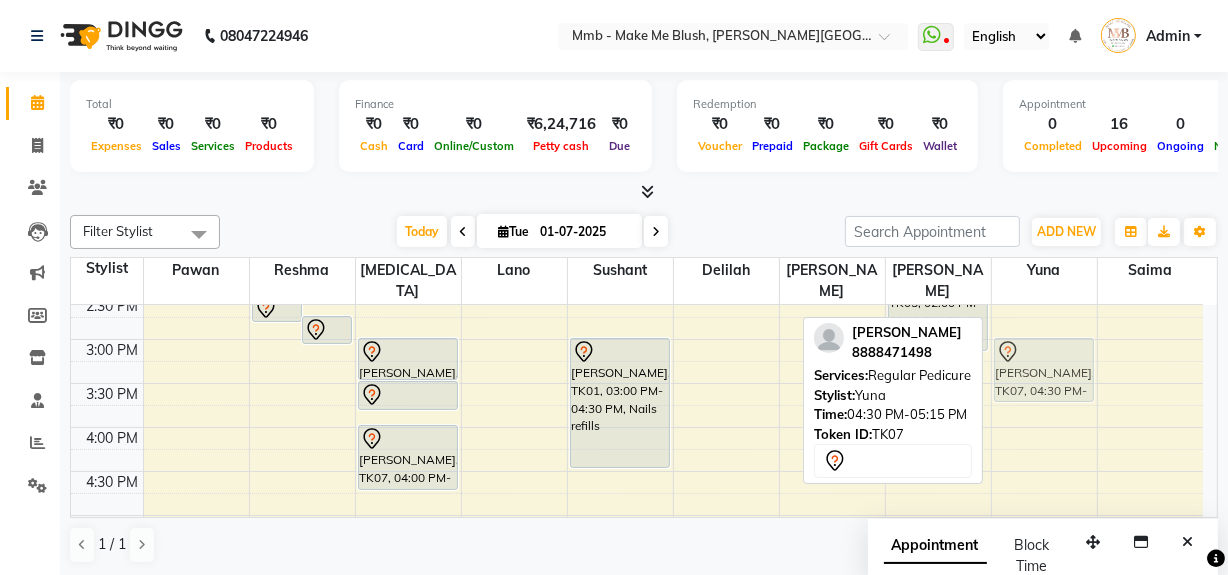 scroll, scrollTop: 489, scrollLeft: 0, axis: vertical 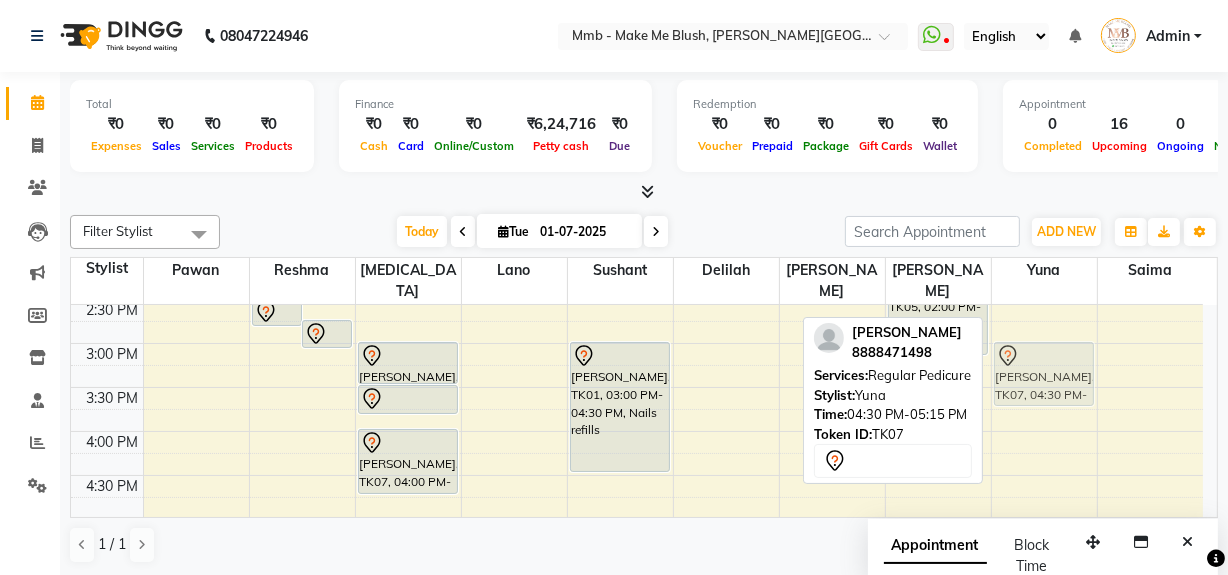 drag, startPoint x: 1050, startPoint y: 499, endPoint x: 1037, endPoint y: 374, distance: 125.67418 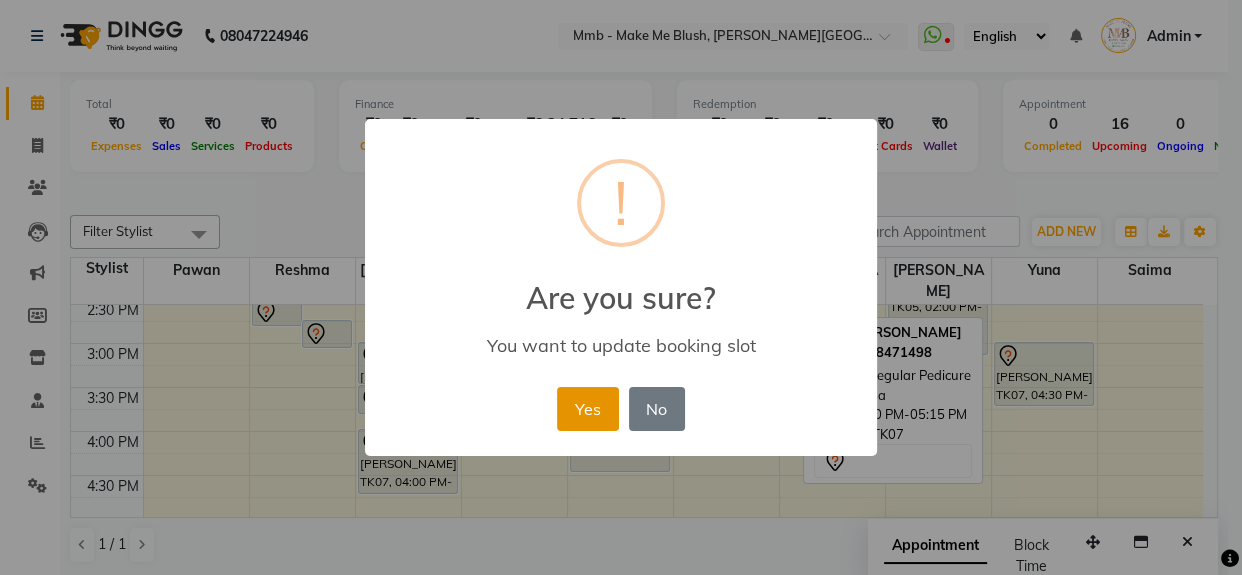 click on "Yes" at bounding box center (587, 409) 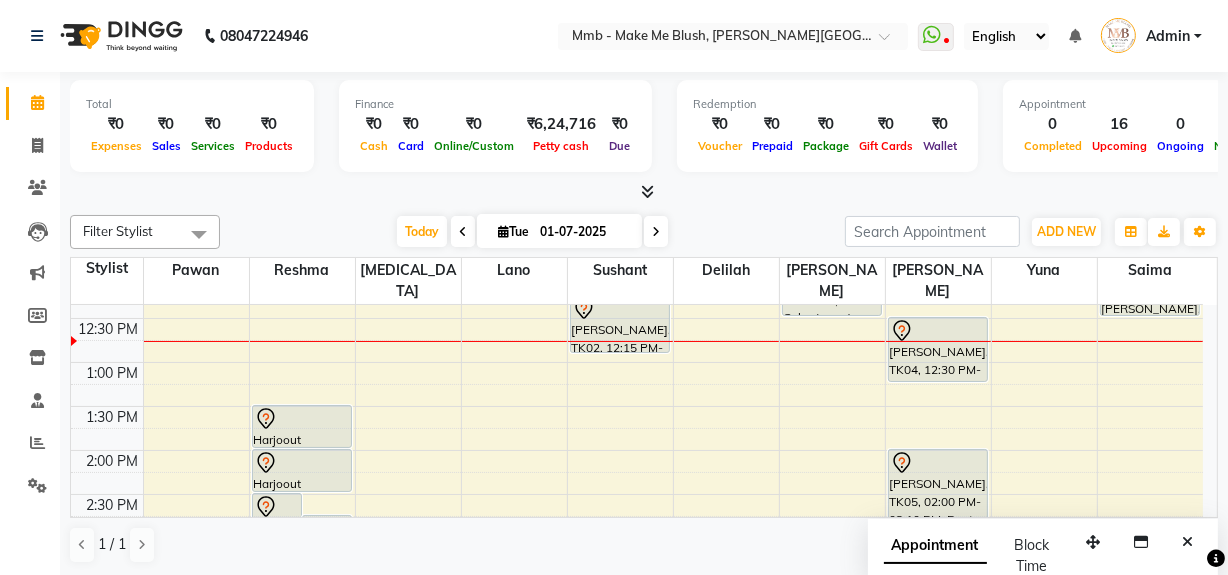 scroll, scrollTop: 270, scrollLeft: 0, axis: vertical 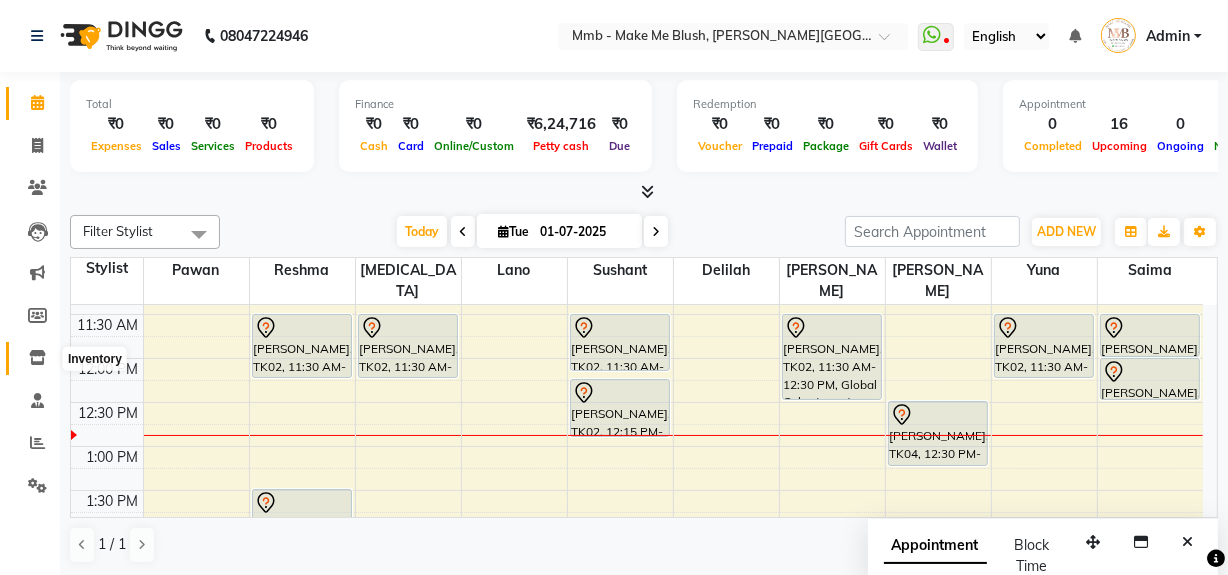 click 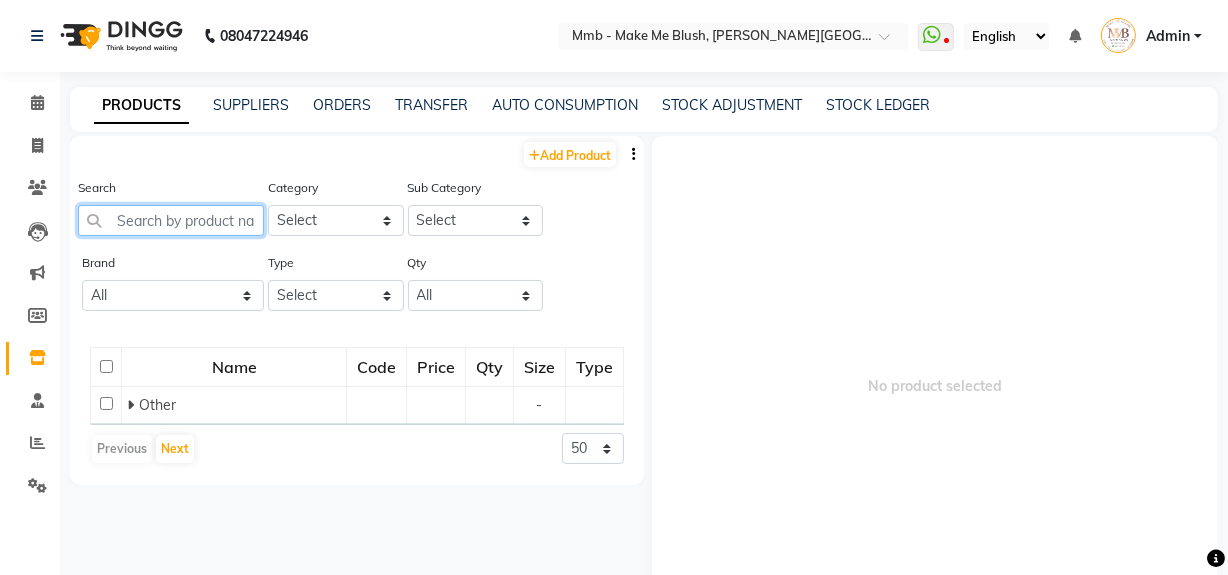 click 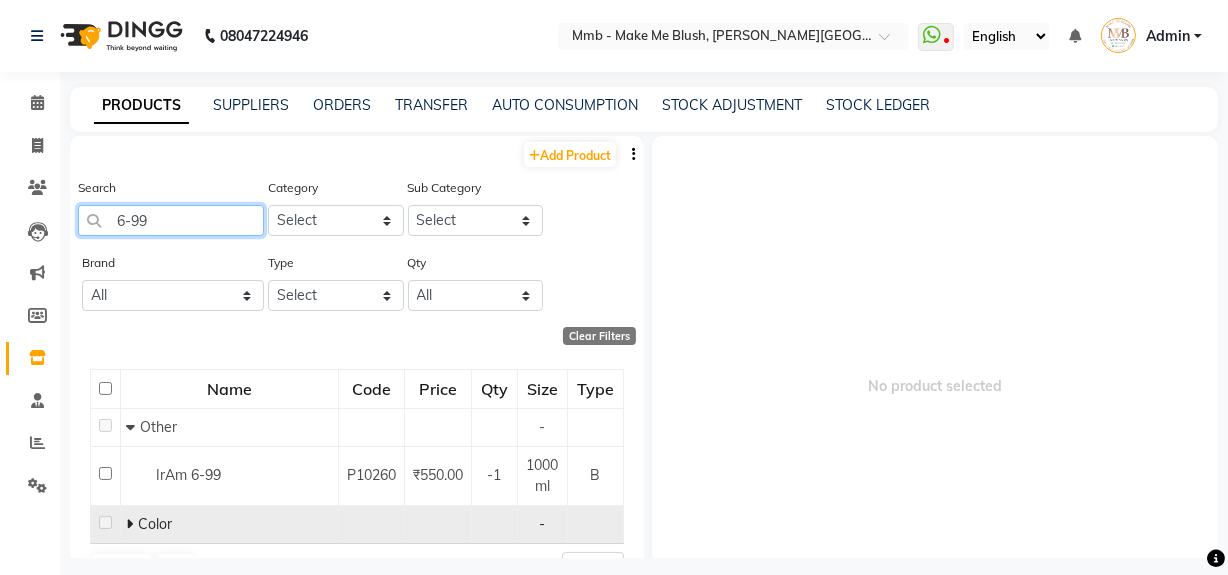type on "6-99" 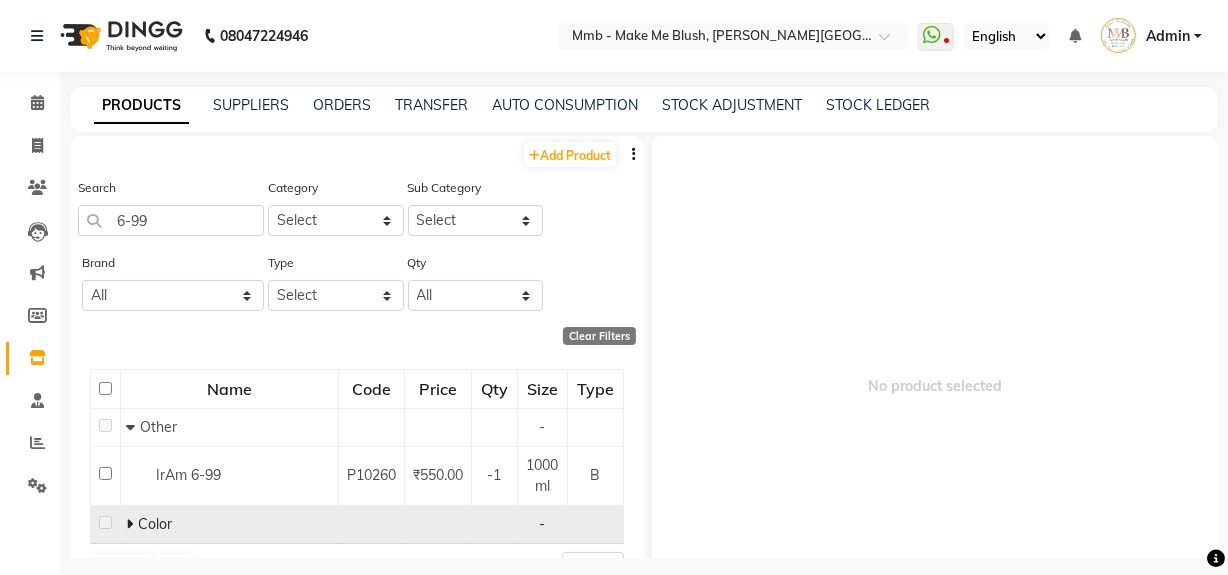 click on "Color" 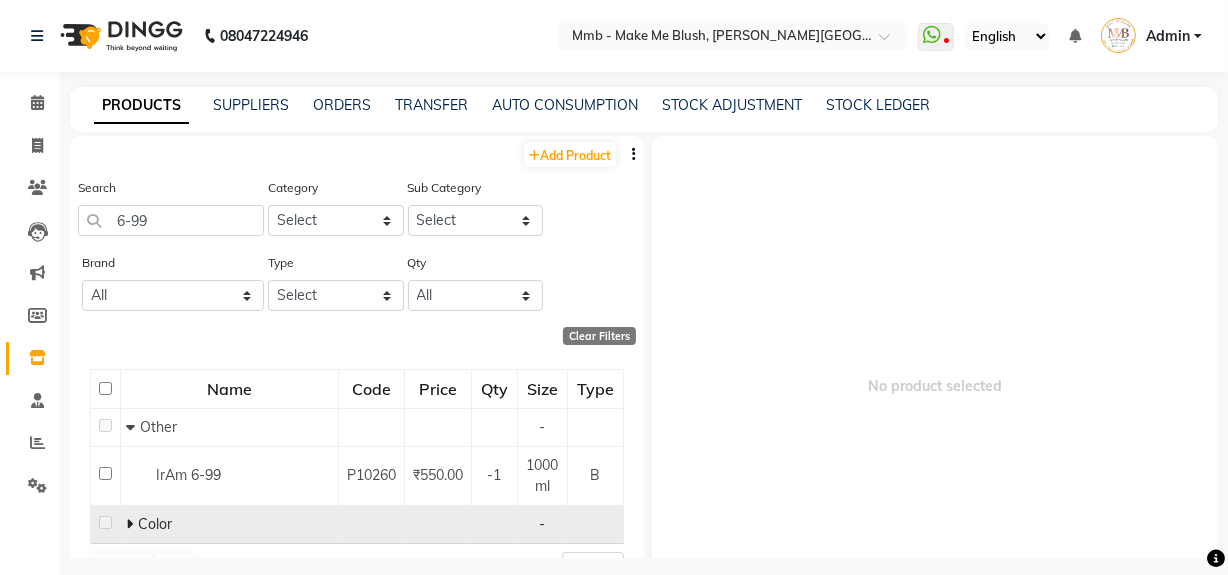 click 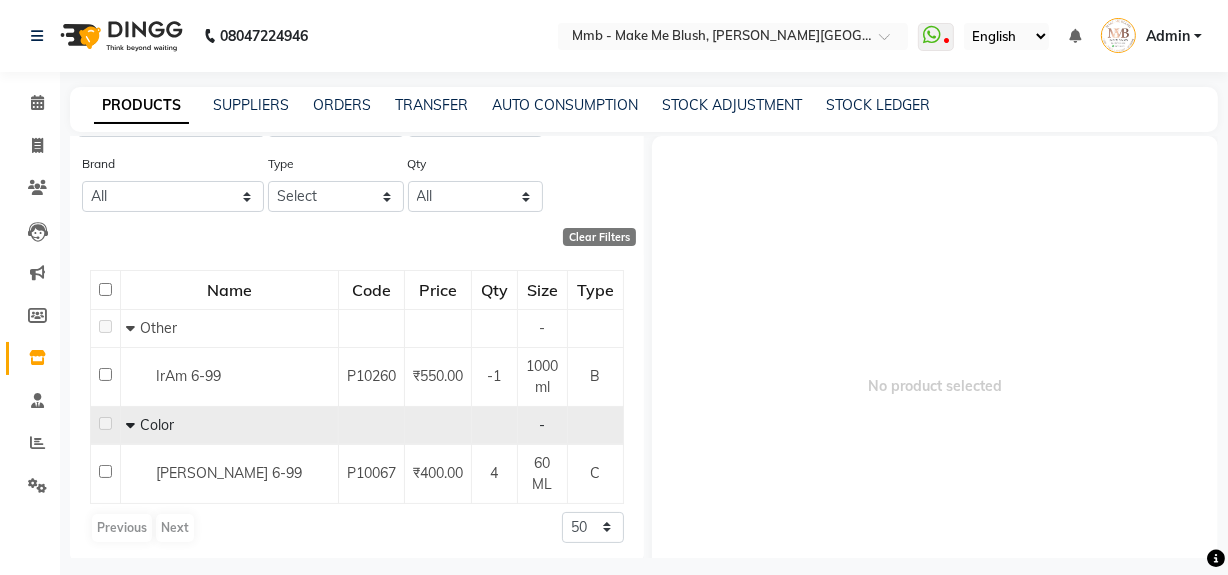 scroll, scrollTop: 105, scrollLeft: 0, axis: vertical 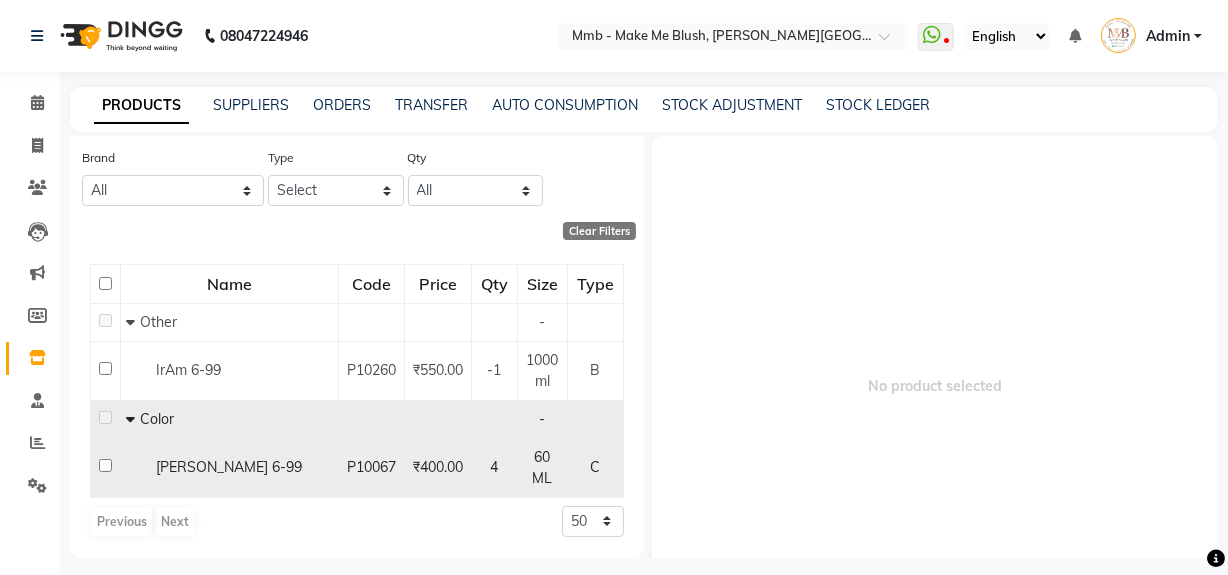 click 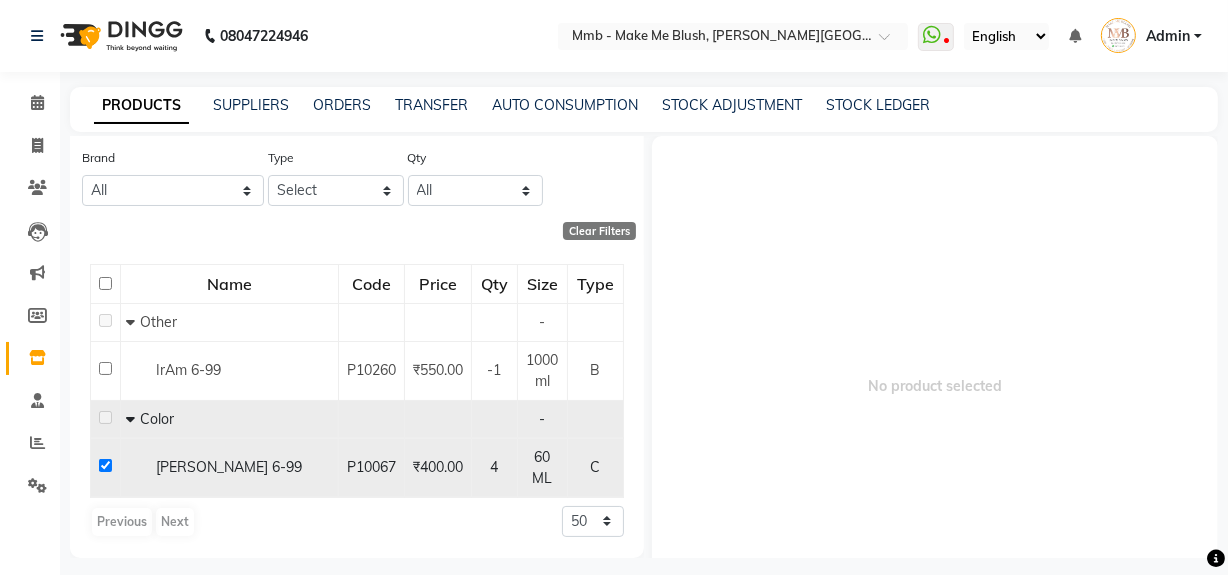 checkbox on "true" 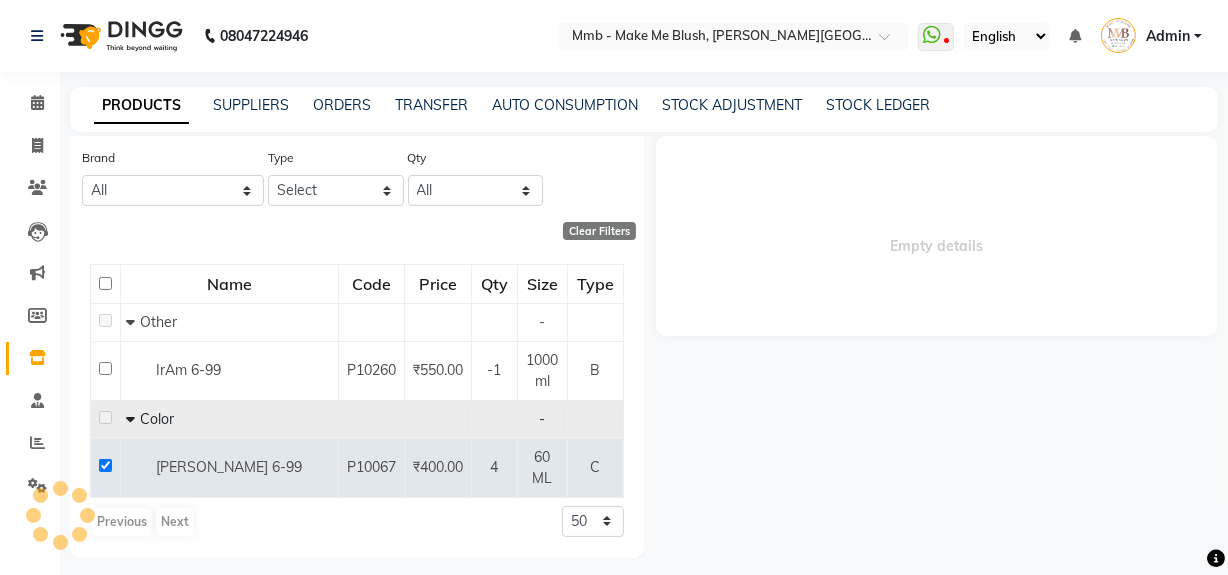 select 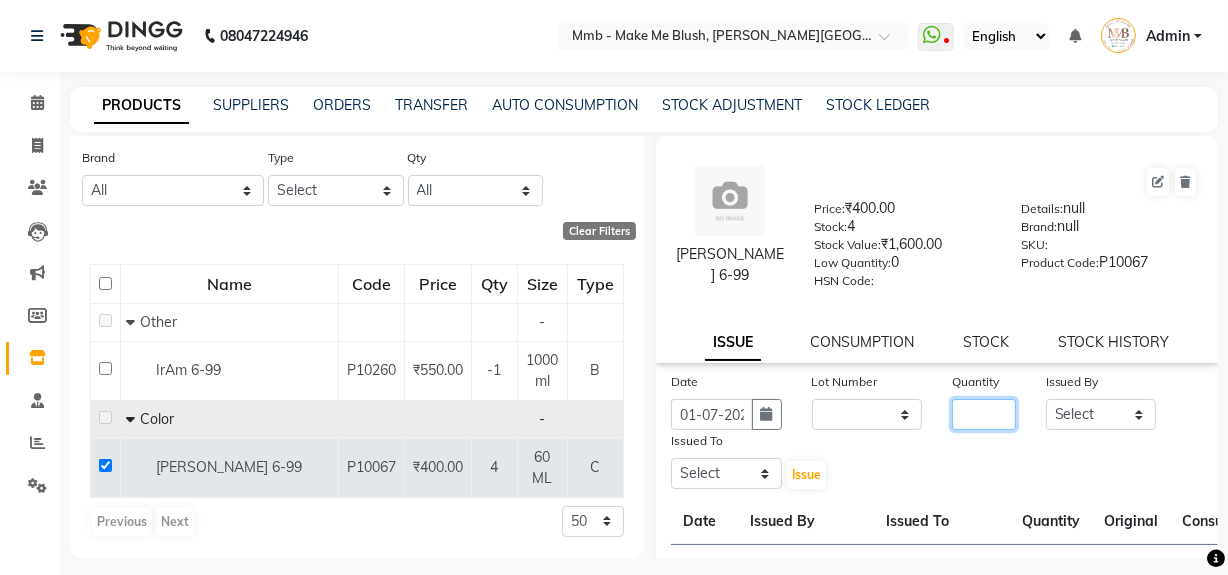 click 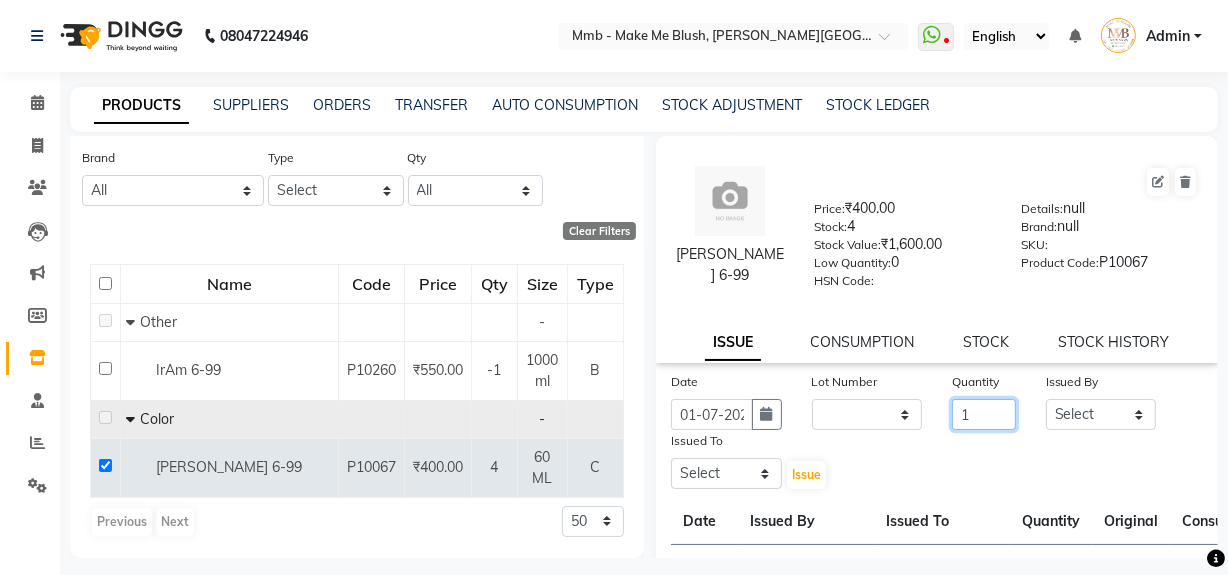 type on "1" 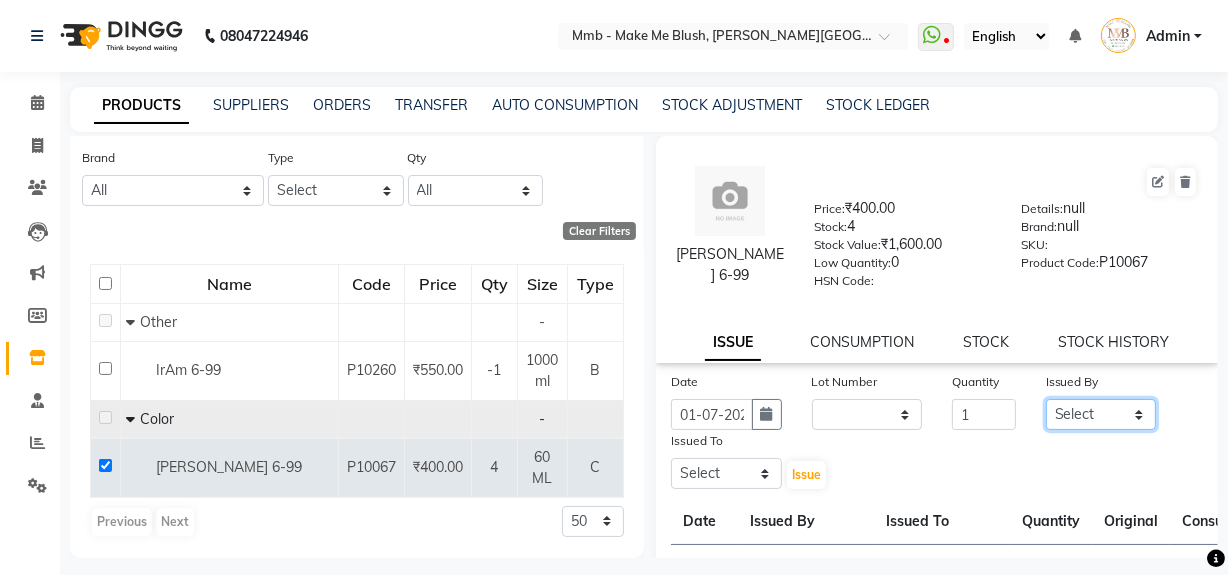 click on "Select [PERSON_NAME] [PERSON_NAME] [PERSON_NAME][MEDICAL_DATA] Pawan Reshma [PERSON_NAME] Sushant [PERSON_NAME] Yuna" 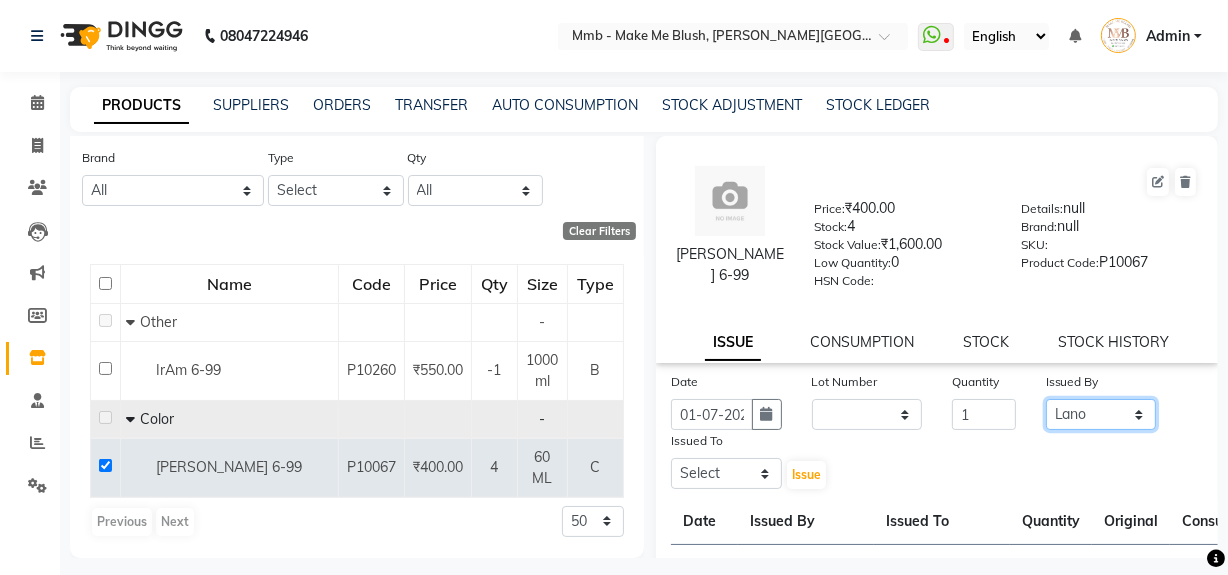 click on "Select [PERSON_NAME] [PERSON_NAME] [PERSON_NAME][MEDICAL_DATA] Pawan Reshma [PERSON_NAME] Sushant [PERSON_NAME] Yuna" 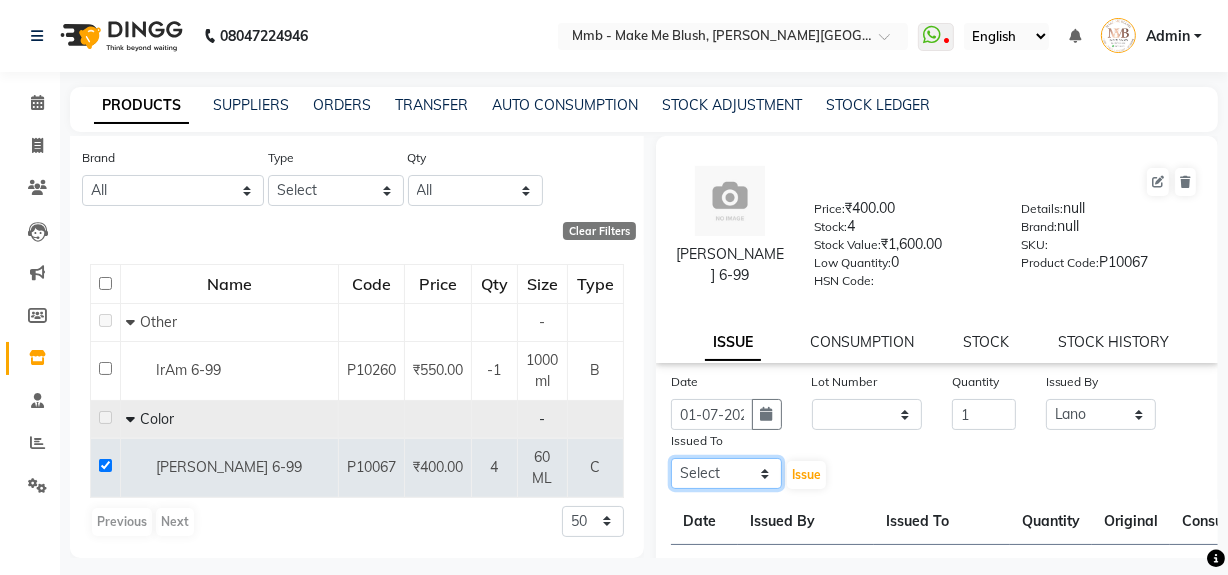 click on "Select [PERSON_NAME] [PERSON_NAME] [PERSON_NAME][MEDICAL_DATA] Pawan Reshma [PERSON_NAME] Sushant [PERSON_NAME] Yuna" 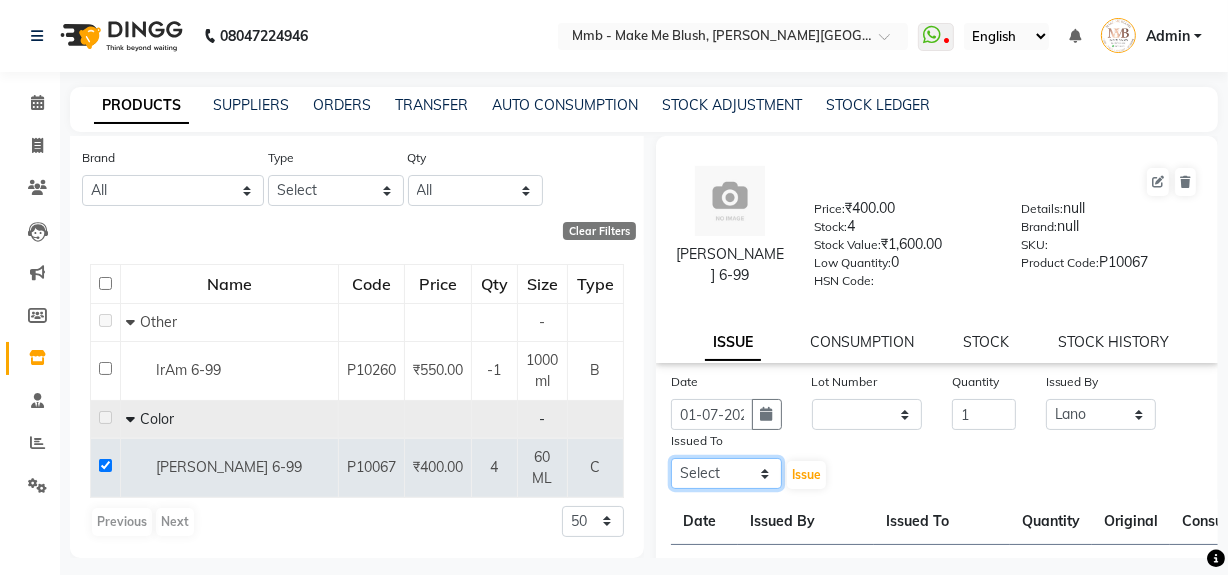 select on "45263" 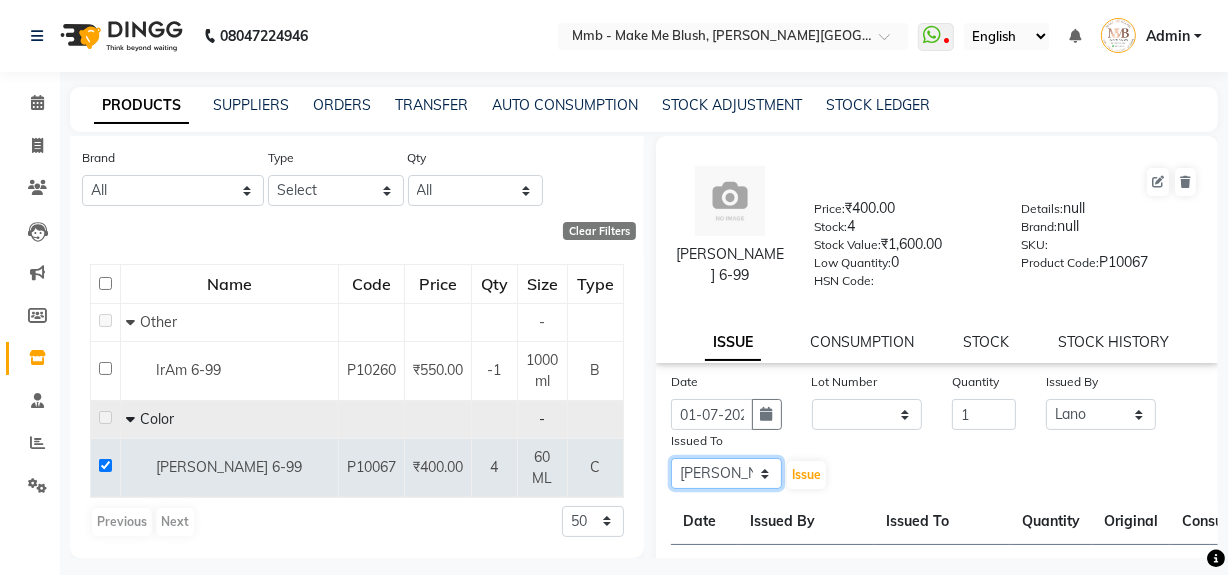 click on "Select [PERSON_NAME] [PERSON_NAME] [PERSON_NAME][MEDICAL_DATA] Pawan Reshma [PERSON_NAME] Sushant [PERSON_NAME] Yuna" 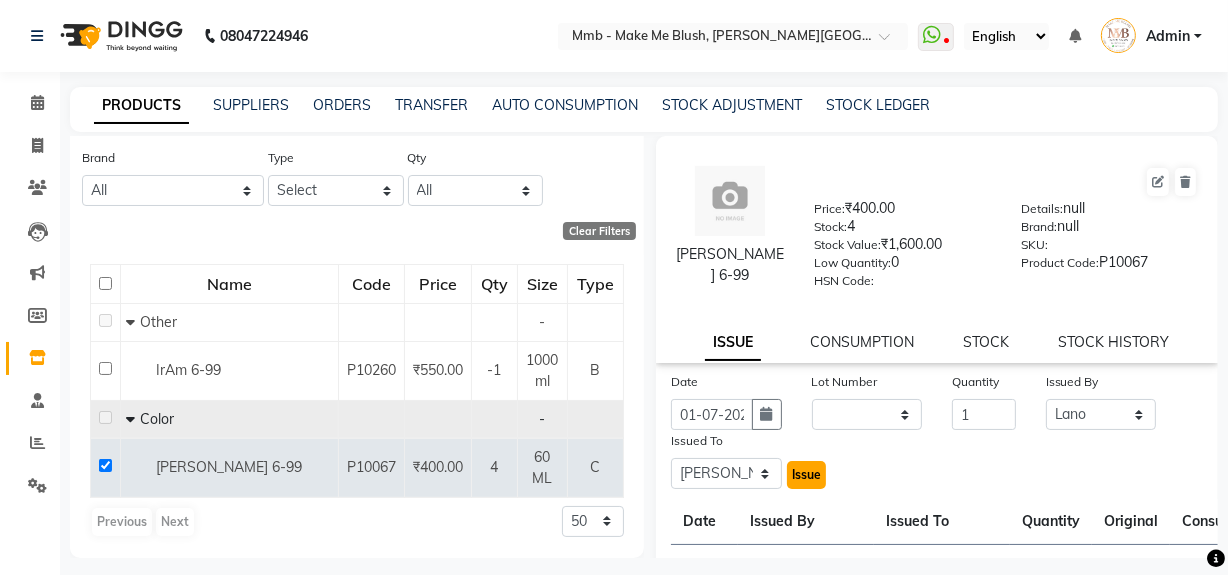 click on "Issue" 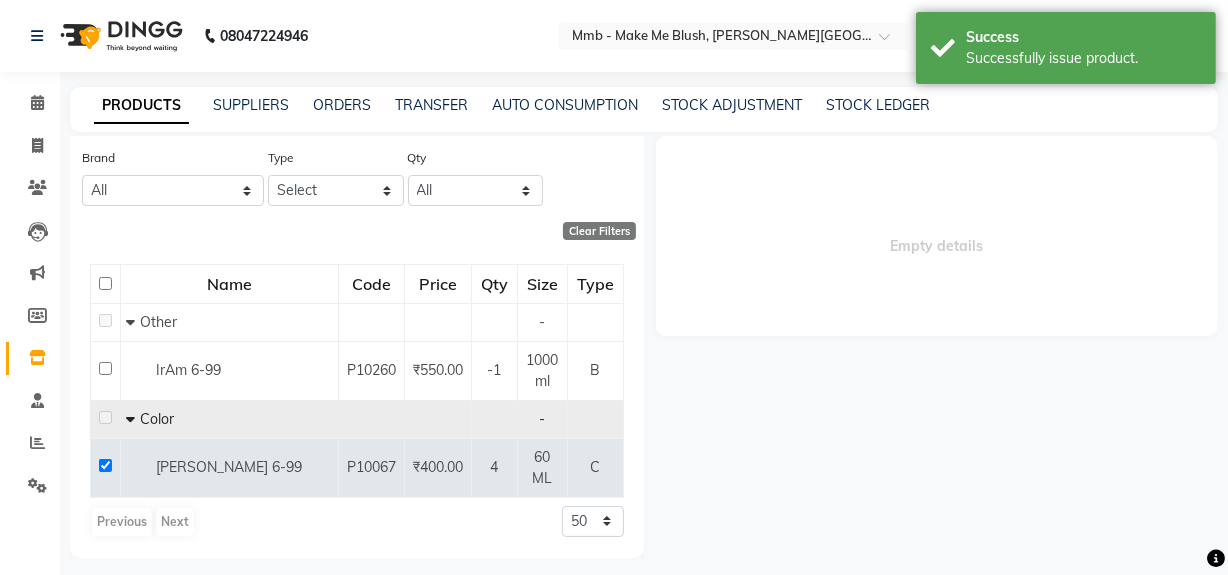 scroll, scrollTop: 0, scrollLeft: 0, axis: both 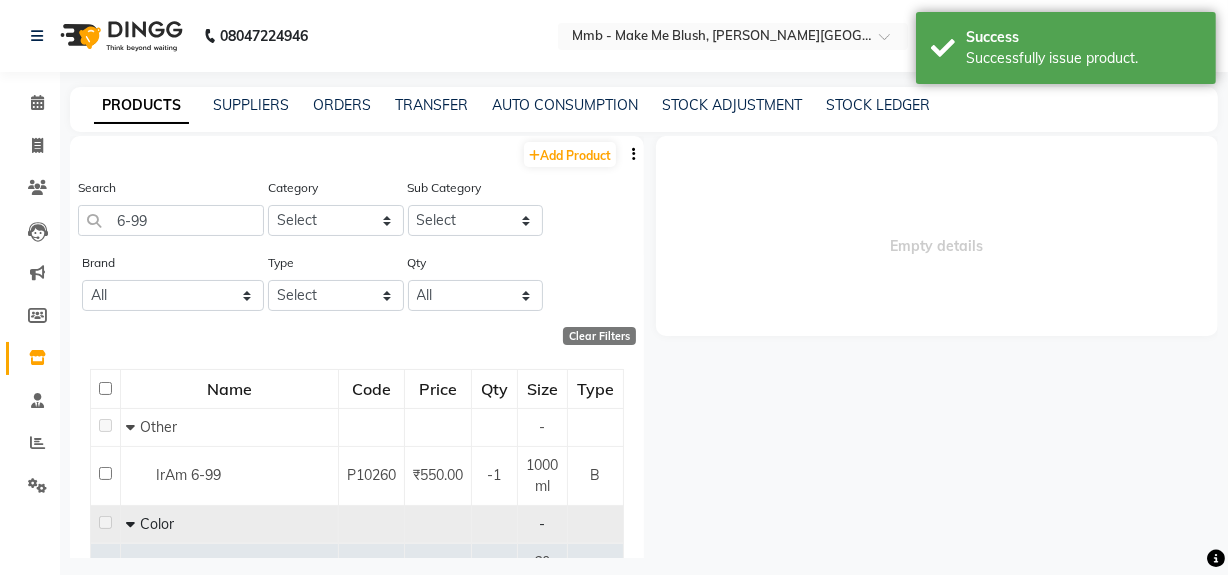 select 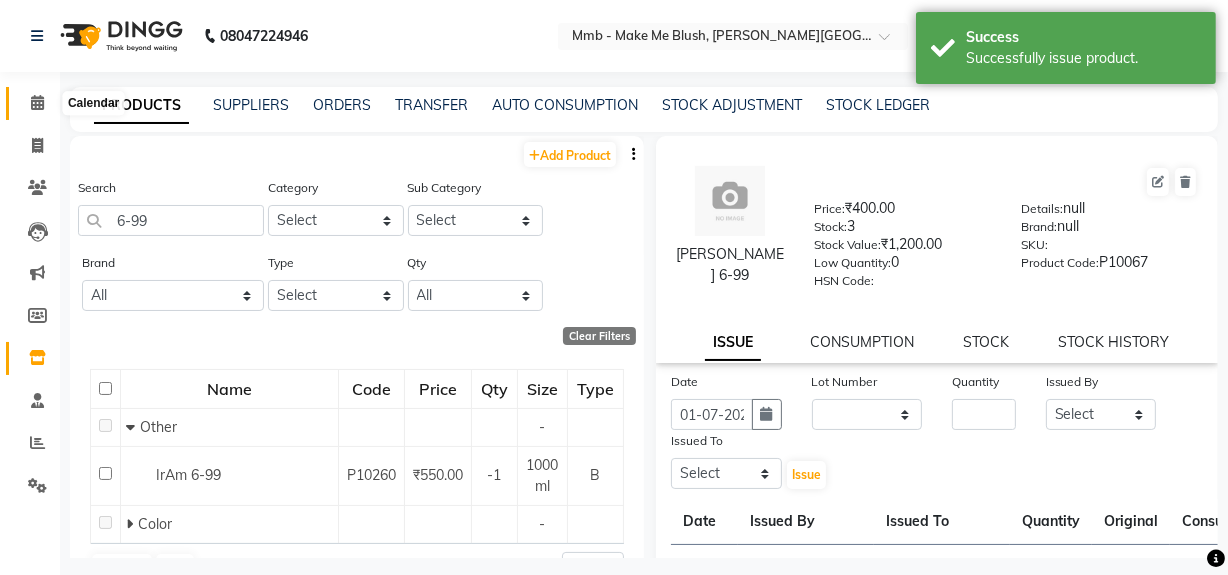 click 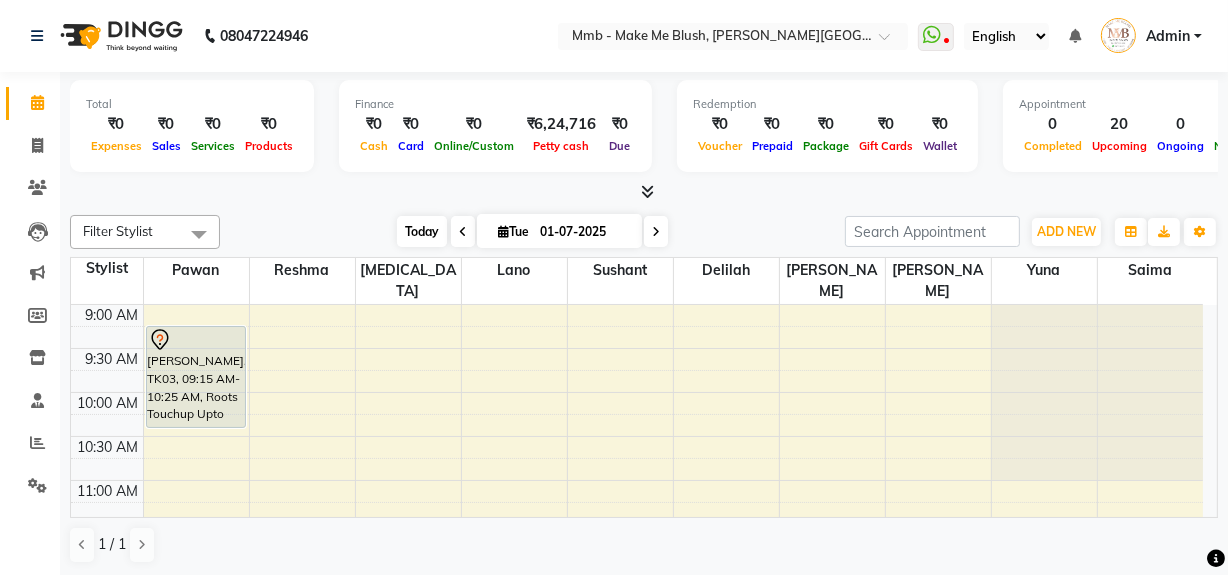 click on "Today" at bounding box center [422, 231] 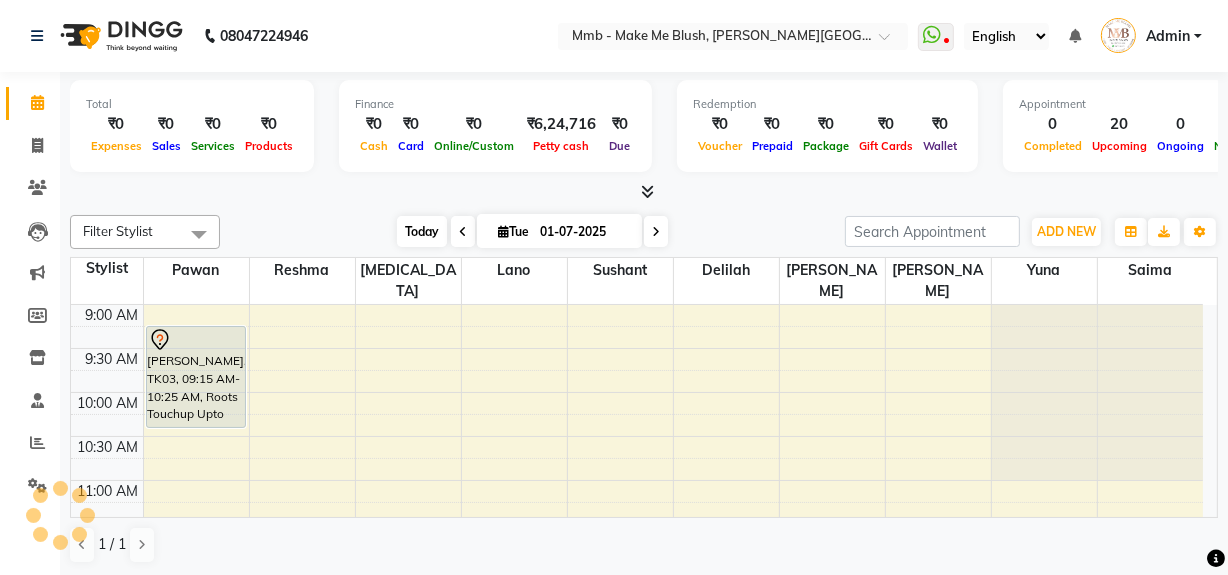 scroll, scrollTop: 351, scrollLeft: 0, axis: vertical 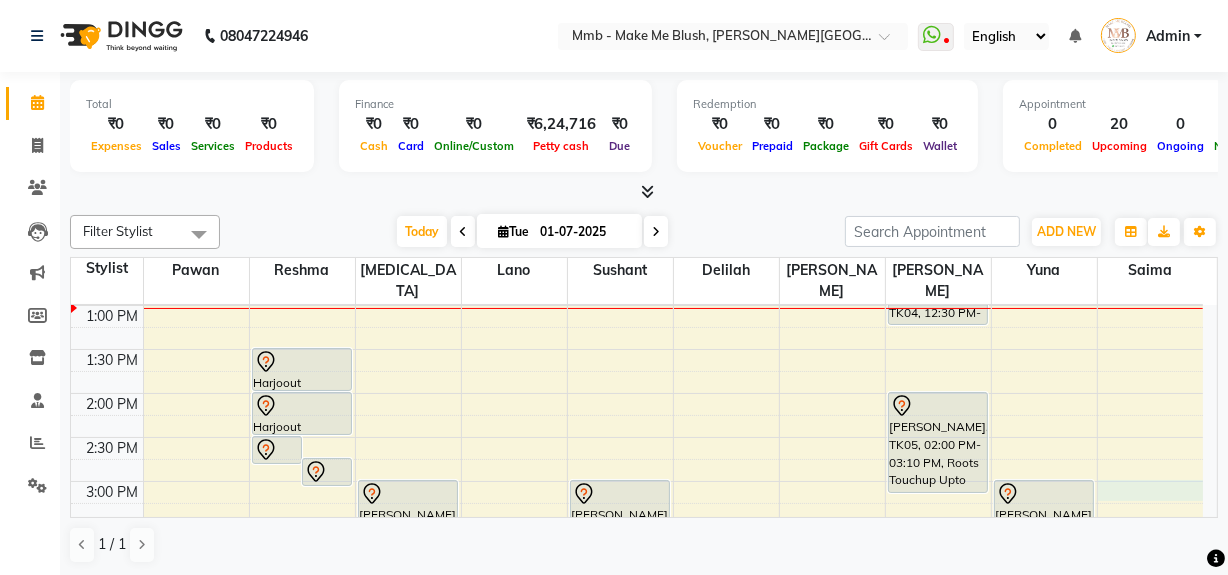 click on "9:00 AM 9:30 AM 10:00 AM 10:30 AM 11:00 AM 11:30 AM 12:00 PM 12:30 PM 1:00 PM 1:30 PM 2:00 PM 2:30 PM 3:00 PM 3:30 PM 4:00 PM 4:30 PM 5:00 PM 5:30 PM 6:00 PM 6:30 PM 7:00 PM 7:30 PM 8:00 PM 8:30 PM             [PERSON_NAME][GEOGRAPHIC_DATA], 09:15 AM-10:25 AM, Roots Touchup Upto 1inch              Harjoout [PERSON_NAME], TK06, 02:30 PM-02:50 PM, Rica Underarms             Harjoout [PERSON_NAME], TK06, 02:45 PM-03:05 PM, Rica Side Lock             [PERSON_NAME], TK02, 11:30 AM-12:15 PM, Regular Pedicure              Harjoout [PERSON_NAME], TK06, 01:30 PM-02:00 PM, Rica  Full Legs             Harjoout [PERSON_NAME], TK06, 02:00 PM-02:30 PM, Rica Full Arms             [PERSON_NAME], TK02, 11:30 AM-12:15 PM, Regular Pedicure              [PERSON_NAME], TK07, 03:00 PM-03:30 PM, Rica Full Arms             [PERSON_NAME], TK07, 03:30 PM-03:50 PM, Rica Half Legs             [PERSON_NAME], TK07, 04:00 PM-04:45 PM, Regular Manicure              [PERSON_NAME], TK02, 11:30 AM-12:10 PM, Gel Nail plain              [PERSON_NAME], TK02, 12:15 PM-12:55 PM, Gel Nail plain" at bounding box center (637, 481) 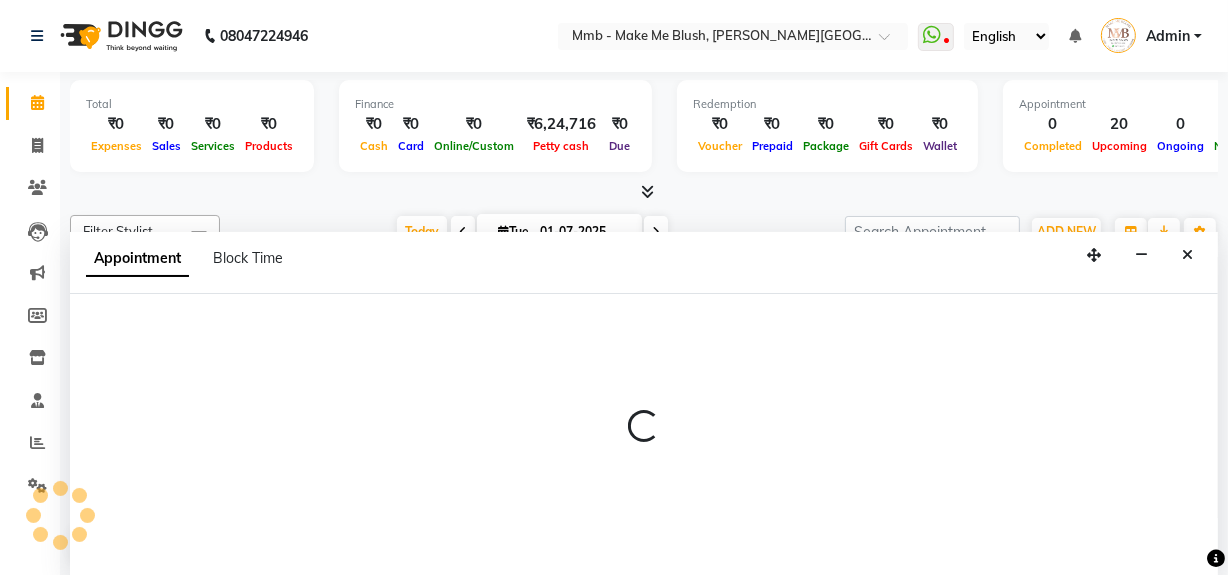 scroll, scrollTop: 0, scrollLeft: 0, axis: both 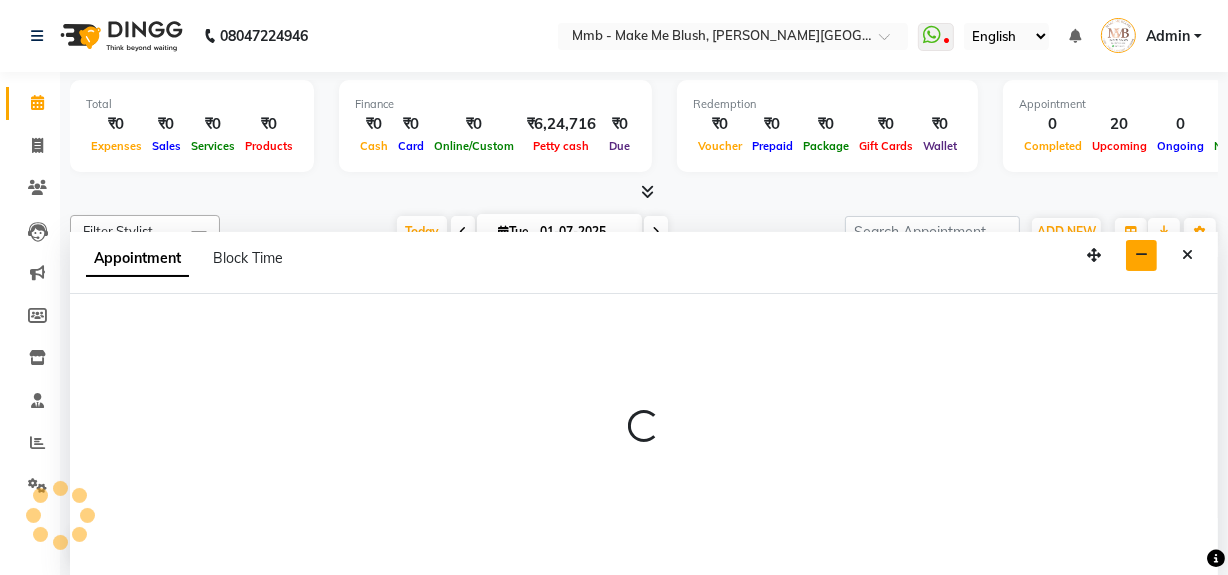 select on "74536" 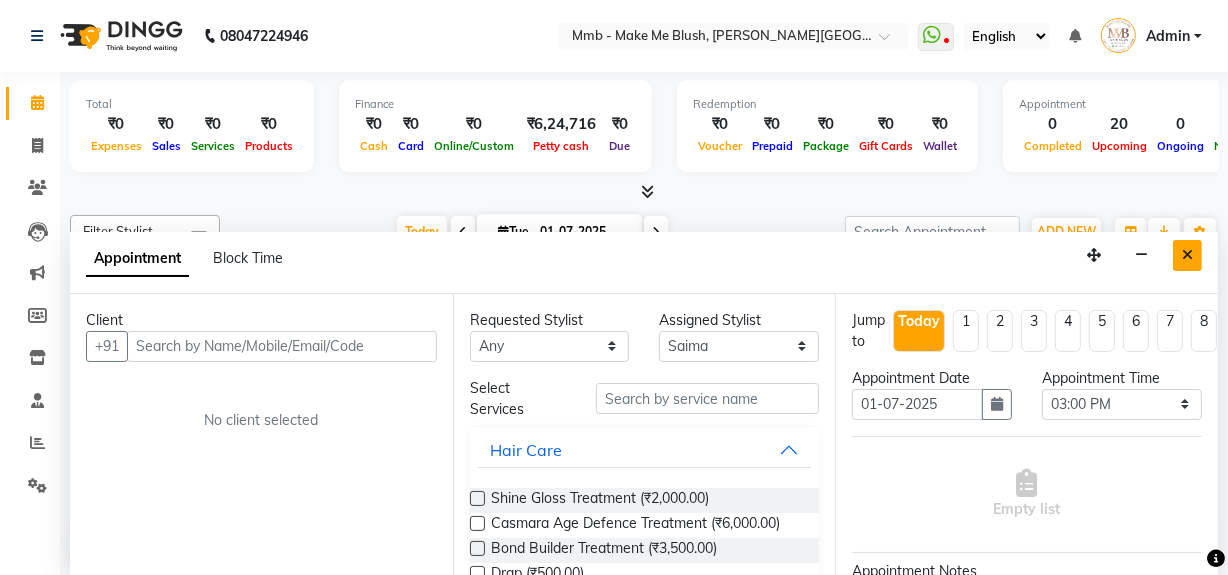 click at bounding box center (1187, 255) 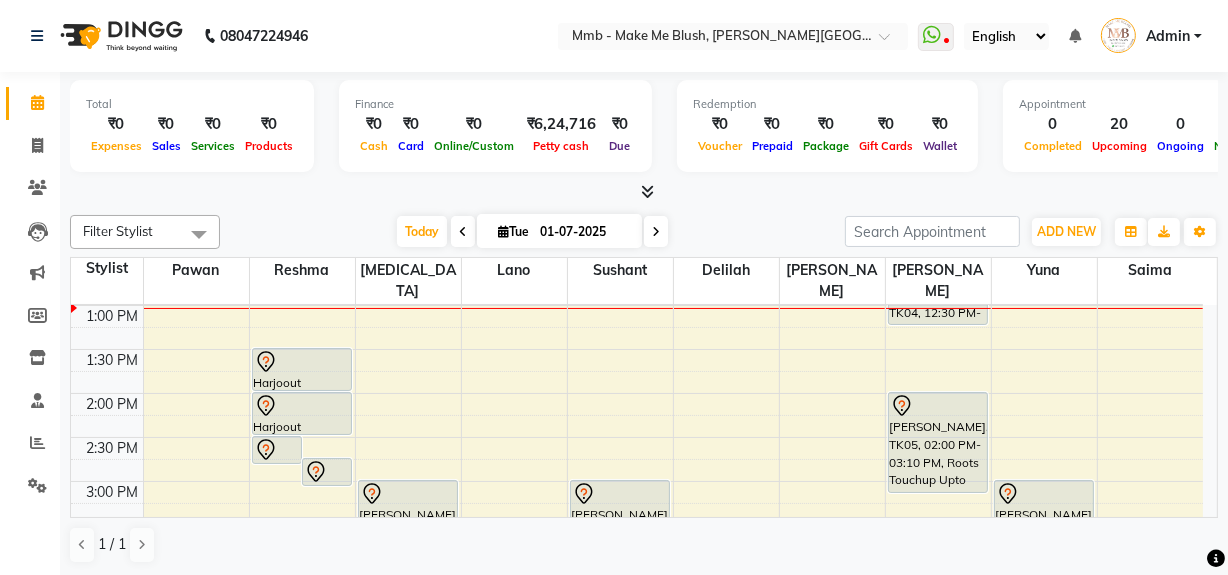 scroll, scrollTop: 388, scrollLeft: 0, axis: vertical 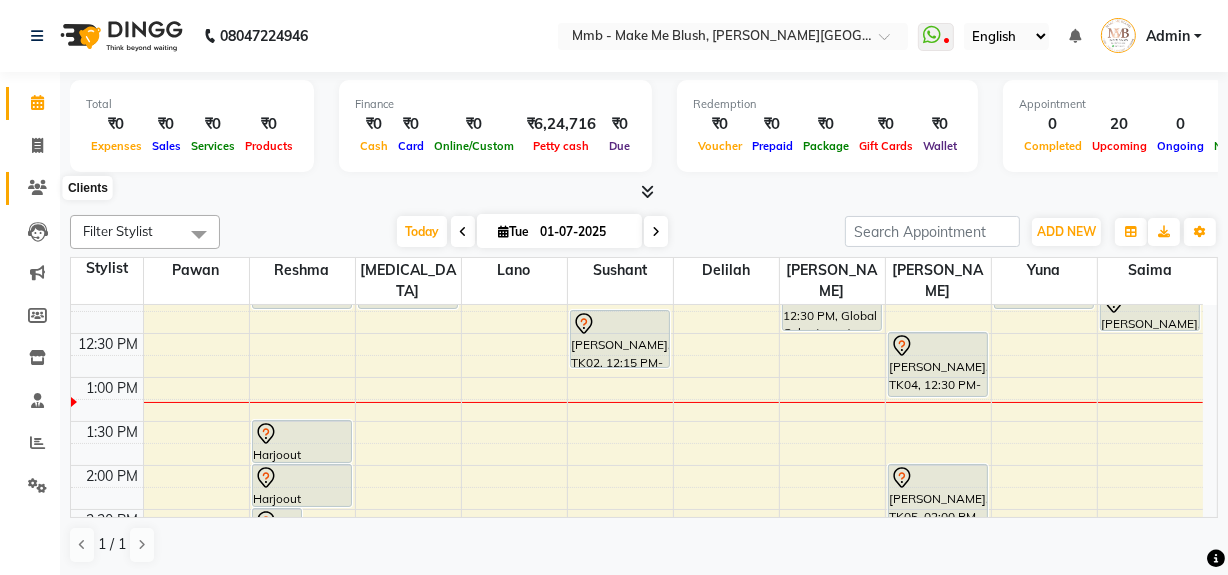 click 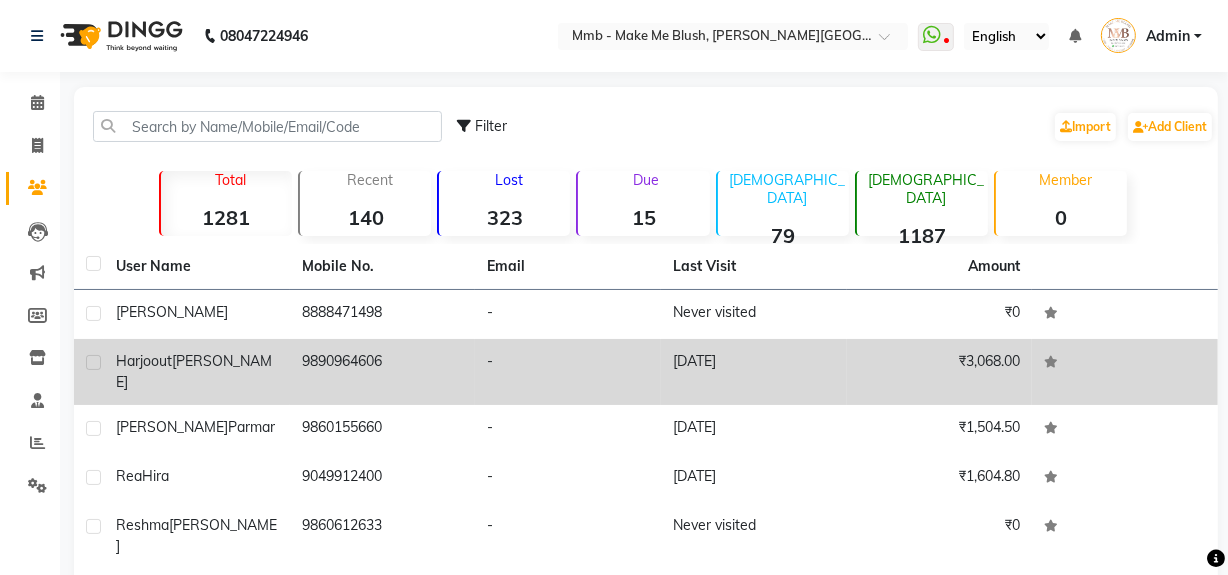 click on "Harjoout  [PERSON_NAME]" 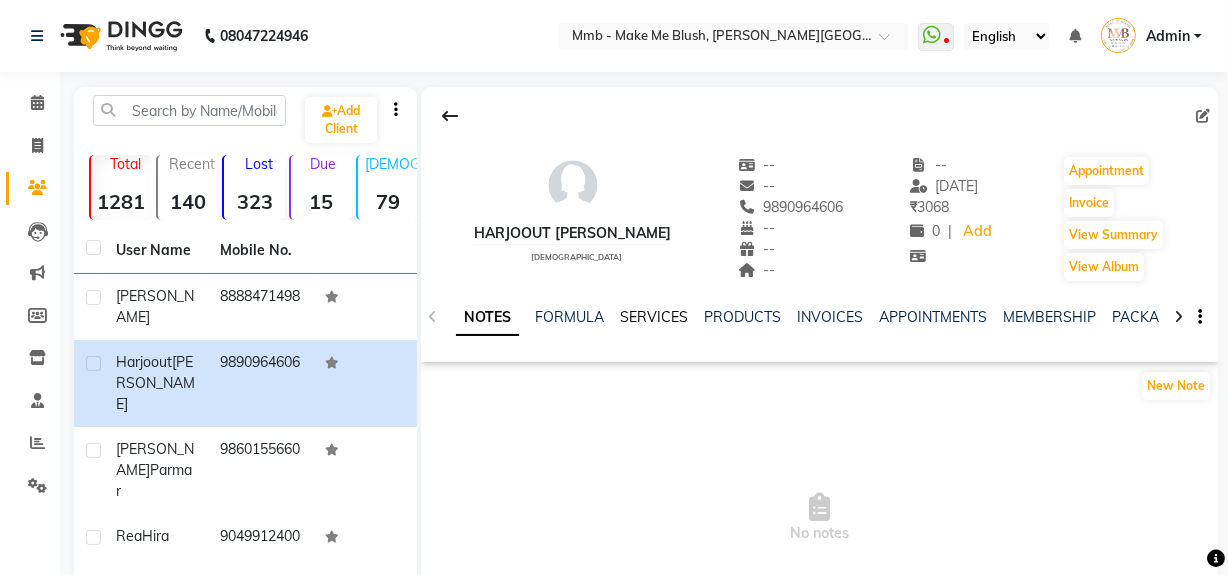 click on "SERVICES" 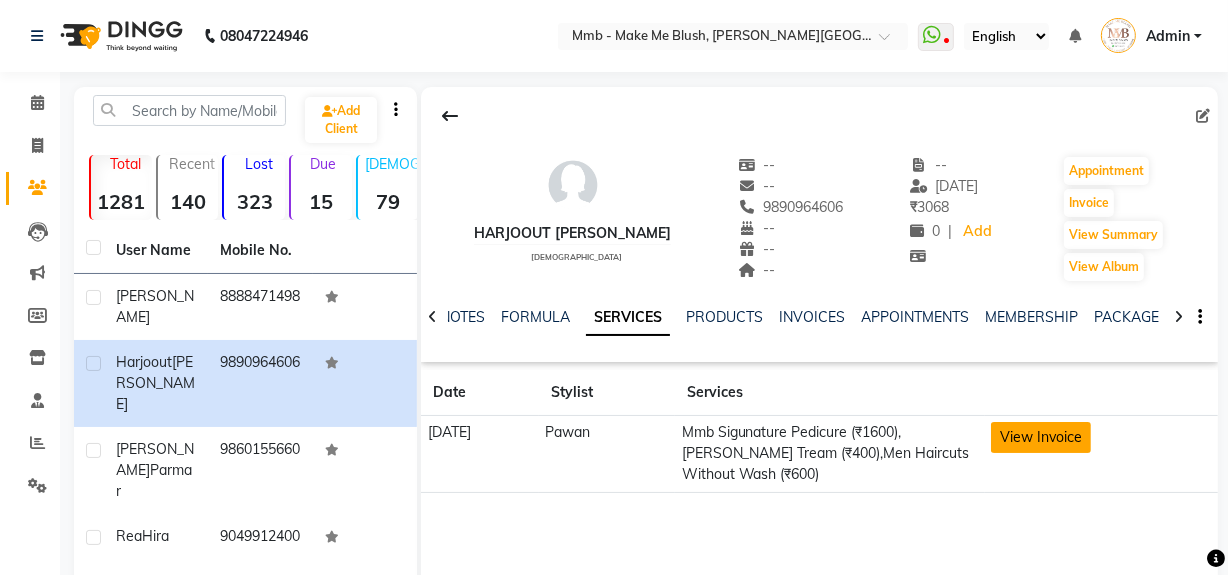 click on "View Invoice" 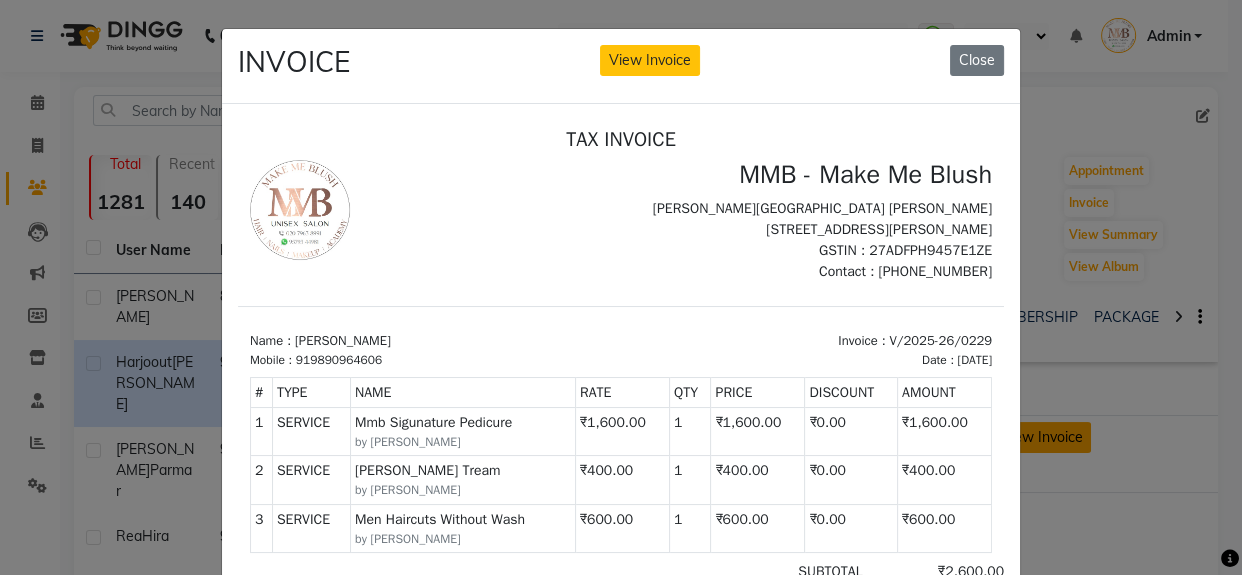 scroll, scrollTop: 0, scrollLeft: 0, axis: both 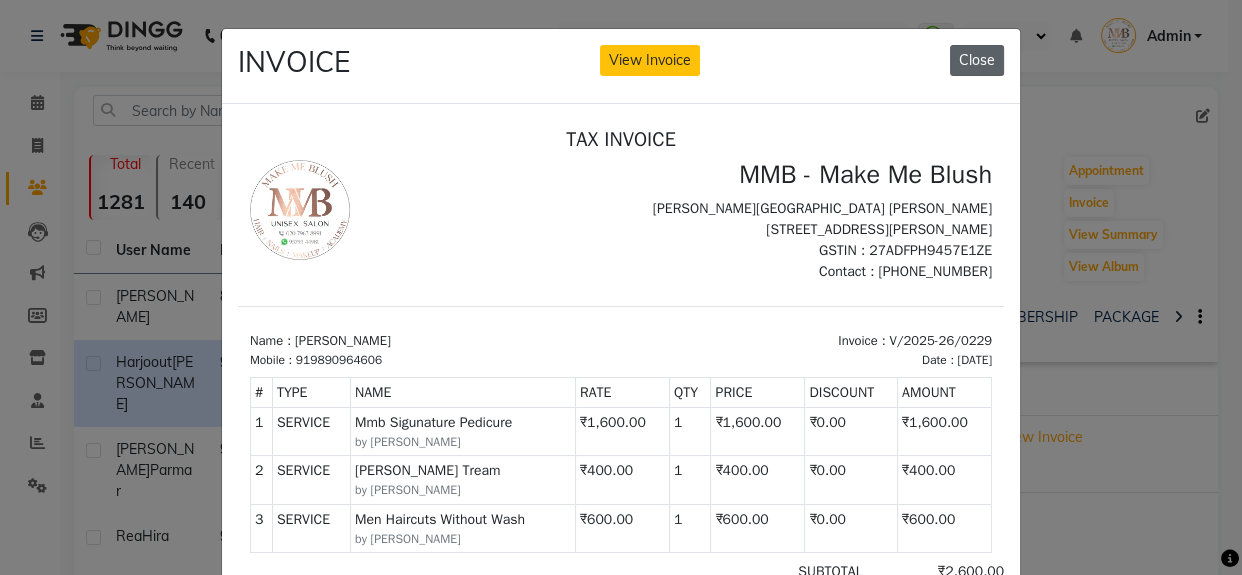 click on "Close" 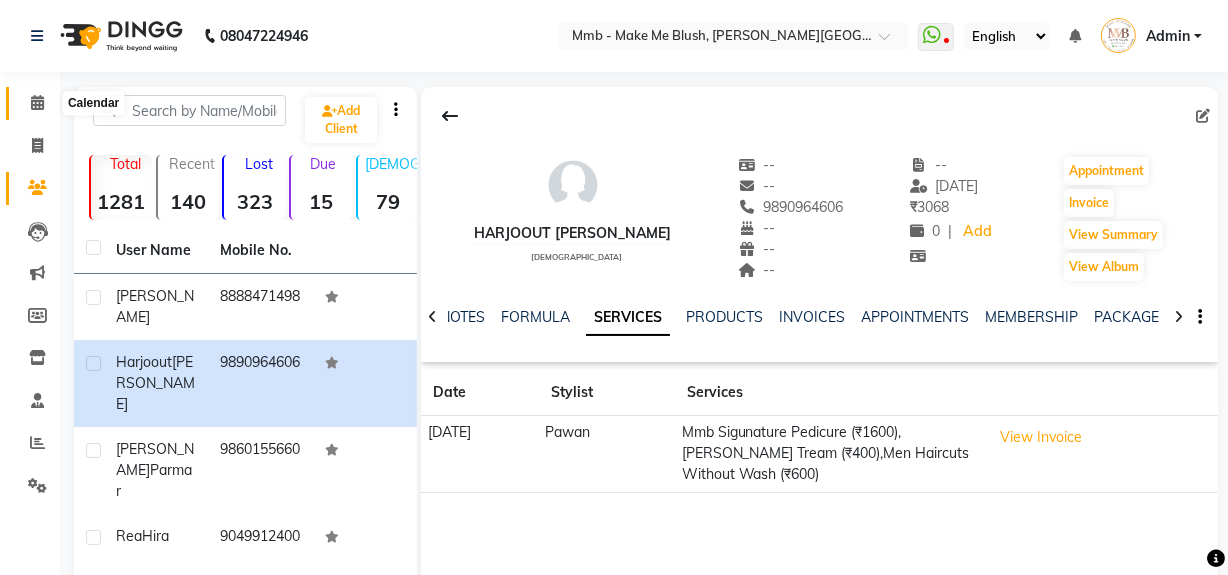 click 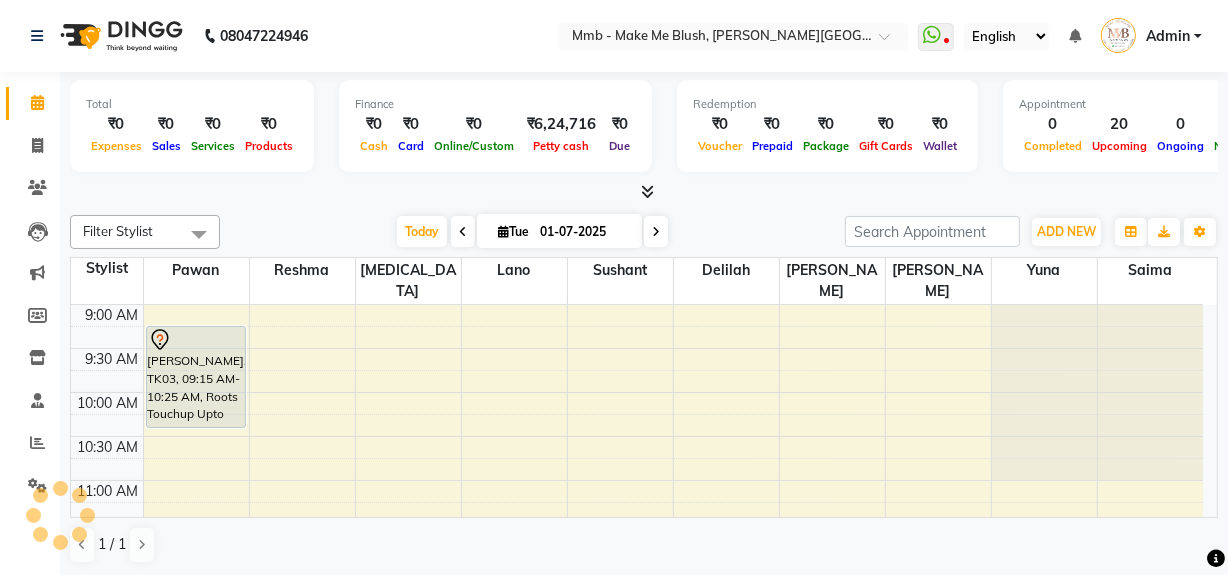 scroll, scrollTop: 0, scrollLeft: 0, axis: both 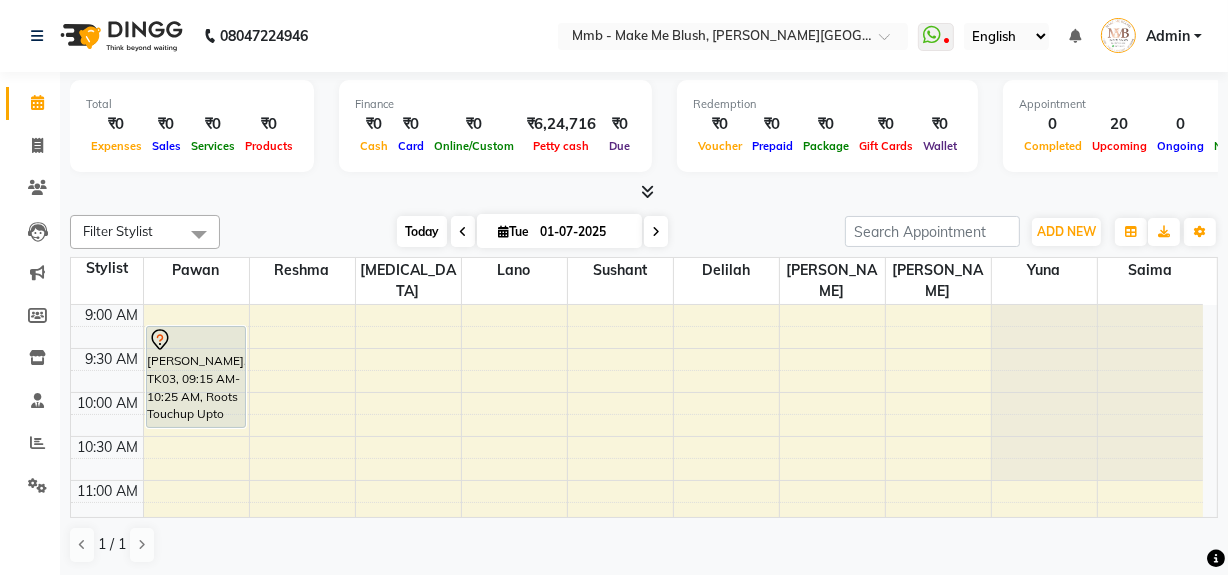 click on "Today" at bounding box center [422, 231] 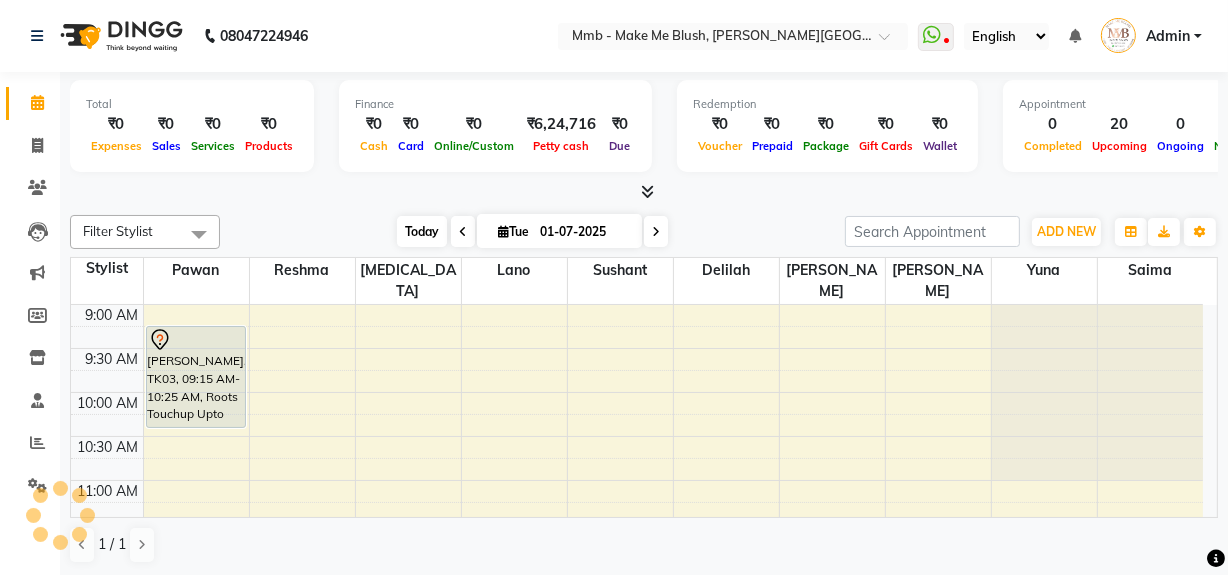 scroll, scrollTop: 351, scrollLeft: 0, axis: vertical 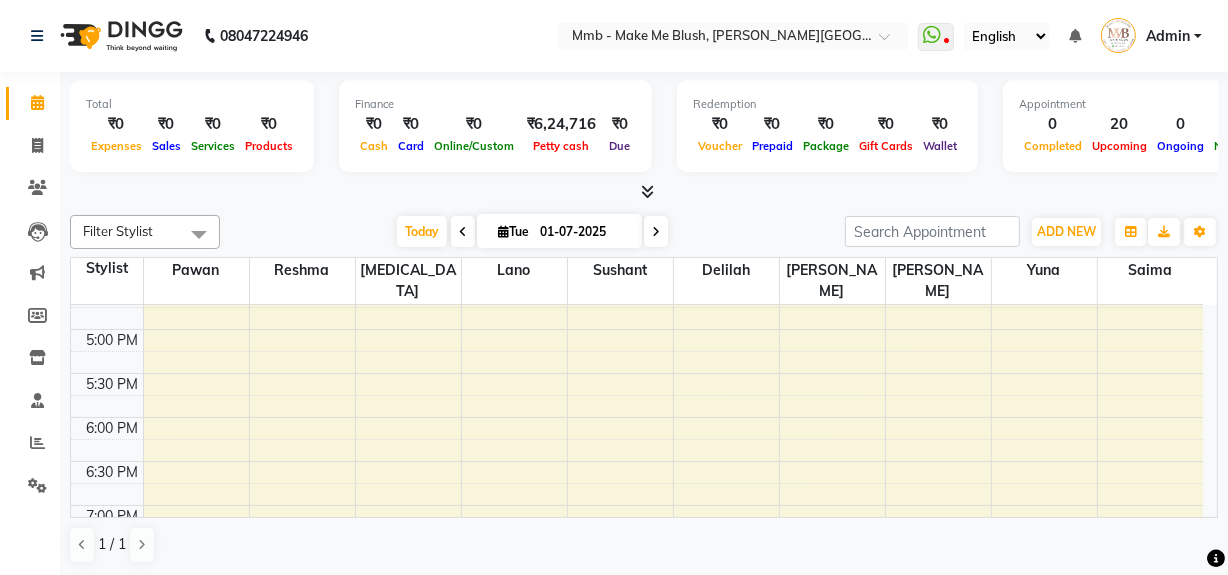 click on "1 / 1" at bounding box center [644, 545] 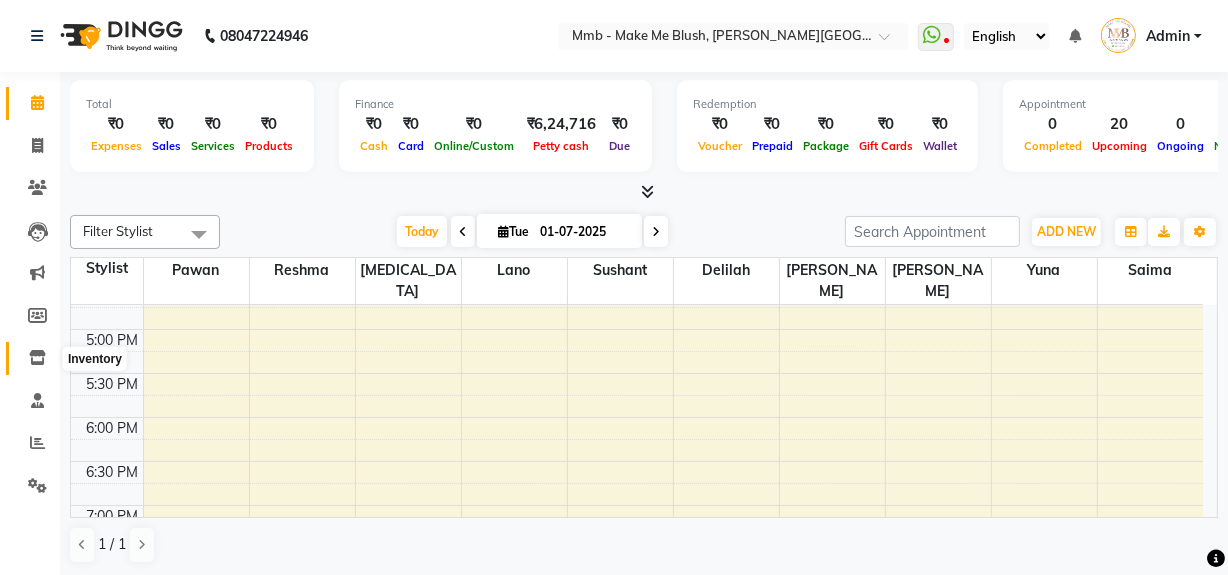 click 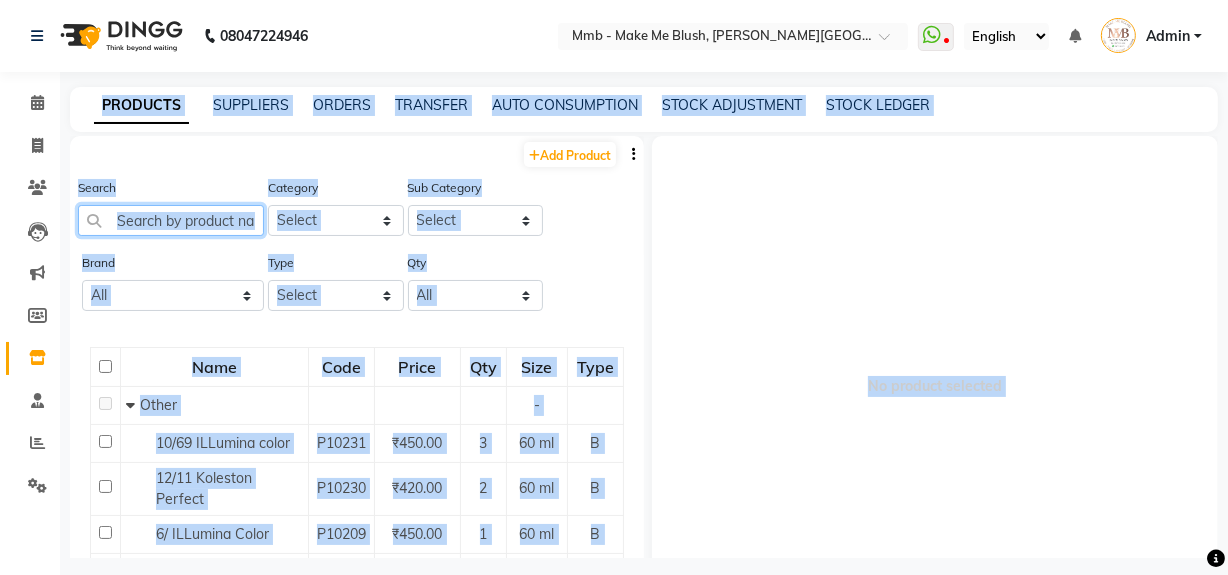 click 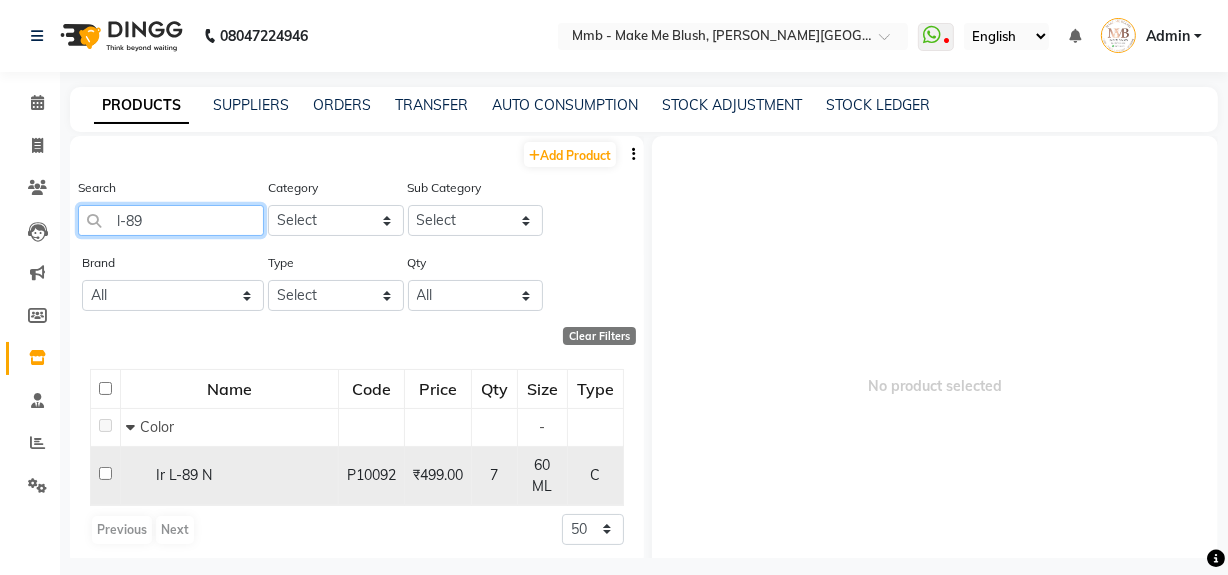 type on "l-89" 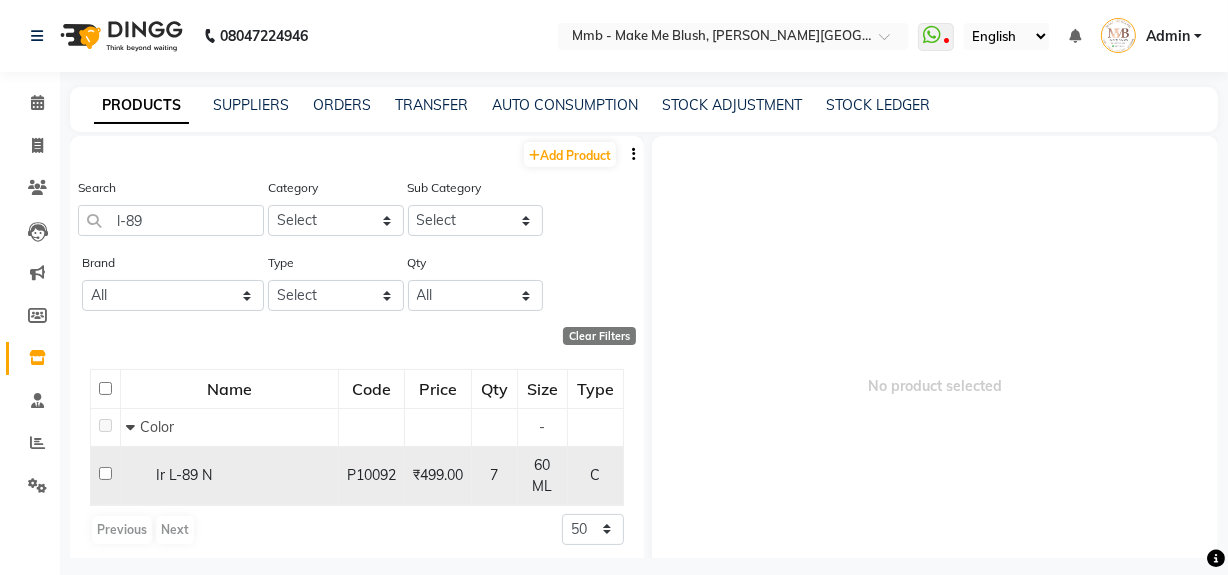 click 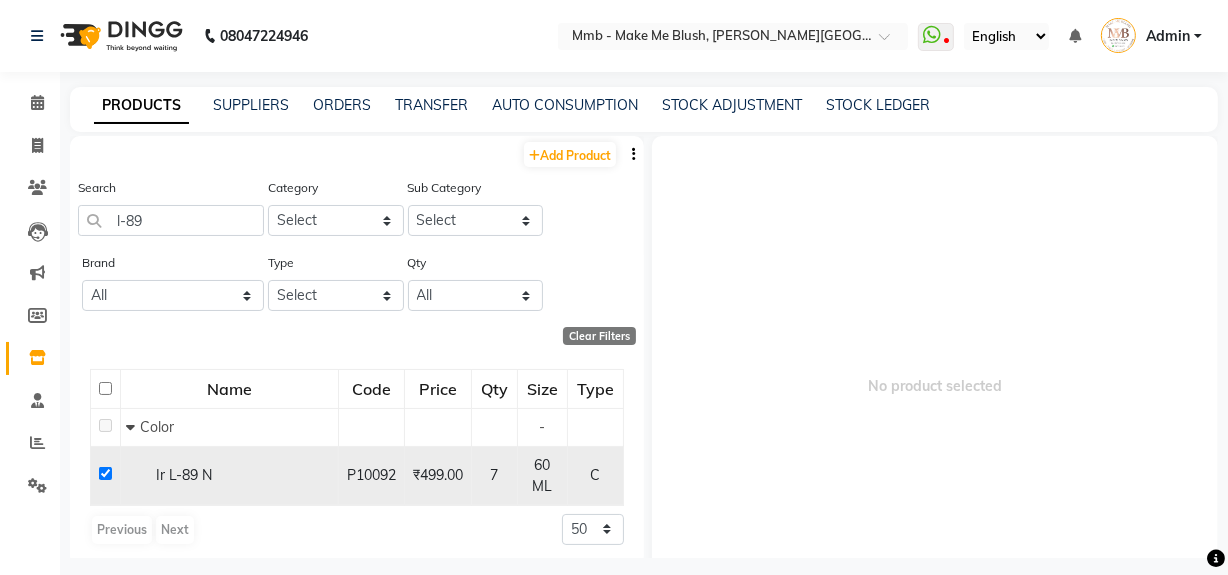 checkbox on "true" 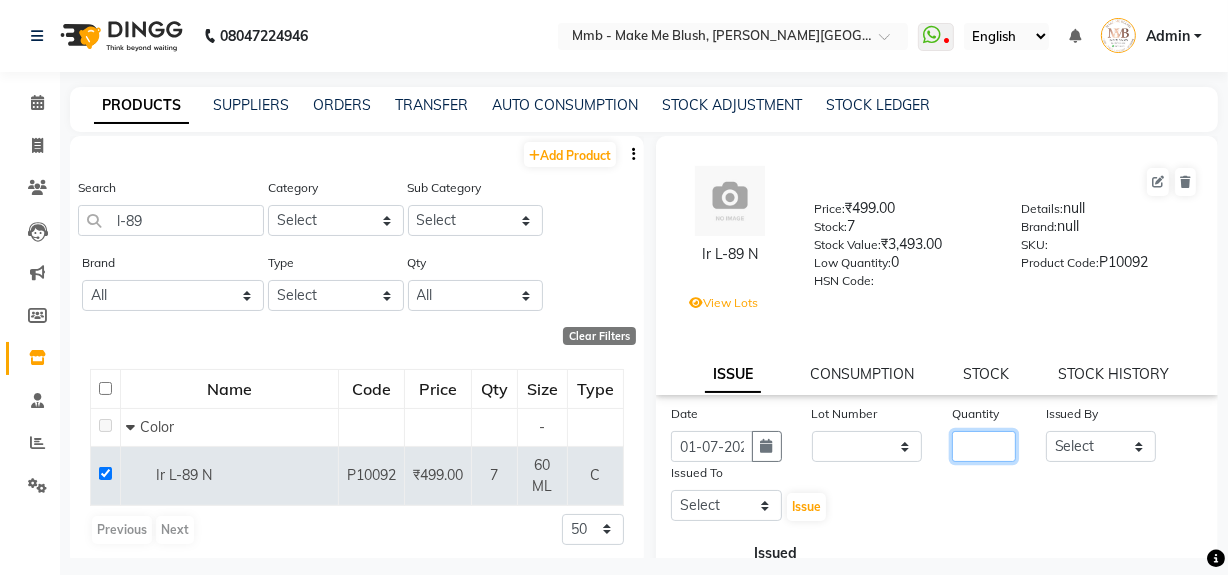 click 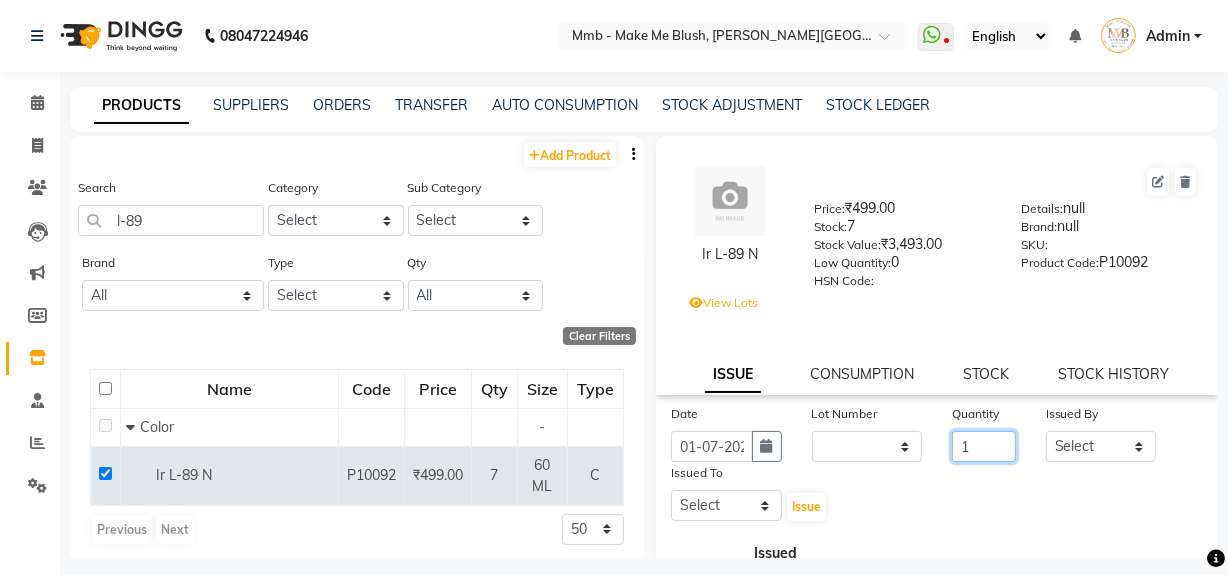 type on "1" 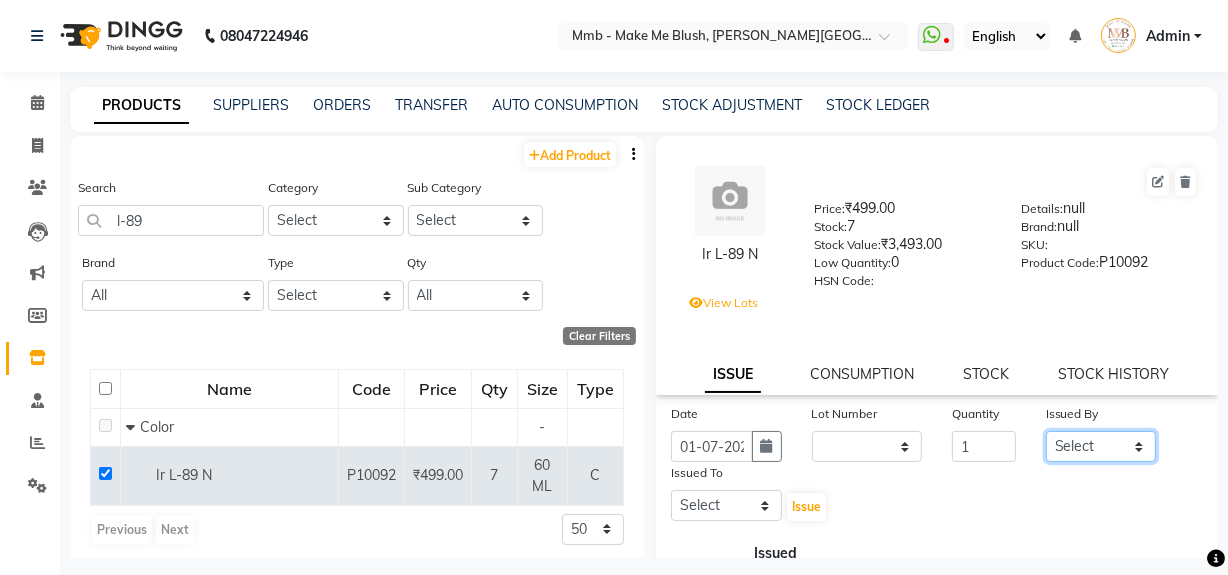 click on "Select [PERSON_NAME] [PERSON_NAME] [PERSON_NAME][MEDICAL_DATA] Pawan Reshma [PERSON_NAME] Sushant [PERSON_NAME] Yuna" 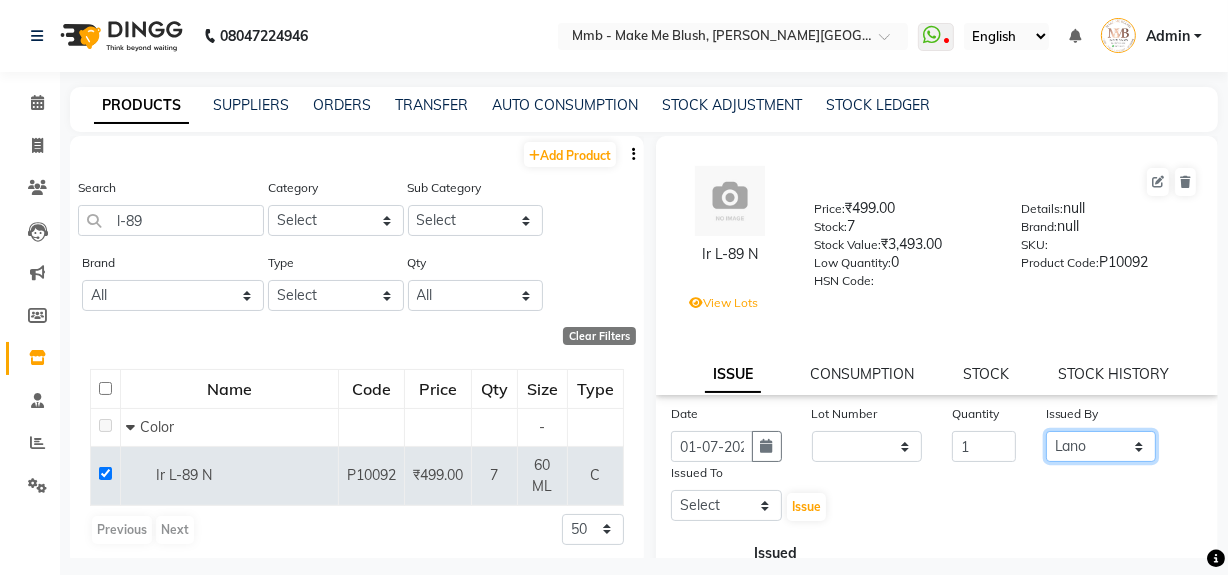 click on "Select [PERSON_NAME] [PERSON_NAME] [PERSON_NAME][MEDICAL_DATA] Pawan Reshma [PERSON_NAME] Sushant [PERSON_NAME] Yuna" 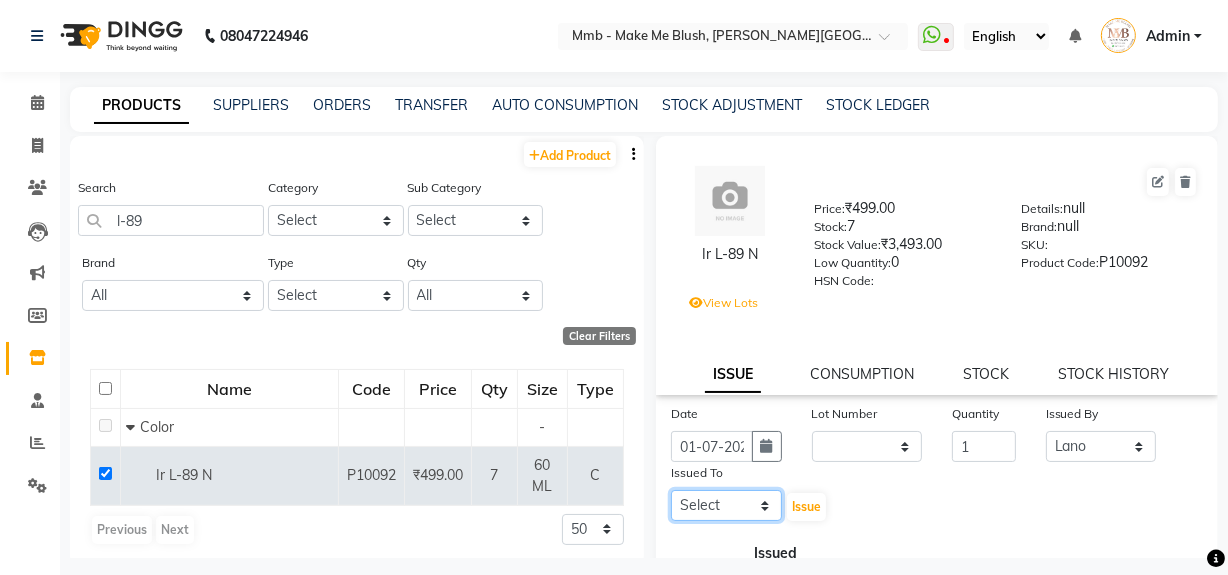 click on "Select [PERSON_NAME] [PERSON_NAME] [PERSON_NAME][MEDICAL_DATA] Pawan Reshma [PERSON_NAME] Sushant [PERSON_NAME] Yuna" 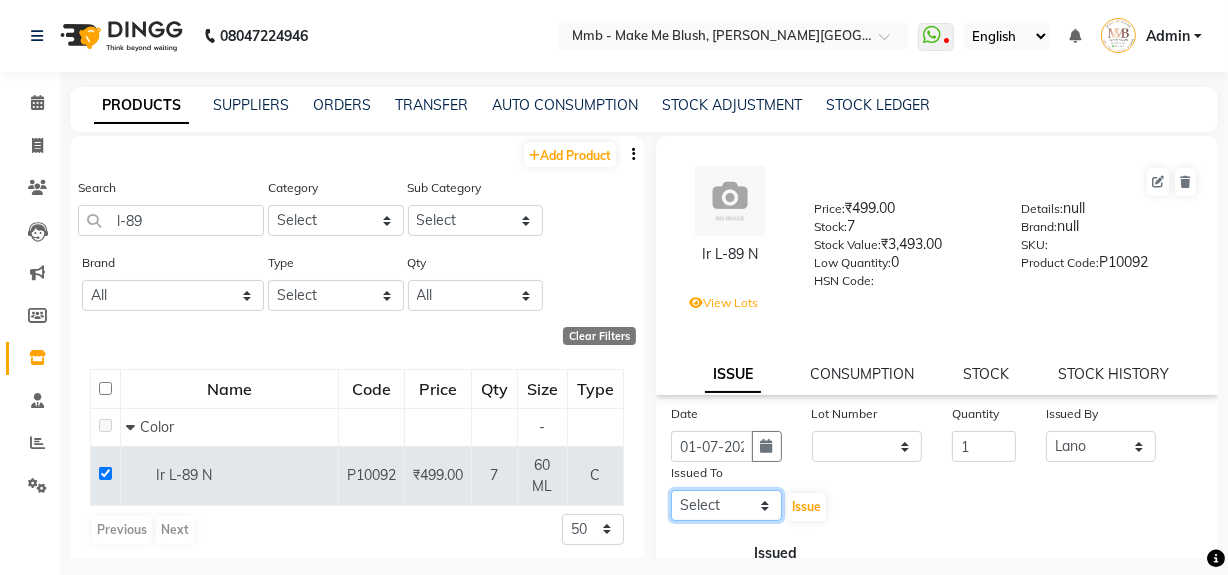 select on "45263" 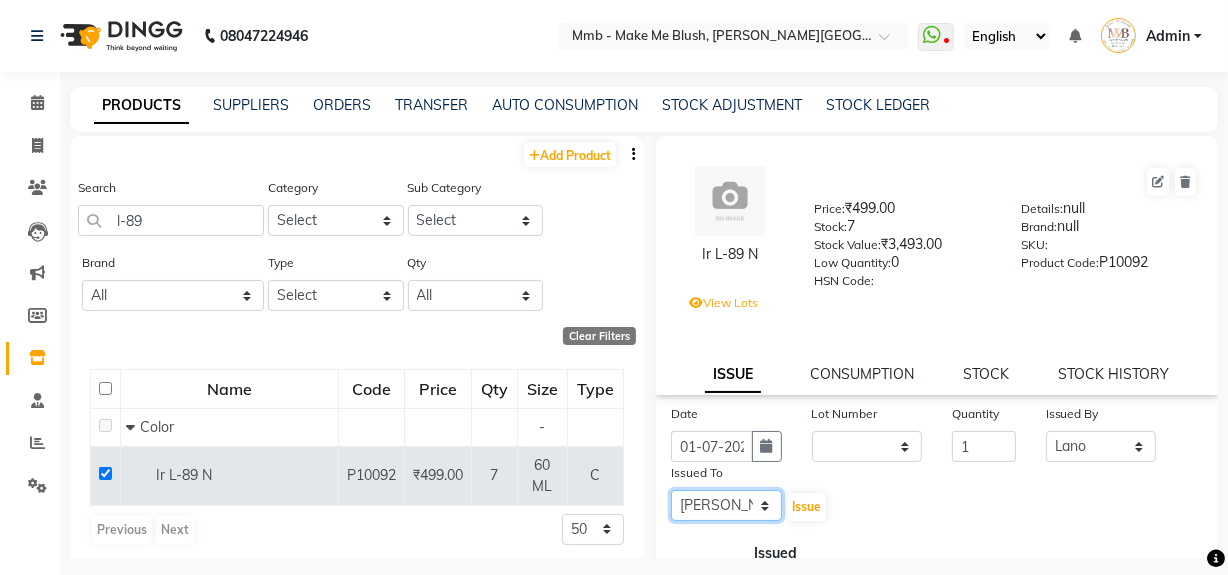 click on "Select [PERSON_NAME] [PERSON_NAME] [PERSON_NAME][MEDICAL_DATA] Pawan Reshma [PERSON_NAME] Sushant [PERSON_NAME] Yuna" 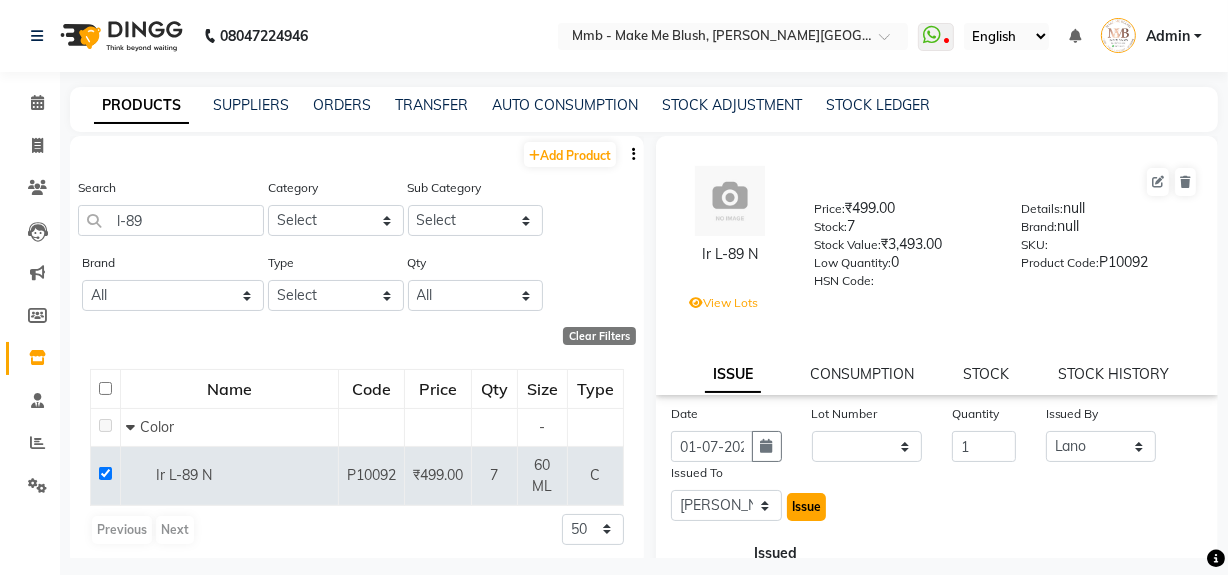 click on "Issue" 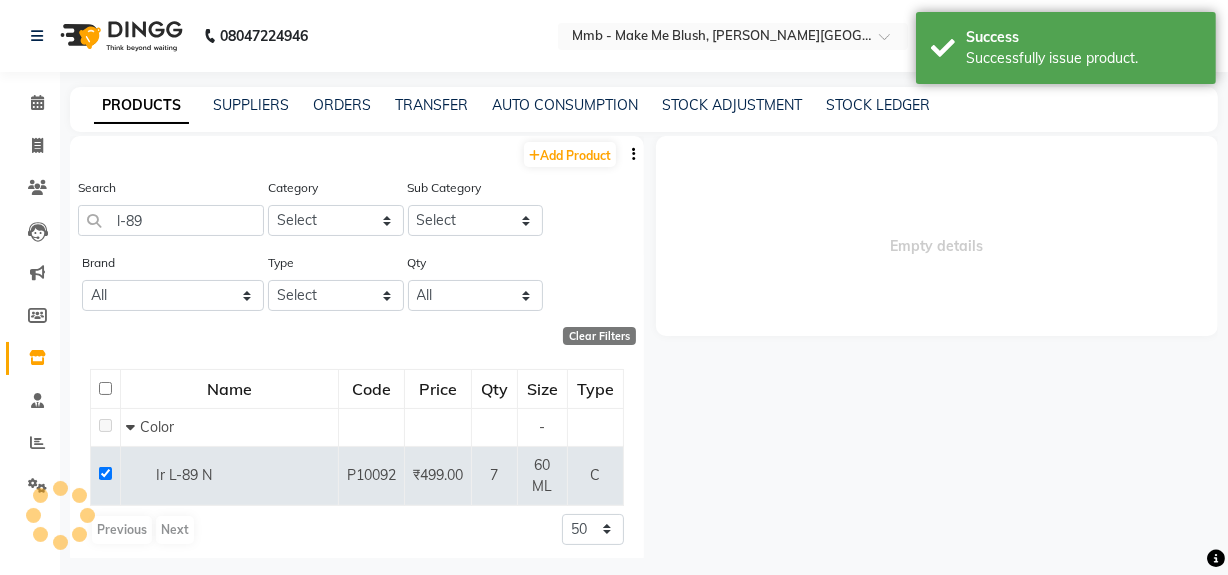 select 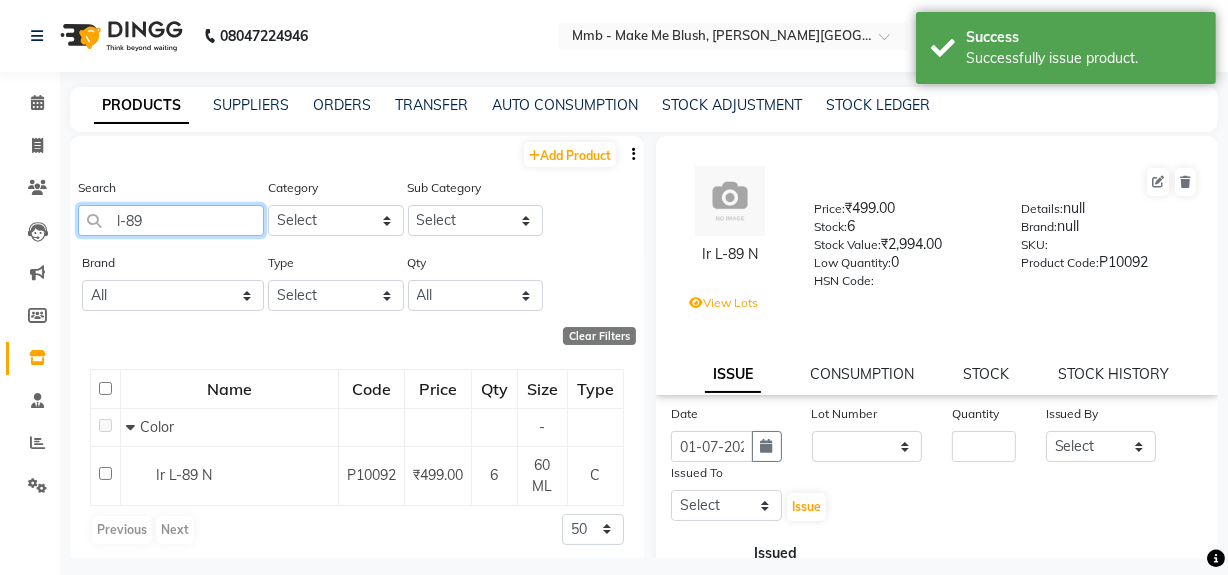 click on "l-89" 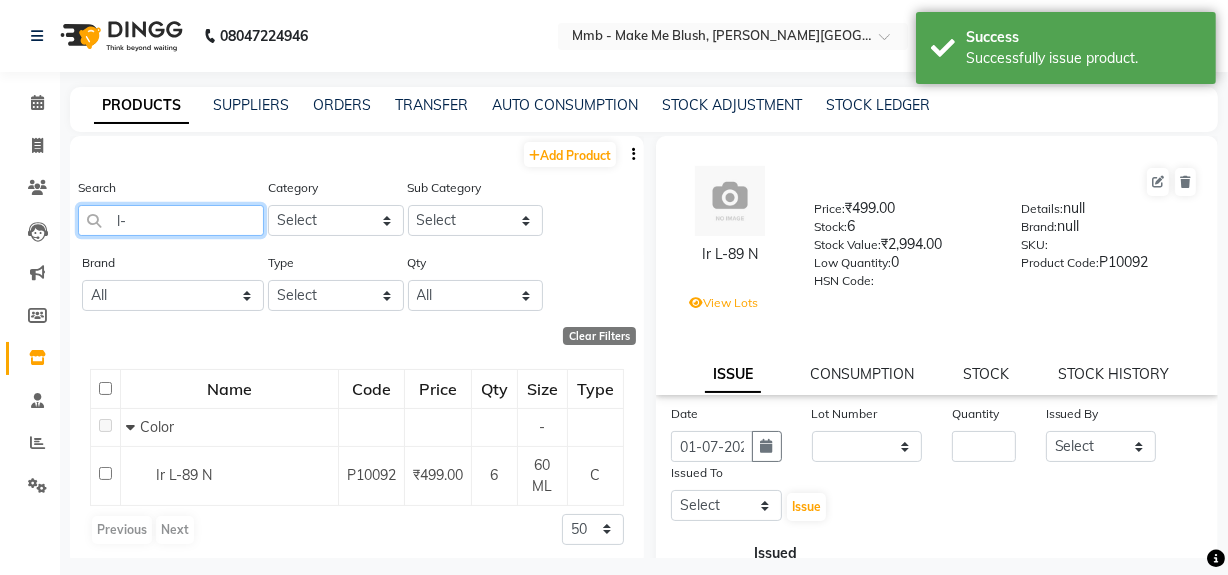 type on "l" 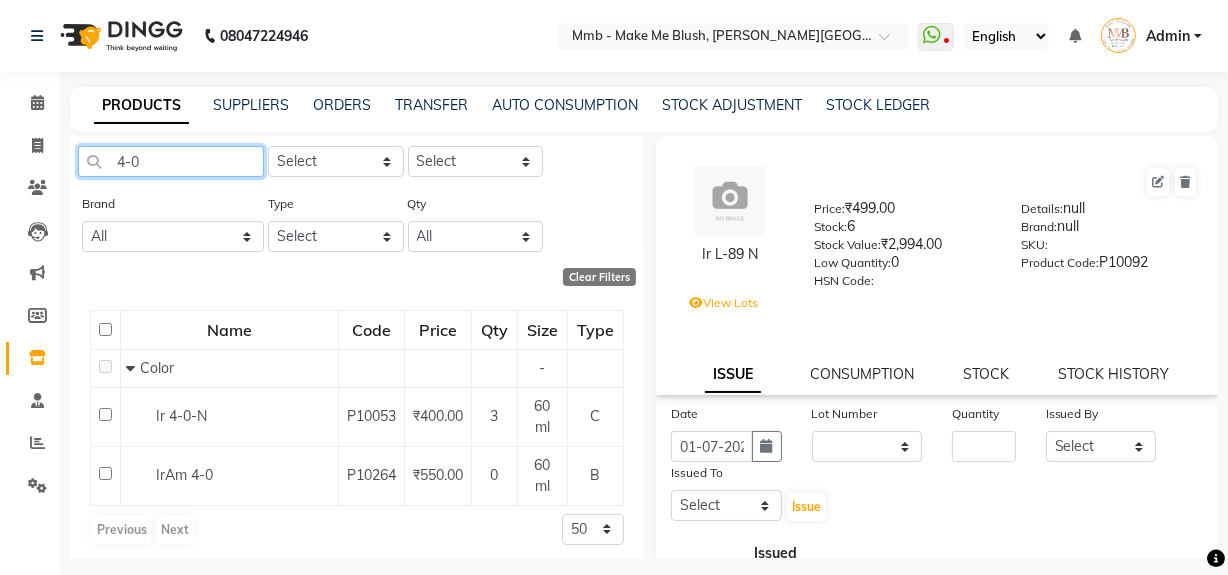 scroll, scrollTop: 67, scrollLeft: 0, axis: vertical 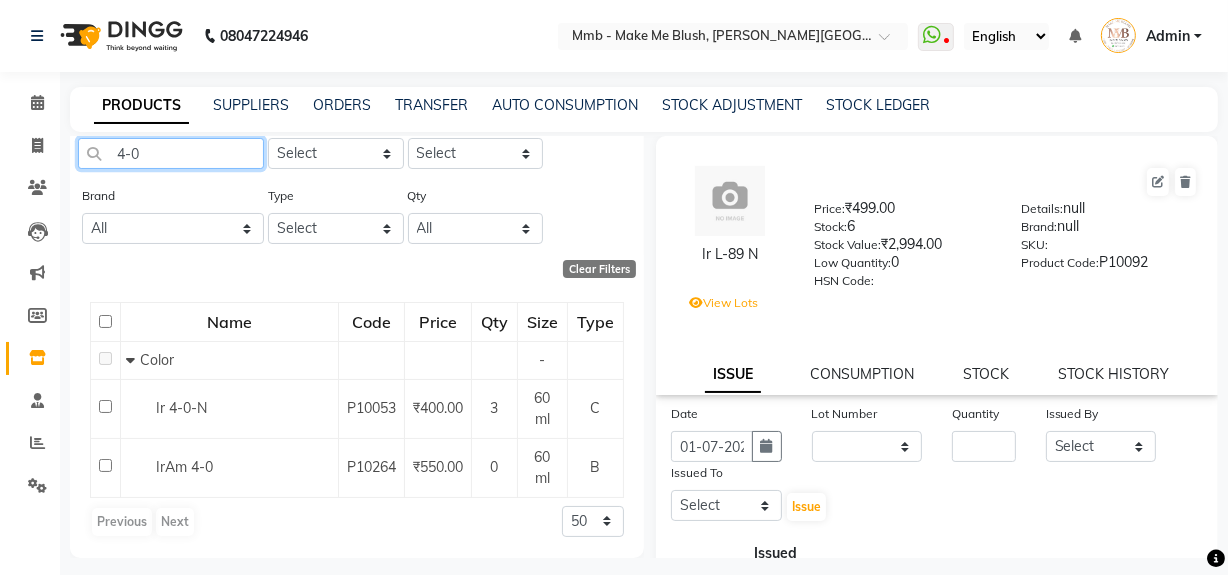 click on "4-0" 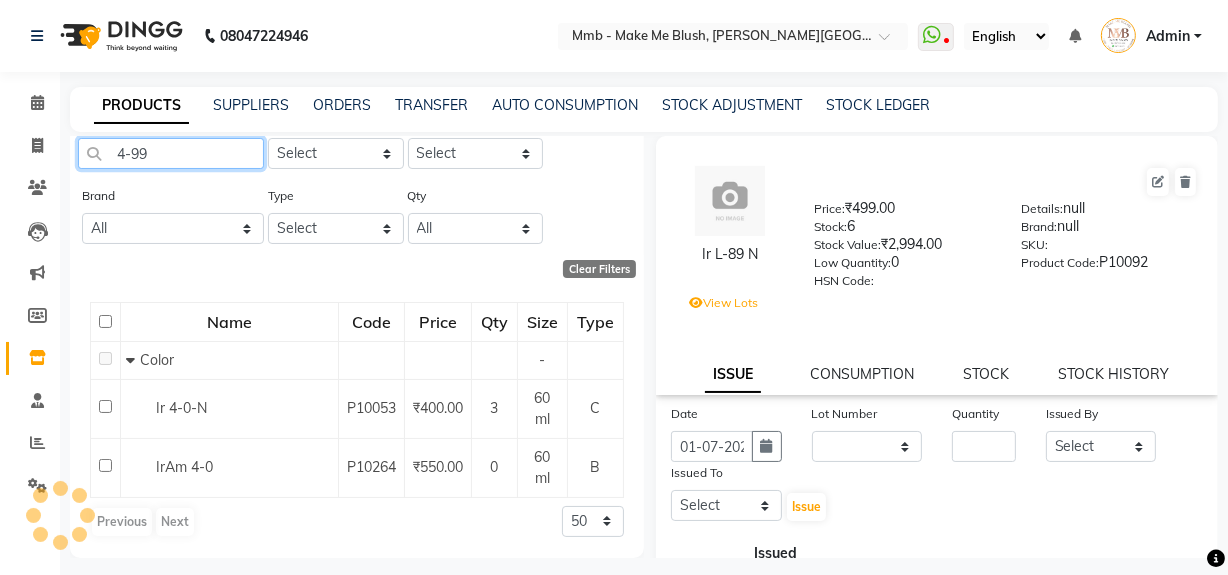 scroll, scrollTop: 0, scrollLeft: 0, axis: both 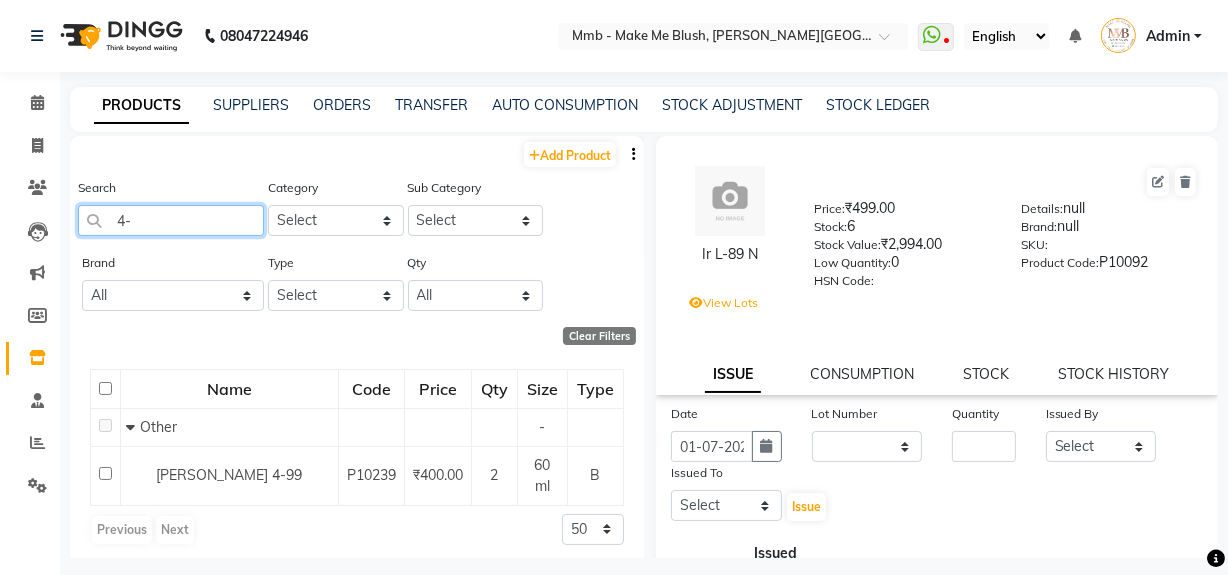type on "4" 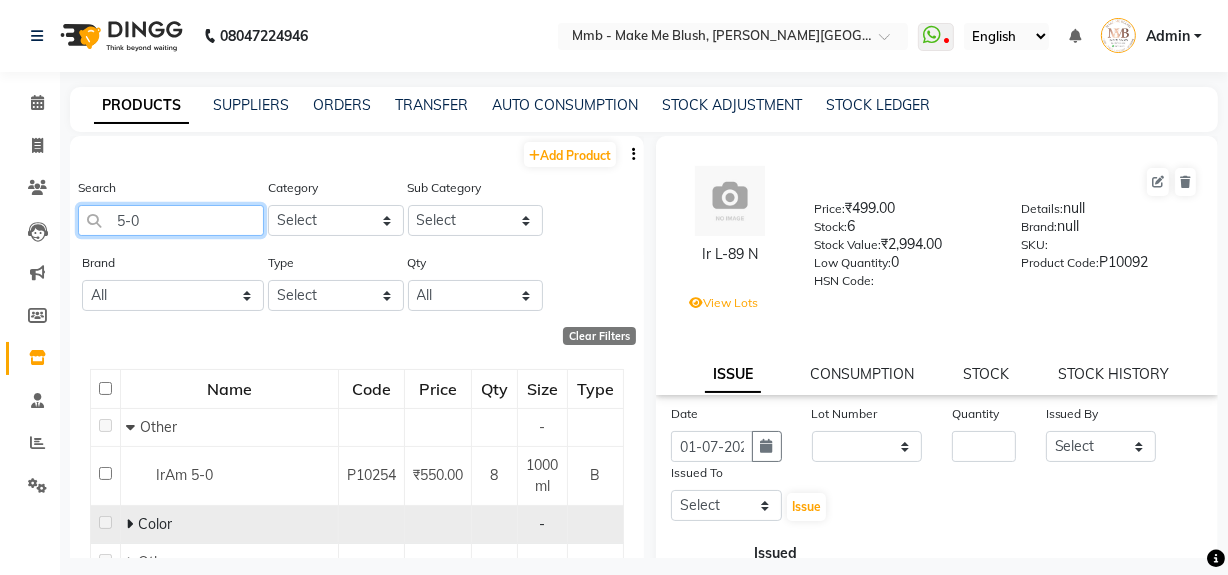 type on "5-0" 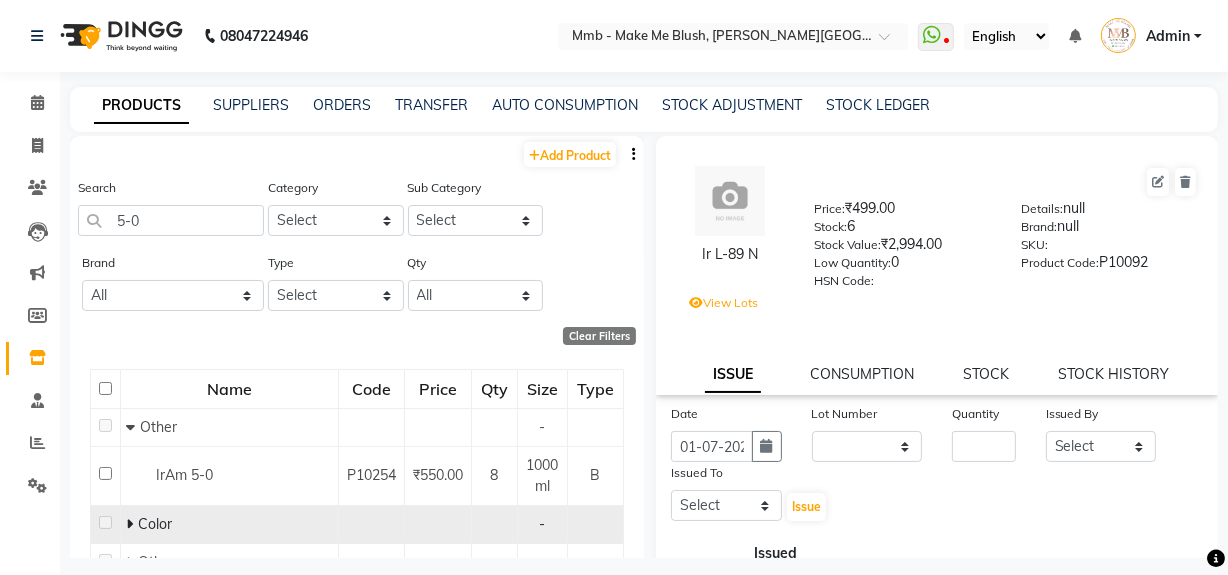 click 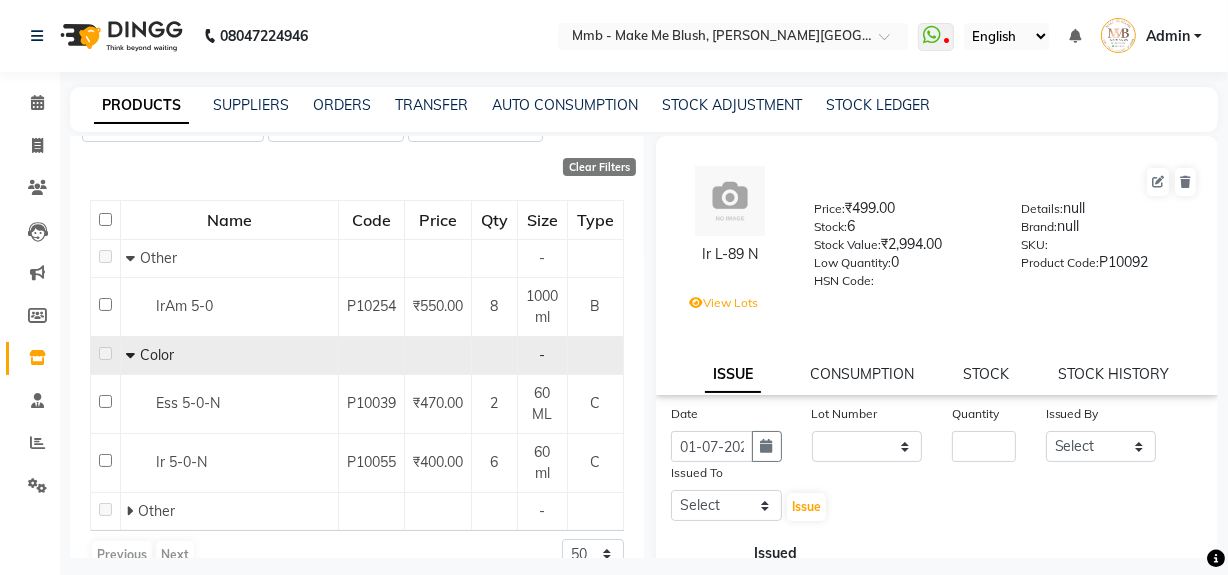 scroll, scrollTop: 181, scrollLeft: 0, axis: vertical 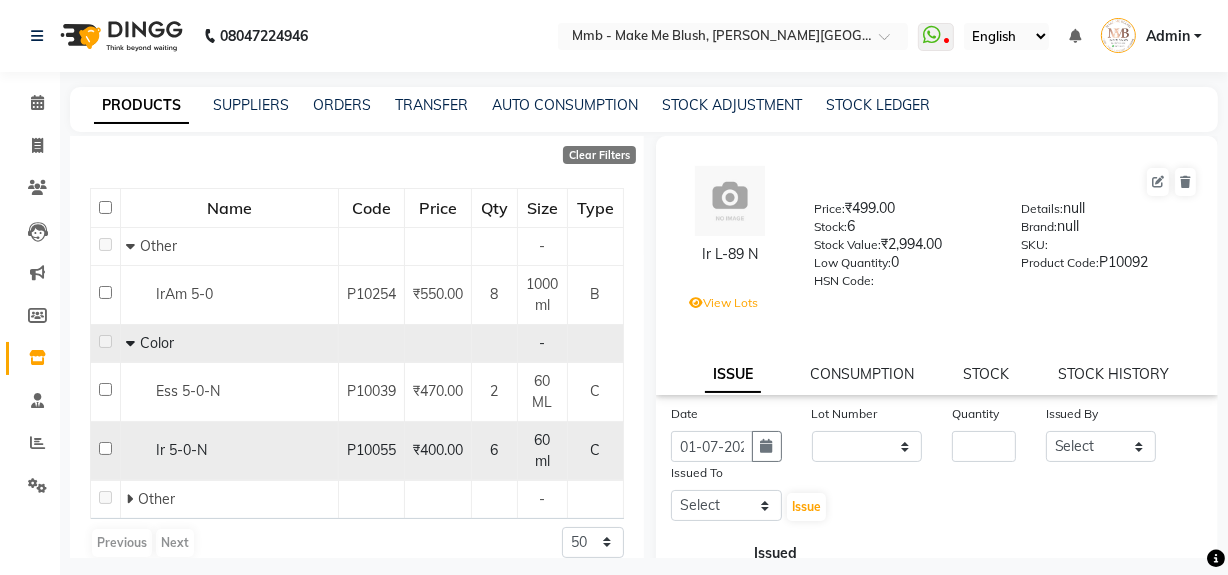 click 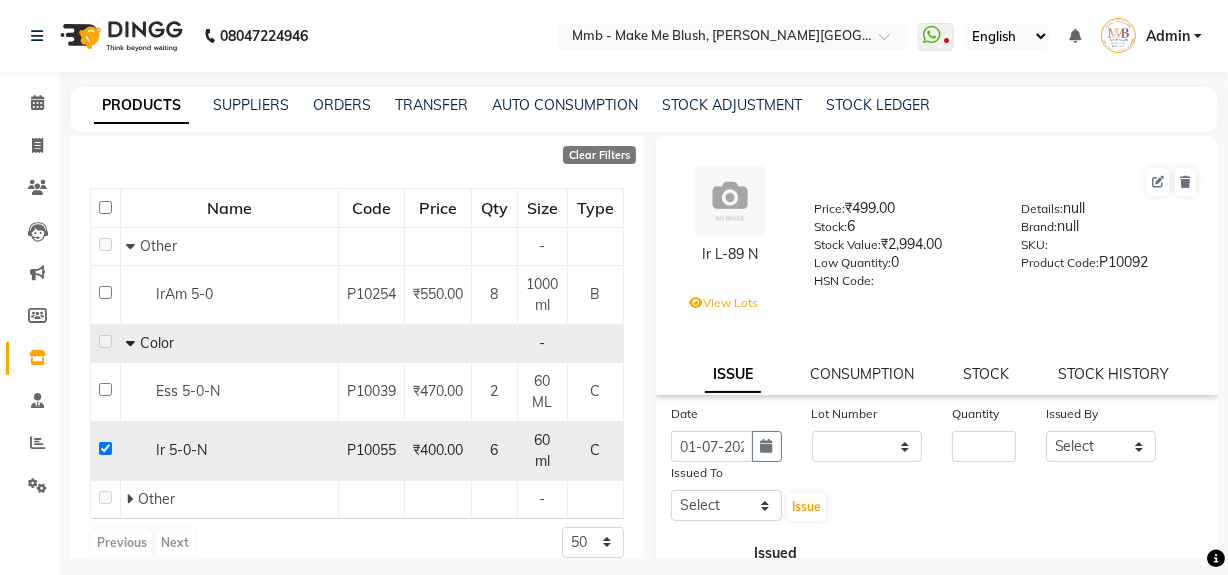 checkbox on "true" 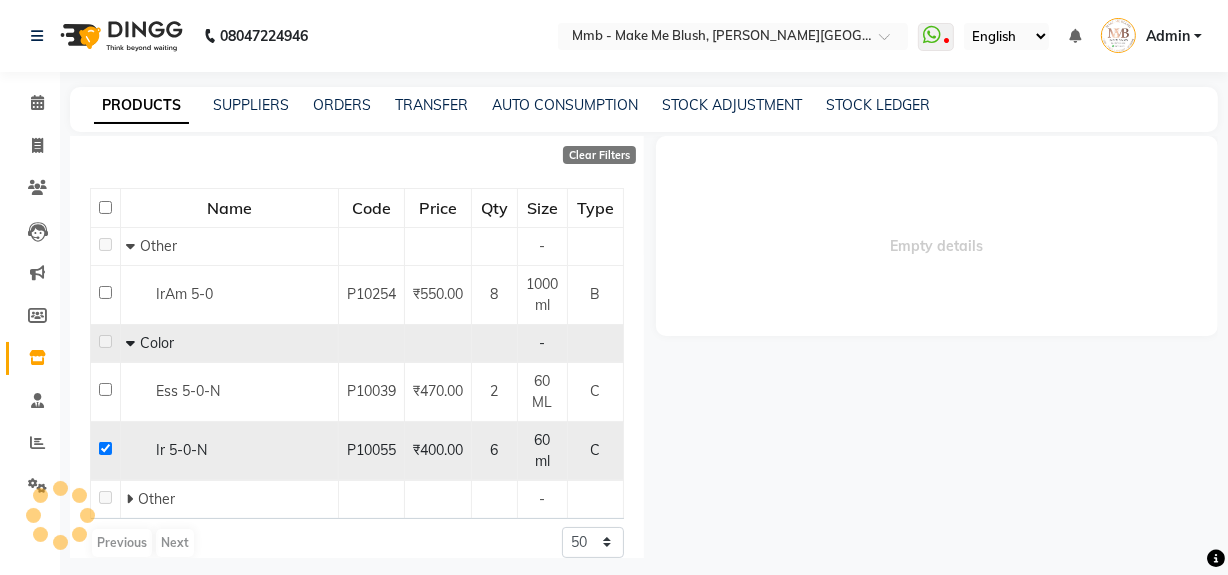 select 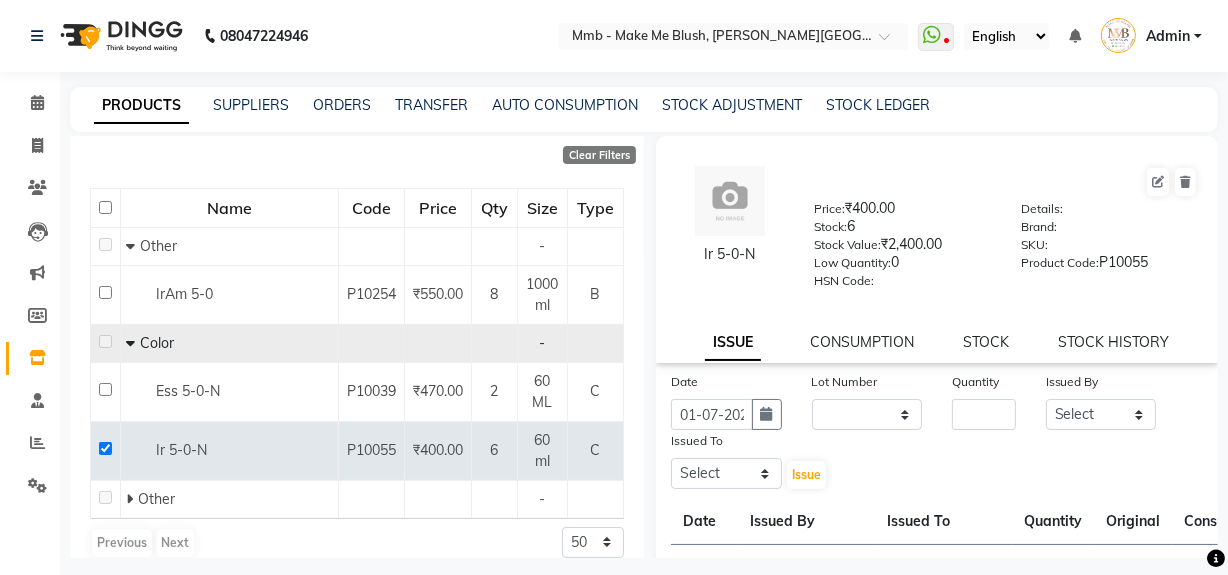 scroll, scrollTop: 369, scrollLeft: 0, axis: vertical 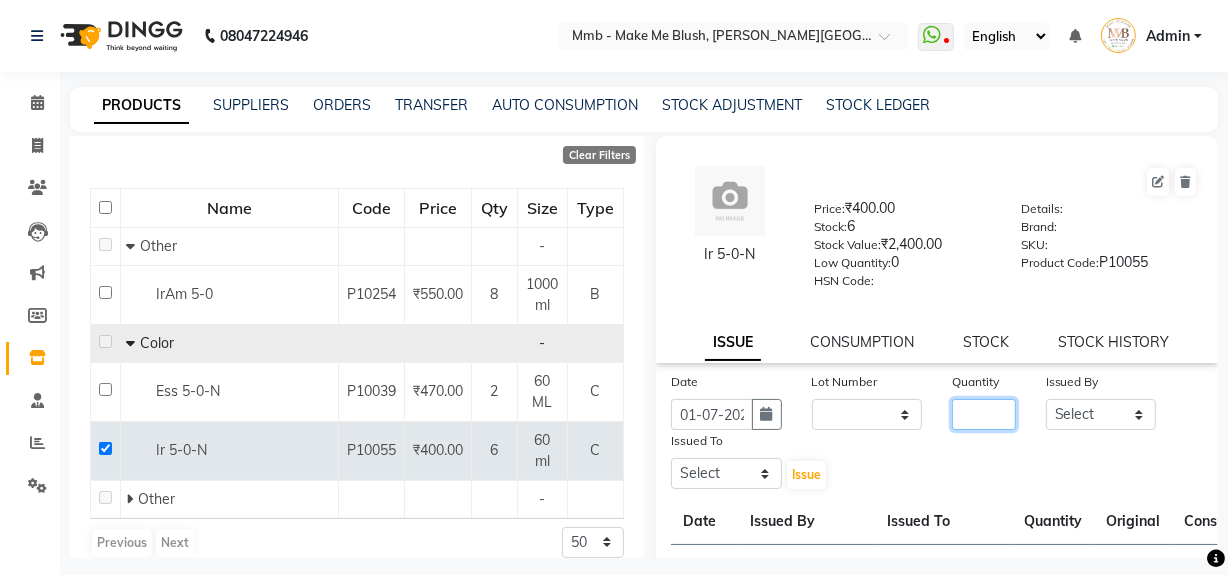 click 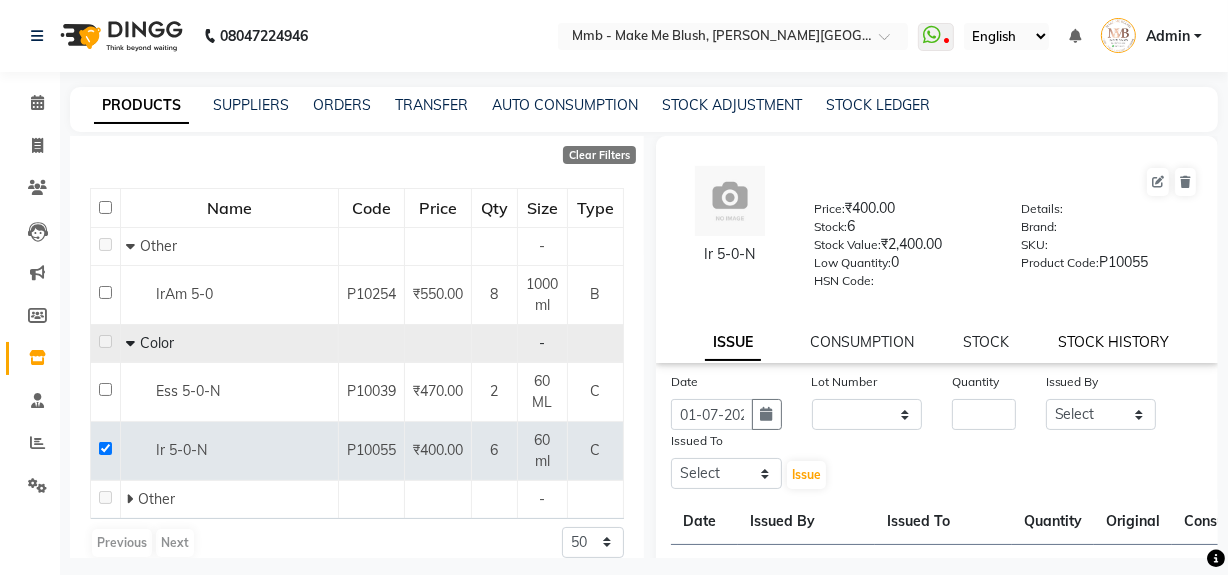 click on "STOCK HISTORY" 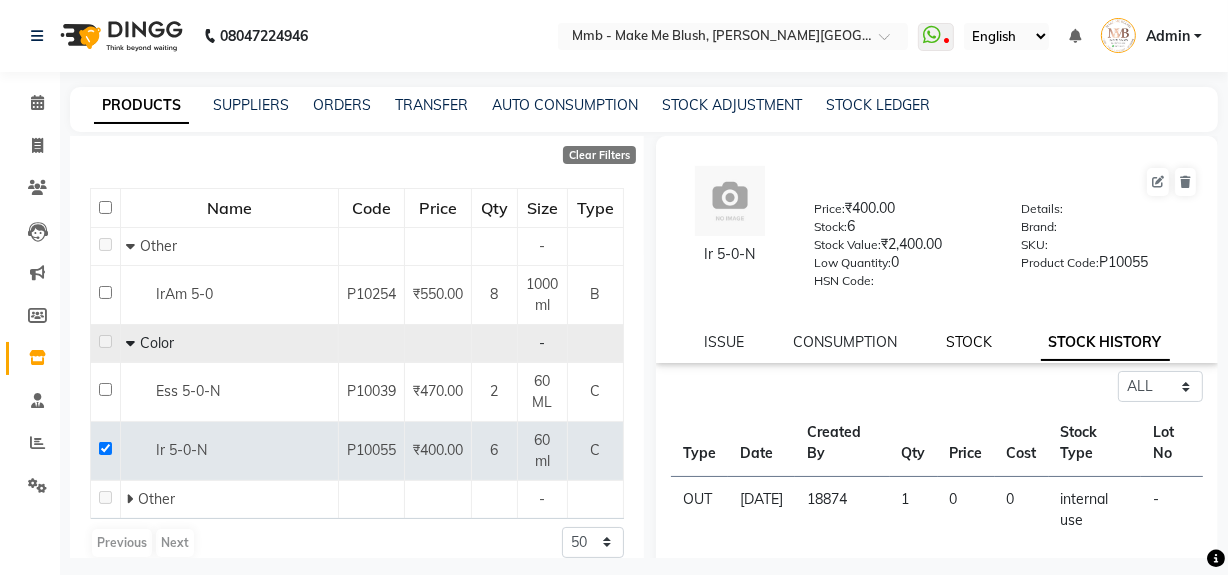 click on "STOCK" 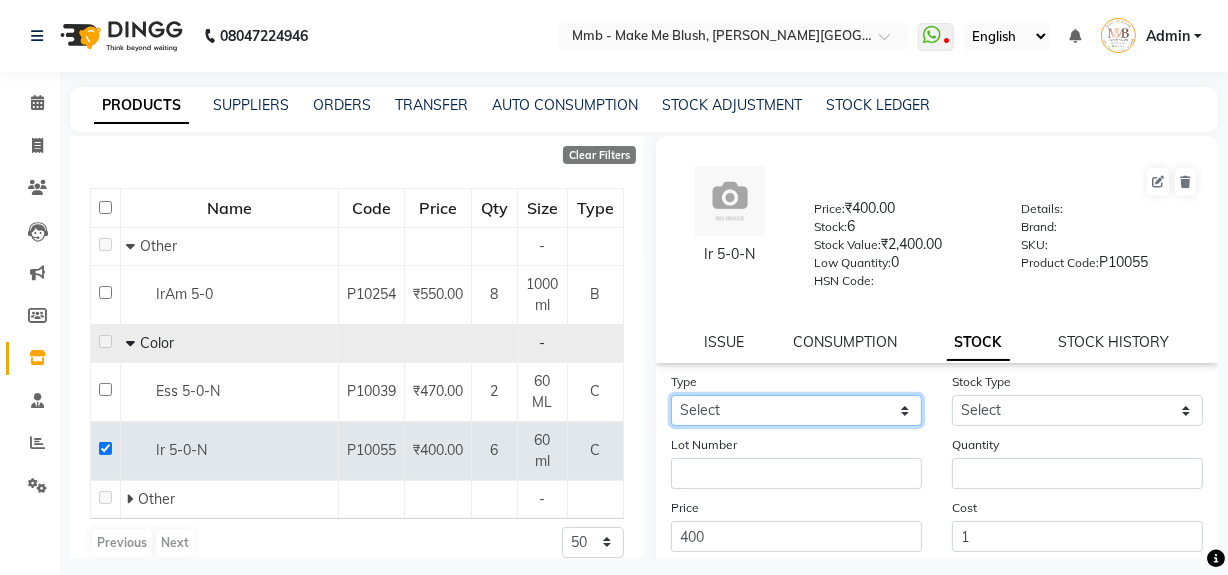 click on "Select In Out" 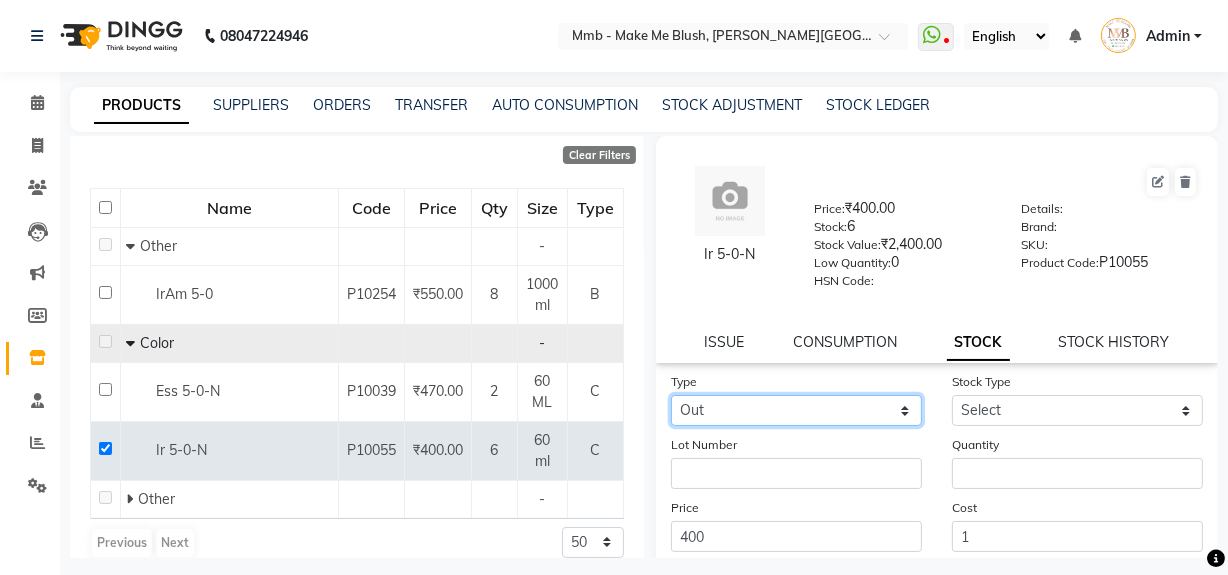 click on "Select In Out" 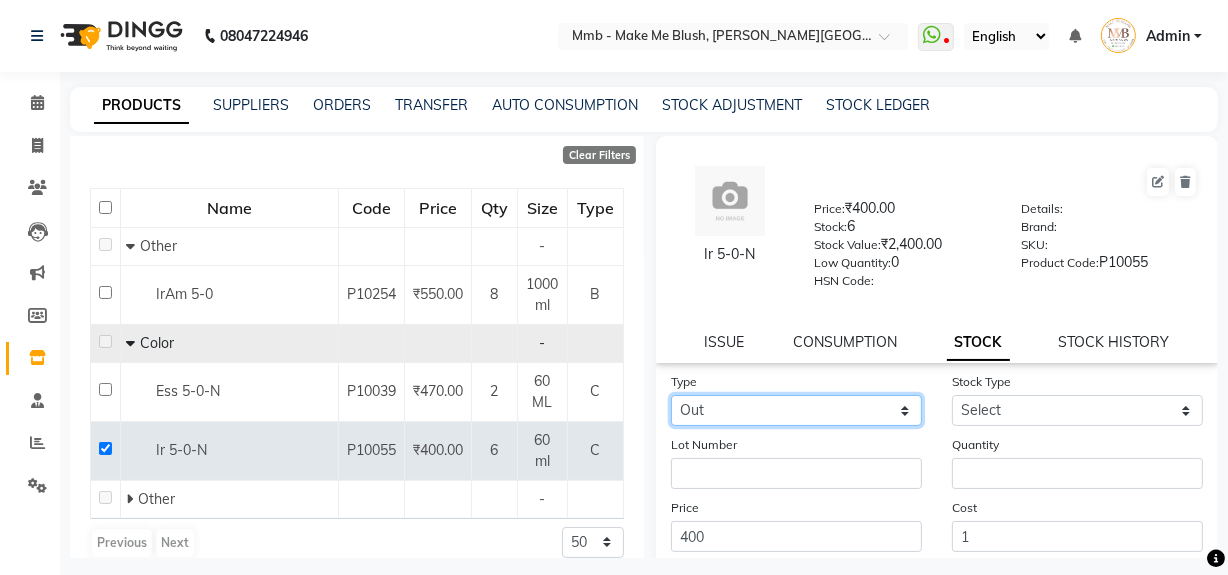 select 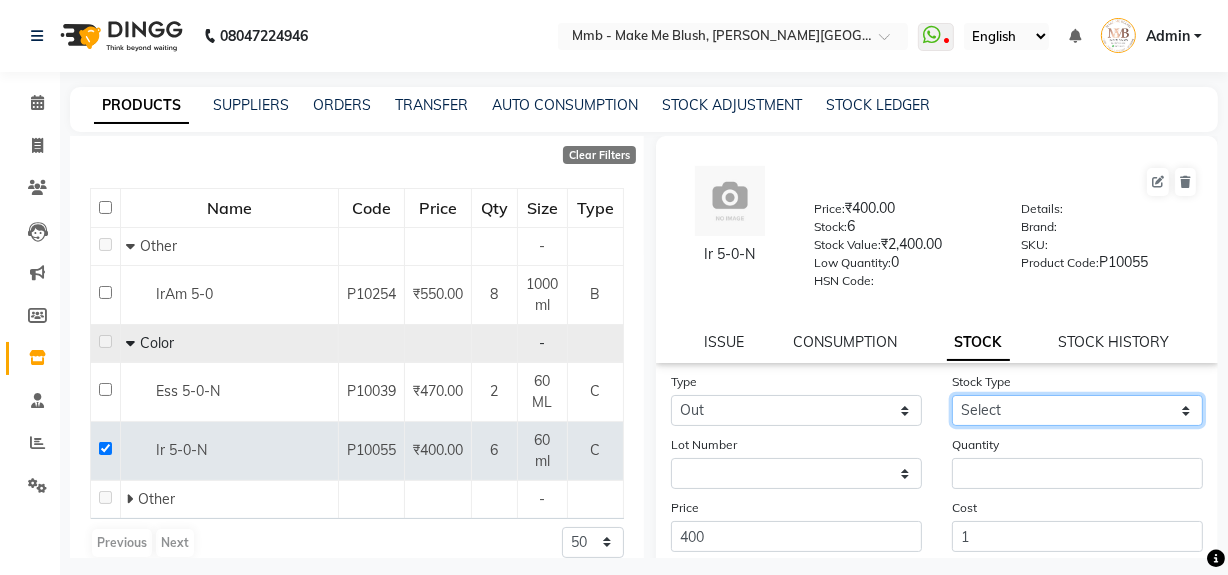 click on "Select Internal Use Damaged Expired Adjustment Return Other" 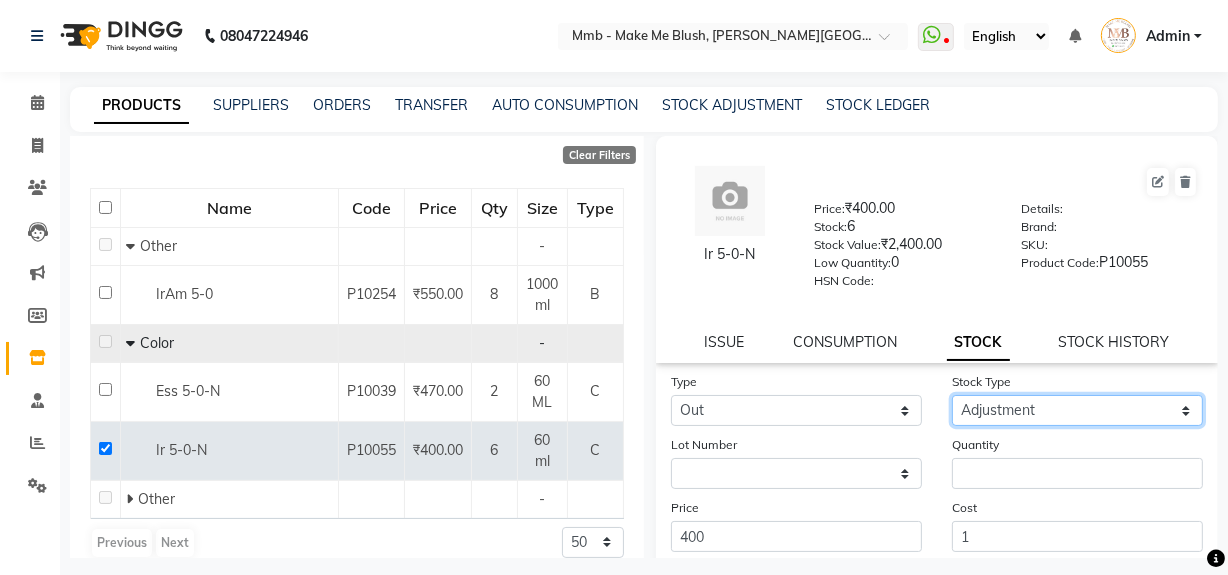 click on "Select Internal Use Damaged Expired Adjustment Return Other" 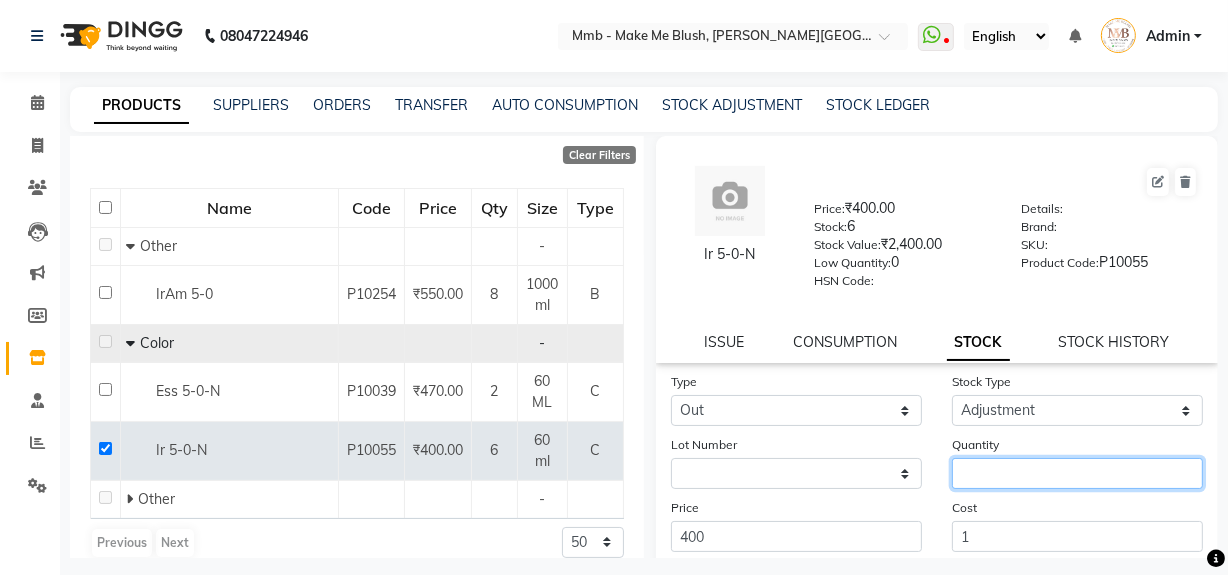 click 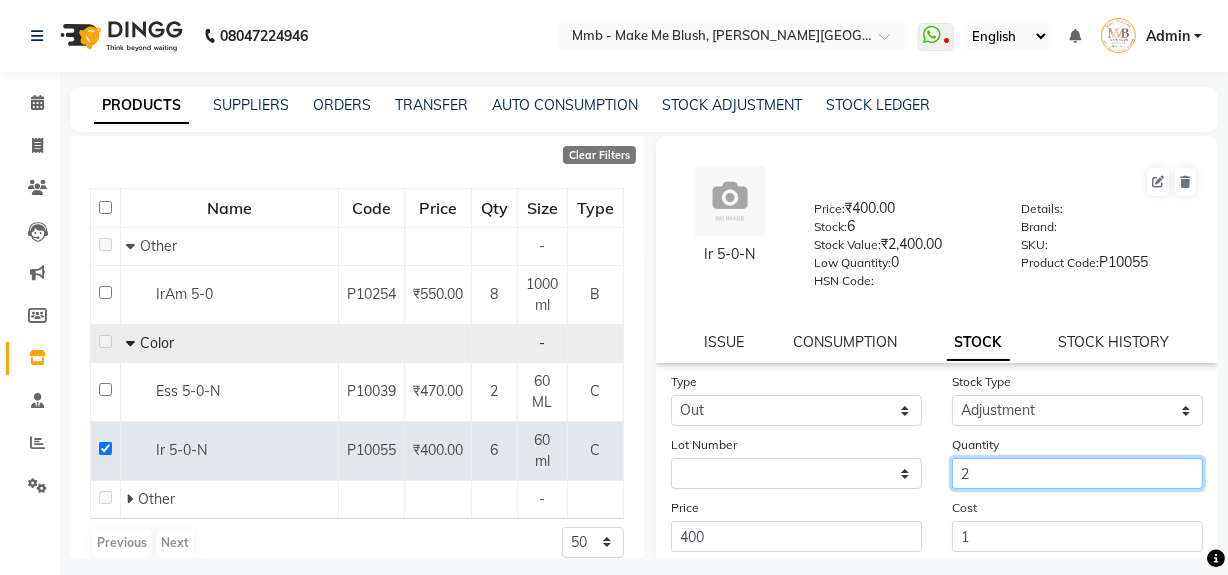 scroll, scrollTop: 216, scrollLeft: 0, axis: vertical 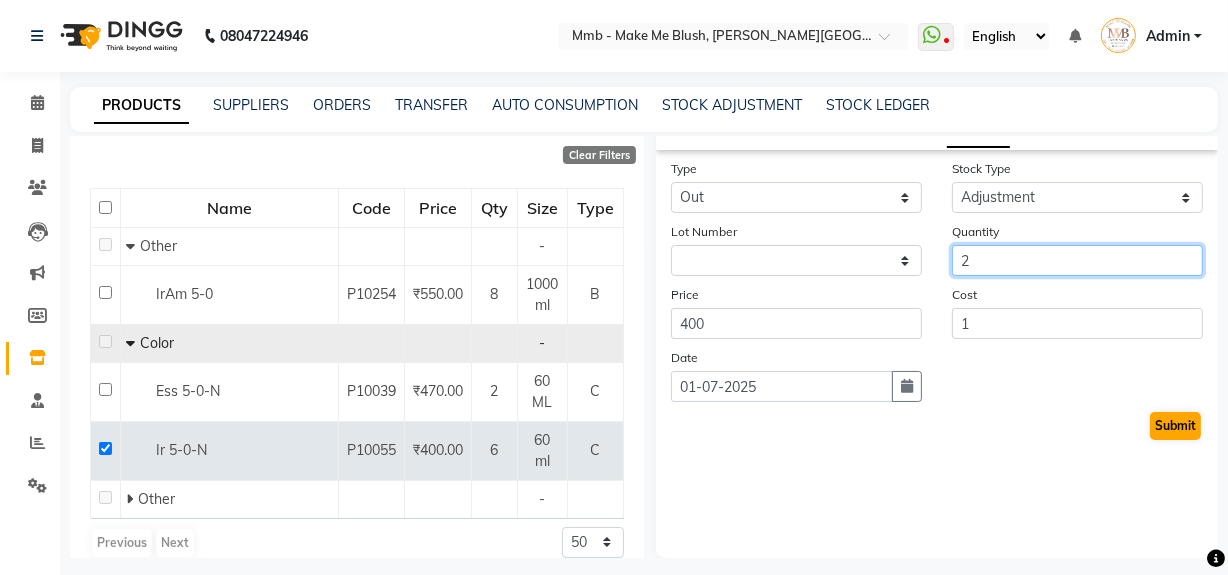 type on "2" 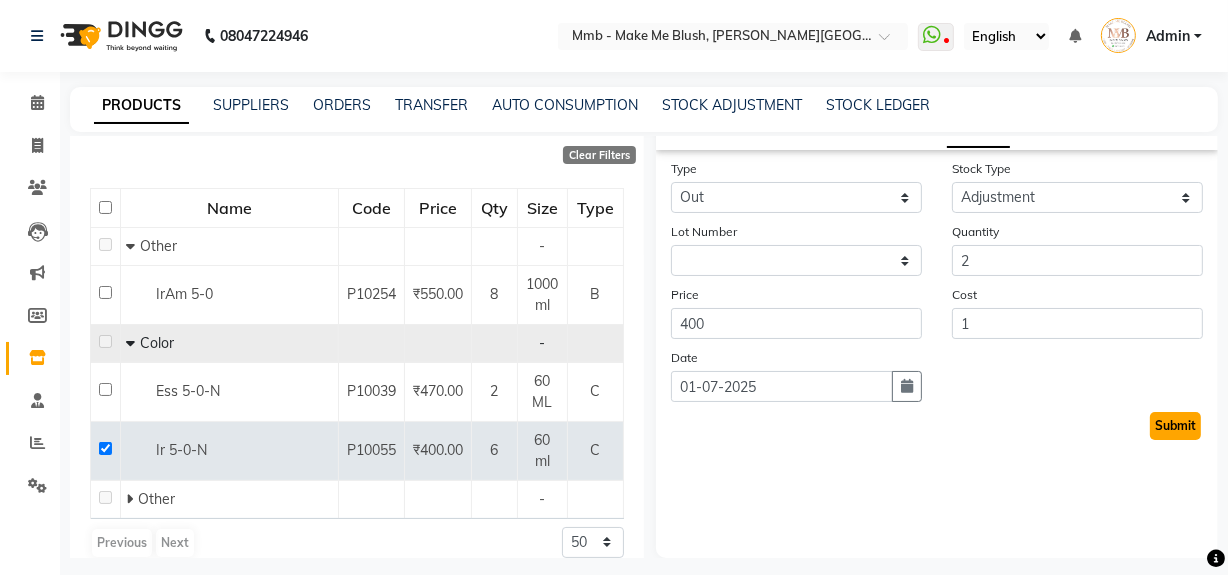click on "Submit" 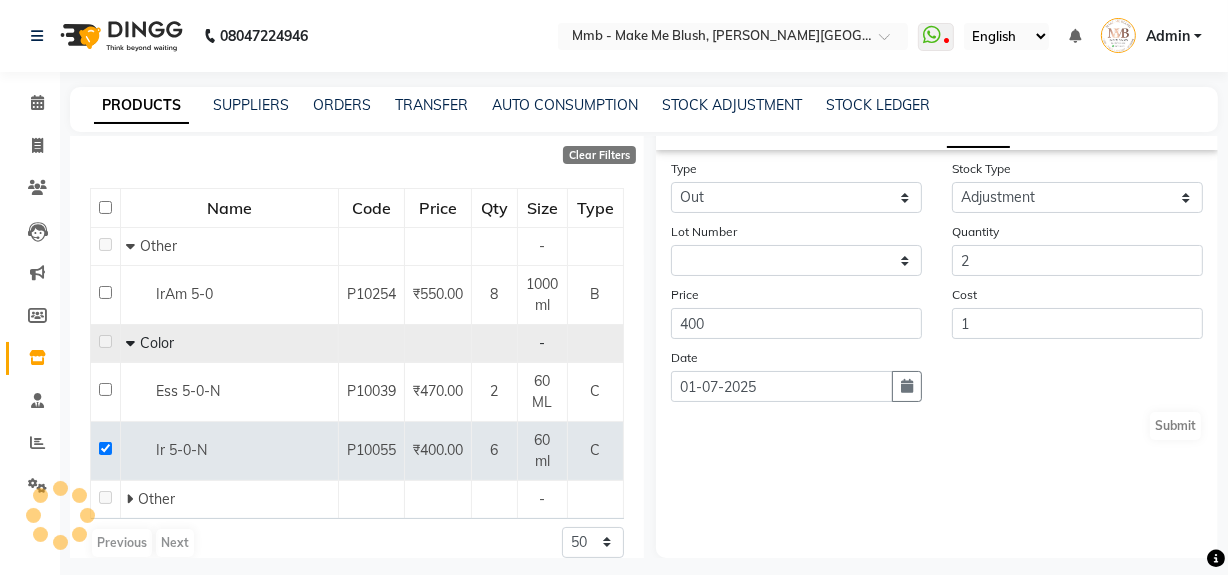 scroll, scrollTop: 0, scrollLeft: 0, axis: both 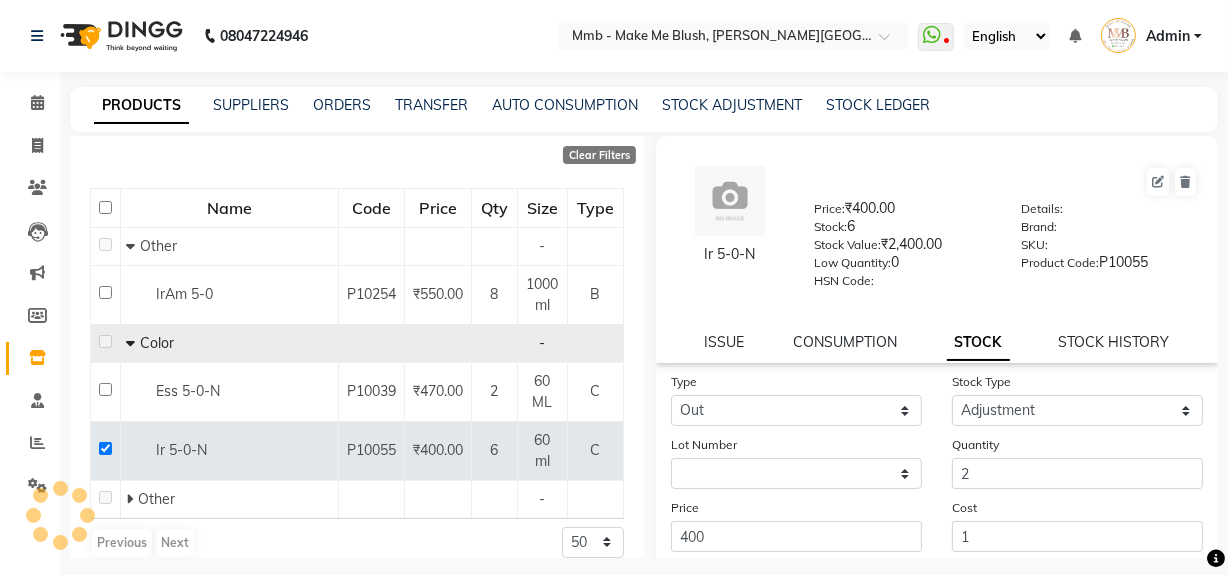 select 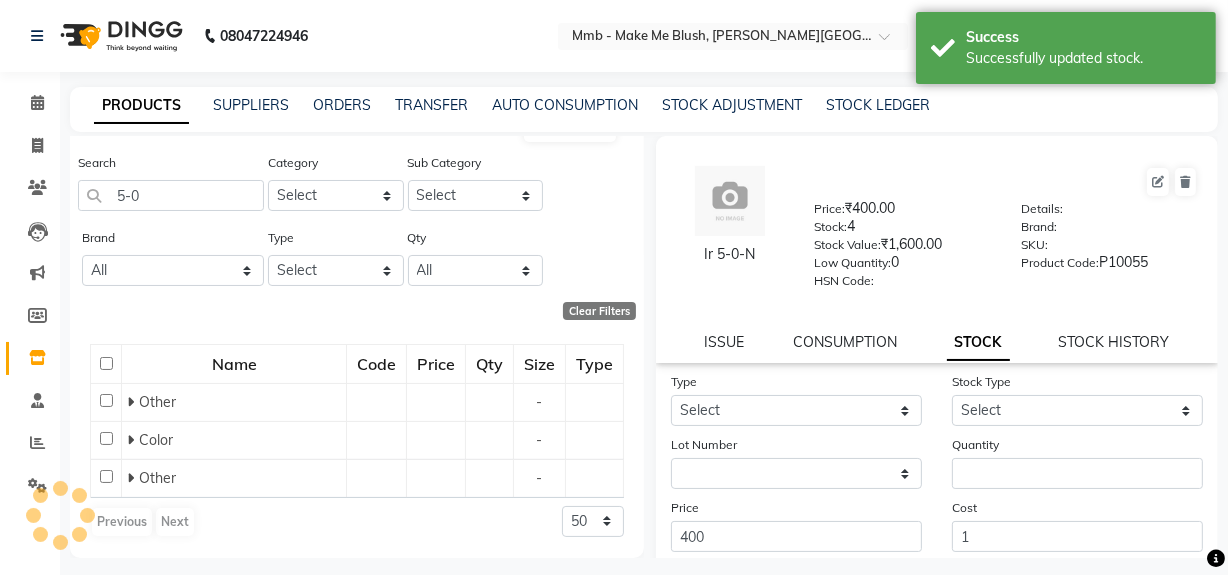 scroll, scrollTop: 84, scrollLeft: 0, axis: vertical 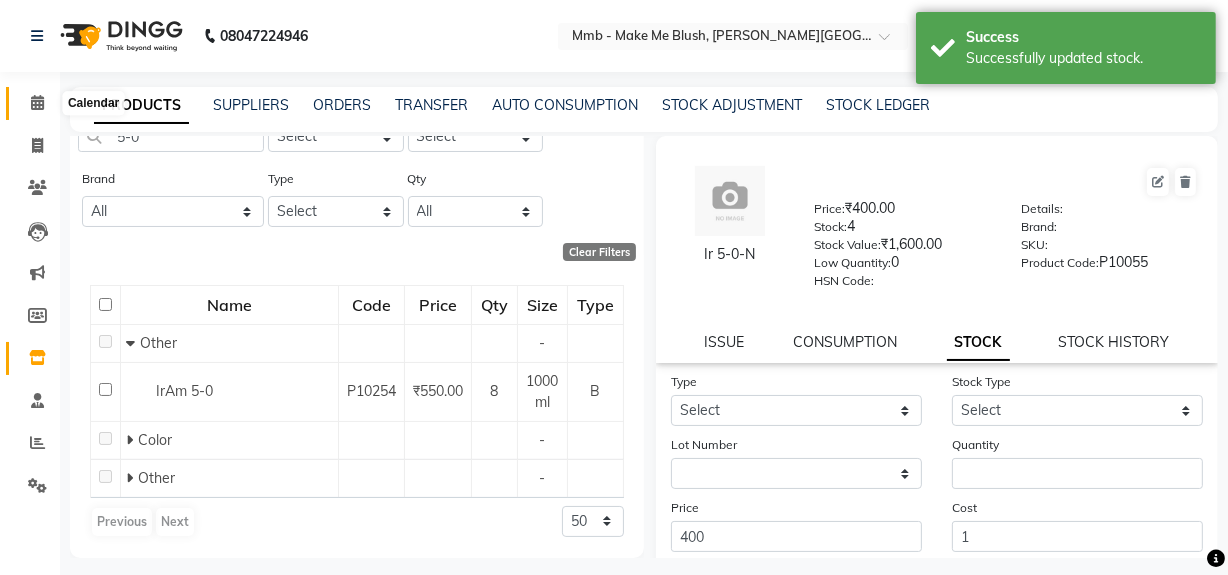 click 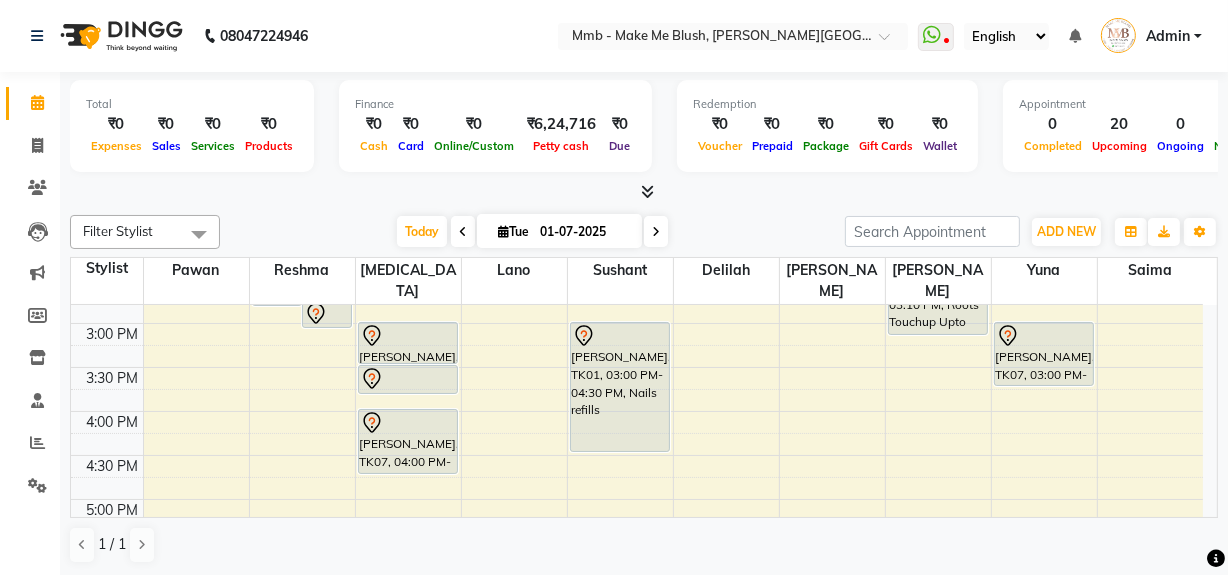 scroll, scrollTop: 545, scrollLeft: 0, axis: vertical 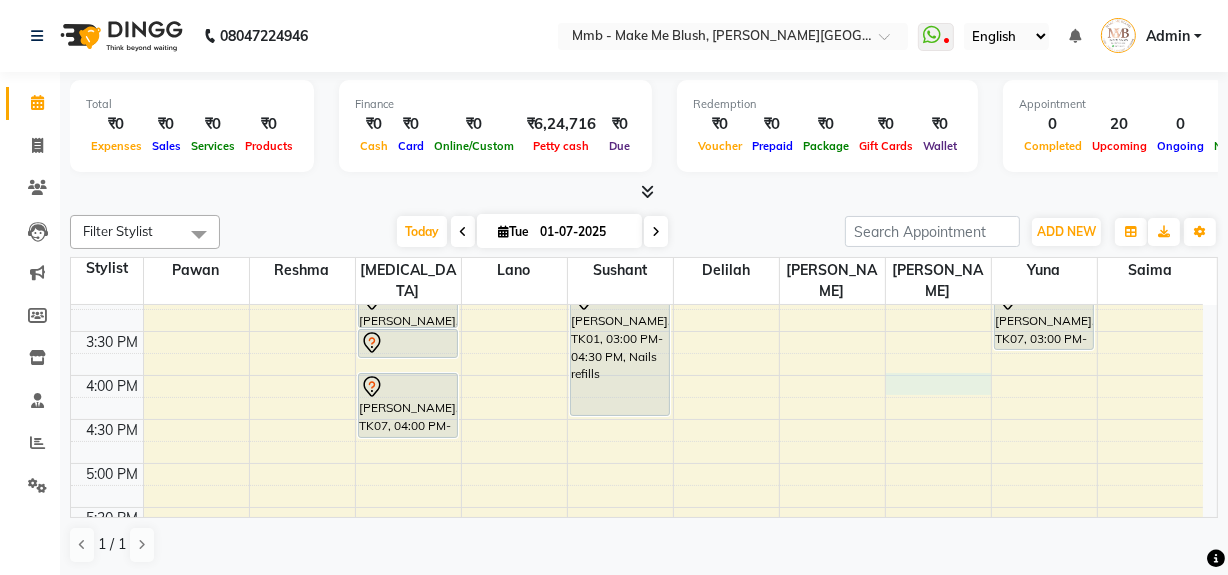 click on "9:00 AM 9:30 AM 10:00 AM 10:30 AM 11:00 AM 11:30 AM 12:00 PM 12:30 PM 1:00 PM 1:30 PM 2:00 PM 2:30 PM 3:00 PM 3:30 PM 4:00 PM 4:30 PM 5:00 PM 5:30 PM 6:00 PM 6:30 PM 7:00 PM 7:30 PM 8:00 PM 8:30 PM             [PERSON_NAME][GEOGRAPHIC_DATA], 09:15 AM-10:25 AM, Roots Touchup Upto 1inch              Harjoout [PERSON_NAME], TK06, 02:30 PM-02:50 PM, Rica Underarms             Harjoout [PERSON_NAME], TK06, 02:45 PM-03:05 PM, Rica Side Lock             [PERSON_NAME], TK02, 11:30 AM-12:15 PM, Regular Pedicure              Harjoout [PERSON_NAME], TK06, 01:30 PM-02:00 PM, Rica  Full Legs             Harjoout [PERSON_NAME], TK06, 02:00 PM-02:30 PM, Rica Full Arms             [PERSON_NAME], TK02, 11:30 AM-12:15 PM, Regular Pedicure              [PERSON_NAME], TK07, 03:00 PM-03:30 PM, Rica Full Arms             [PERSON_NAME], TK07, 03:30 PM-03:50 PM, Rica Half Legs             [PERSON_NAME], TK07, 04:00 PM-04:45 PM, Regular Manicure              [PERSON_NAME], TK02, 11:30 AM-12:10 PM, Gel Nail plain              [PERSON_NAME], TK02, 12:15 PM-12:55 PM, Gel Nail plain" at bounding box center (637, 287) 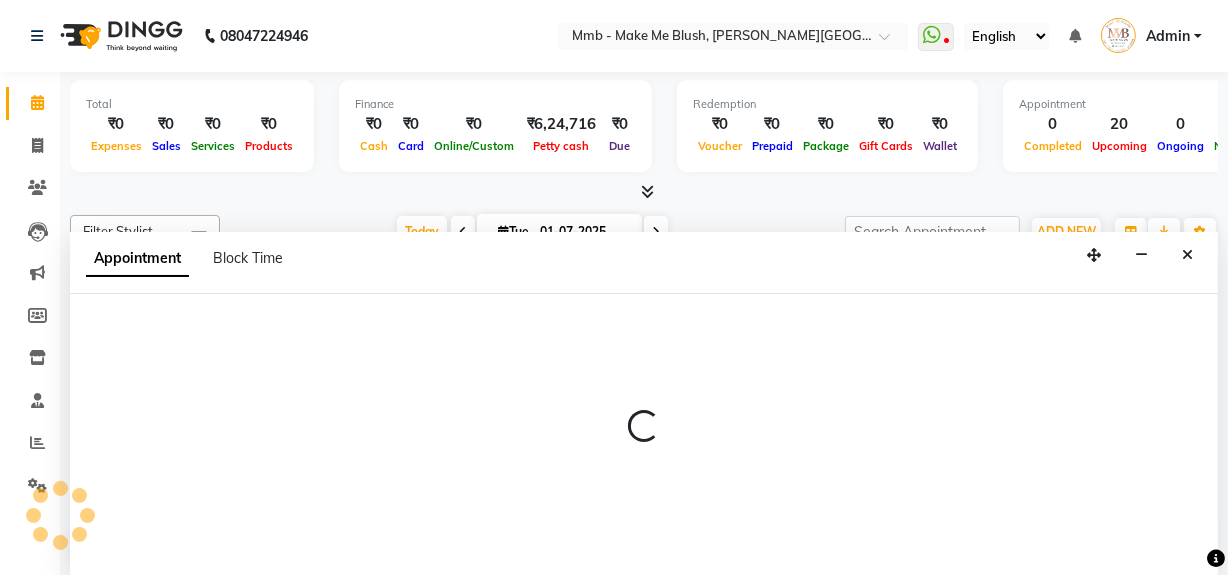 scroll, scrollTop: 0, scrollLeft: 0, axis: both 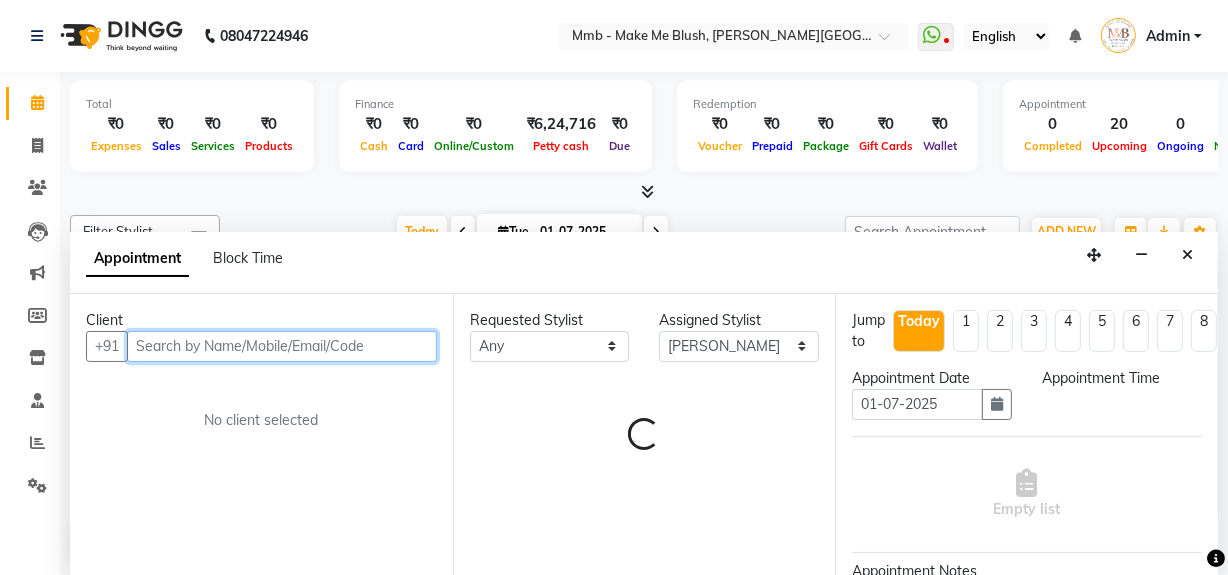 select on "960" 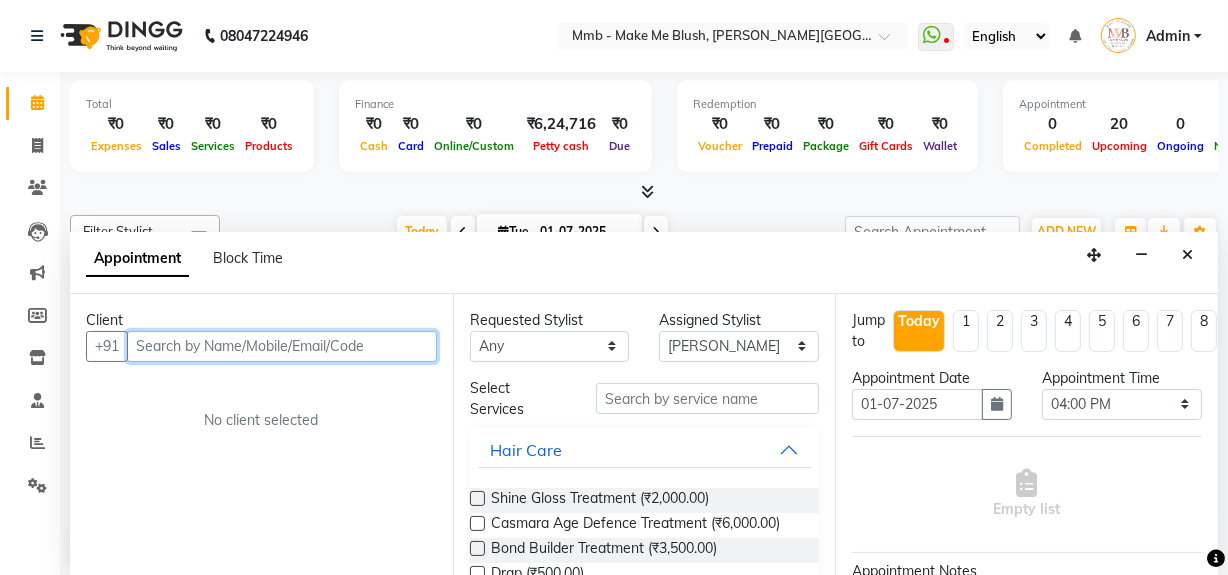 click at bounding box center [282, 346] 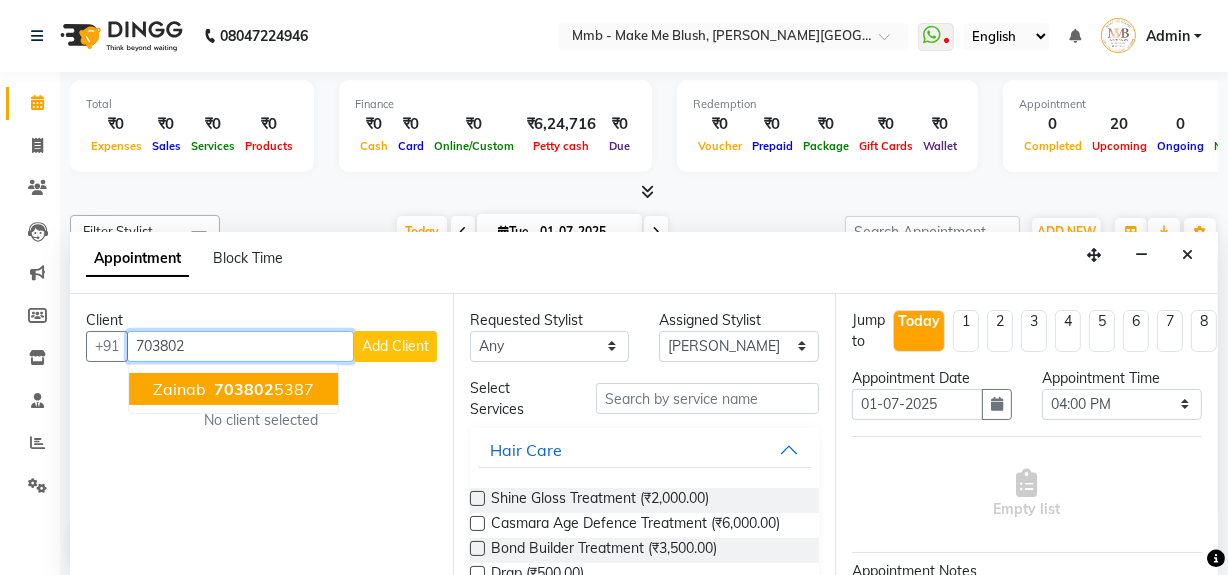 click on "703802 5387" at bounding box center [262, 389] 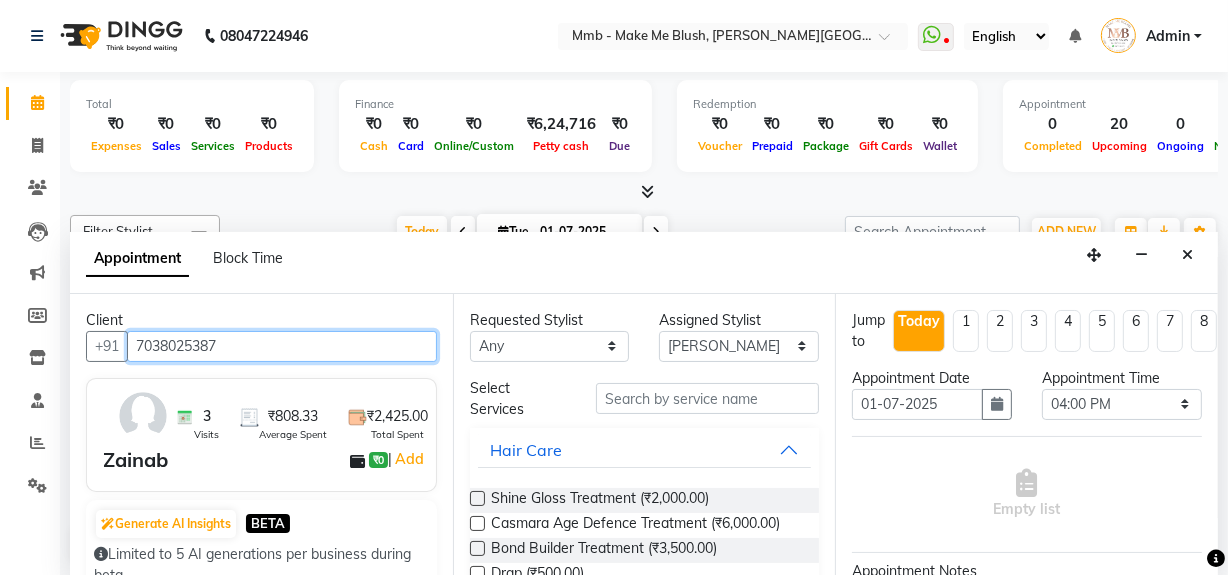 type on "7038025387" 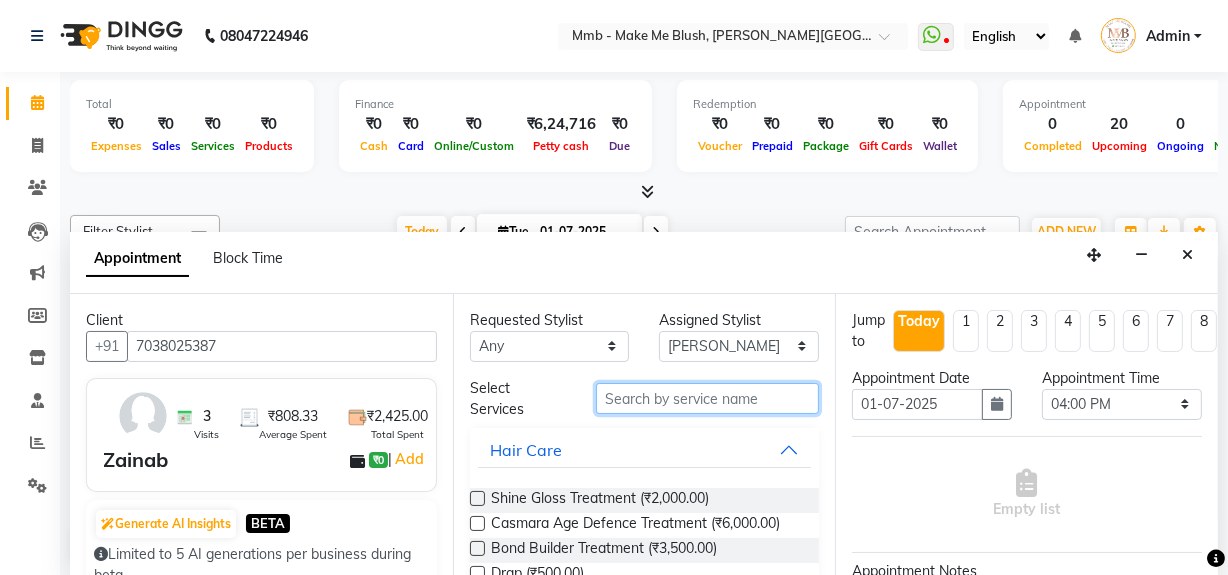 click at bounding box center [707, 398] 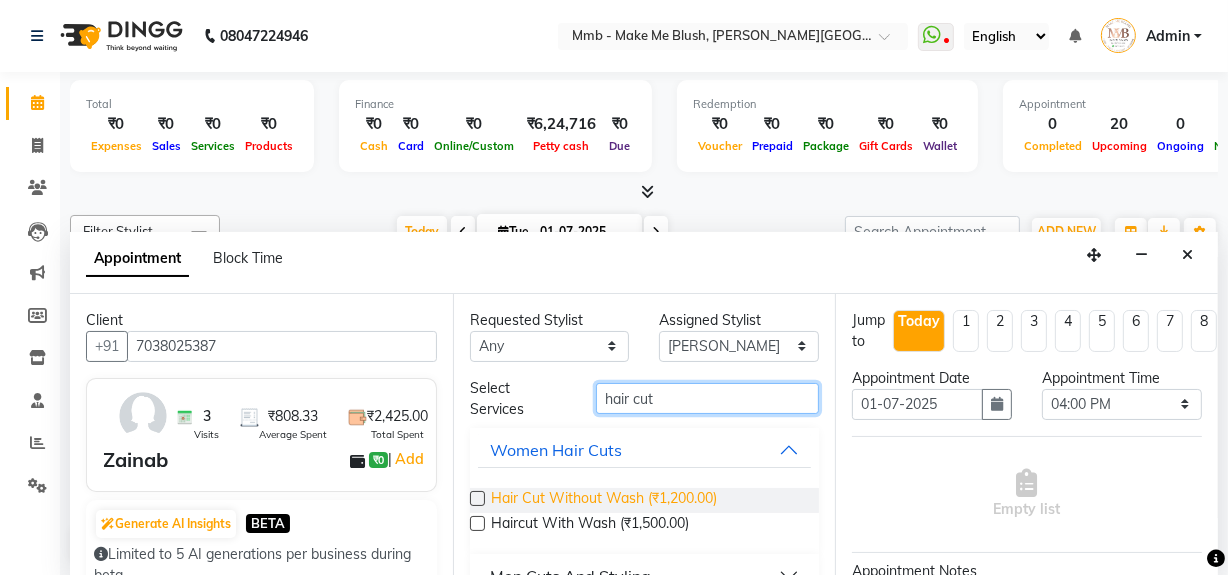 type on "hair cut" 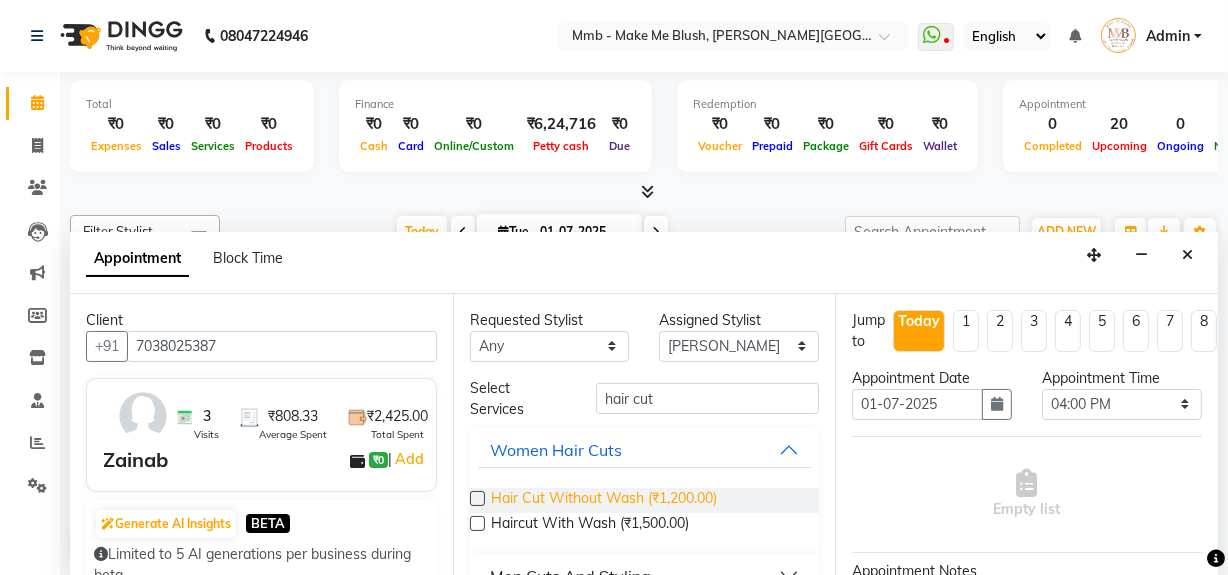 click on "Hair Cut Without Wash (₹1,200.00)" at bounding box center (604, 500) 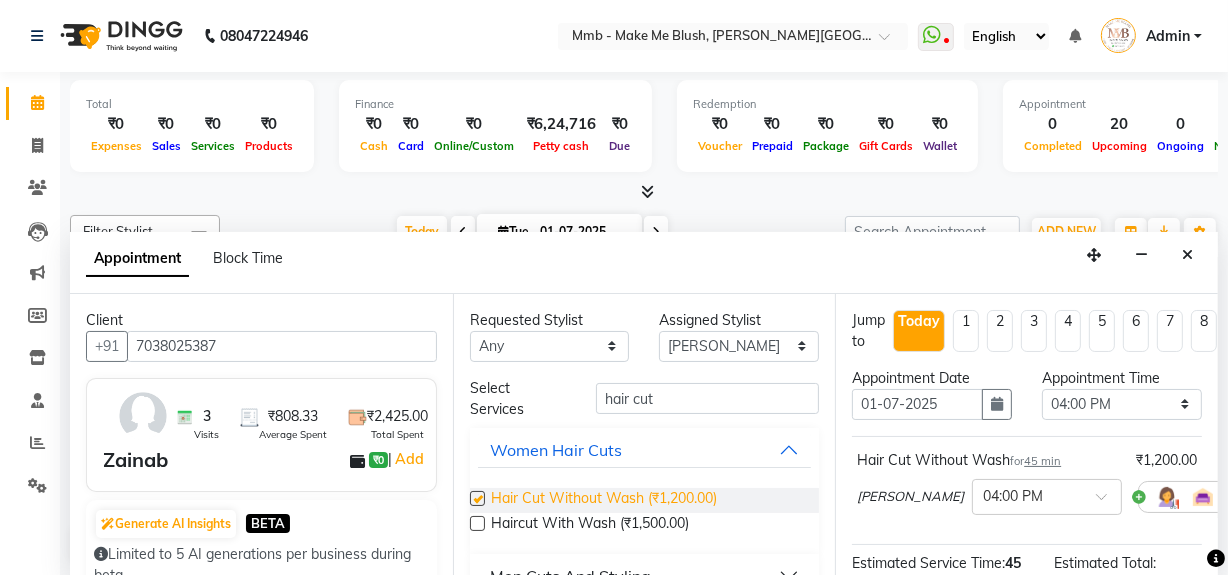 checkbox on "false" 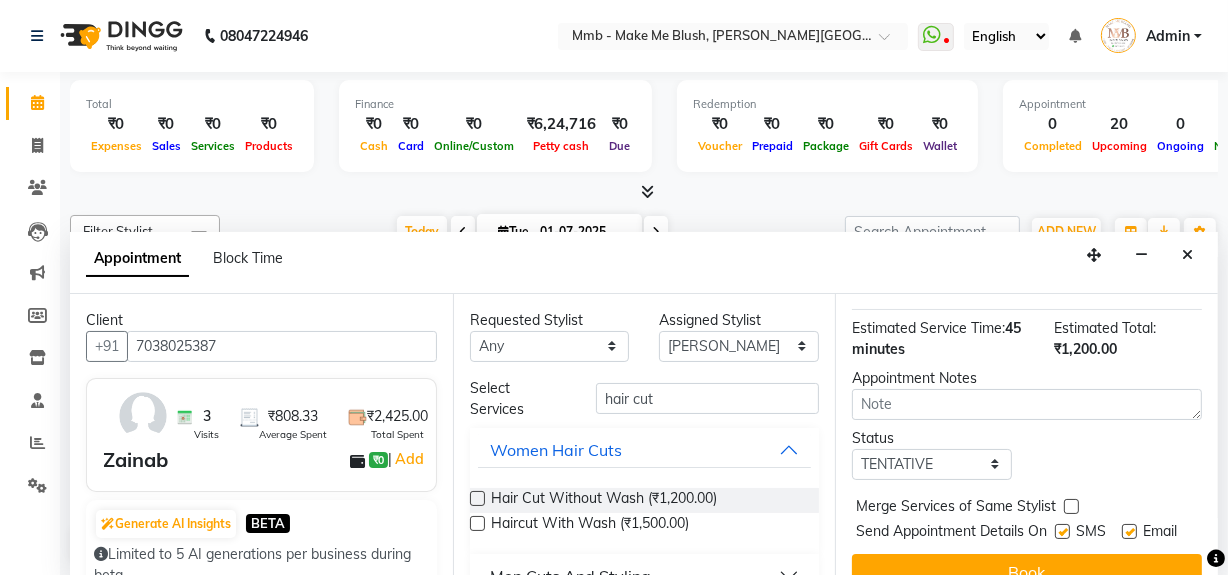 scroll, scrollTop: 296, scrollLeft: 0, axis: vertical 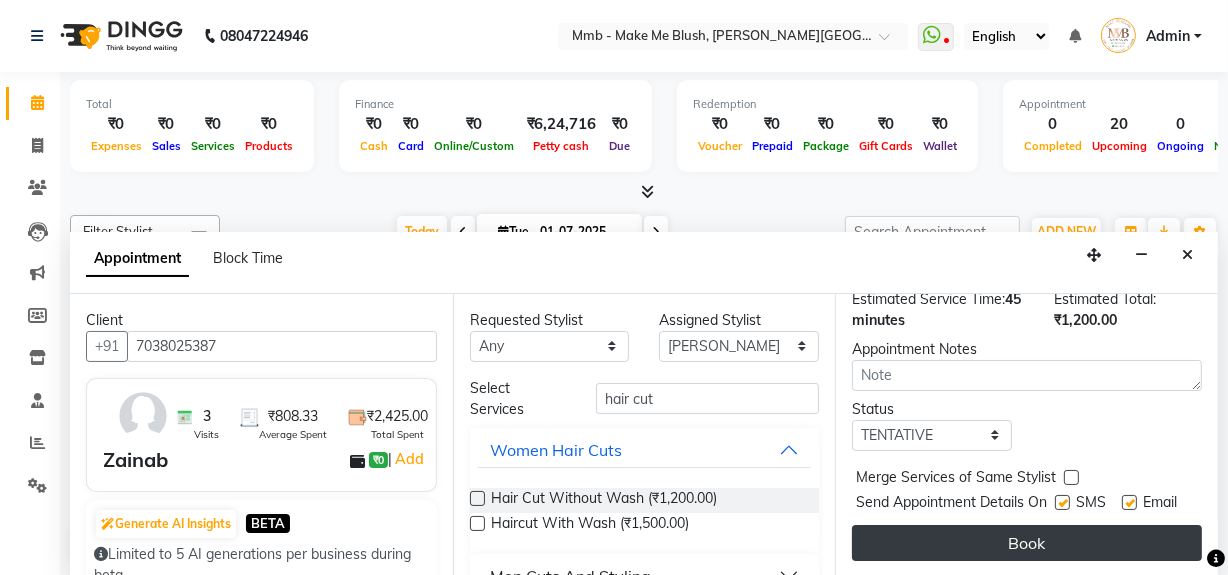 click on "Book" at bounding box center [1027, 543] 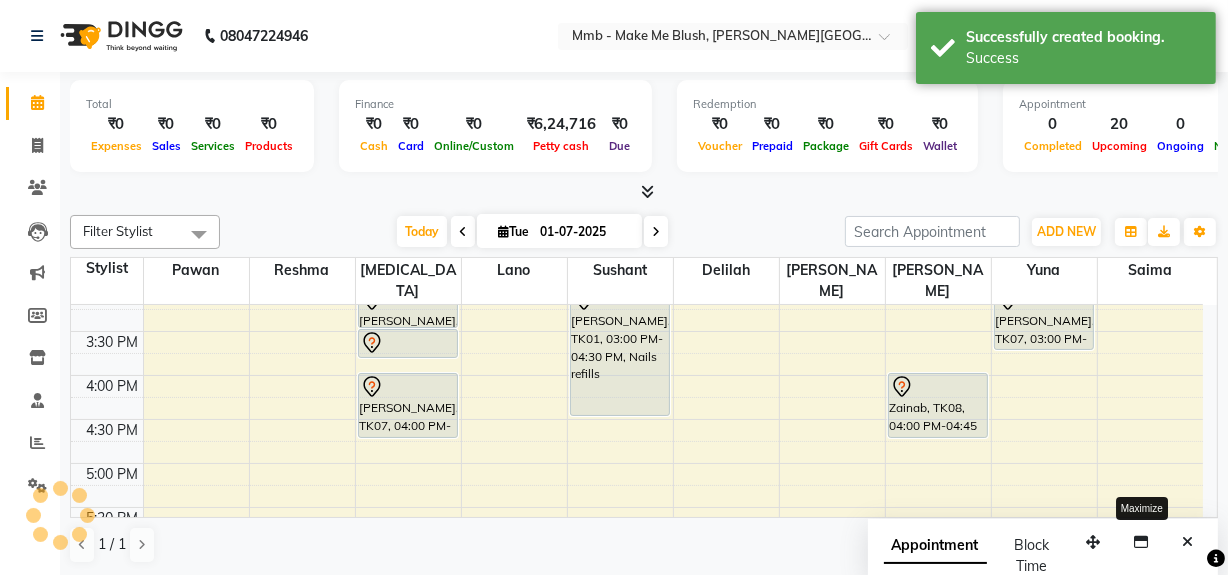 scroll, scrollTop: 0, scrollLeft: 0, axis: both 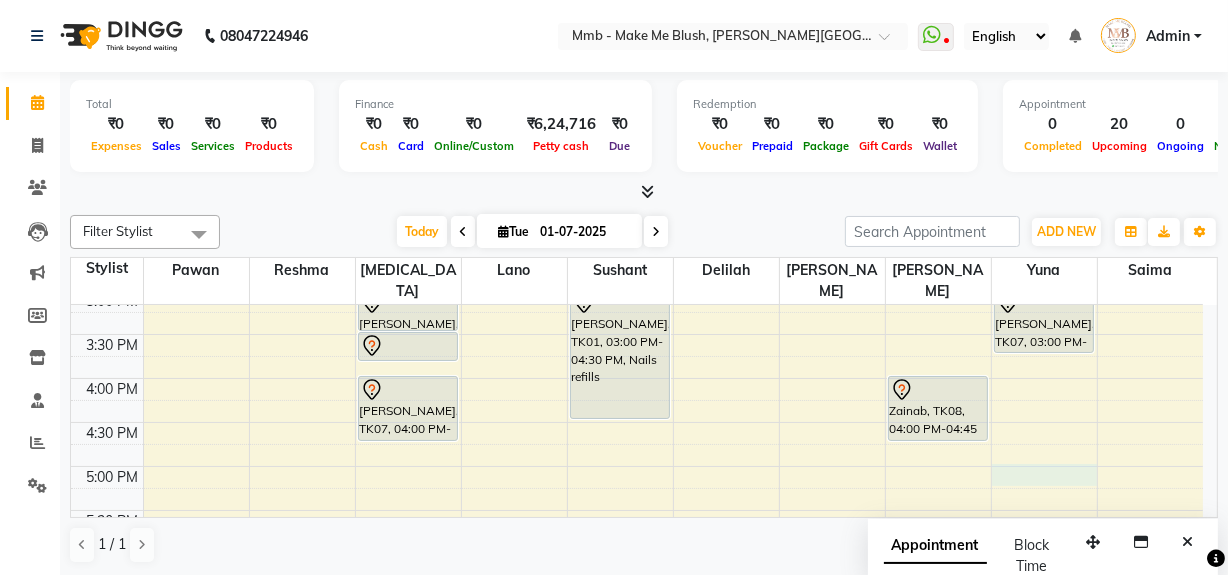 click on "9:00 AM 9:30 AM 10:00 AM 10:30 AM 11:00 AM 11:30 AM 12:00 PM 12:30 PM 1:00 PM 1:30 PM 2:00 PM 2:30 PM 3:00 PM 3:30 PM 4:00 PM 4:30 PM 5:00 PM 5:30 PM 6:00 PM 6:30 PM 7:00 PM 7:30 PM 8:00 PM 8:30 PM             [PERSON_NAME][GEOGRAPHIC_DATA], 09:15 AM-10:25 AM, Roots Touchup Upto 1inch              Harjoout [PERSON_NAME], TK06, 02:30 PM-02:50 PM, Rica Underarms             Harjoout [PERSON_NAME], TK06, 02:45 PM-03:05 PM, Rica Side Lock             [PERSON_NAME], TK02, 11:30 AM-12:15 PM, Regular Pedicure              Harjoout [PERSON_NAME], TK06, 01:30 PM-02:00 PM, Rica  Full Legs             Harjoout [PERSON_NAME], TK06, 02:00 PM-02:30 PM, Rica Full Arms             [PERSON_NAME], TK02, 11:30 AM-12:15 PM, Regular Pedicure              [PERSON_NAME], TK07, 03:00 PM-03:30 PM, Rica Full Arms             [PERSON_NAME], TK07, 03:30 PM-03:50 PM, Rica Half Legs             [PERSON_NAME], TK07, 04:00 PM-04:45 PM, Regular Manicure              [PERSON_NAME], TK02, 11:30 AM-12:10 PM, Gel Nail plain              [PERSON_NAME], TK02, 12:15 PM-12:55 PM, Gel Nail plain" at bounding box center (637, 290) 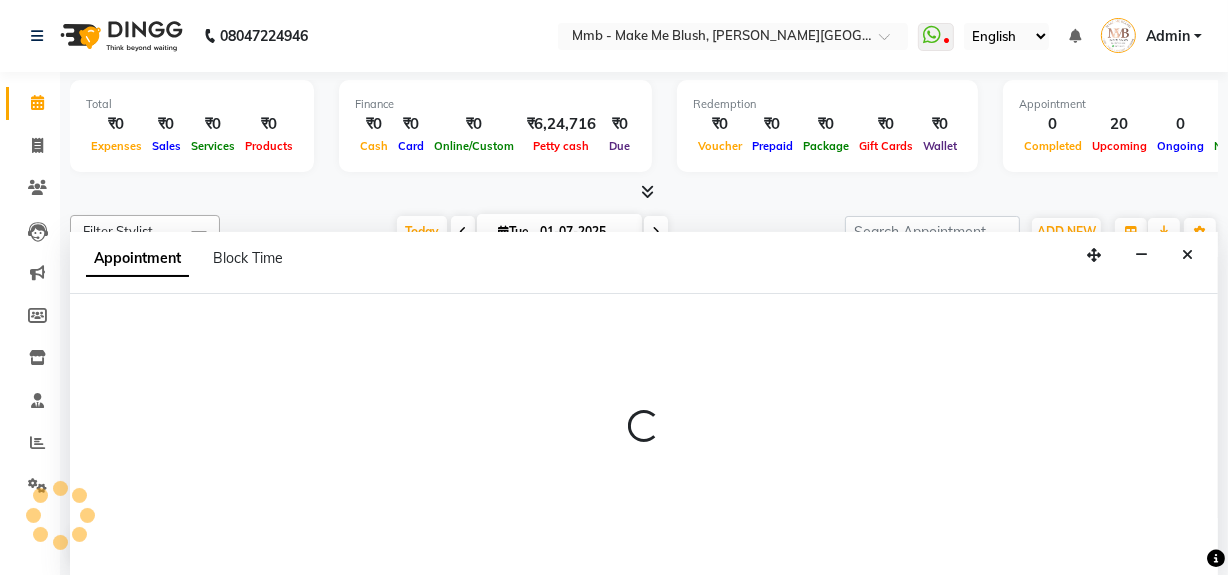 select on "67875" 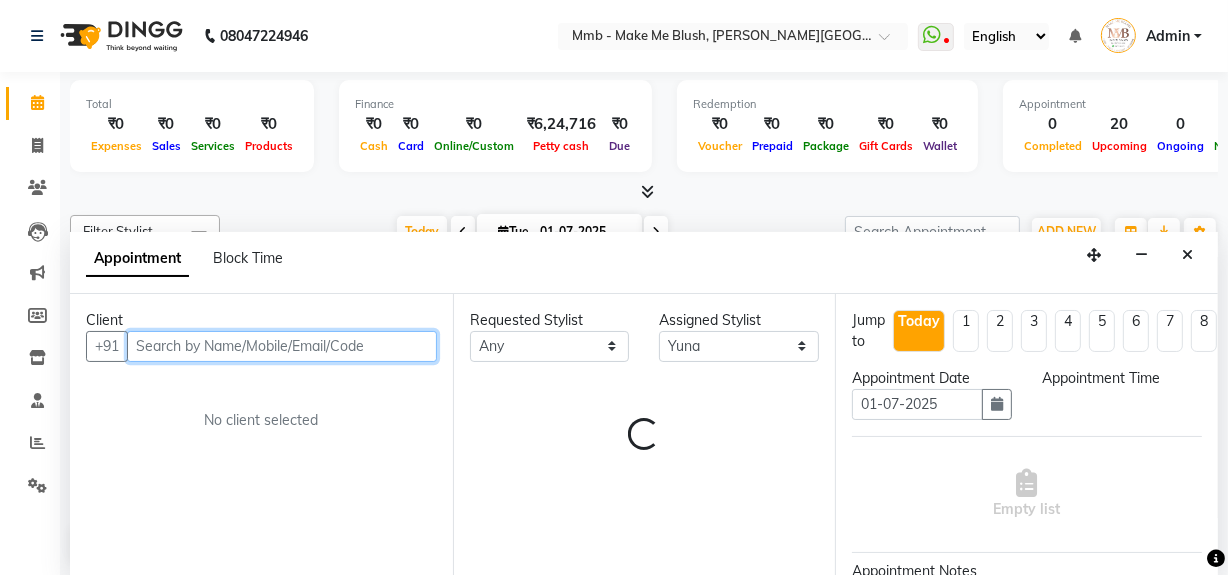 select on "1020" 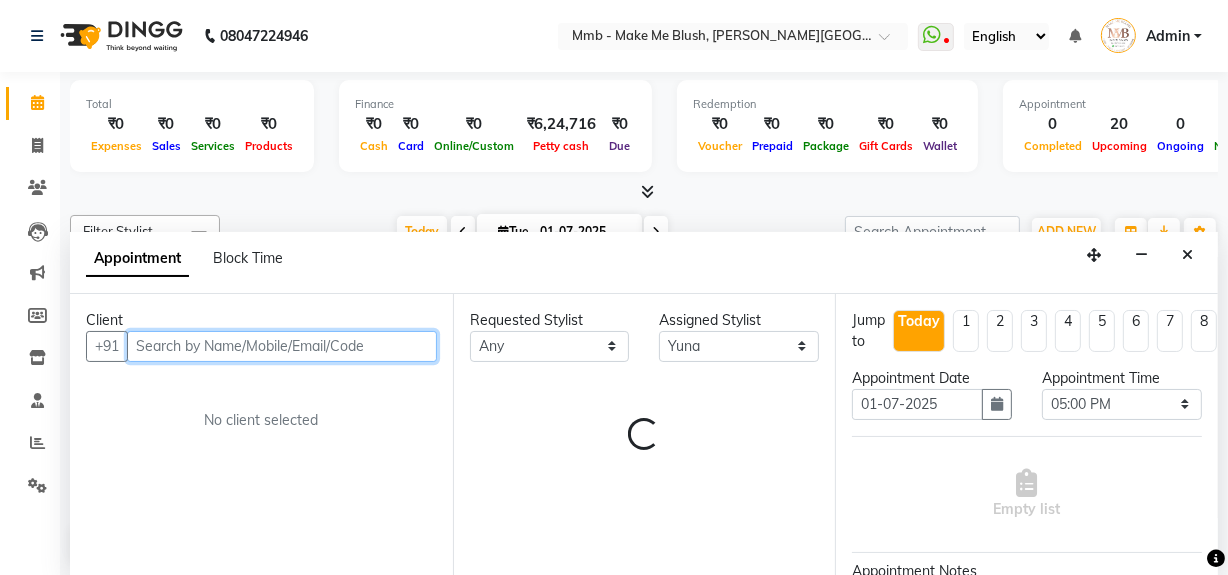 scroll, scrollTop: 0, scrollLeft: 0, axis: both 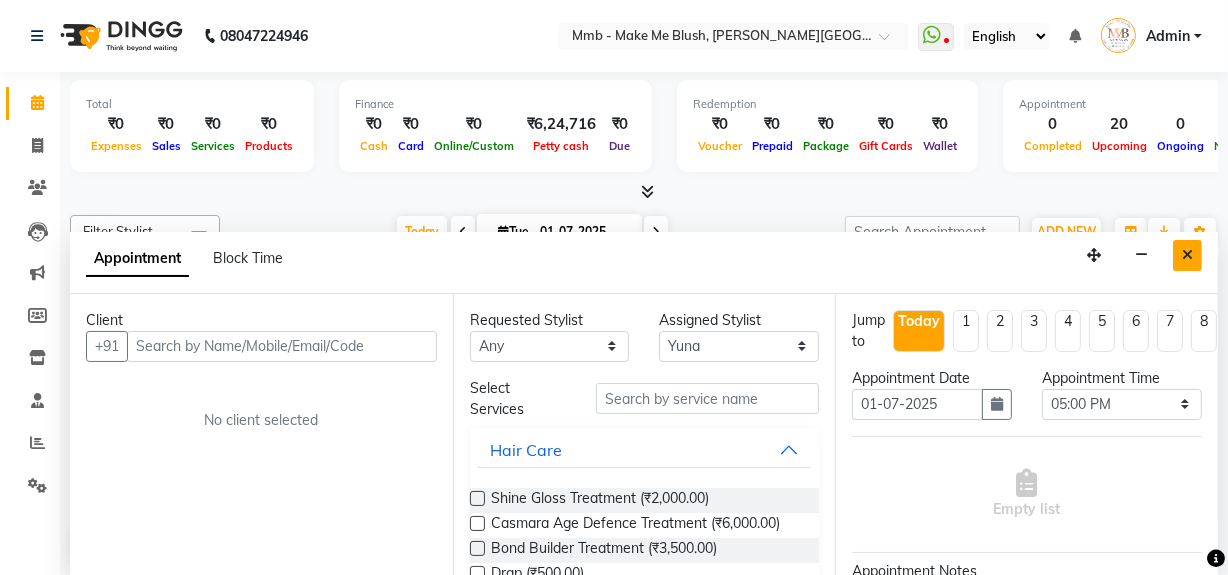 click at bounding box center (1187, 255) 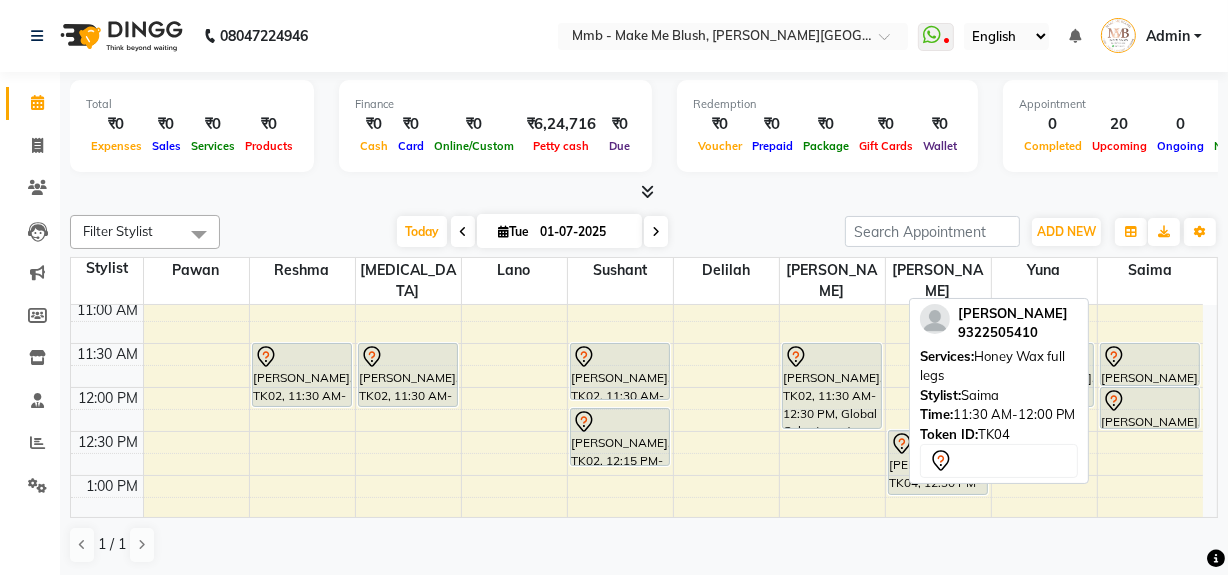 scroll, scrollTop: 187, scrollLeft: 0, axis: vertical 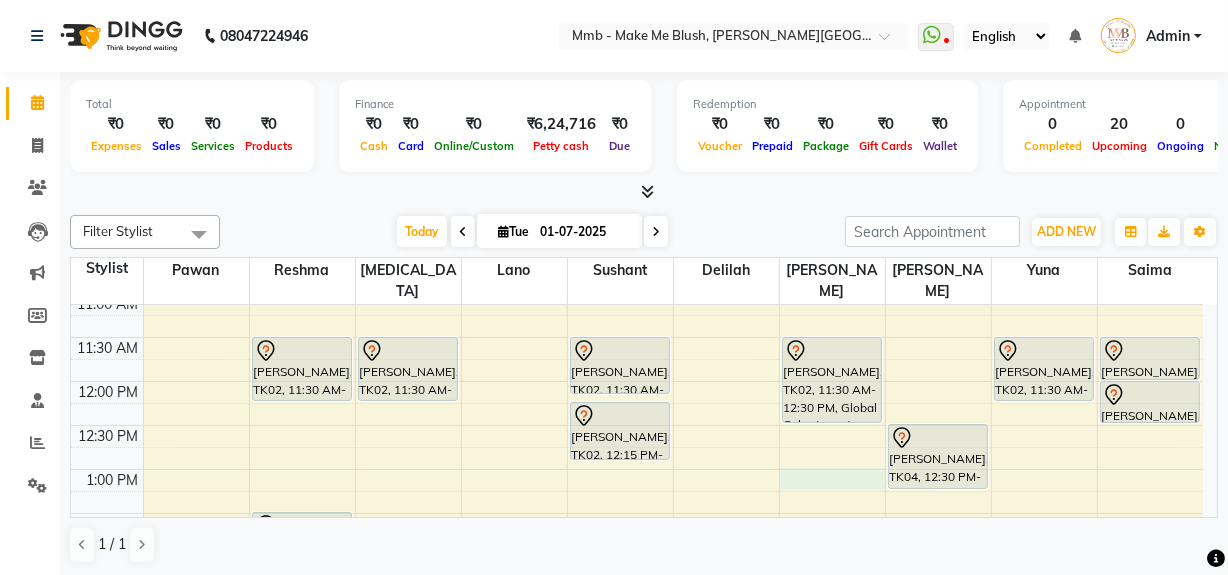 click on "9:00 AM 9:30 AM 10:00 AM 10:30 AM 11:00 AM 11:30 AM 12:00 PM 12:30 PM 1:00 PM 1:30 PM 2:00 PM 2:30 PM 3:00 PM 3:30 PM 4:00 PM 4:30 PM 5:00 PM 5:30 PM 6:00 PM 6:30 PM 7:00 PM 7:30 PM 8:00 PM 8:30 PM             [PERSON_NAME][GEOGRAPHIC_DATA], 09:15 AM-10:25 AM, Roots Touchup Upto 1inch              Harjoout [PERSON_NAME], TK06, 02:30 PM-02:50 PM, Rica Underarms             Harjoout [PERSON_NAME], TK06, 02:45 PM-03:05 PM, Rica Side Lock             [PERSON_NAME], TK02, 11:30 AM-12:15 PM, Regular Pedicure              Harjoout [PERSON_NAME], TK06, 01:30 PM-02:00 PM, Rica  Full Legs             Harjoout [PERSON_NAME], TK06, 02:00 PM-02:30 PM, Rica Full Arms             [PERSON_NAME], TK02, 11:30 AM-12:15 PM, Regular Pedicure              [PERSON_NAME], TK07, 03:00 PM-03:30 PM, Rica Full Arms             [PERSON_NAME], TK07, 03:30 PM-03:50 PM, Rica Half Legs             [PERSON_NAME], TK07, 04:00 PM-04:45 PM, Regular Manicure              [PERSON_NAME], TK02, 11:30 AM-12:10 PM, Gel Nail plain              [PERSON_NAME], TK02, 12:15 PM-12:55 PM, Gel Nail plain" at bounding box center [637, 645] 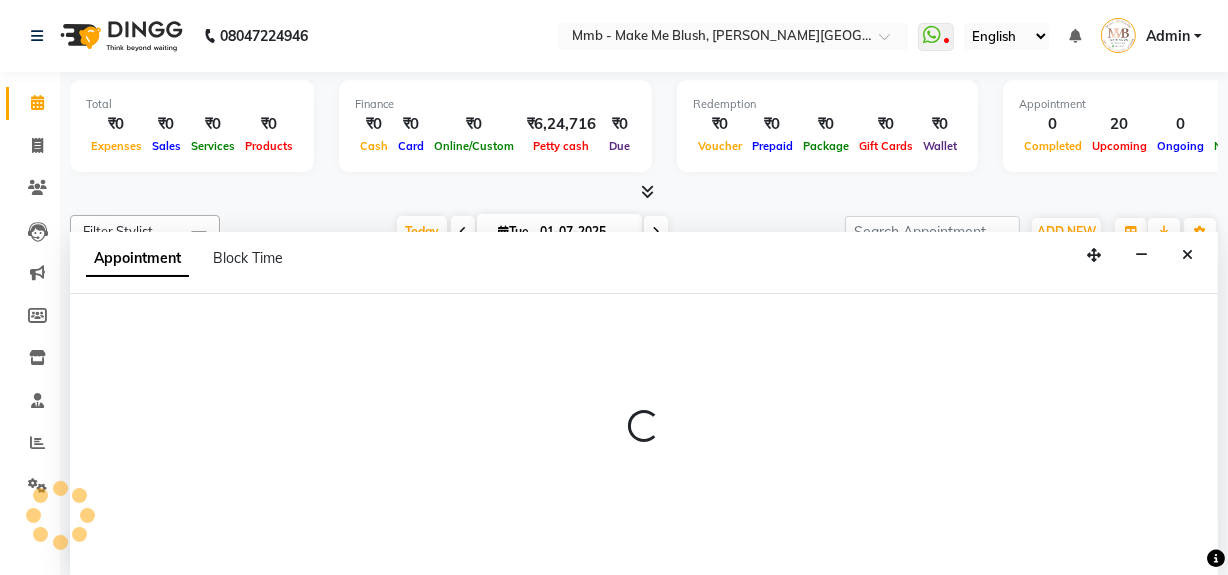 select on "35693" 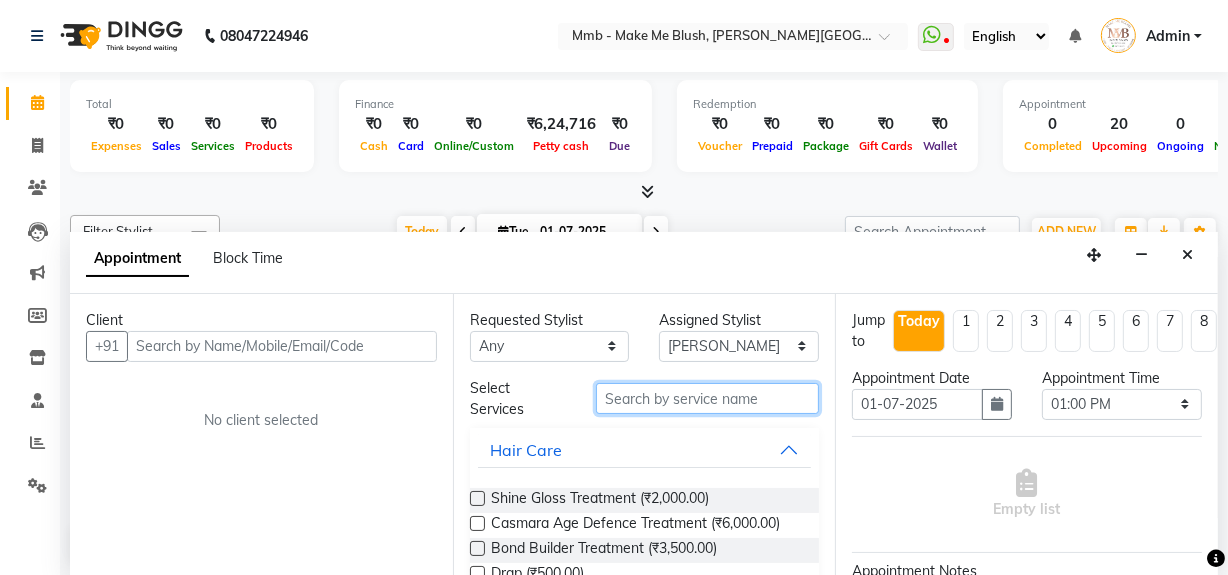 click at bounding box center [707, 398] 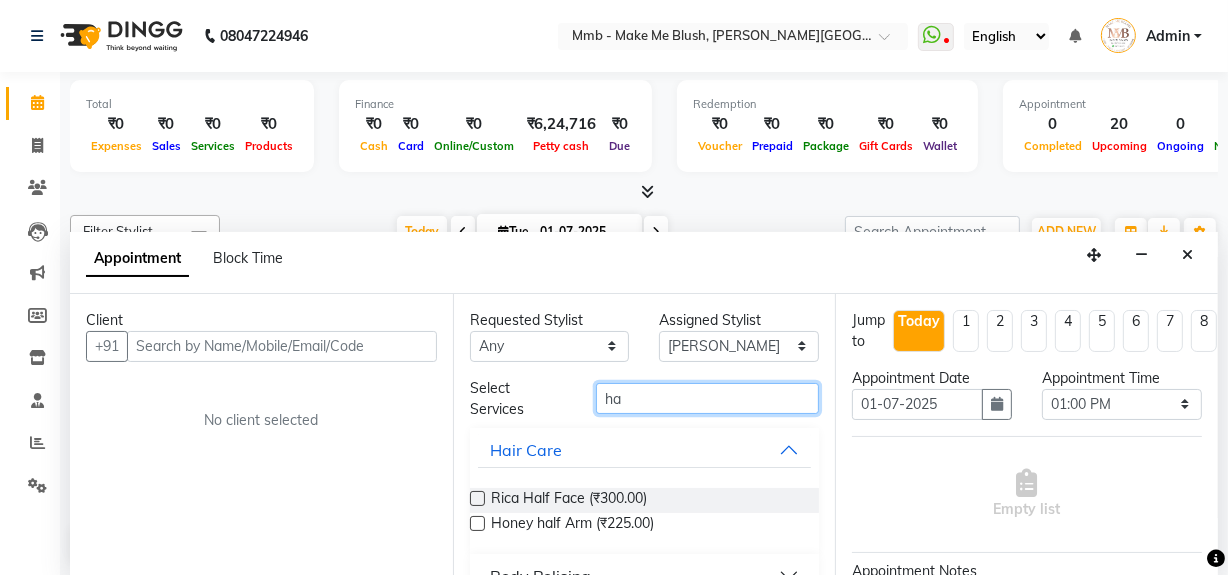 type on "h" 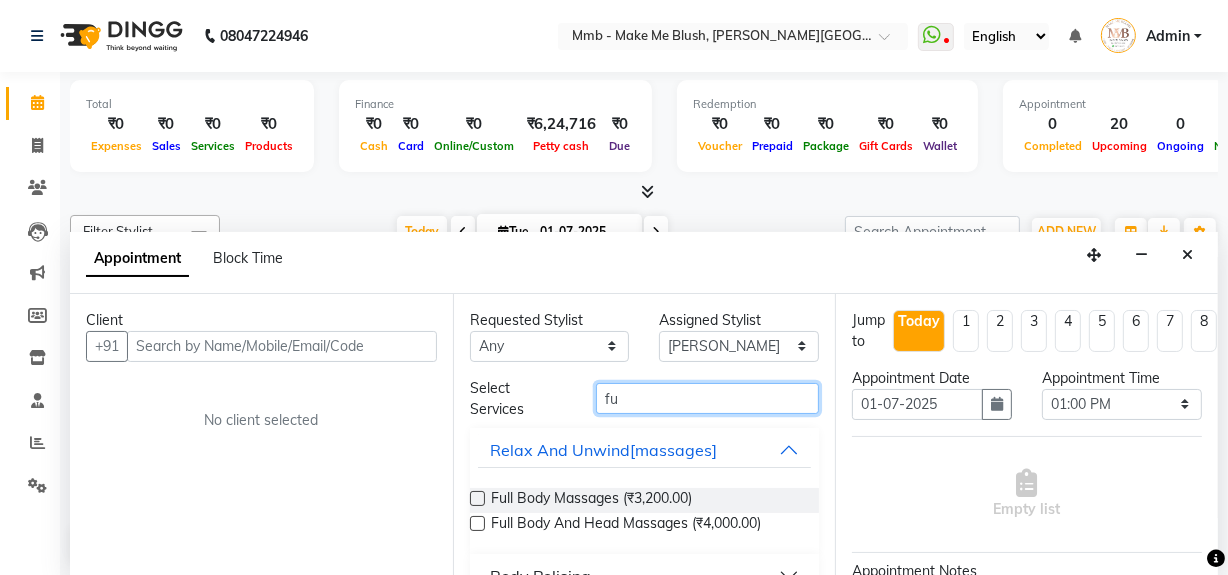 type on "f" 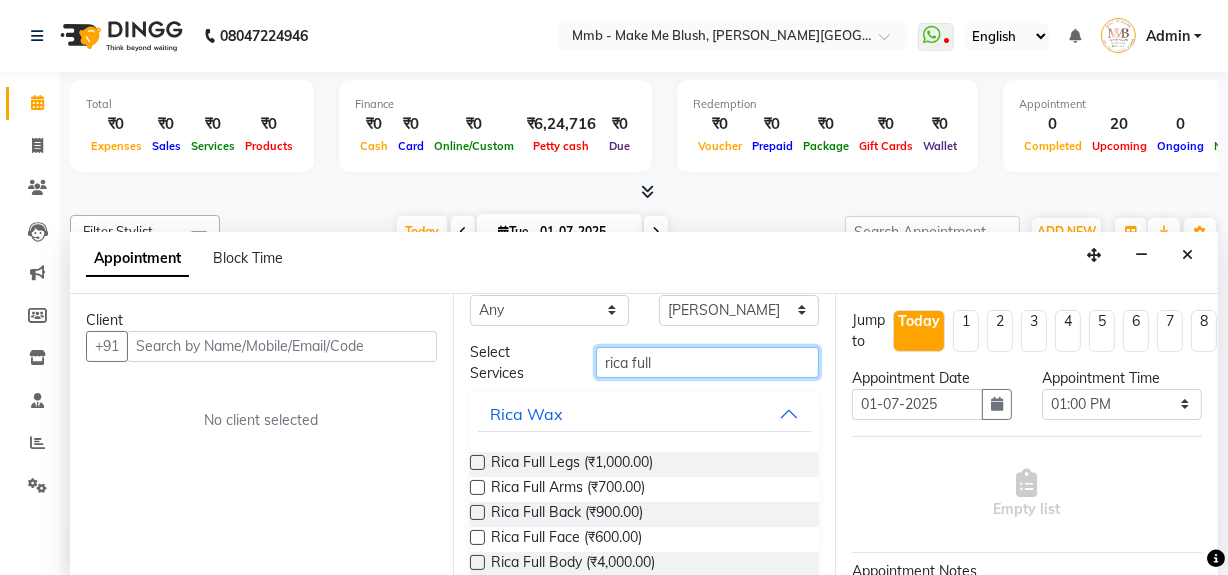 scroll, scrollTop: 67, scrollLeft: 0, axis: vertical 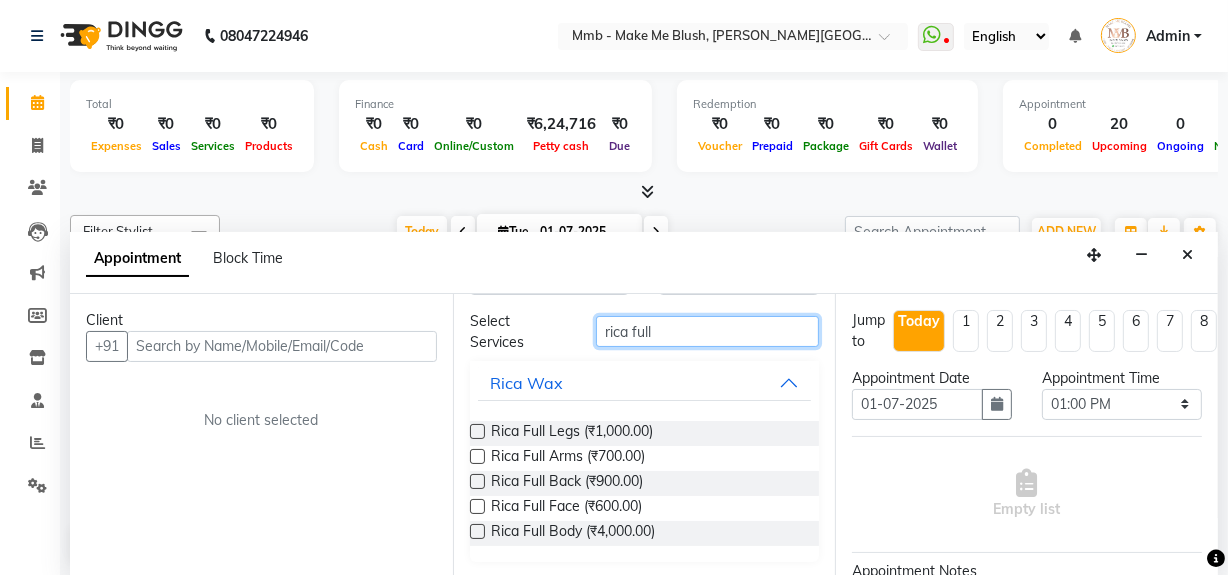 click on "rica full" at bounding box center (707, 331) 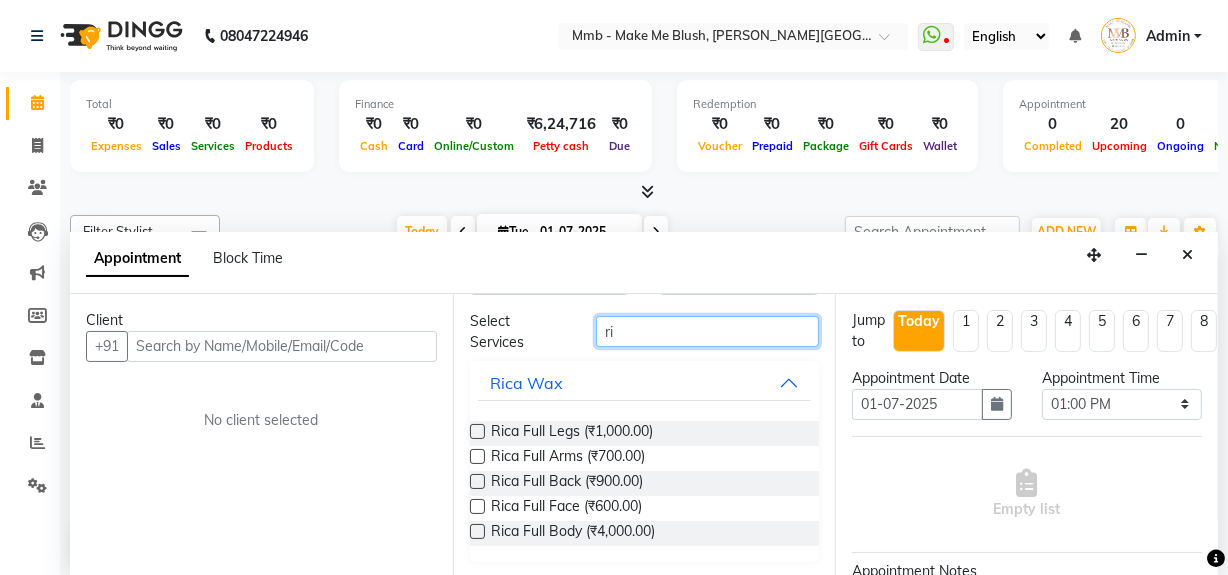 type on "r" 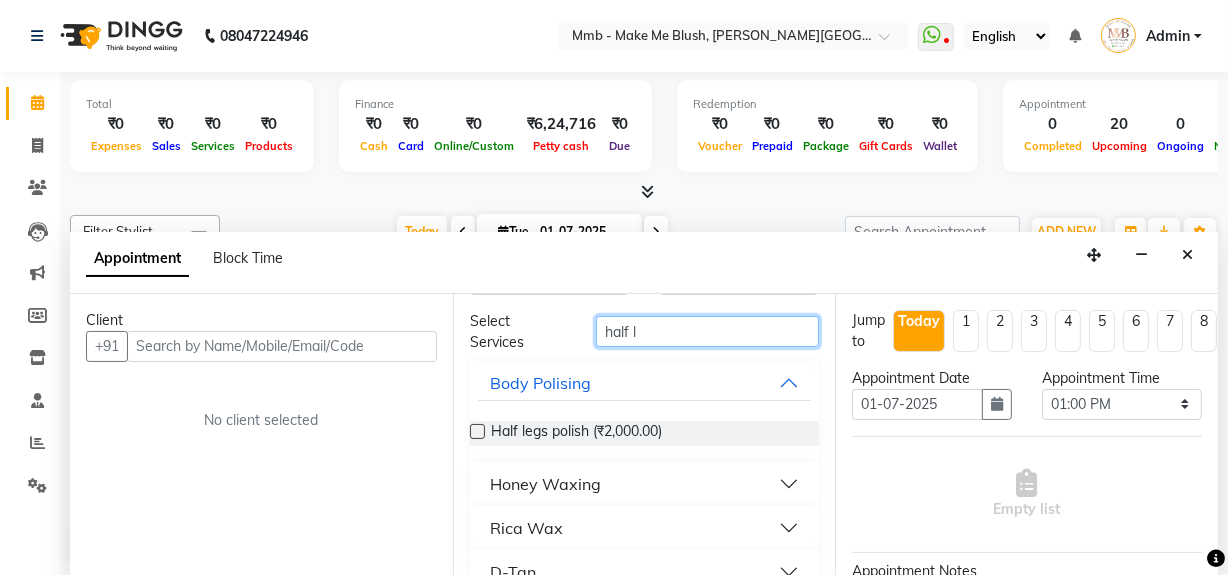 type on "half l" 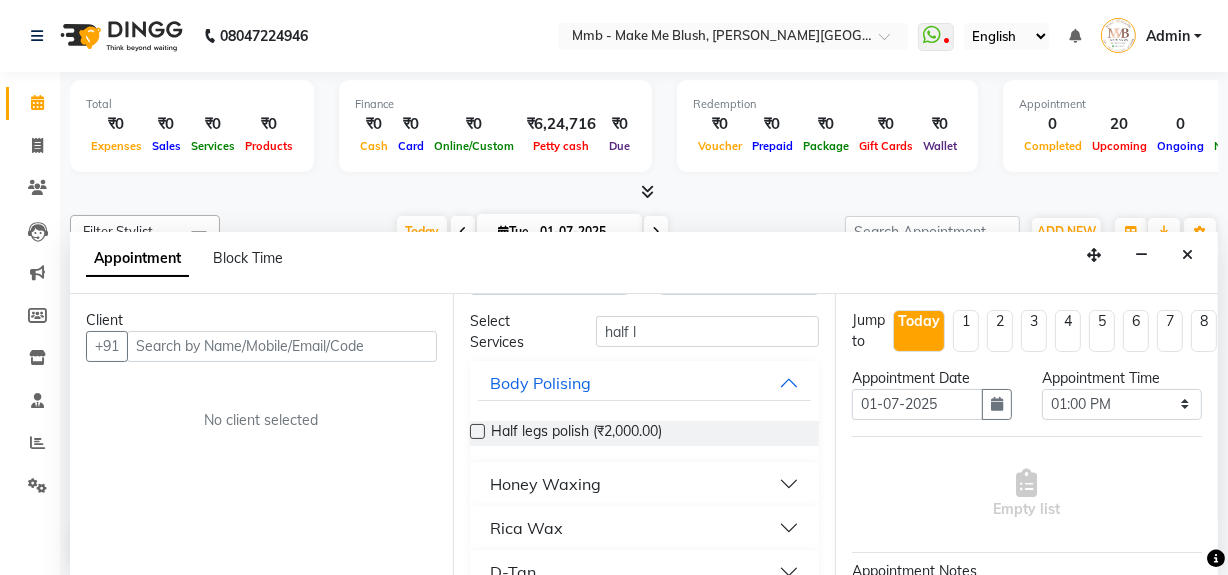 click on "Rica Wax" at bounding box center [645, 528] 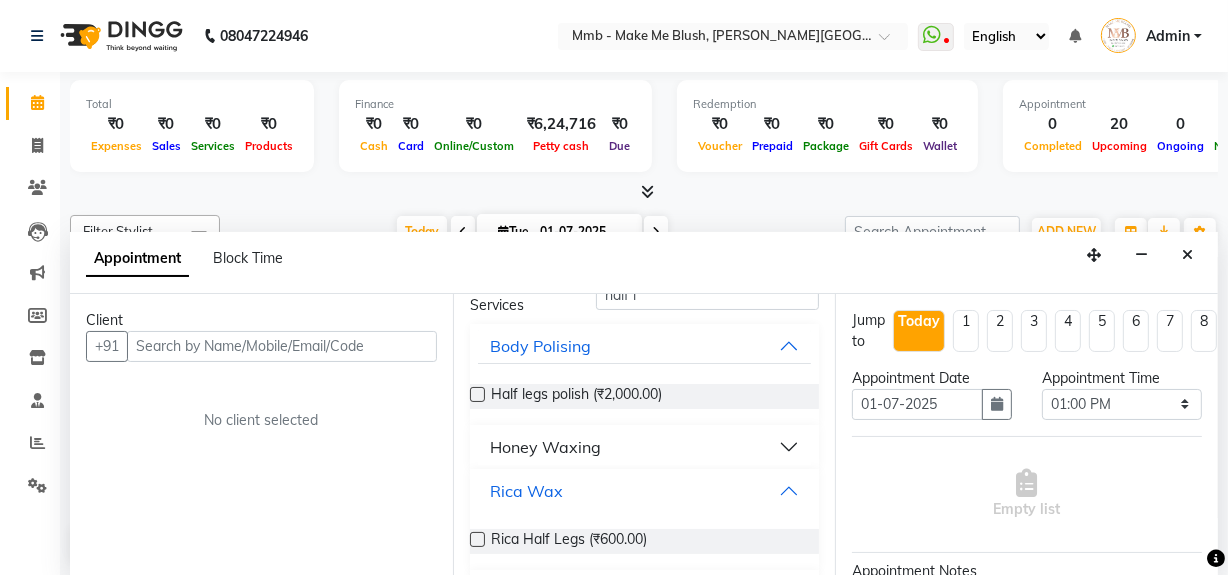 scroll, scrollTop: 140, scrollLeft: 0, axis: vertical 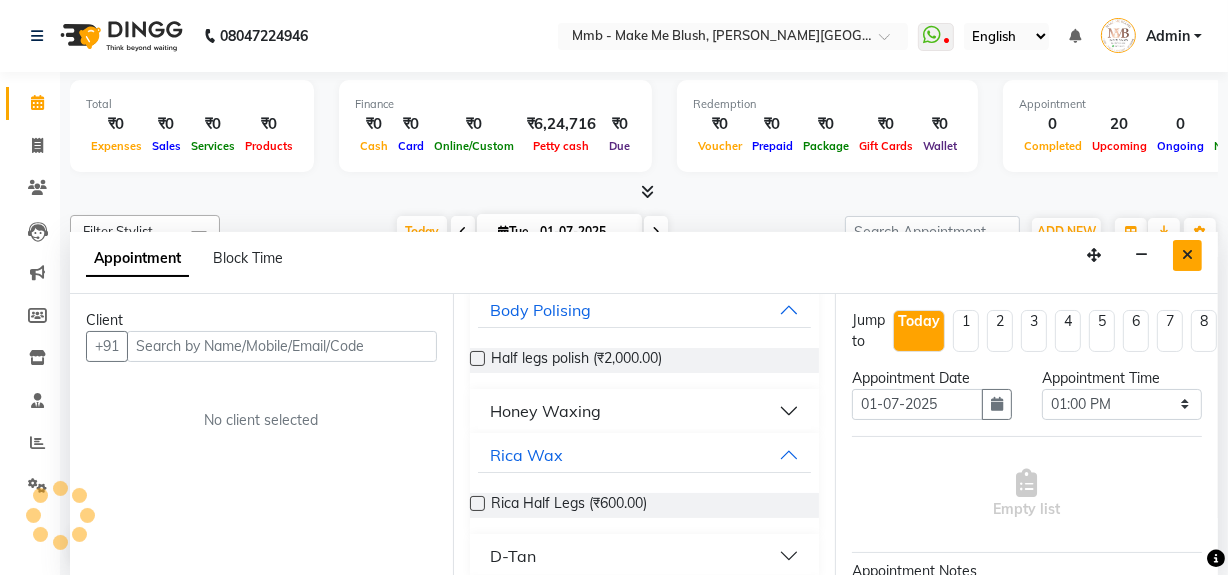 click at bounding box center (1187, 255) 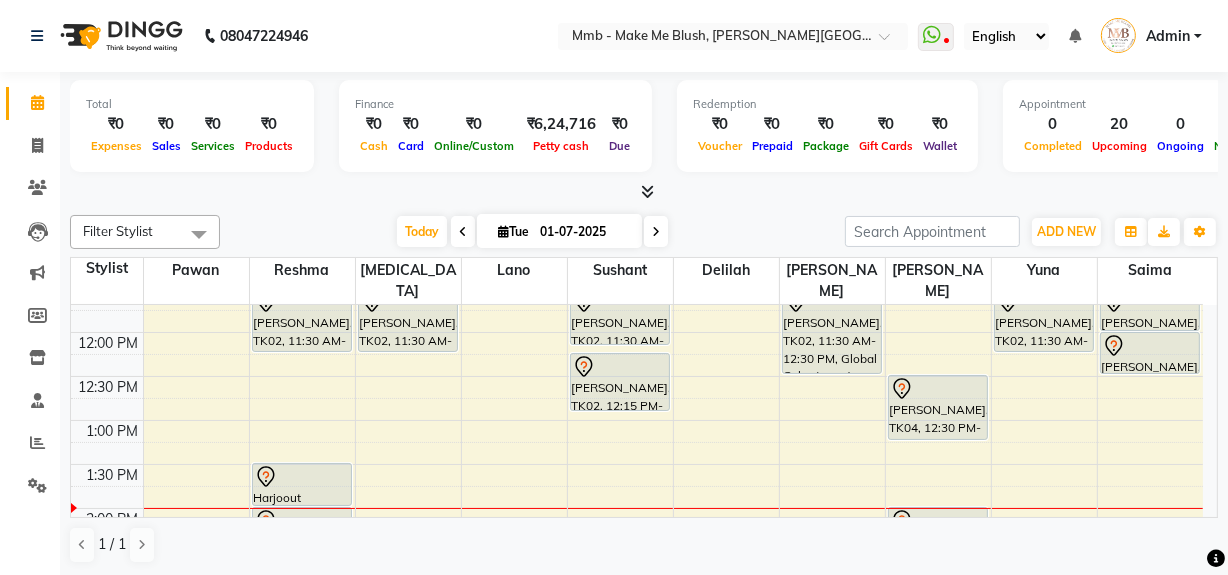 click on "9:00 AM 9:30 AM 10:00 AM 10:30 AM 11:00 AM 11:30 AM 12:00 PM 12:30 PM 1:00 PM 1:30 PM 2:00 PM 2:30 PM 3:00 PM 3:30 PM 4:00 PM 4:30 PM 5:00 PM 5:30 PM 6:00 PM 6:30 PM 7:00 PM 7:30 PM 8:00 PM 8:30 PM             [PERSON_NAME][GEOGRAPHIC_DATA], 09:15 AM-10:25 AM, Roots Touchup Upto 1inch              Harjoout [PERSON_NAME], TK06, 02:30 PM-02:50 PM, Rica Underarms             Harjoout [PERSON_NAME], TK06, 02:45 PM-03:05 PM, Rica Side Lock             [PERSON_NAME], TK02, 11:30 AM-12:15 PM, Regular Pedicure              Harjoout [PERSON_NAME], TK06, 01:30 PM-02:00 PM, Rica  Full Legs             Harjoout [PERSON_NAME], TK06, 02:00 PM-02:30 PM, Rica Full Arms             [PERSON_NAME], TK02, 11:30 AM-12:15 PM, Regular Pedicure              [PERSON_NAME], TK07, 03:00 PM-03:30 PM, Rica Full Arms             [PERSON_NAME], TK07, 03:30 PM-03:50 PM, Rica Half Legs             [PERSON_NAME], TK07, 04:00 PM-04:45 PM, Regular Manicure              [PERSON_NAME], TK02, 11:30 AM-12:10 PM, Gel Nail plain              [PERSON_NAME], TK02, 12:15 PM-12:55 PM, Gel Nail plain" at bounding box center [644, 411] 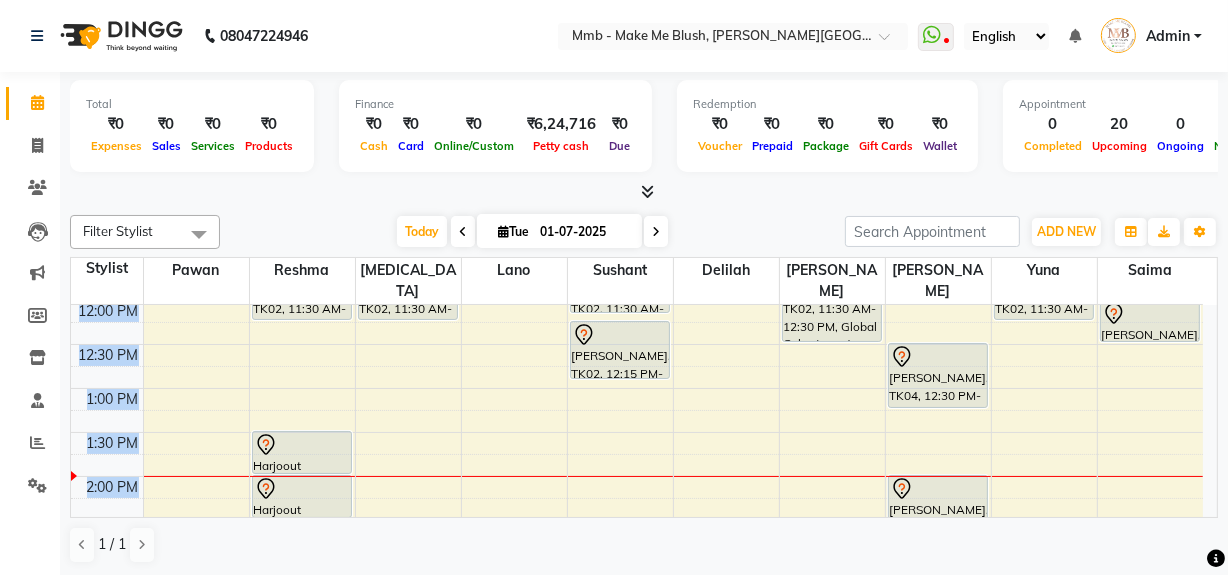 click on "9:00 AM 9:30 AM 10:00 AM 10:30 AM 11:00 AM 11:30 AM 12:00 PM 12:30 PM 1:00 PM 1:30 PM 2:00 PM 2:30 PM 3:00 PM 3:30 PM 4:00 PM 4:30 PM 5:00 PM 5:30 PM 6:00 PM 6:30 PM 7:00 PM 7:30 PM 8:00 PM 8:30 PM             [PERSON_NAME][GEOGRAPHIC_DATA], 09:15 AM-10:25 AM, Roots Touchup Upto 1inch              Harjoout [PERSON_NAME], TK06, 02:30 PM-02:50 PM, Rica Underarms             Harjoout [PERSON_NAME], TK06, 02:45 PM-03:05 PM, Rica Side Lock             [PERSON_NAME], TK02, 11:30 AM-12:15 PM, Regular Pedicure              Harjoout [PERSON_NAME], TK06, 01:30 PM-02:00 PM, Rica  Full Legs             Harjoout [PERSON_NAME], TK06, 02:00 PM-02:30 PM, Rica Full Arms             [PERSON_NAME], TK02, 11:30 AM-12:15 PM, Regular Pedicure              [PERSON_NAME], TK07, 03:00 PM-03:30 PM, Rica Full Arms             [PERSON_NAME], TK07, 03:30 PM-03:50 PM, Rica Half Legs             [PERSON_NAME], TK07, 04:00 PM-04:45 PM, Regular Manicure              [PERSON_NAME], TK02, 11:30 AM-12:10 PM, Gel Nail plain              [PERSON_NAME], TK02, 12:15 PM-12:55 PM, Gel Nail plain" at bounding box center (644, 411) 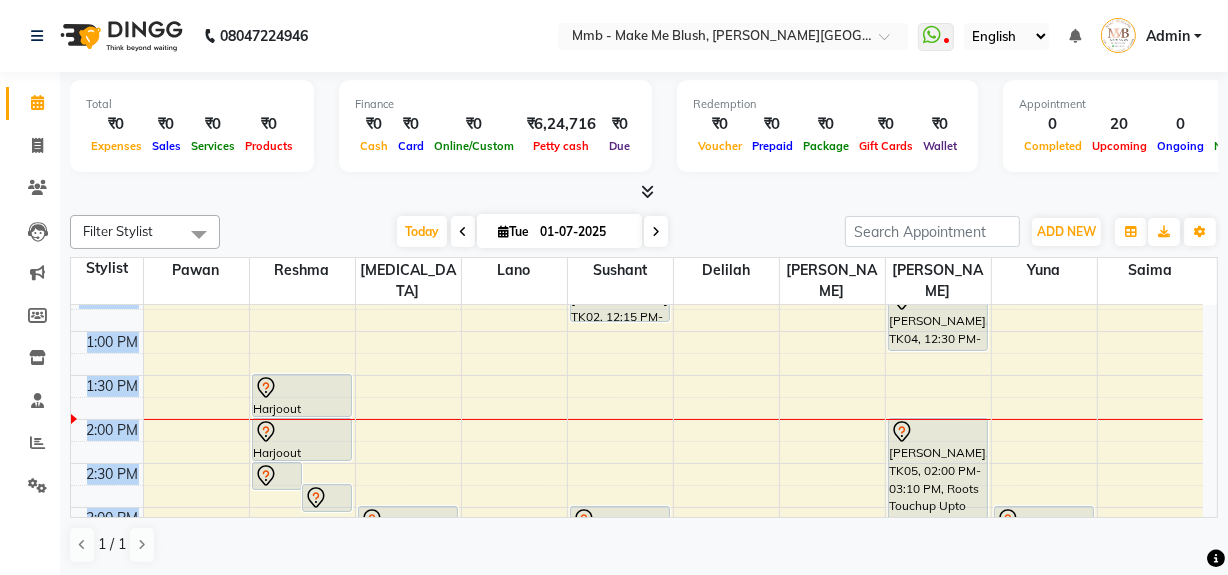 click on "9:00 AM 9:30 AM 10:00 AM 10:30 AM 11:00 AM 11:30 AM 12:00 PM 12:30 PM 1:00 PM 1:30 PM 2:00 PM 2:30 PM 3:00 PM 3:30 PM 4:00 PM 4:30 PM 5:00 PM 5:30 PM 6:00 PM 6:30 PM 7:00 PM 7:30 PM 8:00 PM 8:30 PM             [PERSON_NAME][GEOGRAPHIC_DATA], 09:15 AM-10:25 AM, Roots Touchup Upto 1inch              Harjoout [PERSON_NAME], TK06, 02:30 PM-02:50 PM, Rica Underarms             Harjoout [PERSON_NAME], TK06, 02:45 PM-03:05 PM, Rica Side Lock             [PERSON_NAME], TK02, 11:30 AM-12:15 PM, Regular Pedicure              Harjoout [PERSON_NAME], TK06, 01:30 PM-02:00 PM, Rica  Full Legs             Harjoout [PERSON_NAME], TK06, 02:00 PM-02:30 PM, Rica Full Arms             [PERSON_NAME], TK02, 11:30 AM-12:15 PM, Regular Pedicure              [PERSON_NAME], TK07, 03:00 PM-03:30 PM, Rica Full Arms             [PERSON_NAME], TK07, 03:30 PM-03:50 PM, Rica Half Legs             [PERSON_NAME], TK07, 04:00 PM-04:45 PM, Regular Manicure              [PERSON_NAME], TK02, 11:30 AM-12:10 PM, Gel Nail plain              [PERSON_NAME], TK02, 12:15 PM-12:55 PM, Gel Nail plain" at bounding box center (644, 411) 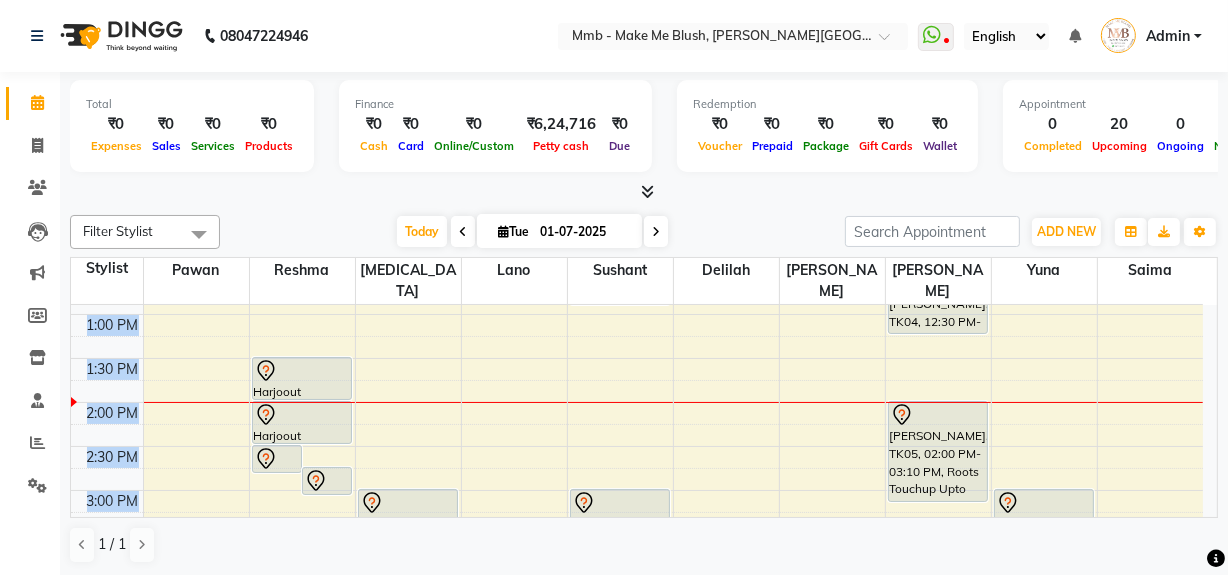 click on "9:00 AM 9:30 AM 10:00 AM 10:30 AM 11:00 AM 11:30 AM 12:00 PM 12:30 PM 1:00 PM 1:30 PM 2:00 PM 2:30 PM 3:00 PM 3:30 PM 4:00 PM 4:30 PM 5:00 PM 5:30 PM 6:00 PM 6:30 PM 7:00 PM 7:30 PM 8:00 PM 8:30 PM             [PERSON_NAME][GEOGRAPHIC_DATA], 09:15 AM-10:25 AM, Roots Touchup Upto 1inch              Harjoout [PERSON_NAME], TK06, 02:30 PM-02:50 PM, Rica Underarms             Harjoout [PERSON_NAME], TK06, 02:45 PM-03:05 PM, Rica Side Lock             [PERSON_NAME], TK02, 11:30 AM-12:15 PM, Regular Pedicure              Harjoout [PERSON_NAME], TK06, 01:30 PM-02:00 PM, Rica  Full Legs             Harjoout [PERSON_NAME], TK06, 02:00 PM-02:30 PM, Rica Full Arms             [PERSON_NAME], TK02, 11:30 AM-12:15 PM, Regular Pedicure              [PERSON_NAME], TK07, 03:00 PM-03:30 PM, Rica Full Arms             [PERSON_NAME], TK07, 03:30 PM-03:50 PM, Rica Half Legs             [PERSON_NAME], TK07, 04:00 PM-04:45 PM, Regular Manicure              [PERSON_NAME], TK02, 11:30 AM-12:10 PM, Gel Nail plain              [PERSON_NAME], TK02, 12:15 PM-12:55 PM, Gel Nail plain" at bounding box center (644, 411) 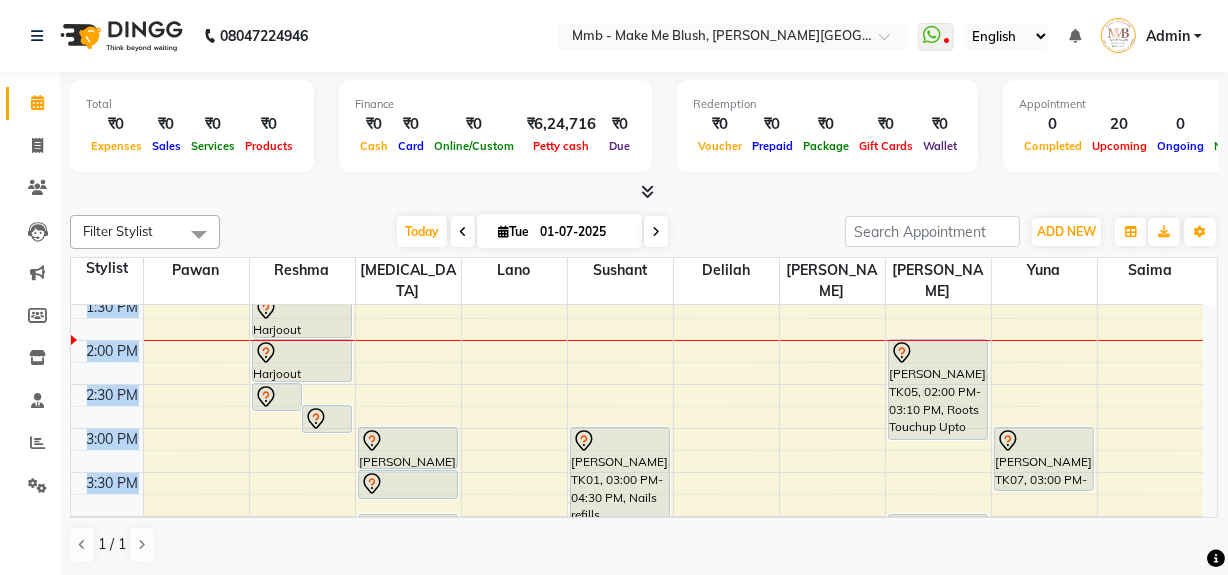 click on "9:00 AM 9:30 AM 10:00 AM 10:30 AM 11:00 AM 11:30 AM 12:00 PM 12:30 PM 1:00 PM 1:30 PM 2:00 PM 2:30 PM 3:00 PM 3:30 PM 4:00 PM 4:30 PM 5:00 PM 5:30 PM 6:00 PM 6:30 PM 7:00 PM 7:30 PM 8:00 PM 8:30 PM             [PERSON_NAME][GEOGRAPHIC_DATA], 09:15 AM-10:25 AM, Roots Touchup Upto 1inch              Harjoout [PERSON_NAME], TK06, 02:30 PM-02:50 PM, Rica Underarms             Harjoout [PERSON_NAME], TK06, 02:45 PM-03:05 PM, Rica Side Lock             [PERSON_NAME], TK02, 11:30 AM-12:15 PM, Regular Pedicure              Harjoout [PERSON_NAME], TK06, 01:30 PM-02:00 PM, Rica  Full Legs             Harjoout [PERSON_NAME], TK06, 02:00 PM-02:30 PM, Rica Full Arms             [PERSON_NAME], TK02, 11:30 AM-12:15 PM, Regular Pedicure              [PERSON_NAME], TK07, 03:00 PM-03:30 PM, Rica Full Arms             [PERSON_NAME], TK07, 03:30 PM-03:50 PM, Rica Half Legs             [PERSON_NAME], TK07, 04:00 PM-04:45 PM, Regular Manicure              [PERSON_NAME], TK02, 11:30 AM-12:10 PM, Gel Nail plain              [PERSON_NAME], TK02, 12:15 PM-12:55 PM, Gel Nail plain" at bounding box center (644, 411) 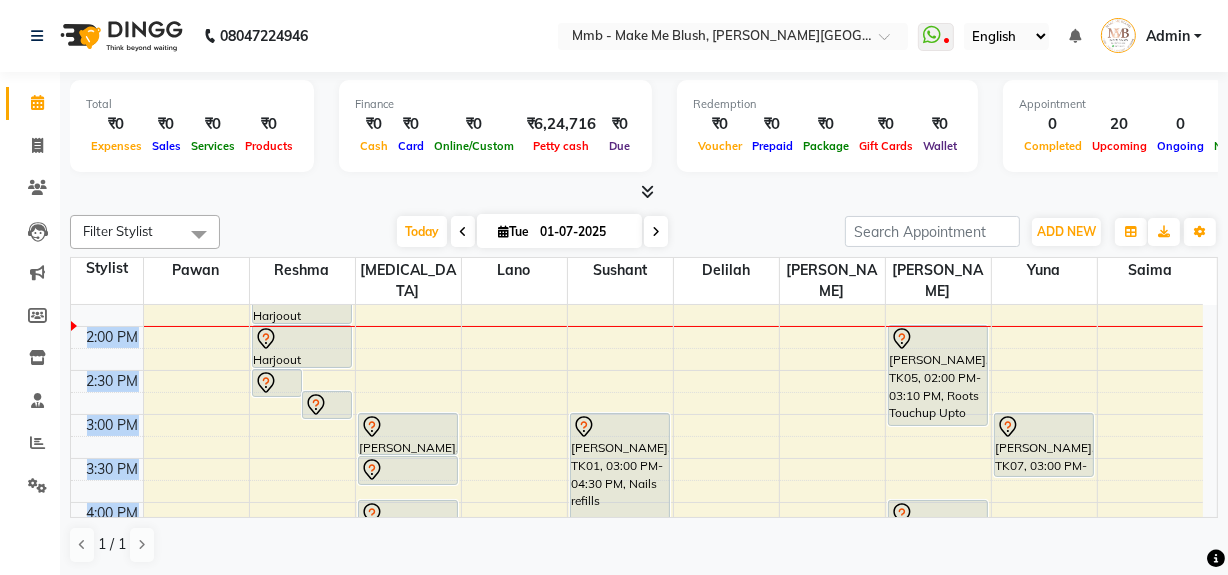 click on "9:00 AM 9:30 AM 10:00 AM 10:30 AM 11:00 AM 11:30 AM 12:00 PM 12:30 PM 1:00 PM 1:30 PM 2:00 PM 2:30 PM 3:00 PM 3:30 PM 4:00 PM 4:30 PM 5:00 PM 5:30 PM 6:00 PM 6:30 PM 7:00 PM 7:30 PM 8:00 PM 8:30 PM             [PERSON_NAME][GEOGRAPHIC_DATA], 09:15 AM-10:25 AM, Roots Touchup Upto 1inch              Harjoout [PERSON_NAME], TK06, 02:30 PM-02:50 PM, Rica Underarms             Harjoout [PERSON_NAME], TK06, 02:45 PM-03:05 PM, Rica Side Lock             [PERSON_NAME], TK02, 11:30 AM-12:15 PM, Regular Pedicure              Harjoout [PERSON_NAME], TK06, 01:30 PM-02:00 PM, Rica  Full Legs             Harjoout [PERSON_NAME], TK06, 02:00 PM-02:30 PM, Rica Full Arms             [PERSON_NAME], TK02, 11:30 AM-12:15 PM, Regular Pedicure              [PERSON_NAME], TK07, 03:00 PM-03:30 PM, Rica Full Arms             [PERSON_NAME], TK07, 03:30 PM-03:50 PM, Rica Half Legs             [PERSON_NAME], TK07, 04:00 PM-04:45 PM, Regular Manicure              [PERSON_NAME], TK02, 11:30 AM-12:10 PM, Gel Nail plain              [PERSON_NAME], TK02, 12:15 PM-12:55 PM, Gel Nail plain" at bounding box center (644, 411) 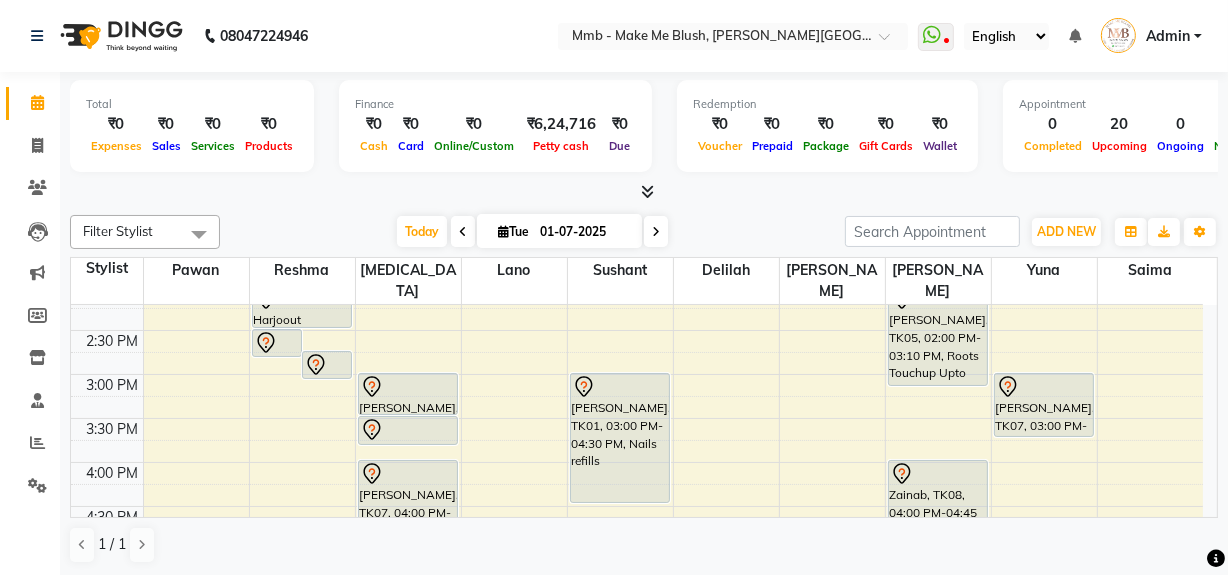click on "9:00 AM 9:30 AM 10:00 AM 10:30 AM 11:00 AM 11:30 AM 12:00 PM 12:30 PM 1:00 PM 1:30 PM 2:00 PM 2:30 PM 3:00 PM 3:30 PM 4:00 PM 4:30 PM 5:00 PM 5:30 PM 6:00 PM 6:30 PM 7:00 PM 7:30 PM 8:00 PM 8:30 PM             [PERSON_NAME][GEOGRAPHIC_DATA], 09:15 AM-10:25 AM, Roots Touchup Upto 1inch              Harjoout [PERSON_NAME], TK06, 02:30 PM-02:50 PM, Rica Underarms             Harjoout [PERSON_NAME], TK06, 02:45 PM-03:05 PM, Rica Side Lock             [PERSON_NAME], TK02, 11:30 AM-12:15 PM, Regular Pedicure              Harjoout [PERSON_NAME], TK06, 01:30 PM-02:00 PM, Rica  Full Legs             Harjoout [PERSON_NAME], TK06, 02:00 PM-02:30 PM, Rica Full Arms             [PERSON_NAME], TK02, 11:30 AM-12:15 PM, Regular Pedicure              [PERSON_NAME], TK07, 03:00 PM-03:30 PM, Rica Full Arms             [PERSON_NAME], TK07, 03:30 PM-03:50 PM, Rica Half Legs             [PERSON_NAME], TK07, 04:00 PM-04:45 PM, Regular Manicure              [PERSON_NAME], TK02, 11:30 AM-12:10 PM, Gel Nail plain              [PERSON_NAME], TK02, 12:15 PM-12:55 PM, Gel Nail plain" at bounding box center (644, 411) 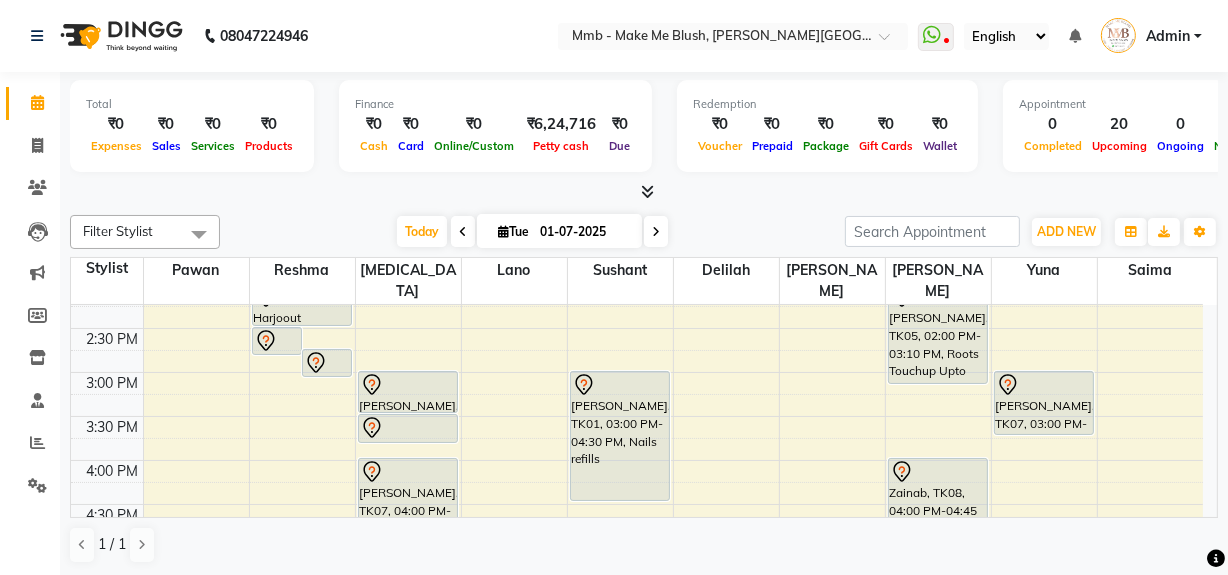 scroll, scrollTop: 496, scrollLeft: 0, axis: vertical 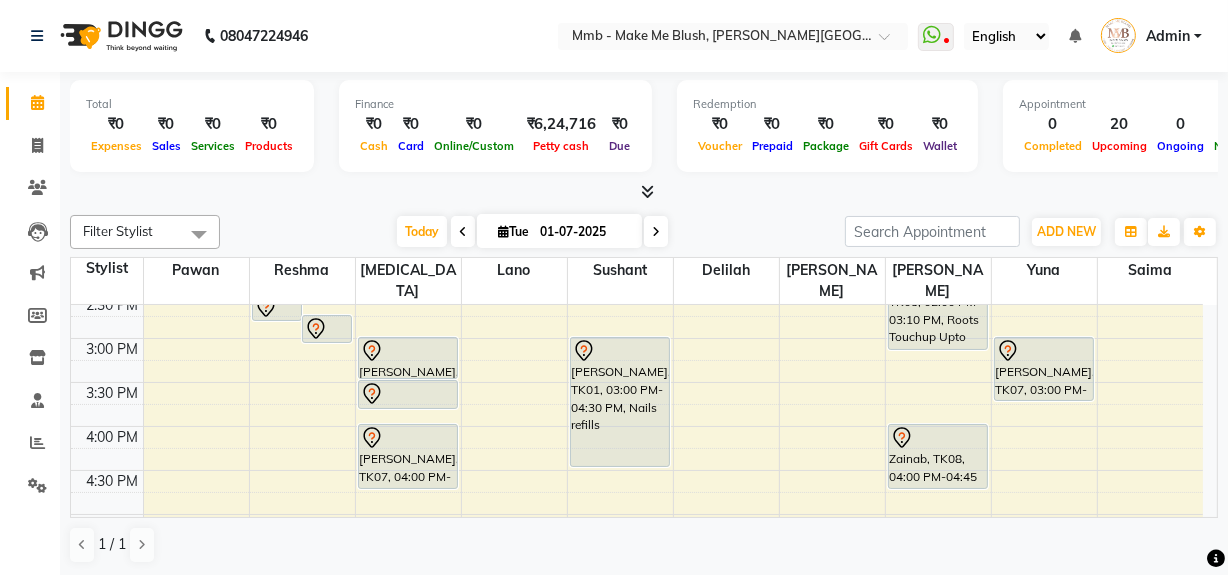 click on "9:00 AM 9:30 AM 10:00 AM 10:30 AM 11:00 AM 11:30 AM 12:00 PM 12:30 PM 1:00 PM 1:30 PM 2:00 PM 2:30 PM 3:00 PM 3:30 PM 4:00 PM 4:30 PM 5:00 PM 5:30 PM 6:00 PM 6:30 PM 7:00 PM 7:30 PM 8:00 PM 8:30 PM             [PERSON_NAME][GEOGRAPHIC_DATA], 09:15 AM-10:25 AM, Roots Touchup Upto 1inch              Harjoout [PERSON_NAME], TK06, 02:30 PM-02:50 PM, Rica Underarms             Harjoout [PERSON_NAME], TK06, 02:45 PM-03:05 PM, Rica Side Lock             [PERSON_NAME], TK02, 11:30 AM-12:15 PM, Regular Pedicure              Harjoout [PERSON_NAME], TK06, 01:30 PM-02:00 PM, Rica  Full Legs             Harjoout [PERSON_NAME], TK06, 02:00 PM-02:30 PM, Rica Full Arms             [PERSON_NAME], TK02, 11:30 AM-12:15 PM, Regular Pedicure              [PERSON_NAME], TK07, 03:00 PM-03:30 PM, Rica Full Arms             [PERSON_NAME], TK07, 03:30 PM-03:50 PM, Rica Half Legs             [PERSON_NAME], TK07, 04:00 PM-04:45 PM, Regular Manicure              [PERSON_NAME], TK02, 11:30 AM-12:10 PM, Gel Nail plain              [PERSON_NAME], TK02, 12:15 PM-12:55 PM, Gel Nail plain" at bounding box center (644, 411) 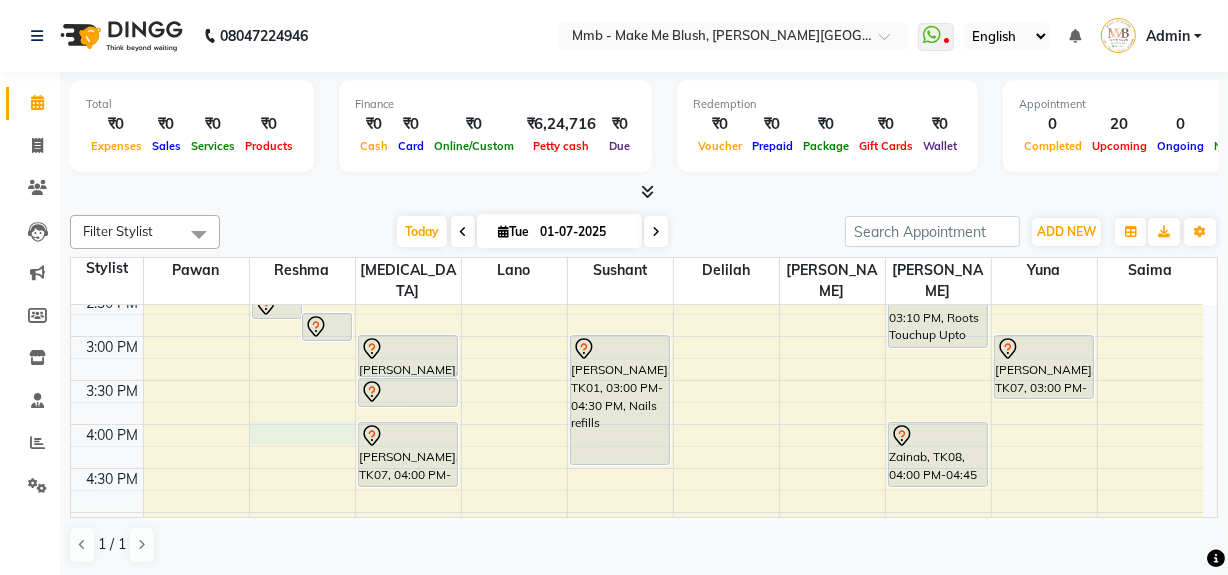click on "9:00 AM 9:30 AM 10:00 AM 10:30 AM 11:00 AM 11:30 AM 12:00 PM 12:30 PM 1:00 PM 1:30 PM 2:00 PM 2:30 PM 3:00 PM 3:30 PM 4:00 PM 4:30 PM 5:00 PM 5:30 PM 6:00 PM 6:30 PM 7:00 PM 7:30 PM 8:00 PM 8:30 PM             [PERSON_NAME][GEOGRAPHIC_DATA], 09:15 AM-10:25 AM, Roots Touchup Upto 1inch              Harjoout [PERSON_NAME], TK06, 02:30 PM-02:50 PM, Rica Underarms             Harjoout [PERSON_NAME], TK06, 02:45 PM-03:05 PM, Rica Side Lock             [PERSON_NAME], TK02, 11:30 AM-12:15 PM, Regular Pedicure              Harjoout [PERSON_NAME], TK06, 01:30 PM-02:00 PM, Rica  Full Legs             Harjoout [PERSON_NAME], TK06, 02:00 PM-02:30 PM, Rica Full Arms             [PERSON_NAME], TK02, 11:30 AM-12:15 PM, Regular Pedicure              [PERSON_NAME], TK07, 03:00 PM-03:30 PM, Rica Full Arms             [PERSON_NAME], TK07, 03:30 PM-03:50 PM, Rica Half Legs             [PERSON_NAME], TK07, 04:00 PM-04:45 PM, Regular Manicure              [PERSON_NAME], TK02, 11:30 AM-12:10 PM, Gel Nail plain              [PERSON_NAME], TK02, 12:15 PM-12:55 PM, Gel Nail plain" at bounding box center (637, 336) 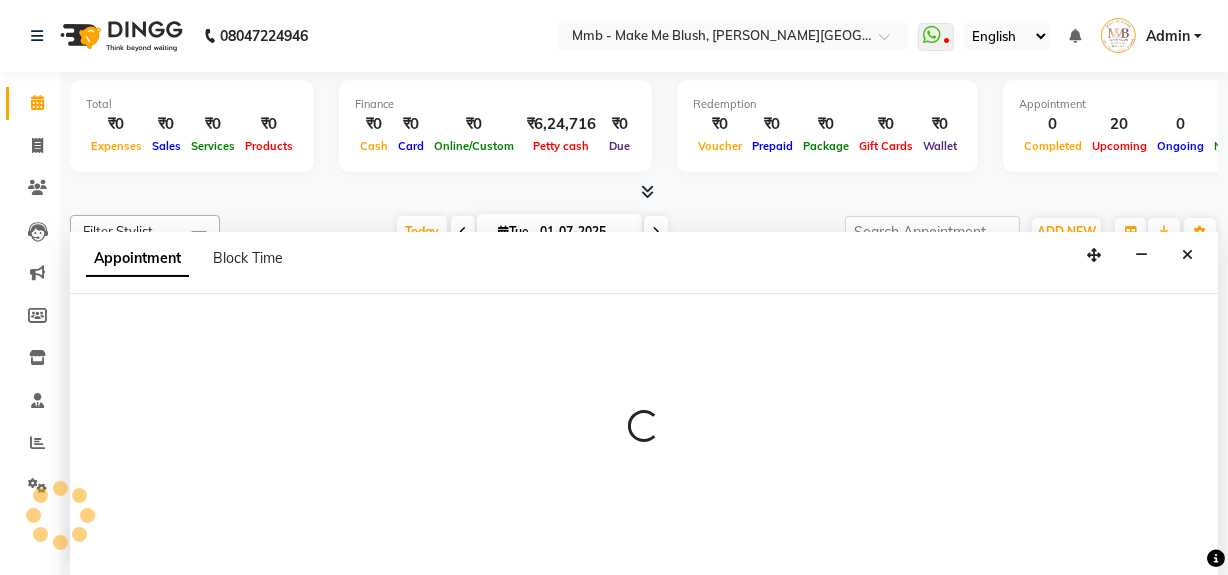 select on "18873" 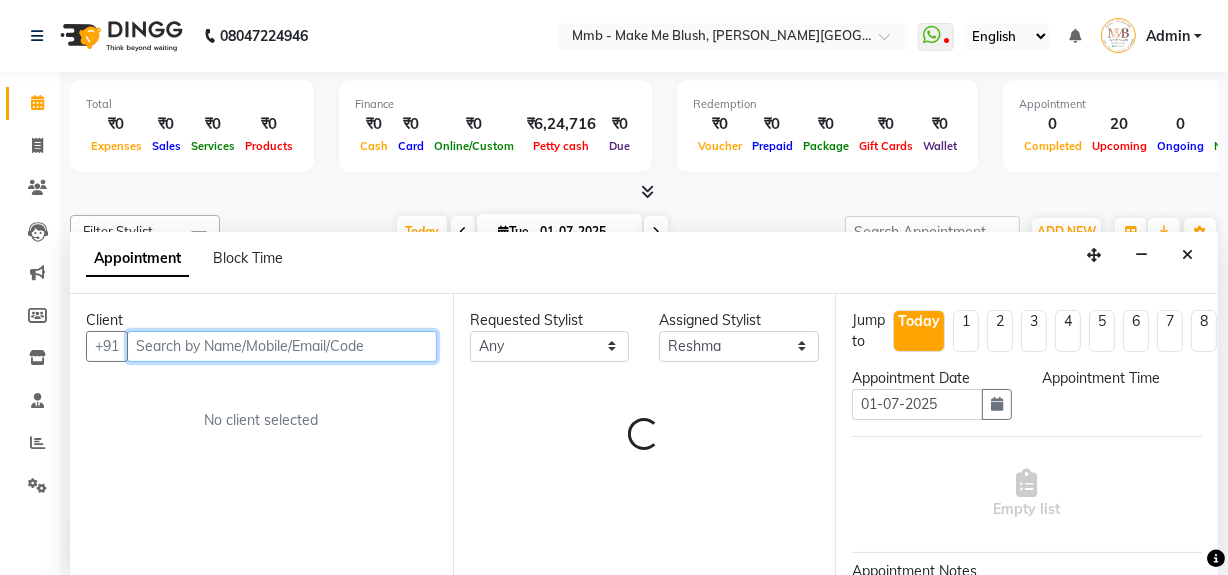 select on "960" 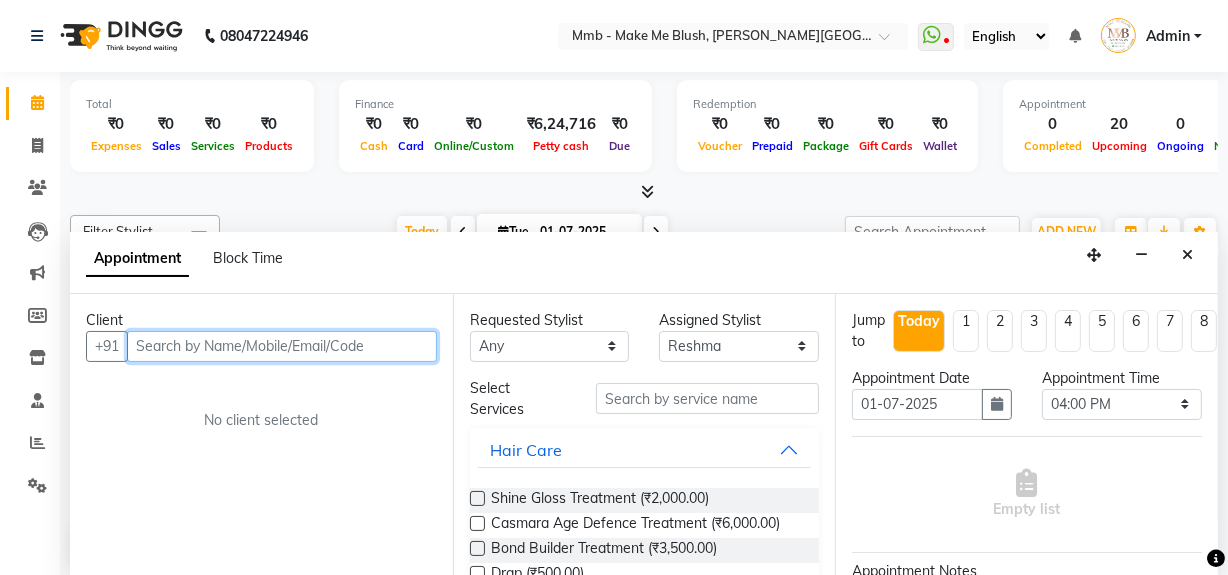 click at bounding box center (282, 346) 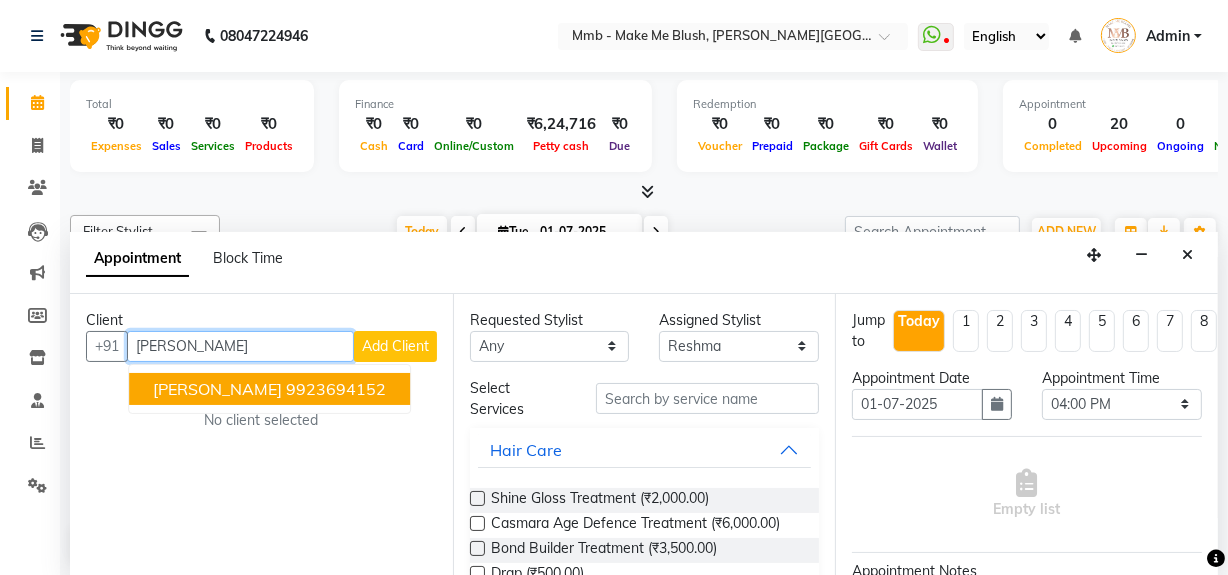 click on "[PERSON_NAME]  9923694152" at bounding box center (269, 389) 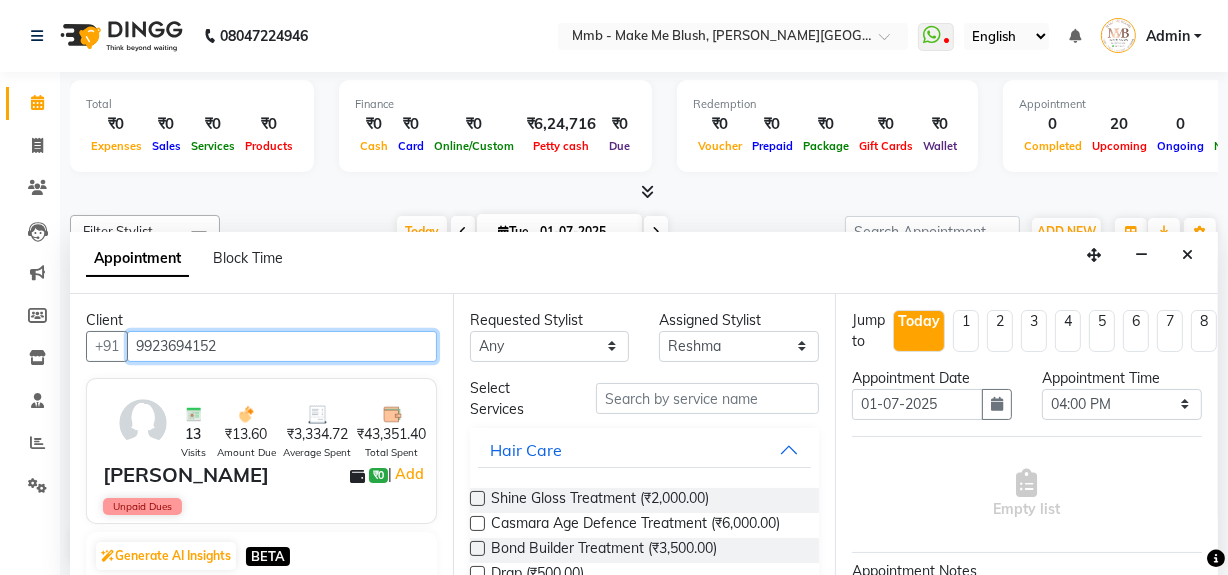 type on "9923694152" 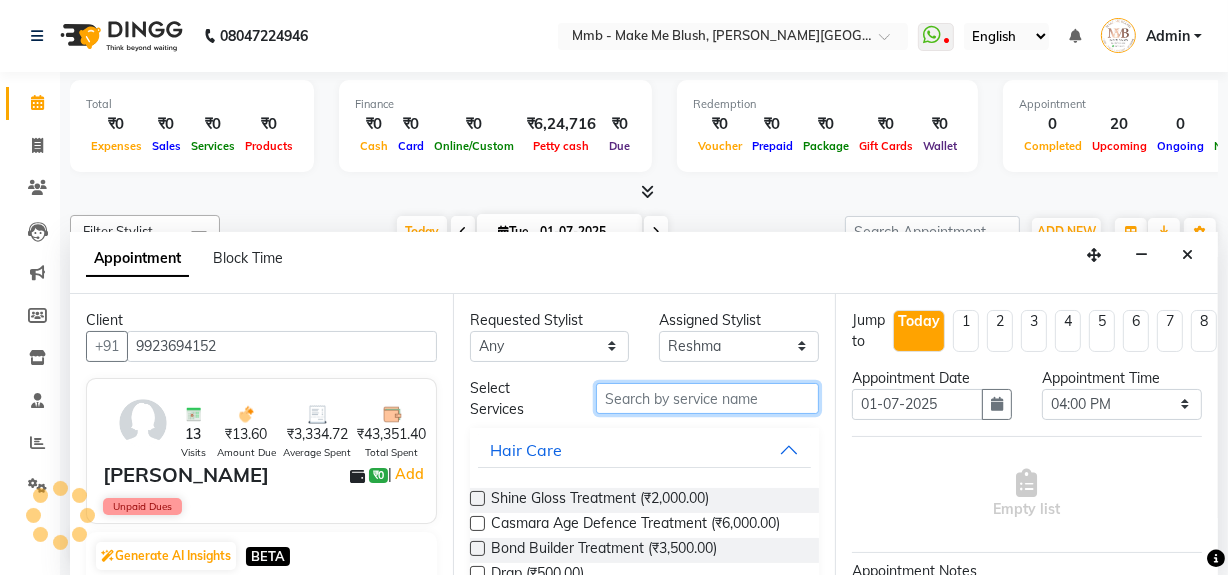 click at bounding box center (707, 398) 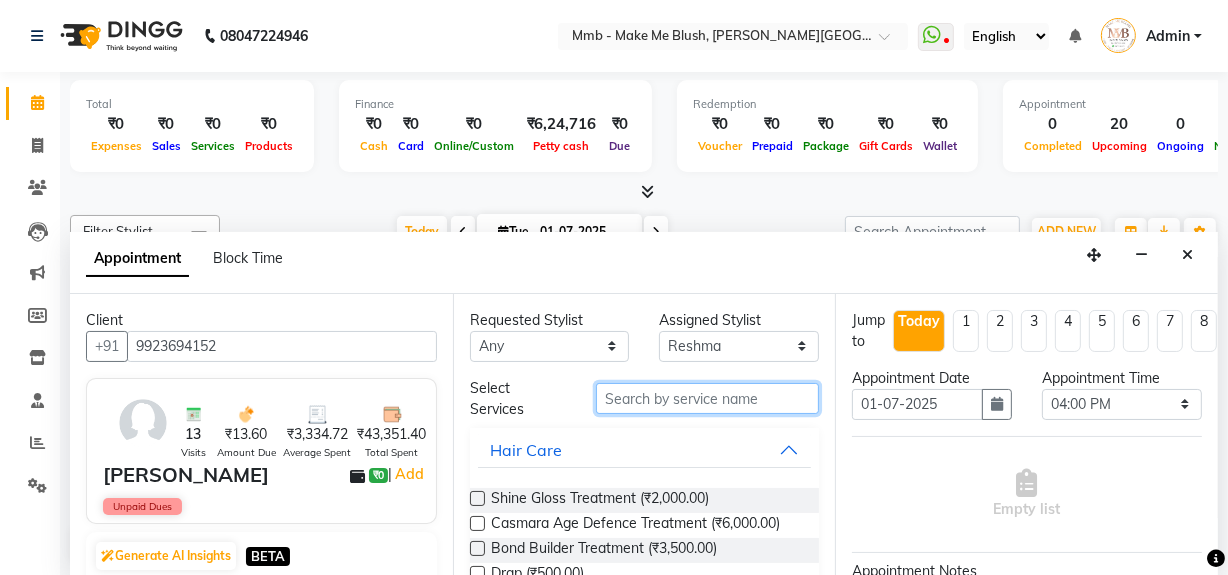 click at bounding box center (707, 398) 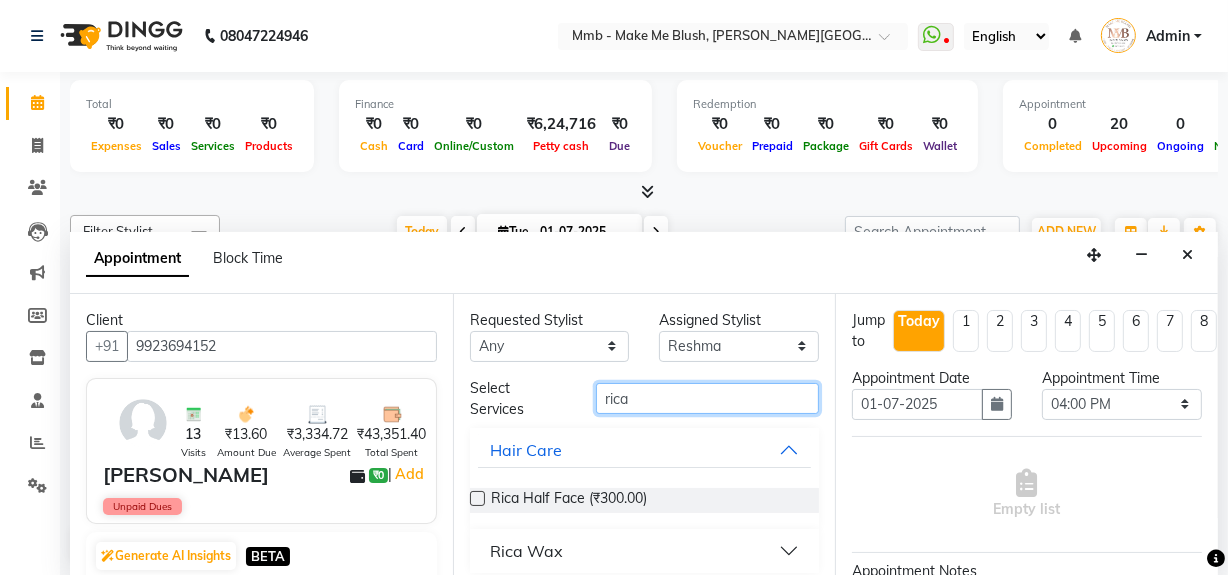 scroll, scrollTop: 10, scrollLeft: 0, axis: vertical 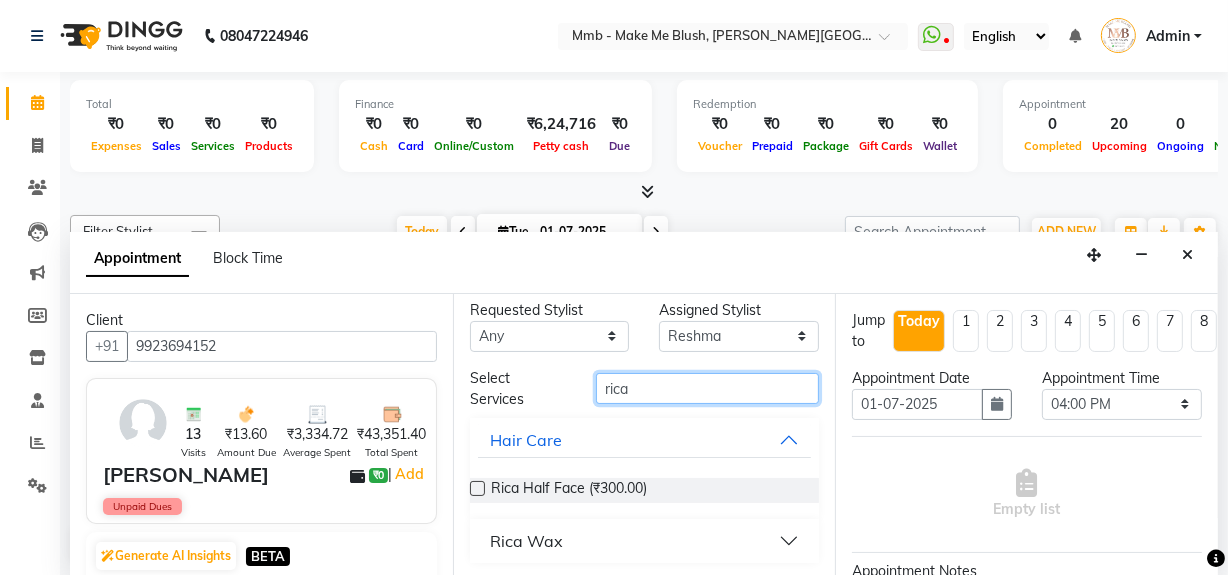 type on "rica" 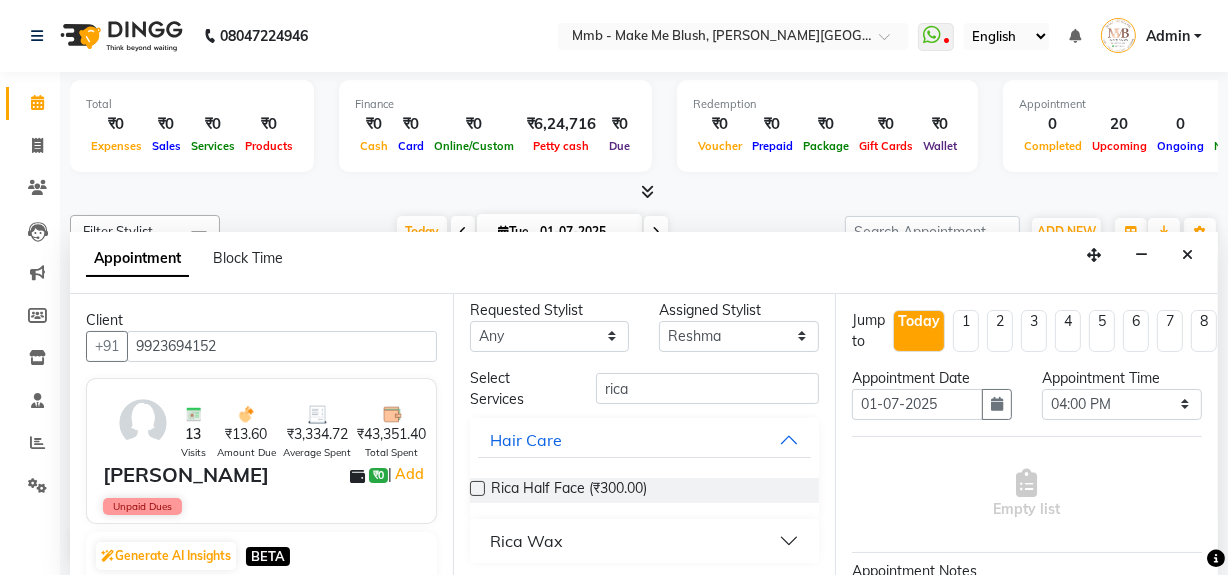 click on "Rica Wax" at bounding box center (645, 541) 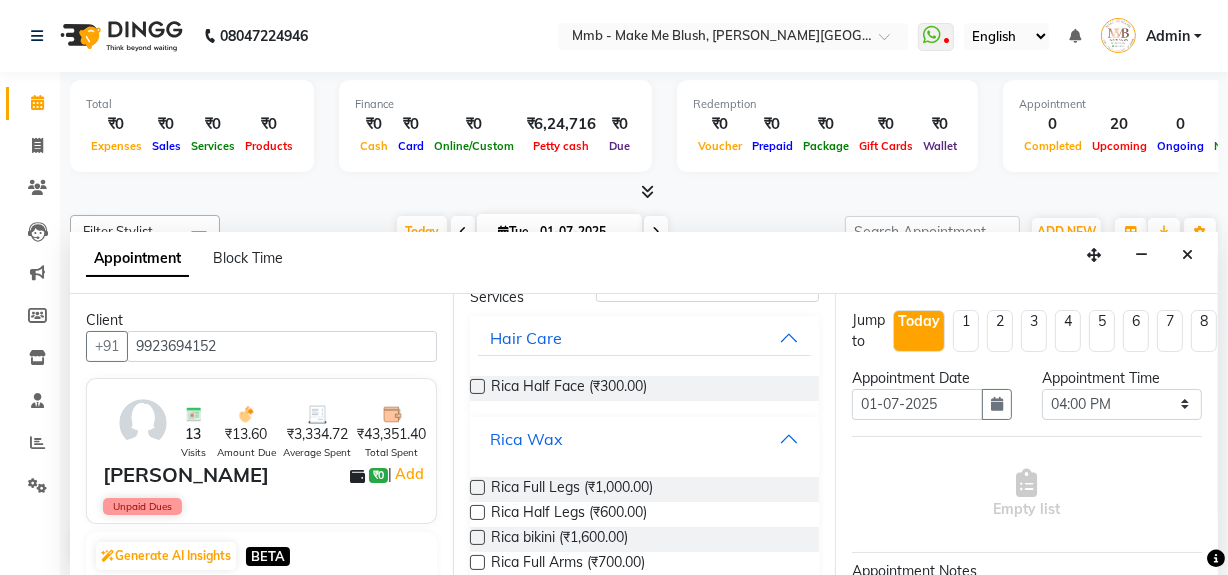 scroll, scrollTop: 156, scrollLeft: 0, axis: vertical 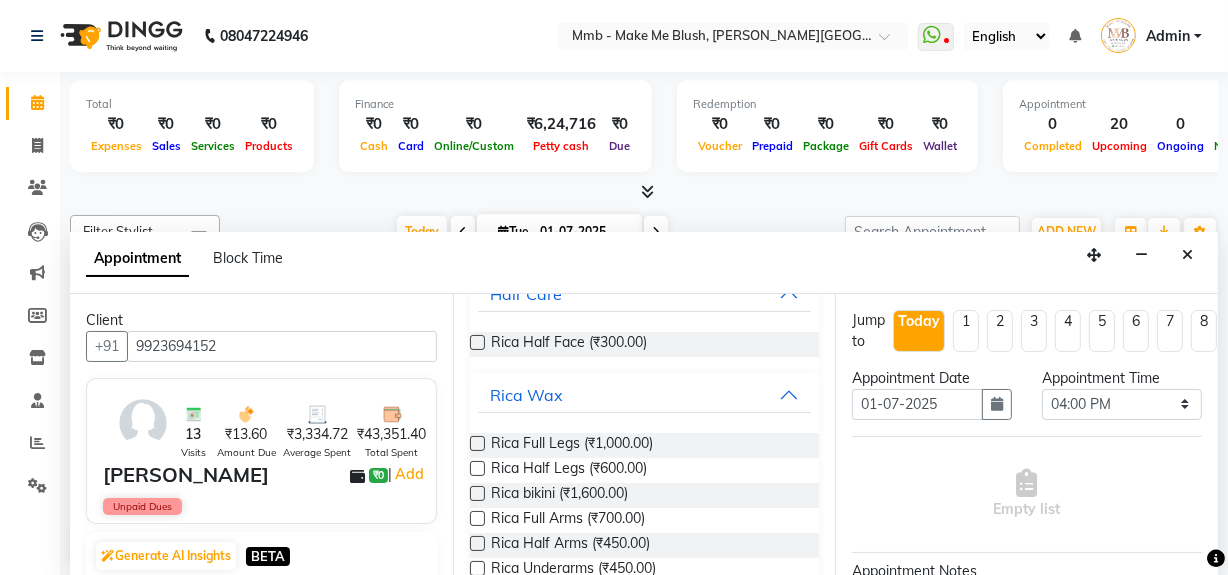 click on "Rica  Full Legs (₹1,000.00)" at bounding box center (645, 445) 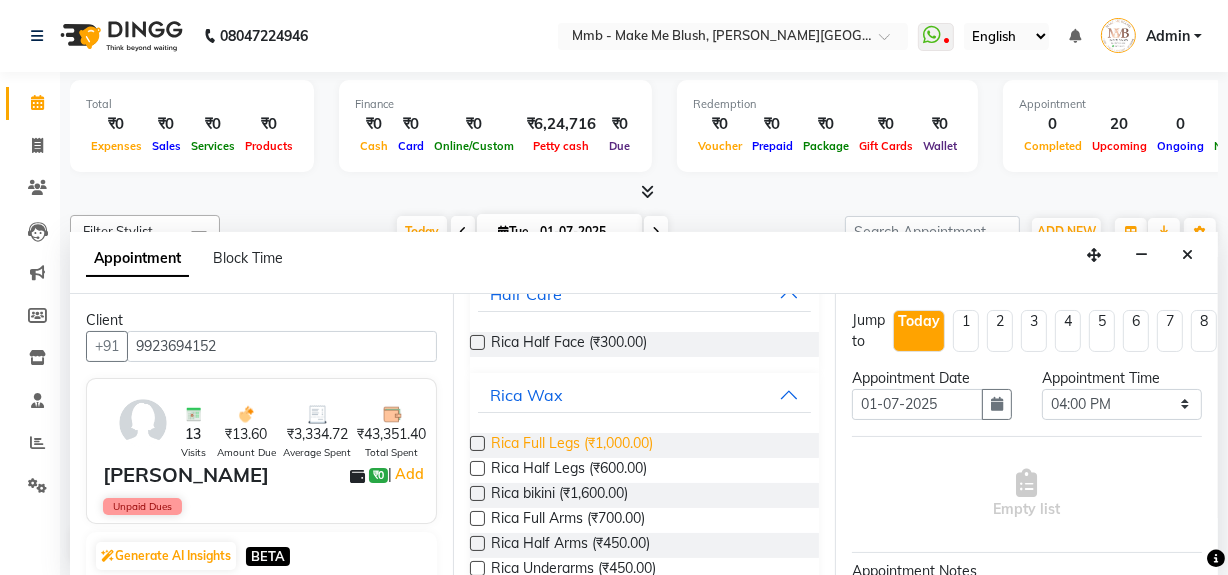 click on "Rica  Full Legs (₹1,000.00)" at bounding box center (572, 445) 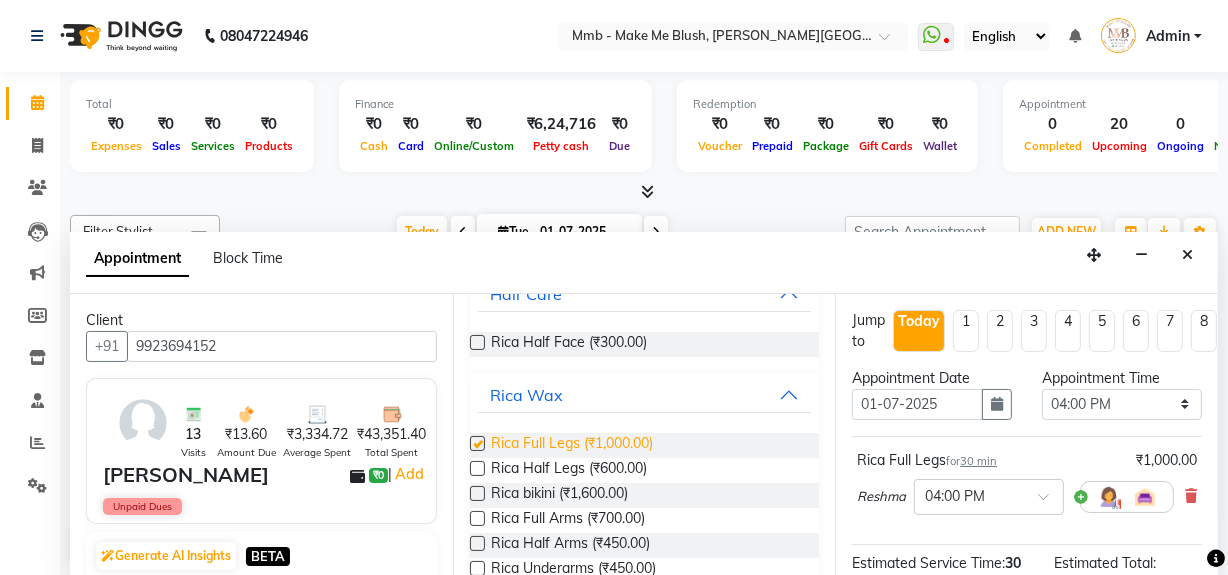 checkbox on "false" 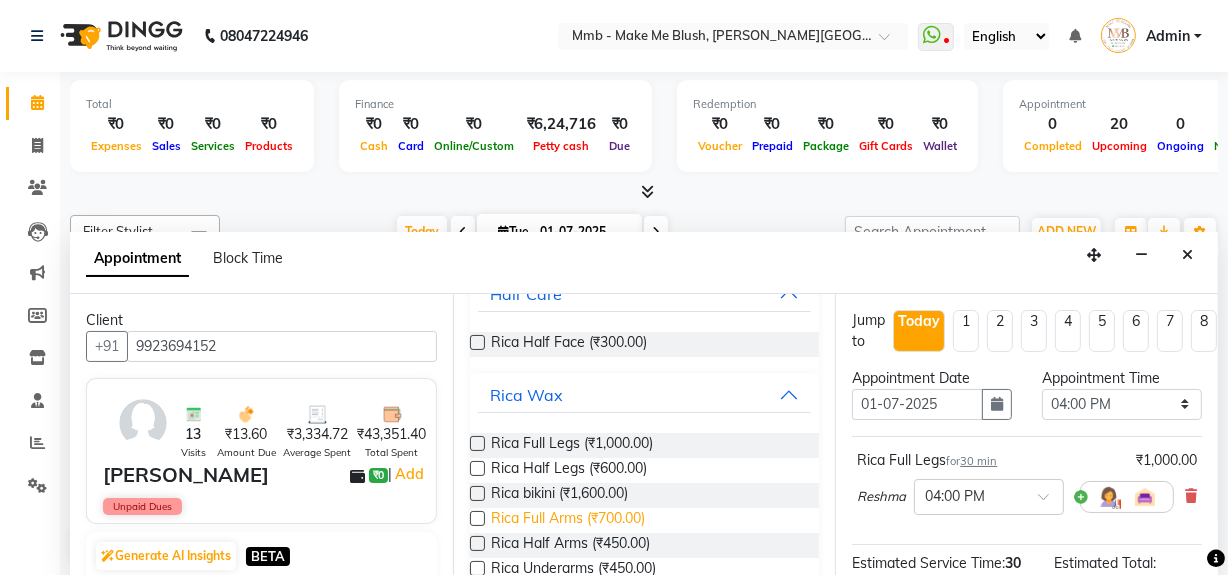 click on "Rica Full Arms (₹700.00)" at bounding box center (568, 520) 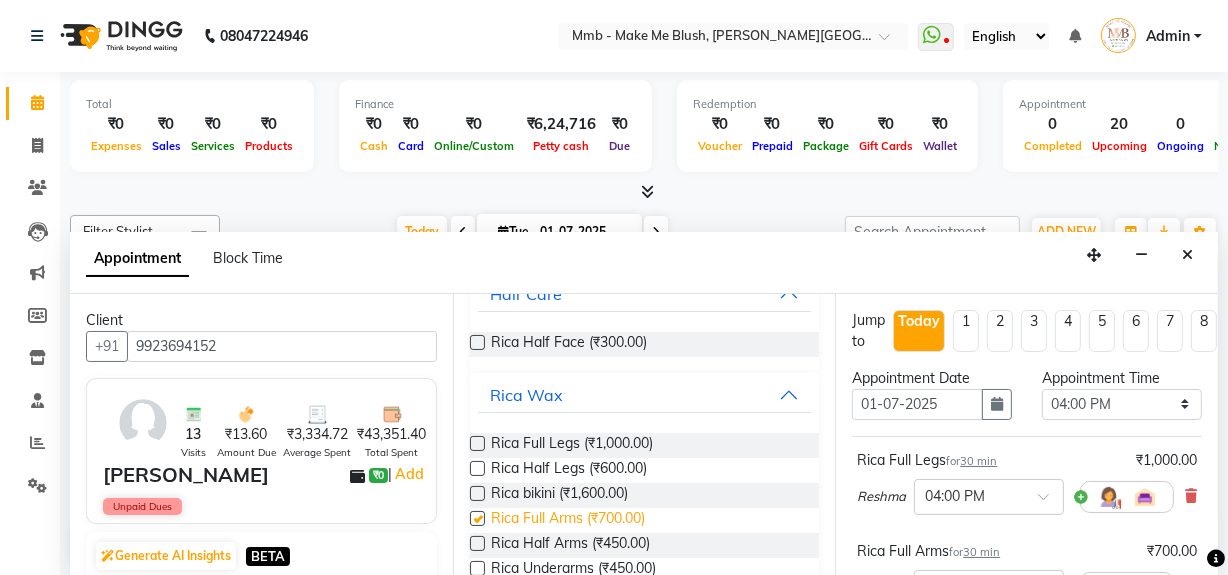 checkbox on "false" 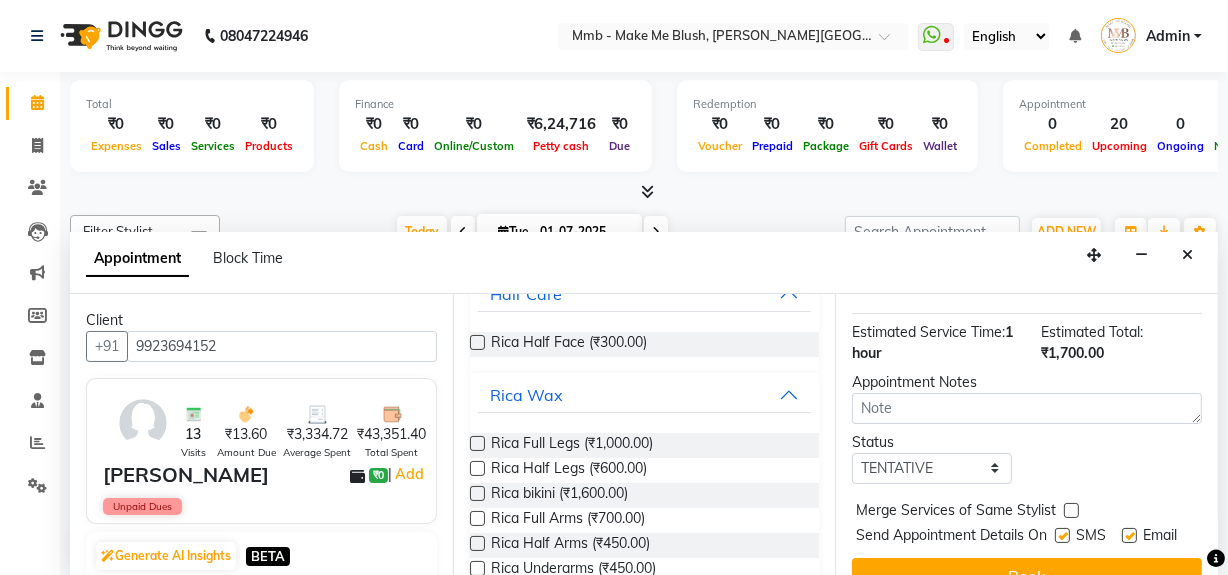 scroll, scrollTop: 384, scrollLeft: 0, axis: vertical 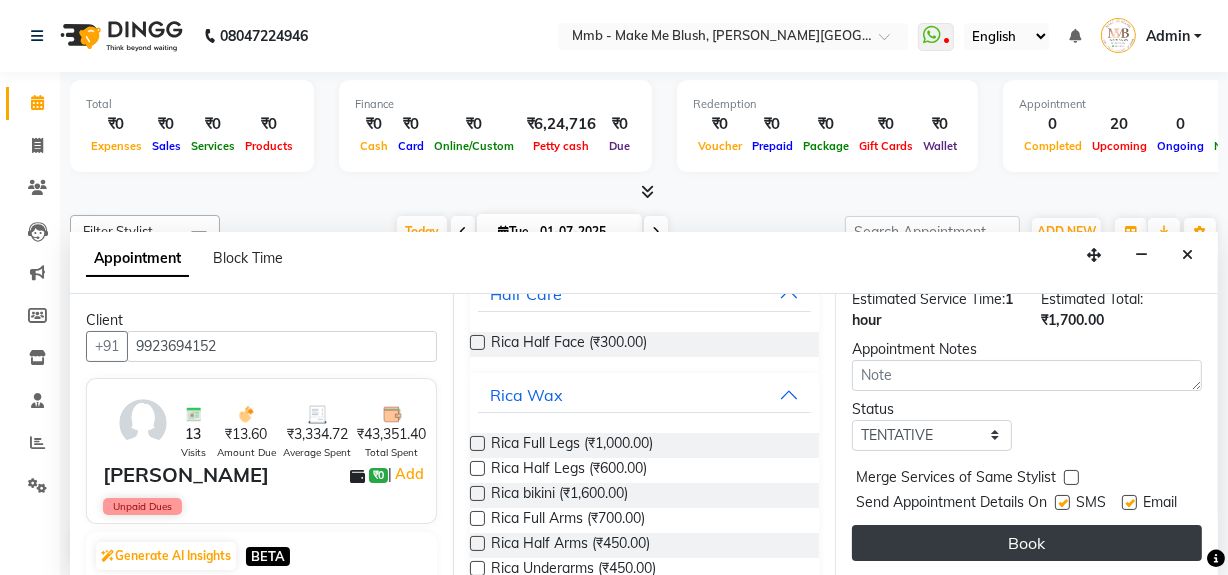 click on "Book" at bounding box center [1027, 543] 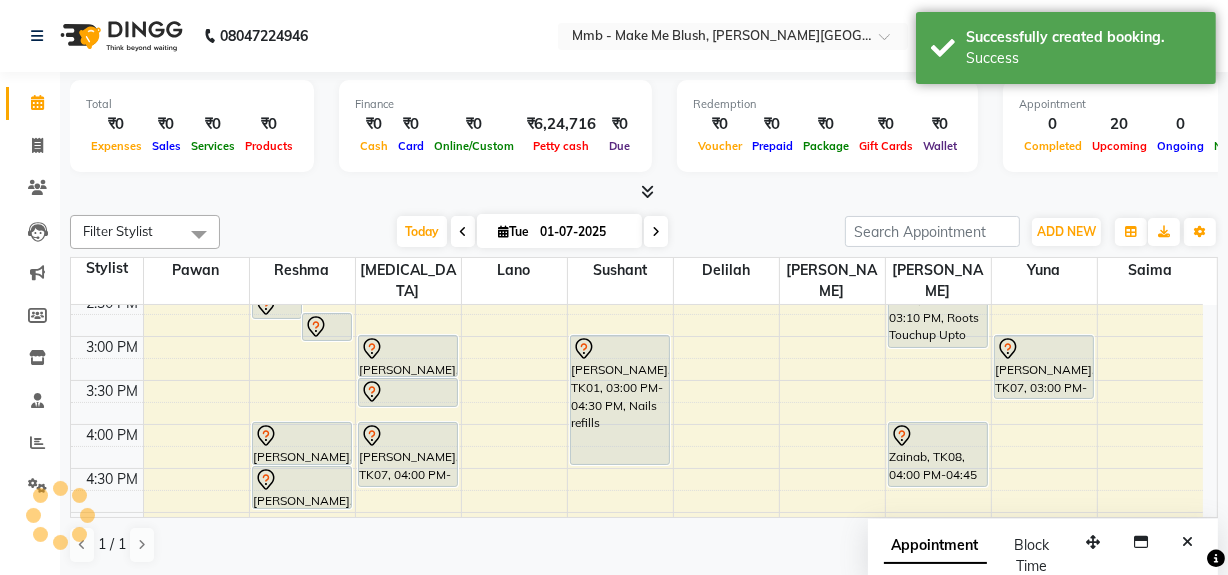 scroll, scrollTop: 0, scrollLeft: 0, axis: both 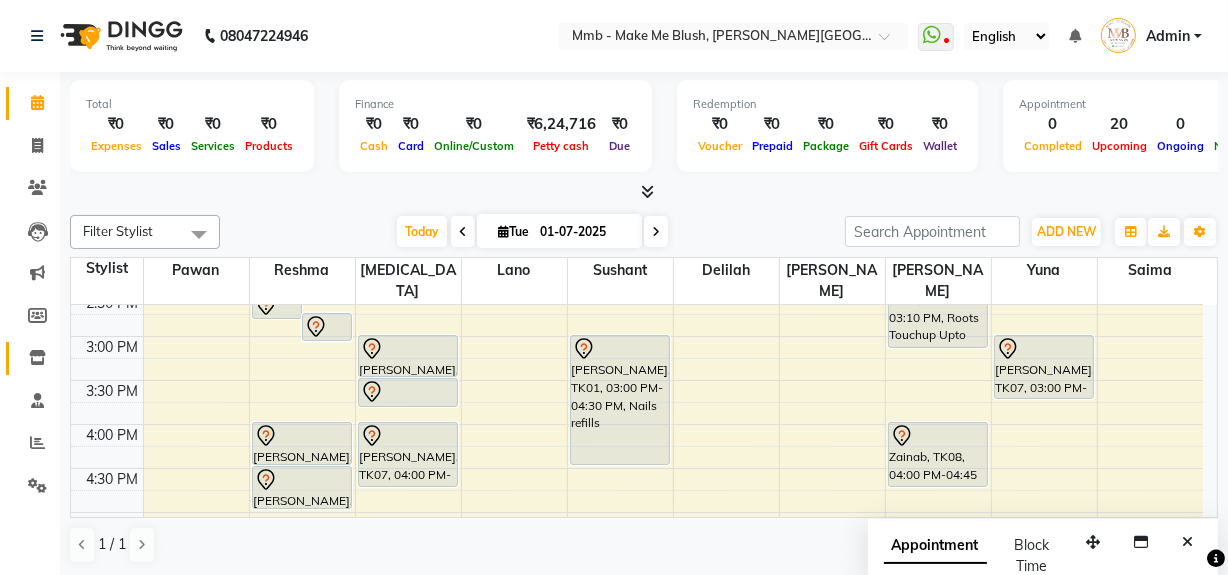 click 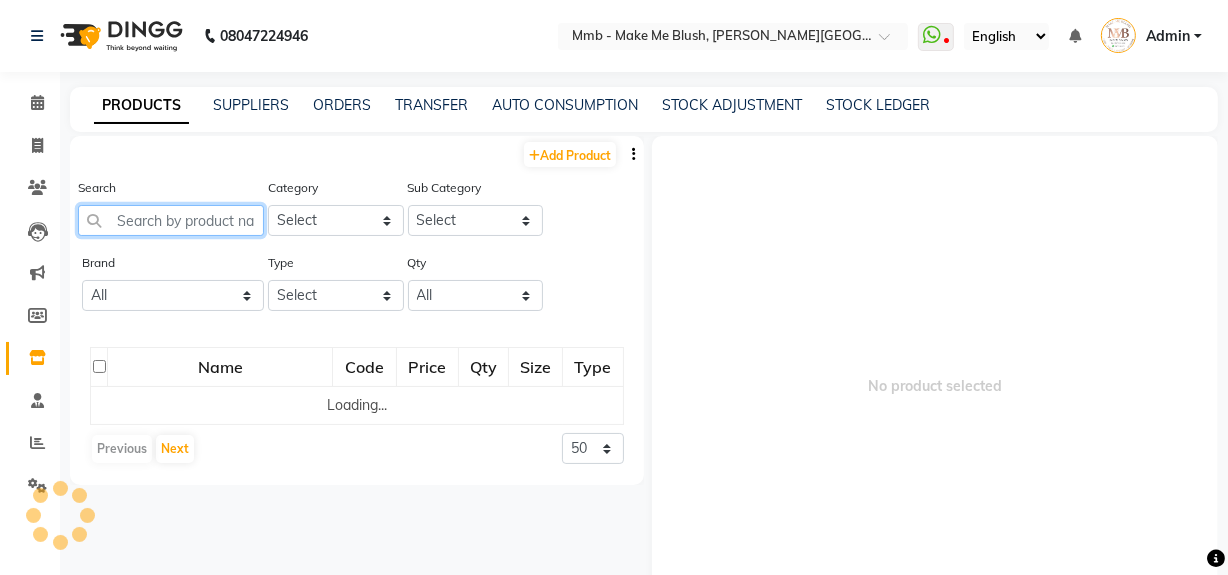 click 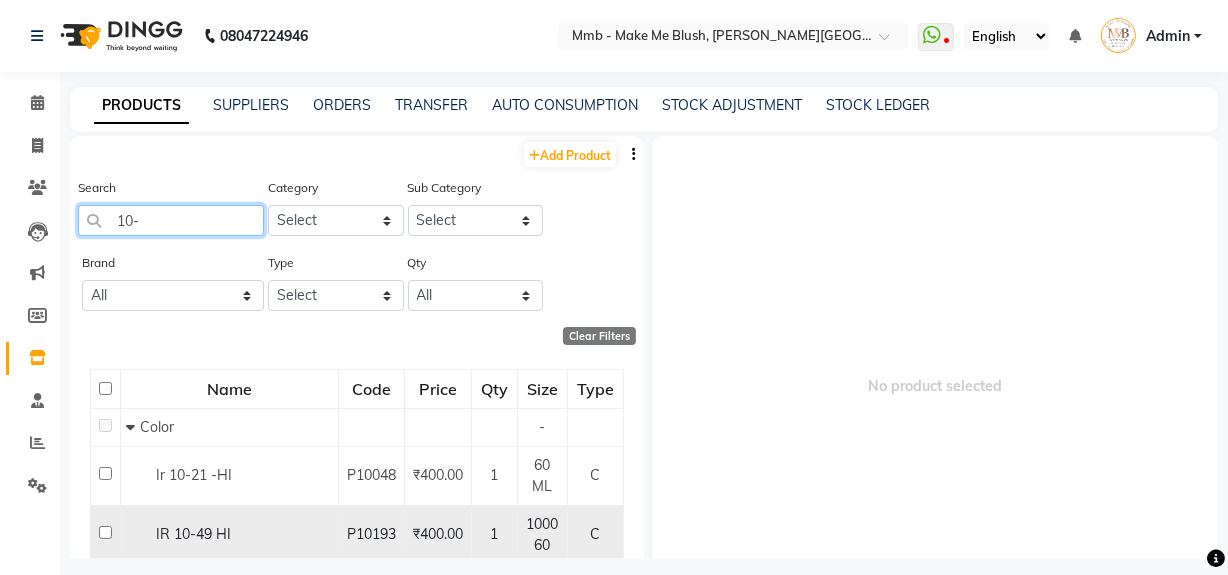 type on "10-" 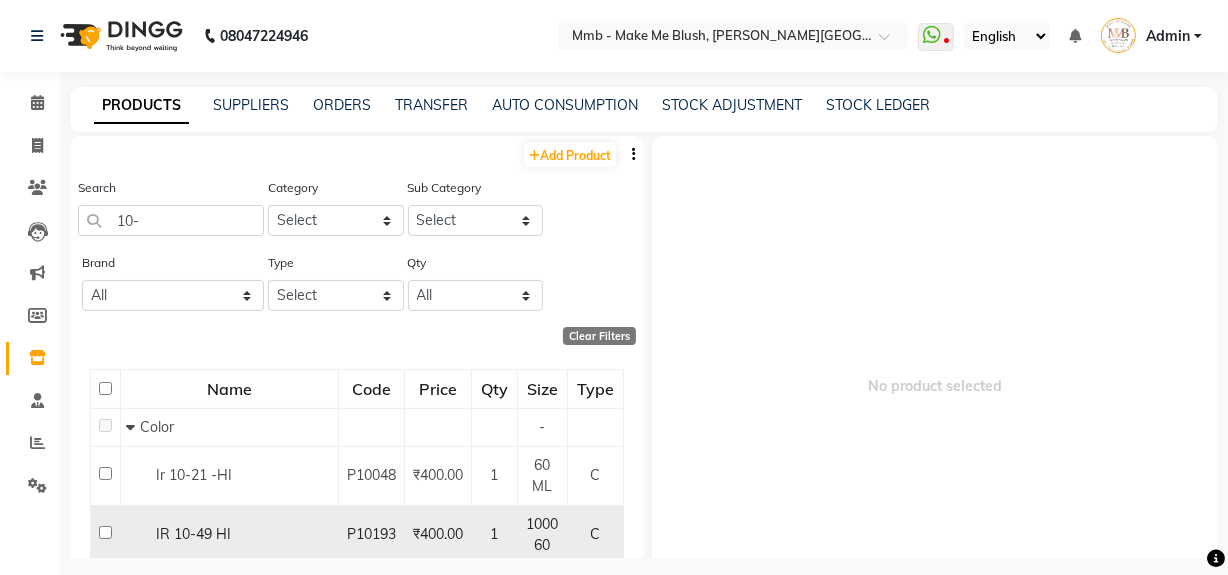click 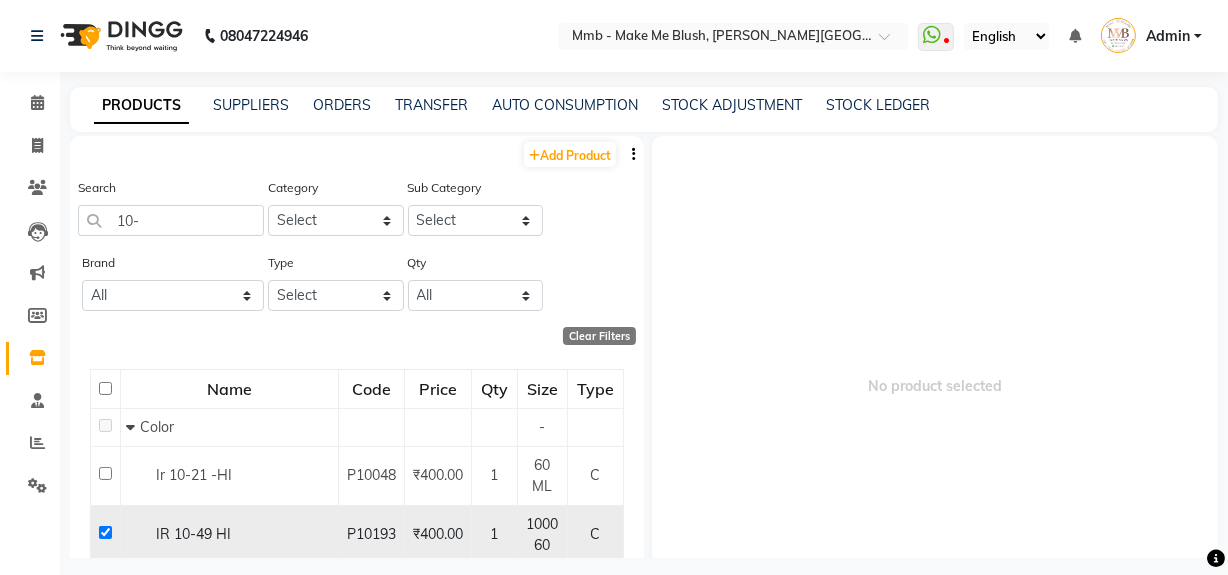 checkbox on "true" 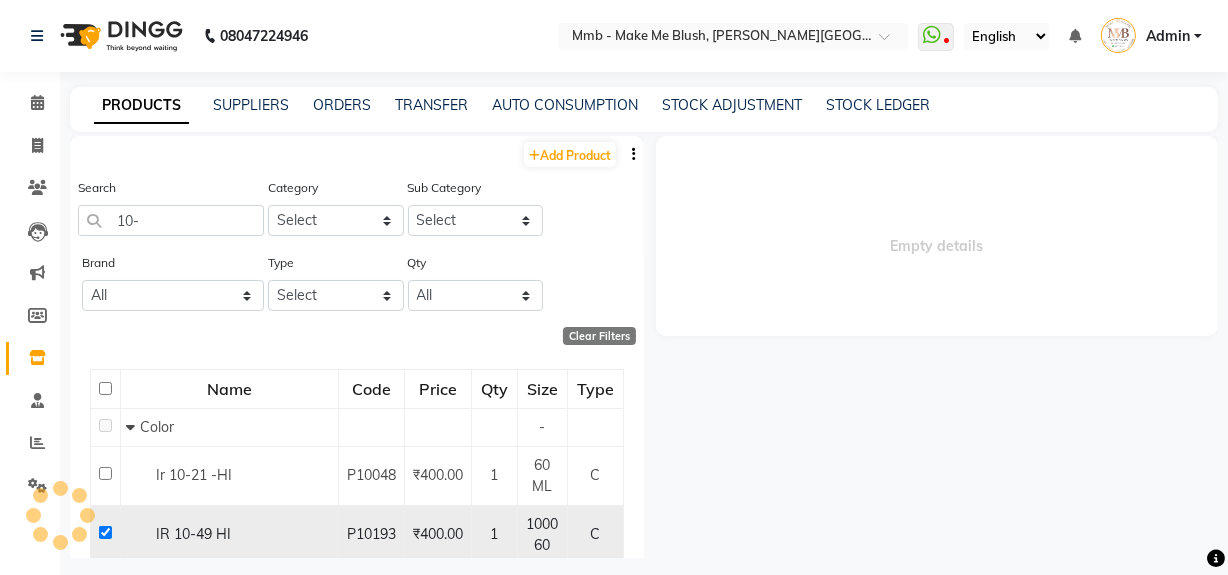 select 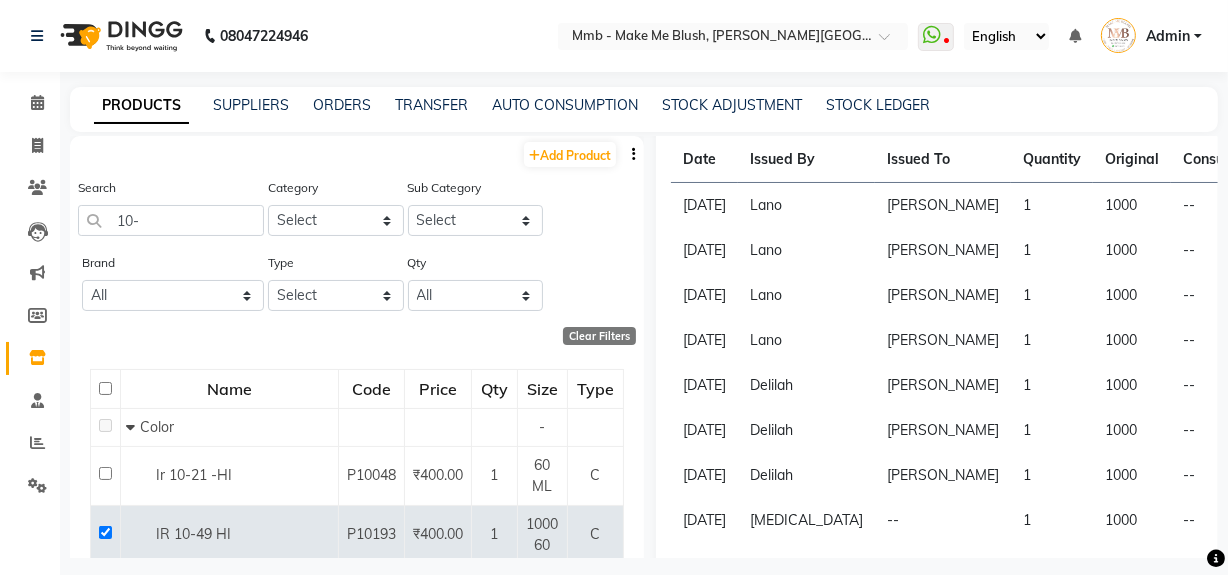 scroll, scrollTop: 369, scrollLeft: 0, axis: vertical 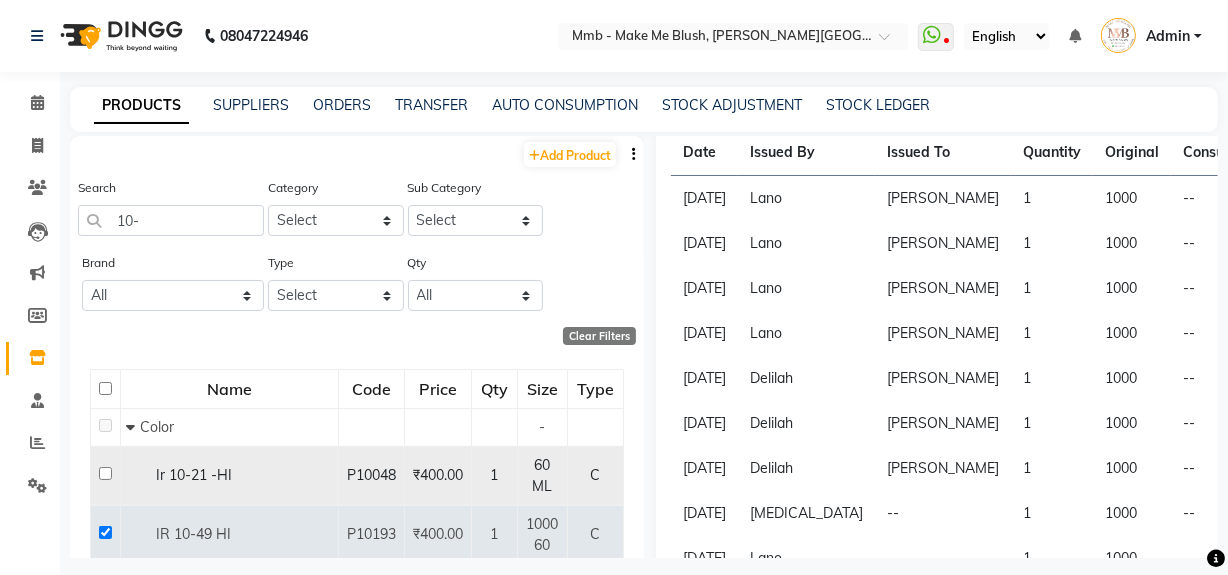 click 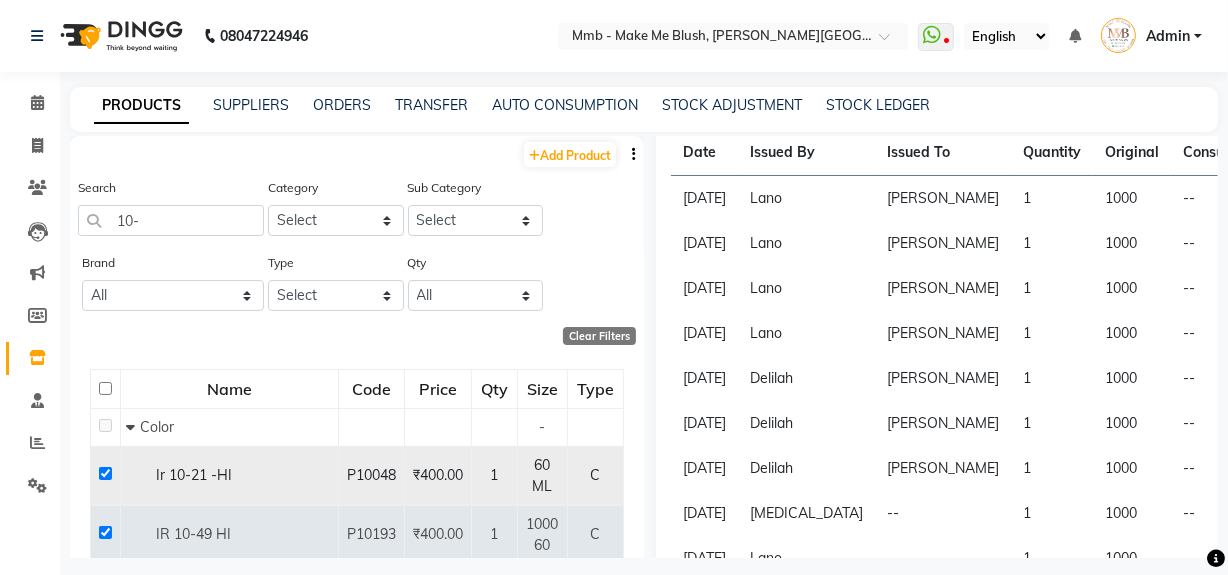 checkbox on "true" 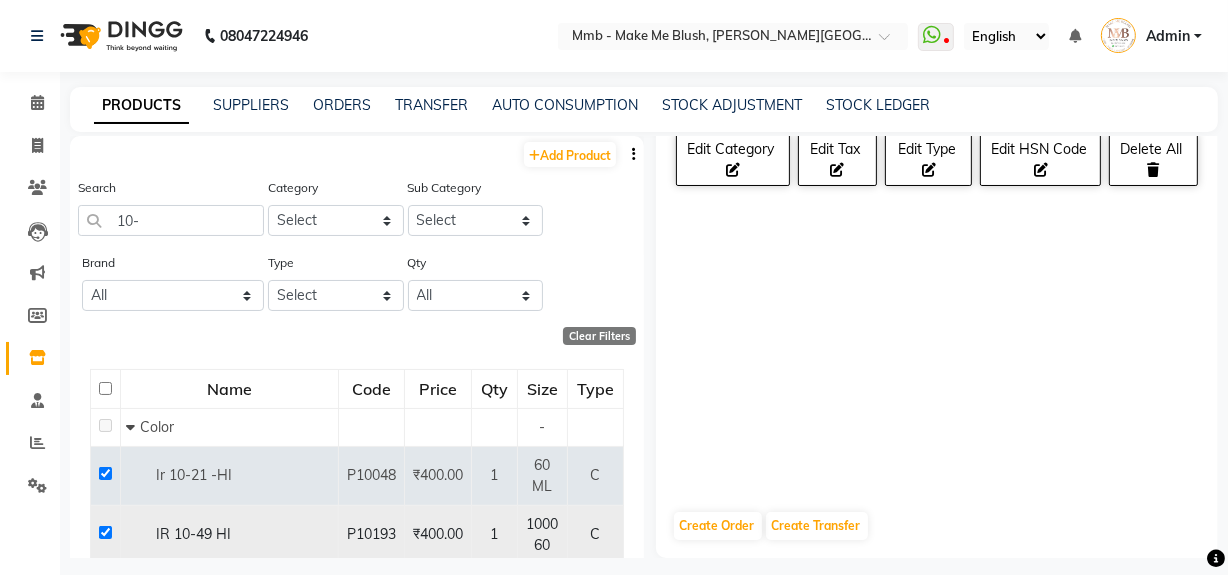 click 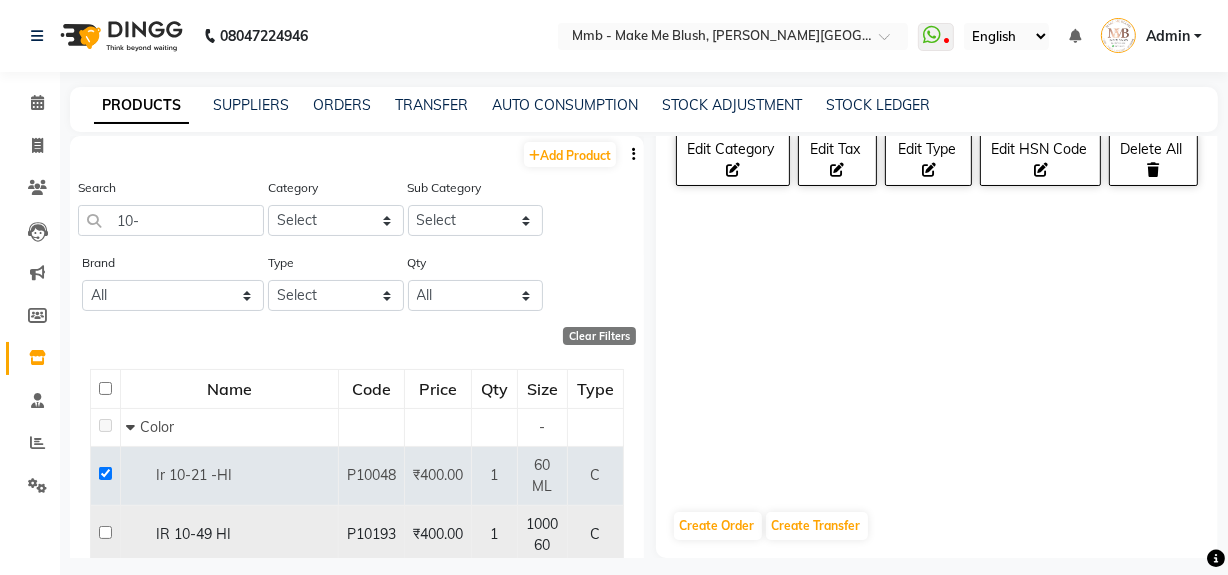 checkbox on "false" 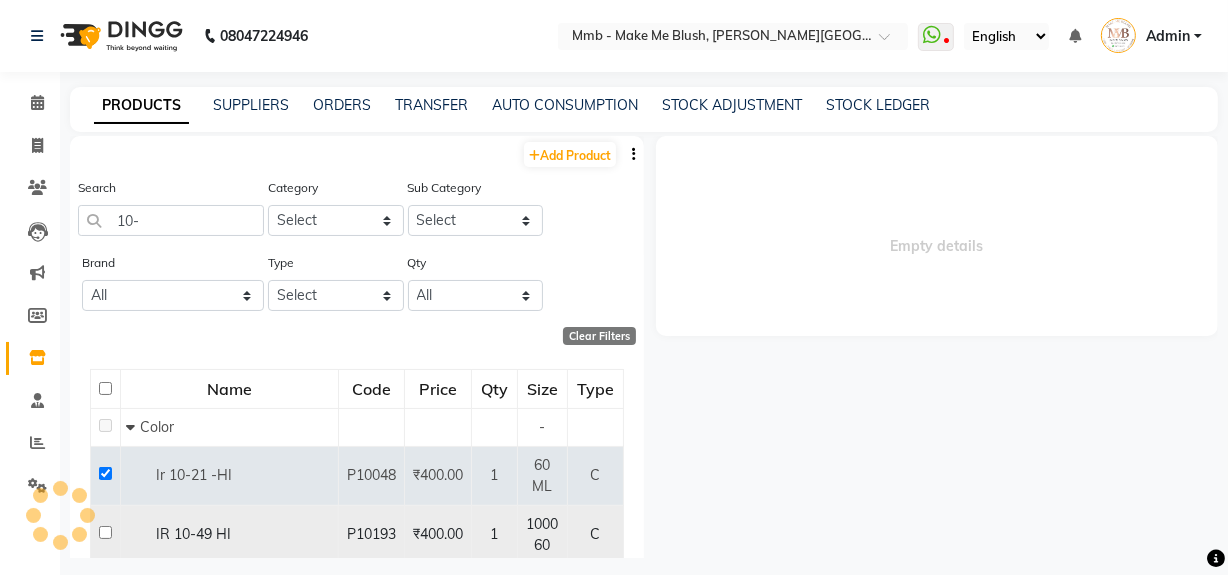 scroll, scrollTop: 0, scrollLeft: 0, axis: both 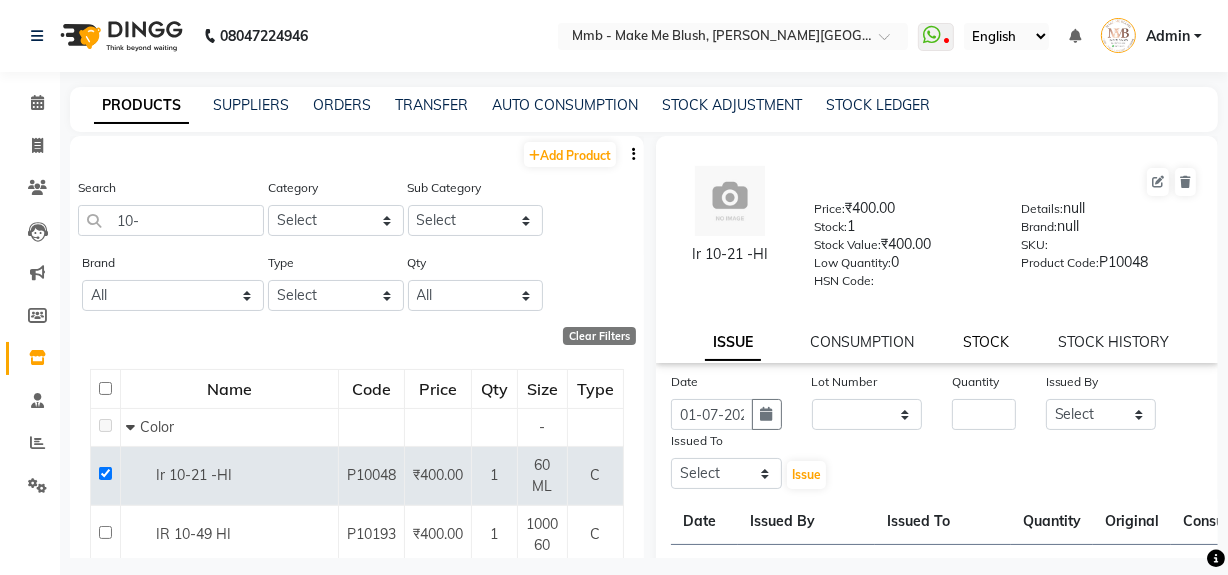 click on "STOCK" 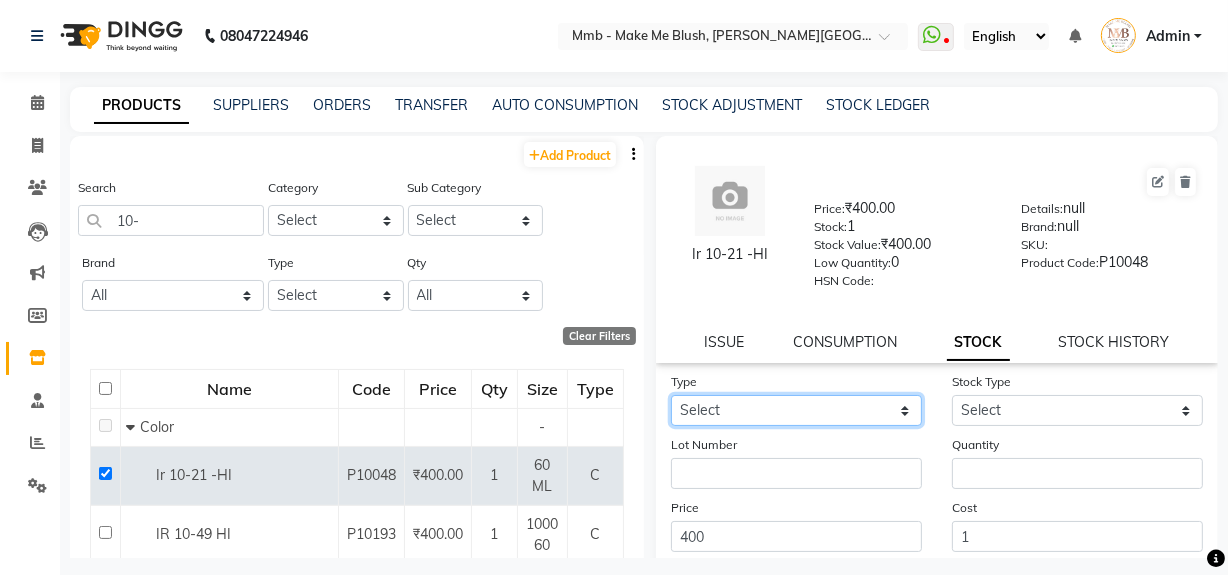 click on "Select In Out" 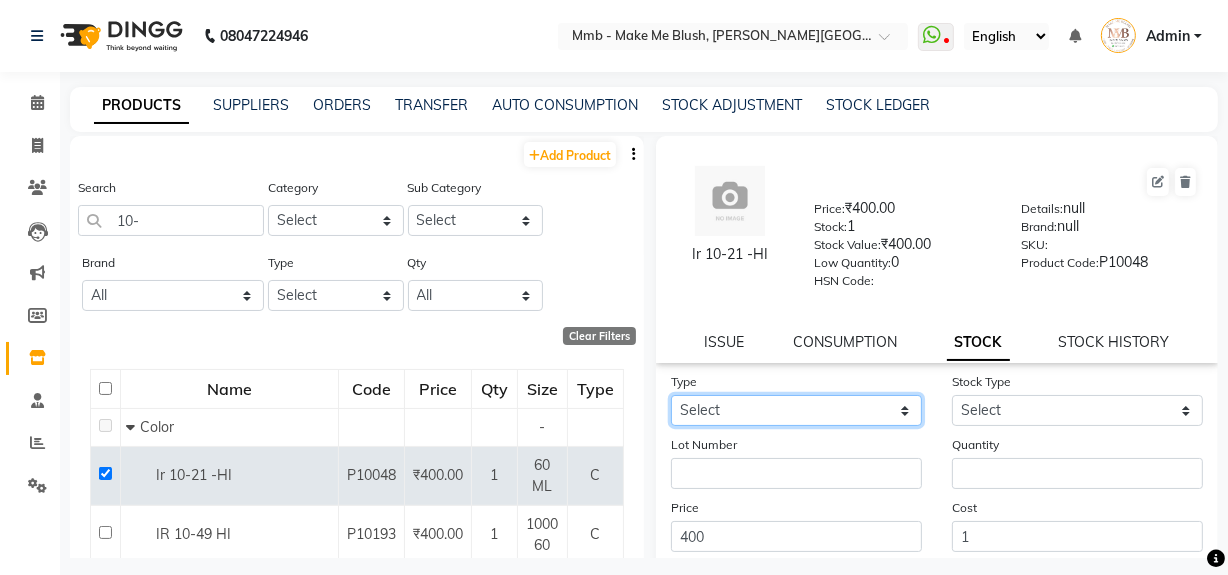 select on "in" 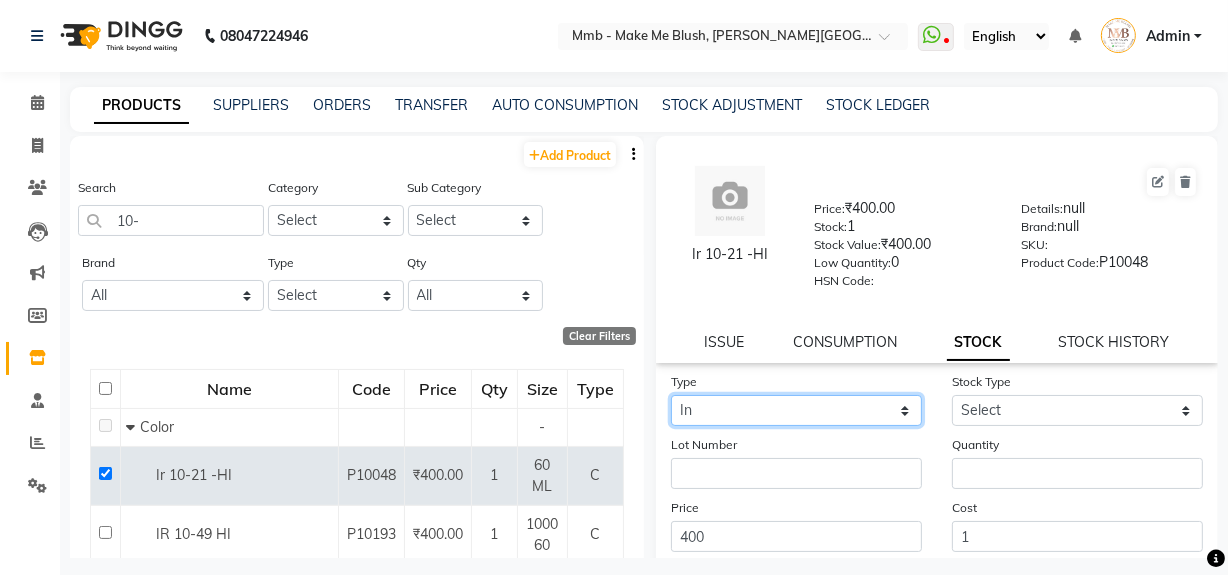 click on "Select In Out" 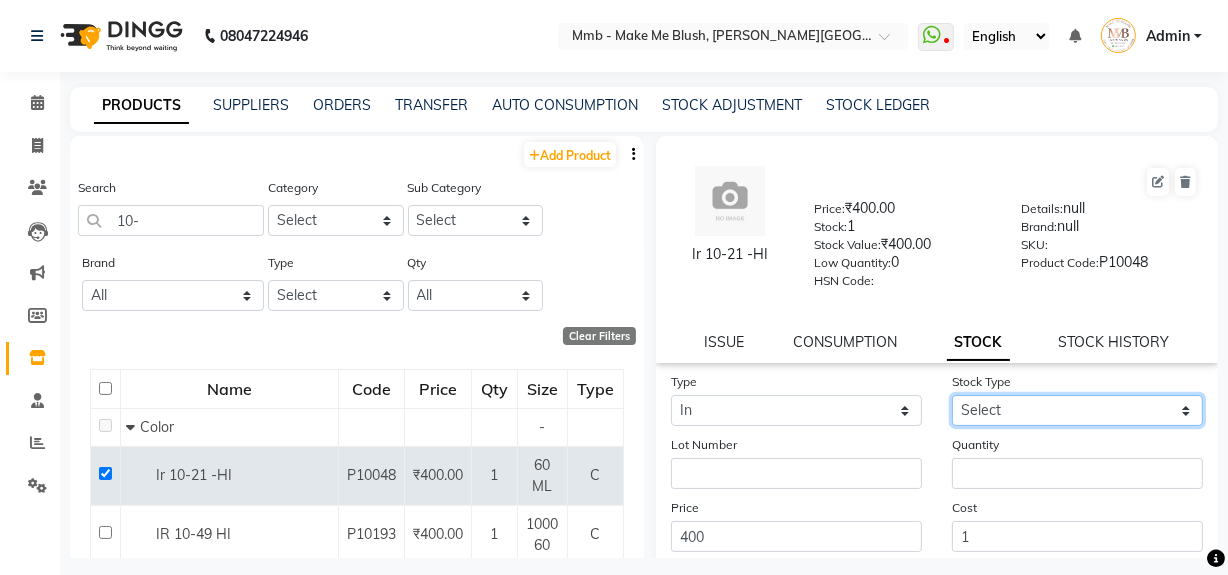 click on "Select New Stock Adjustment Return Other" 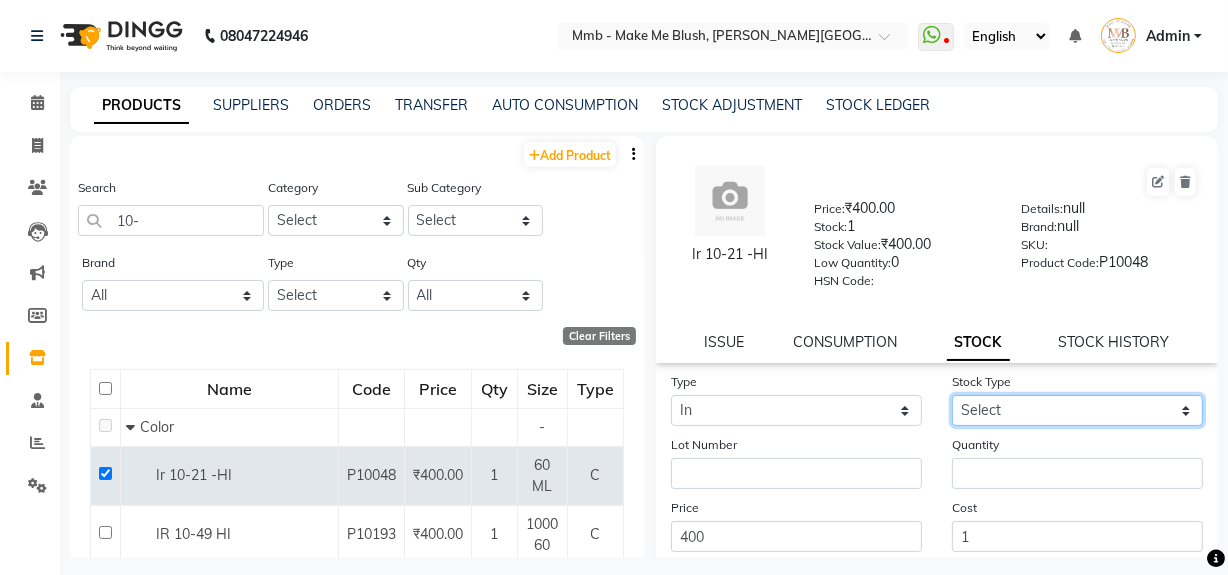 select on "new stock" 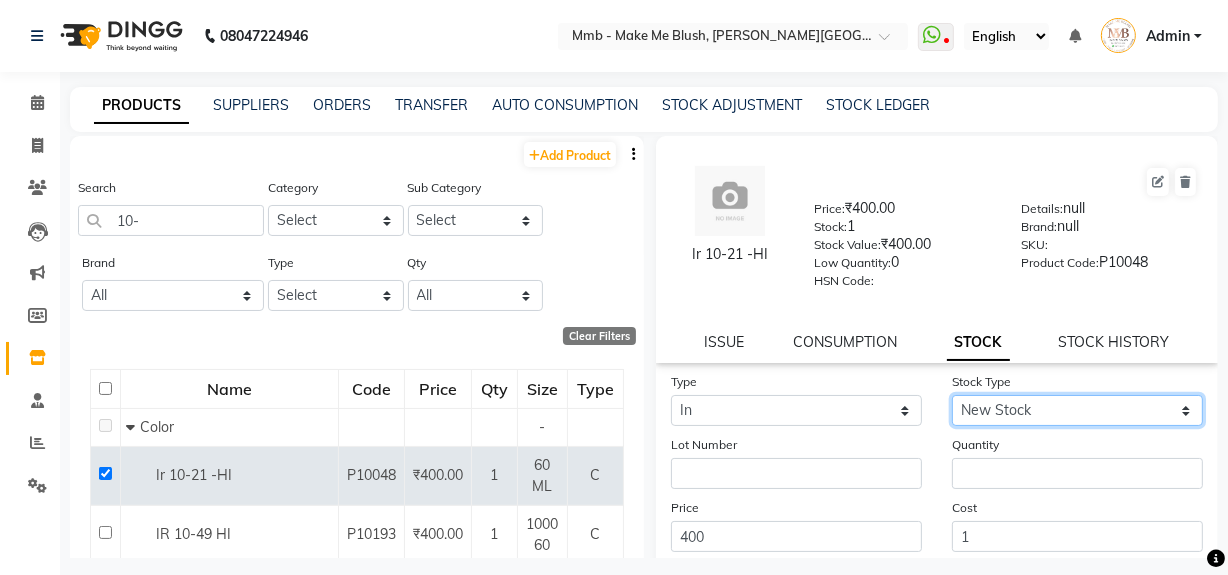click on "Select New Stock Adjustment Return Other" 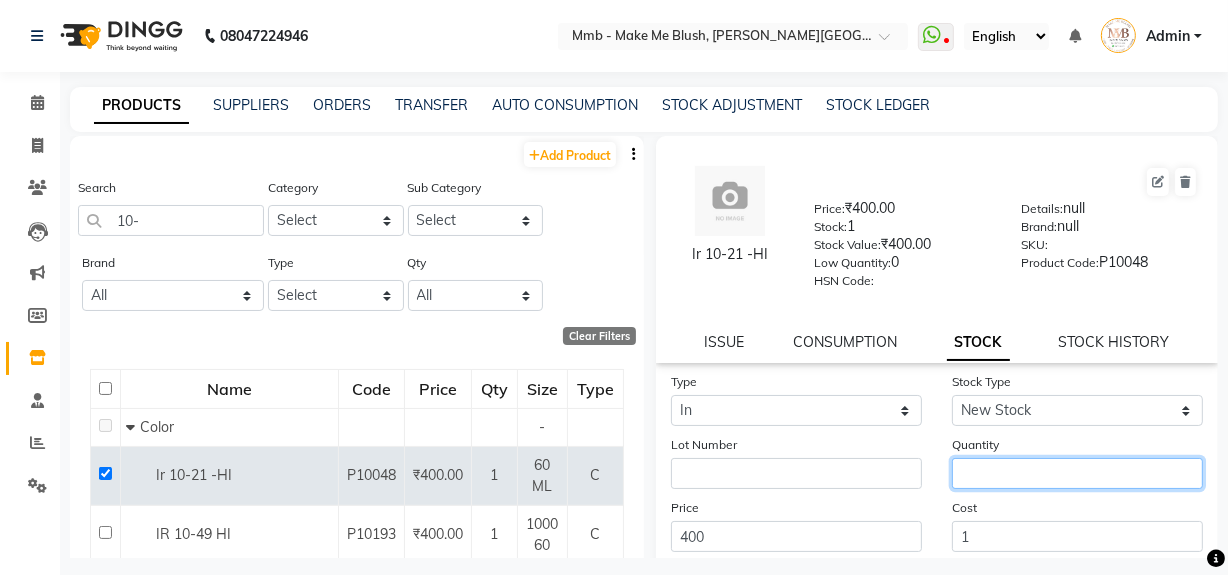 click 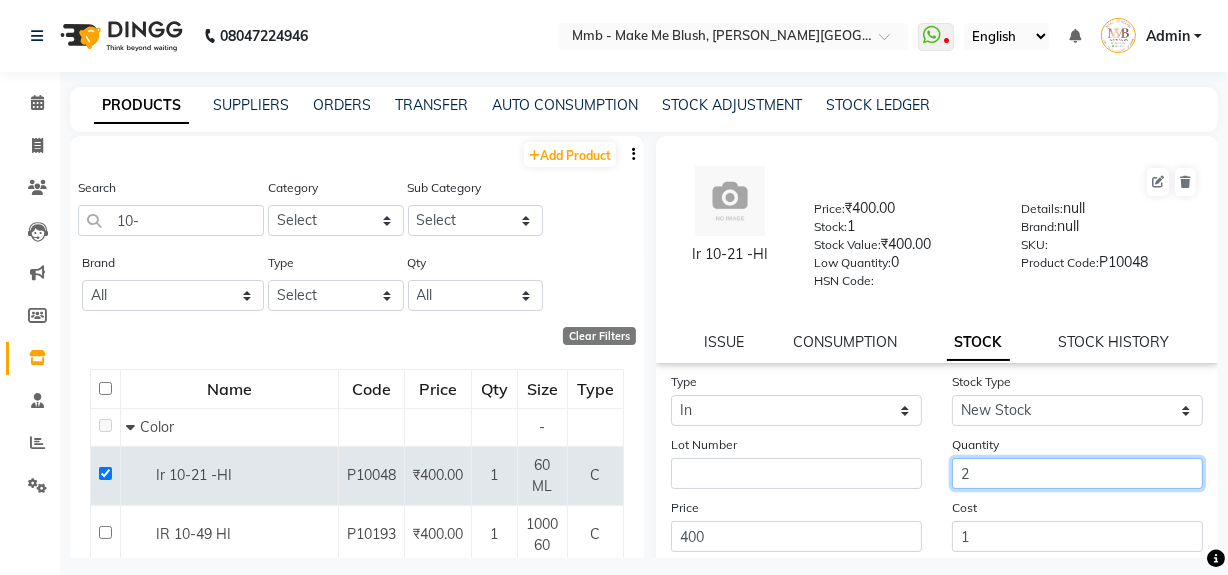 type on "2" 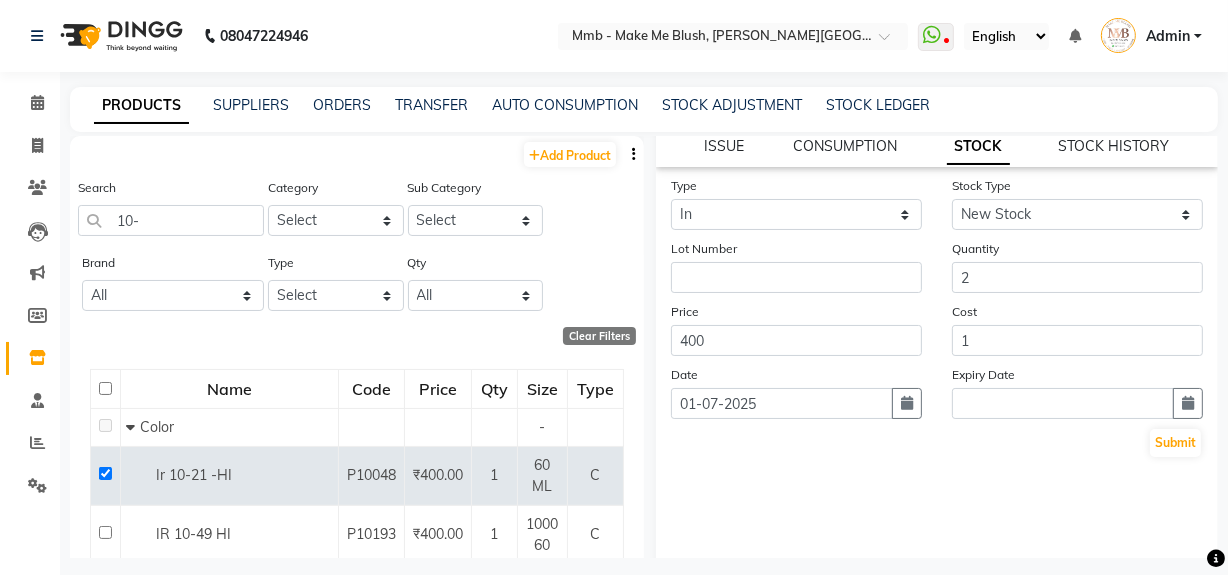 click on "Ir 10-21 -HI  Price:   ₹400.00  Stock:   1  Stock Value:   ₹400.00  Low Quantity:  0  HSN Code:    Details:   null  Brand:   null  SKU:     Product Code:   P10048  ISSUE CONSUMPTION STOCK STOCK HISTORY Type Select In Out Stock Type Select New Stock Adjustment Return Other Lot Number Quantity 2 Price 400 Cost 1 Date [DATE] Expiry Date  Submit" 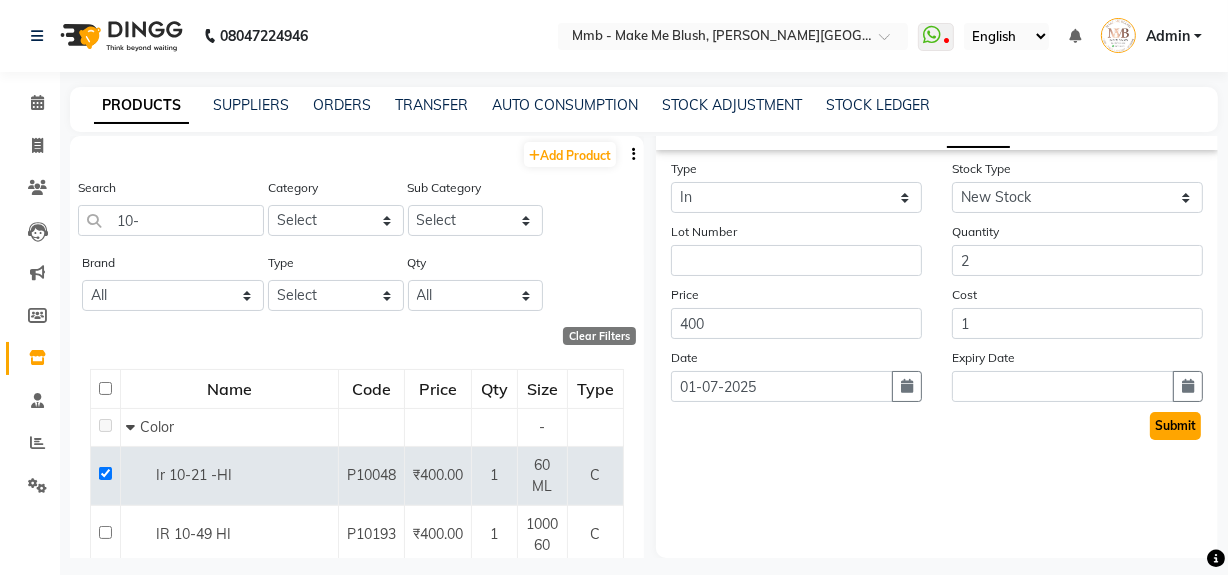 click on "Submit" 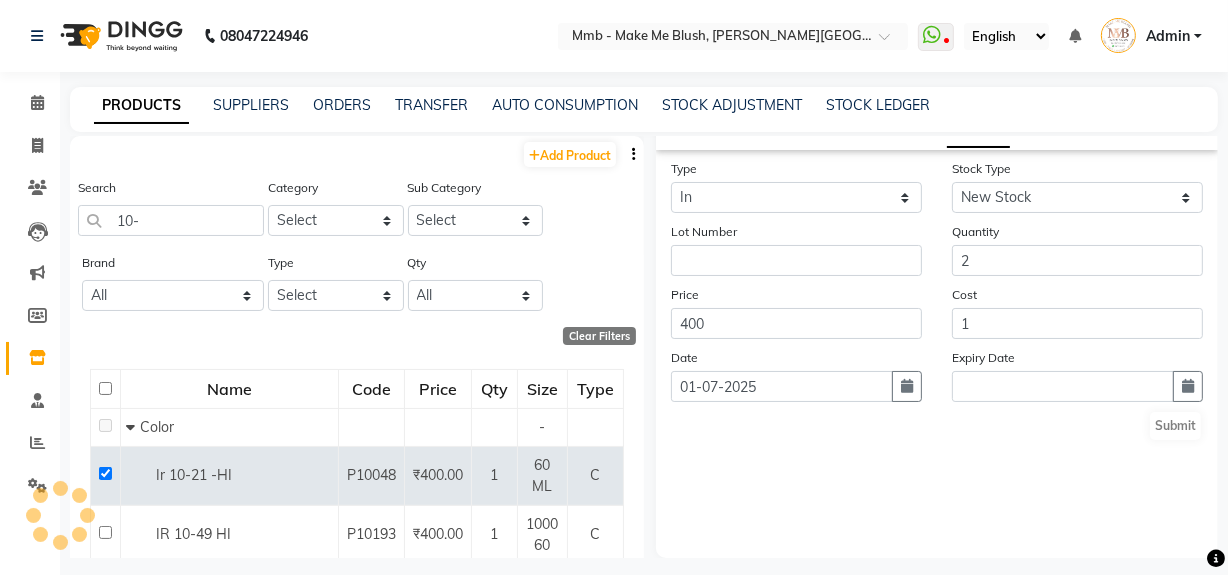 scroll, scrollTop: 0, scrollLeft: 0, axis: both 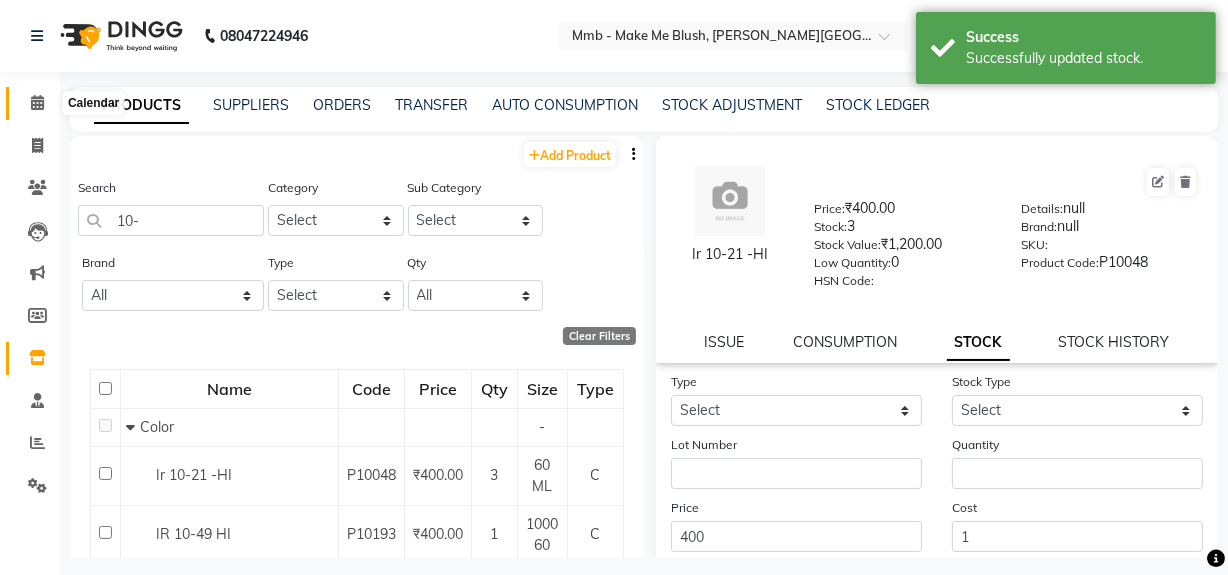 click 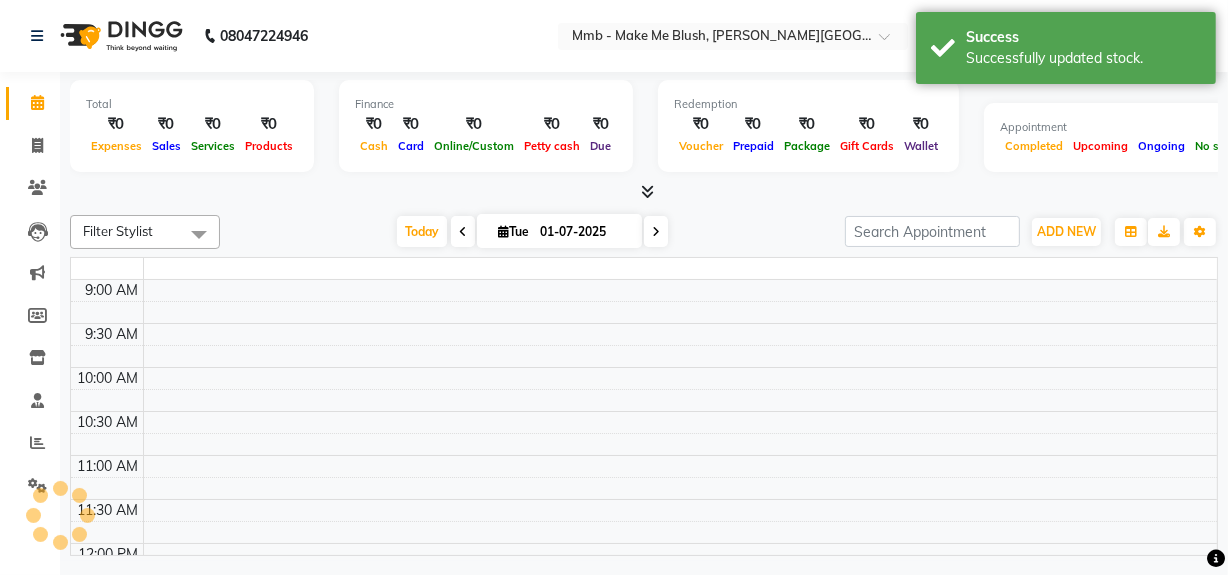 scroll, scrollTop: 0, scrollLeft: 0, axis: both 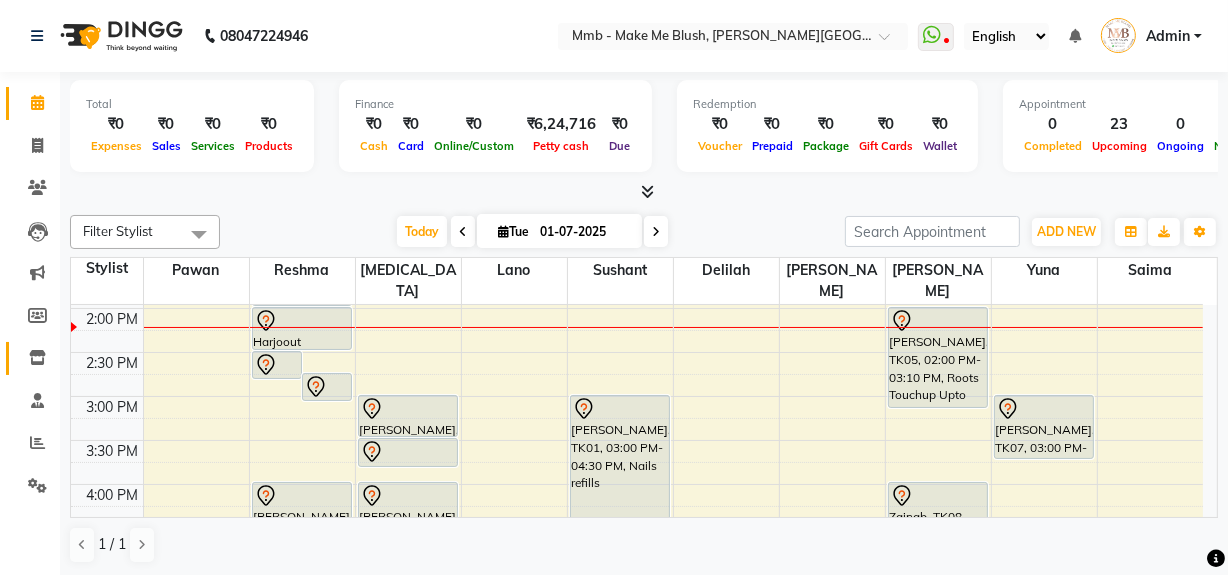 click 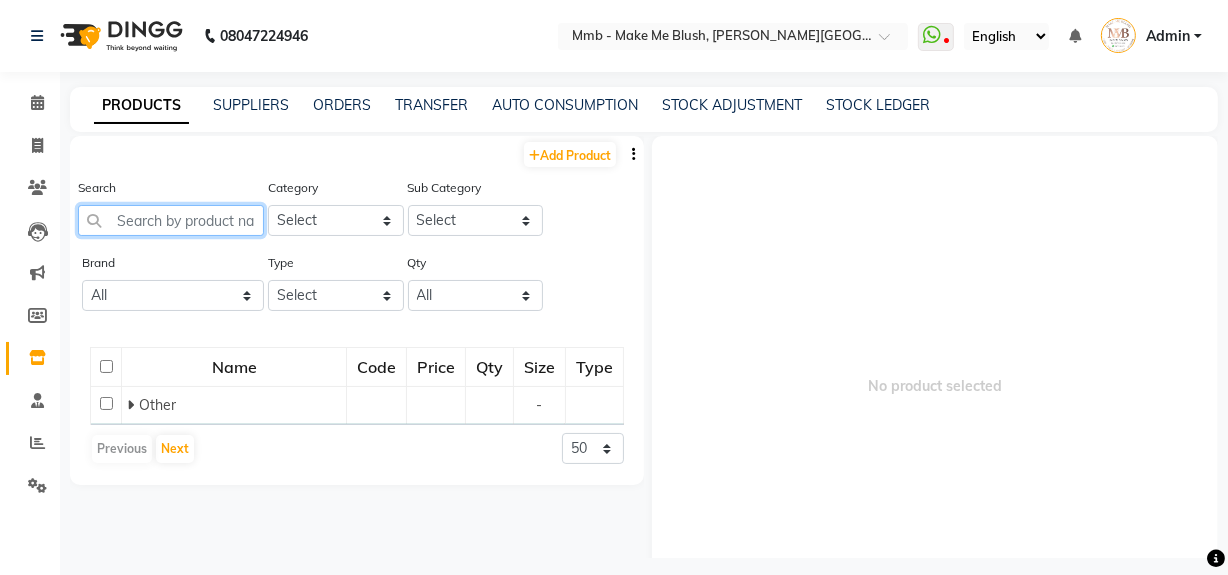 click 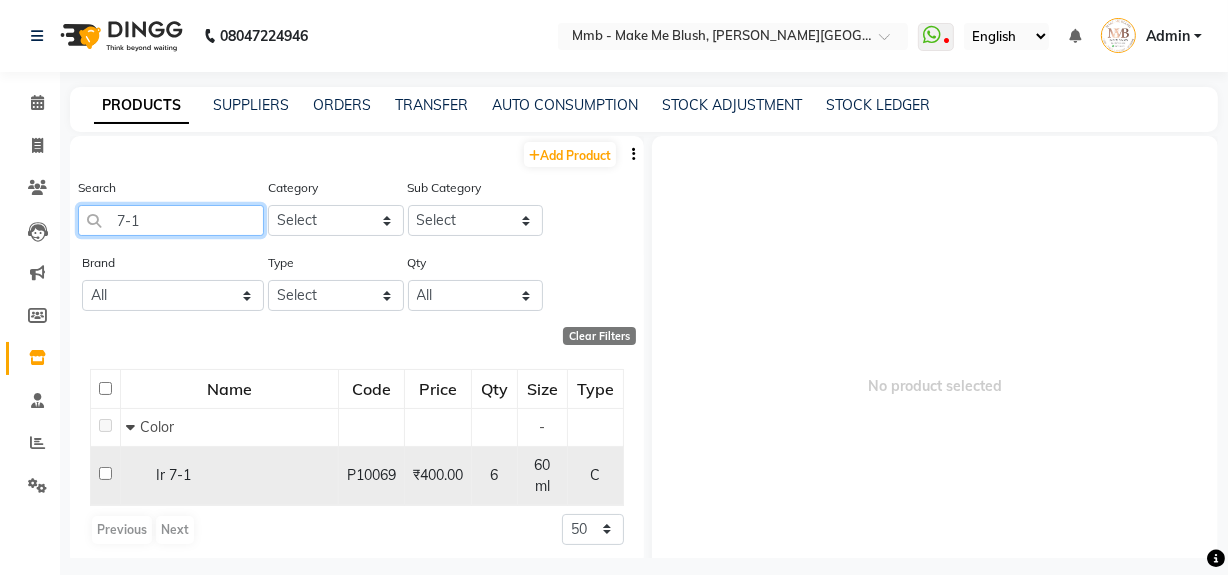 type on "7-1" 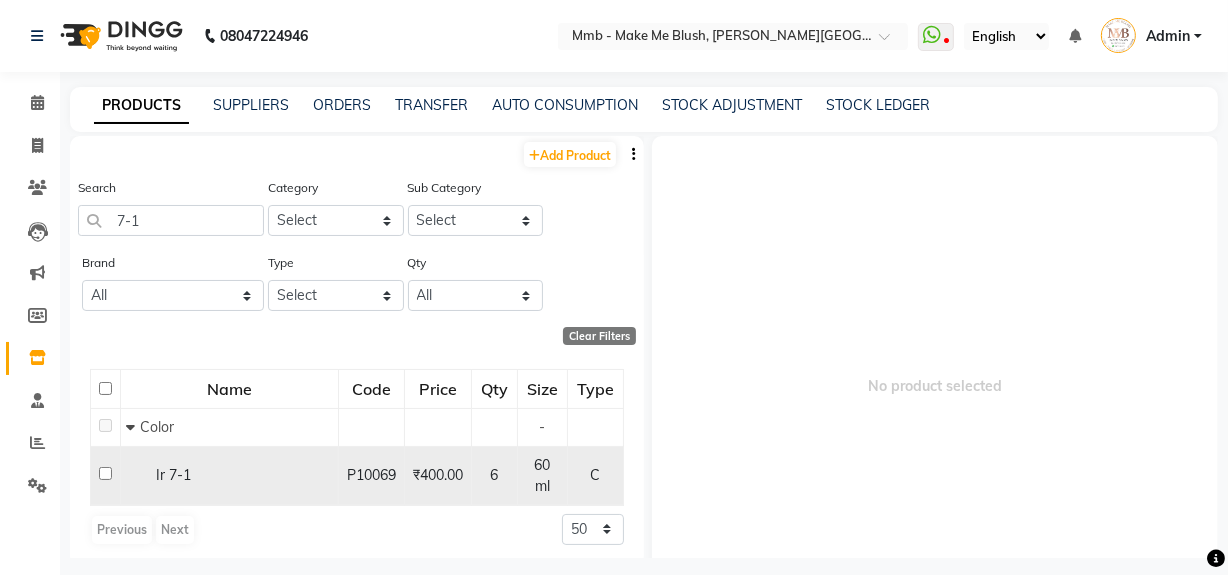 click 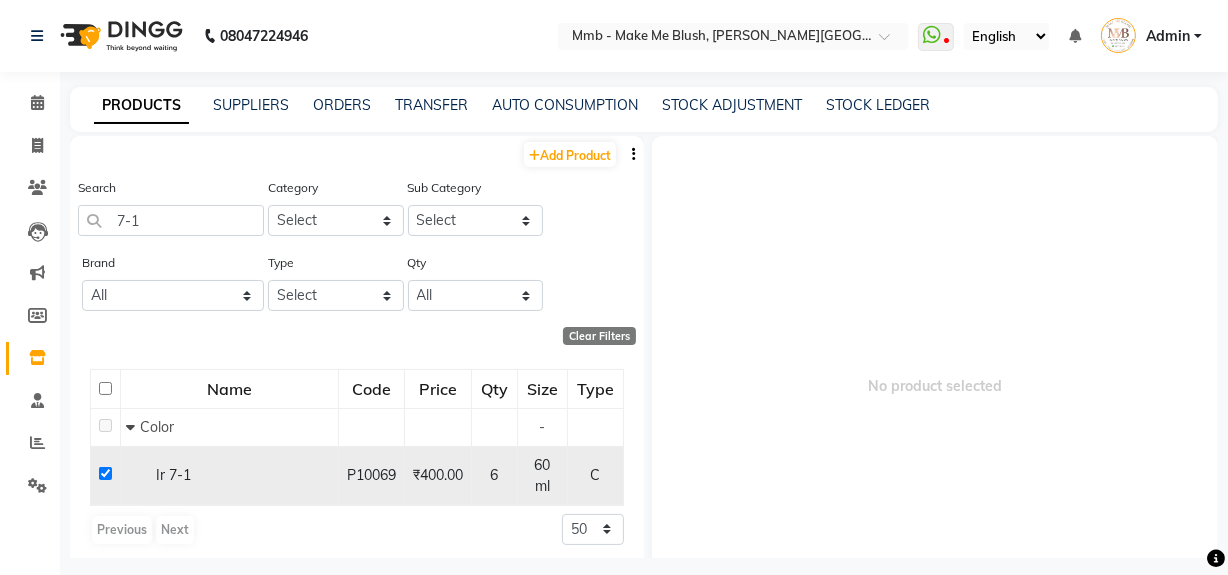 checkbox on "true" 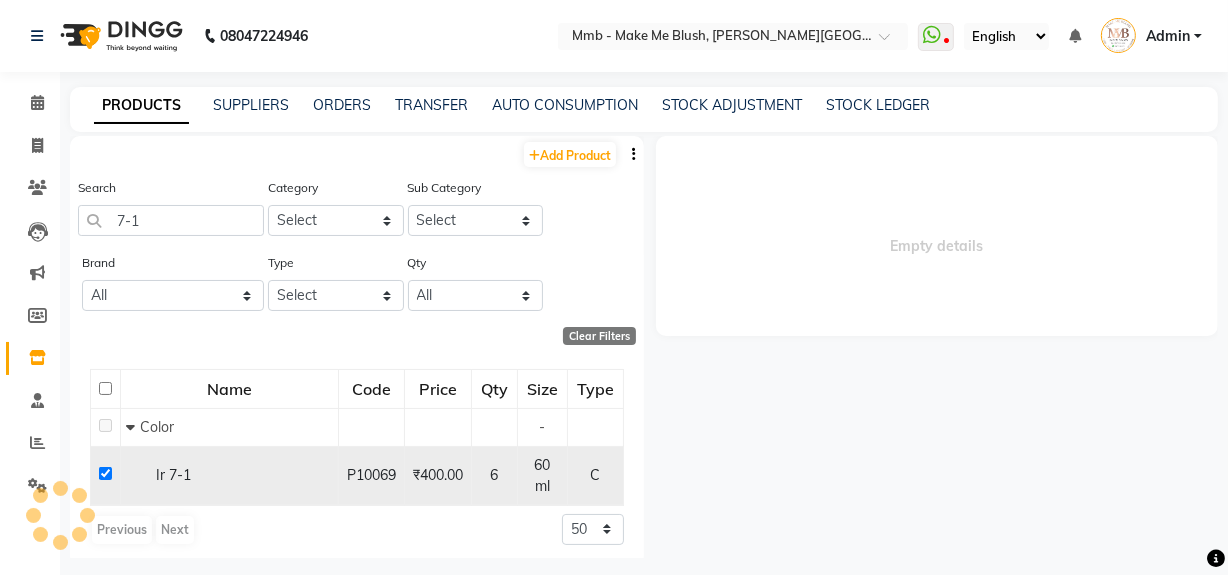 select 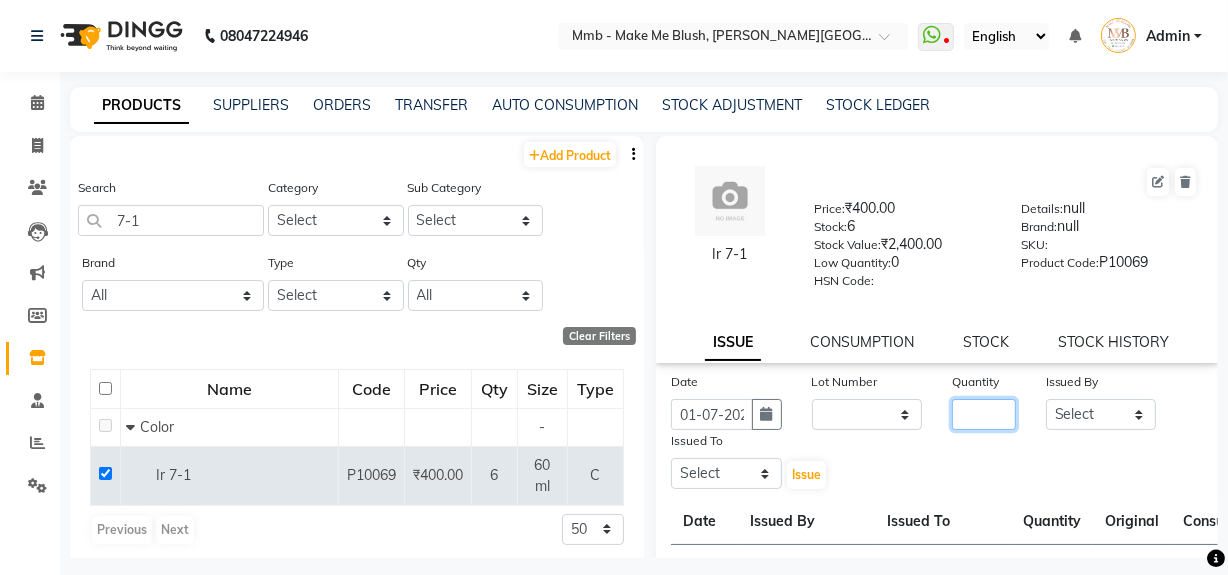 click 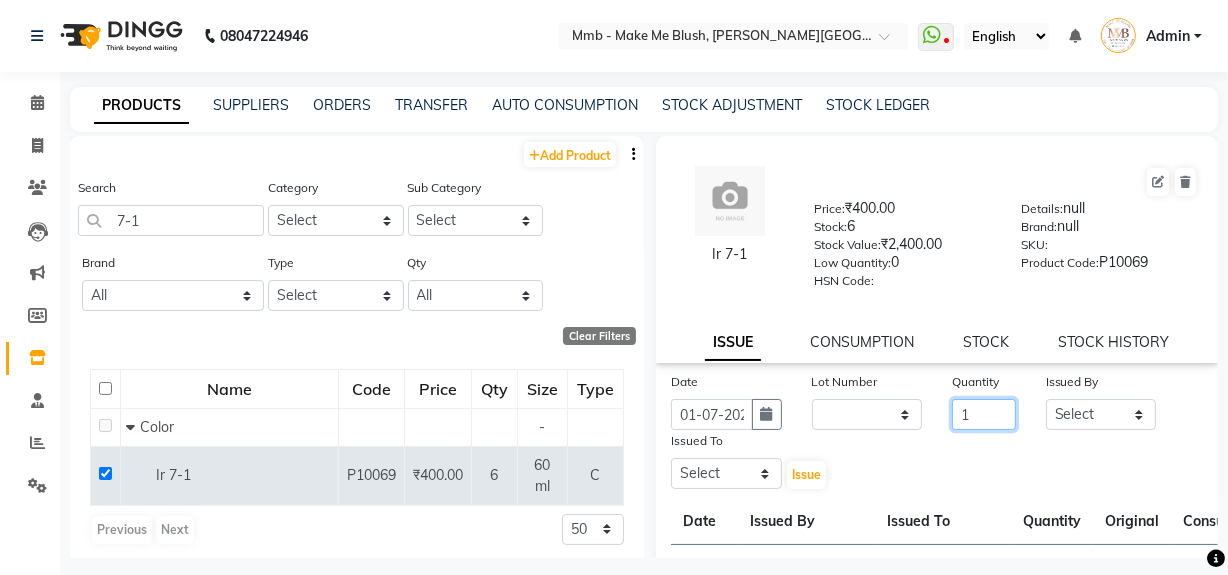 type on "1" 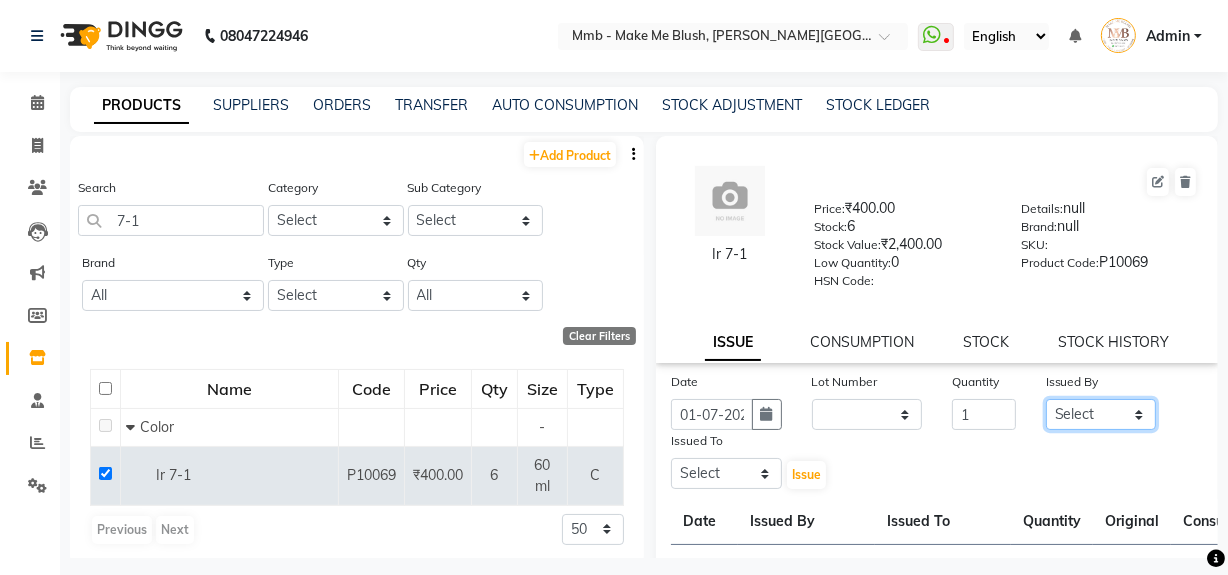 click on "Select [PERSON_NAME] [PERSON_NAME] [PERSON_NAME][MEDICAL_DATA] Pawan Reshma [PERSON_NAME] Sushant [PERSON_NAME] Yuna" 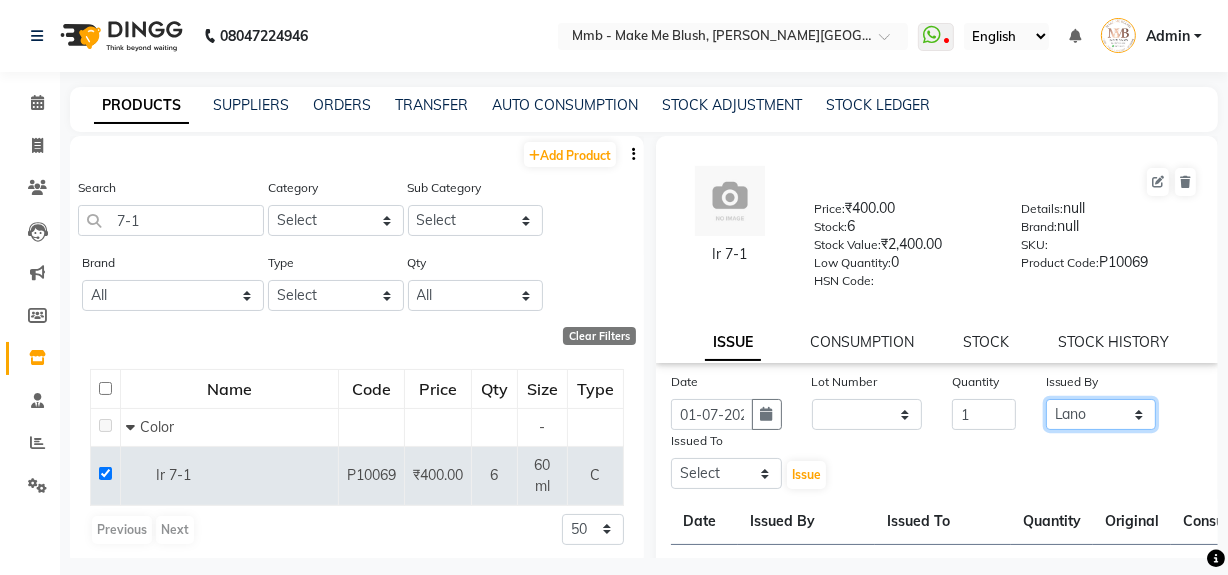 click on "Select [PERSON_NAME] [PERSON_NAME] [PERSON_NAME][MEDICAL_DATA] Pawan Reshma [PERSON_NAME] Sushant [PERSON_NAME] Yuna" 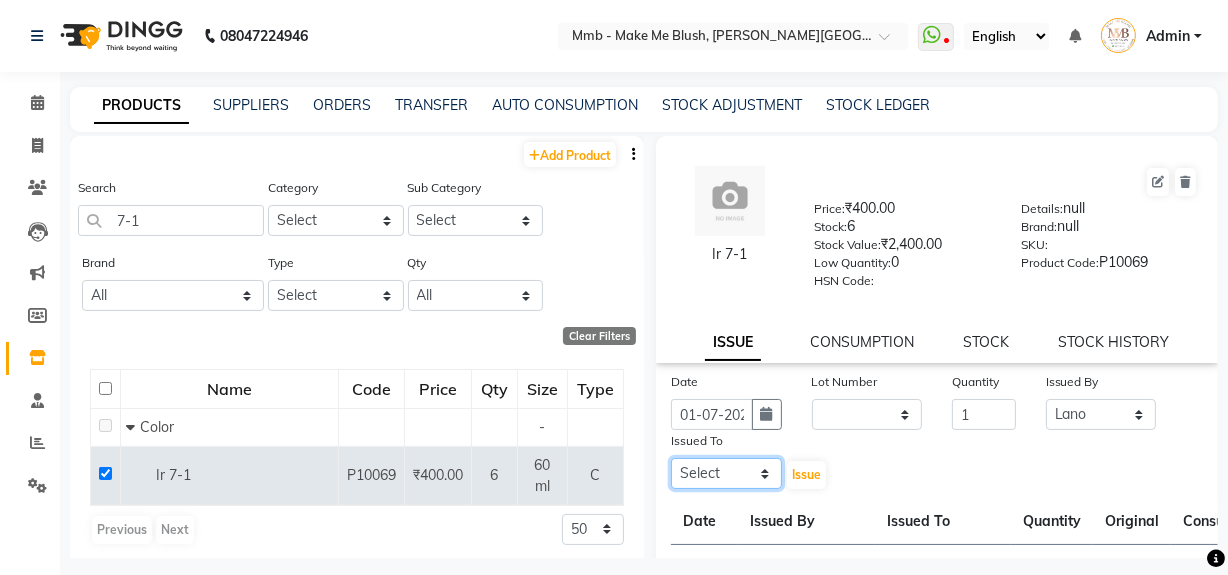 click on "Select [PERSON_NAME] [PERSON_NAME] [PERSON_NAME][MEDICAL_DATA] Pawan Reshma [PERSON_NAME] Sushant [PERSON_NAME] Yuna" 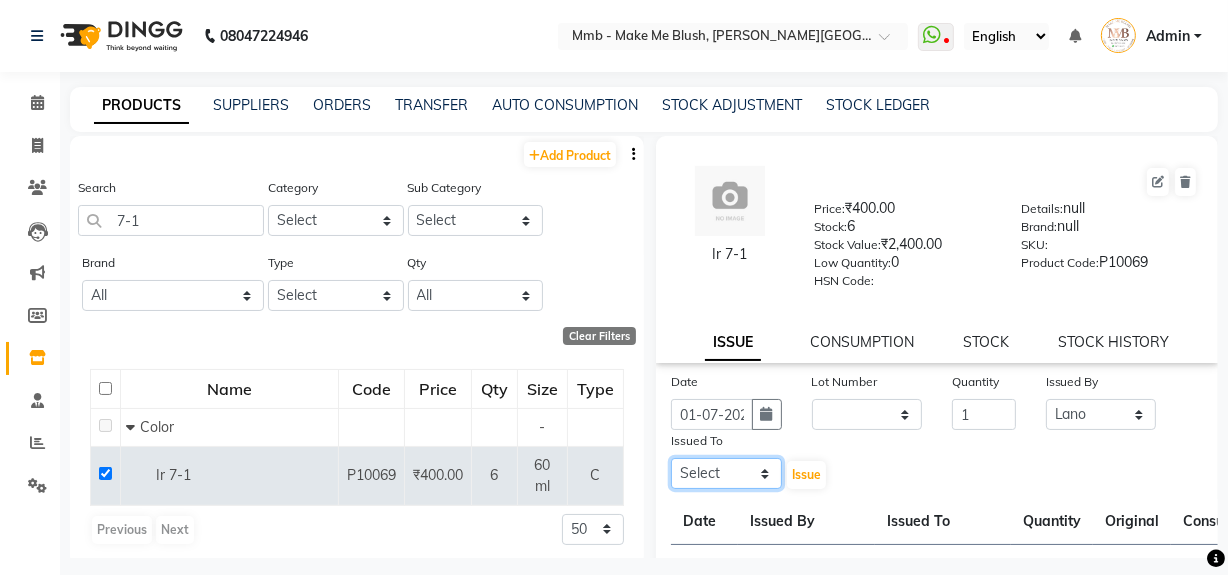 select on "35693" 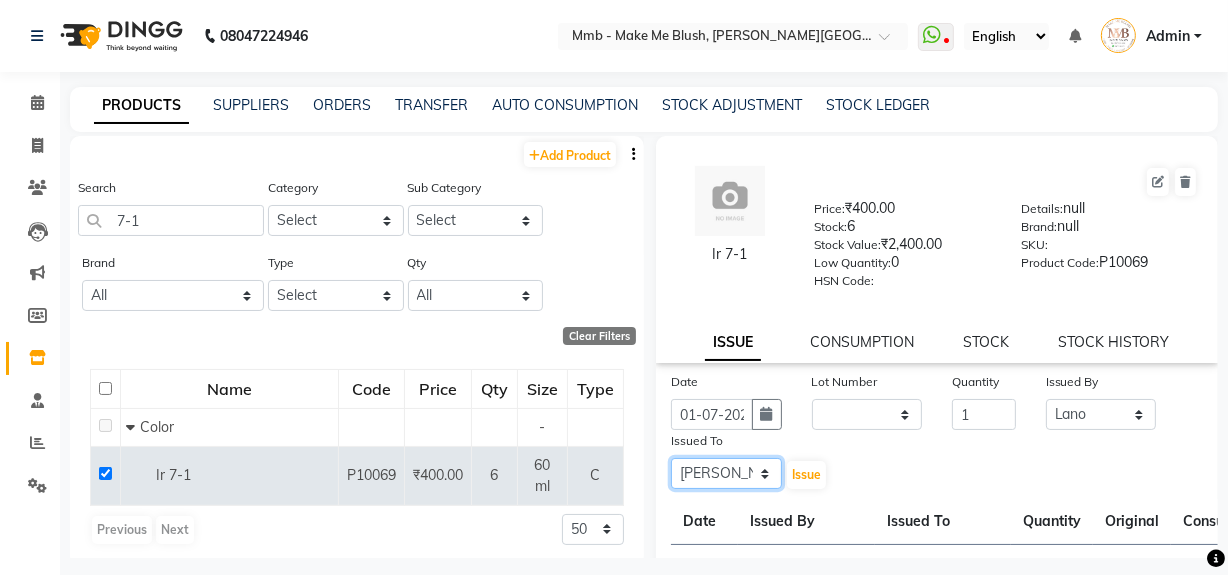 click on "Select [PERSON_NAME] [PERSON_NAME] [PERSON_NAME][MEDICAL_DATA] Pawan Reshma [PERSON_NAME] Sushant [PERSON_NAME] Yuna" 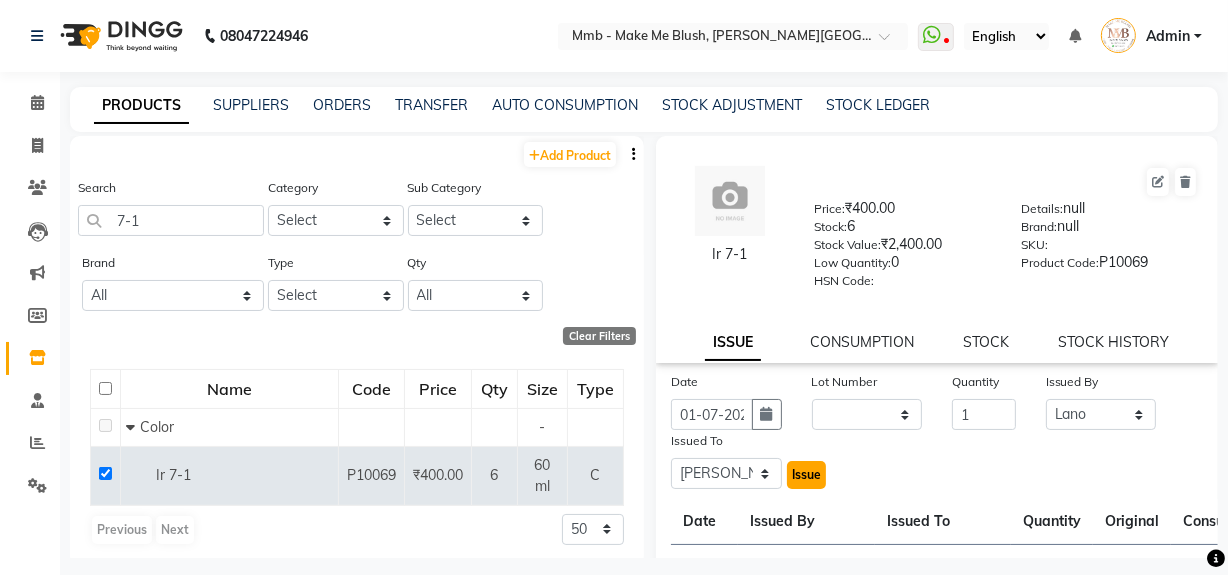click on "Issue" 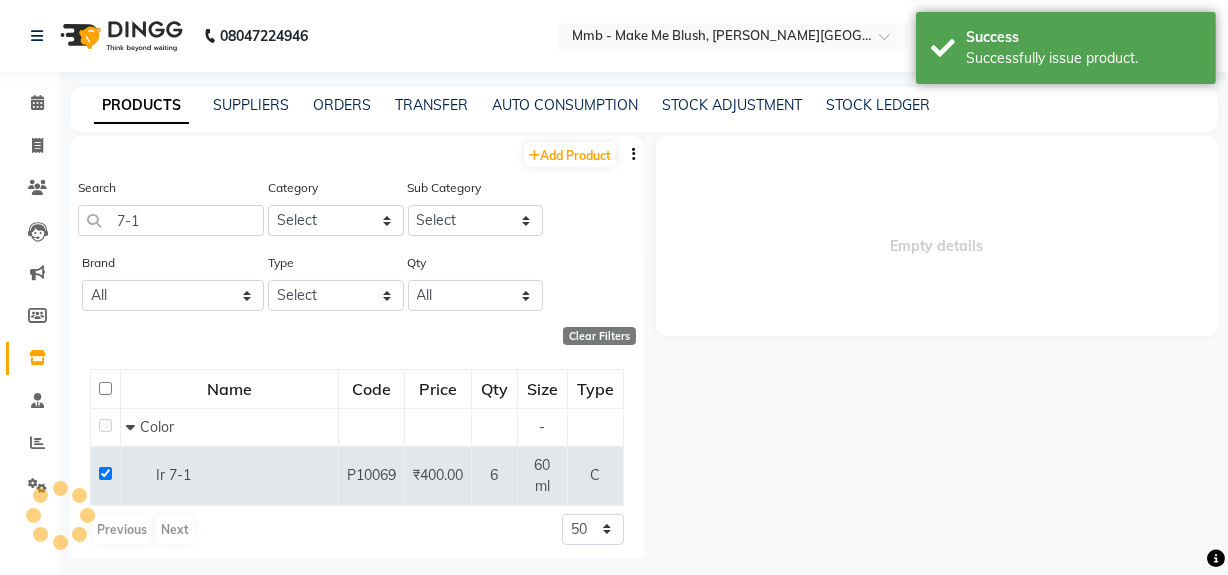 select 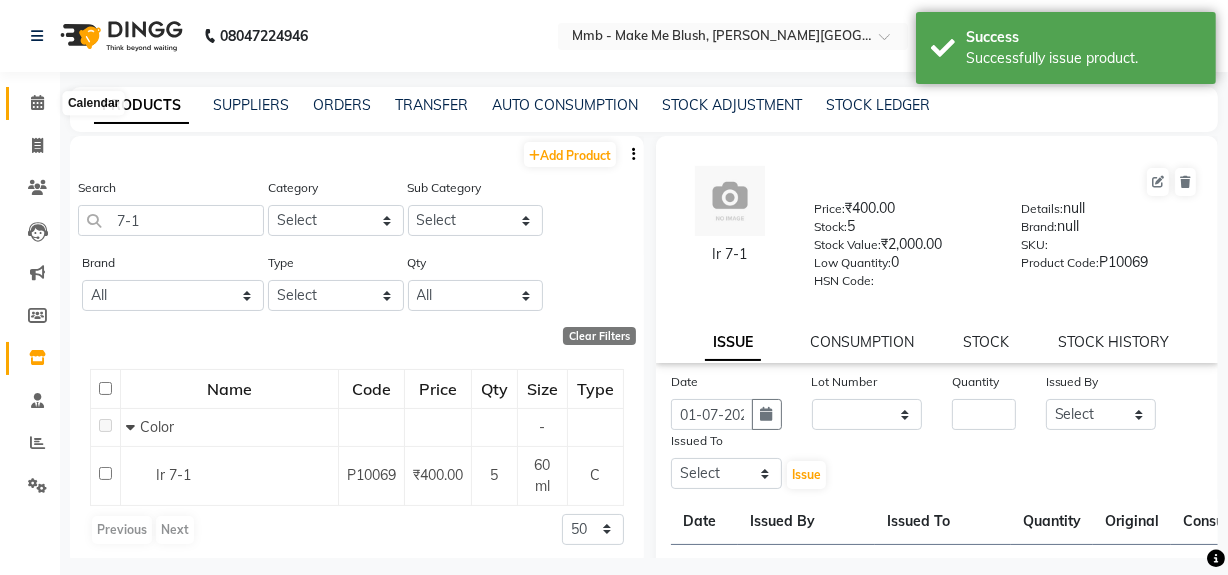 click 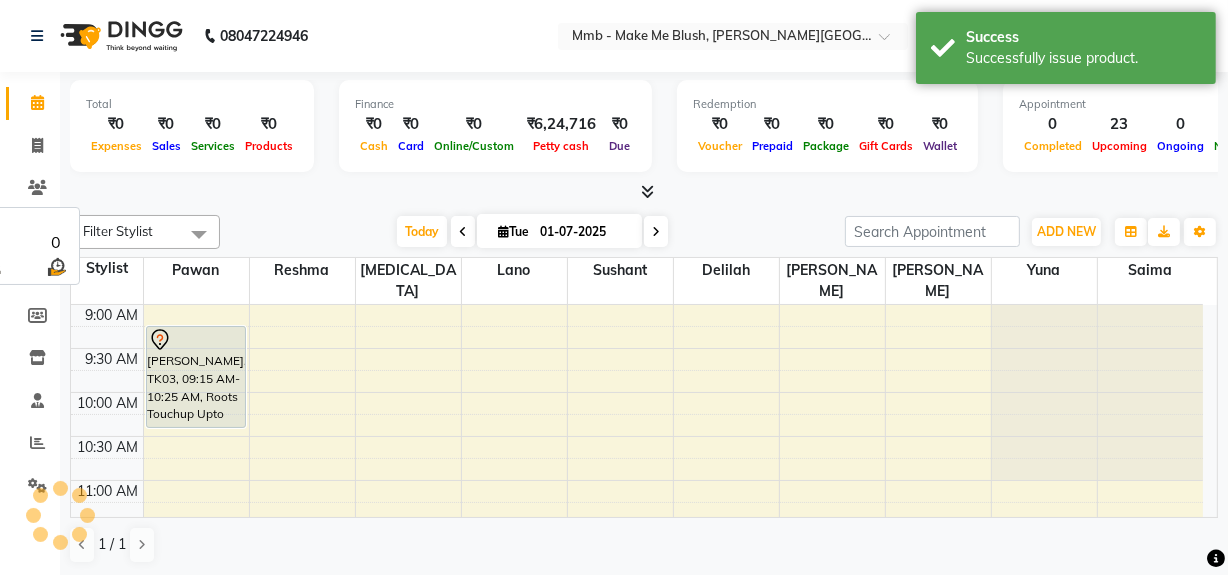 scroll, scrollTop: 0, scrollLeft: 0, axis: both 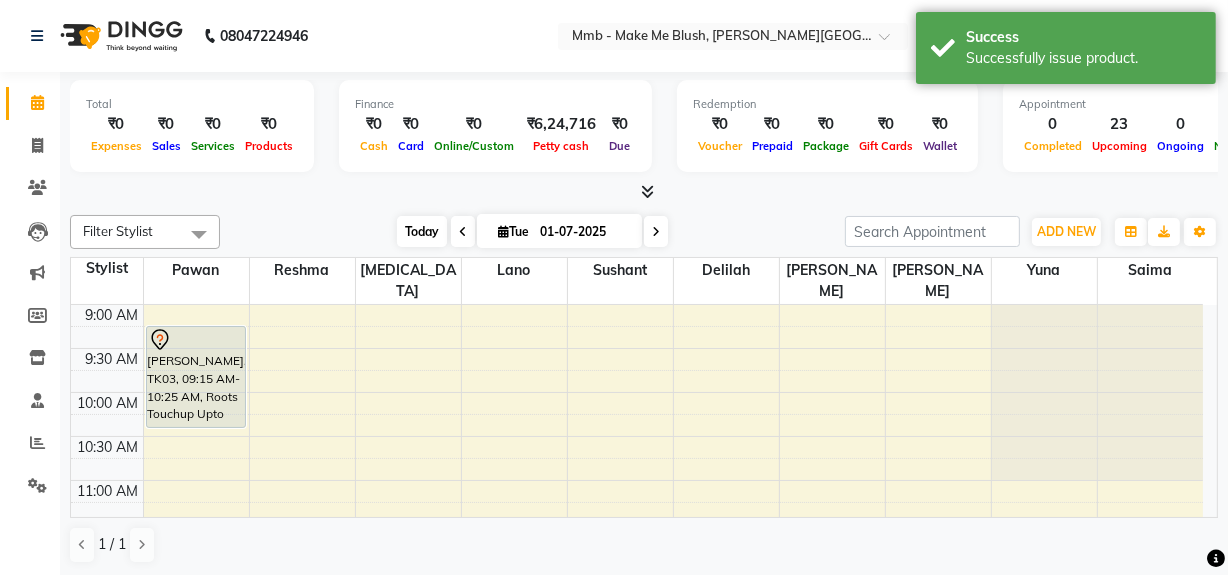 click on "Today" at bounding box center (422, 231) 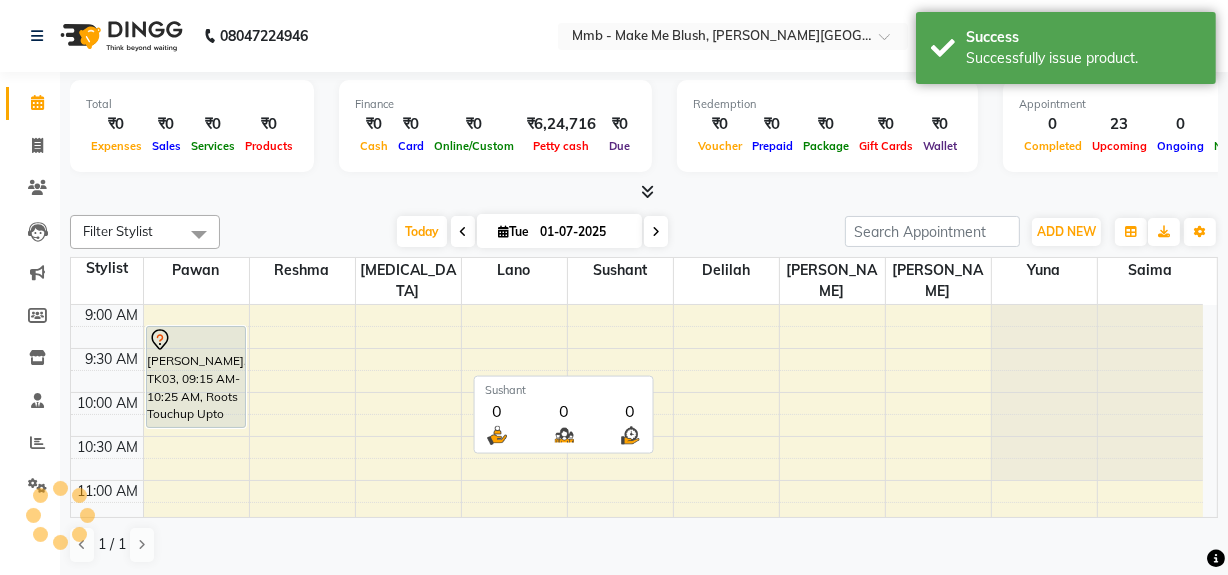scroll, scrollTop: 439, scrollLeft: 0, axis: vertical 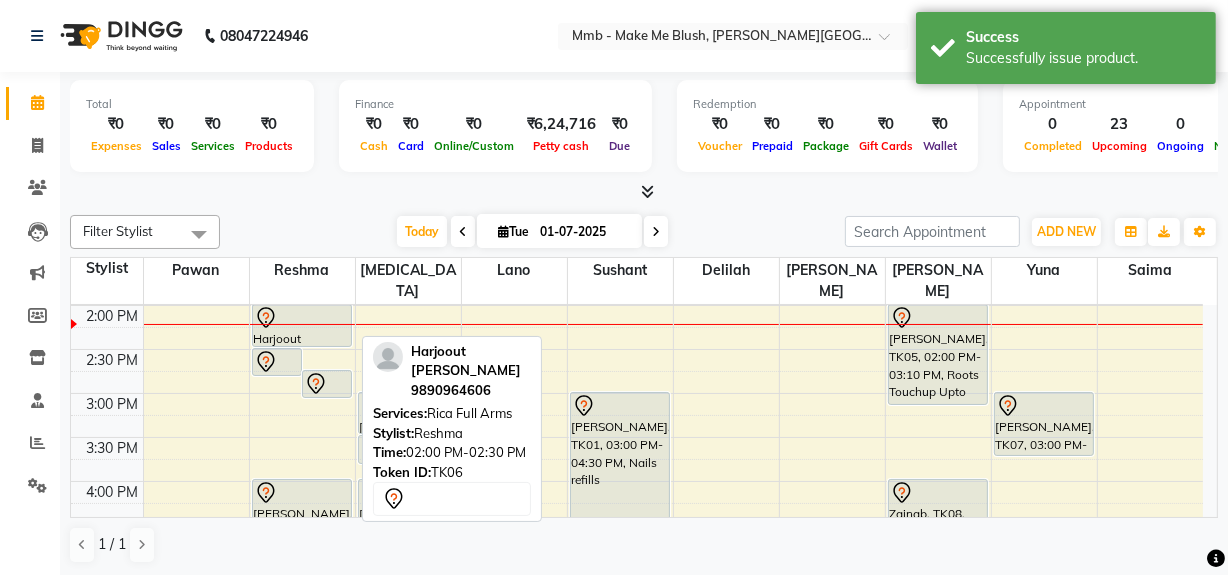 click at bounding box center [302, 318] 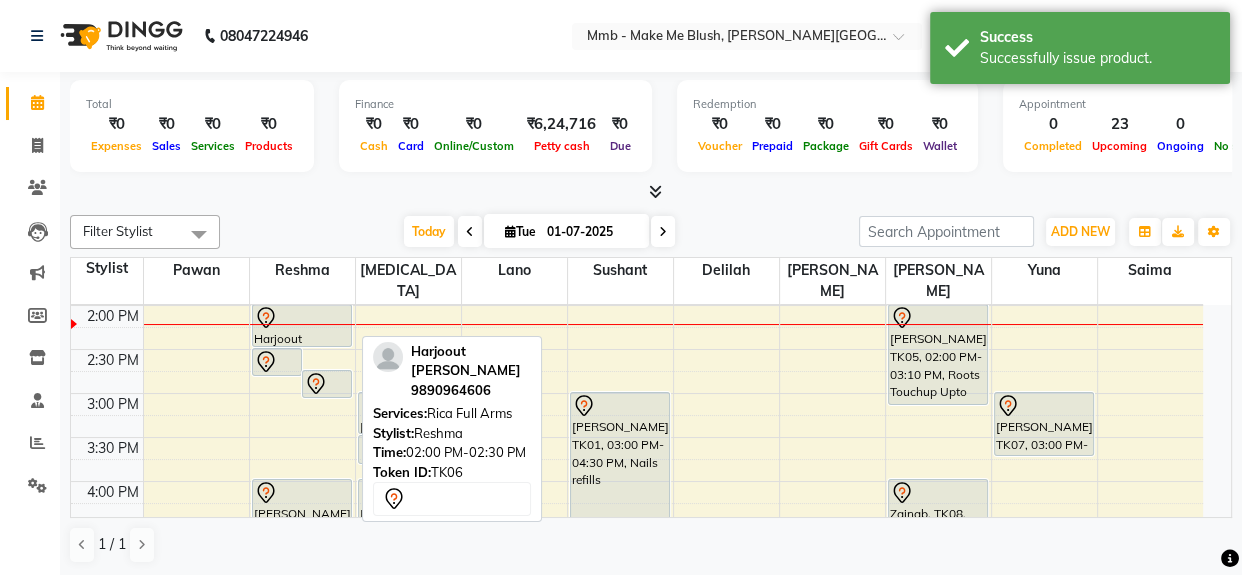select on "7" 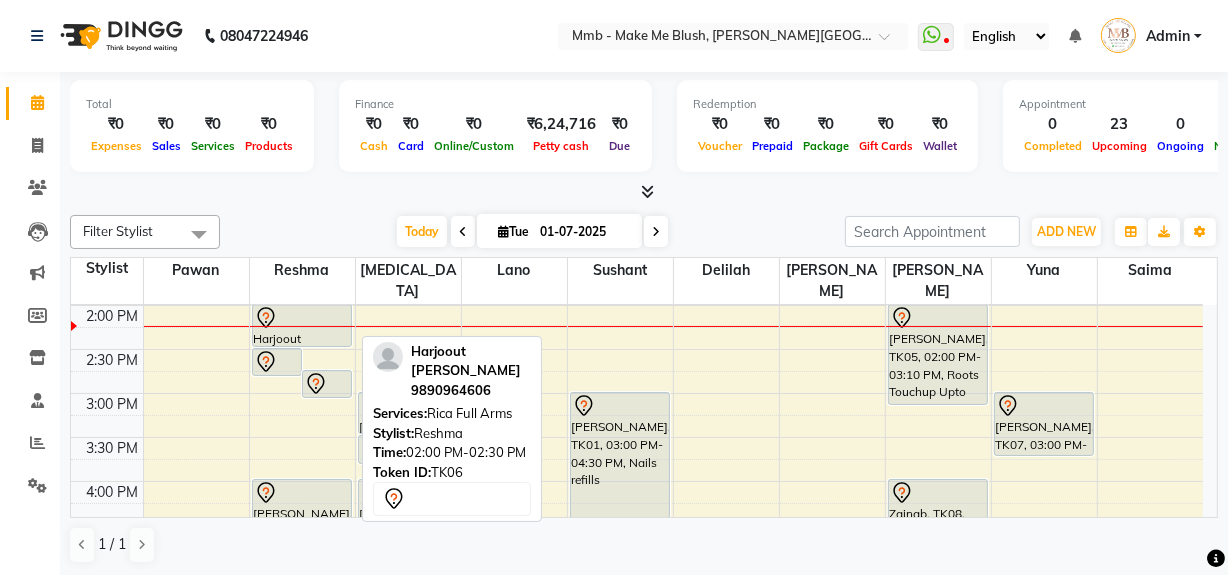 click on "Harjoout [PERSON_NAME], TK06, 02:00 PM-02:30 PM, [GEOGRAPHIC_DATA] Full Arms" at bounding box center (302, 325) 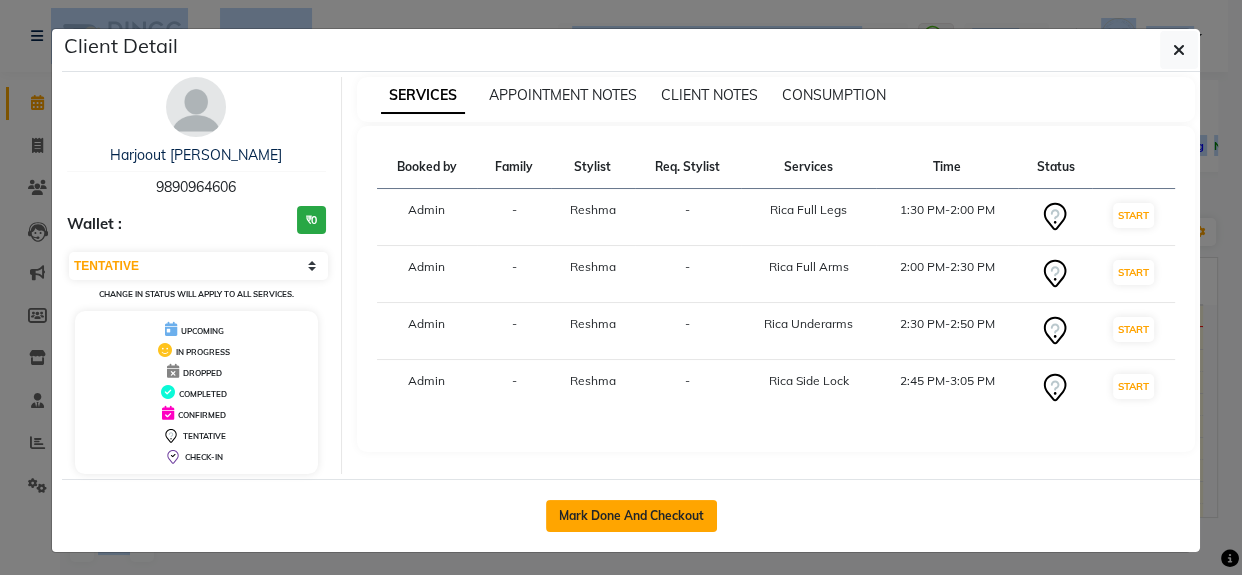 click on "Mark Done And Checkout" 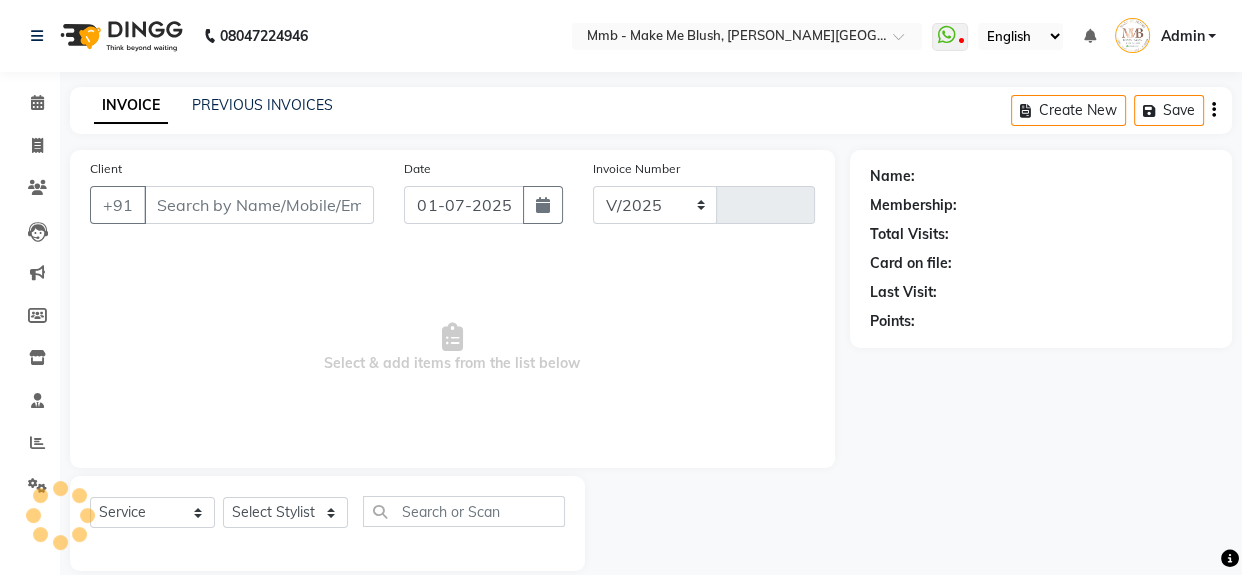 select on "895" 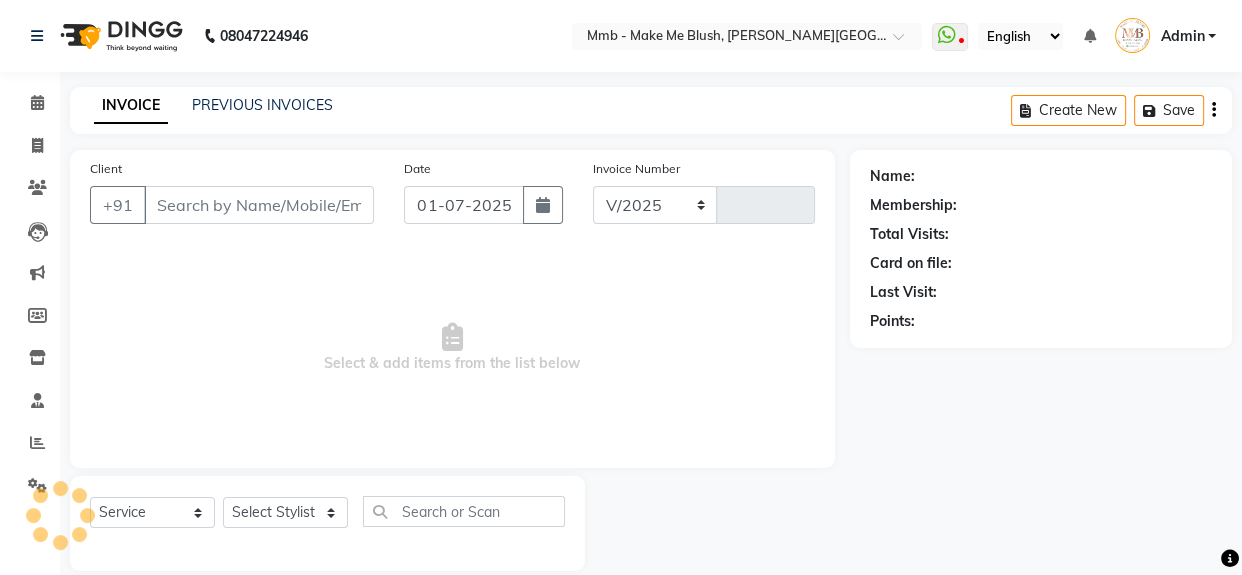type on "0234" 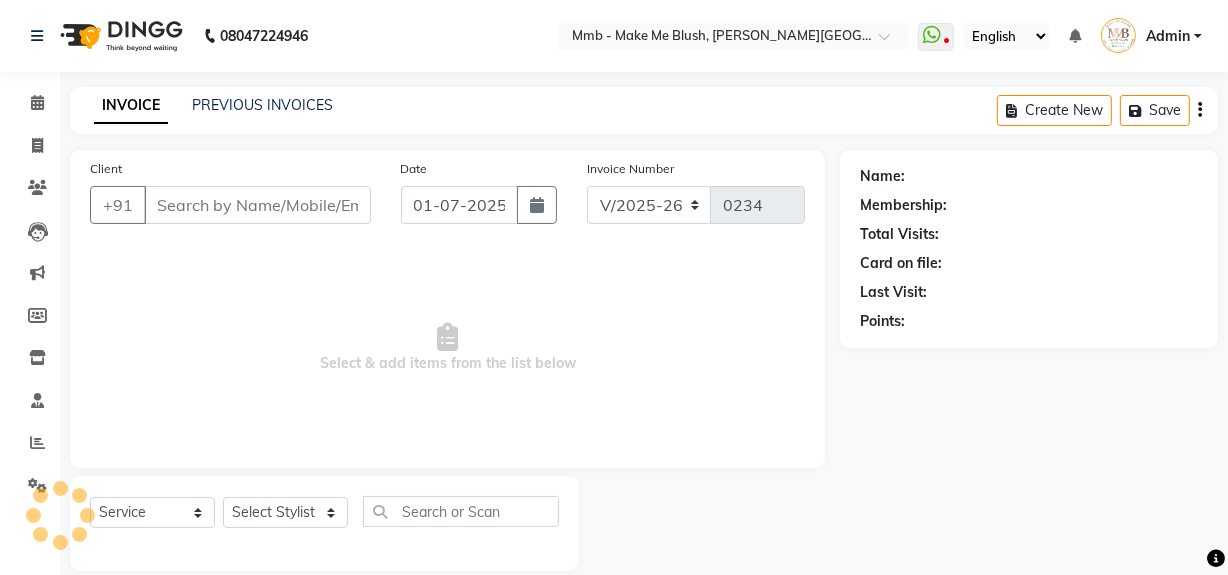 type on "9890964606" 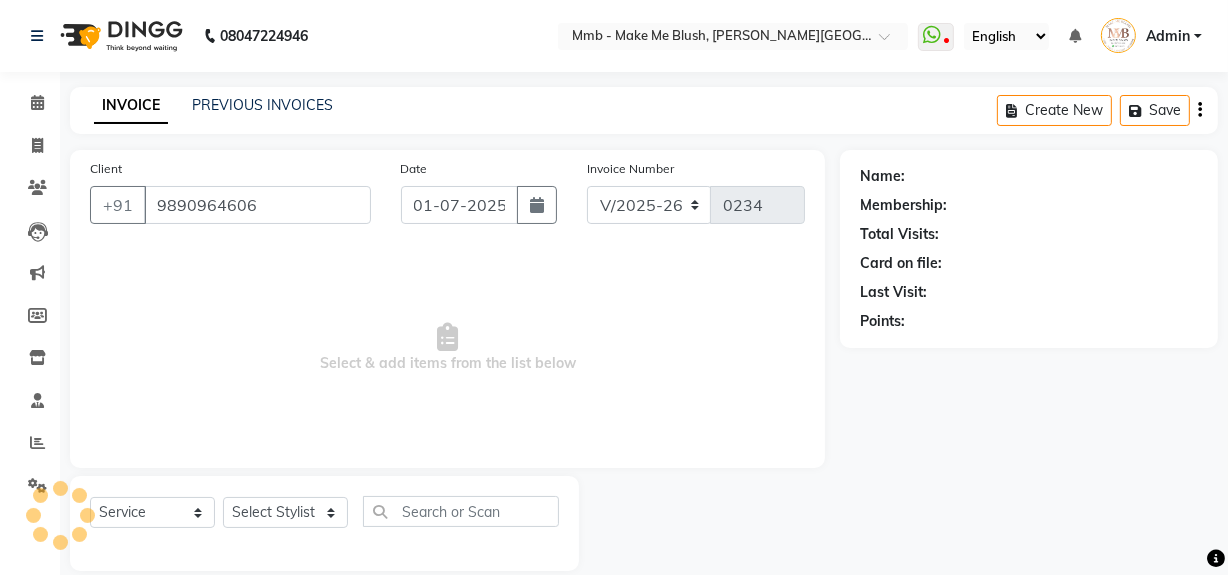 select on "18873" 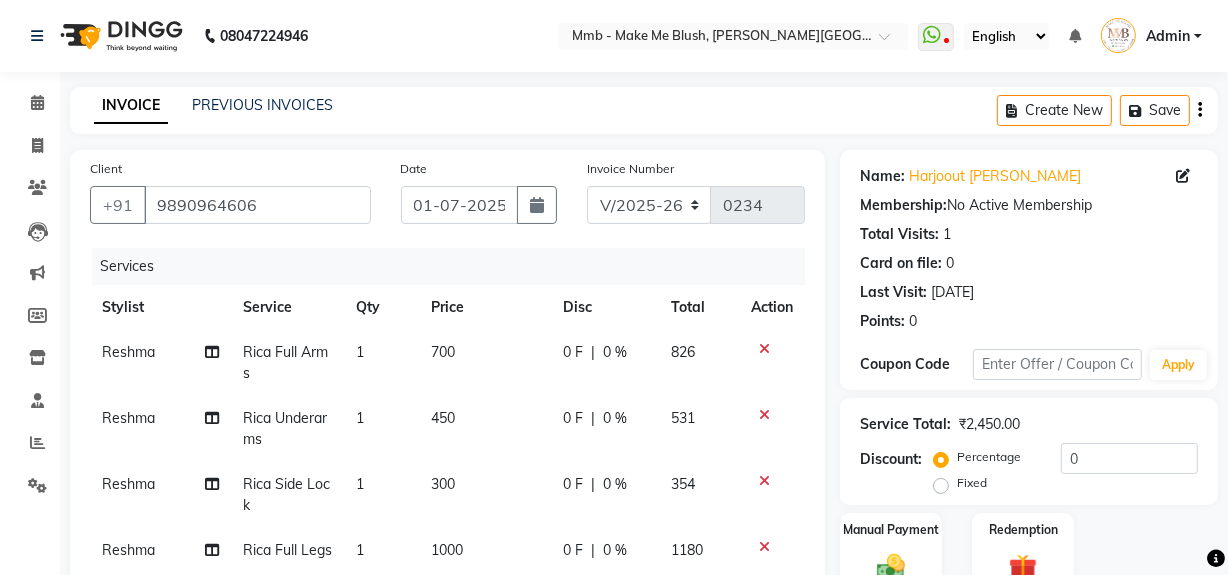 click 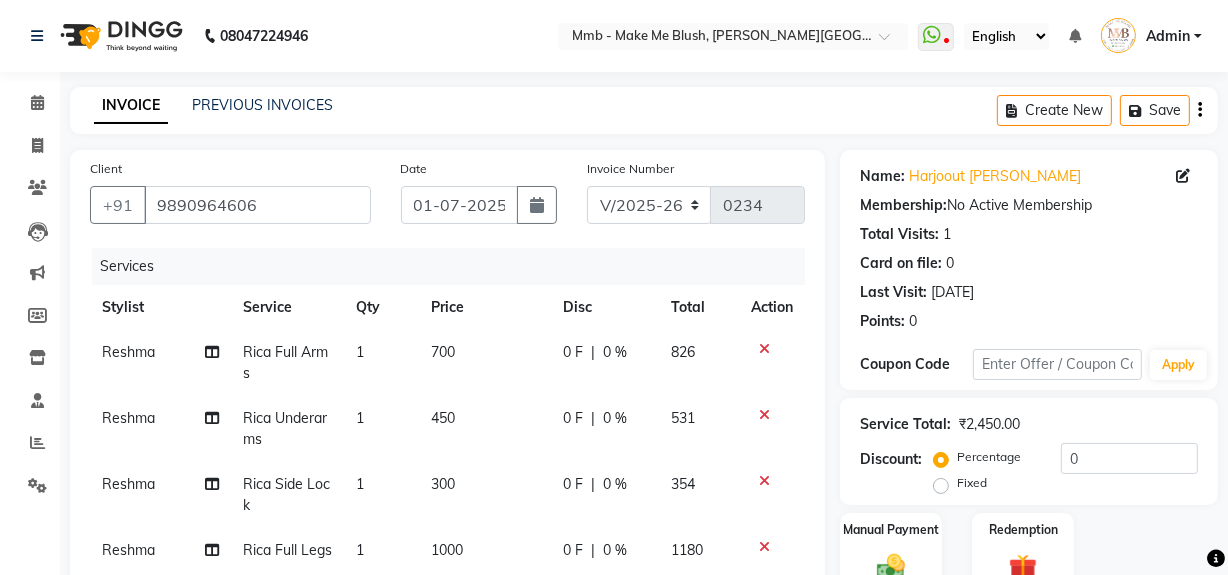 click 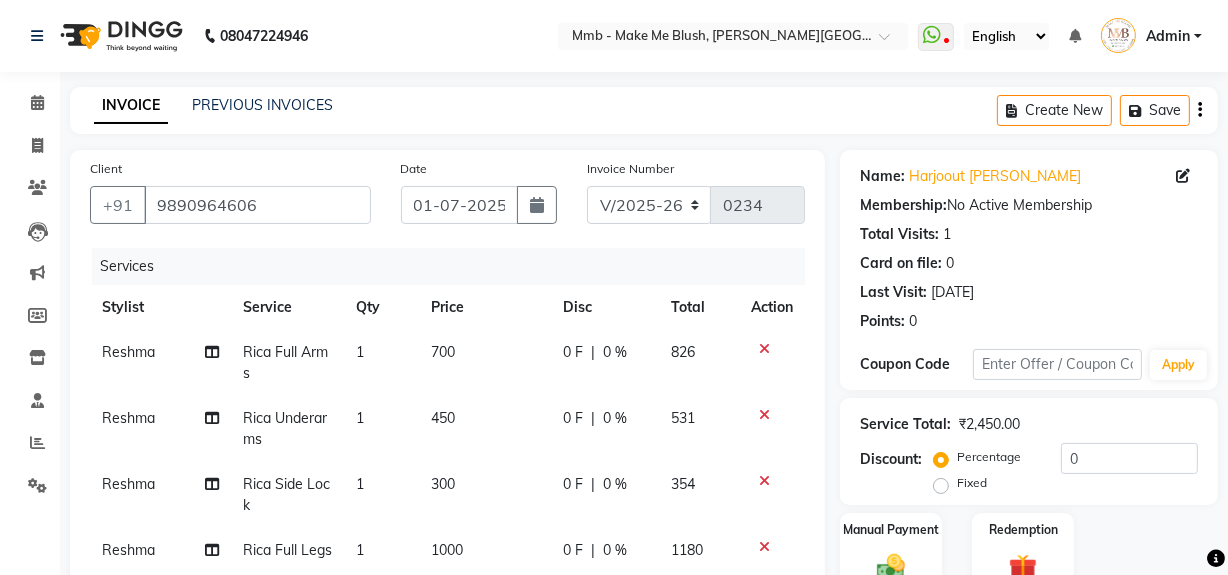 click 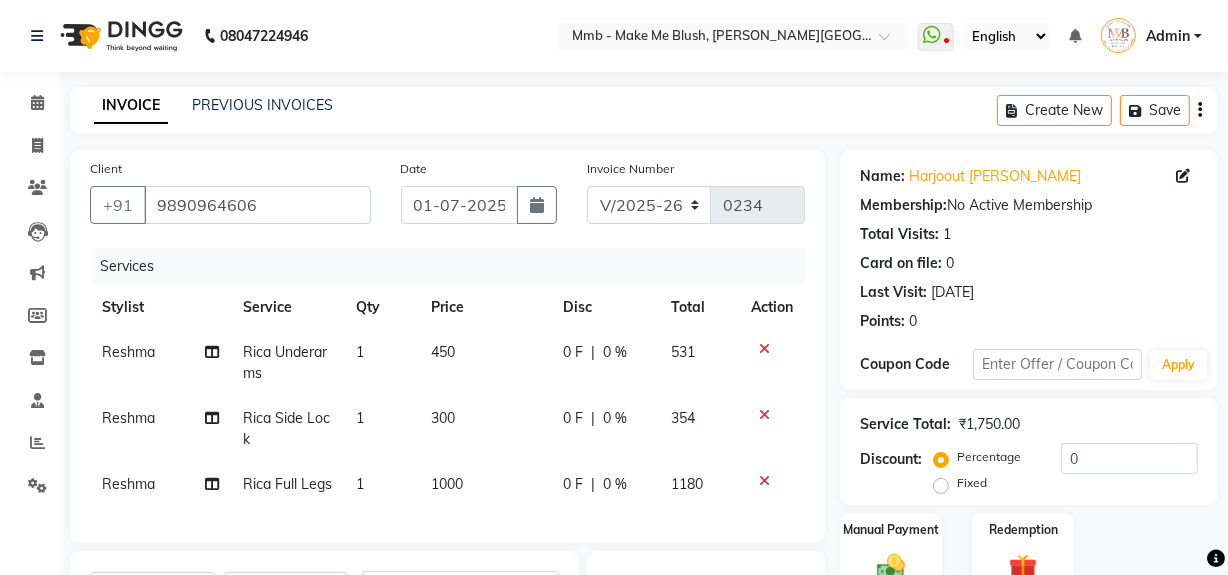 click 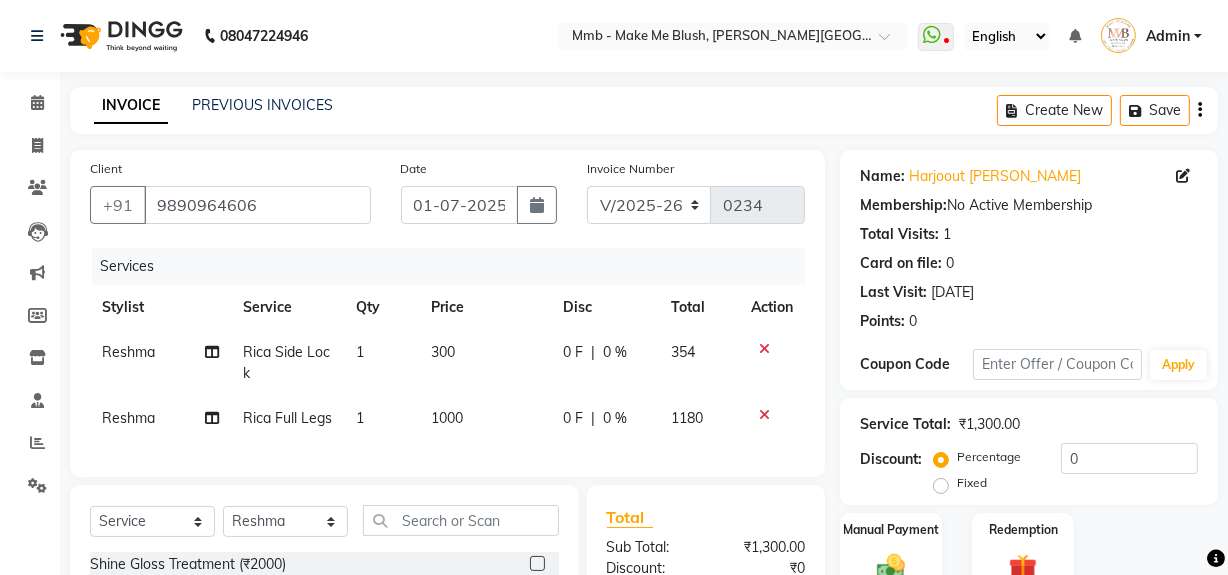 click 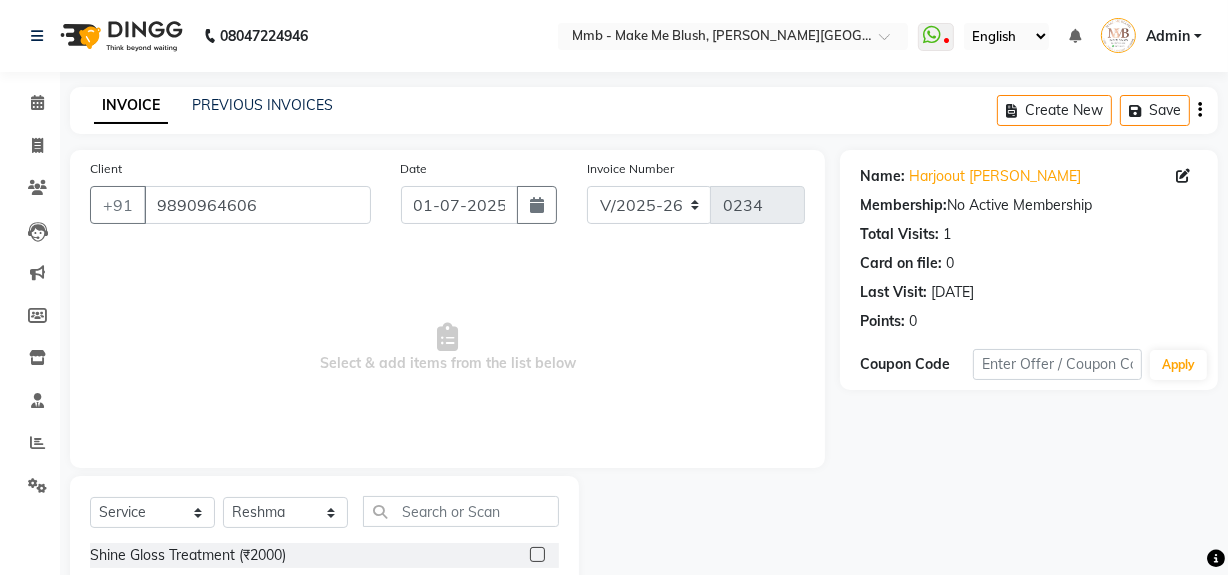 click on "Select & add items from the list below" at bounding box center (447, 348) 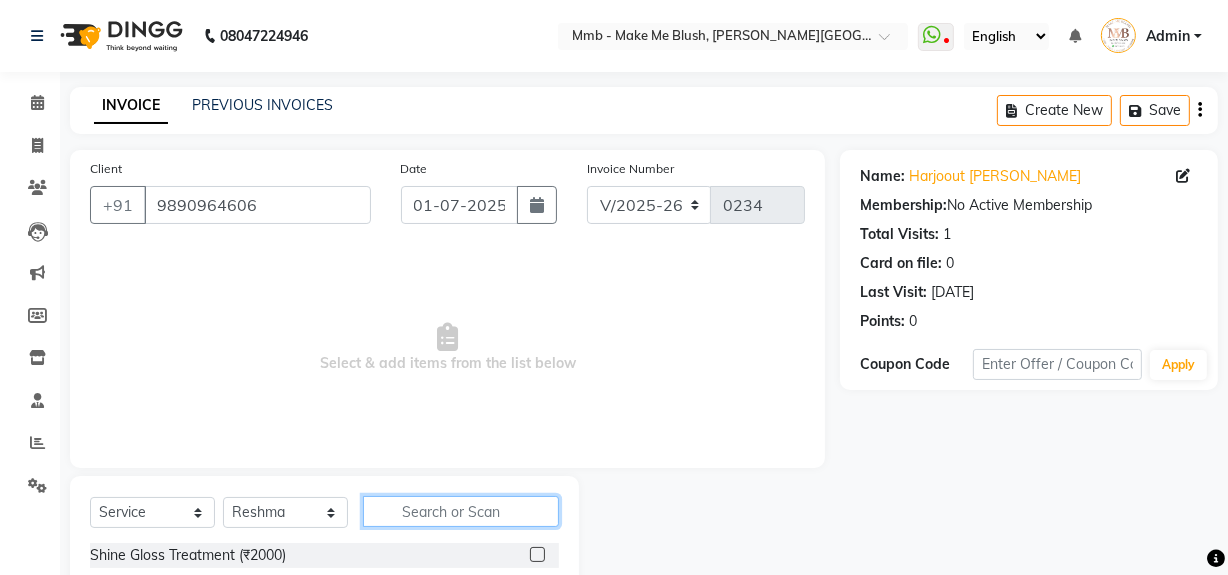 click 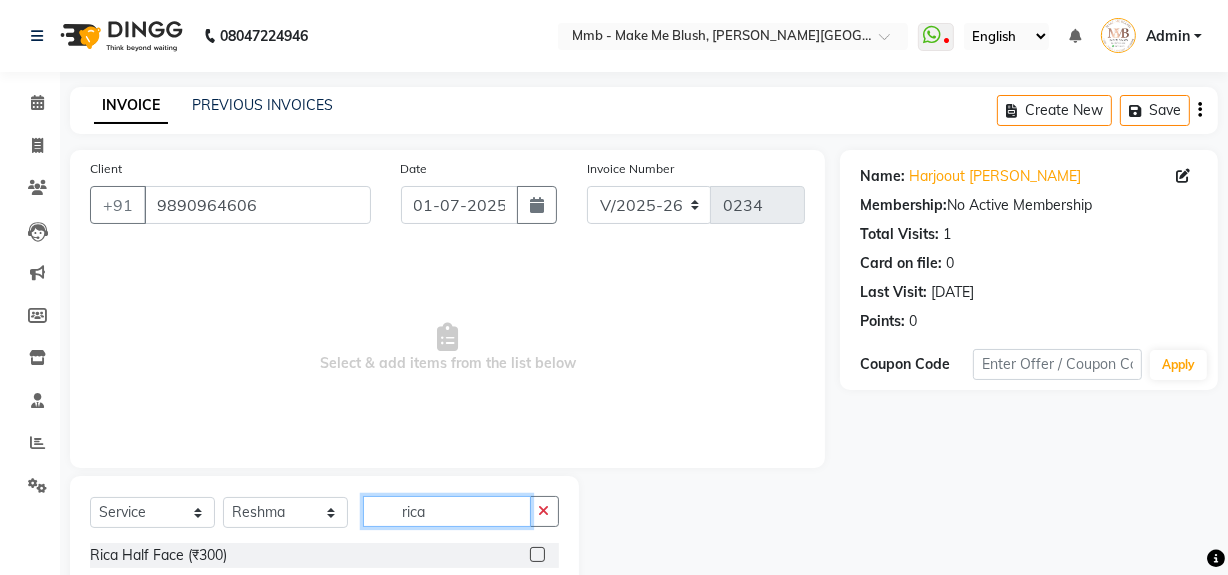 scroll, scrollTop: 226, scrollLeft: 0, axis: vertical 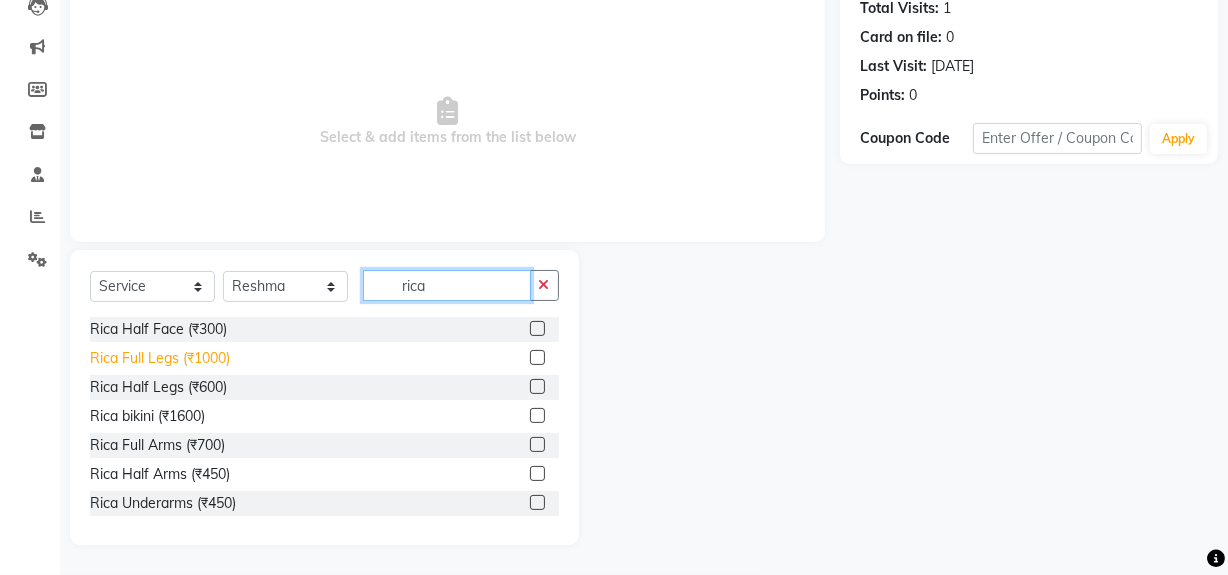 type on "rica" 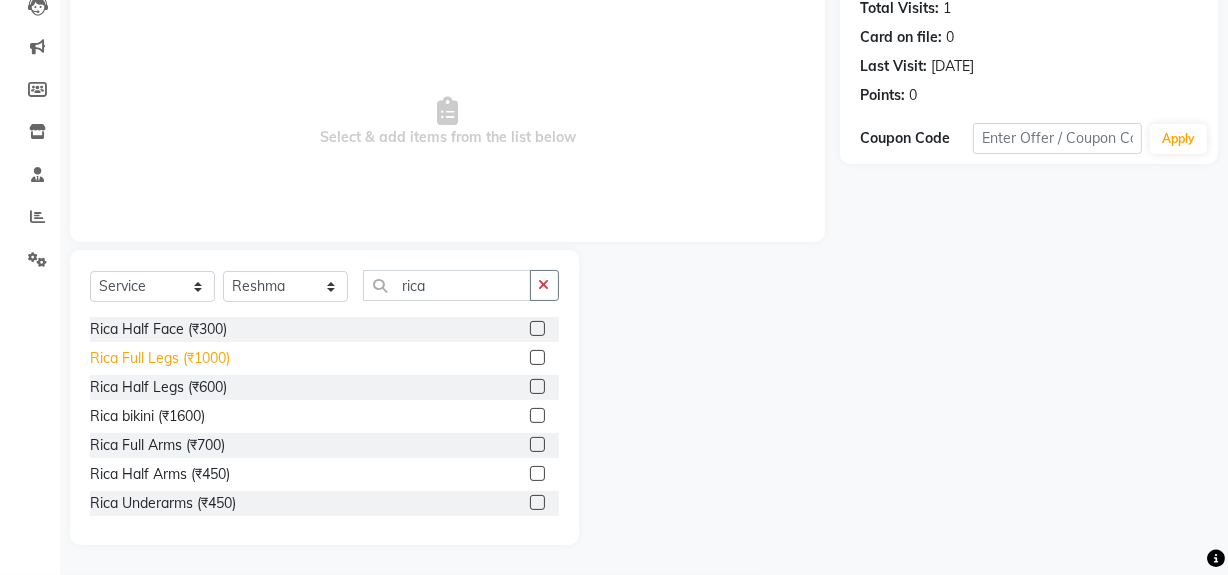 click on "Rica  Full Legs (₹1000)" 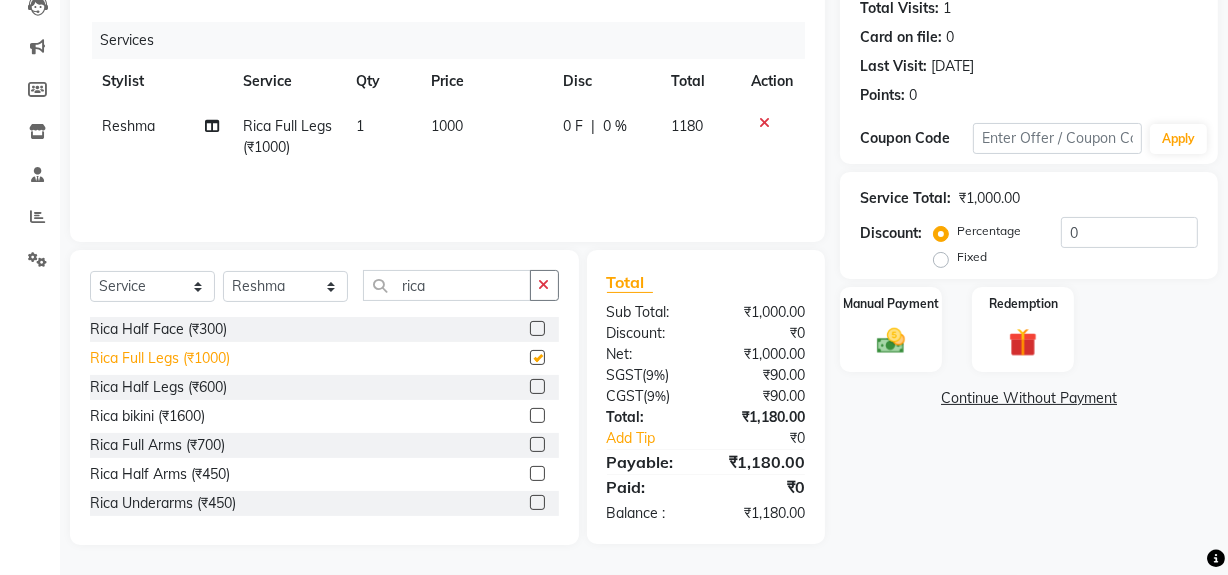 checkbox on "false" 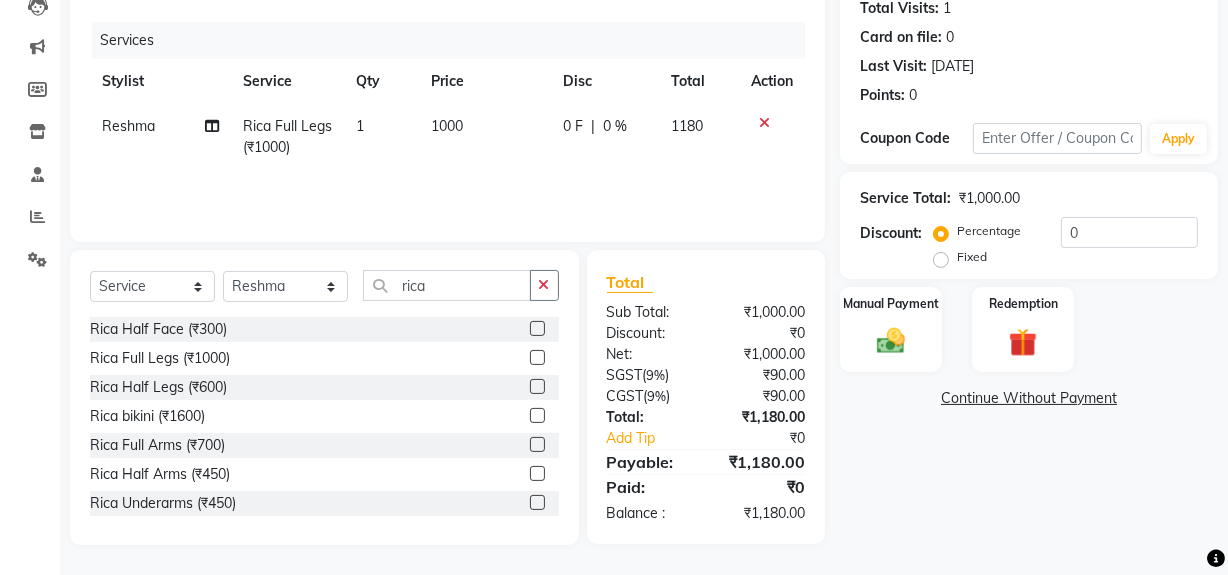 click 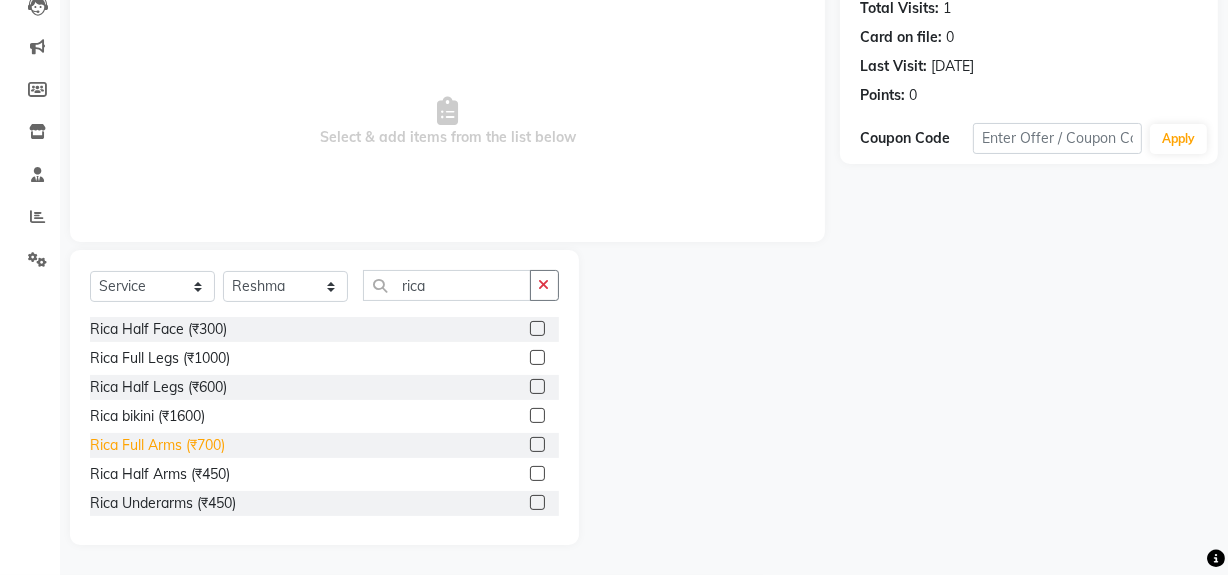click on "Rica Full Arms (₹700)" 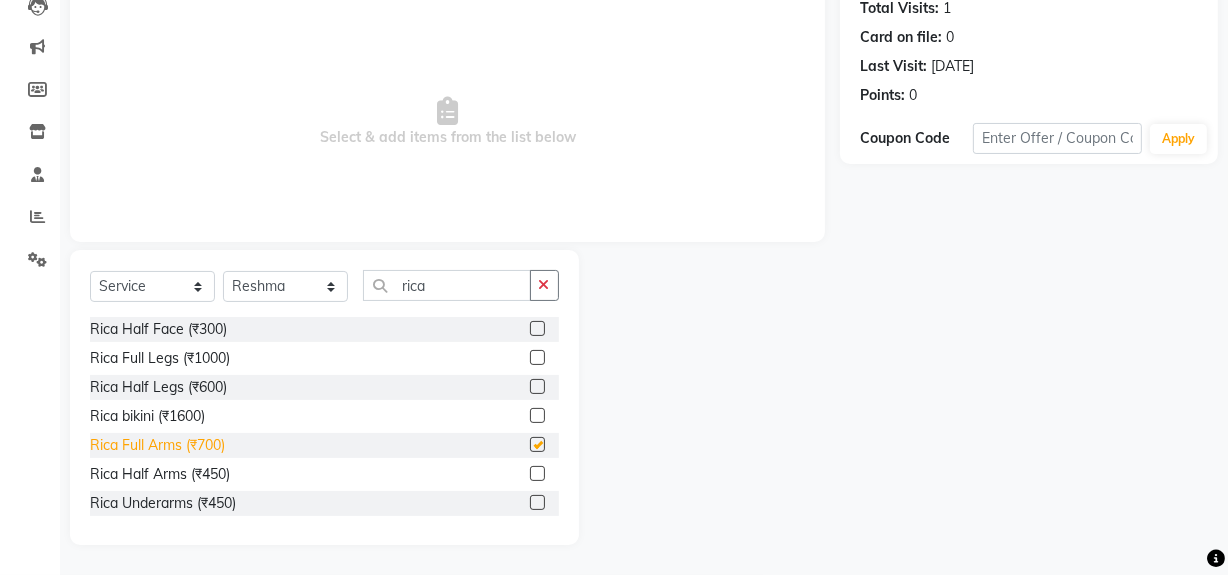 checkbox on "false" 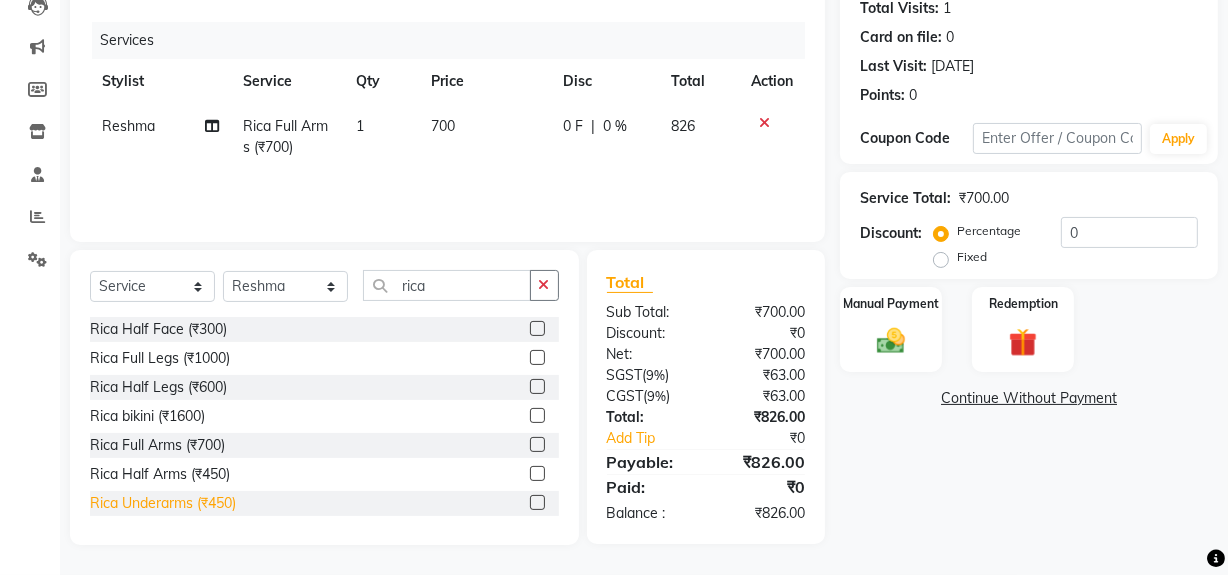 click on "Rica Underarms (₹450)" 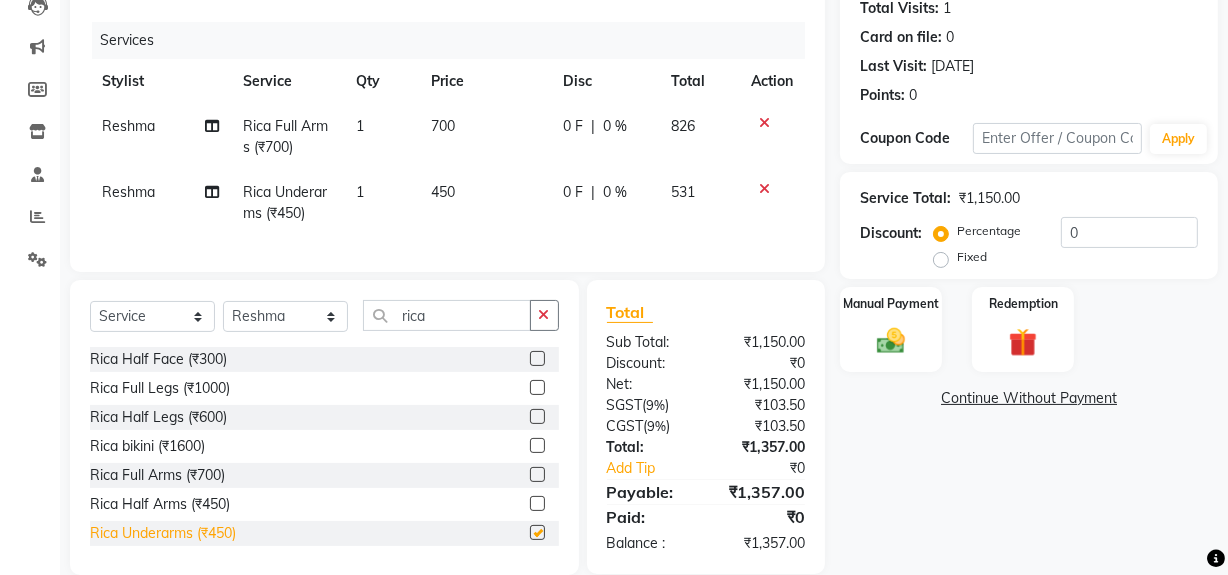 checkbox on "false" 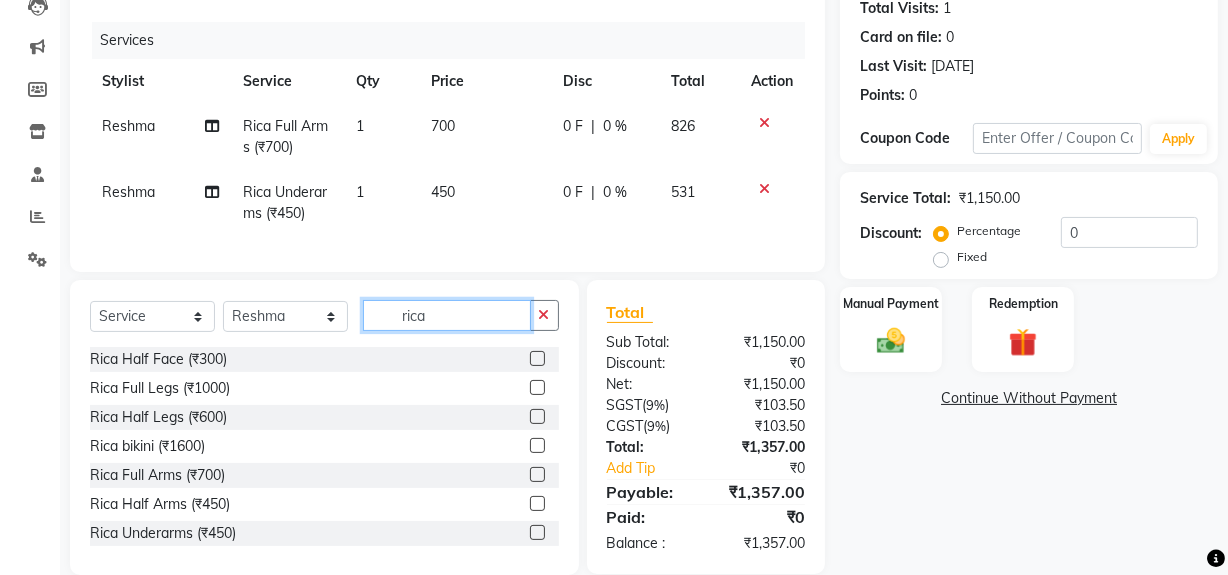 click on "rica" 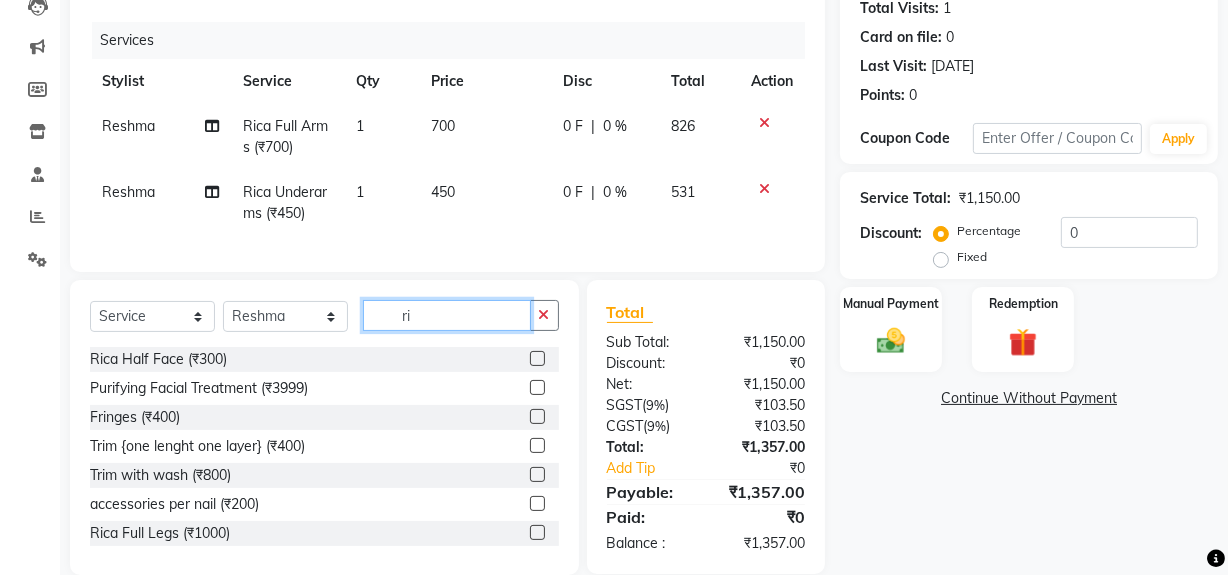 type on "r" 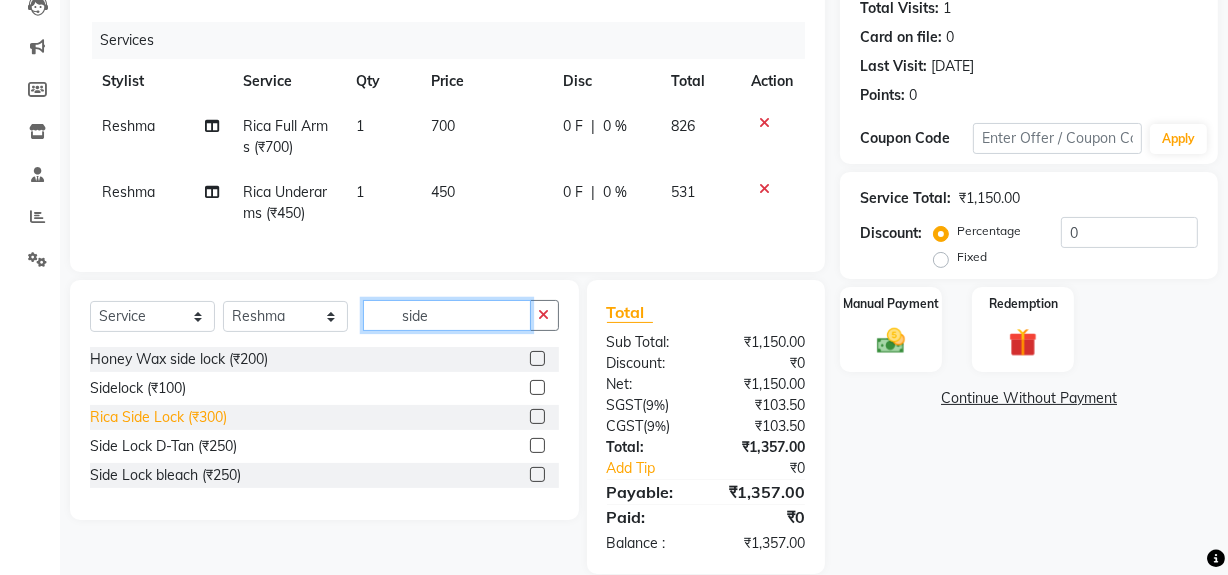 type on "side" 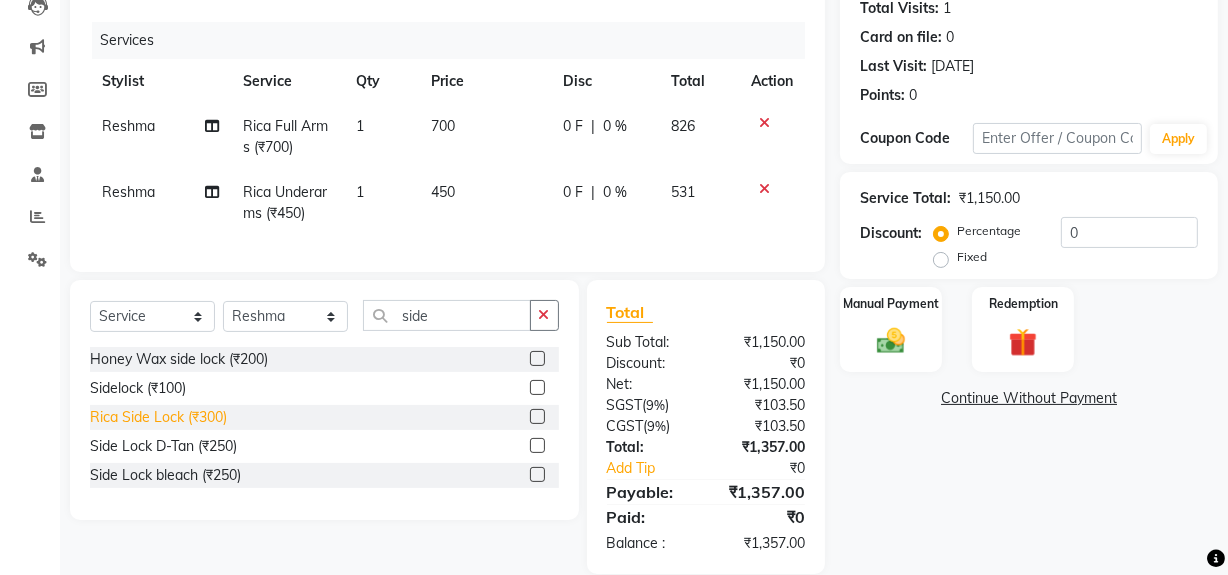 click on "Rica Side Lock (₹300)" 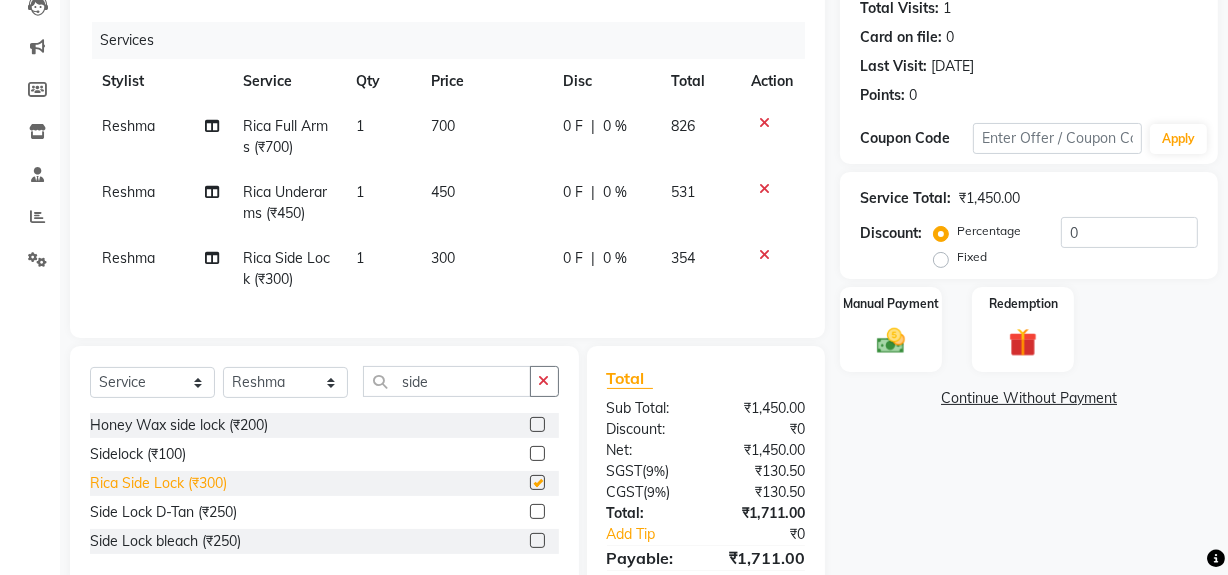checkbox on "false" 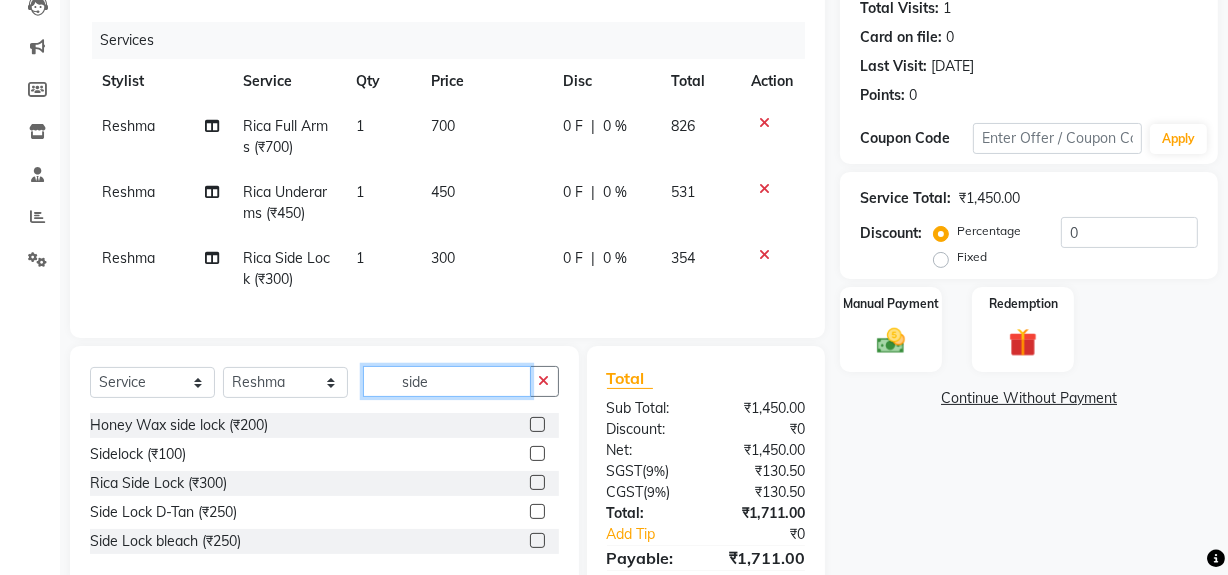 click on "side" 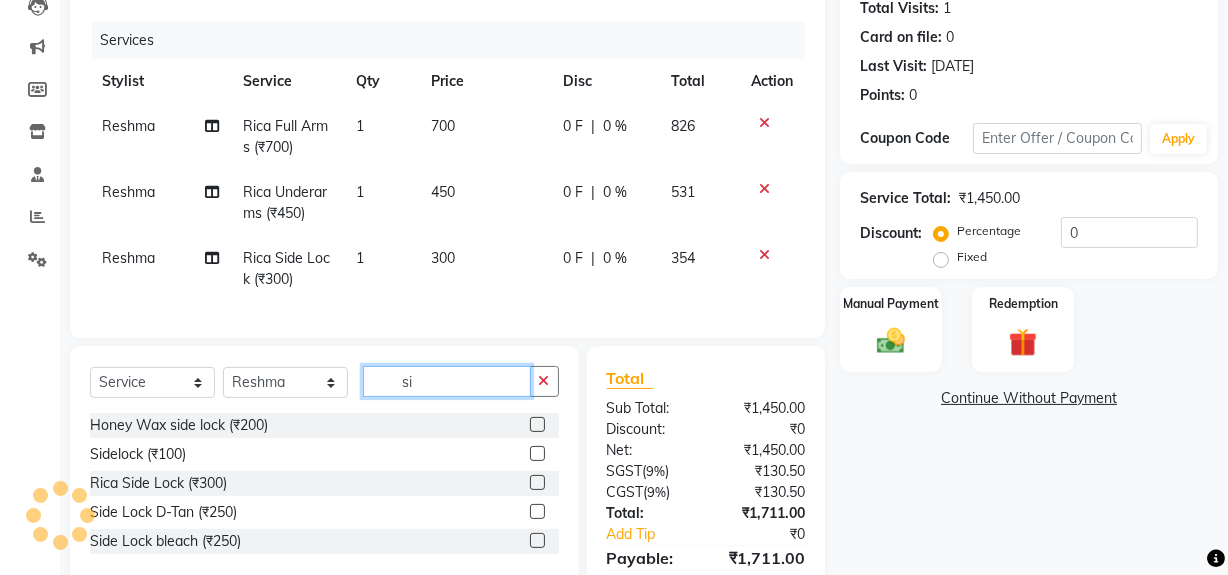 type on "s" 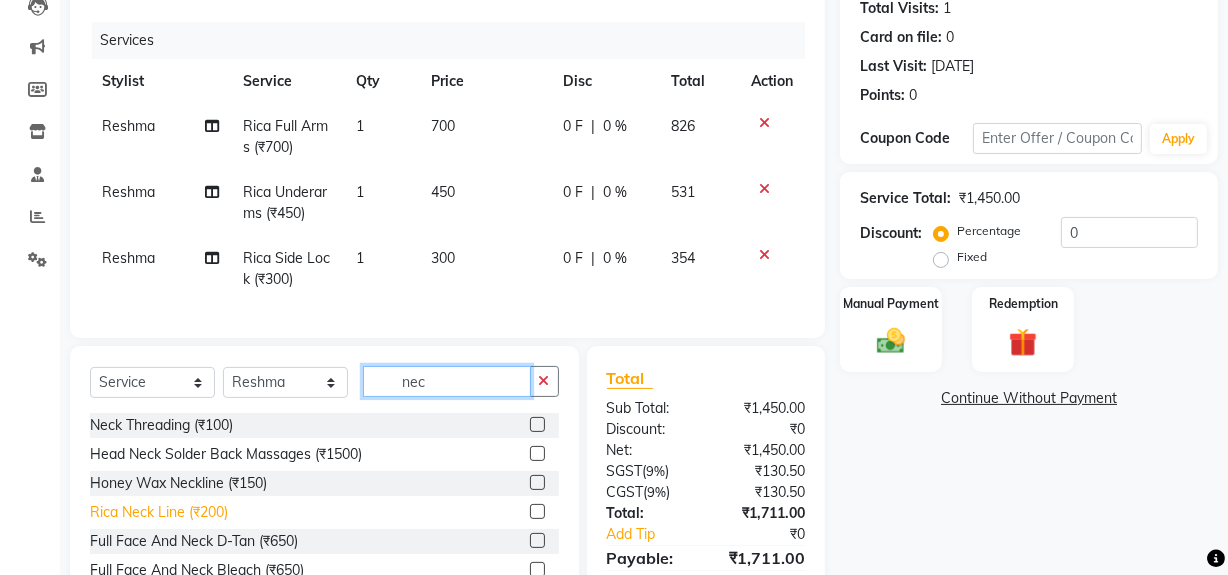 type on "nec" 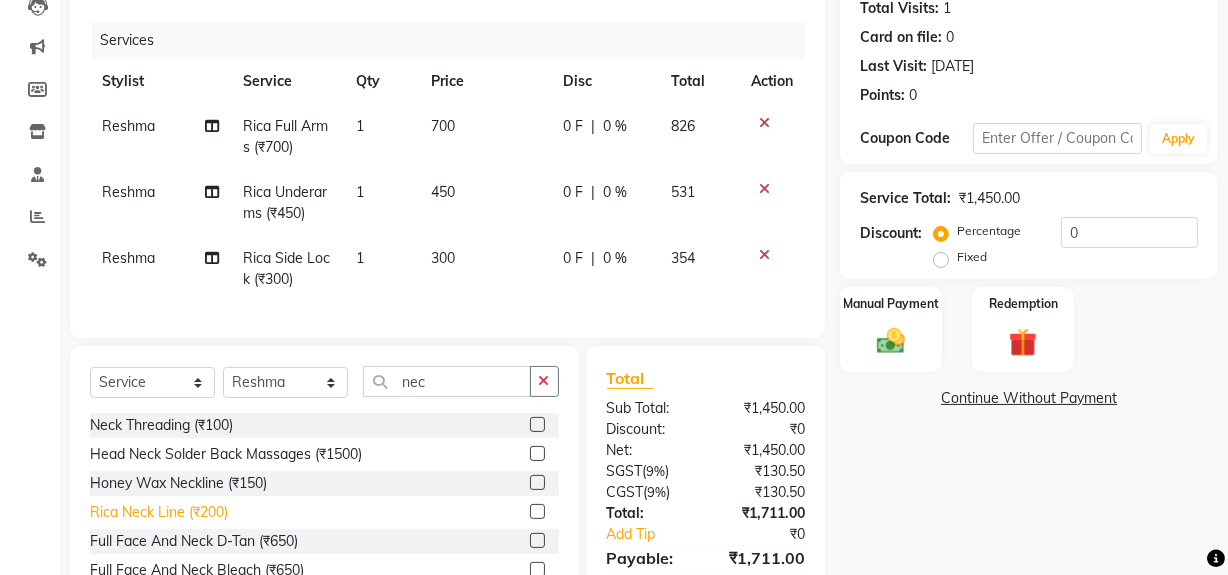 click on "Rica Neck Line (₹200)" 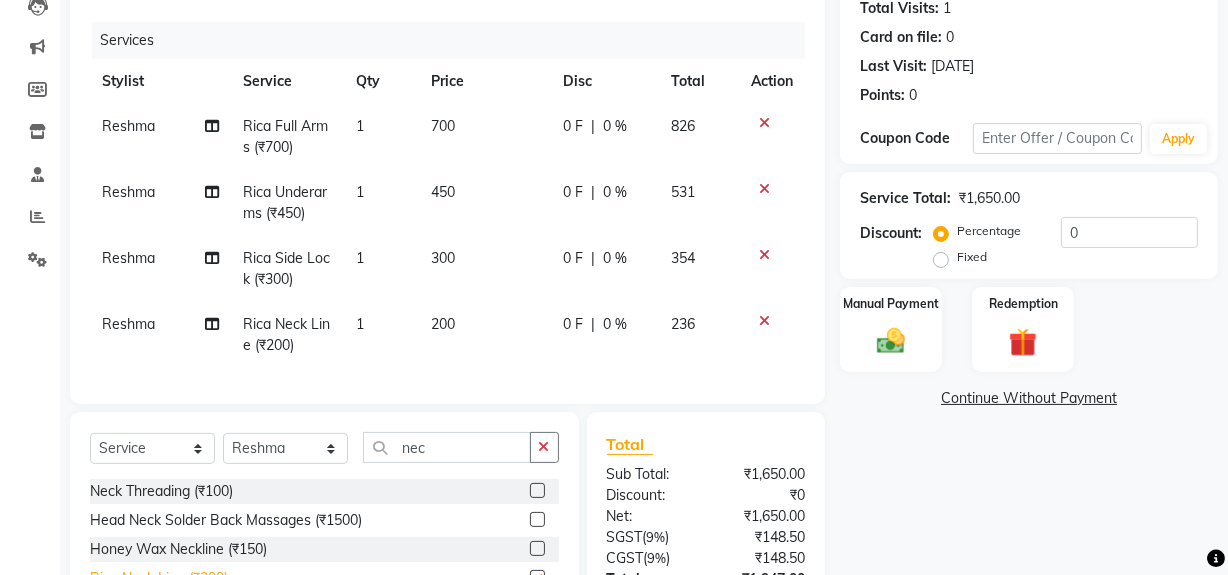 checkbox on "false" 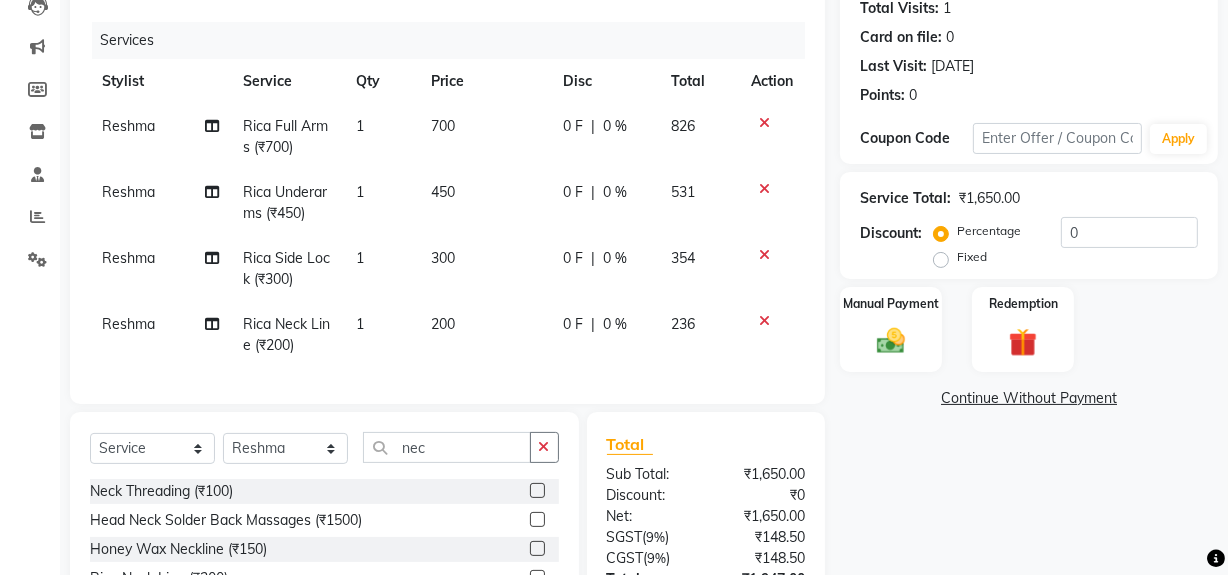 click on "200" 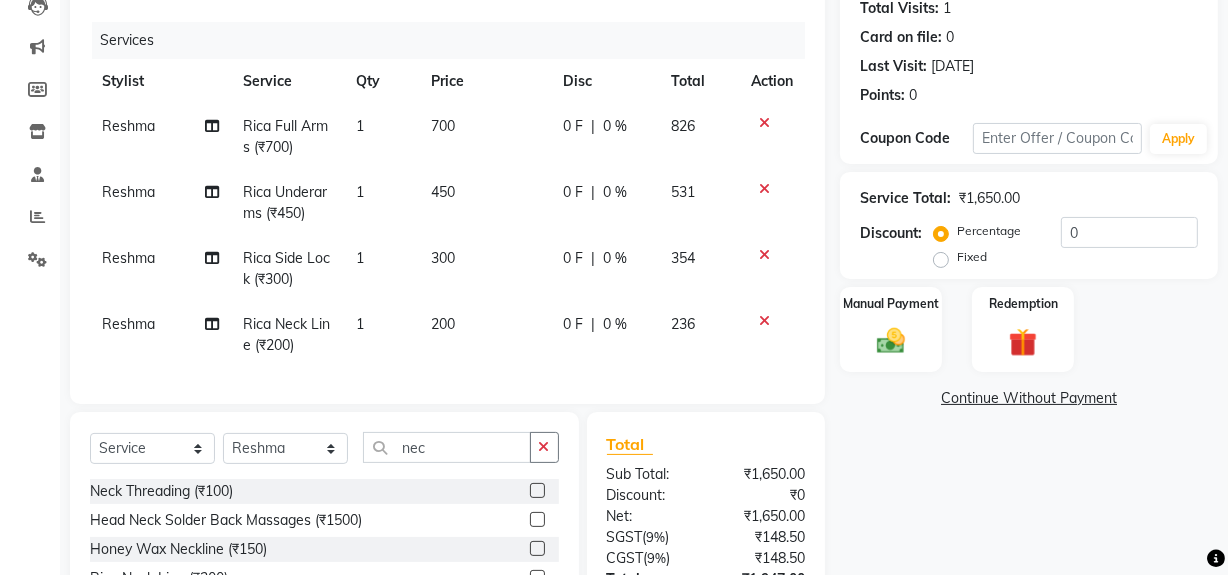 select on "18873" 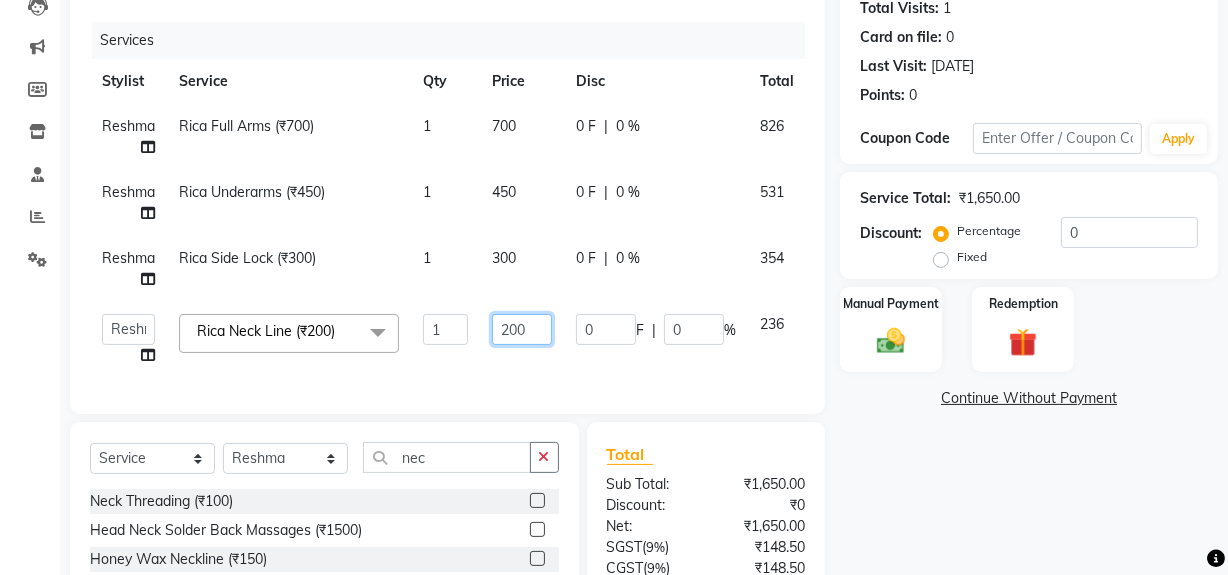 click on "200" 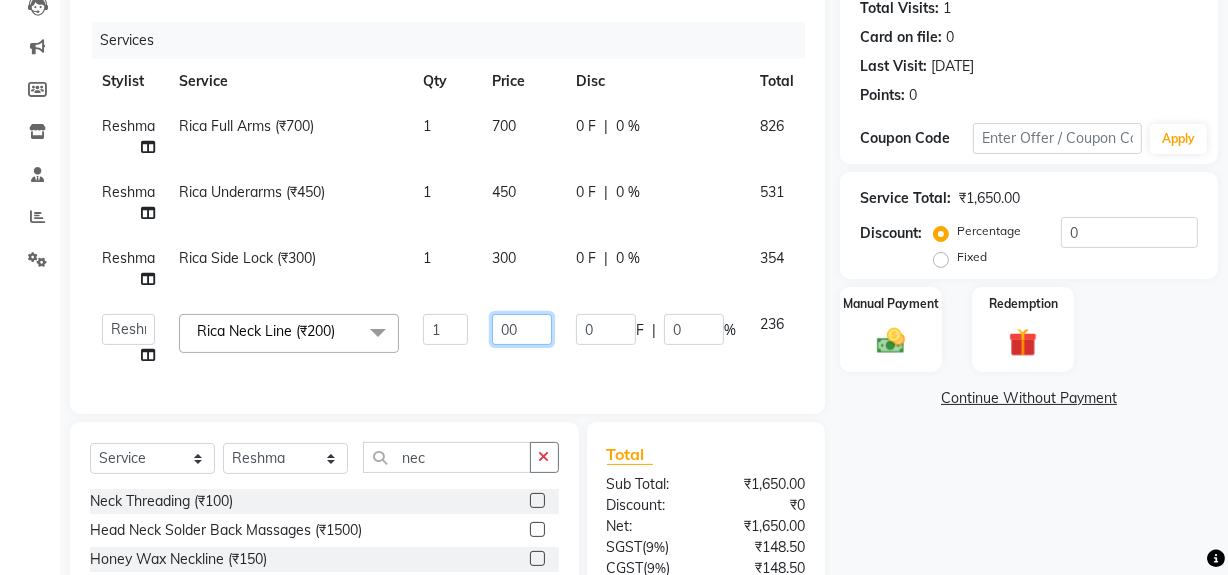 type on "300" 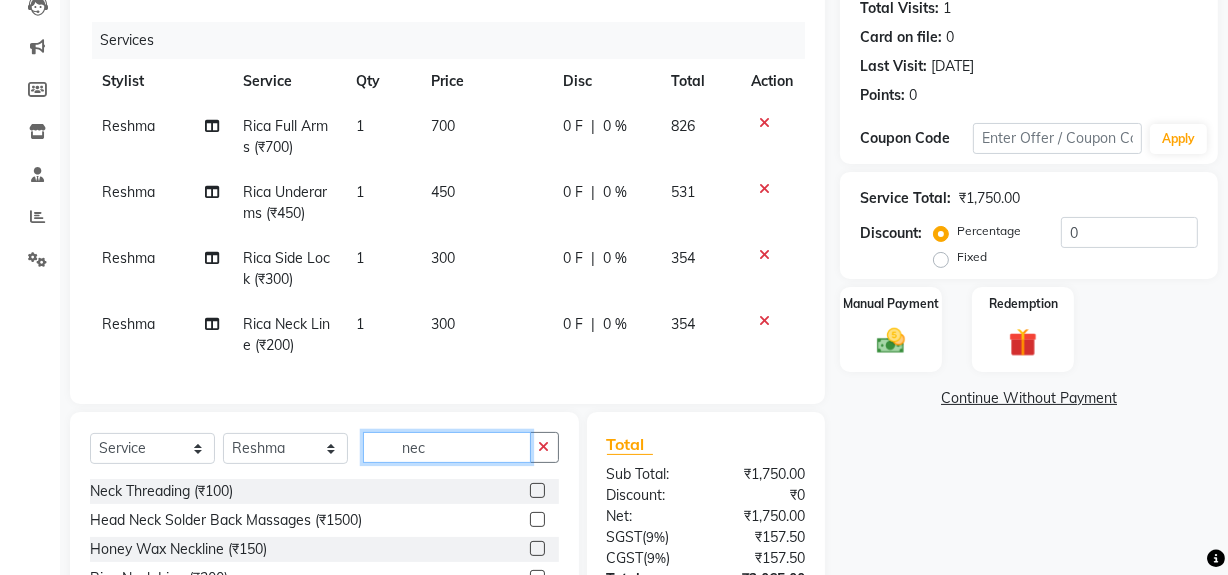 click on "nec" 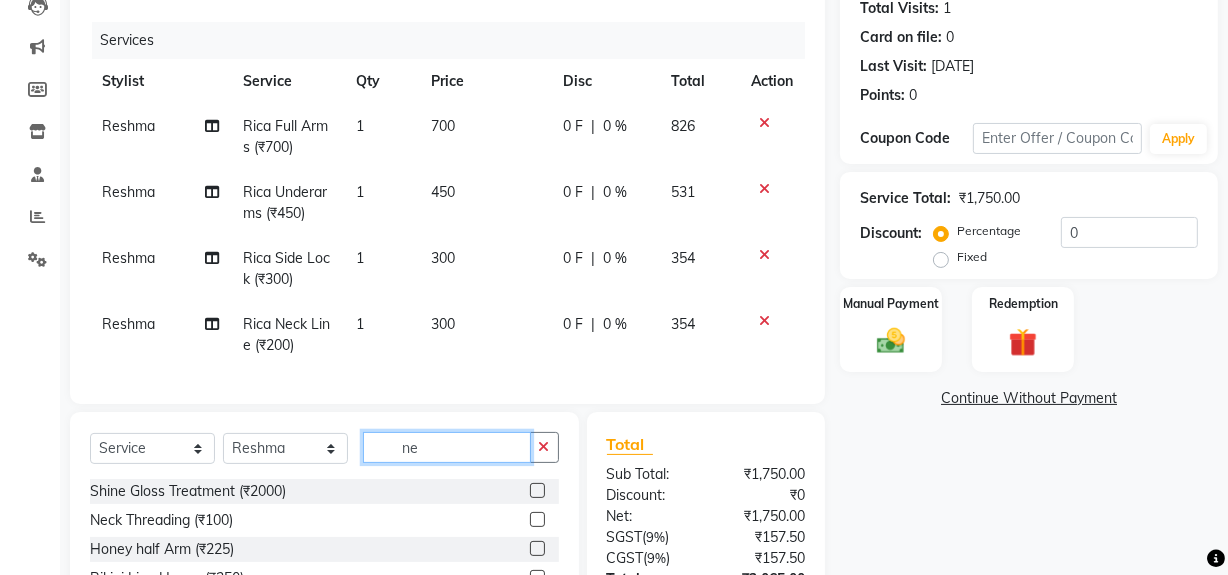 type on "n" 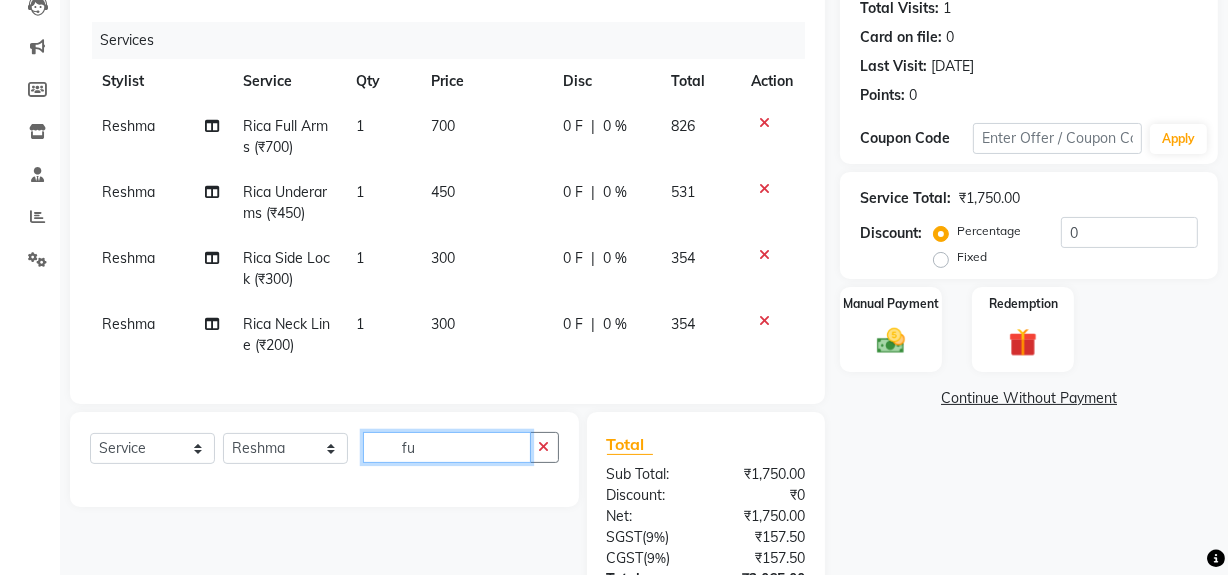 type on "f" 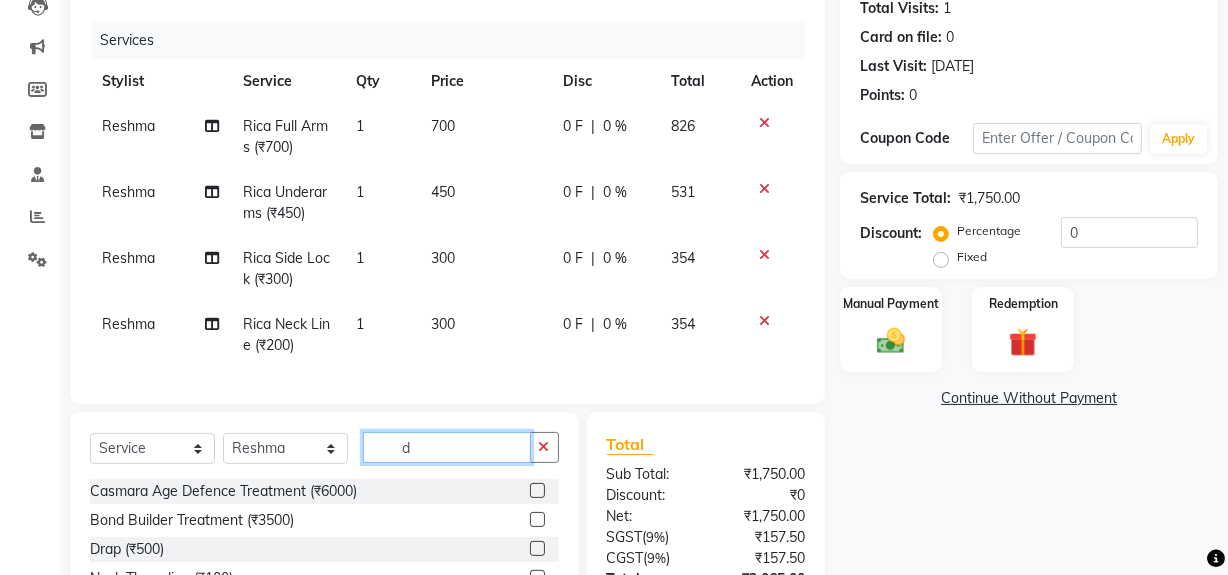 click on "d" 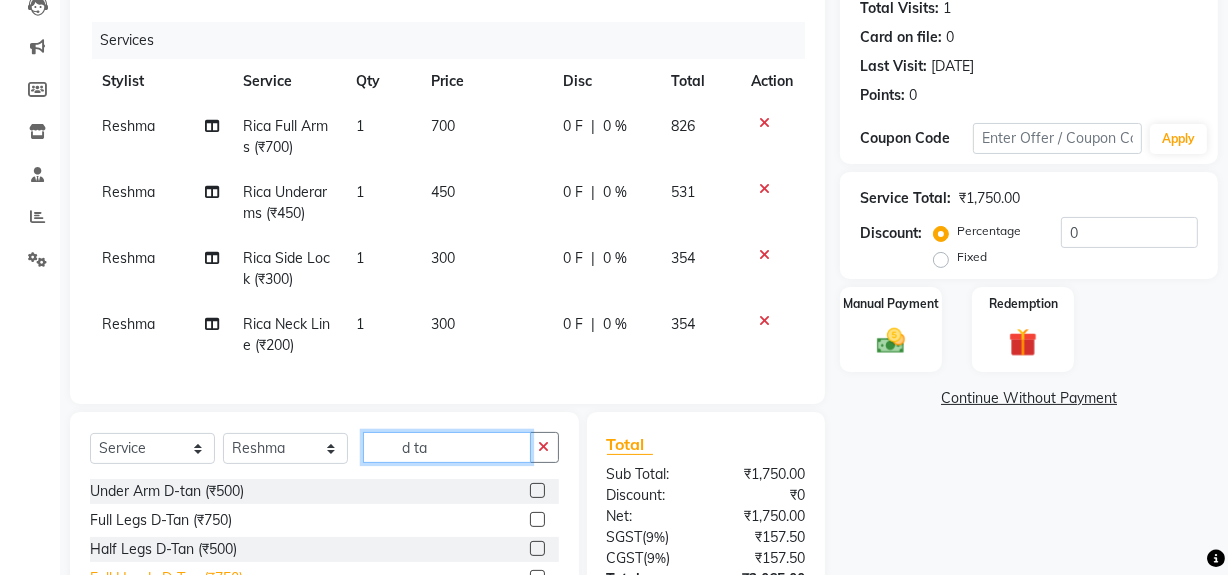 scroll, scrollTop: 401, scrollLeft: 0, axis: vertical 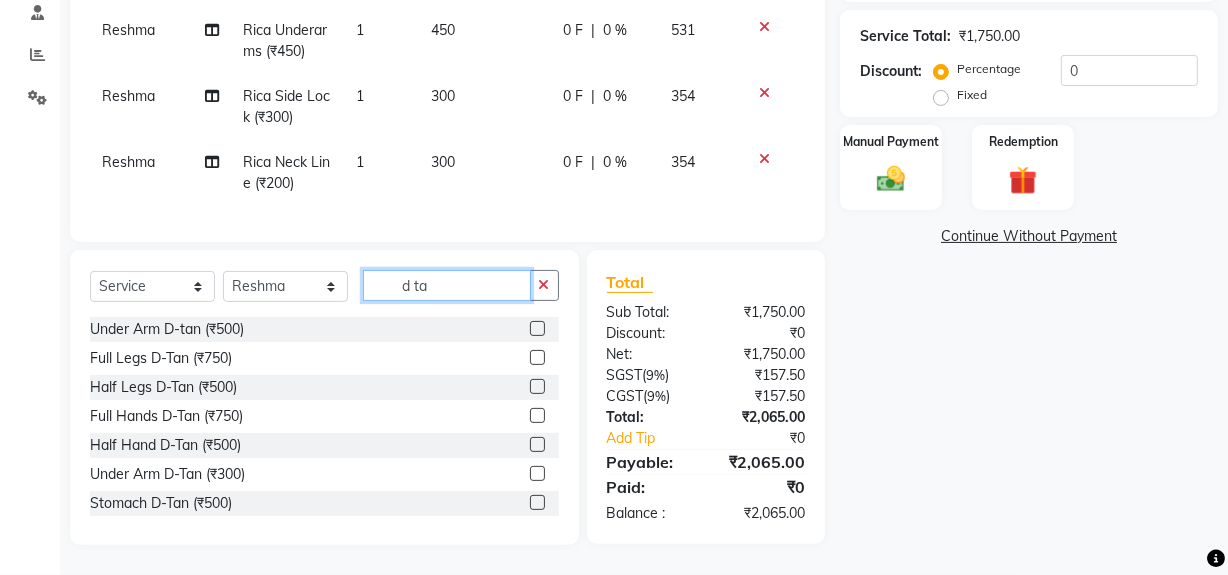 click on "d ta" 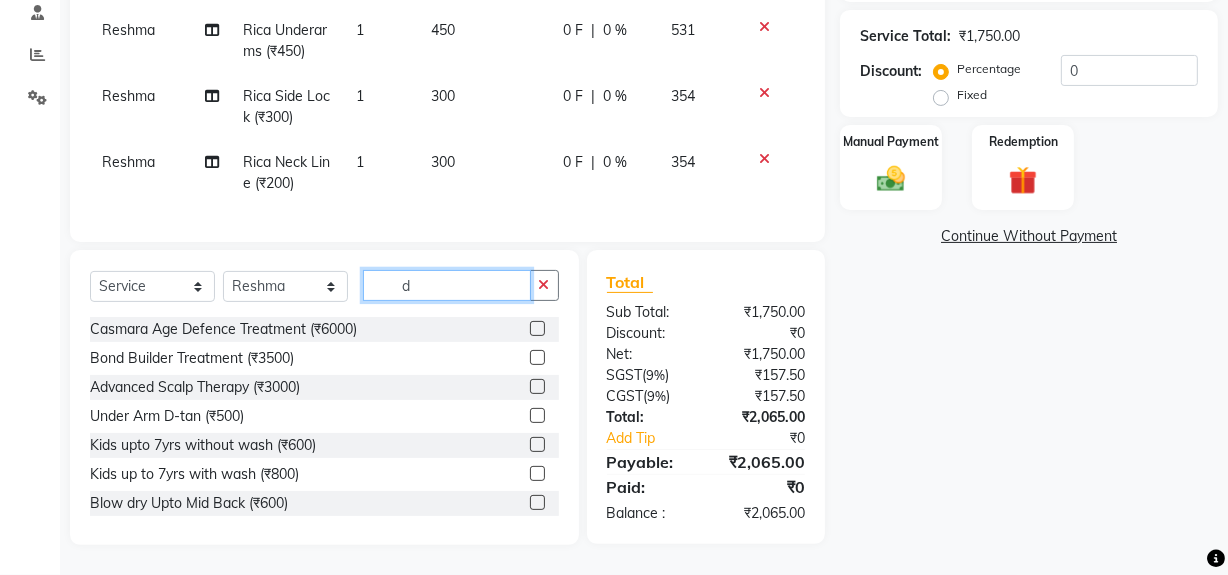 type on "d" 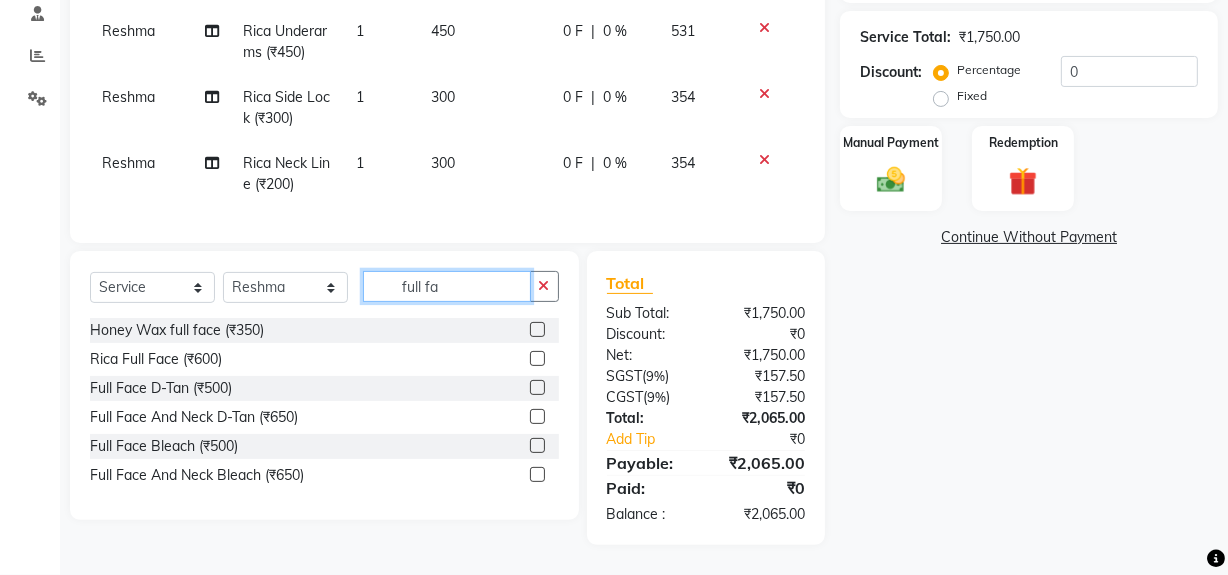 scroll, scrollTop: 400, scrollLeft: 0, axis: vertical 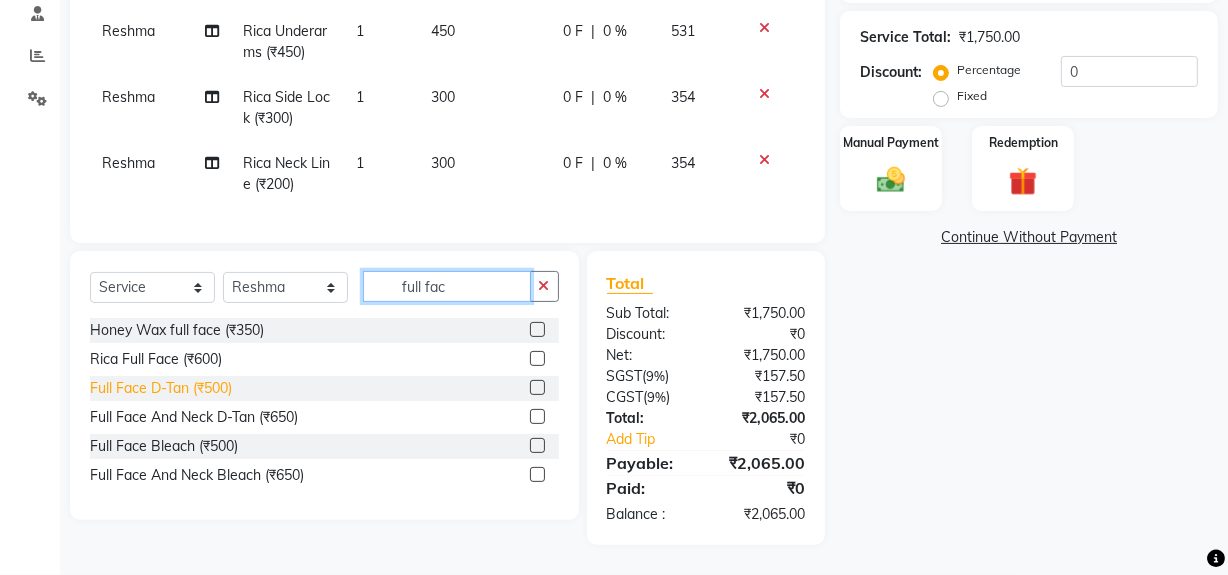 type on "full fac" 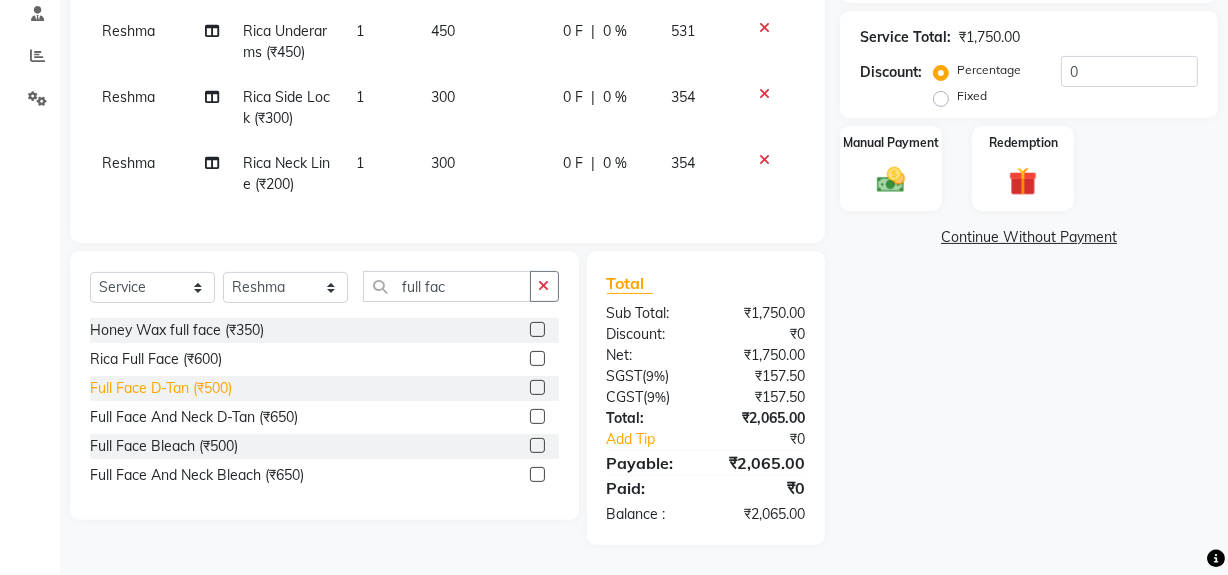 click on "Full Face  D-Tan (₹500)" 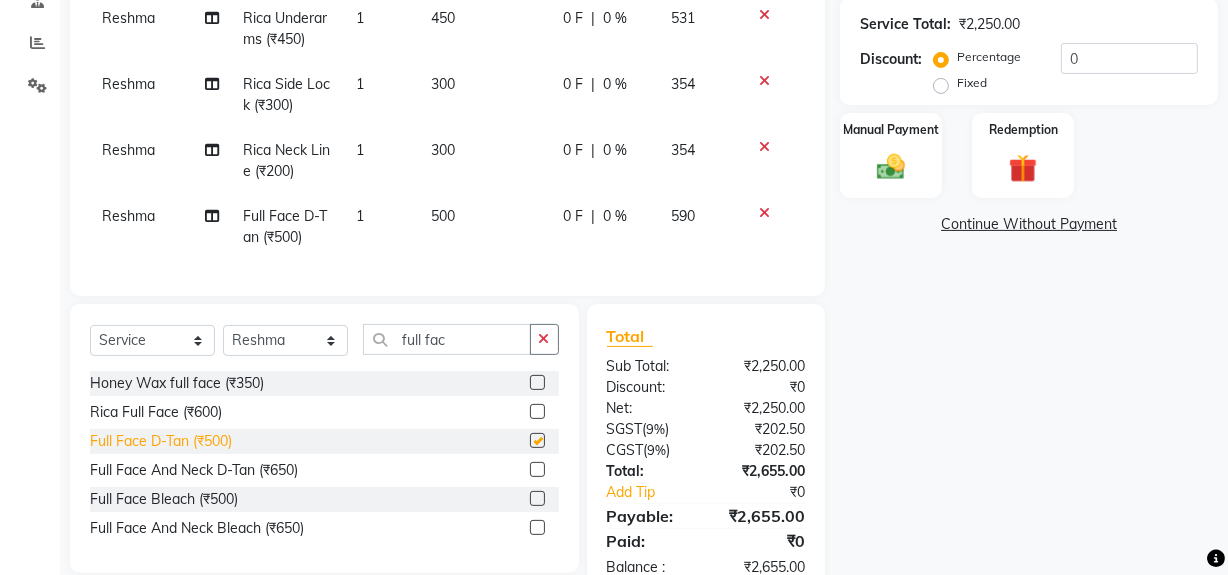 type 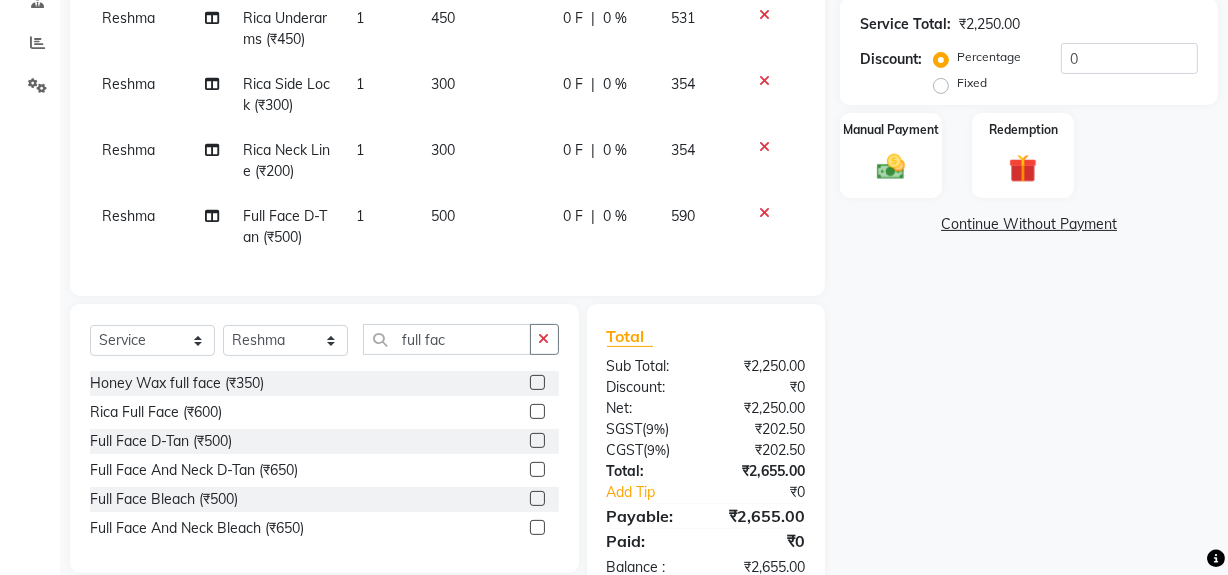 scroll, scrollTop: 467, scrollLeft: 0, axis: vertical 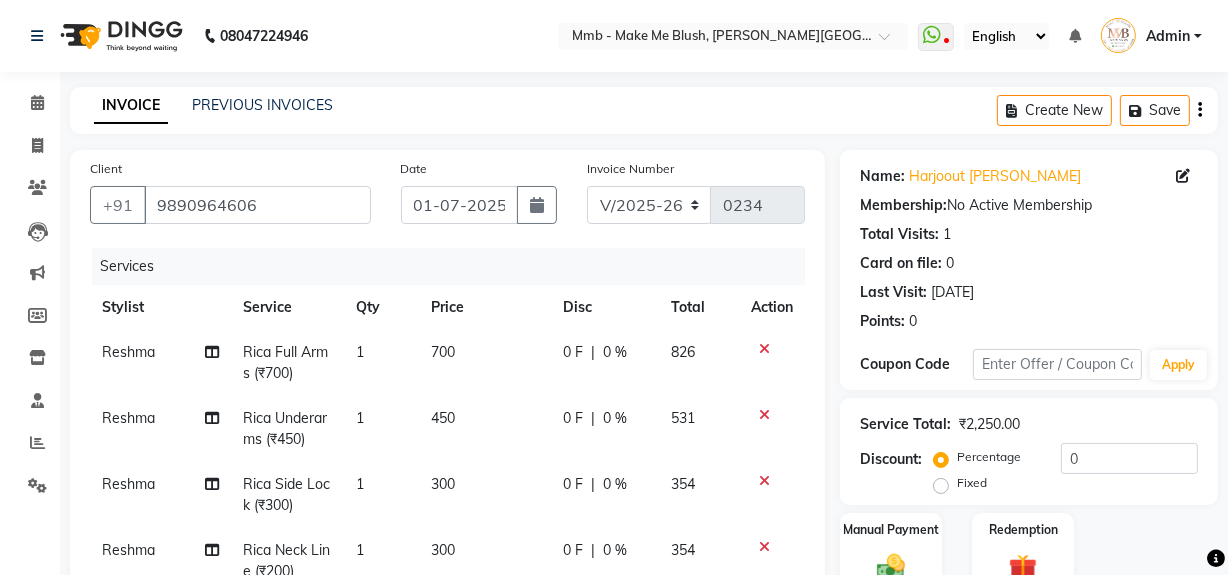 click on "English ENGLISH Español العربية मराठी हिंदी ગુજરાતી தமிழ் 中文" at bounding box center [1006, 36] 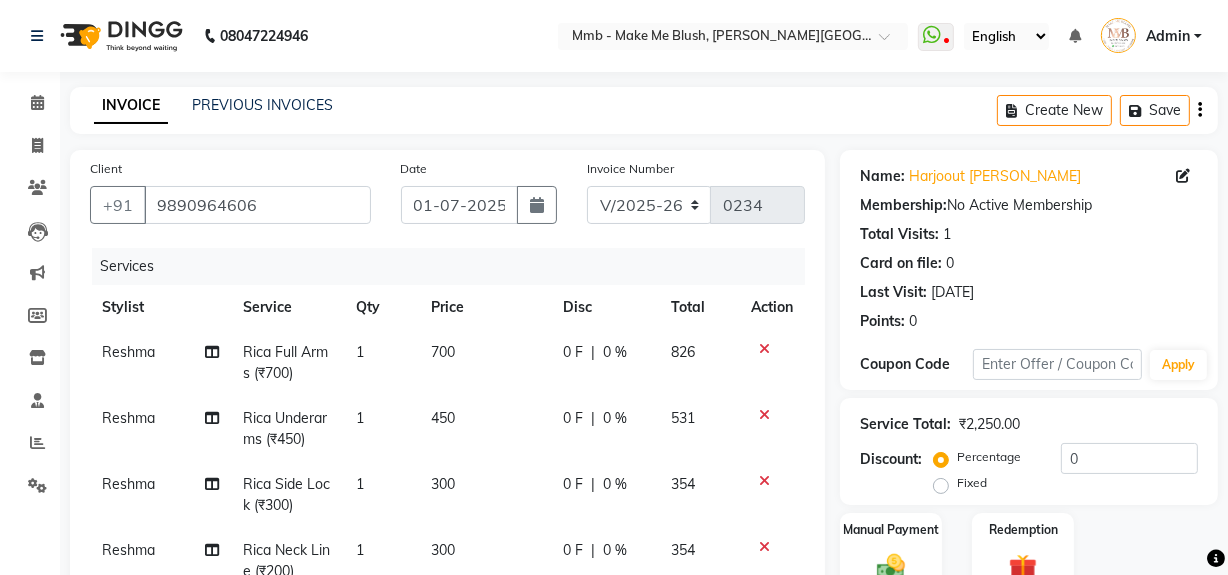 click on "Name: Harjoout [PERSON_NAME] Membership:  No Active Membership  Total Visits:  1 Card on file:  0 Last Visit:   [DATE] Points:   0" 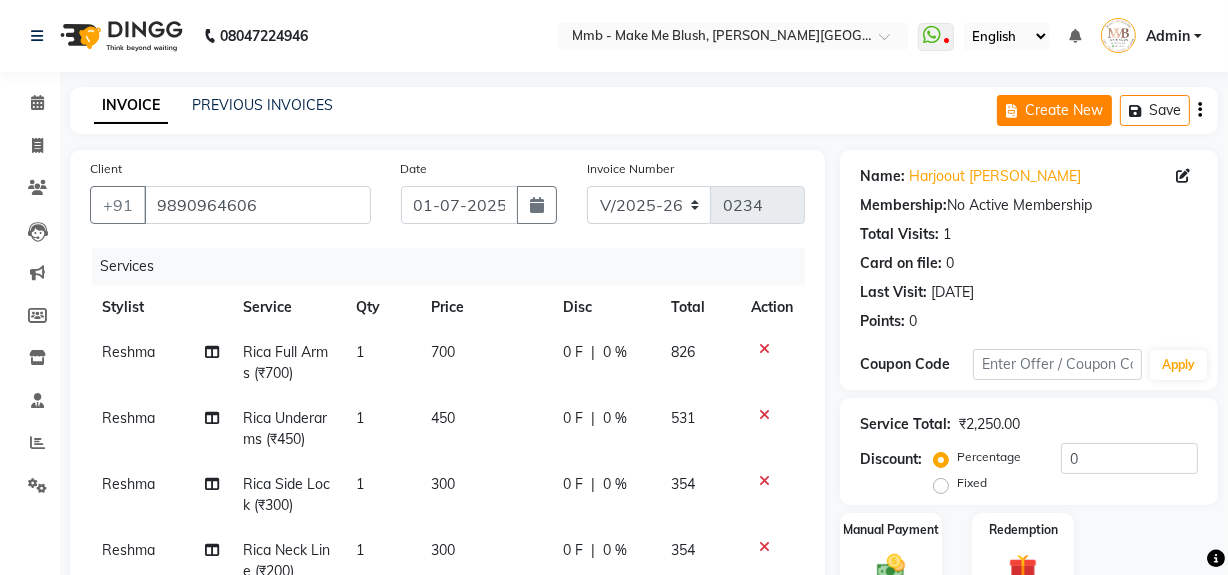 click on "Create New" 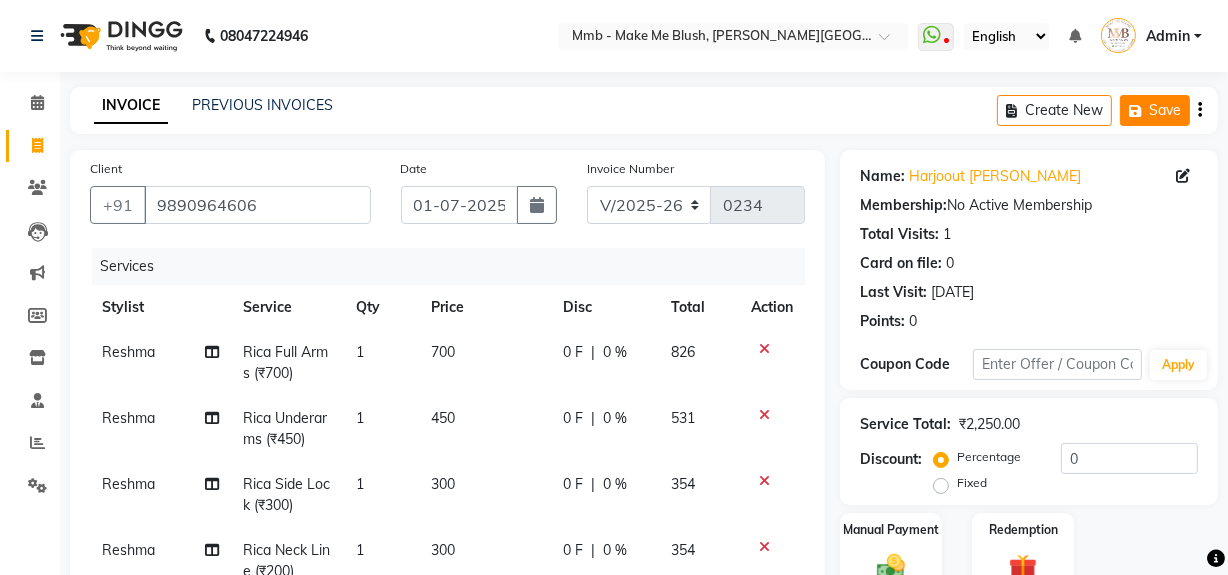 click on "Save" 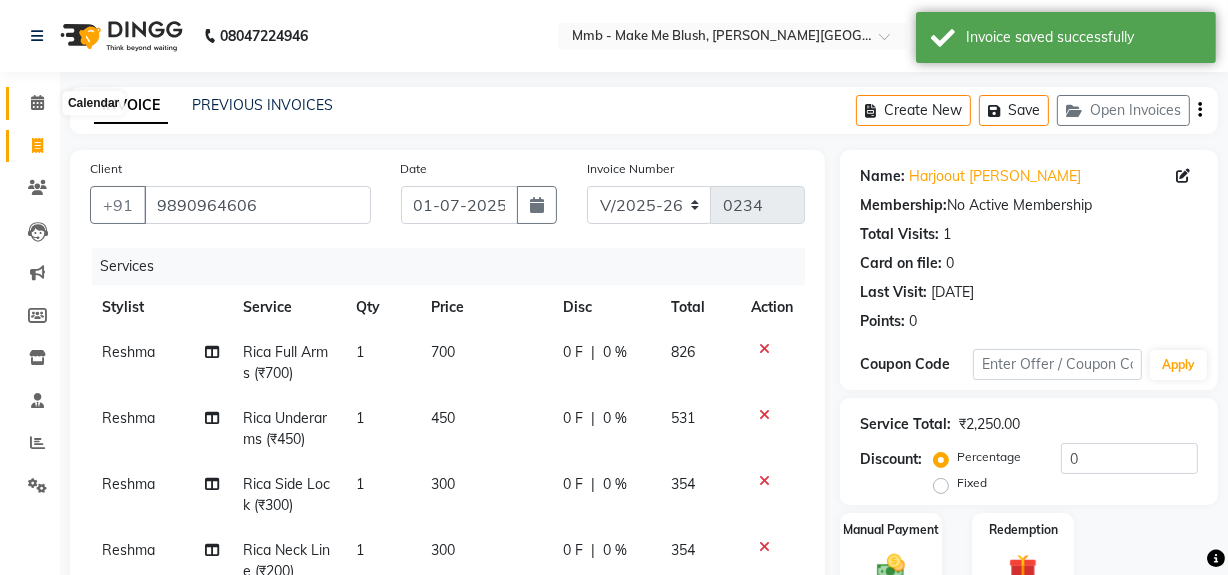 click 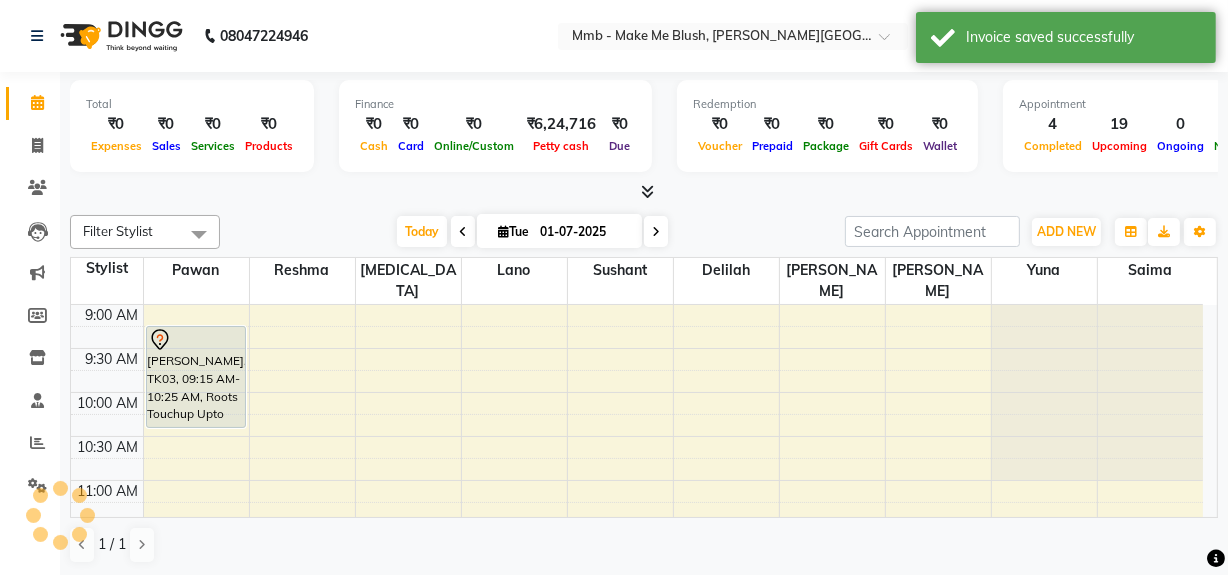 scroll, scrollTop: 0, scrollLeft: 0, axis: both 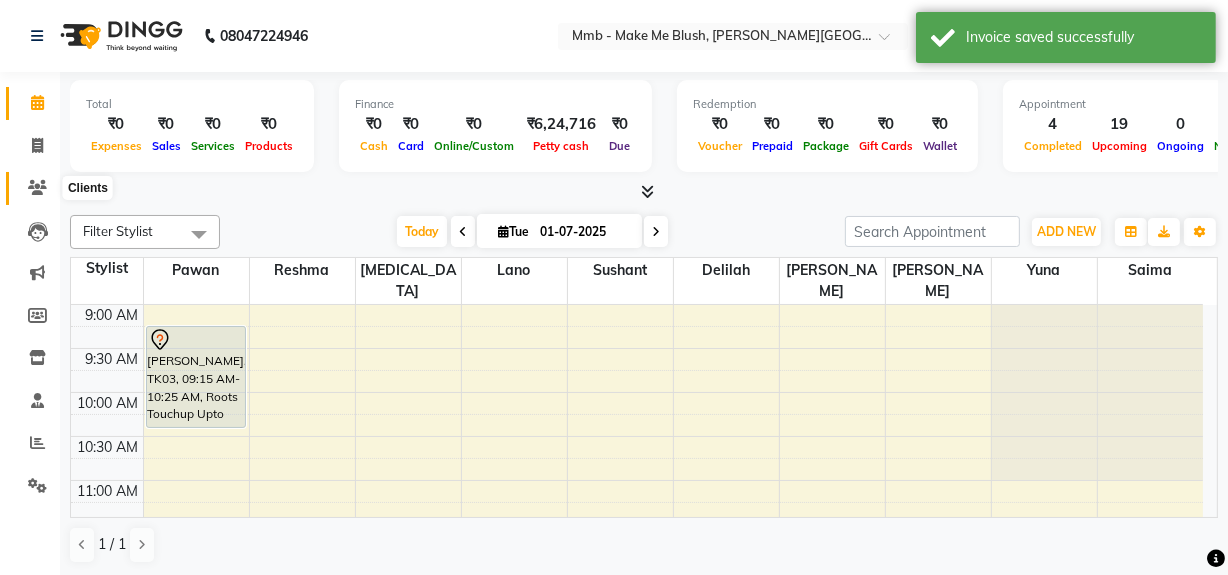 click 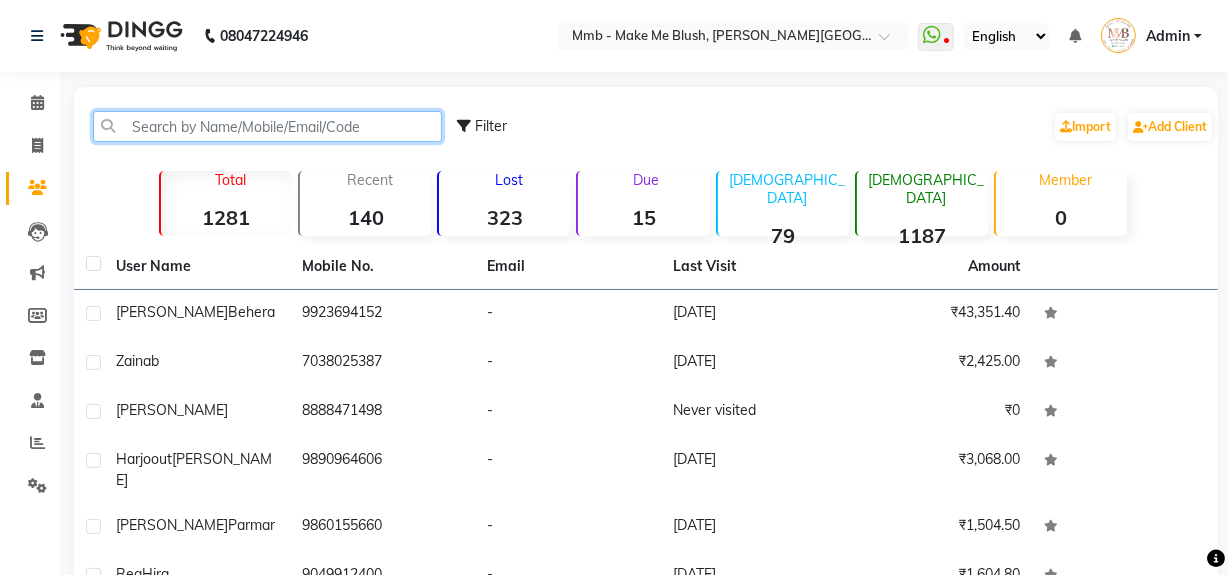 click 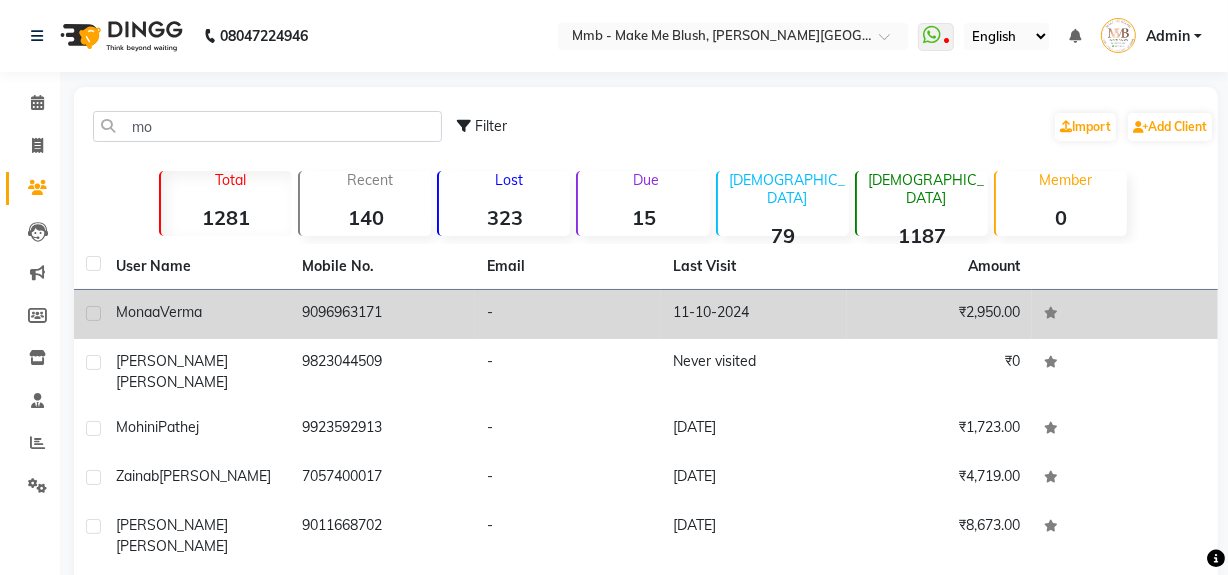 click on "Verma" 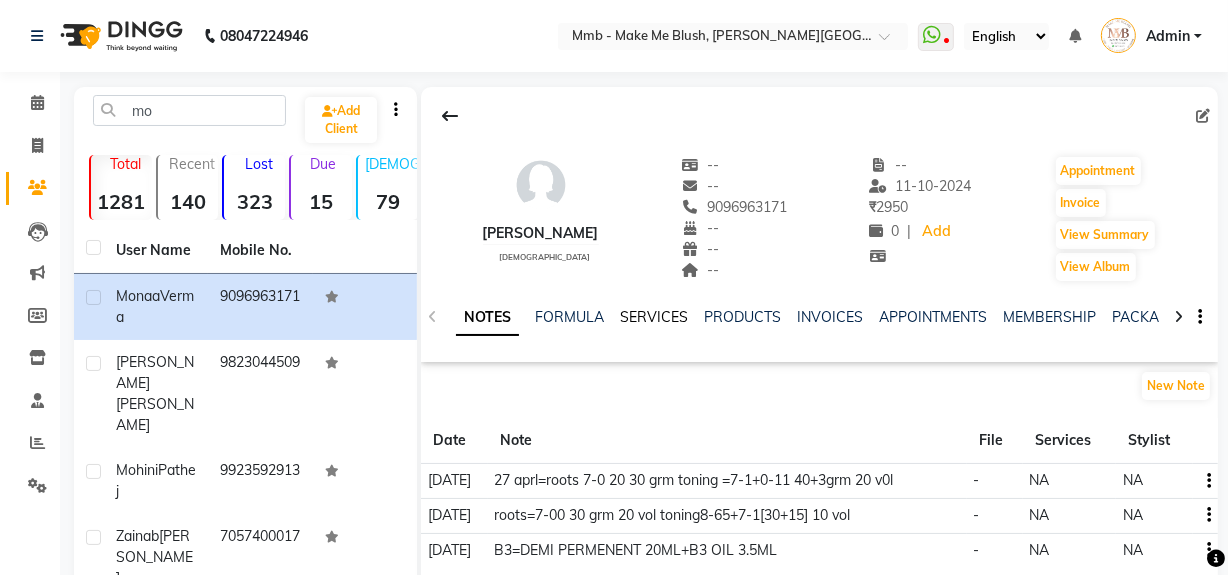 click on "SERVICES" 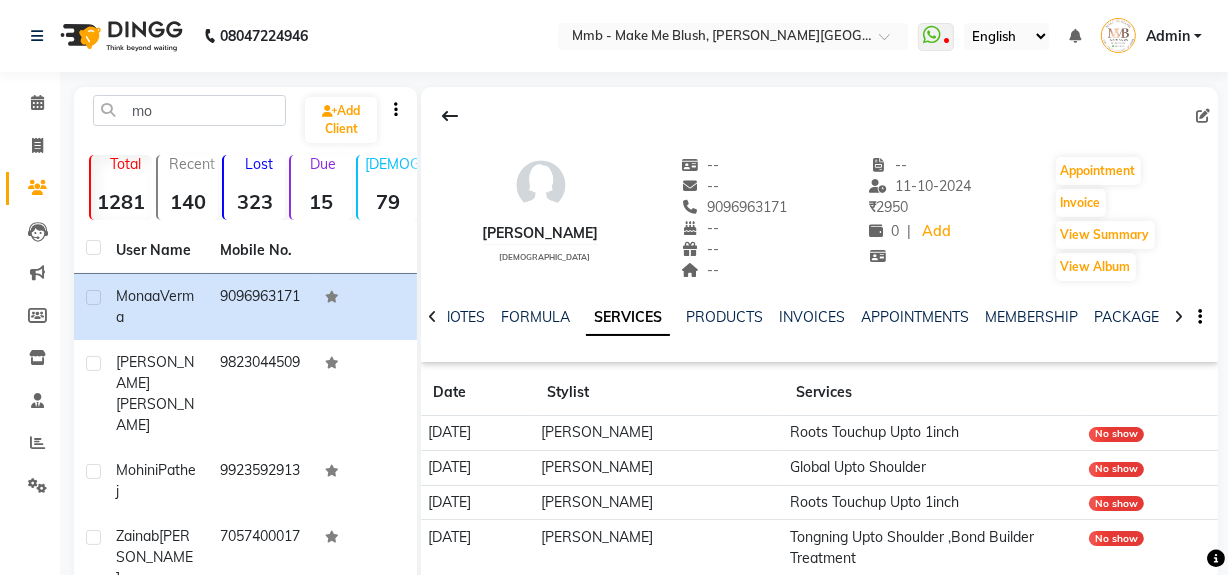 scroll, scrollTop: 145, scrollLeft: 0, axis: vertical 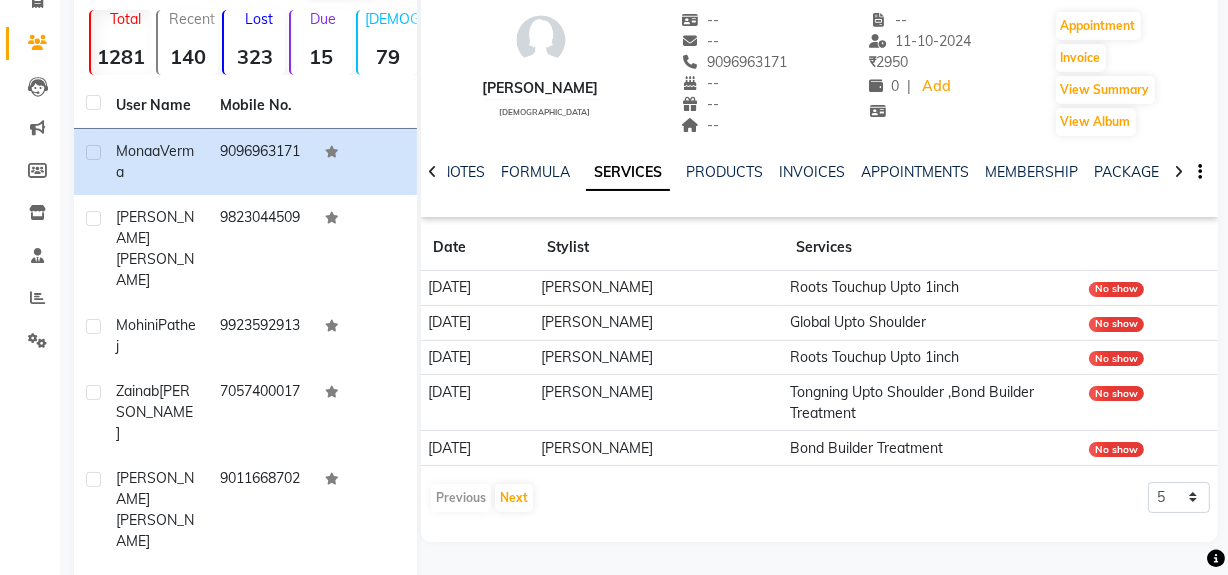 click on "mo  Add Client  Total  1281  Recent  140  Lost  323  Due  15  [DEMOGRAPHIC_DATA]  79  [DEMOGRAPHIC_DATA]  1187  Member  0 User Name Mobile No. [PERSON_NAME]   9096963171  [PERSON_NAME]   9823044509  mohini  Pathej   9923592913  Zainab  [PERSON_NAME]   7057400017  [PERSON_NAME]   9011668702  [GEOGRAPHIC_DATA][PERSON_NAME]   7263030593  [PERSON_NAME]   9860140238  [PERSON_NAME]     7875537748  [PERSON_NAME]   8600009518  [PERSON_NAME]   7875876879   Previous   Next   10   50   100   [PERSON_NAME]   [DEMOGRAPHIC_DATA]  --   --   9096963171  --  --  --  -- [DATE] ₹    2950 0 |  Add   Appointment   Invoice  View Summary  View Album  NOTES FORMULA SERVICES PRODUCTS INVOICES APPOINTMENTS MEMBERSHIP PACKAGES VOUCHERS GIFTCARDS POINTS FORMS FAMILY CARDS WALLET Date Stylist Services [DATE] [PERSON_NAME] Roots Touchup Upto 1inch  No show [DATE] [PERSON_NAME] Global  Upto Shoulder No show [DATE] [PERSON_NAME]  Roots Touchup Upto 1inch  No show [DATE] [PERSON_NAME] Tongning Upto Shoulder ,Bond Builder Treatment No show [DATE] [PERSON_NAME] Bond Builder Treatment 5" 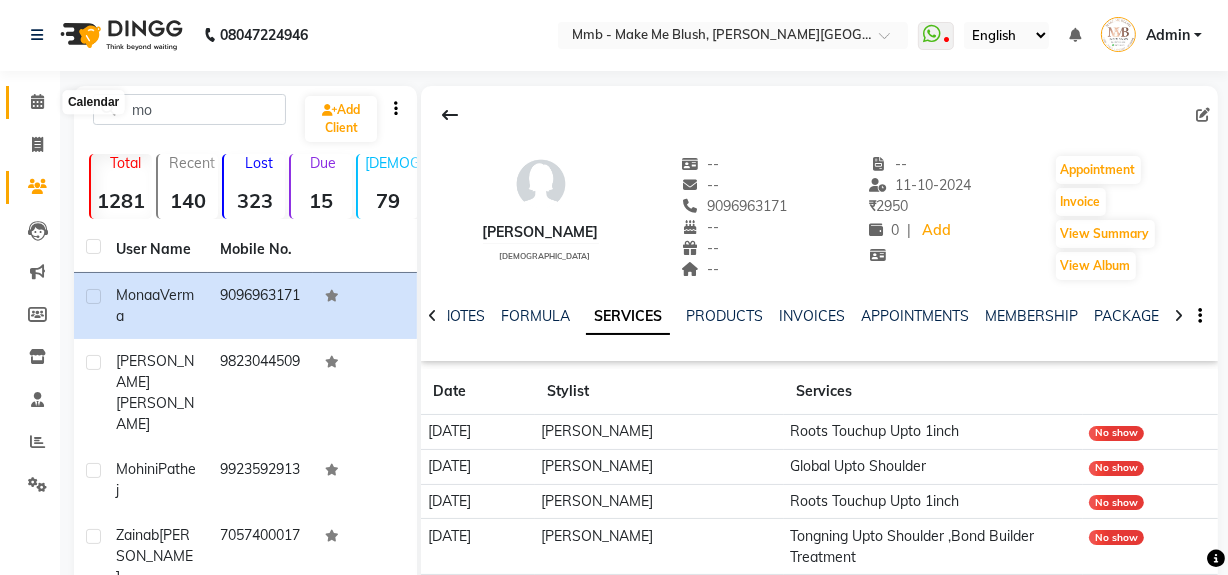 click 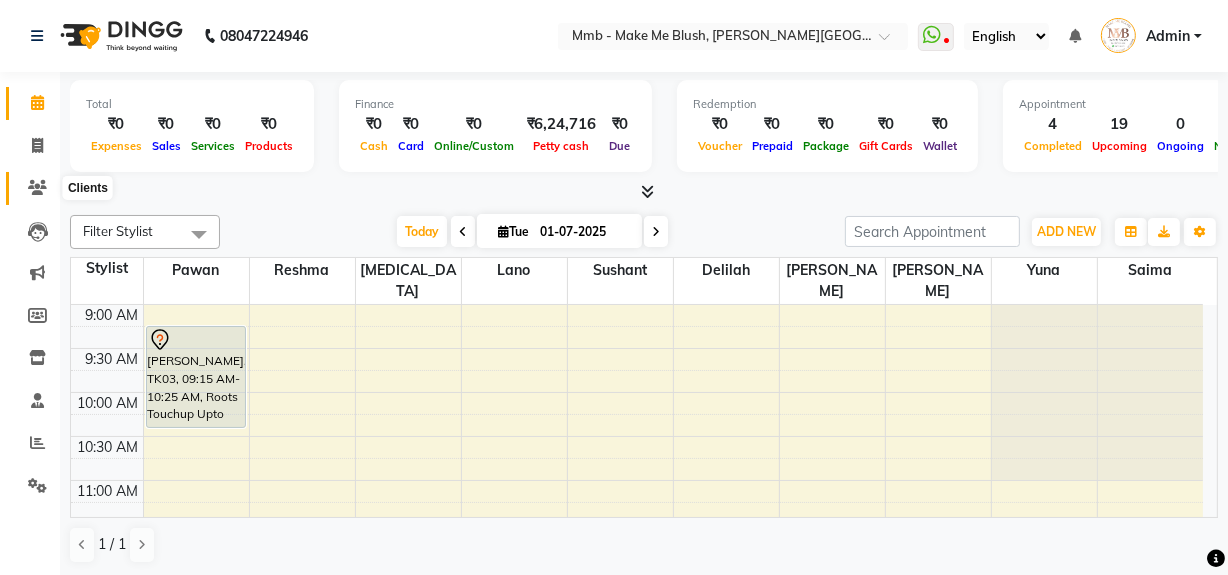 click 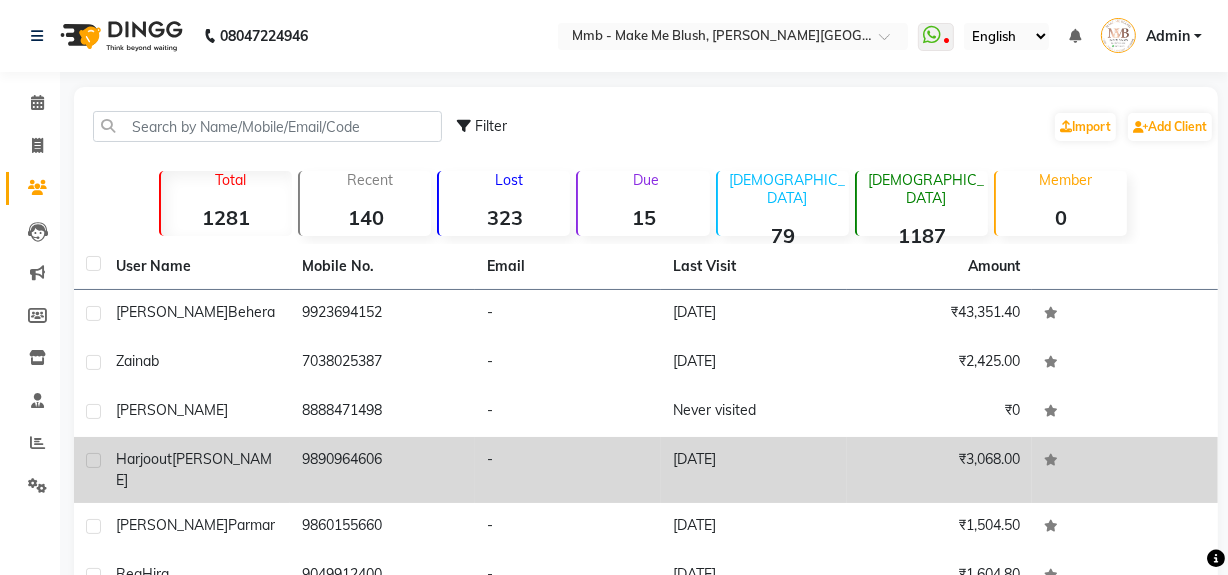 click on "[PERSON_NAME]" 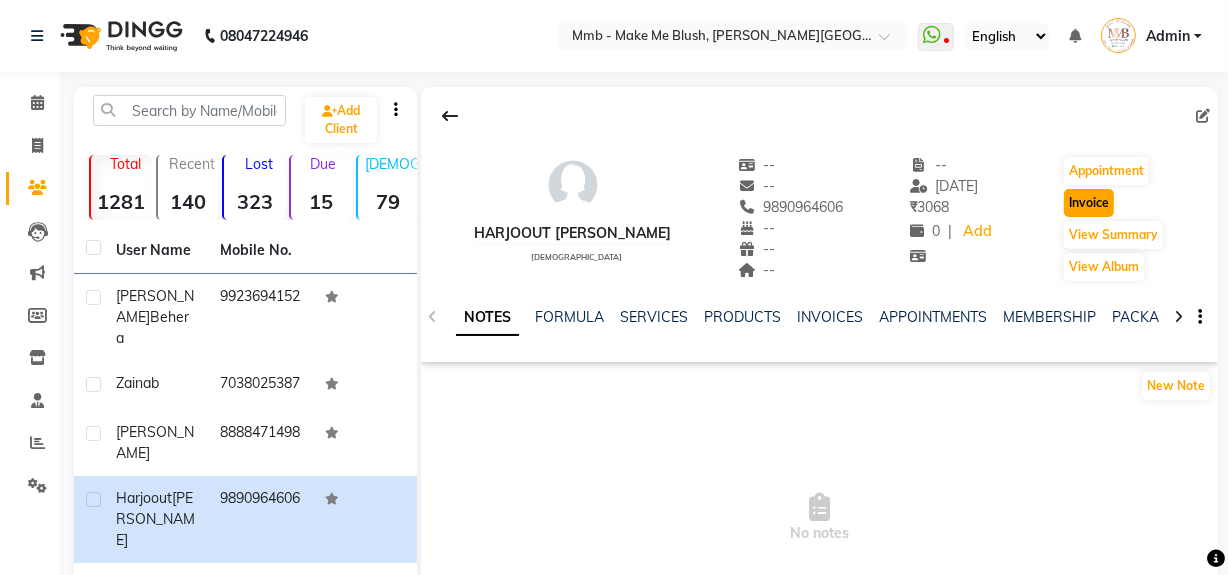 click on "Invoice" 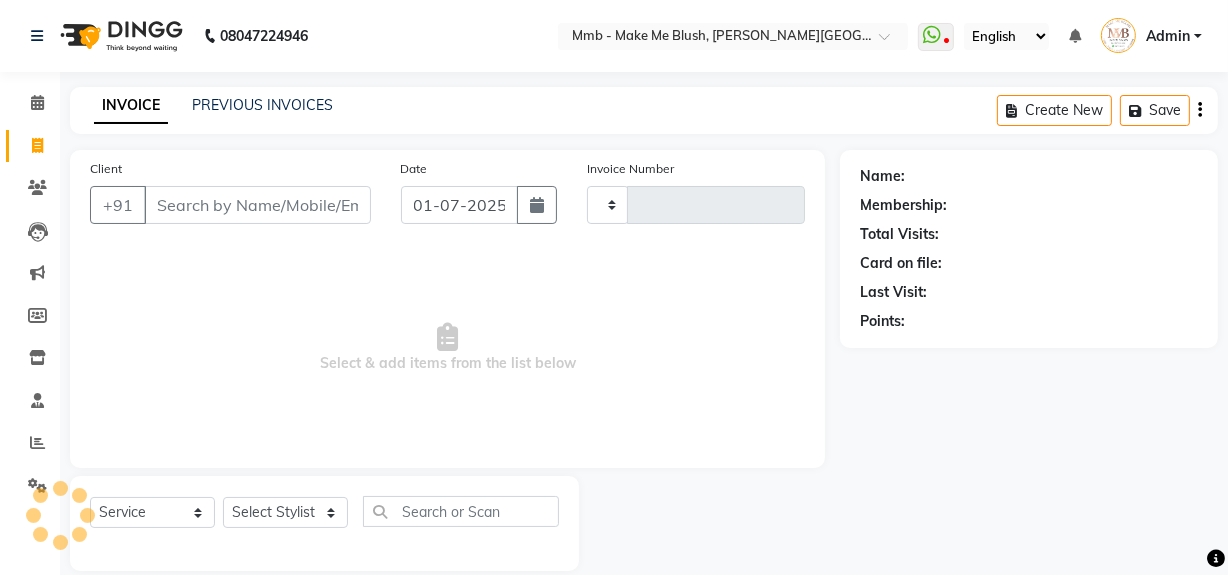 scroll, scrollTop: 26, scrollLeft: 0, axis: vertical 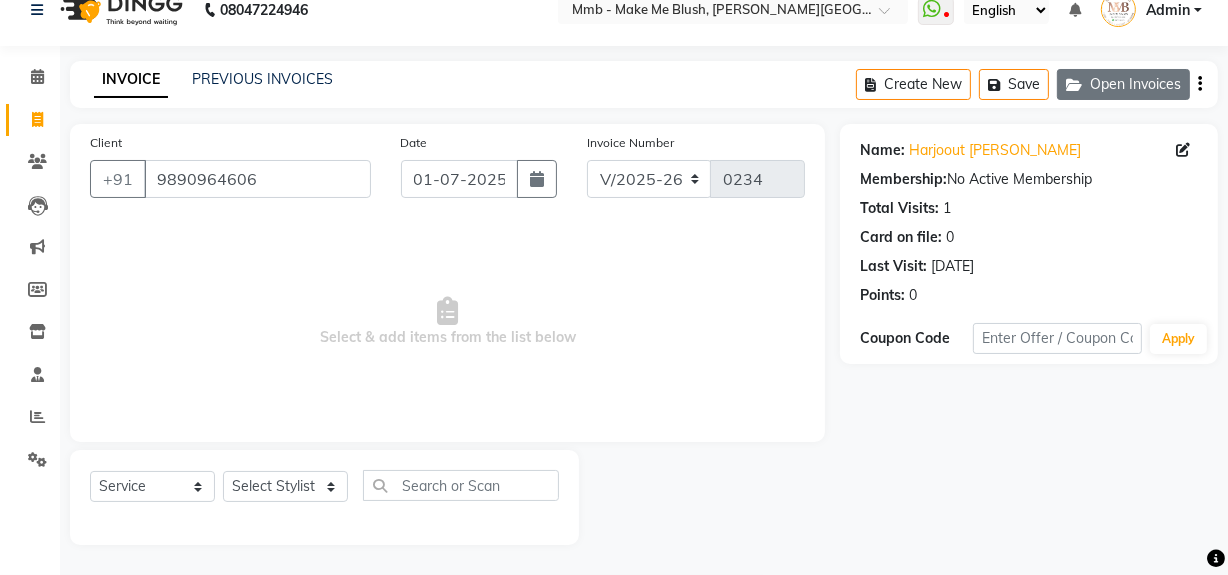 click on "Open Invoices" 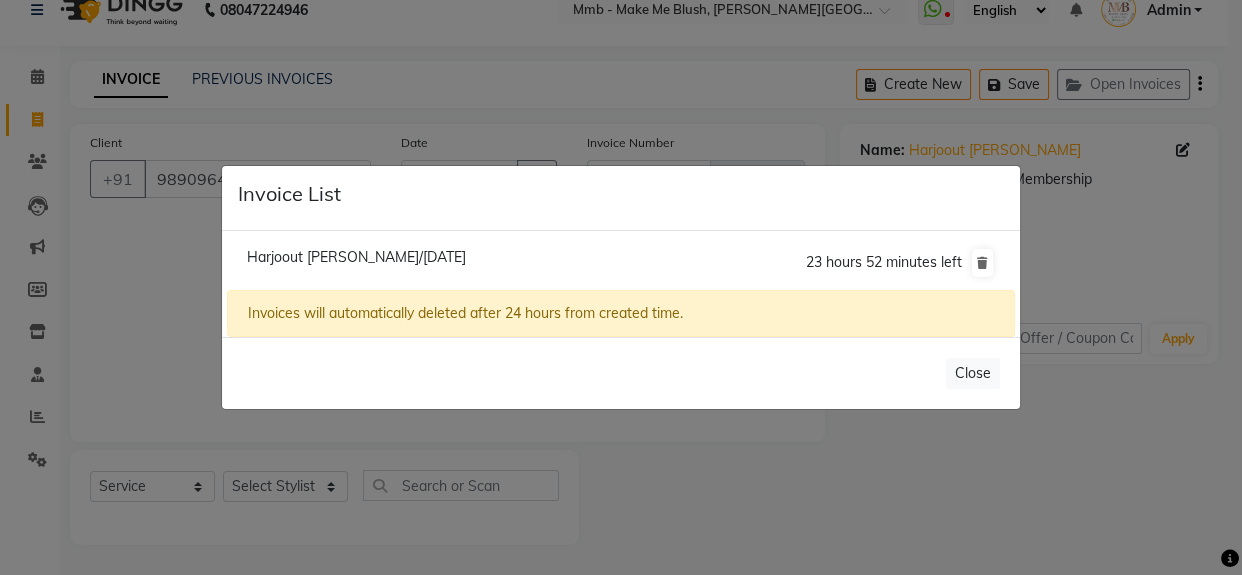 click on "Invoices will automatically deleted after 24 hours from created time." 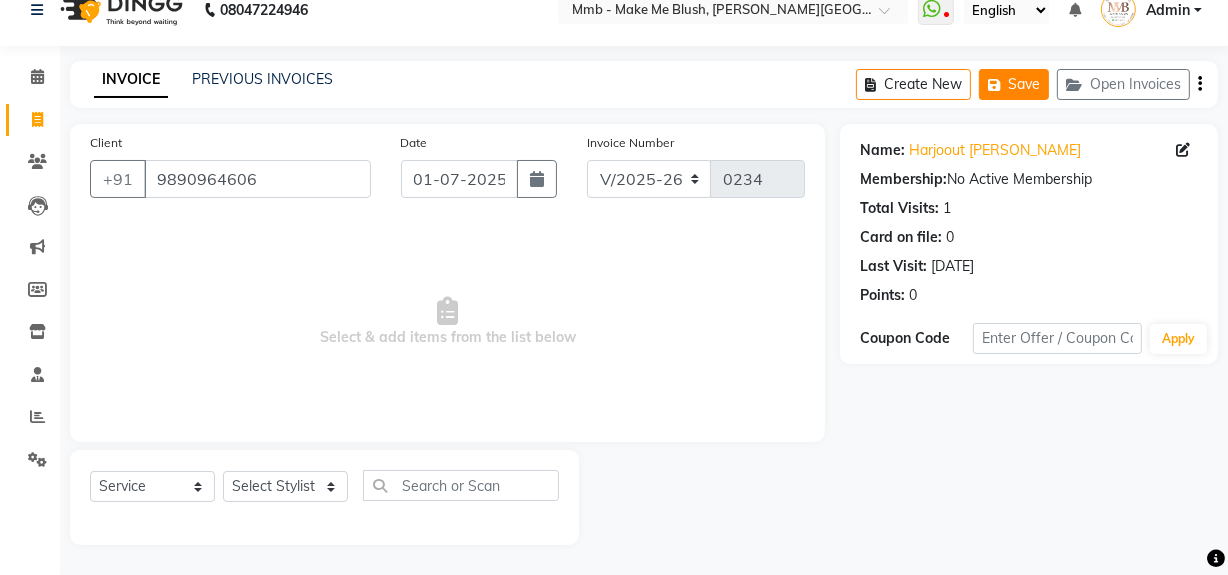 click 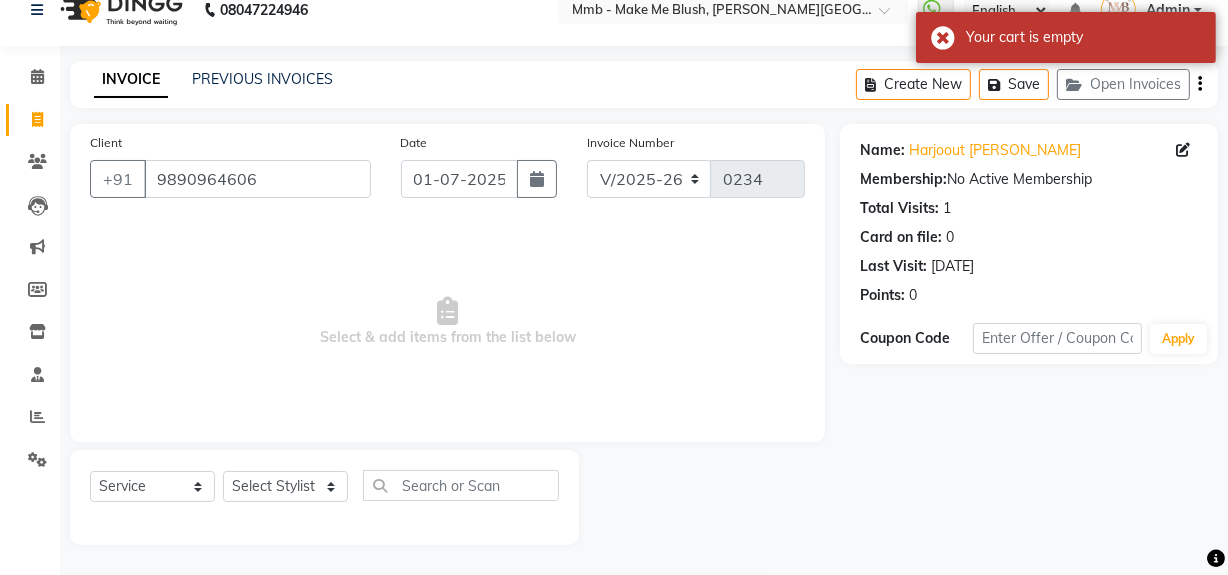 click on "Create New   Save   Open Invoices" 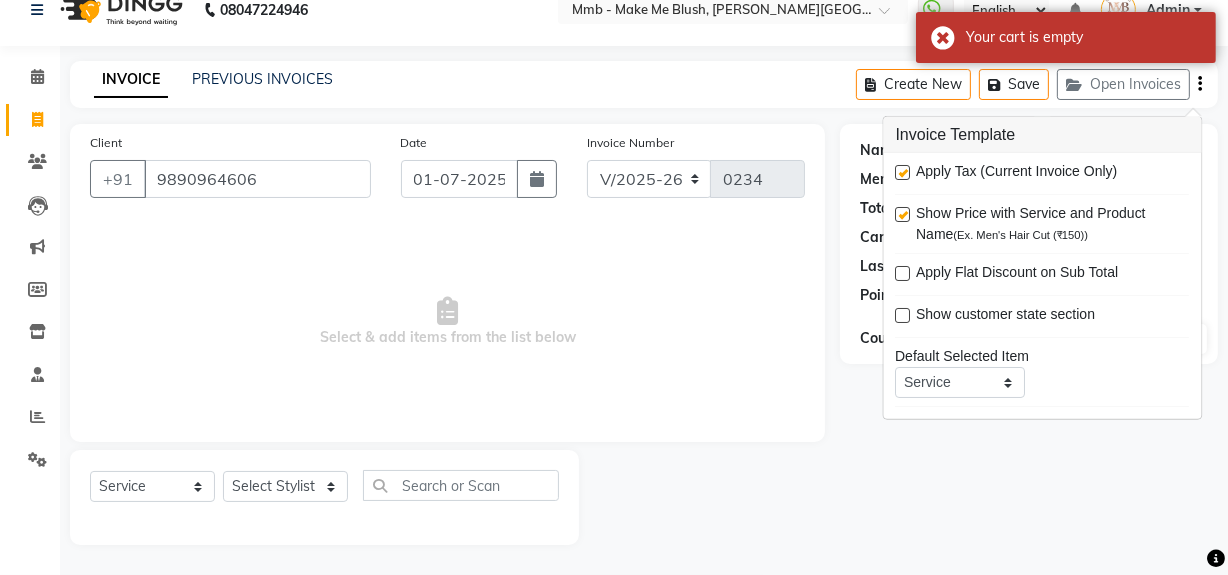 click on "Name: Harjoout [PERSON_NAME] Membership:  No Active Membership  Total Visits:  1 Card on file:  0 Last Visit:   [DATE] Points:   0  Coupon Code Apply" 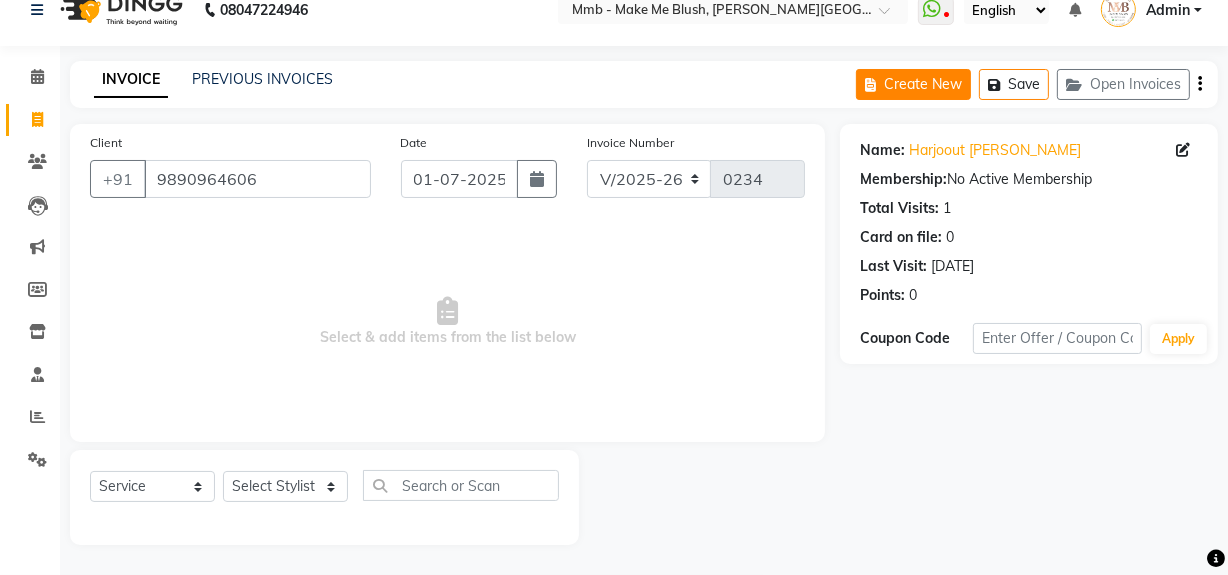 click on "Create New" 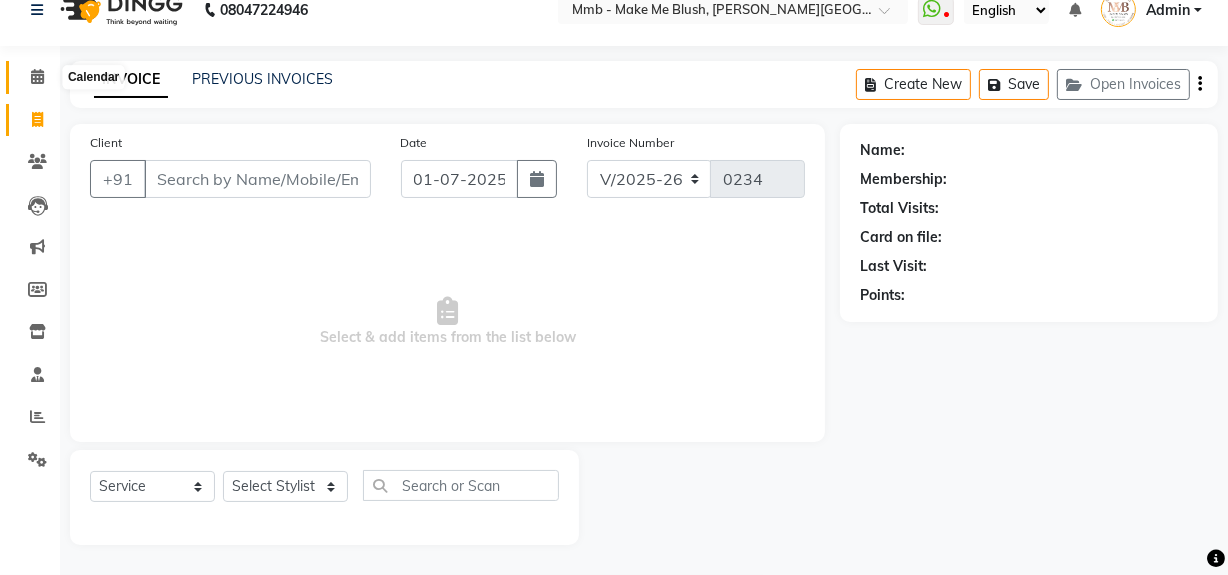 click 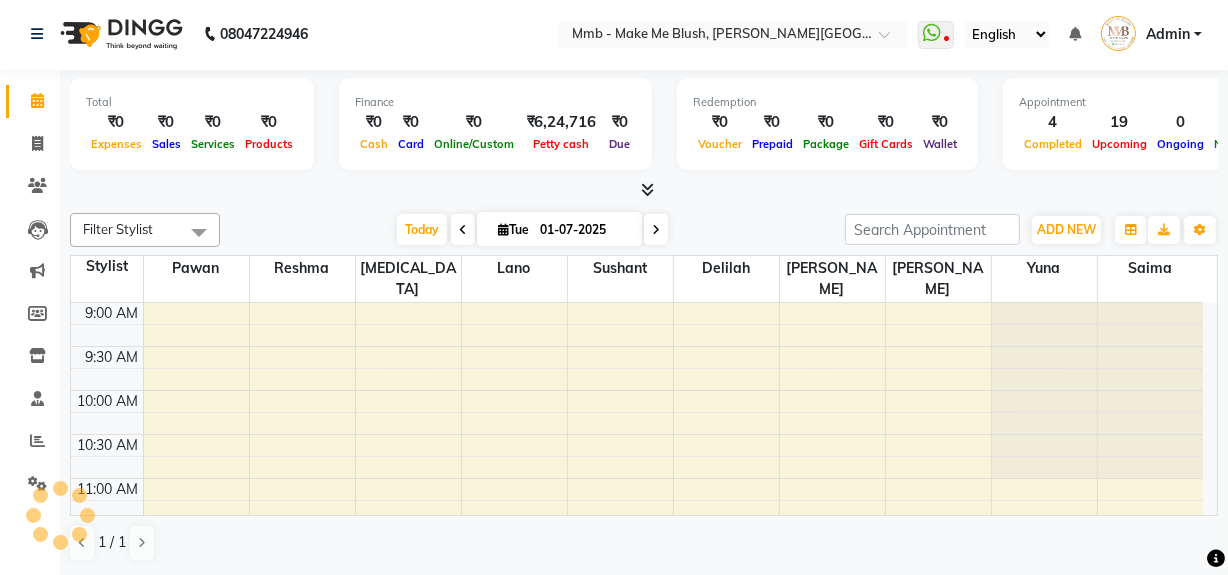 scroll, scrollTop: 0, scrollLeft: 0, axis: both 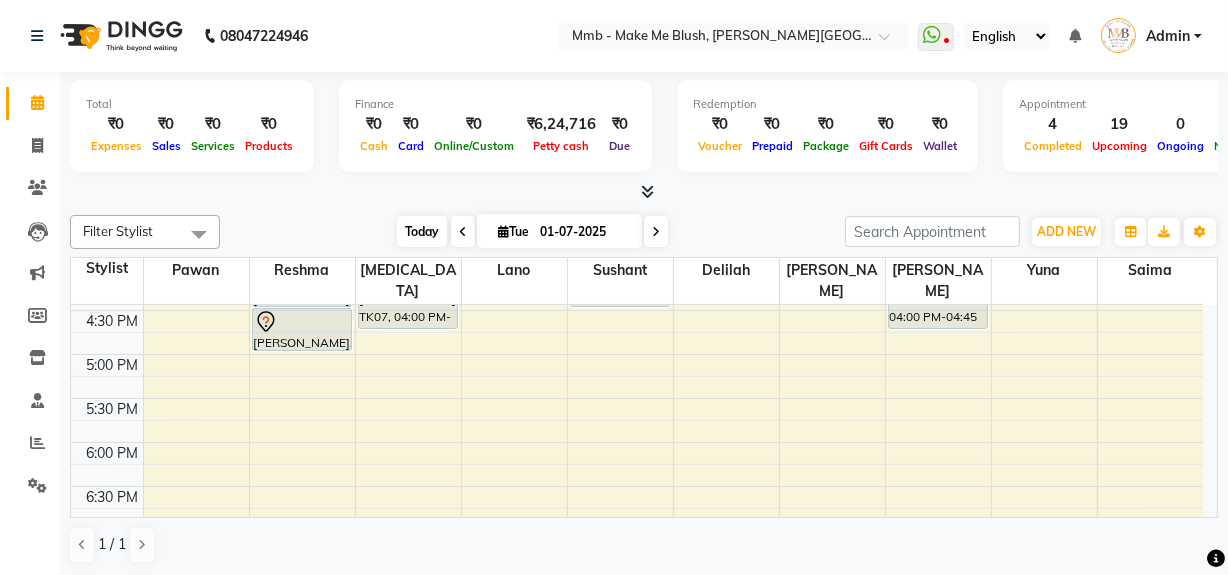 click on "Today" at bounding box center (422, 231) 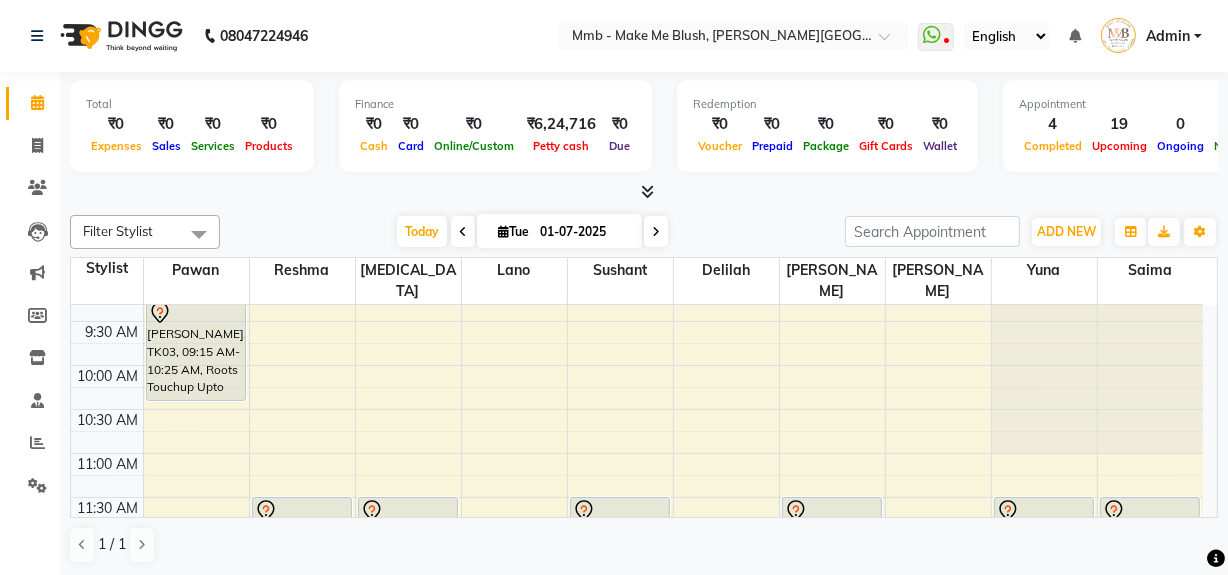 scroll, scrollTop: 0, scrollLeft: 0, axis: both 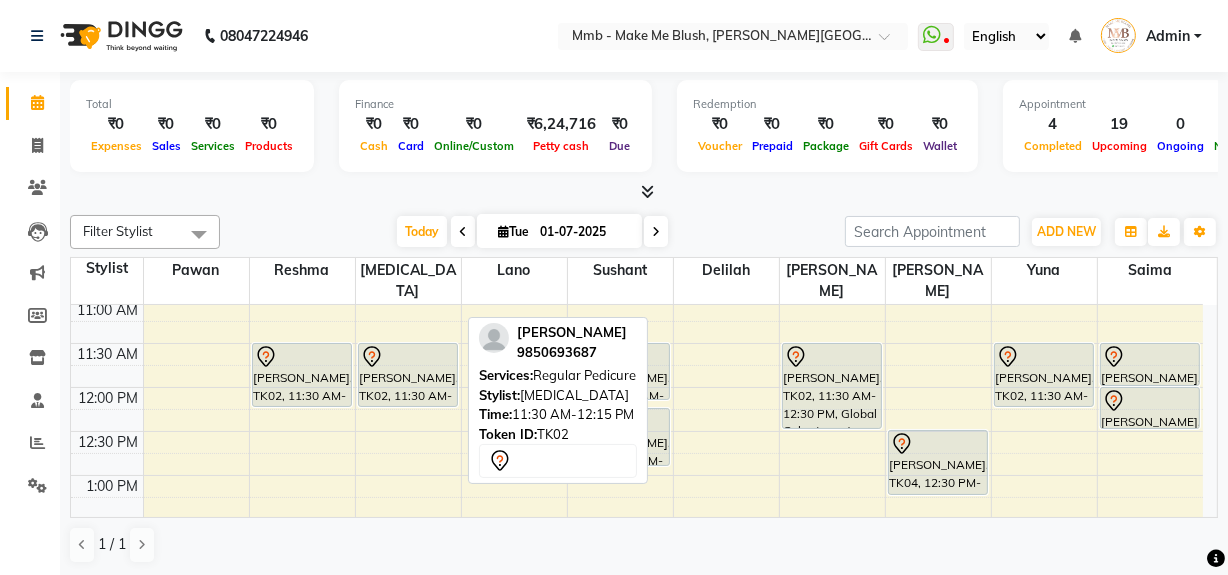 click on "[PERSON_NAME], TK02, 11:30 AM-12:15 PM, Regular Pedicure" at bounding box center (408, 375) 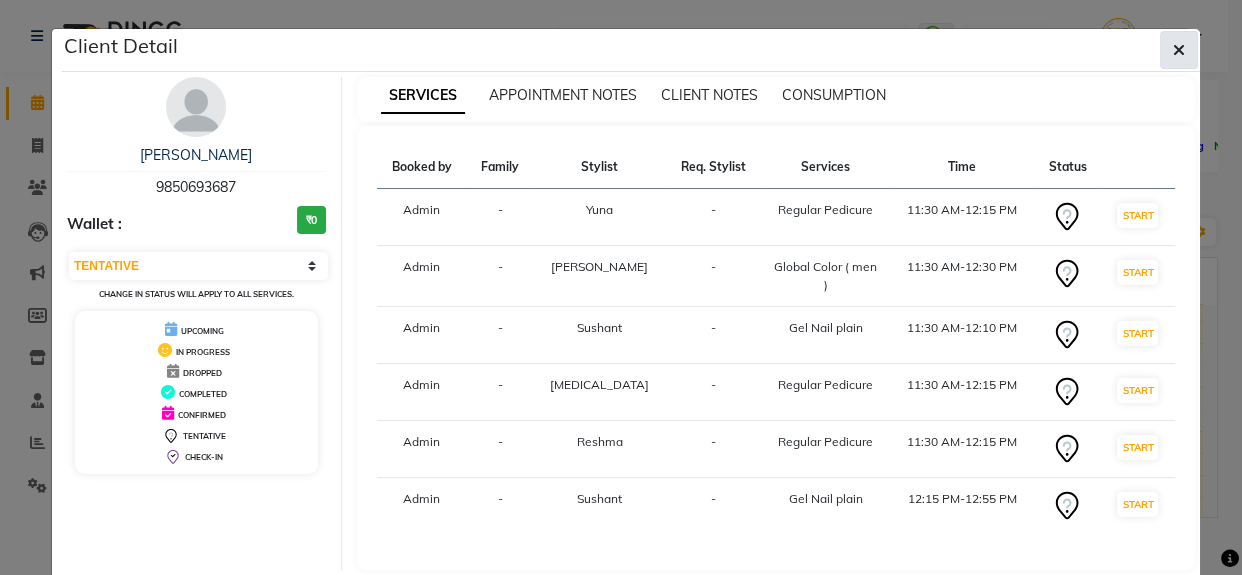 click 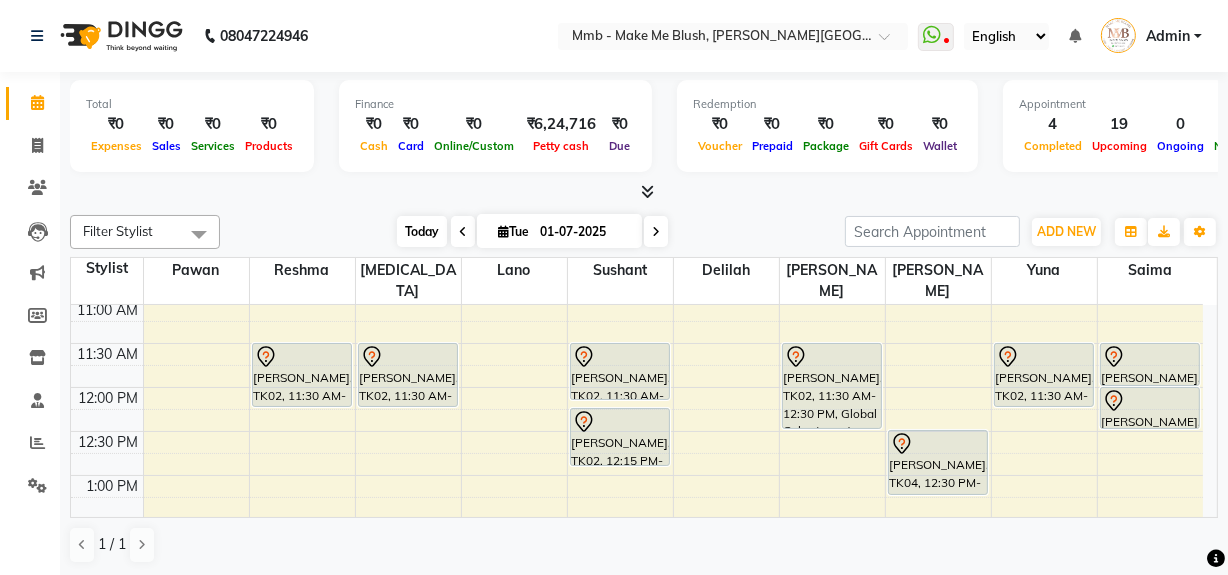 click on "Today" at bounding box center (422, 231) 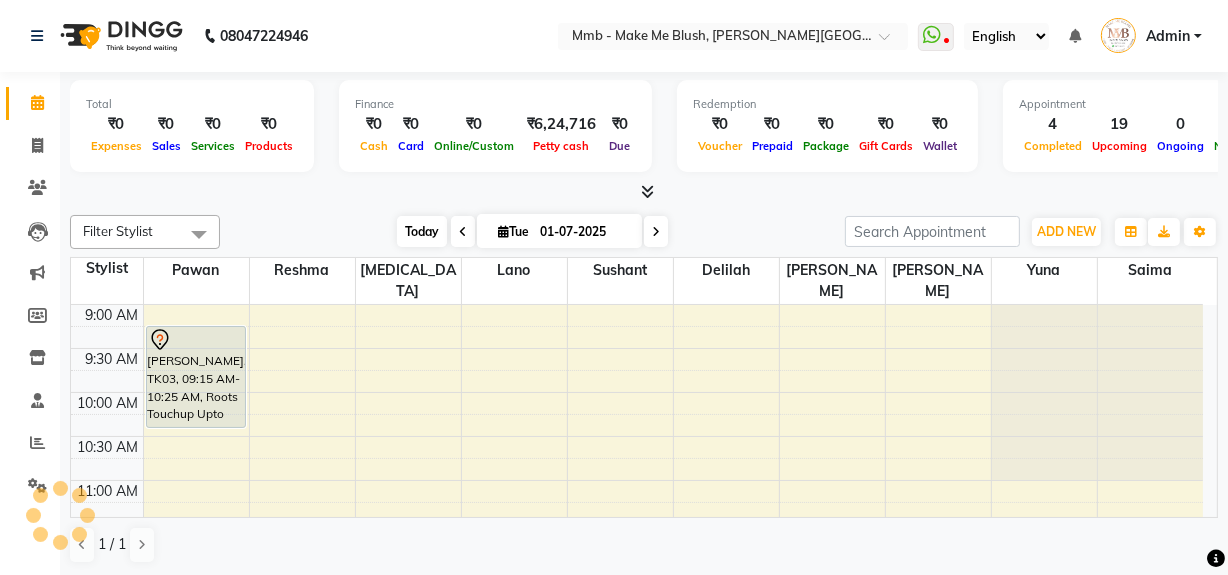 scroll, scrollTop: 527, scrollLeft: 0, axis: vertical 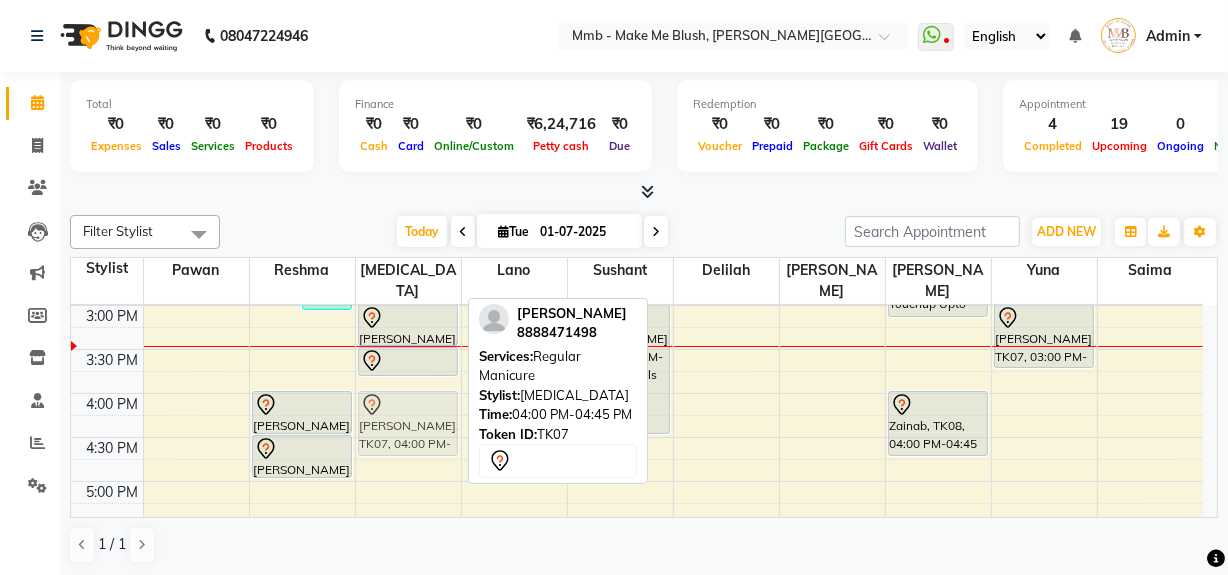 drag, startPoint x: 392, startPoint y: 428, endPoint x: 390, endPoint y: 418, distance: 10.198039 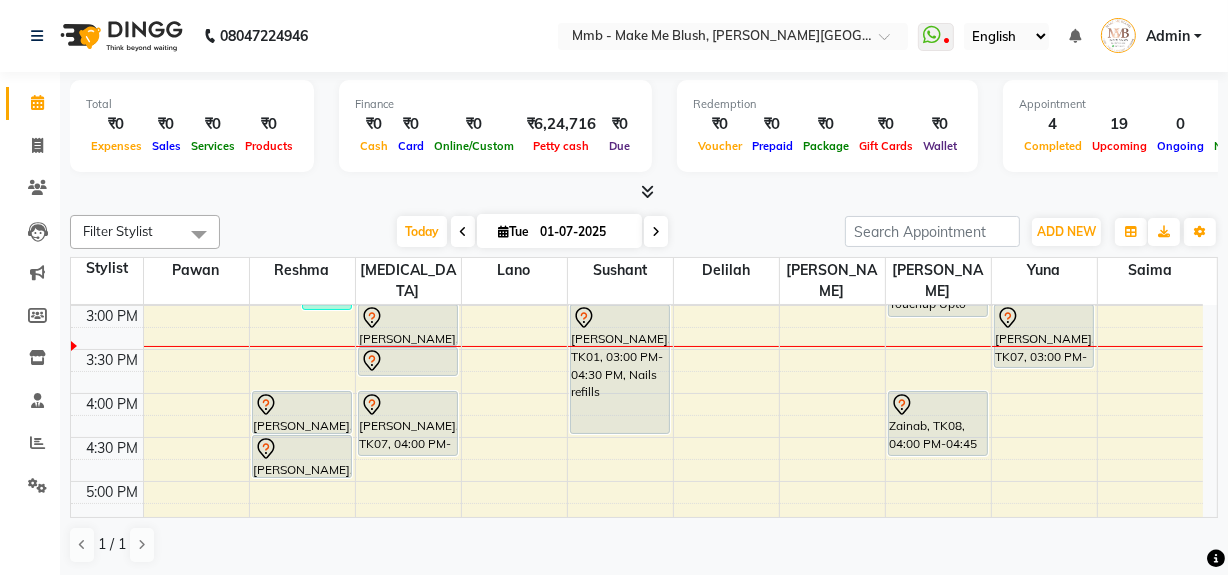 click at bounding box center [644, 192] 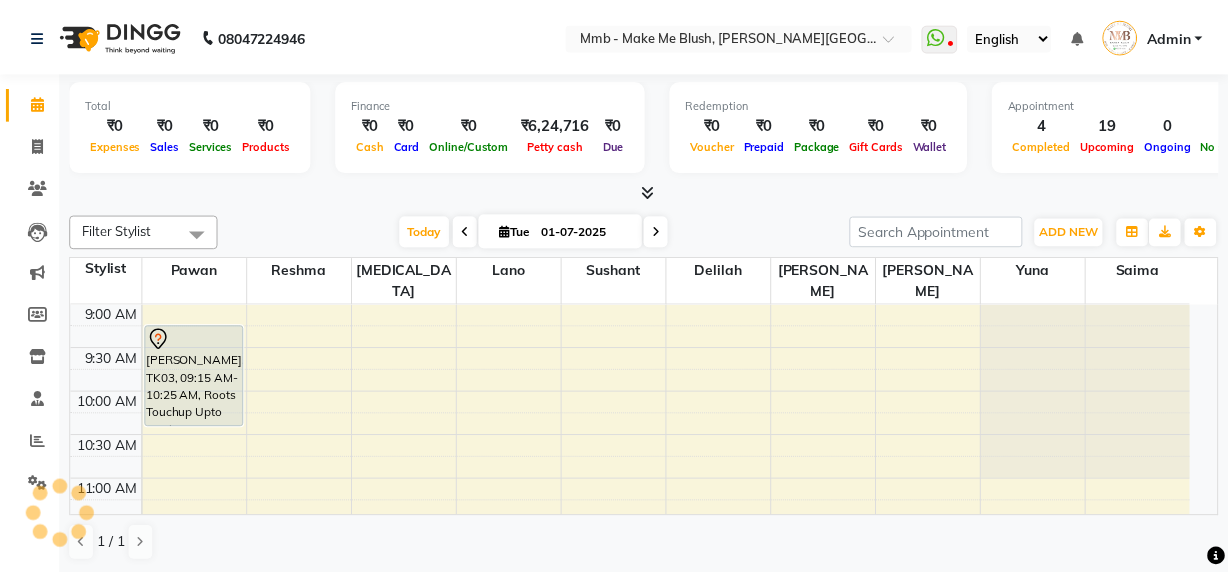 scroll, scrollTop: 0, scrollLeft: 0, axis: both 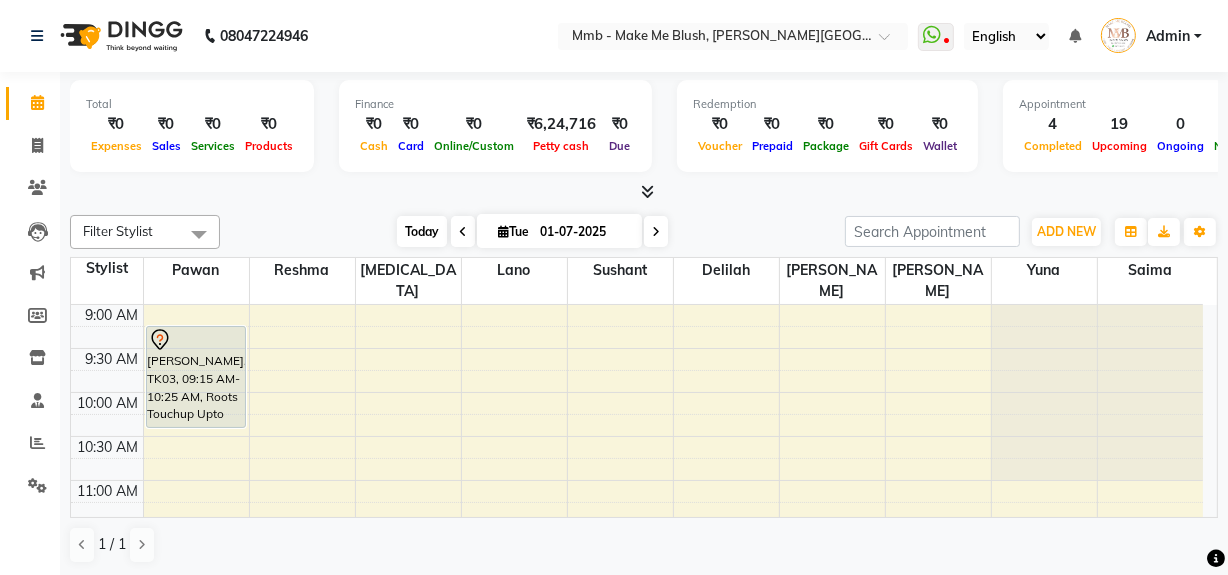 click on "Today" at bounding box center (422, 231) 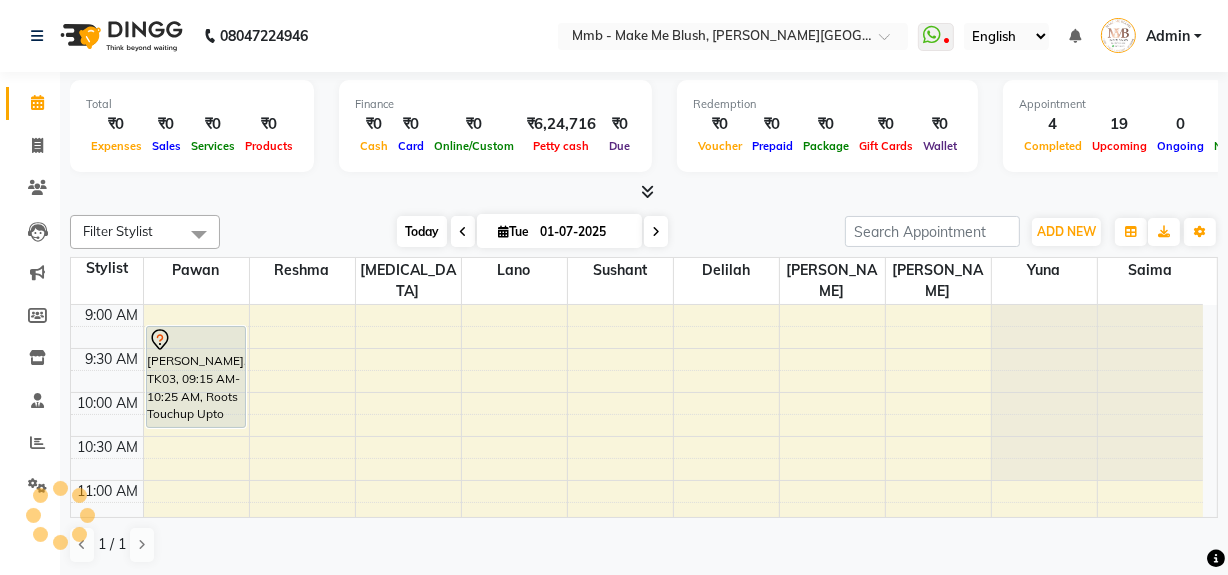 scroll, scrollTop: 527, scrollLeft: 0, axis: vertical 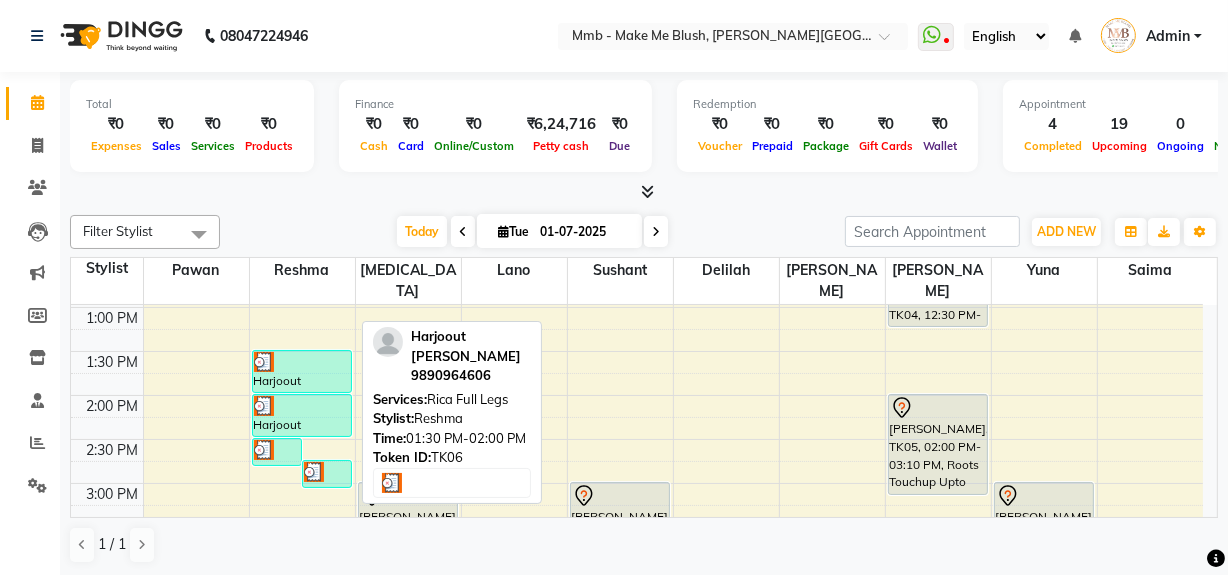 click at bounding box center [302, 362] 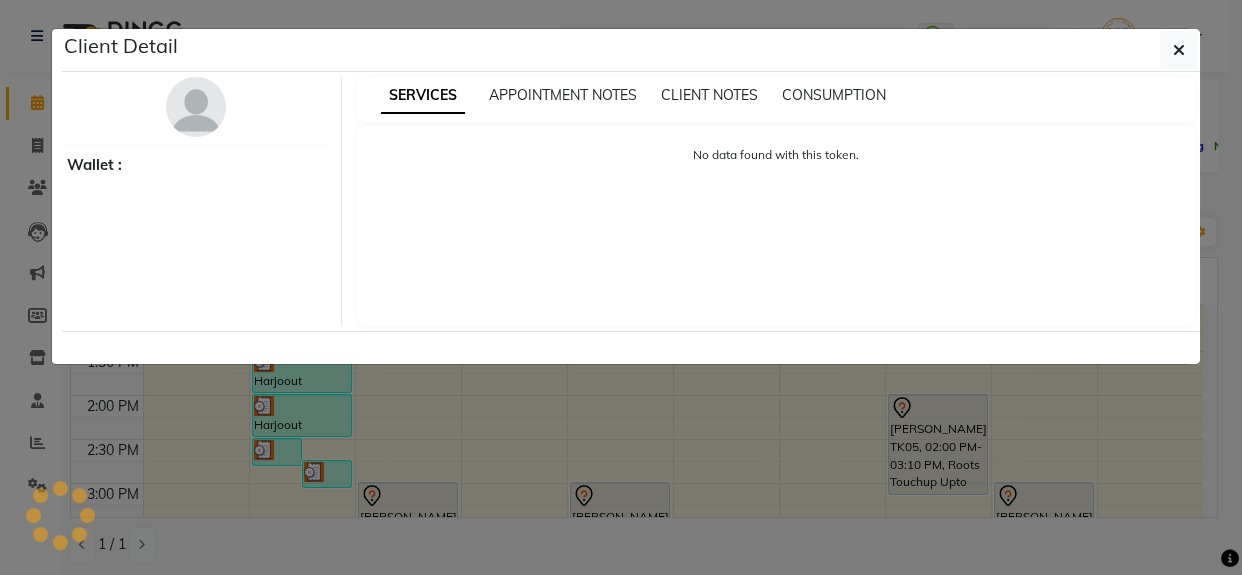 select on "3" 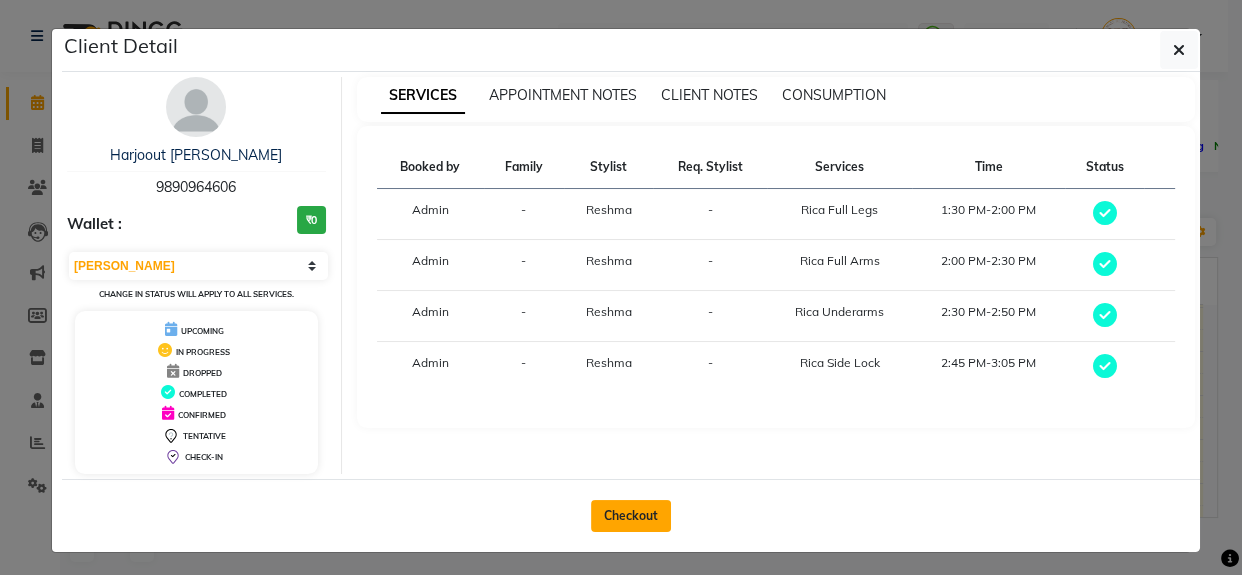 click on "Checkout" 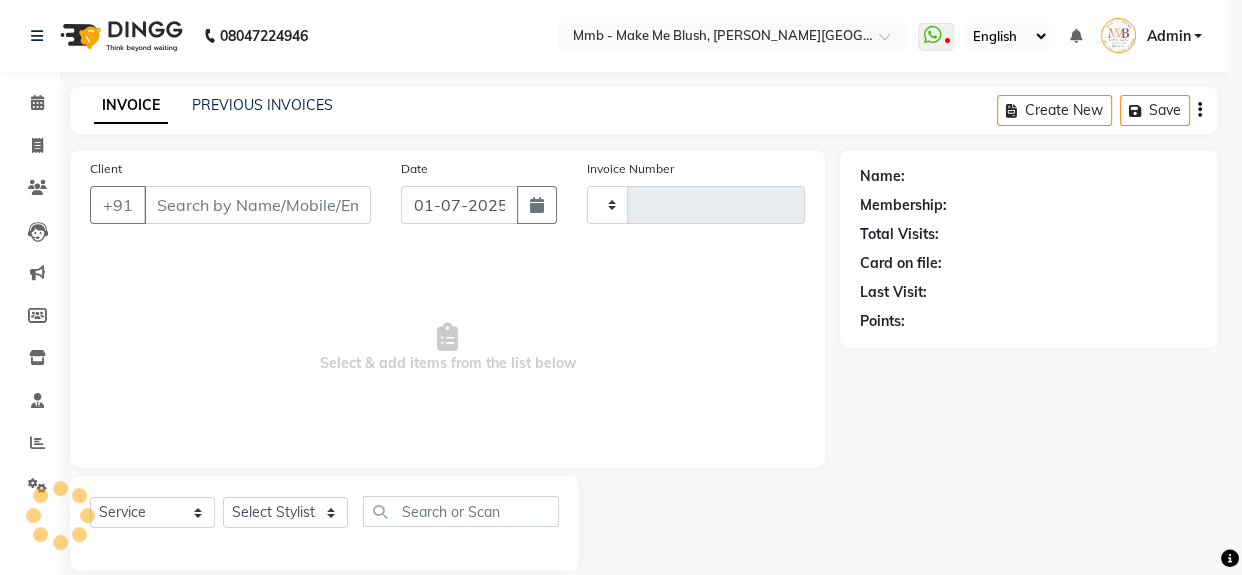 type on "0234" 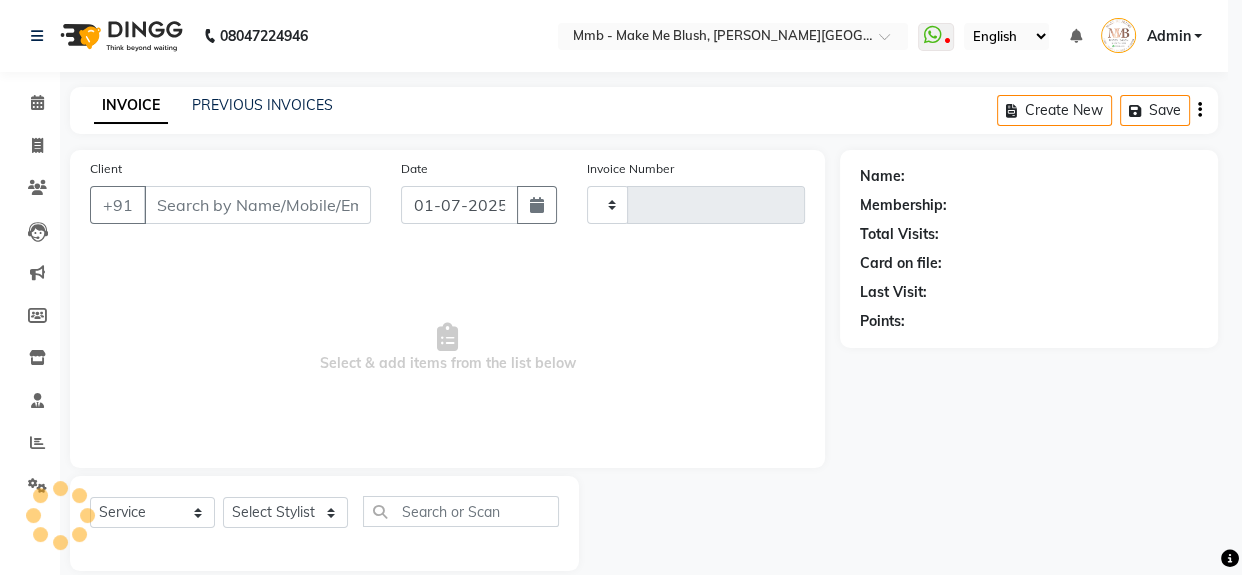 select on "895" 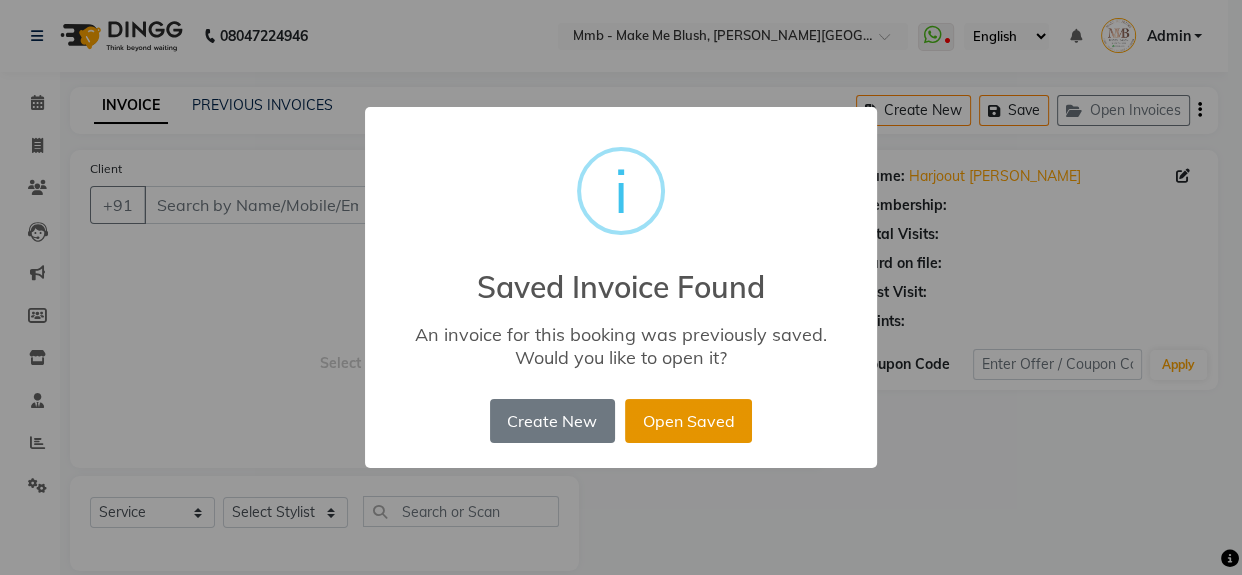 click on "Open Saved" at bounding box center [688, 421] 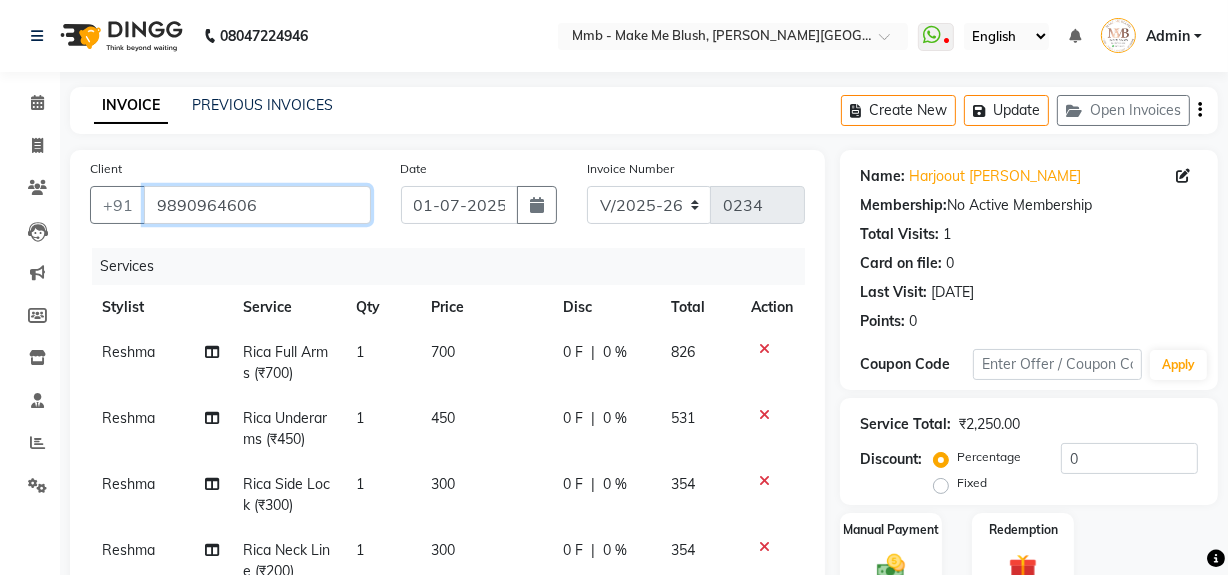 scroll, scrollTop: 467, scrollLeft: 0, axis: vertical 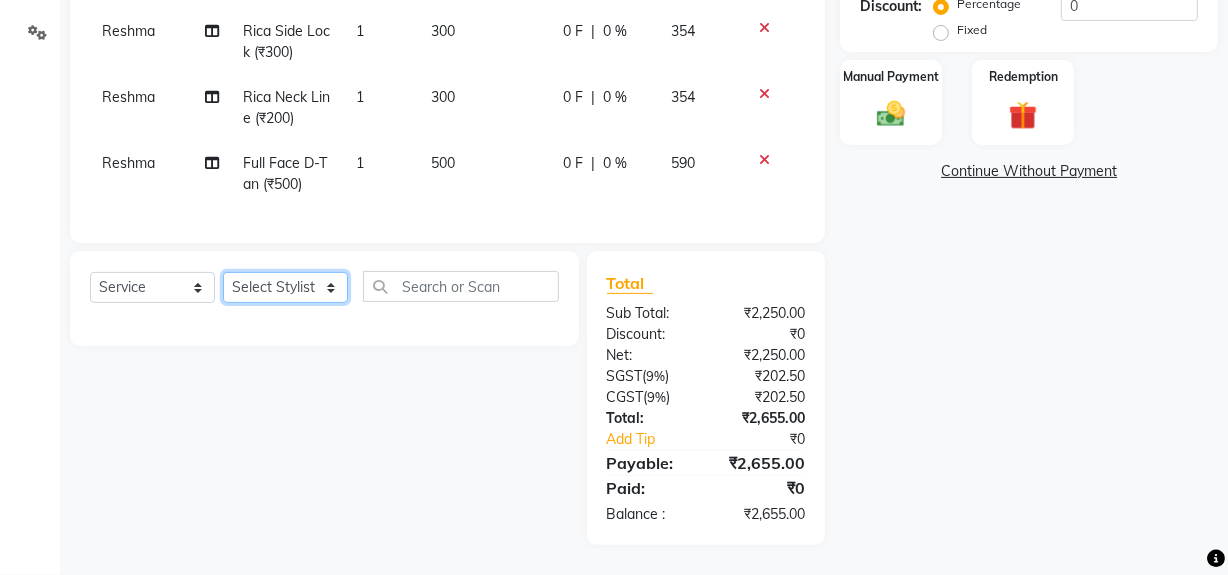 click on "Select Stylist Delilah Gauri Chauhan Lano Nikita Pawan Reshma Saima Sushant Urgen Dukpa Yuna" 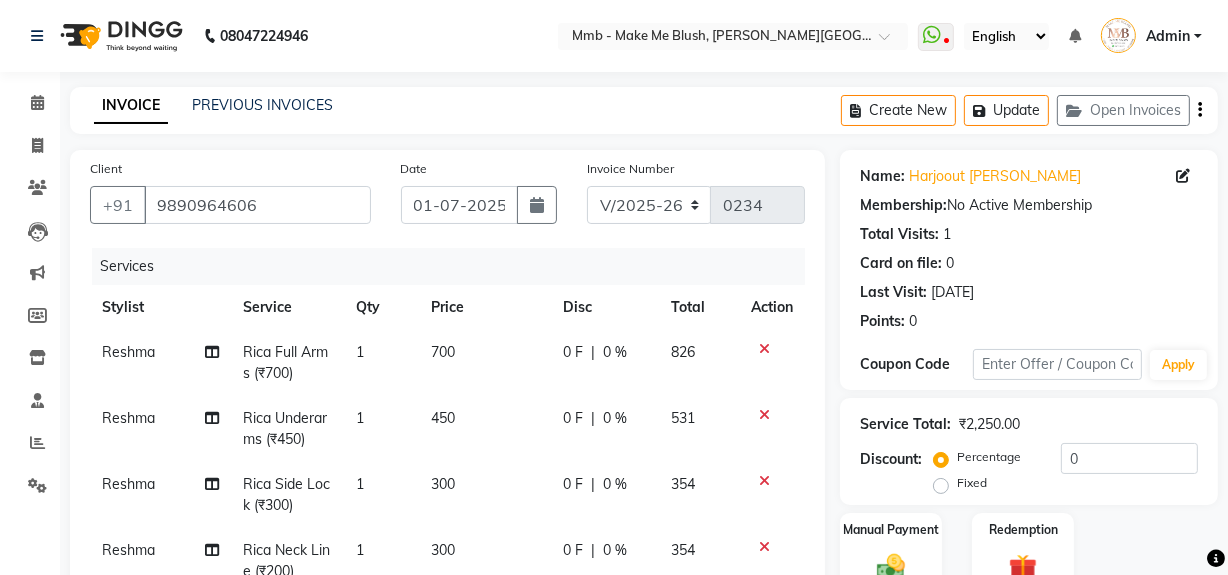 scroll, scrollTop: 467, scrollLeft: 0, axis: vertical 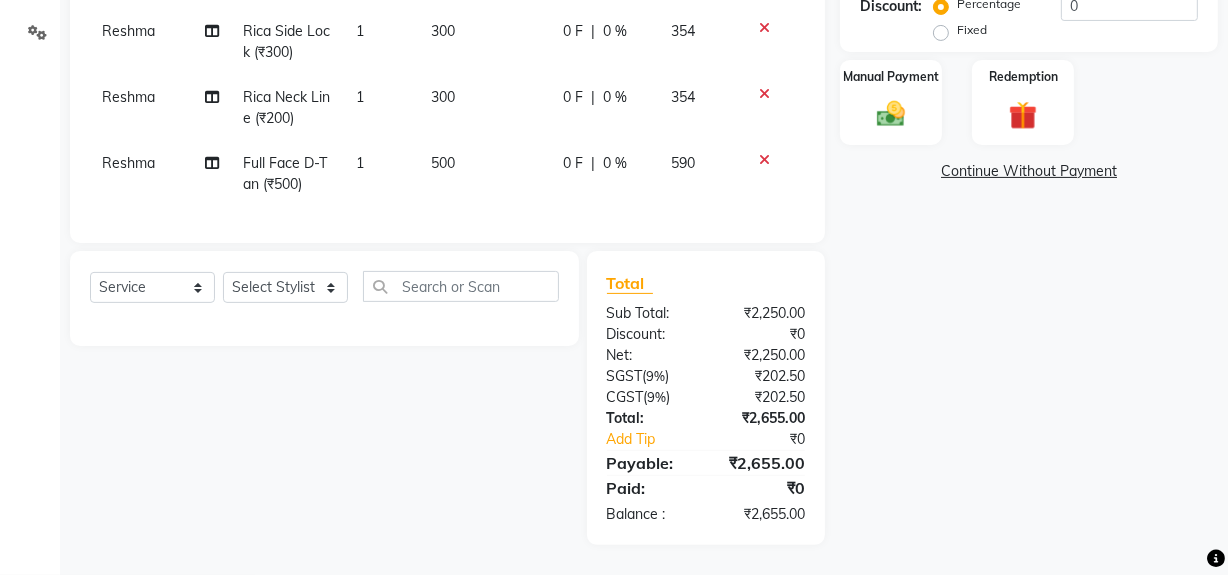 click 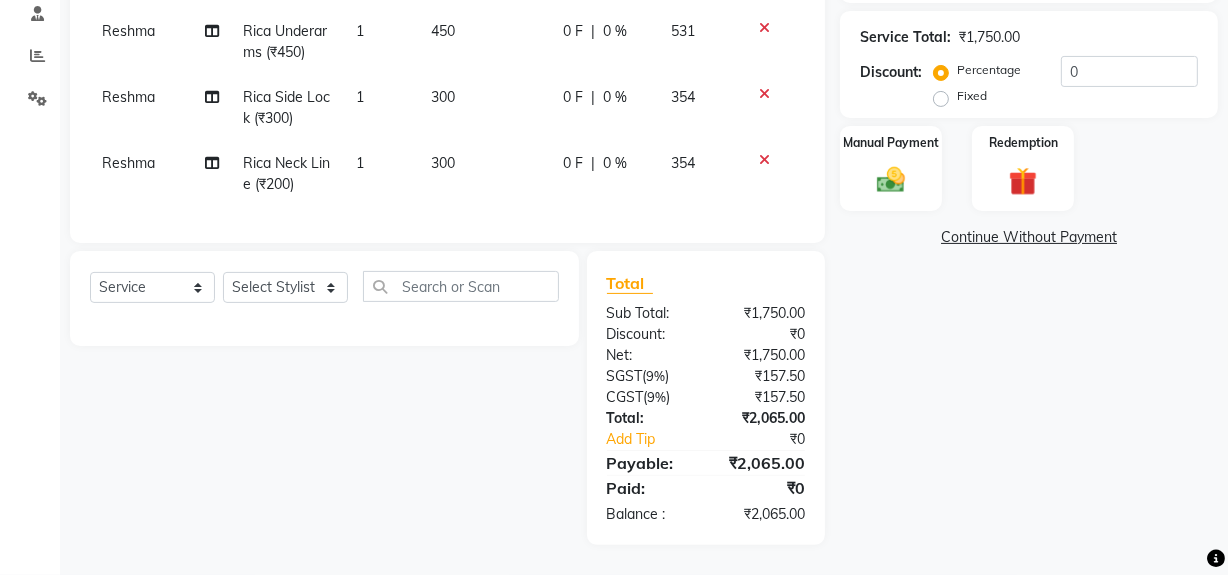 click 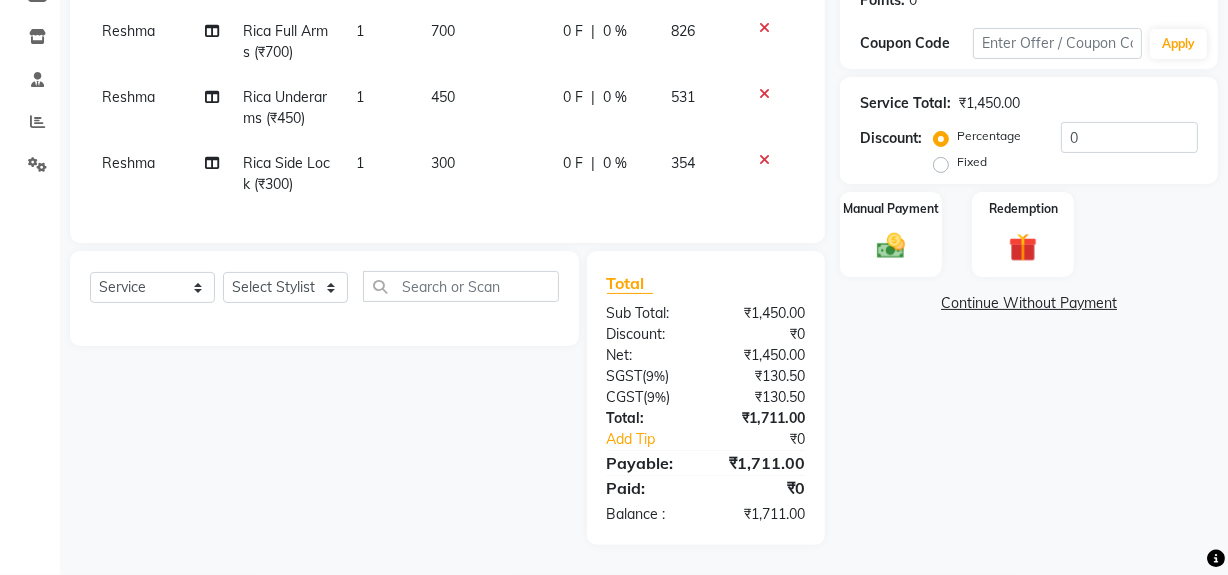 click 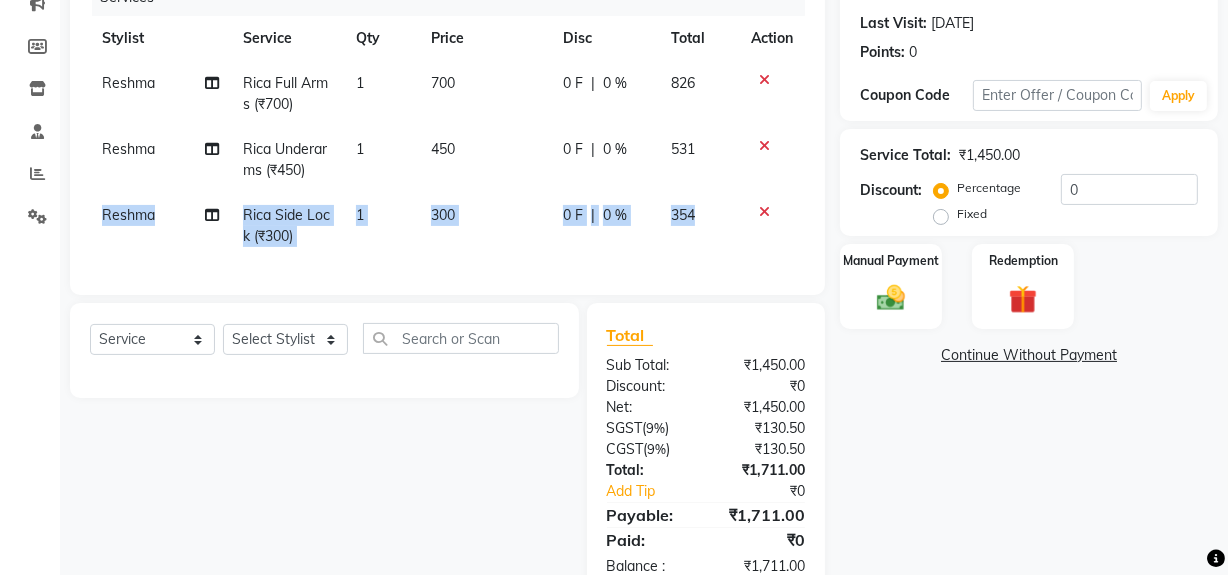 click 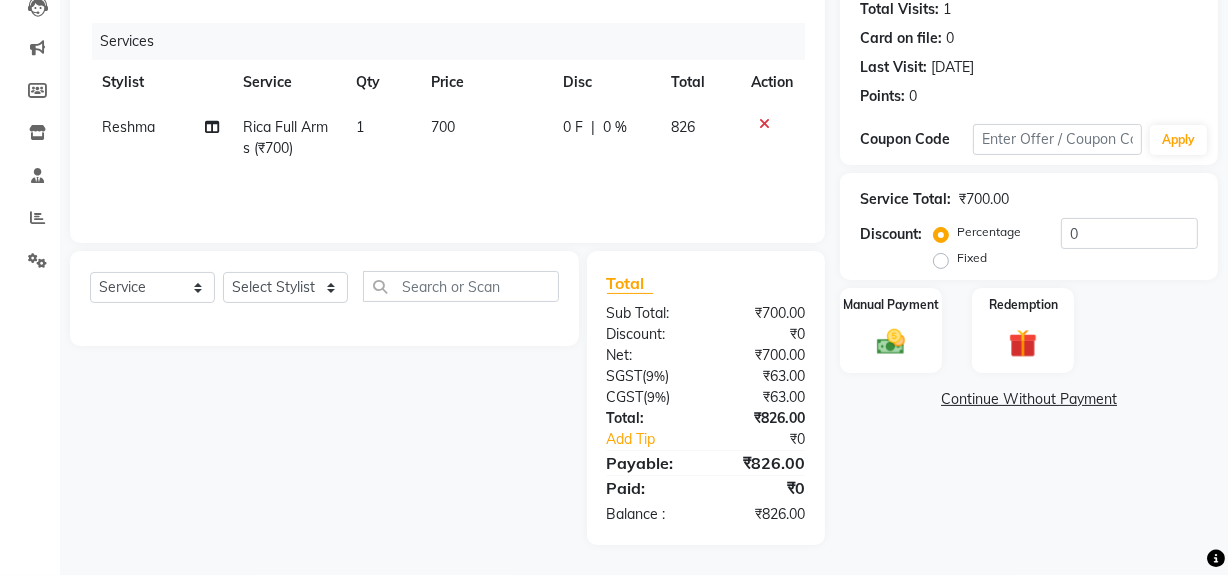 scroll, scrollTop: 225, scrollLeft: 0, axis: vertical 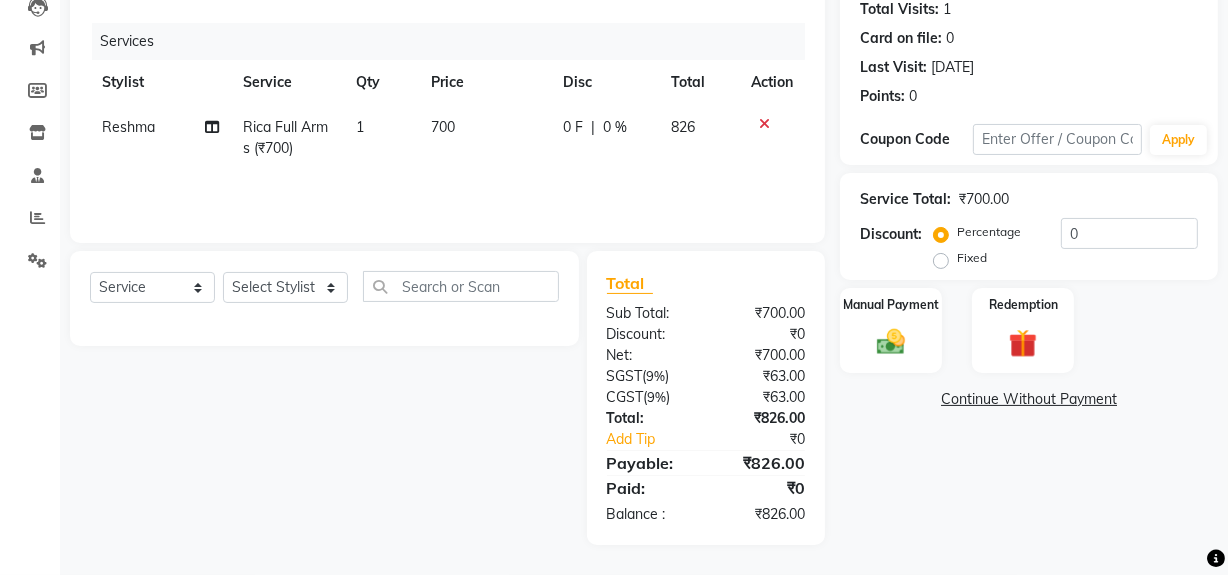 drag, startPoint x: 761, startPoint y: 150, endPoint x: 762, endPoint y: 126, distance: 24.020824 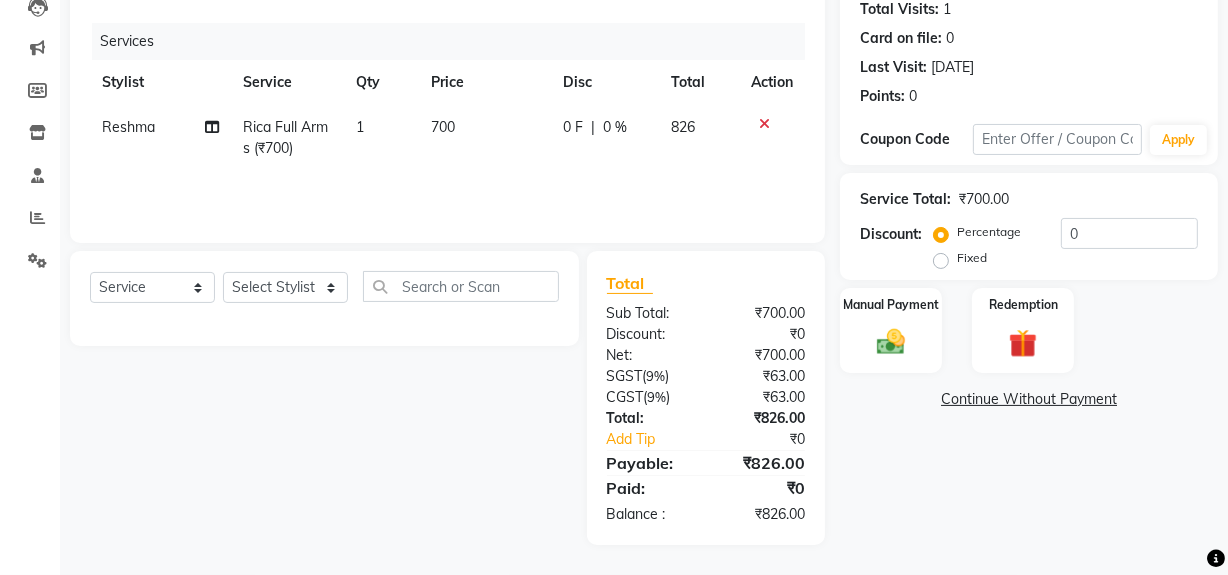 click 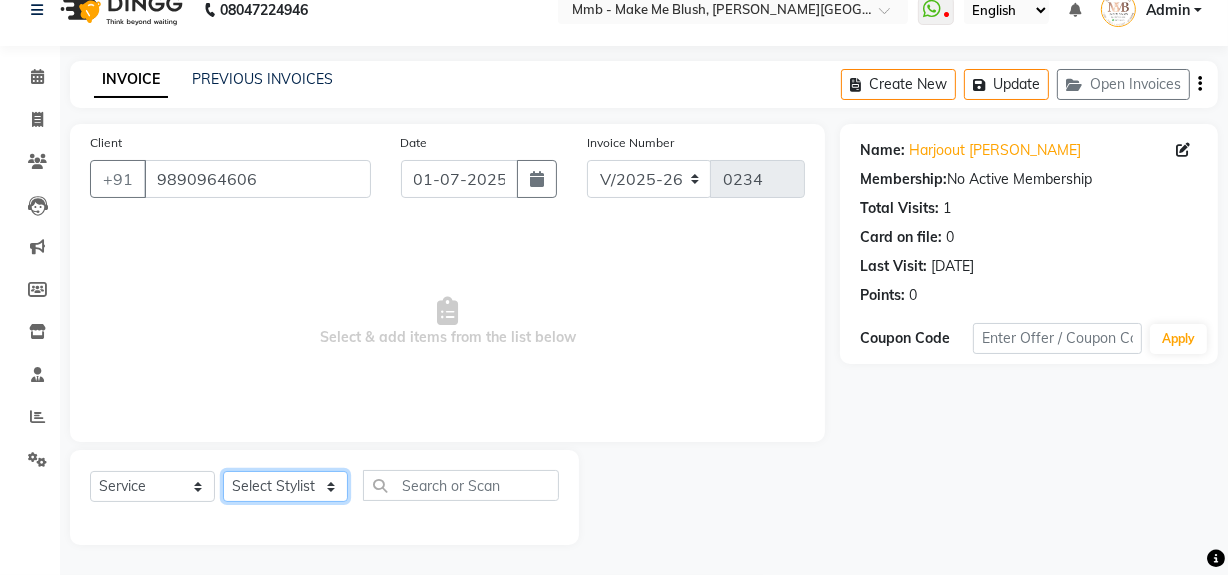 click on "Select Stylist Delilah Gauri Chauhan Lano Nikita Pawan Reshma Saima Sushant Urgen Dukpa Yuna" 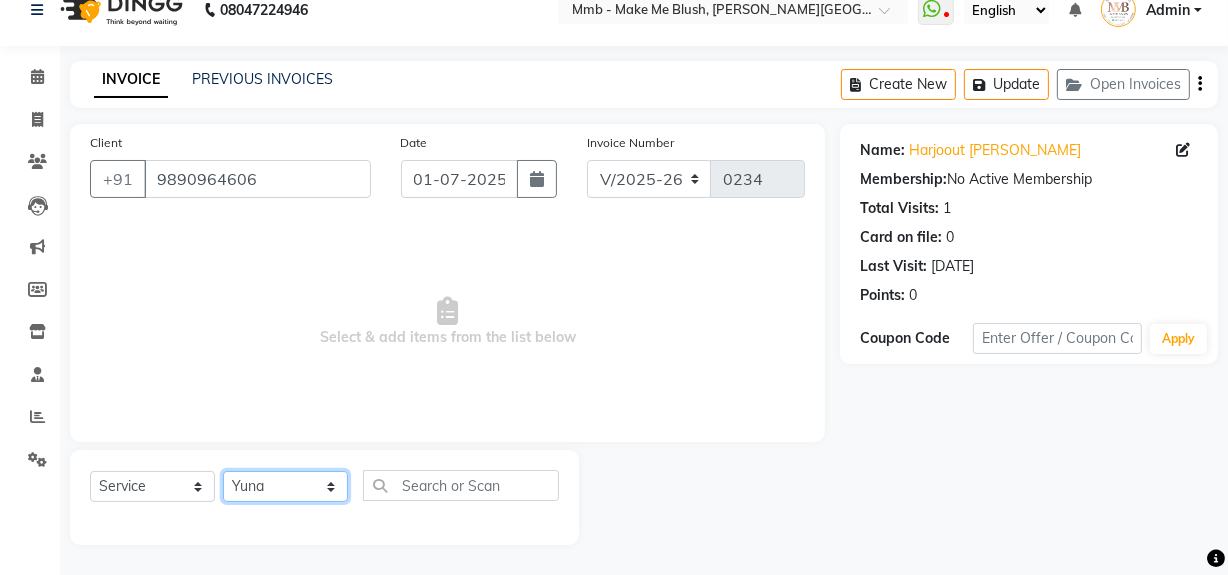 click on "Select Stylist Delilah Gauri Chauhan Lano Nikita Pawan Reshma Saima Sushant Urgen Dukpa Yuna" 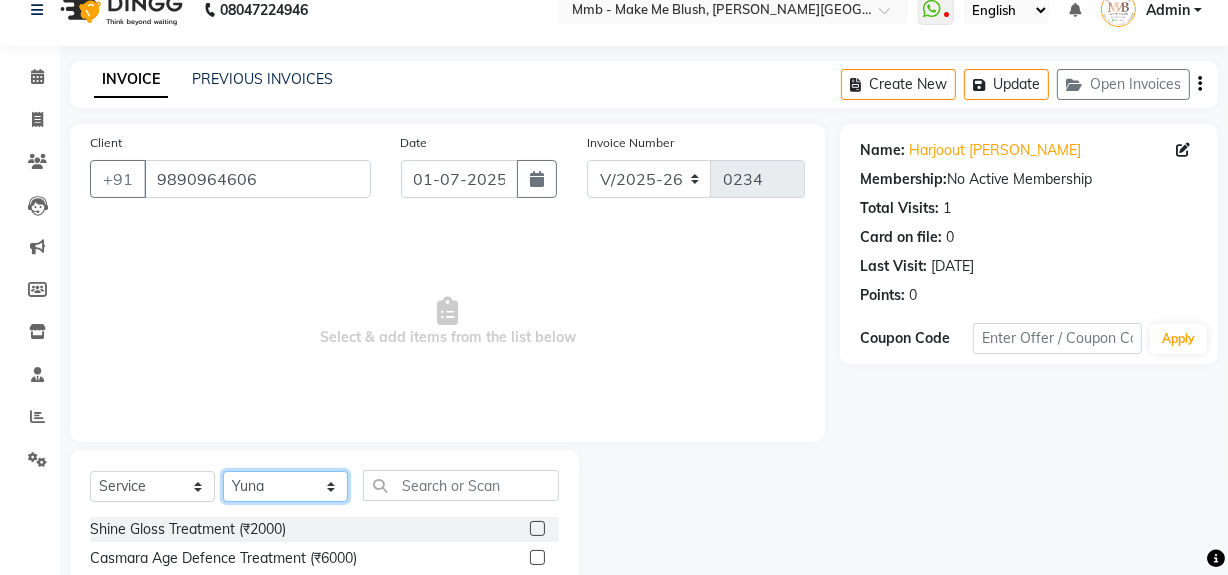 select on "18873" 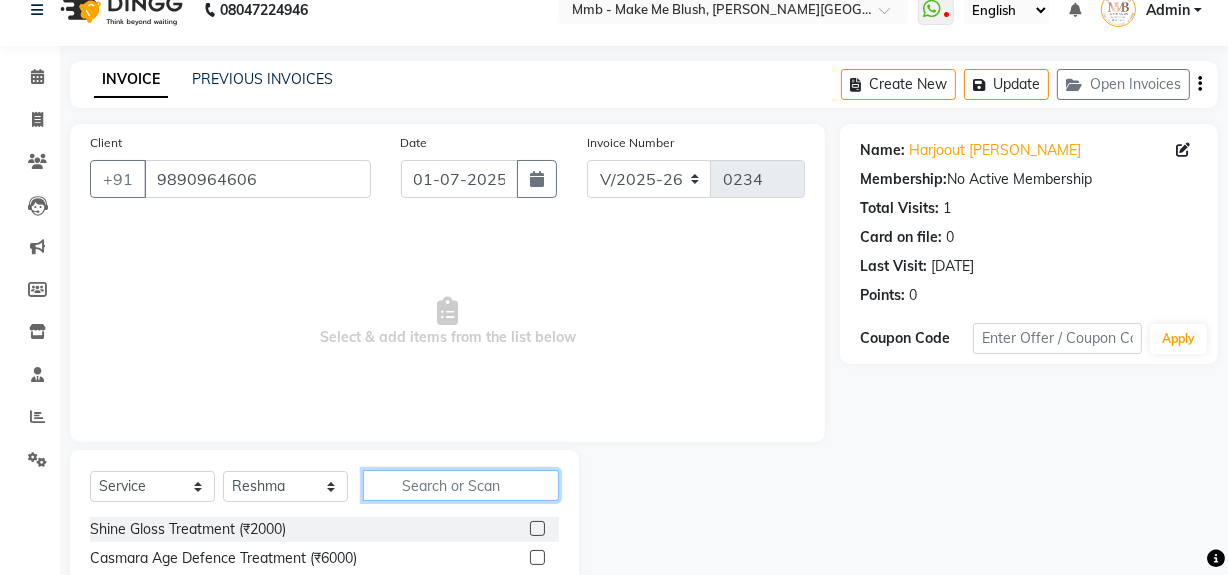 click 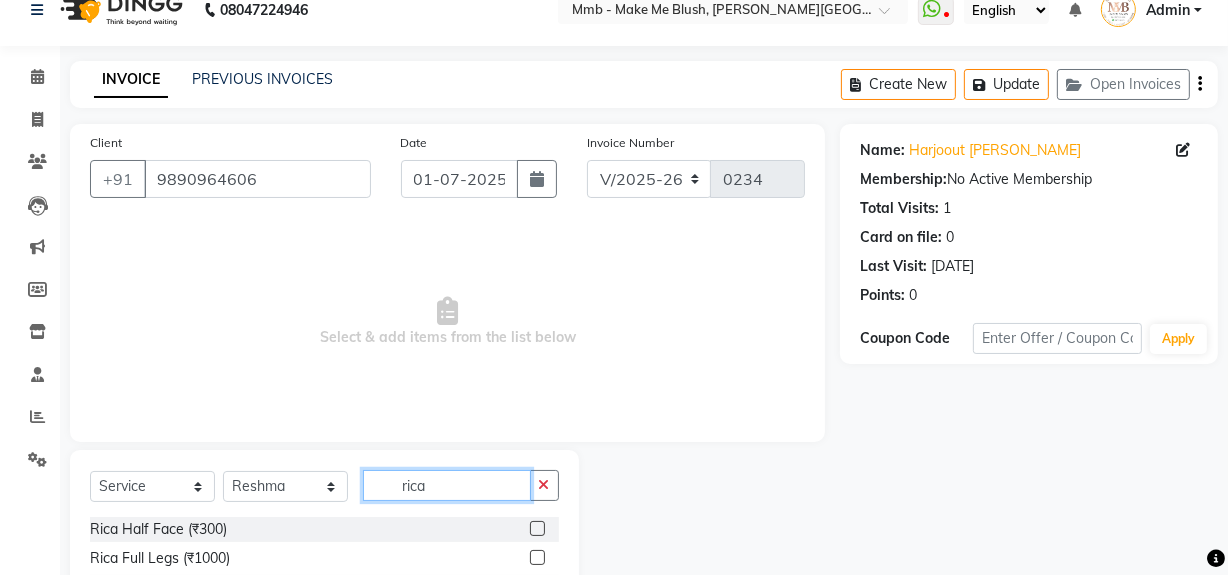 scroll, scrollTop: 226, scrollLeft: 0, axis: vertical 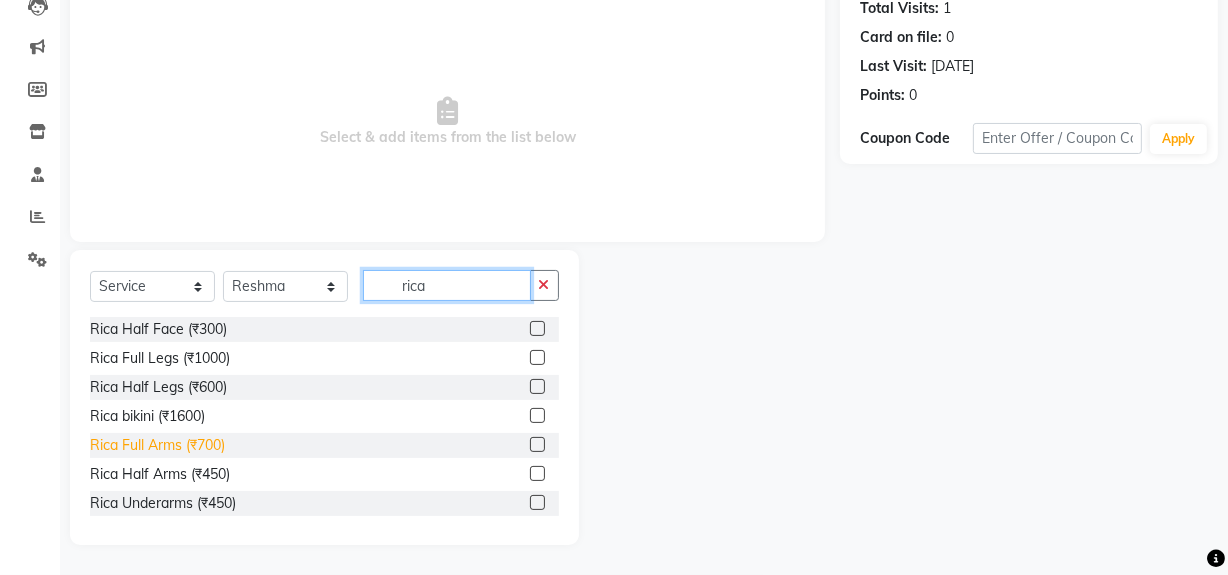 type on "rica" 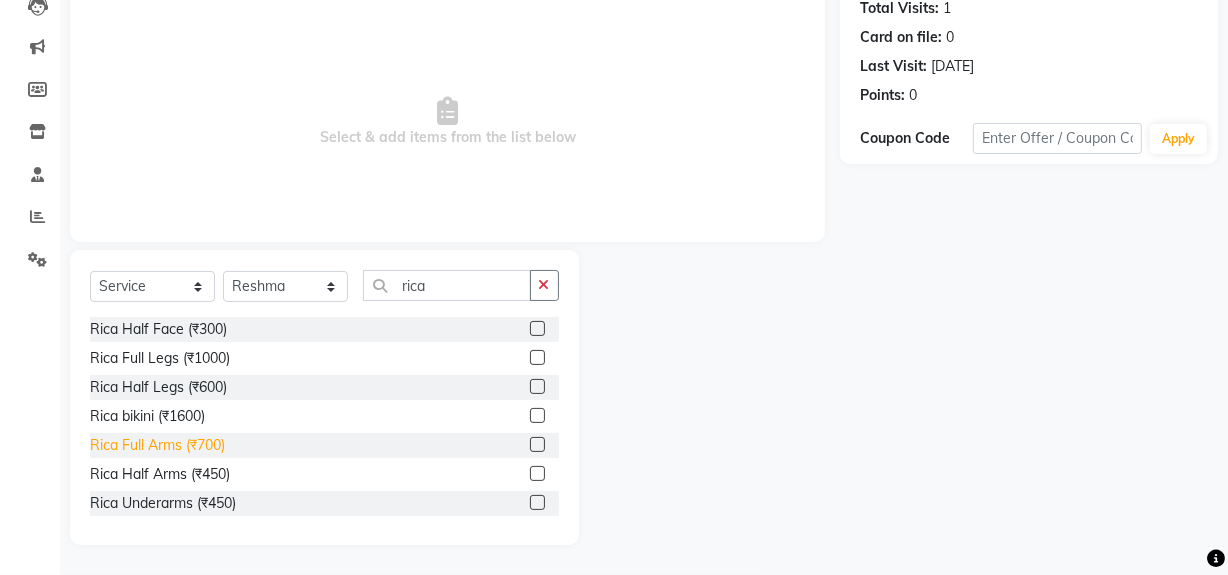 click on "Rica Full Arms (₹700)" 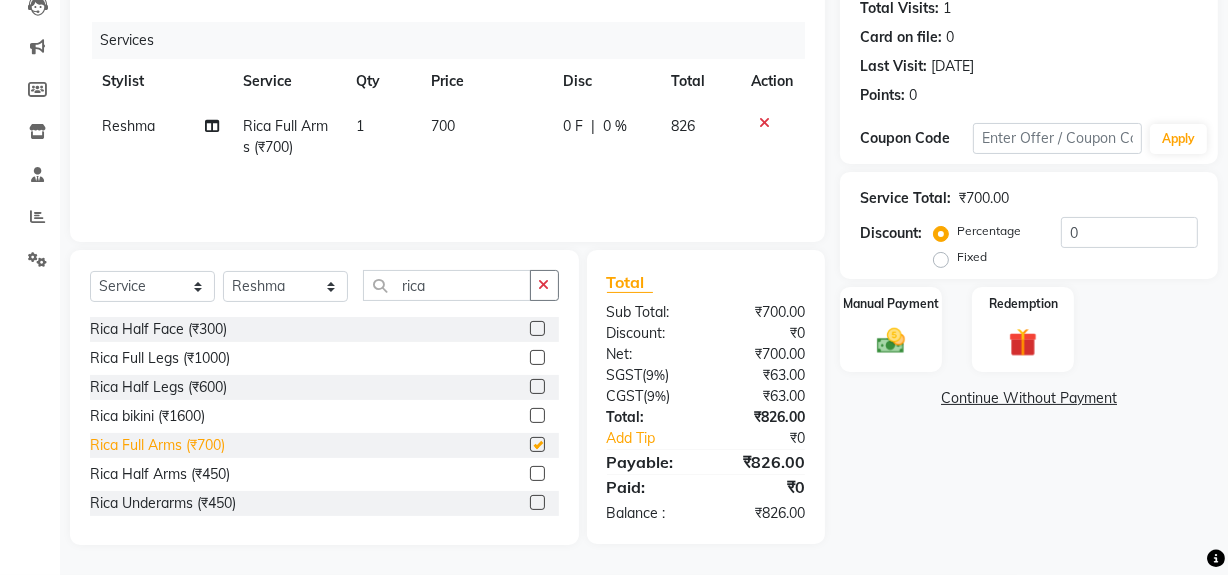 checkbox on "false" 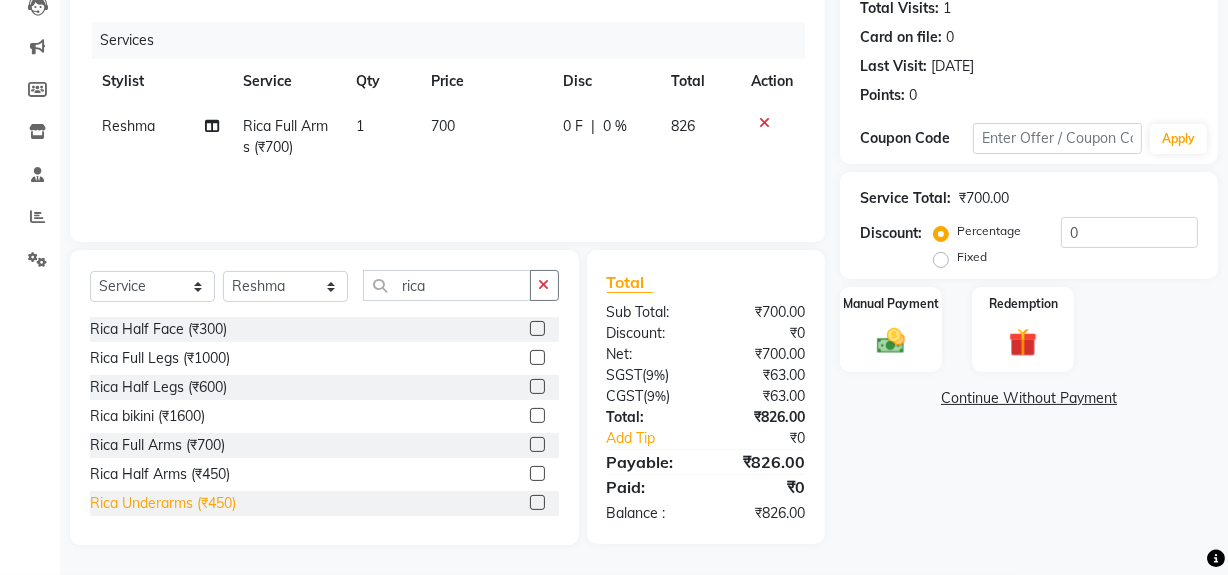 click on "Rica Underarms (₹450)" 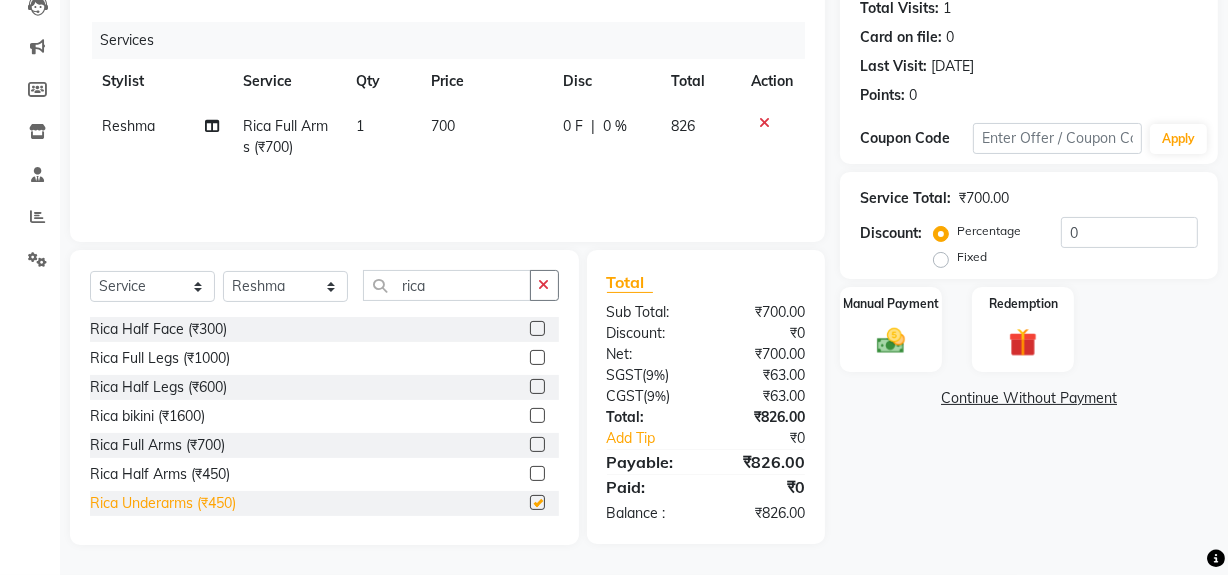 checkbox on "false" 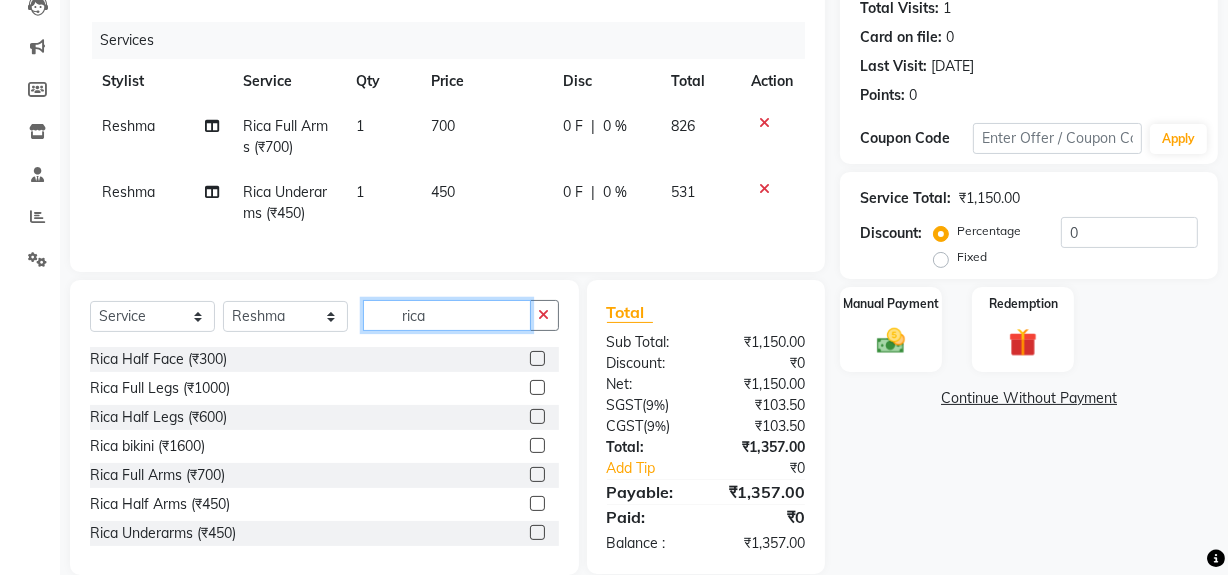 click on "rica" 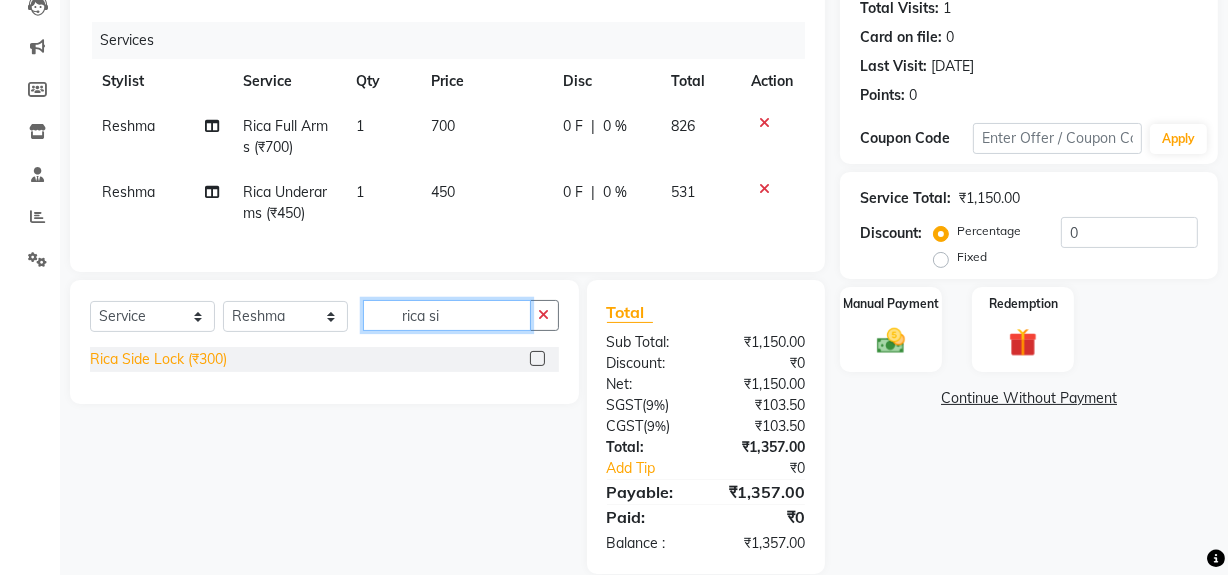 type on "rica si" 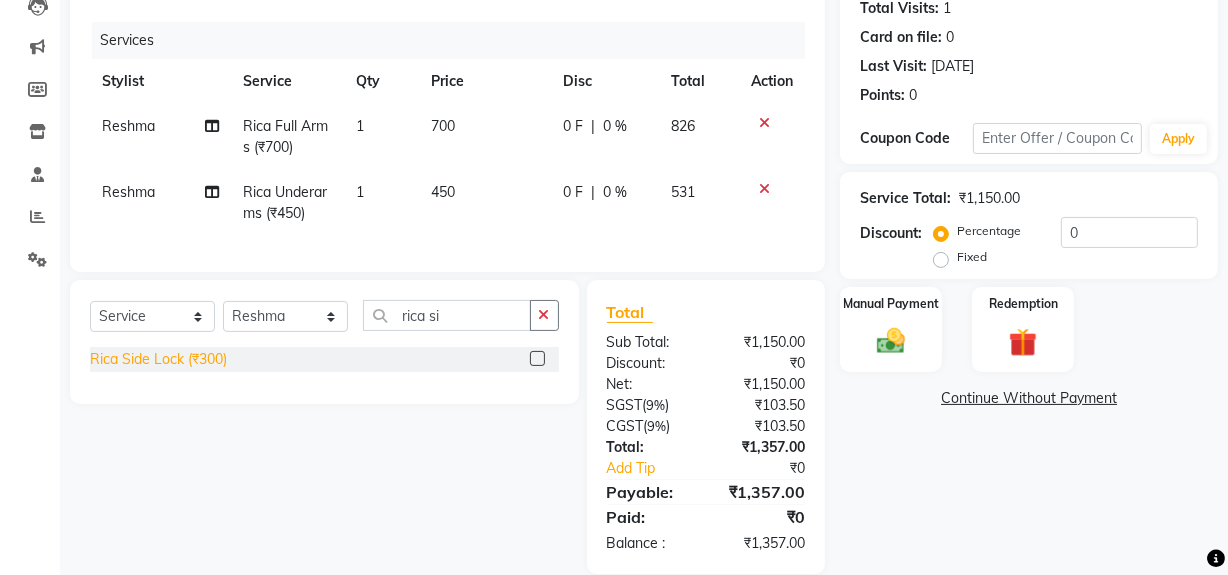click on "Rica Side Lock (₹300)" 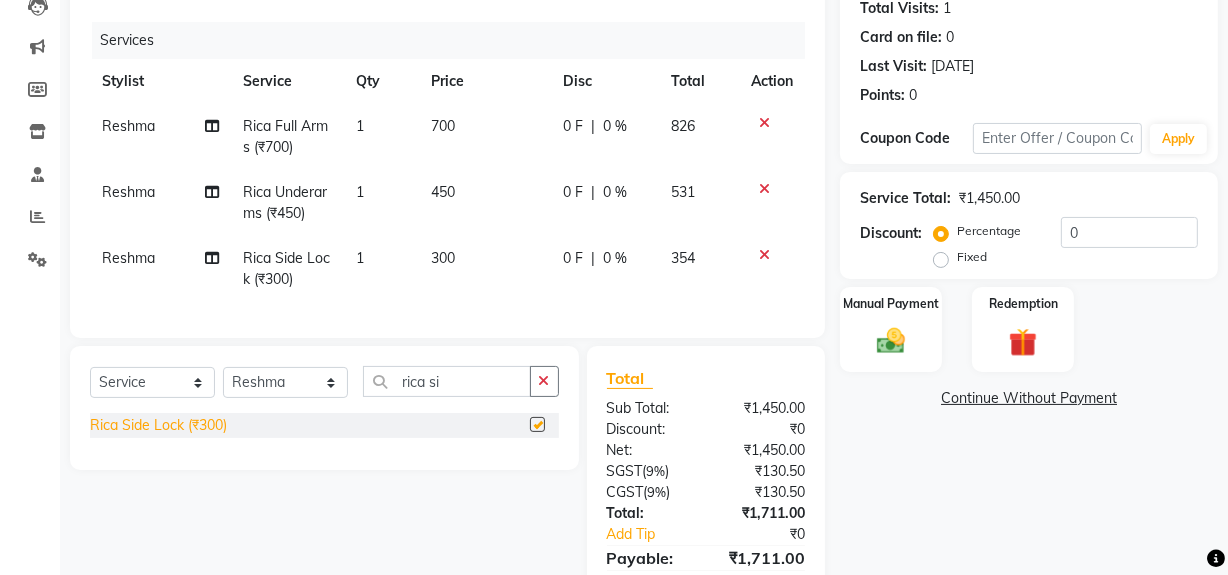 checkbox on "false" 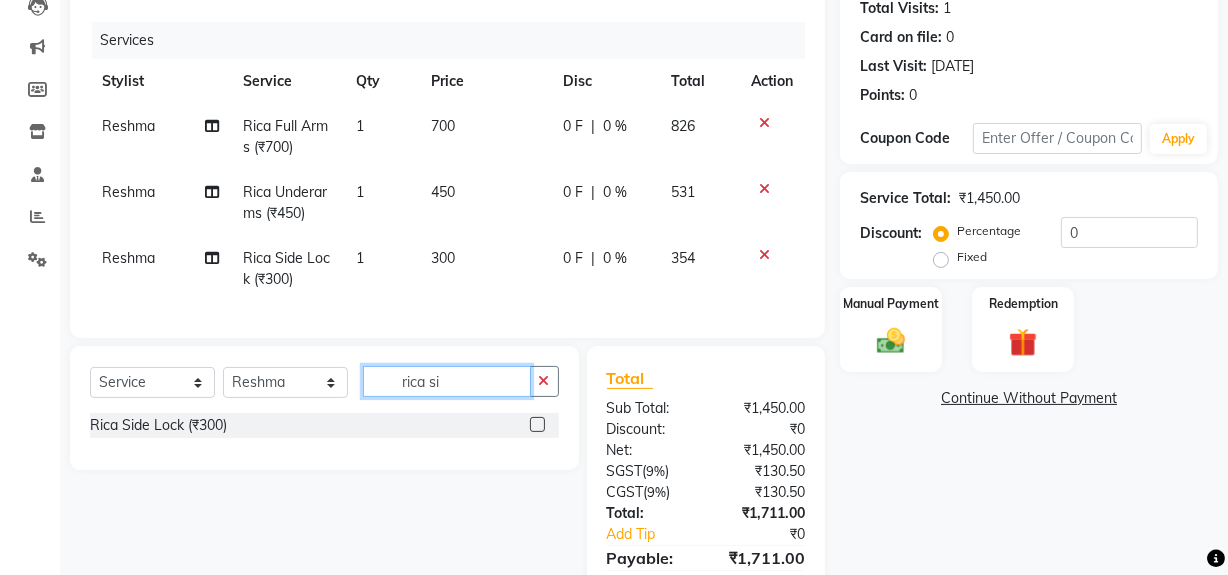 click on "rica si" 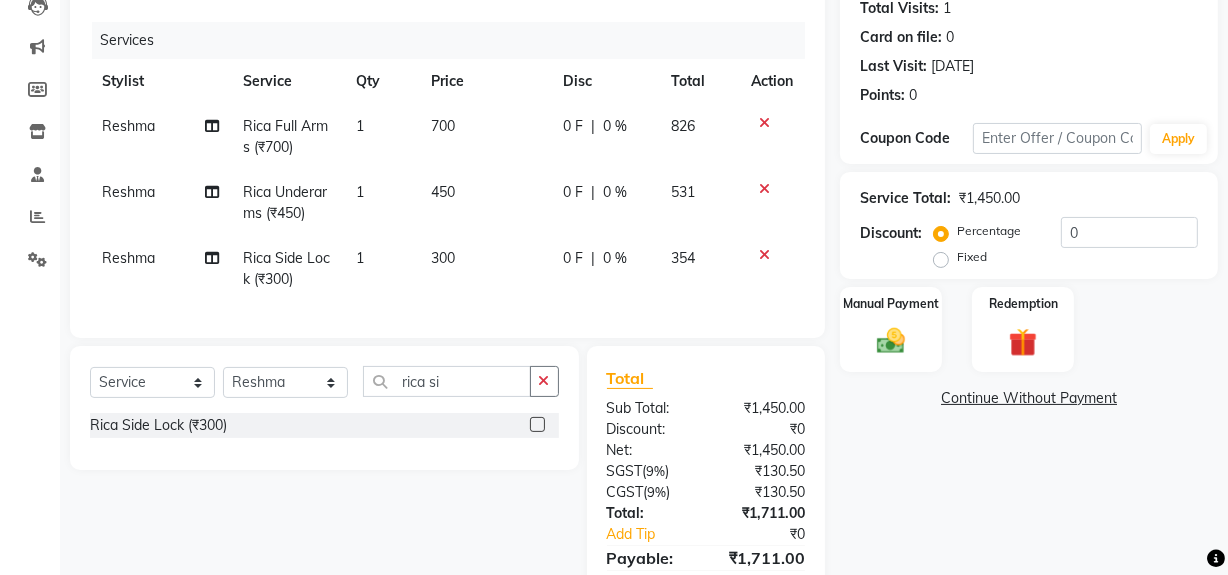 click on "Select  Service  Product  Membership  Package Voucher Prepaid Gift Card  Select Stylist Delilah Gauri Chauhan Lano Nikita Pawan Reshma Saima Sushant Urgen Dukpa Yuna rica si" 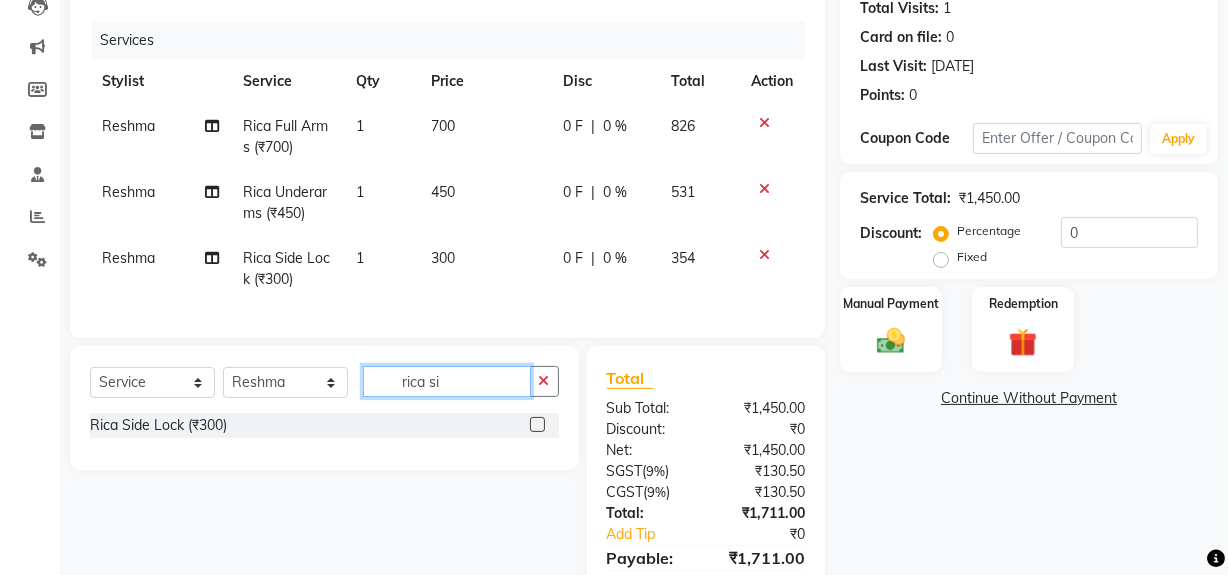 click on "rica si" 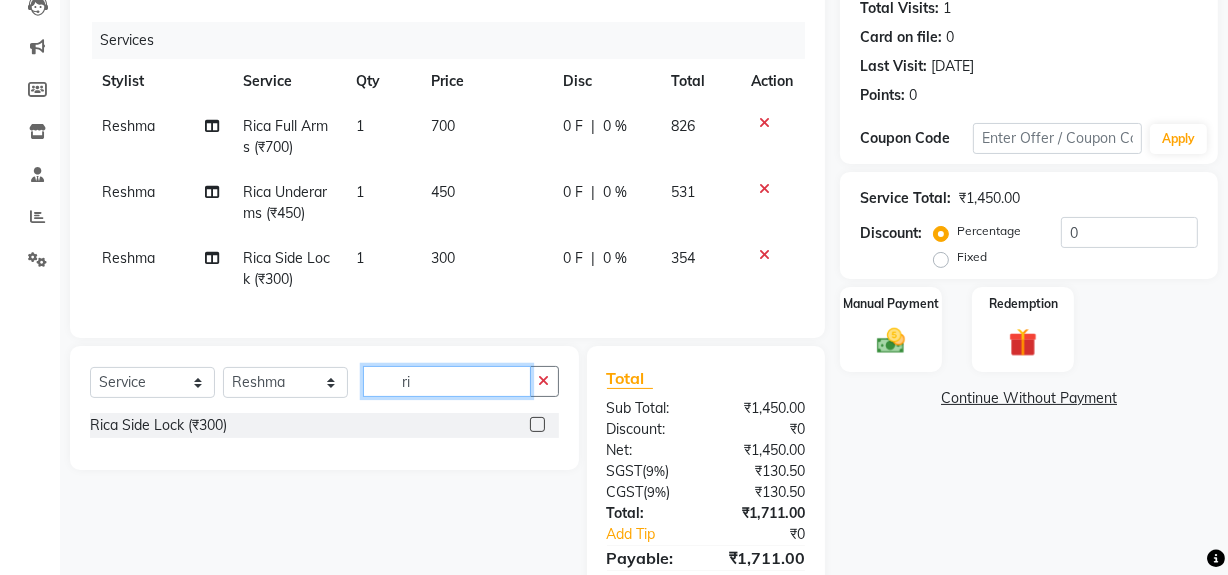 type on "r" 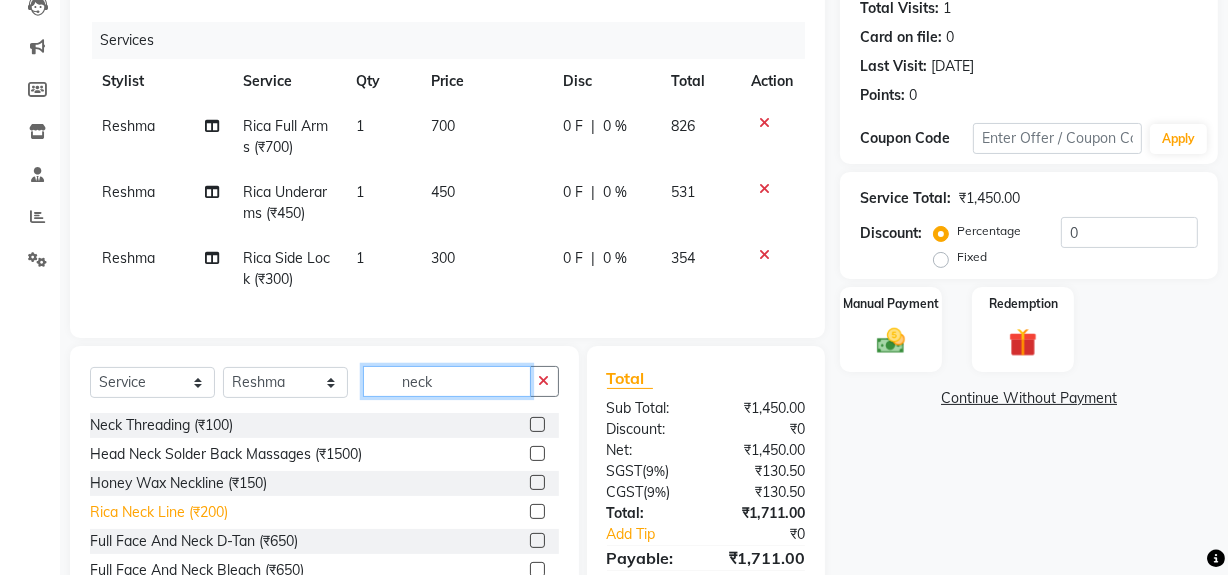 type on "neck" 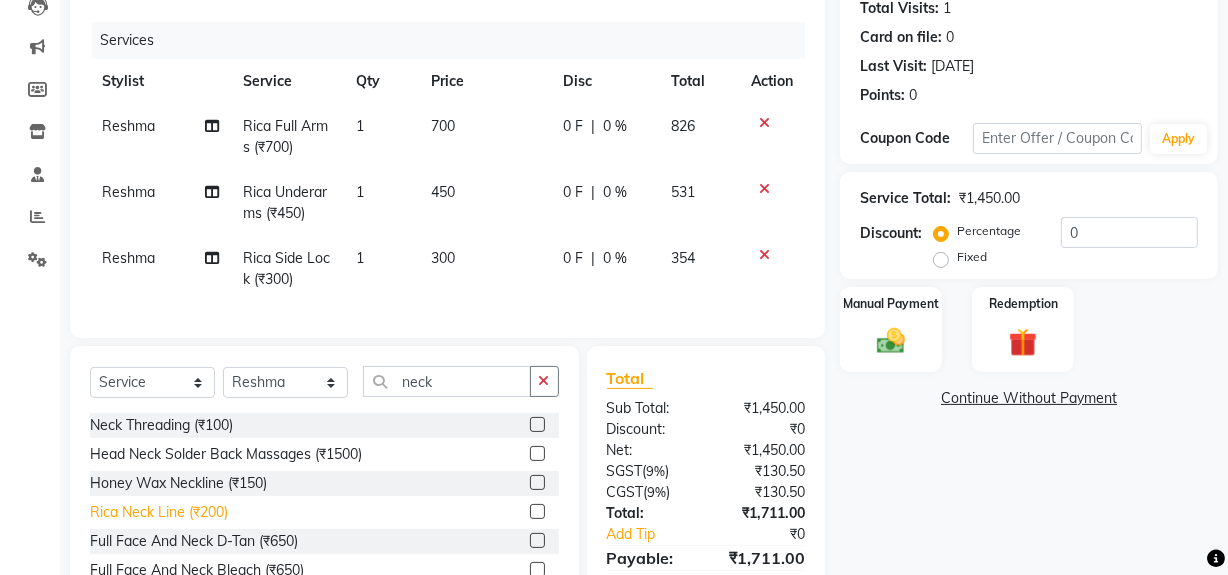 click on "Rica Neck Line (₹200)" 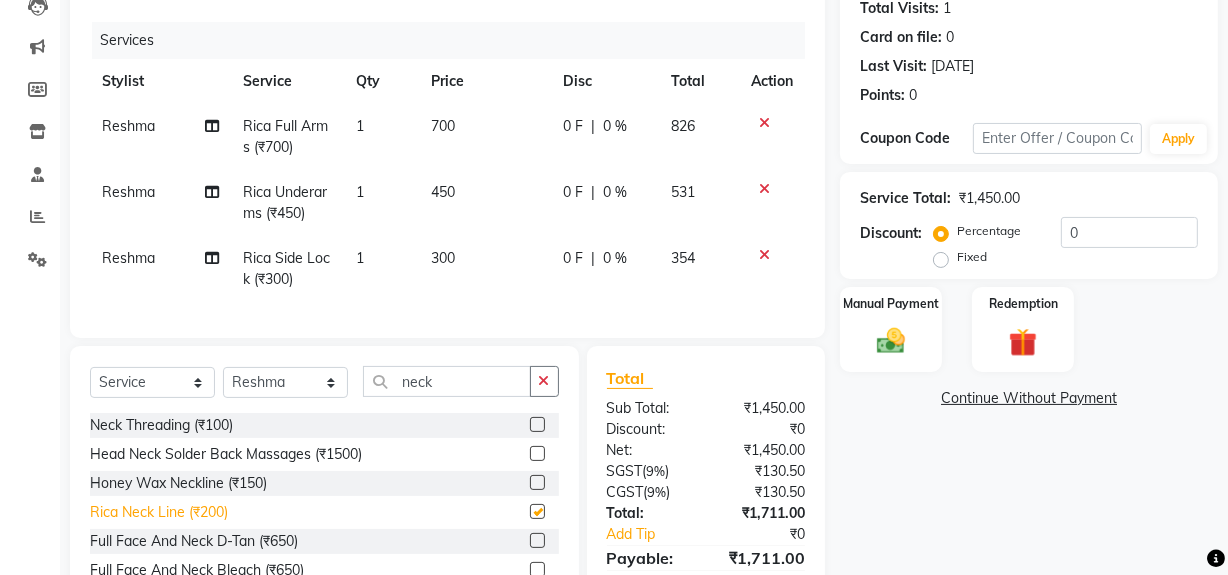 checkbox on "false" 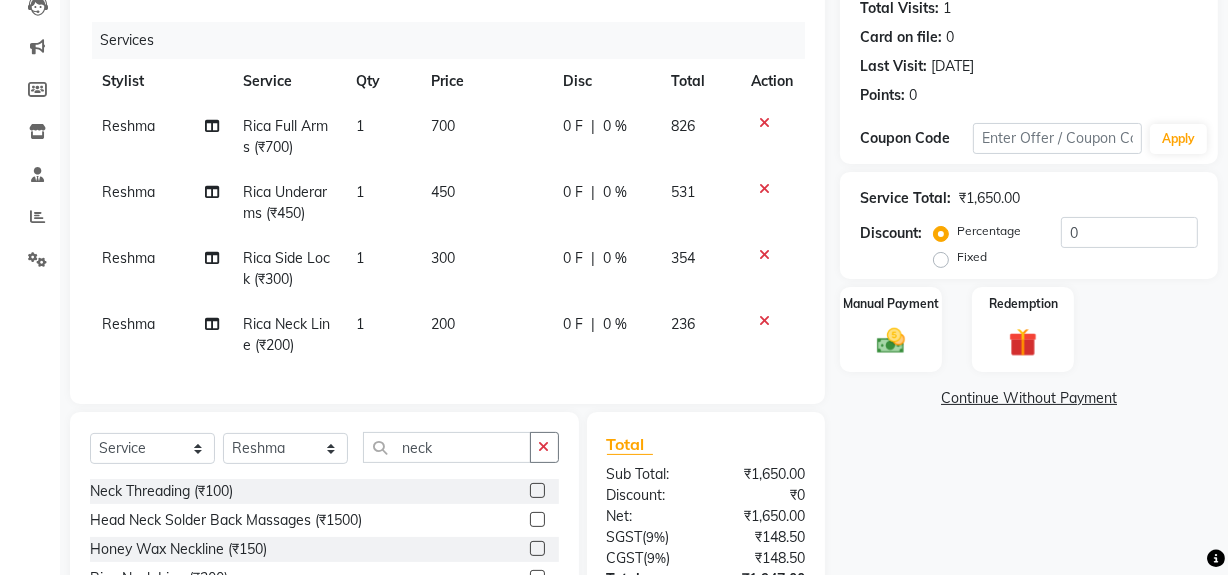 click on "200" 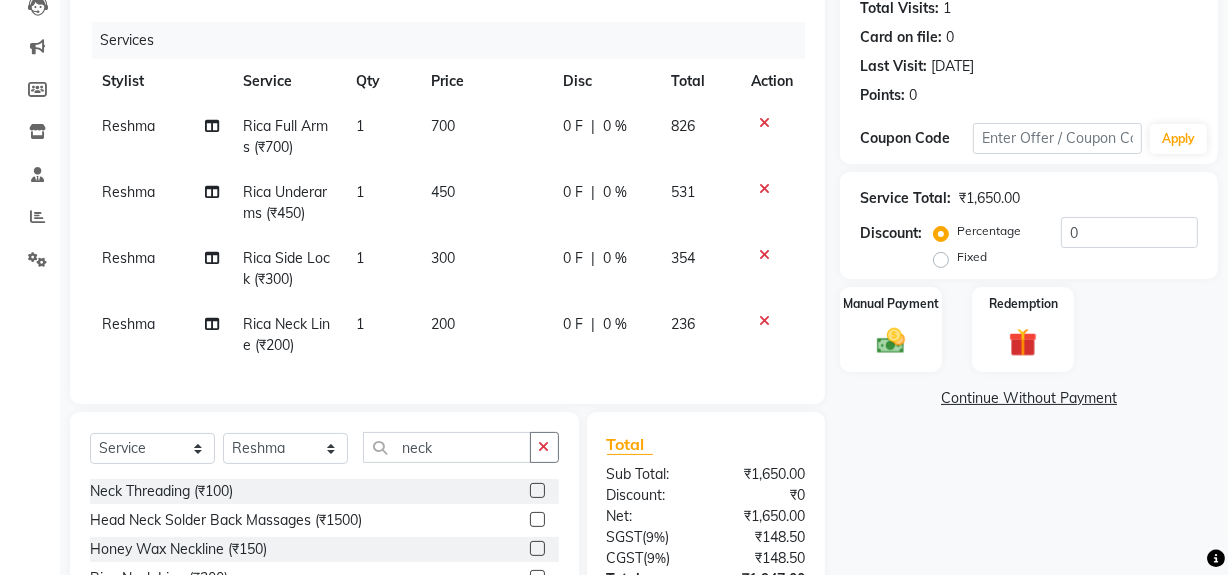 select on "18873" 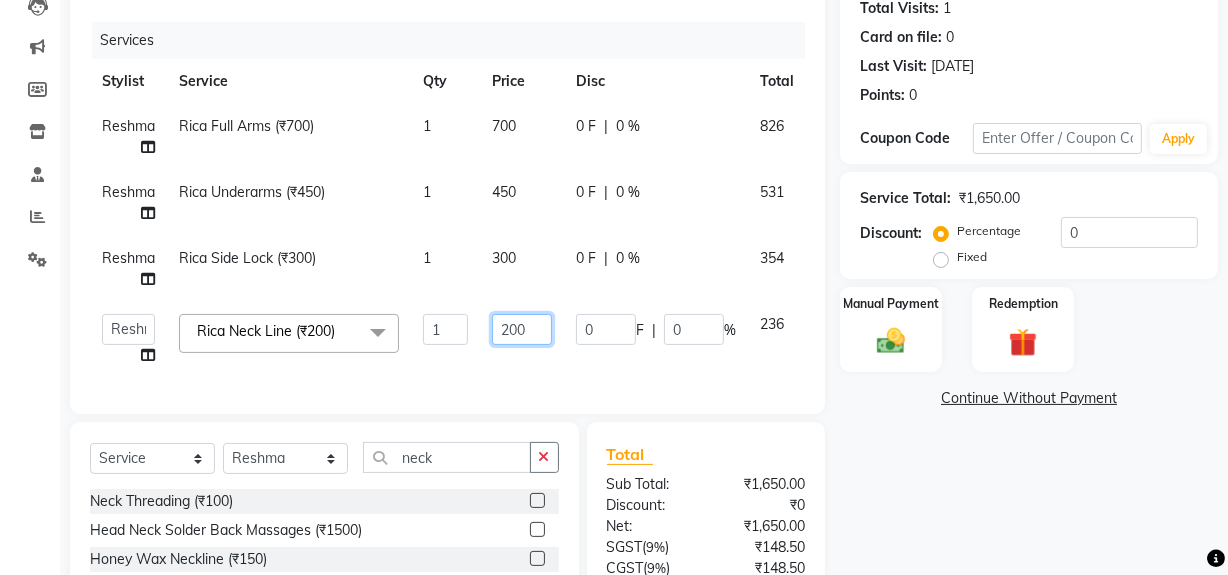 click on "200" 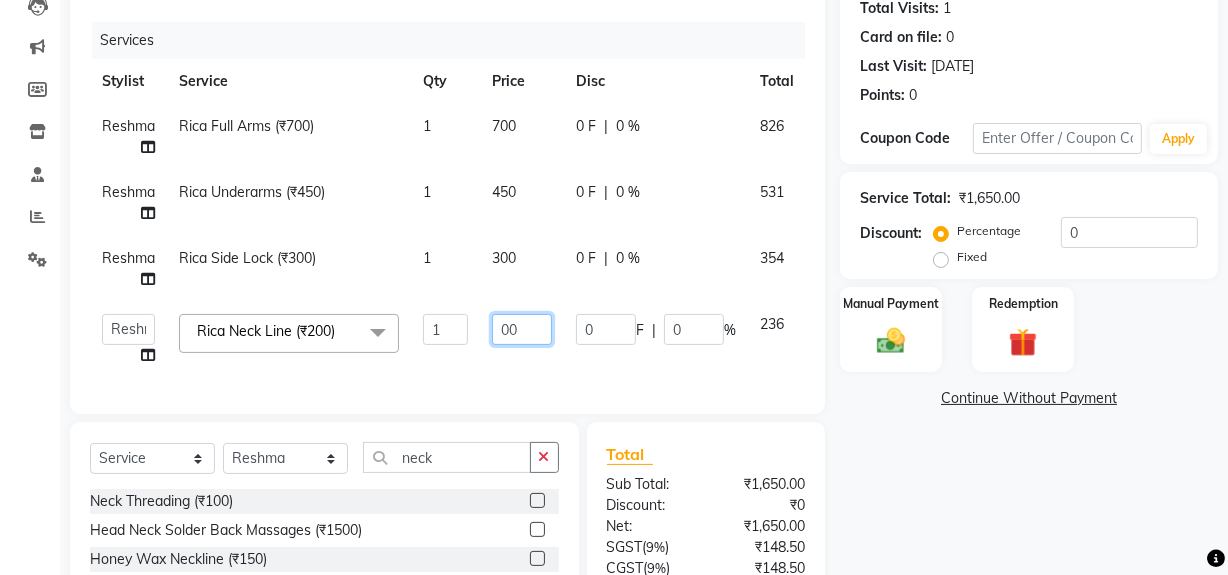 type on "300" 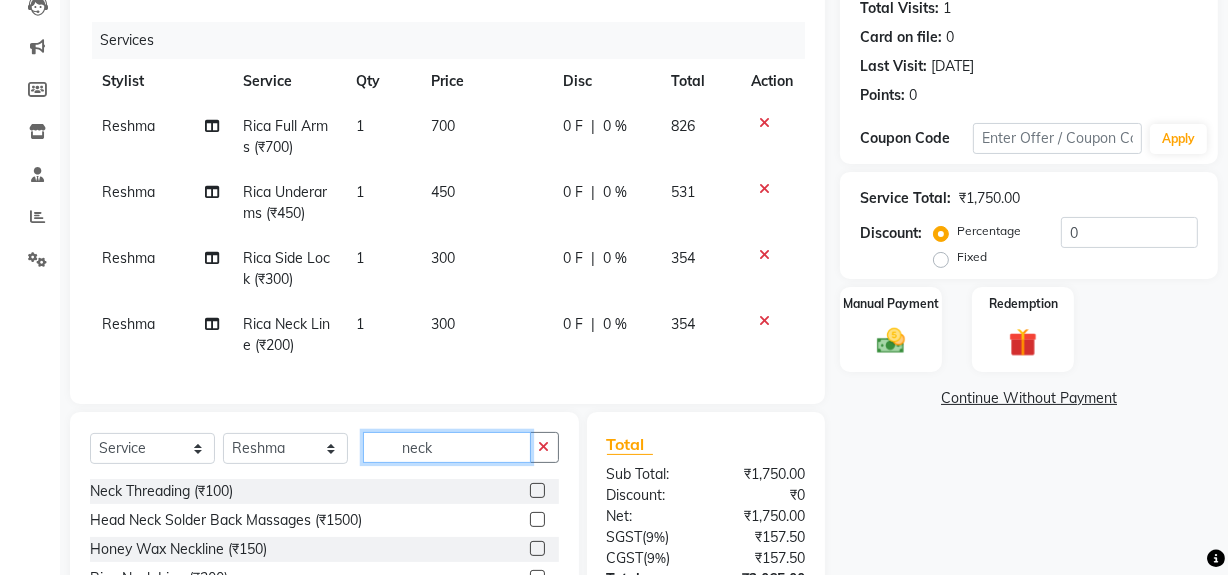 click on "neck" 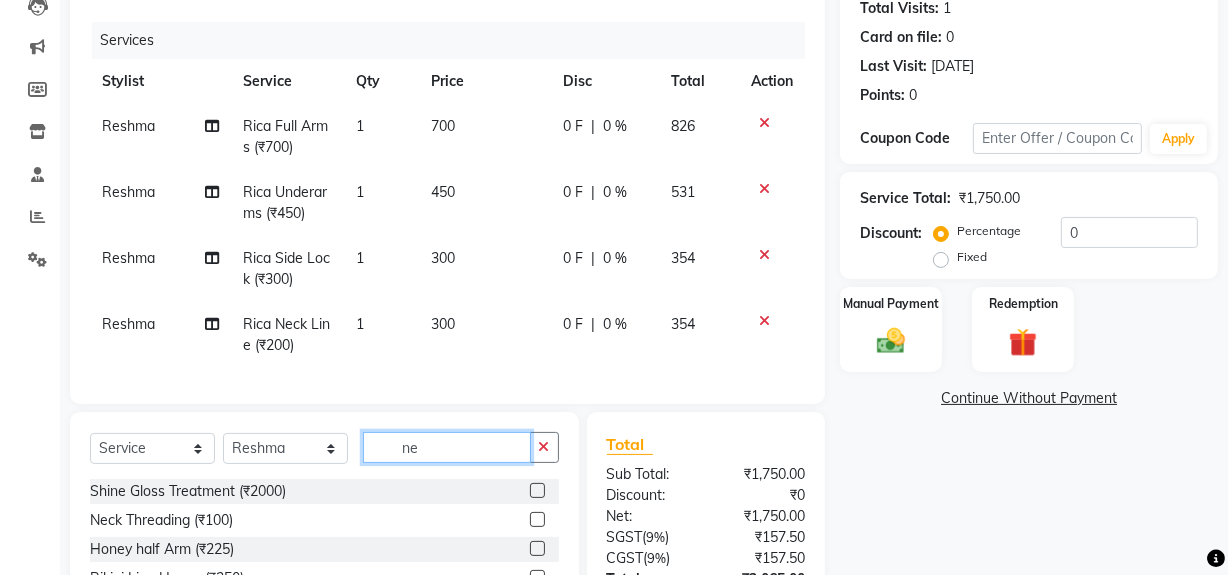 type on "n" 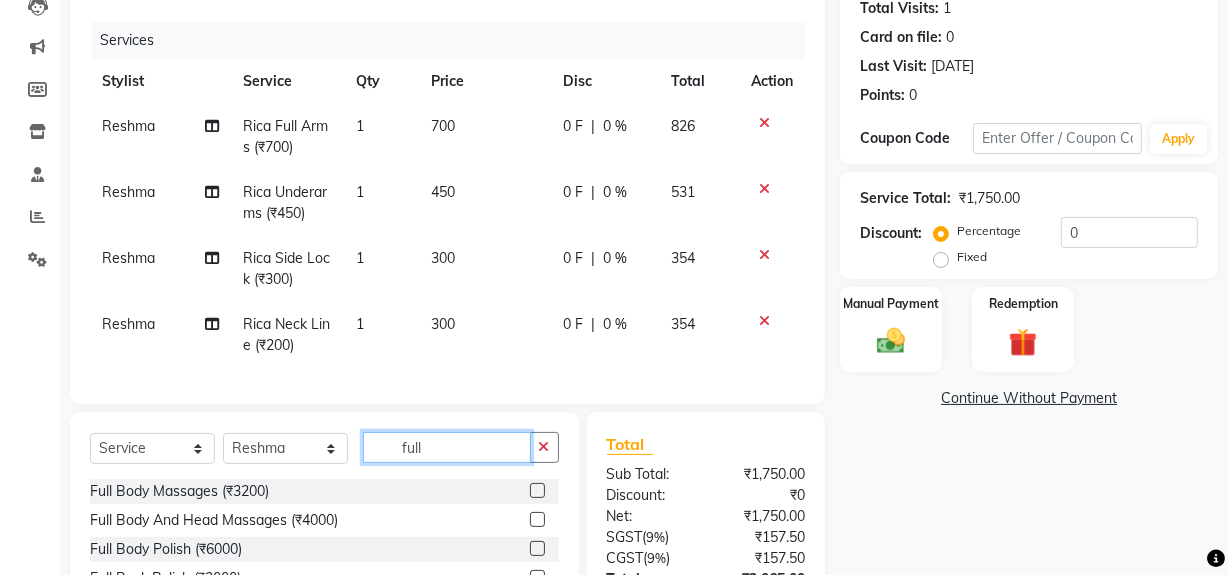 click on "full" 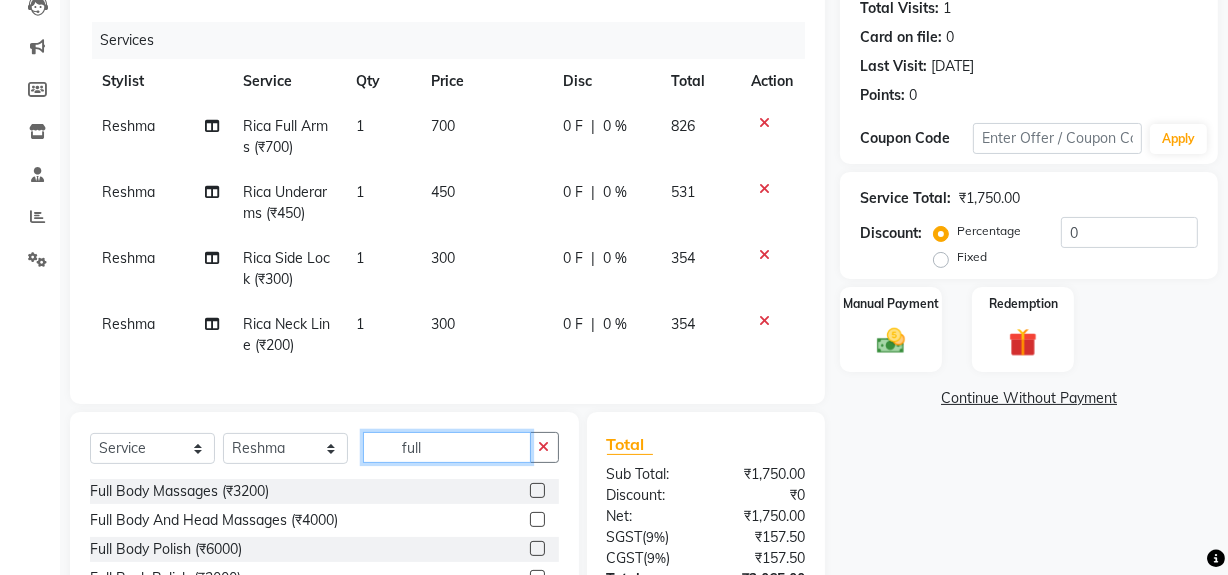 scroll, scrollTop: 401, scrollLeft: 0, axis: vertical 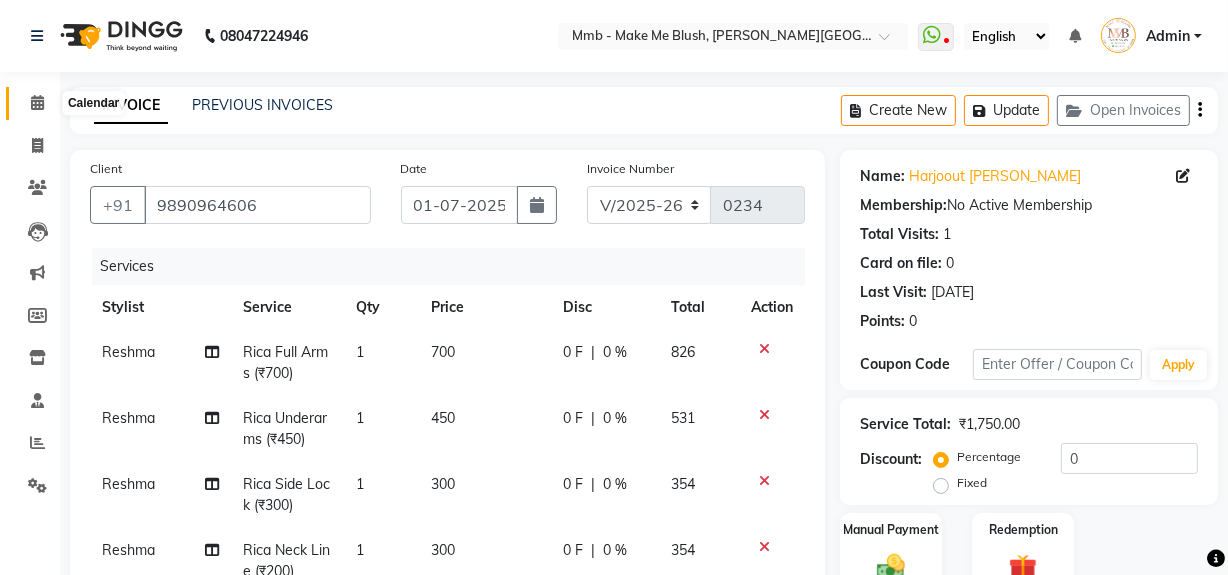 type on "full" 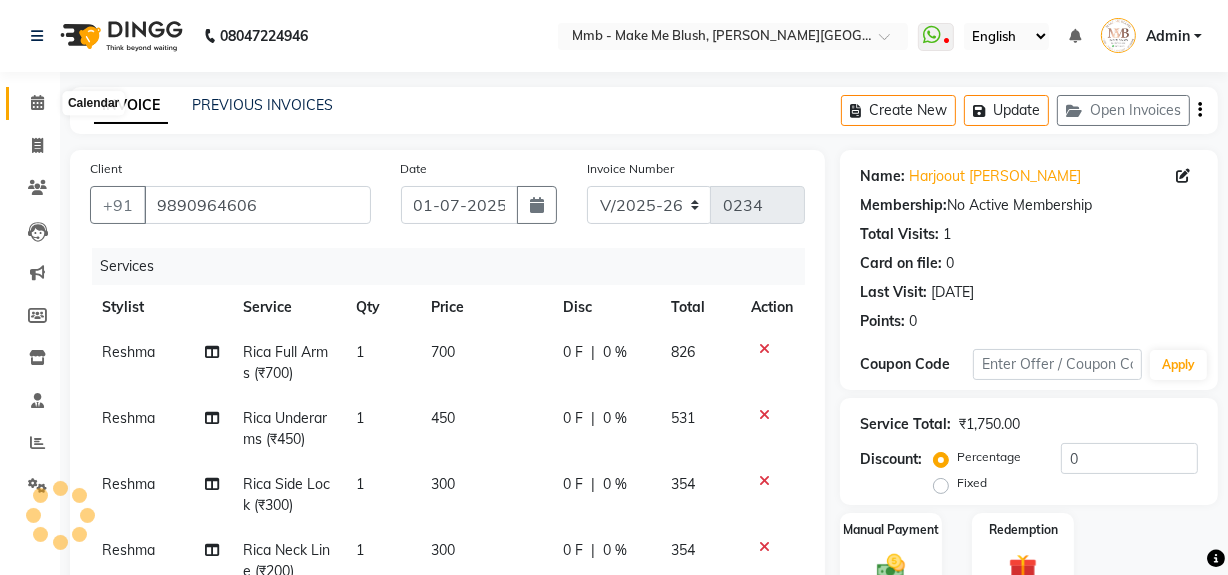 click 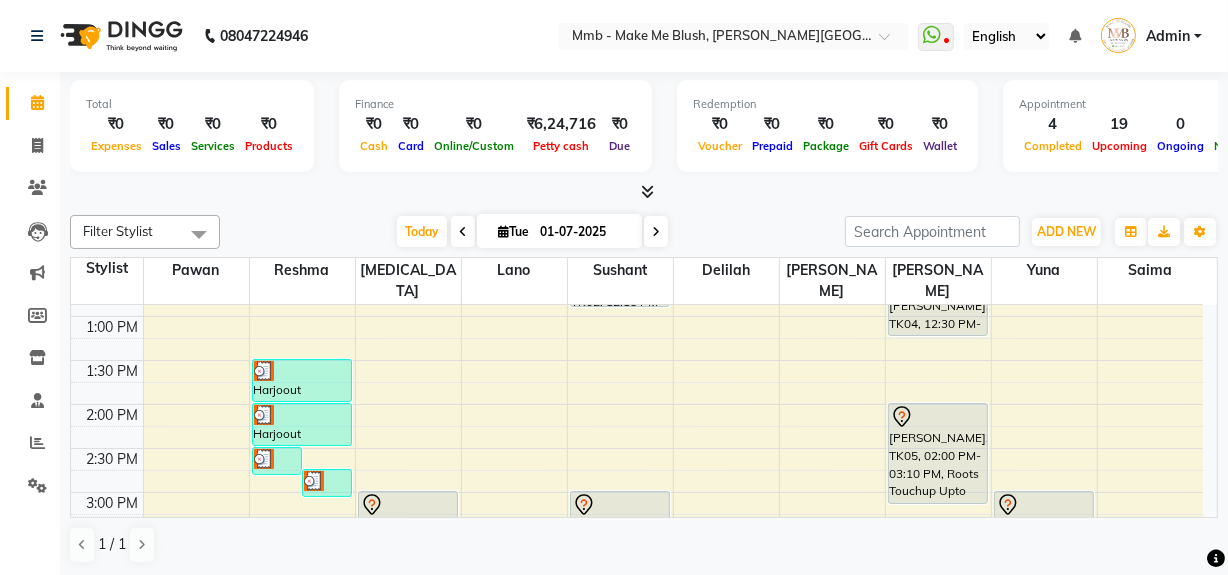 scroll, scrollTop: 375, scrollLeft: 0, axis: vertical 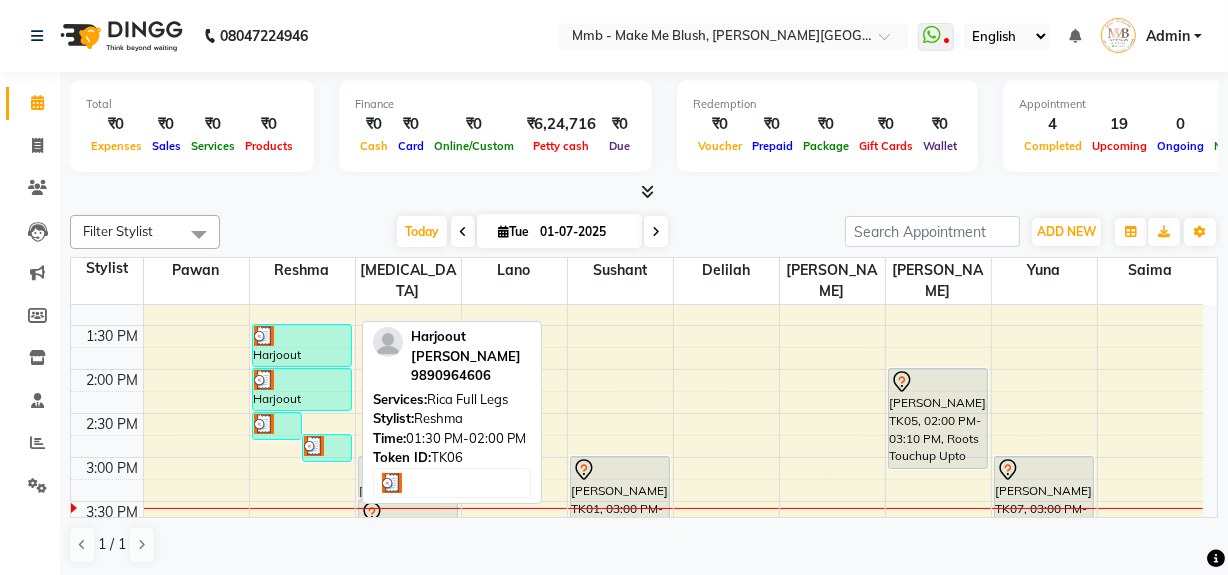 click at bounding box center [302, 336] 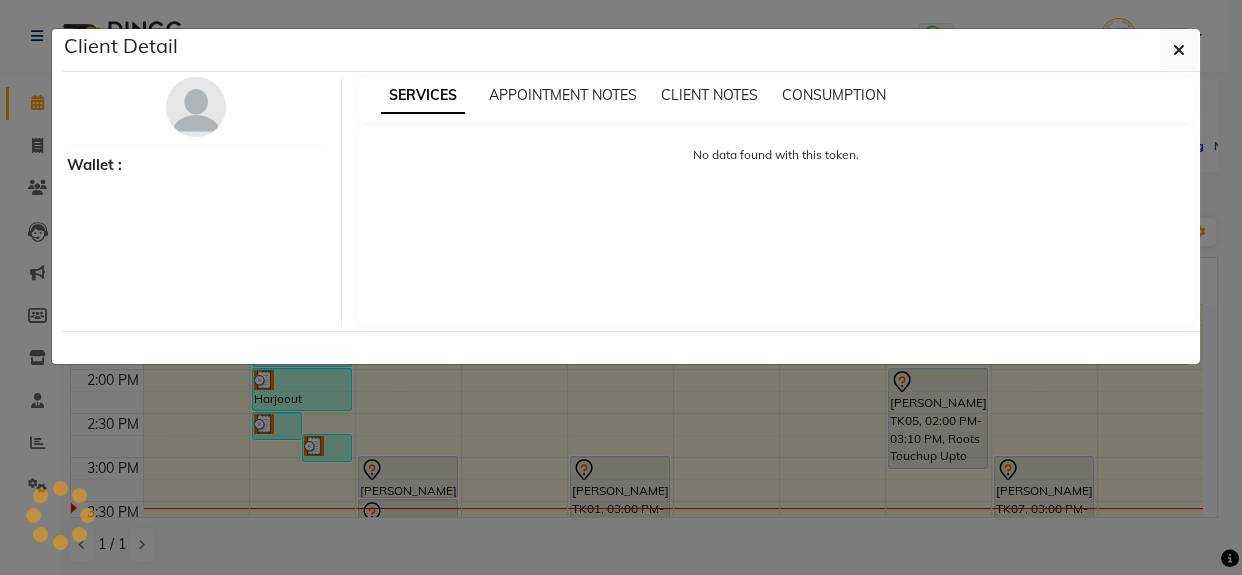 select on "3" 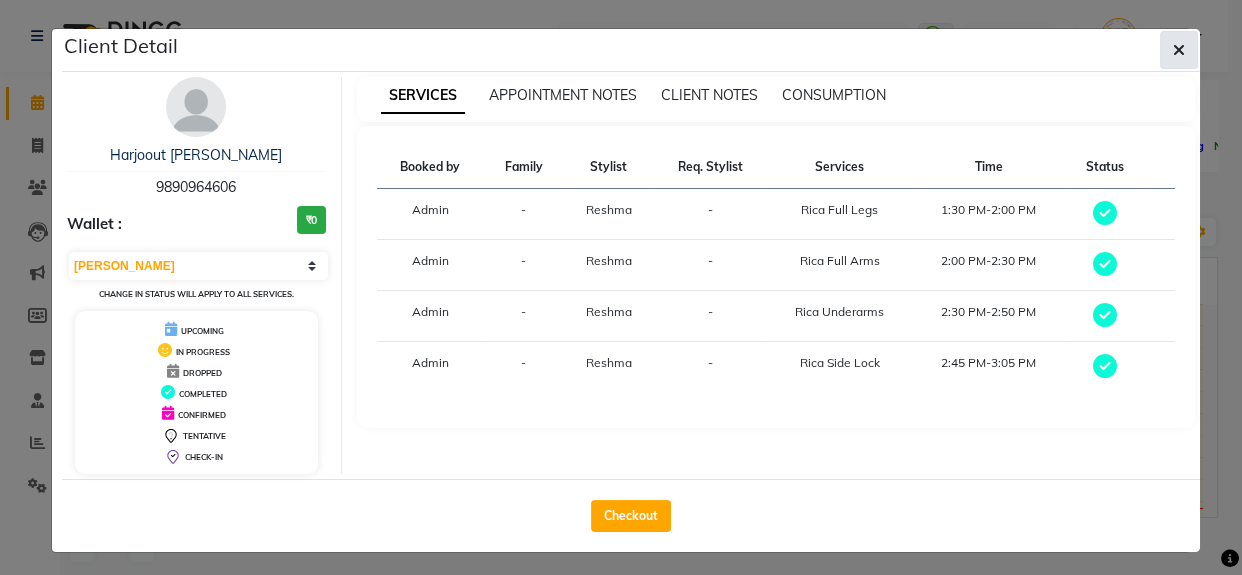 click 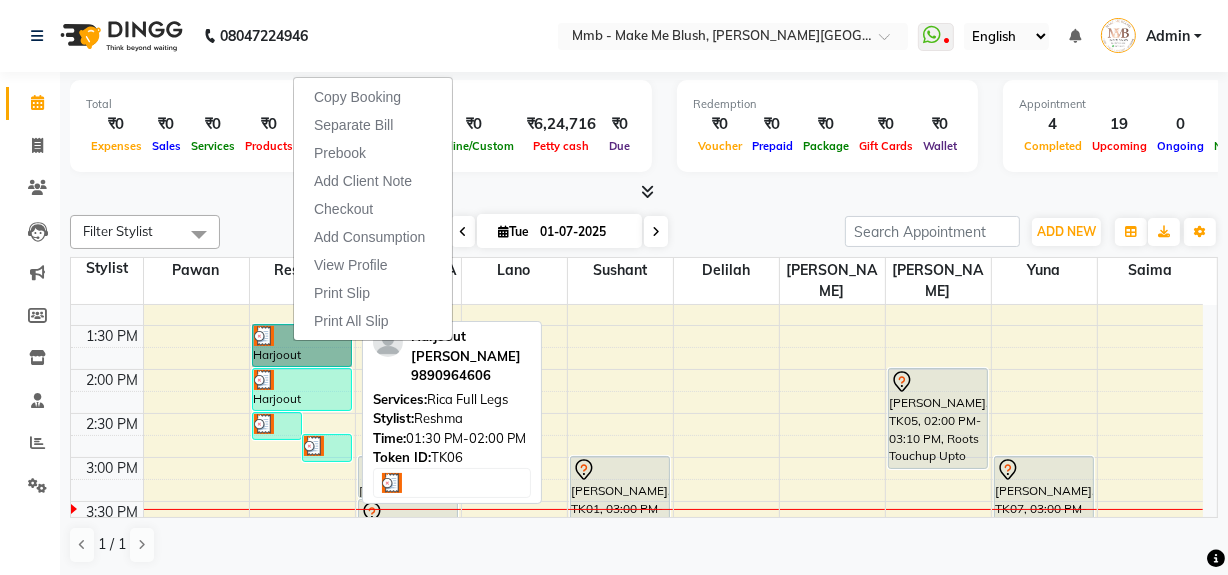 click on "Harjoout [PERSON_NAME], TK06, 01:30 PM-02:00 PM, [GEOGRAPHIC_DATA]  Full Legs" at bounding box center (302, 345) 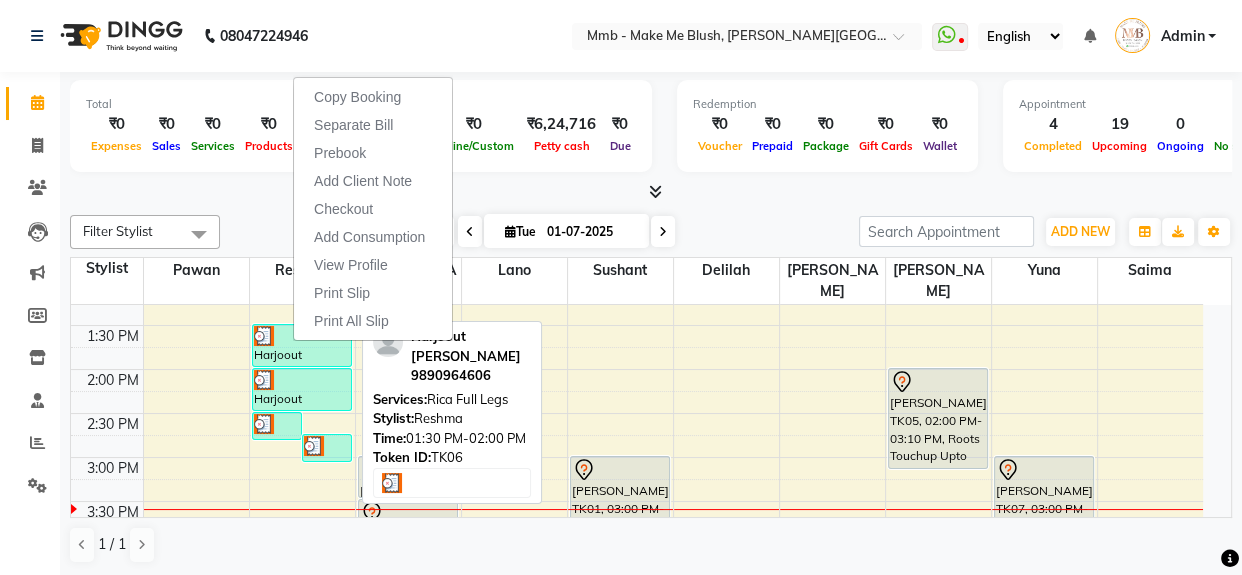 select on "3" 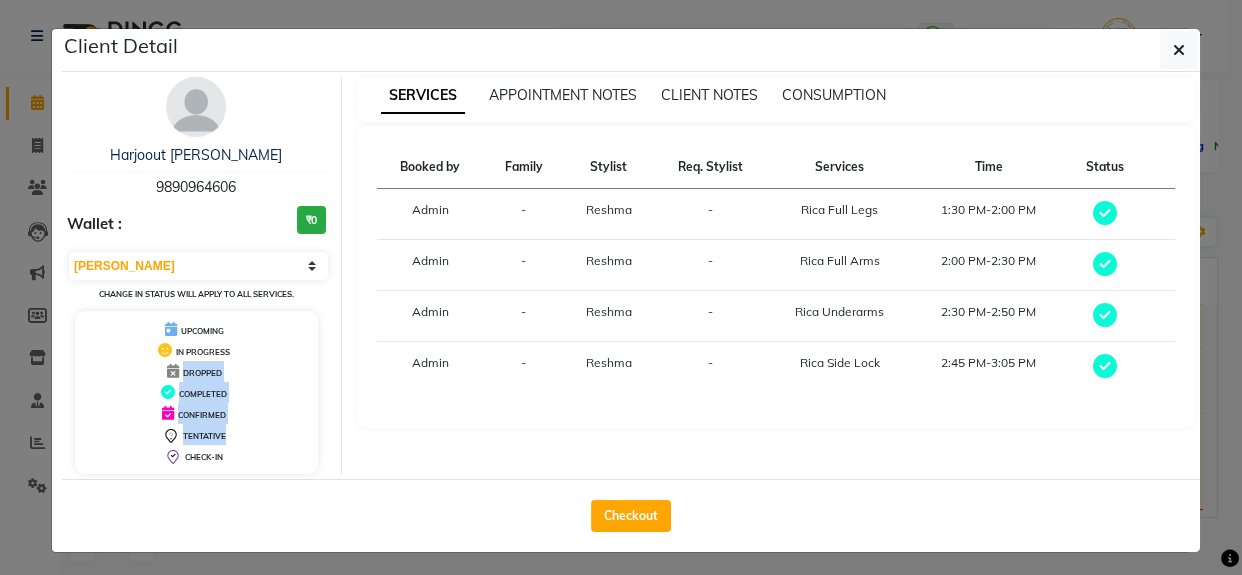 click on "UPCOMING IN PROGRESS DROPPED COMPLETED CONFIRMED TENTATIVE CHECK-IN" at bounding box center (196, 392) 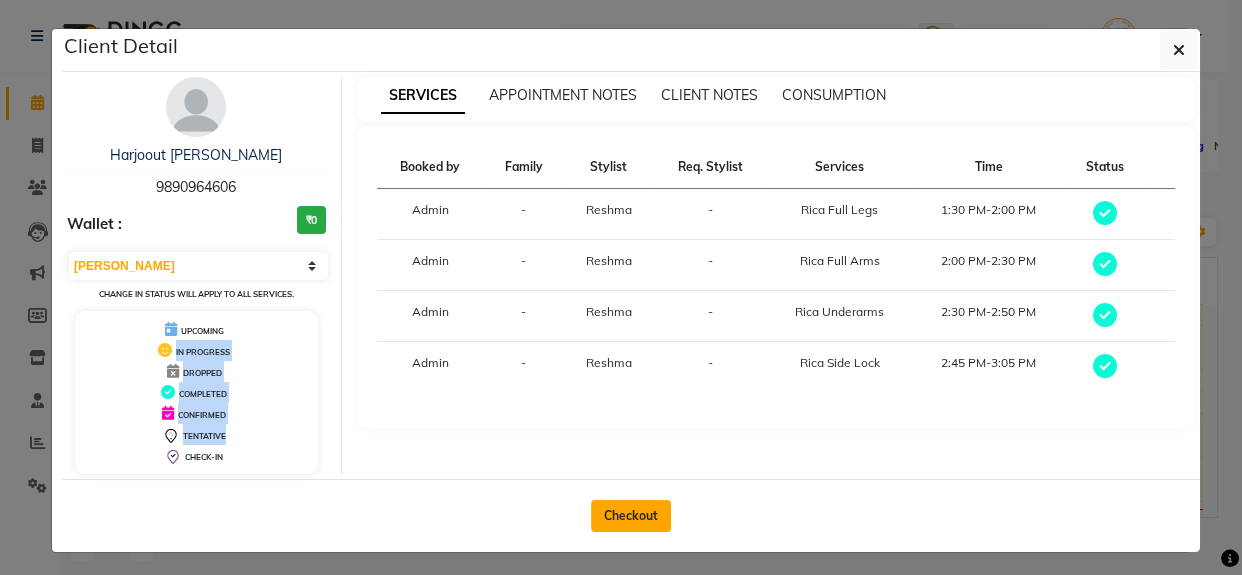 click on "Checkout" 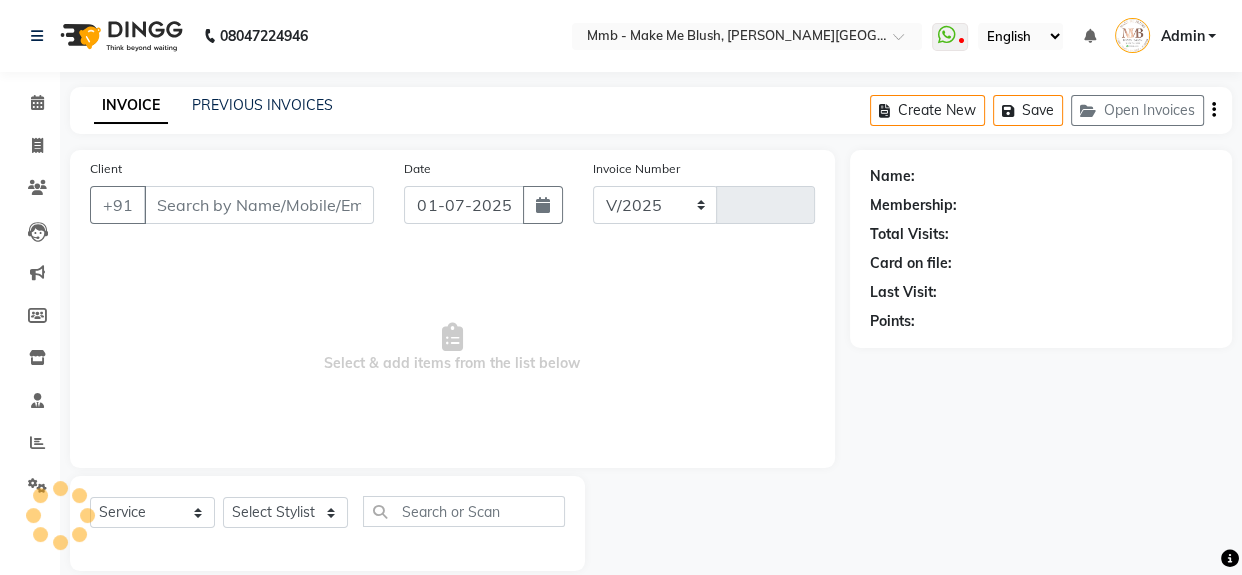 select on "895" 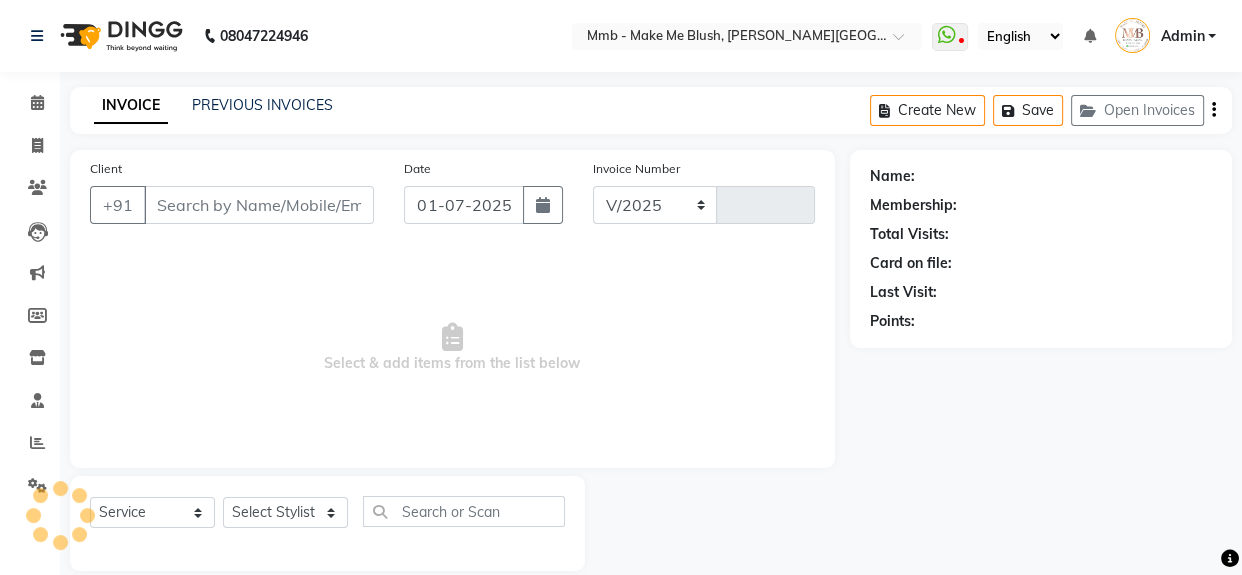 type on "0234" 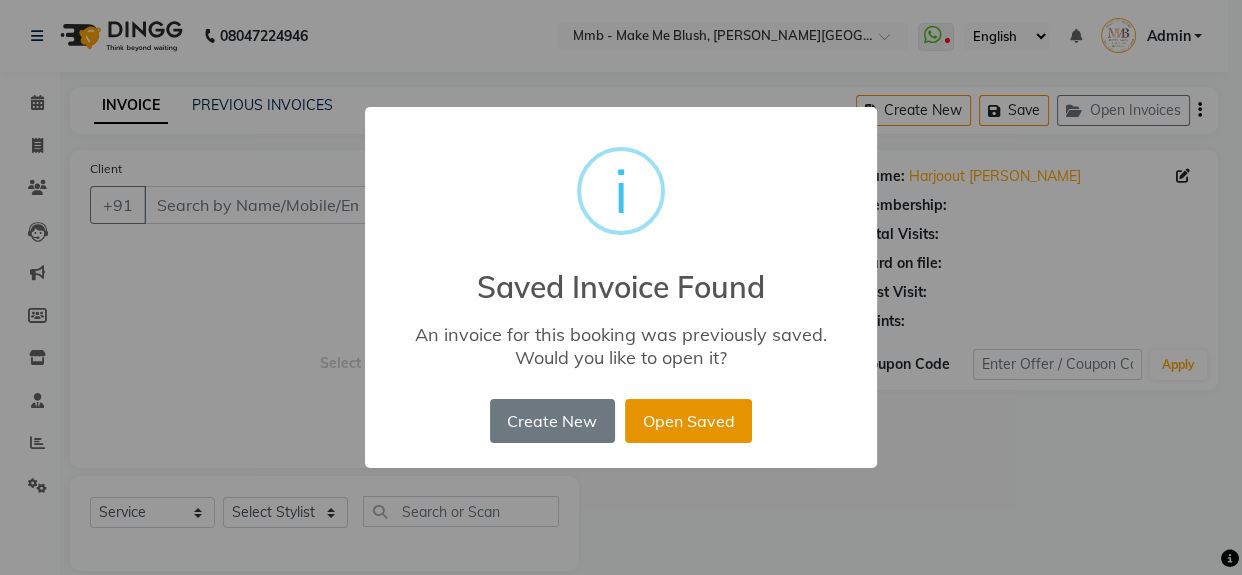 click on "Open Saved" at bounding box center [688, 421] 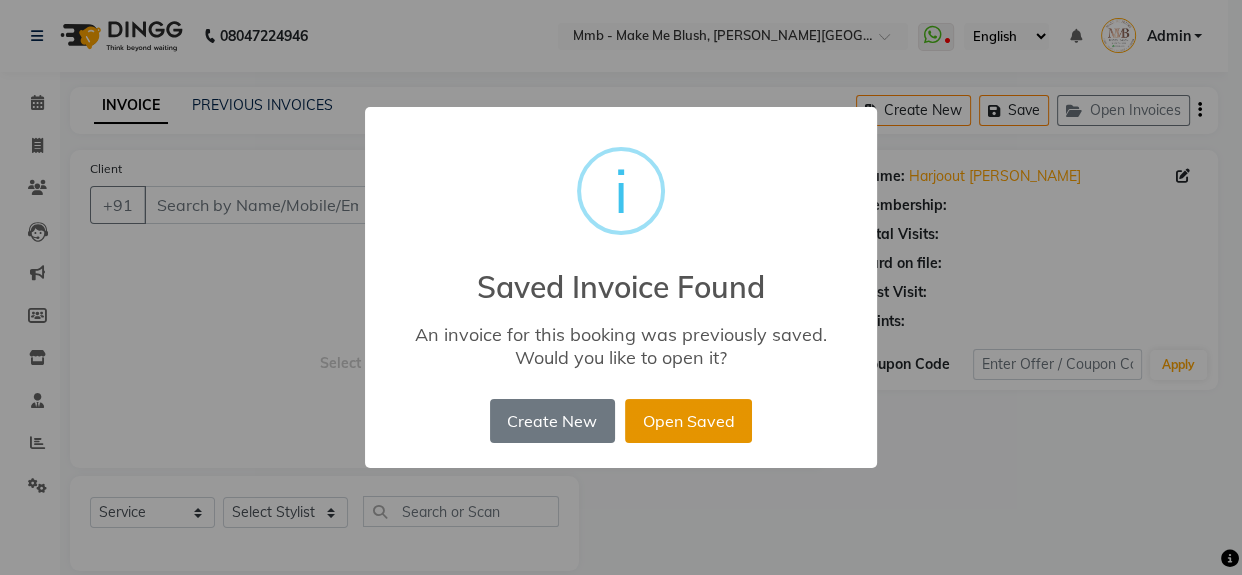 type on "9890964606" 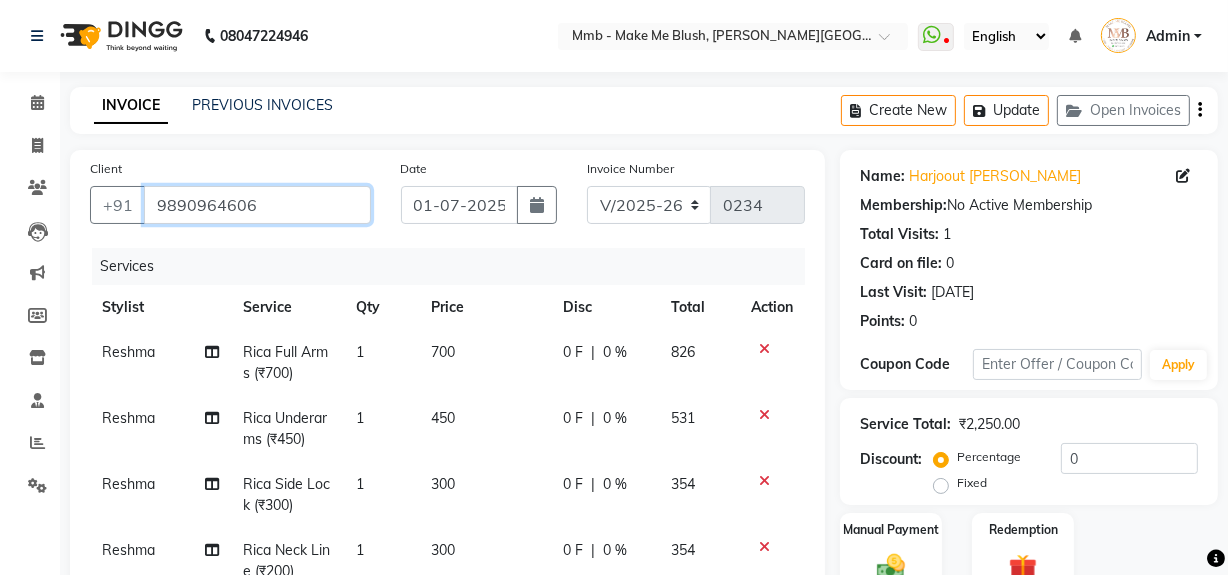 scroll, scrollTop: 467, scrollLeft: 0, axis: vertical 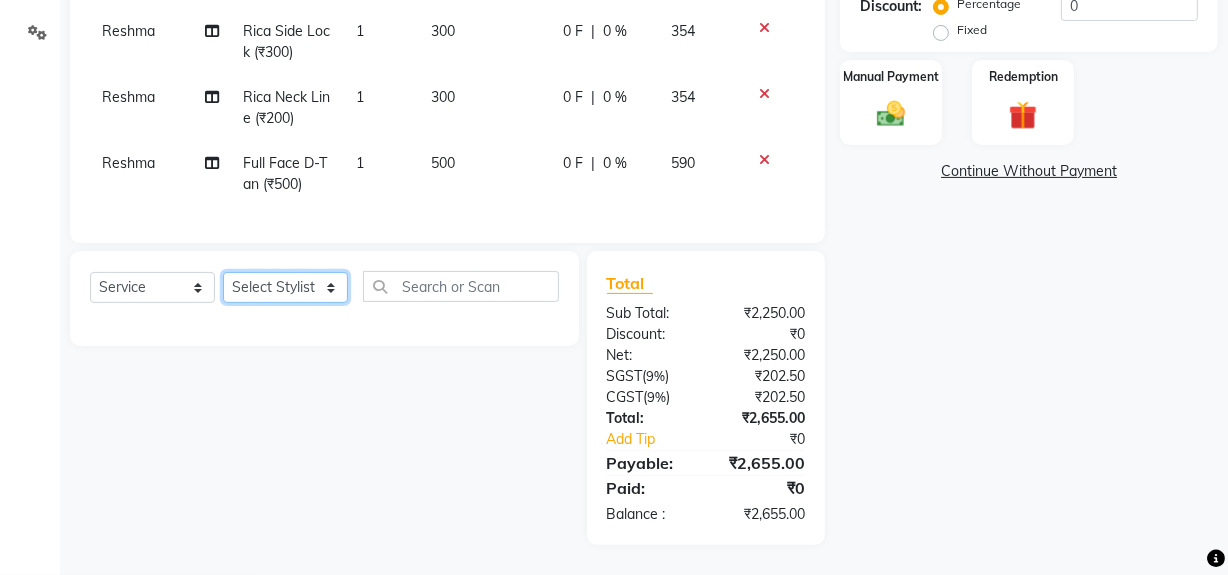 click on "Select Stylist Delilah Gauri Chauhan Lano Nikita Pawan Reshma Saima Sushant Urgen Dukpa Yuna" 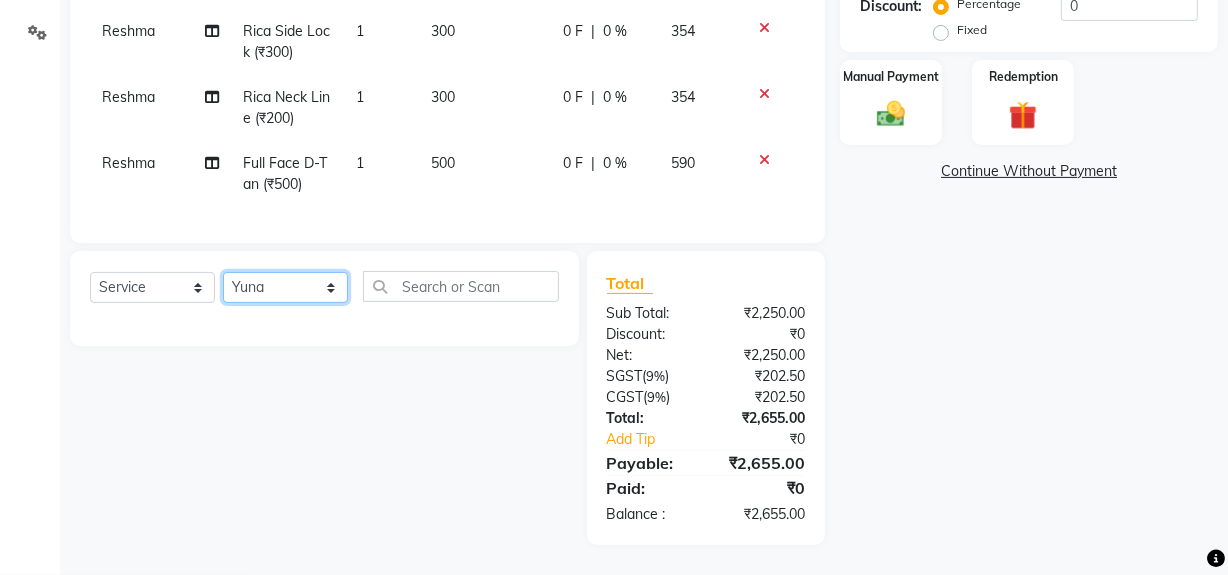 click on "Select Stylist Delilah Gauri Chauhan Lano Nikita Pawan Reshma Saima Sushant Urgen Dukpa Yuna" 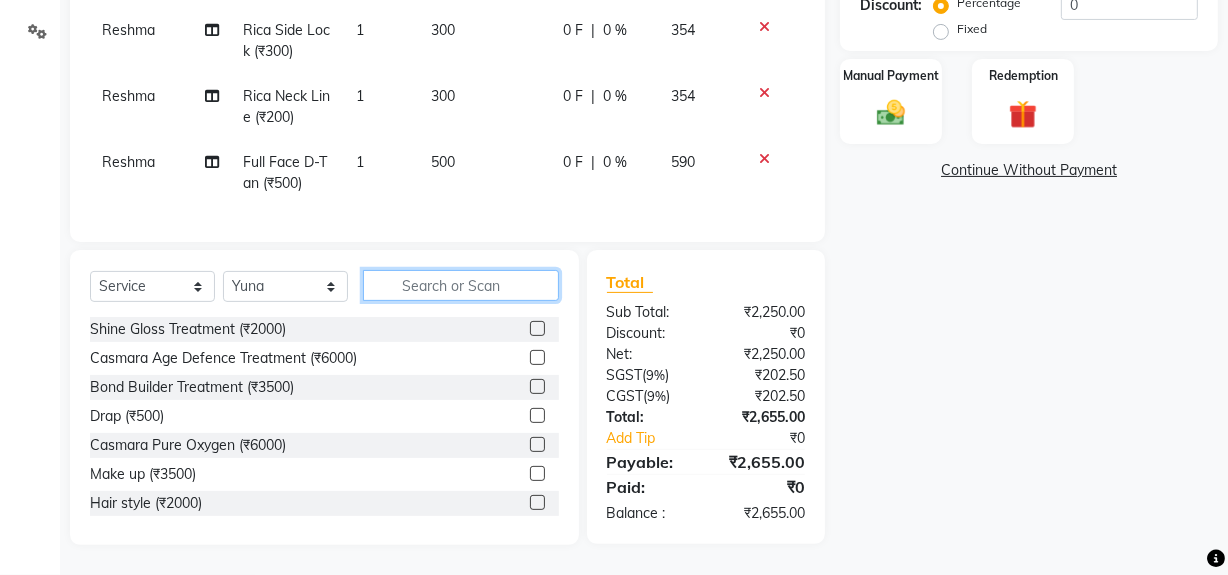 click 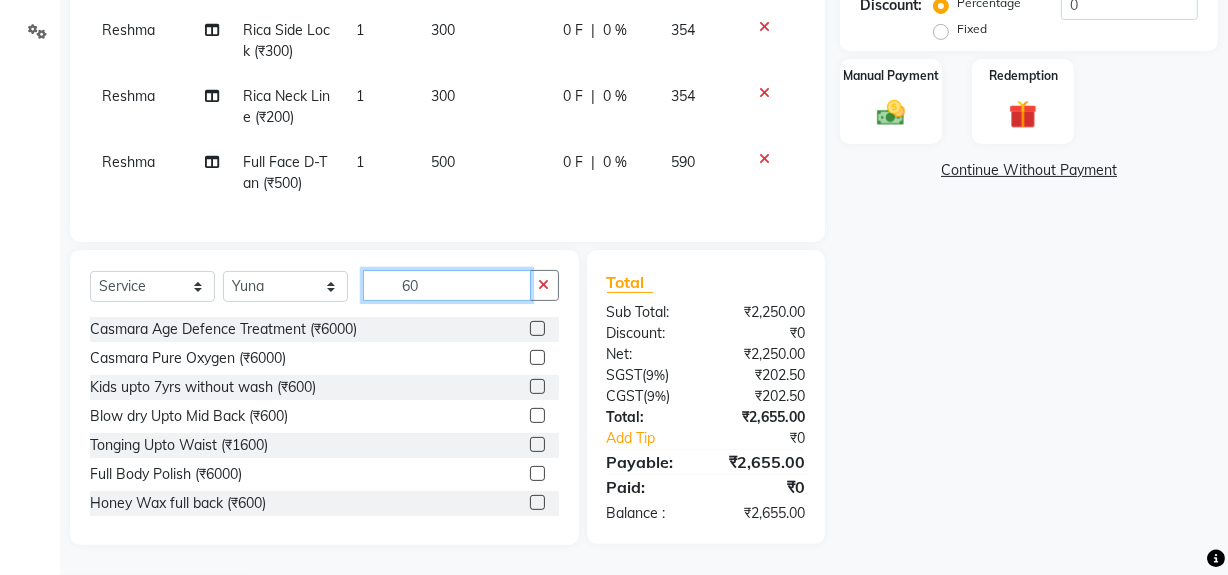 type on "6" 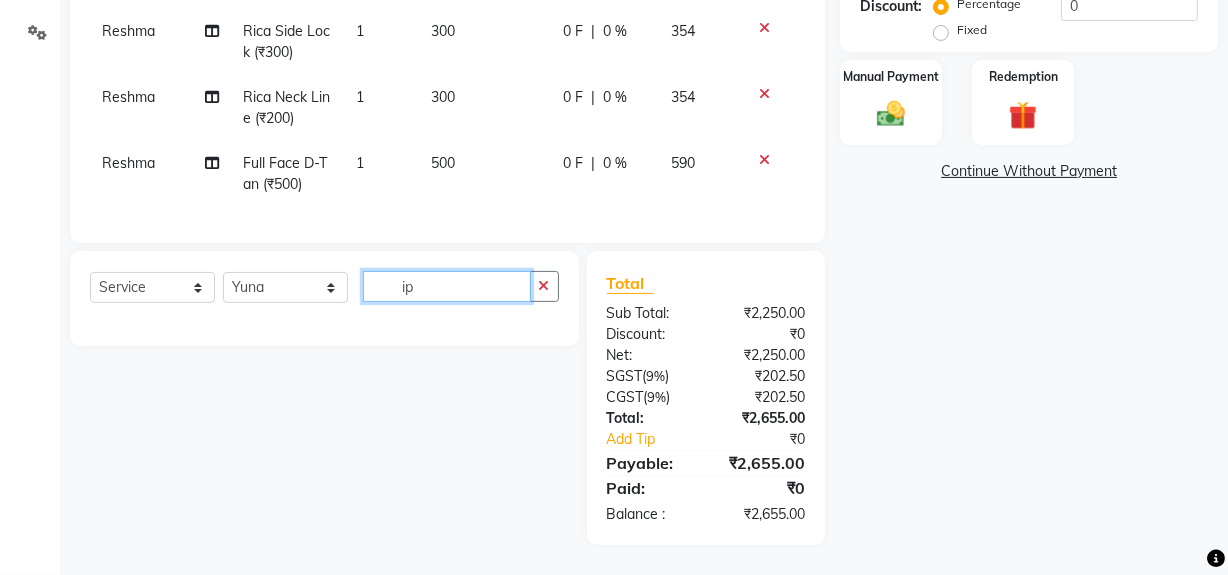 type on "i" 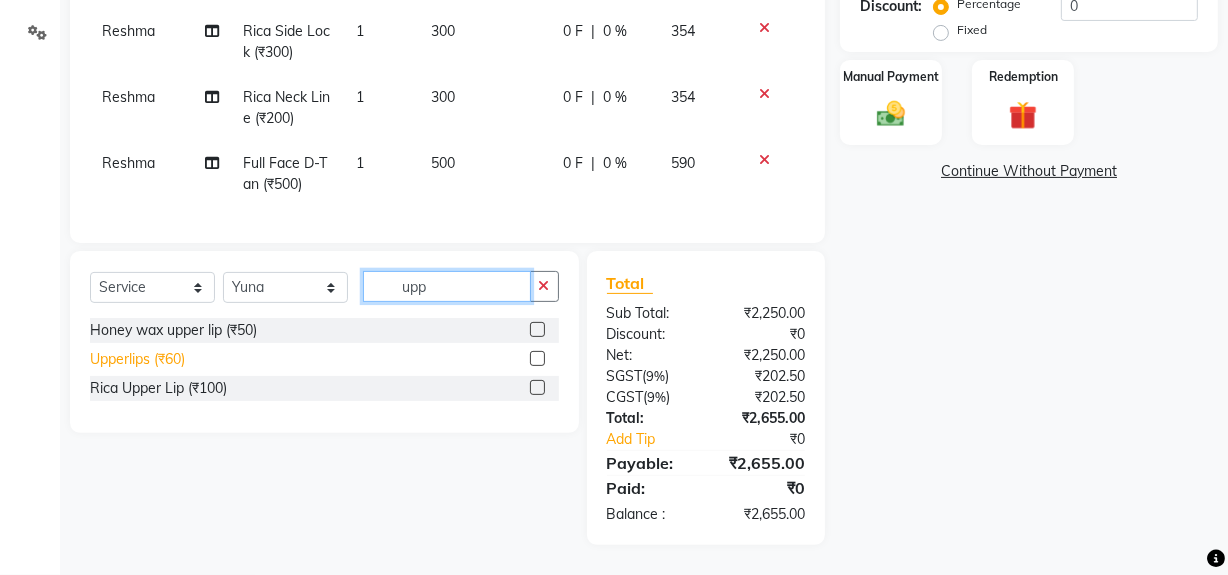 type on "upp" 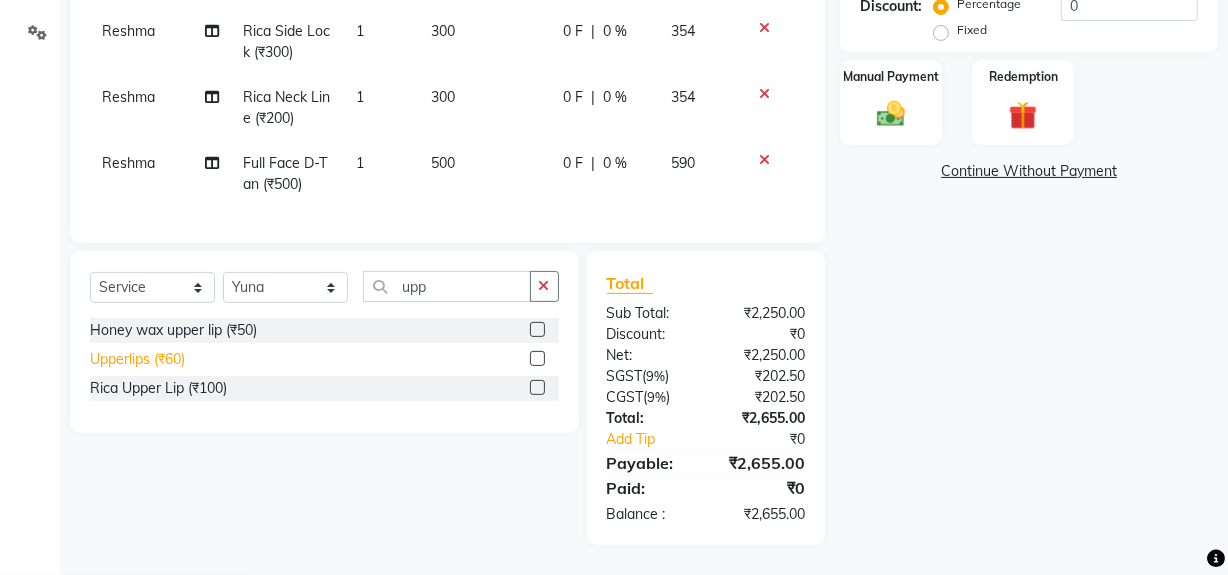 click on "Upperlips (₹60)" 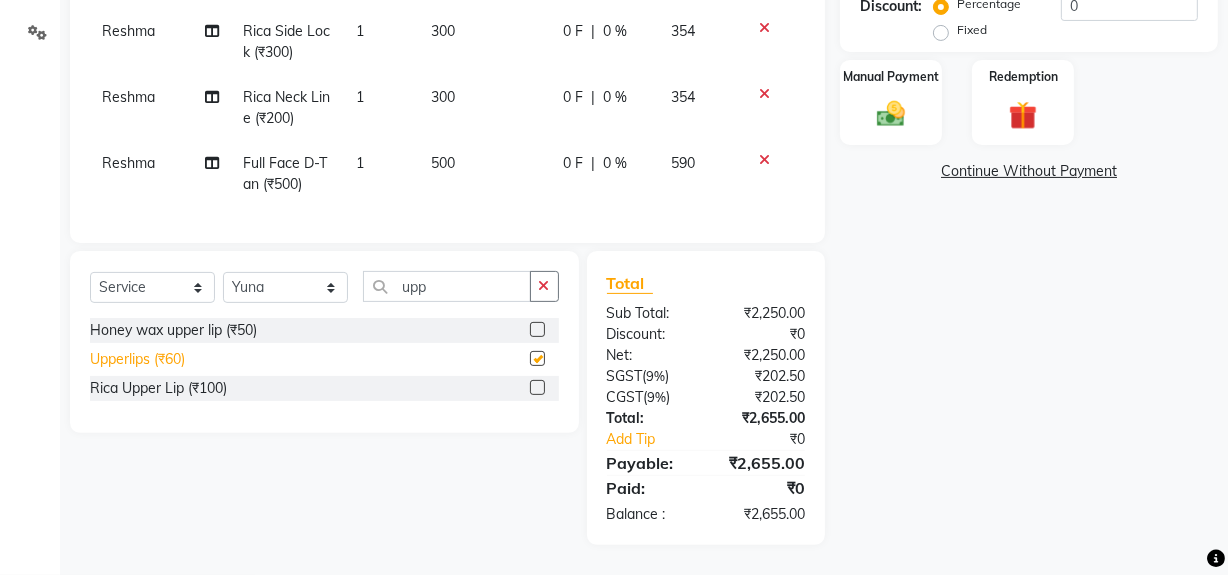 checkbox on "false" 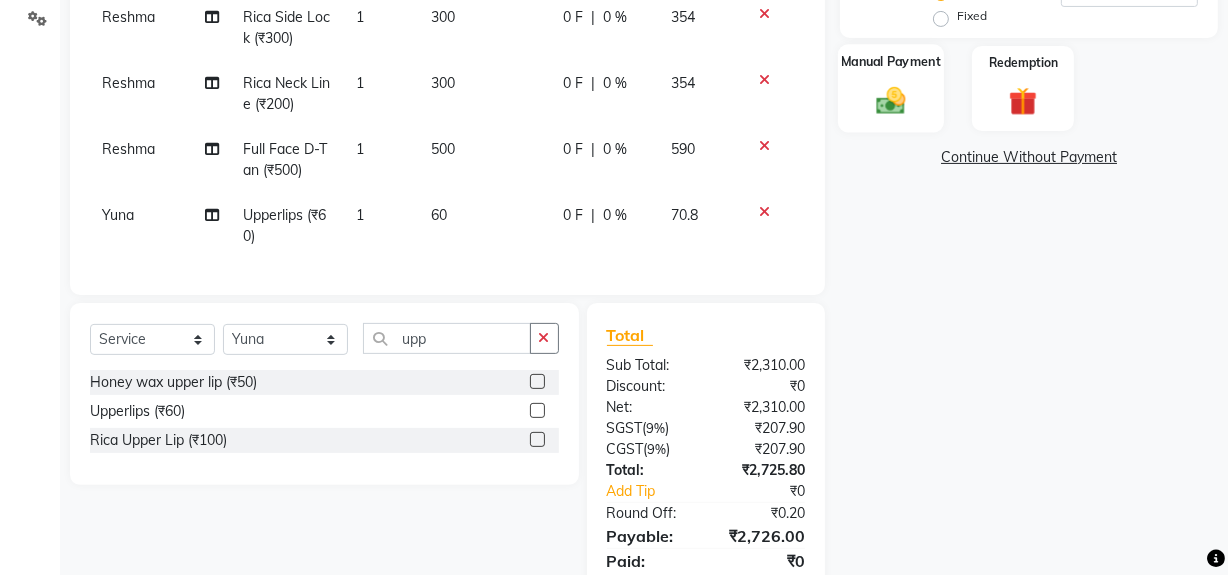 click 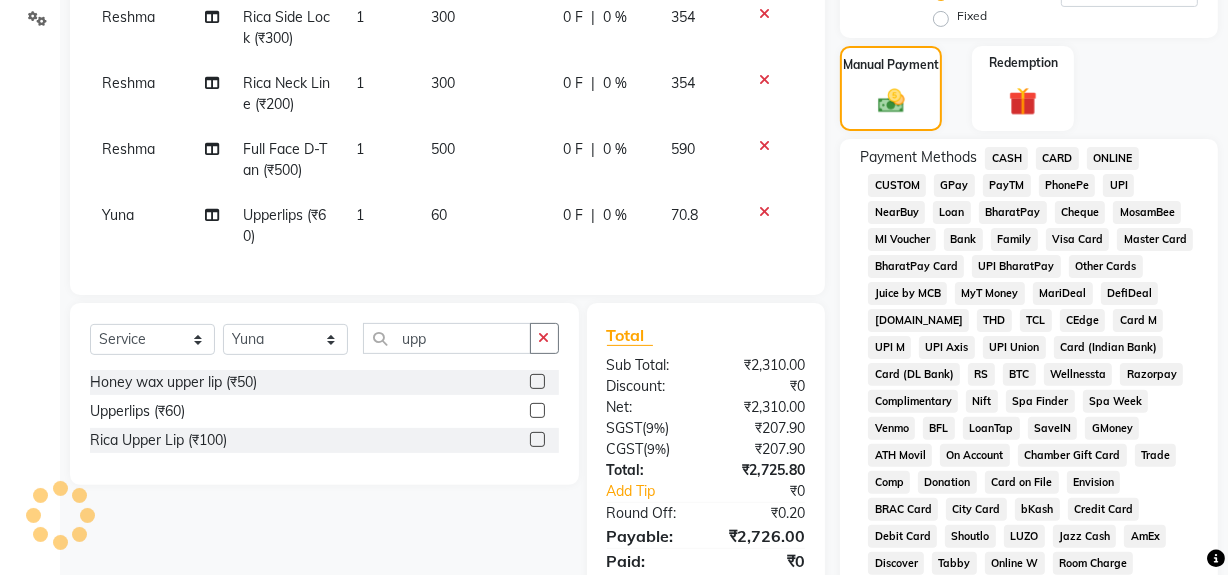 click on "CARD" 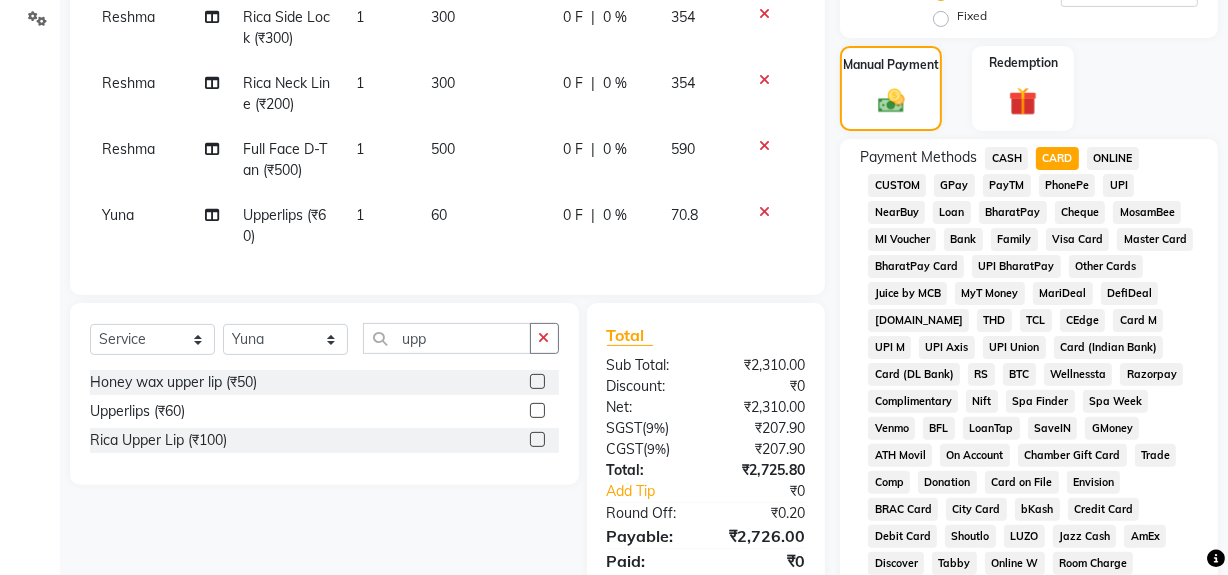 scroll, scrollTop: 970, scrollLeft: 0, axis: vertical 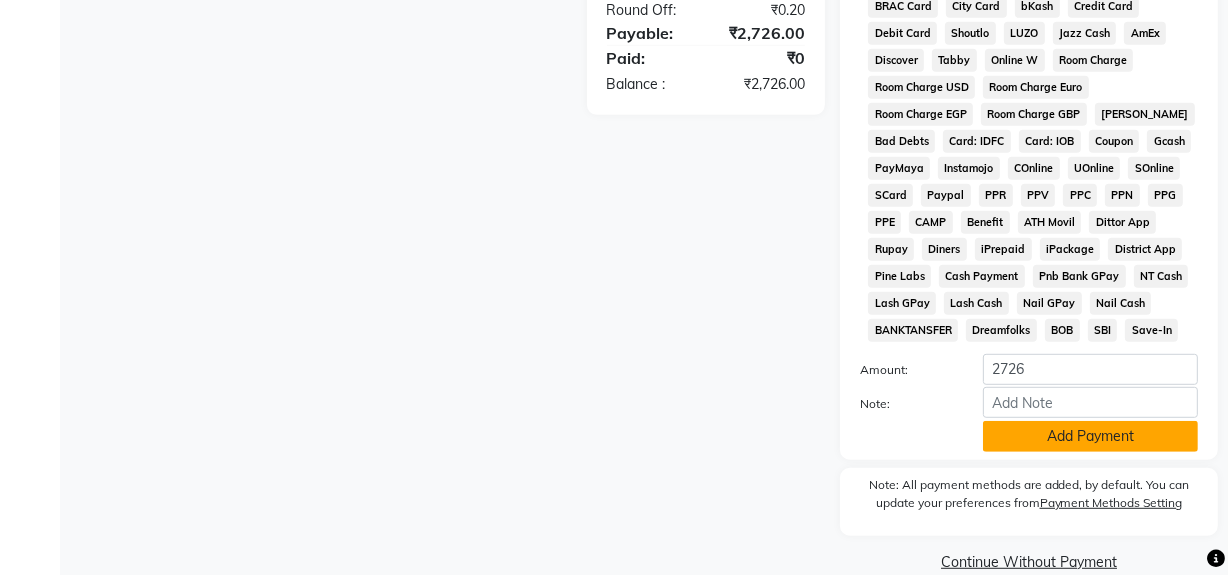 click on "Add Payment" 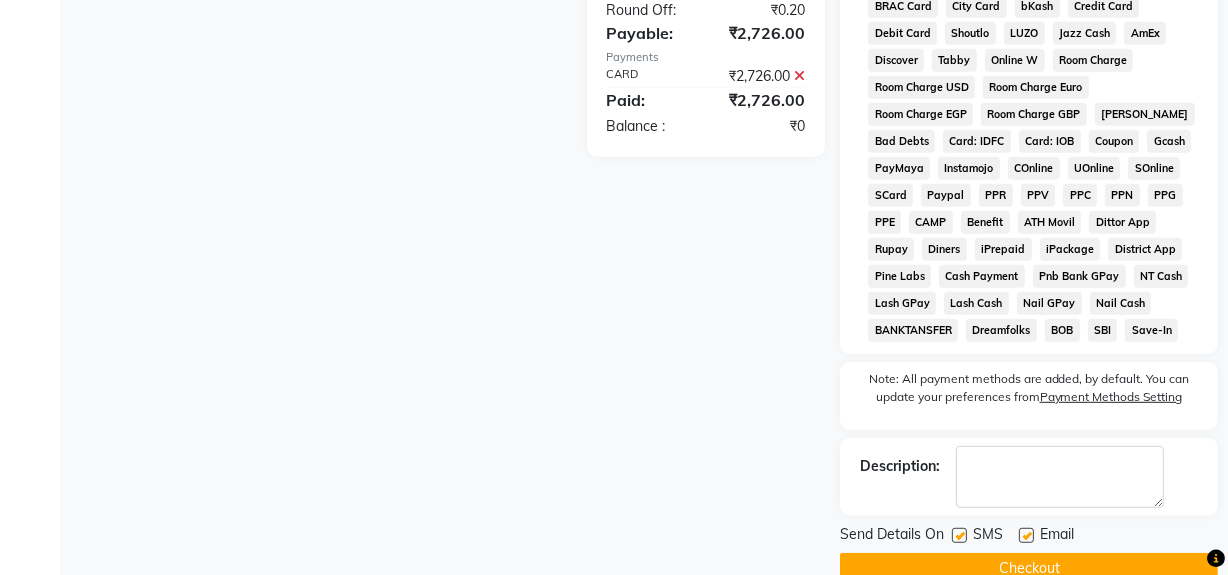 scroll, scrollTop: 1007, scrollLeft: 0, axis: vertical 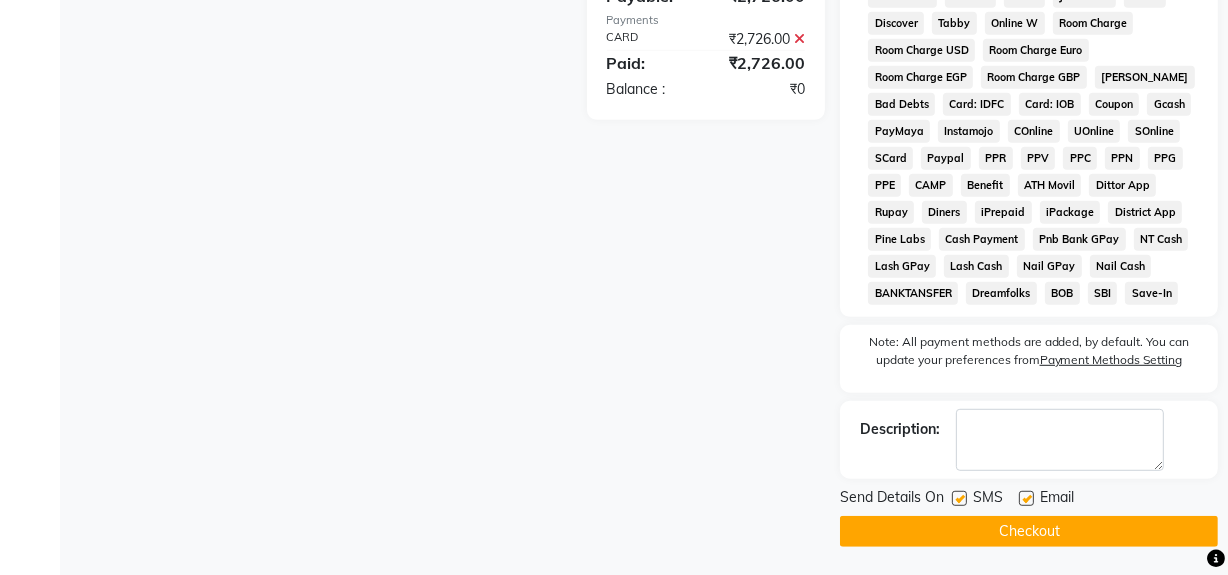 click on "Checkout" 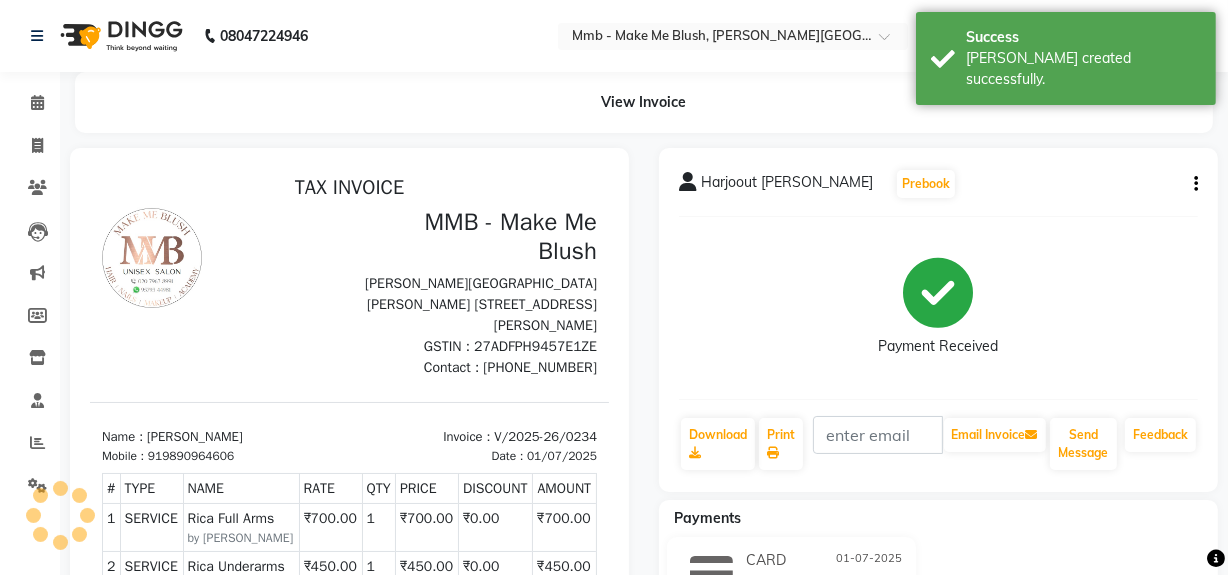 scroll, scrollTop: 0, scrollLeft: 0, axis: both 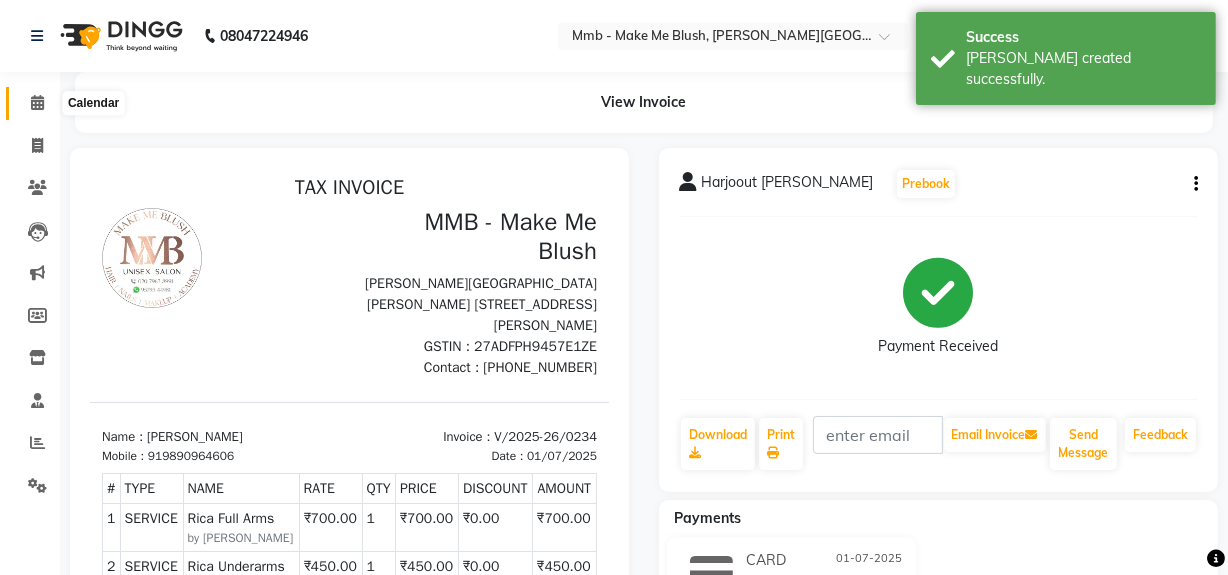 click 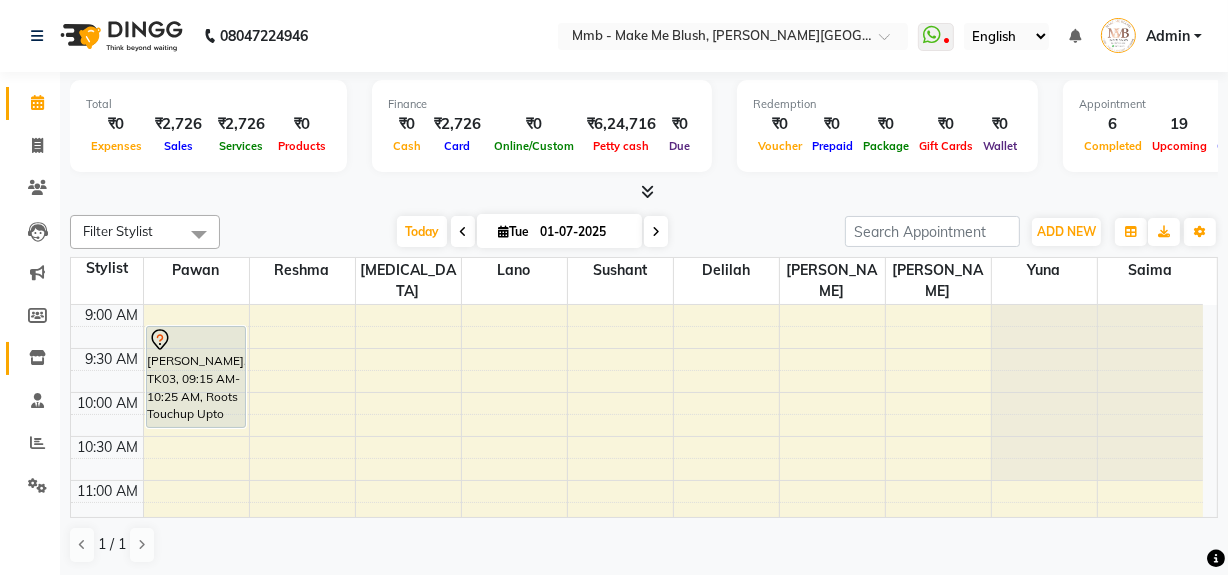 click 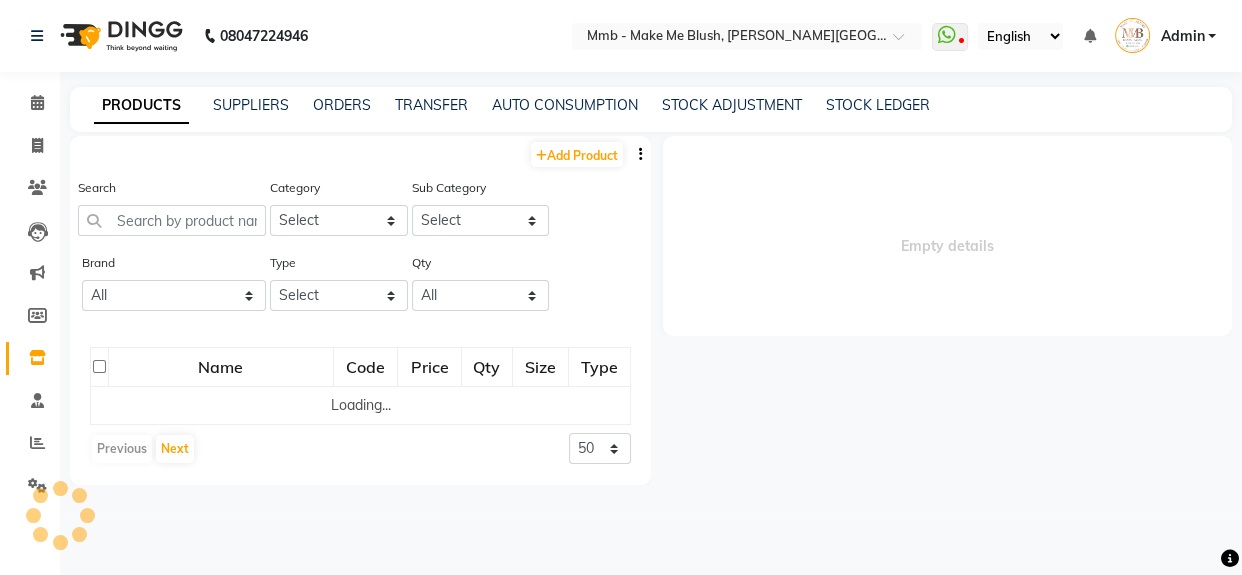 select 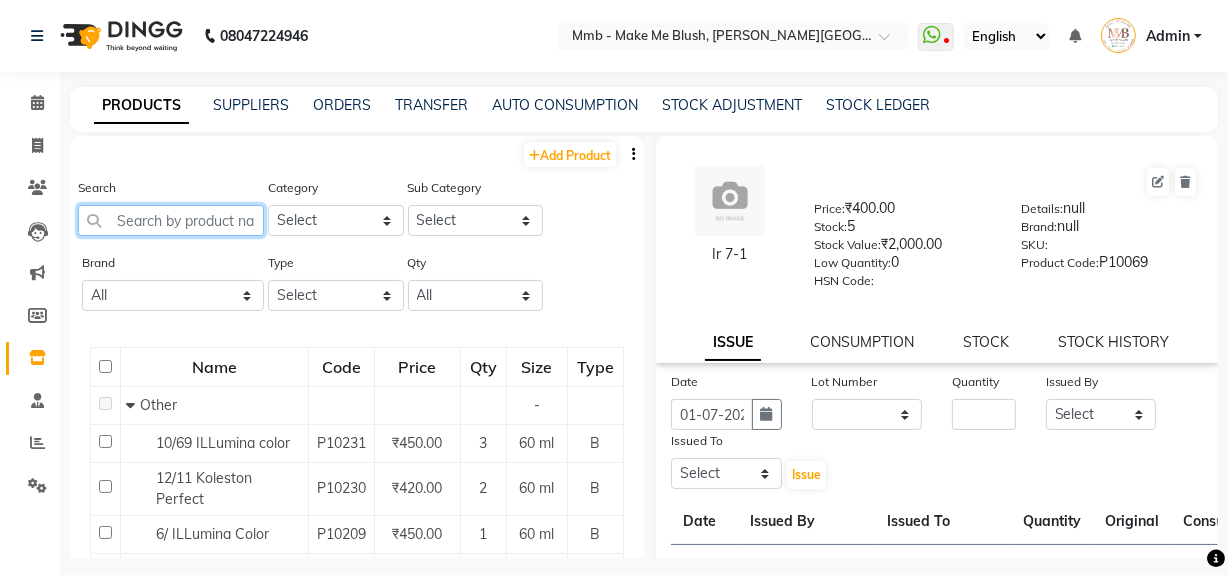 click 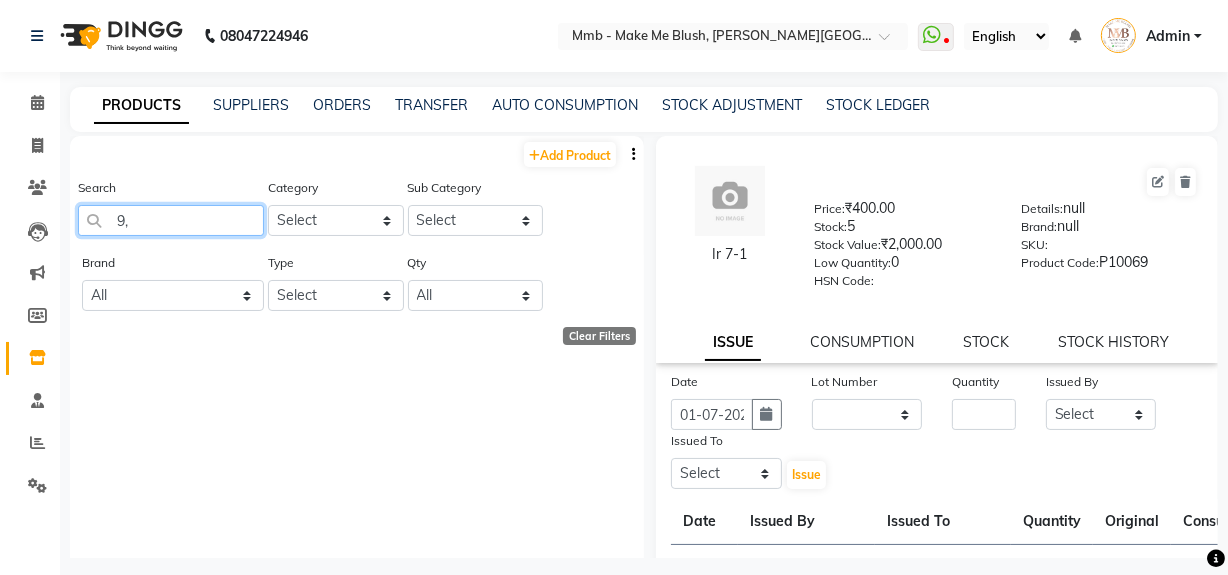 type on "9" 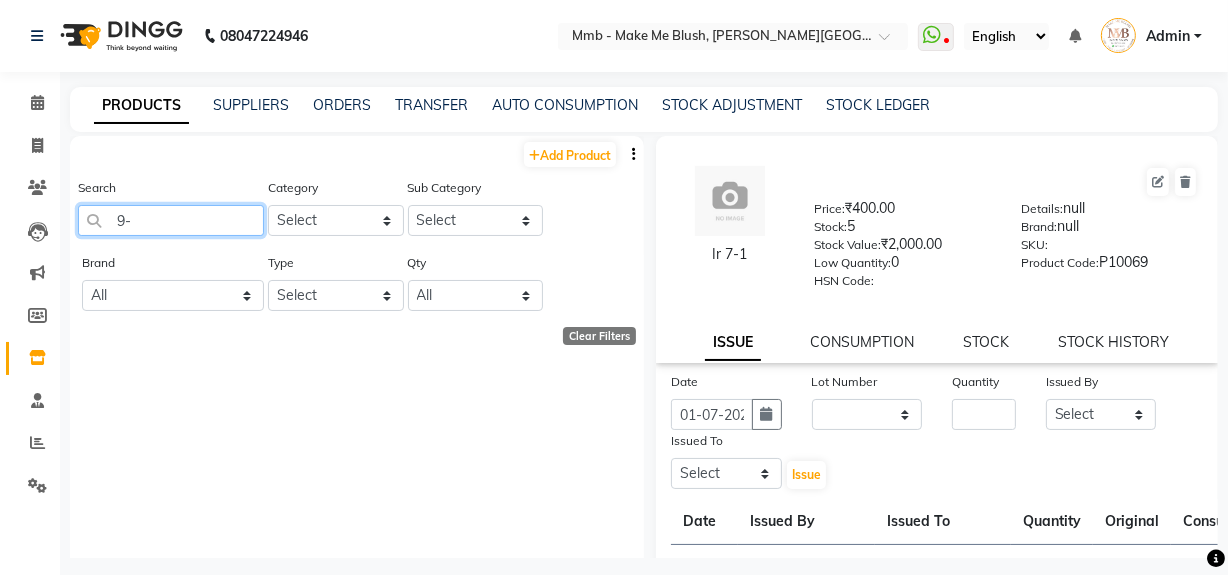 type on "9" 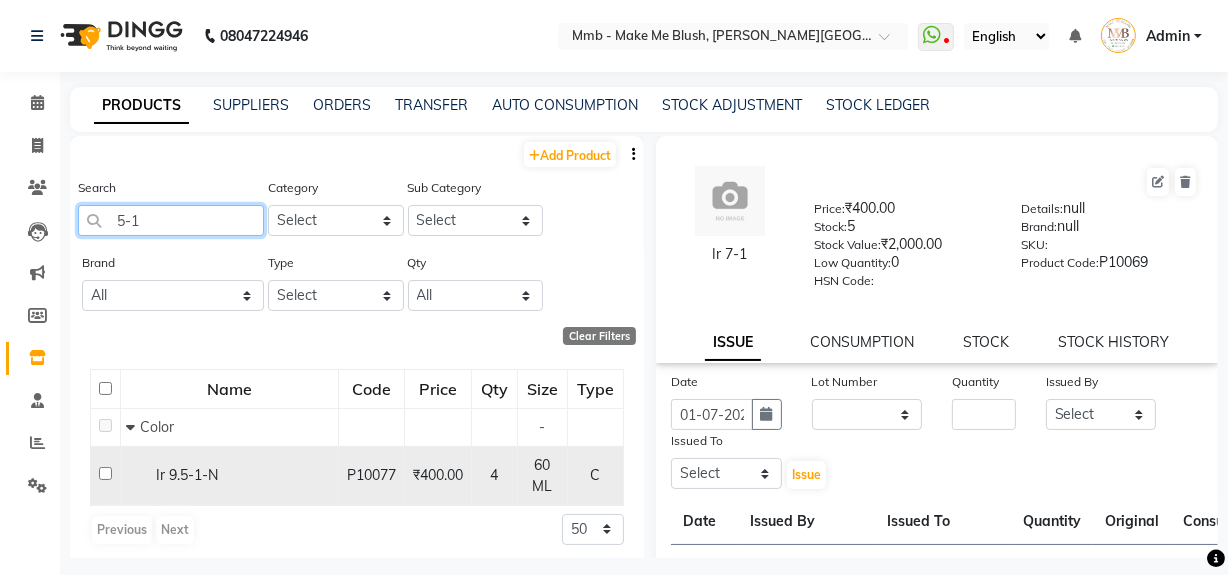 type on "5-1" 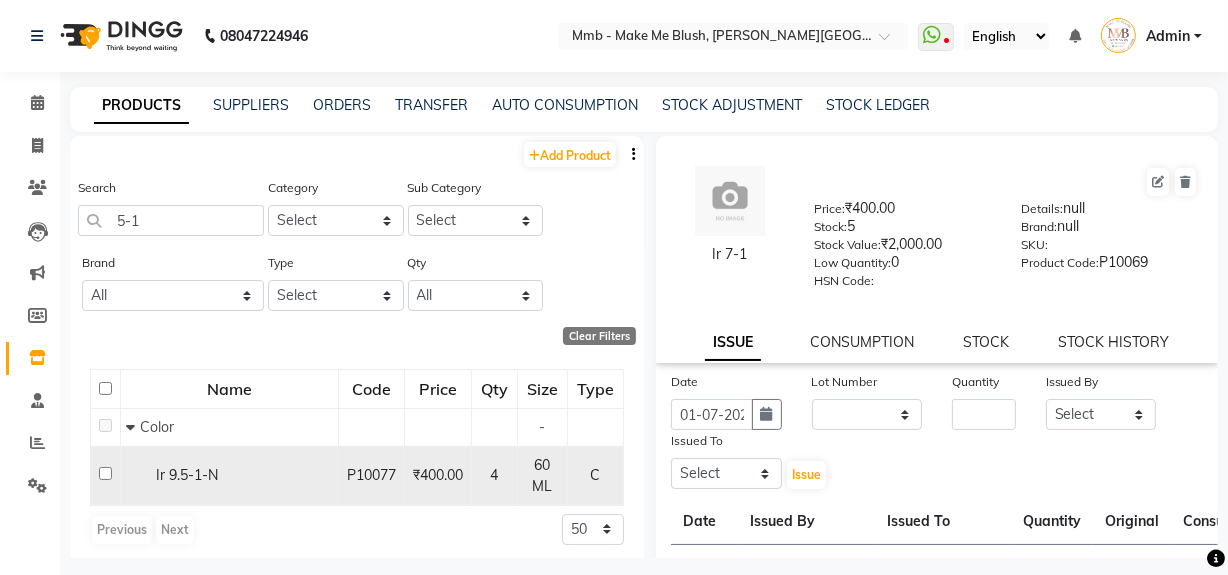 click 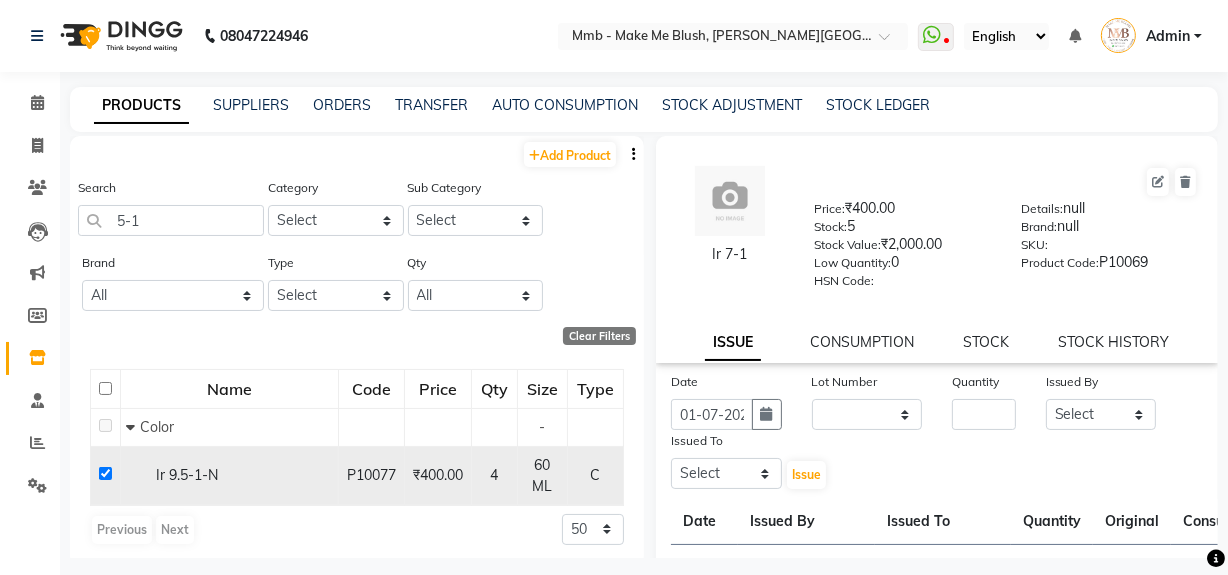 checkbox on "true" 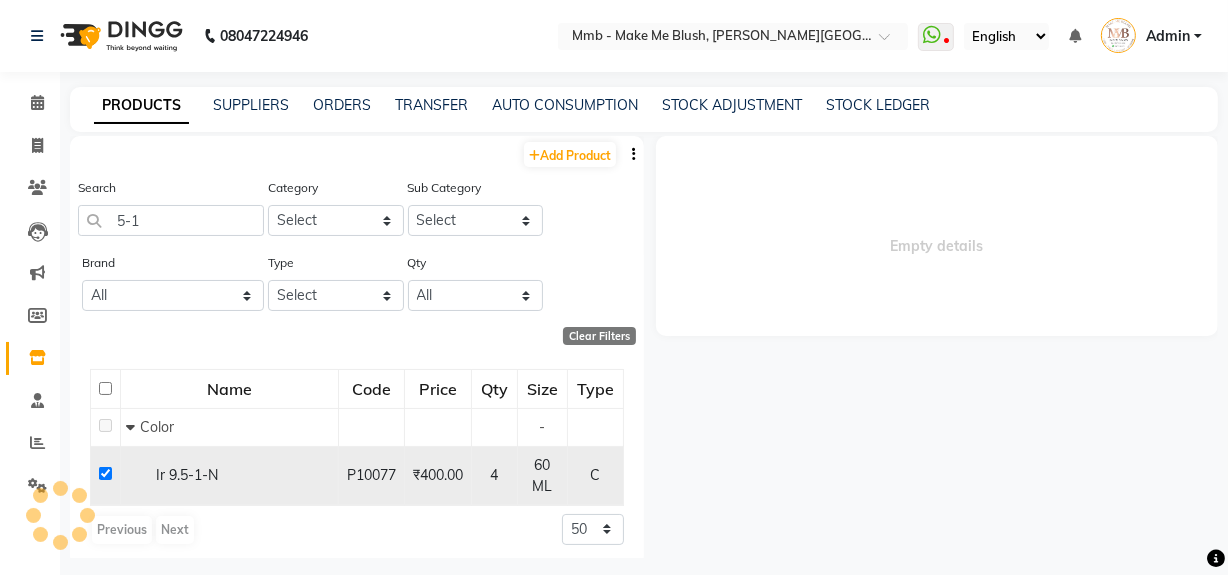 select 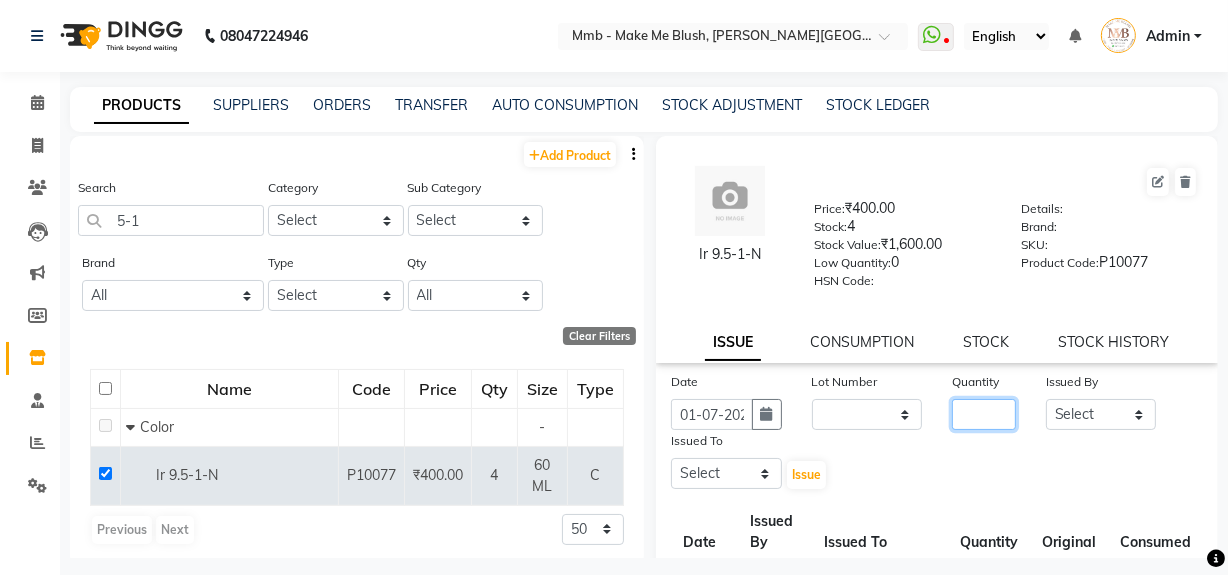 click 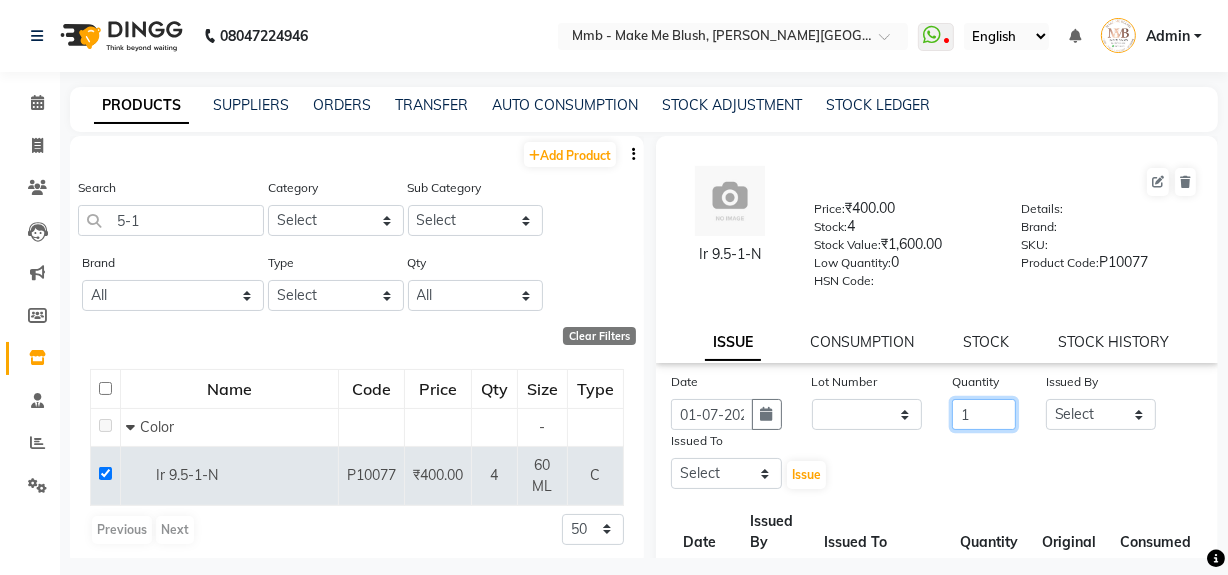 type on "1" 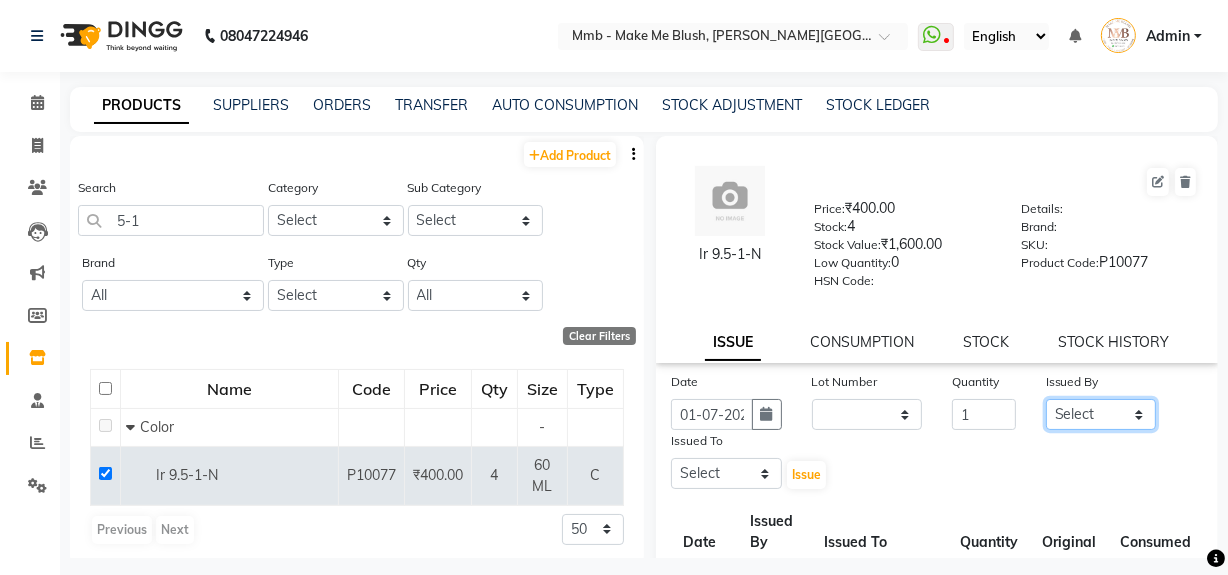 click on "Select [PERSON_NAME] [PERSON_NAME] [PERSON_NAME][MEDICAL_DATA] Pawan Reshma [PERSON_NAME] Sushant [PERSON_NAME] Yuna" 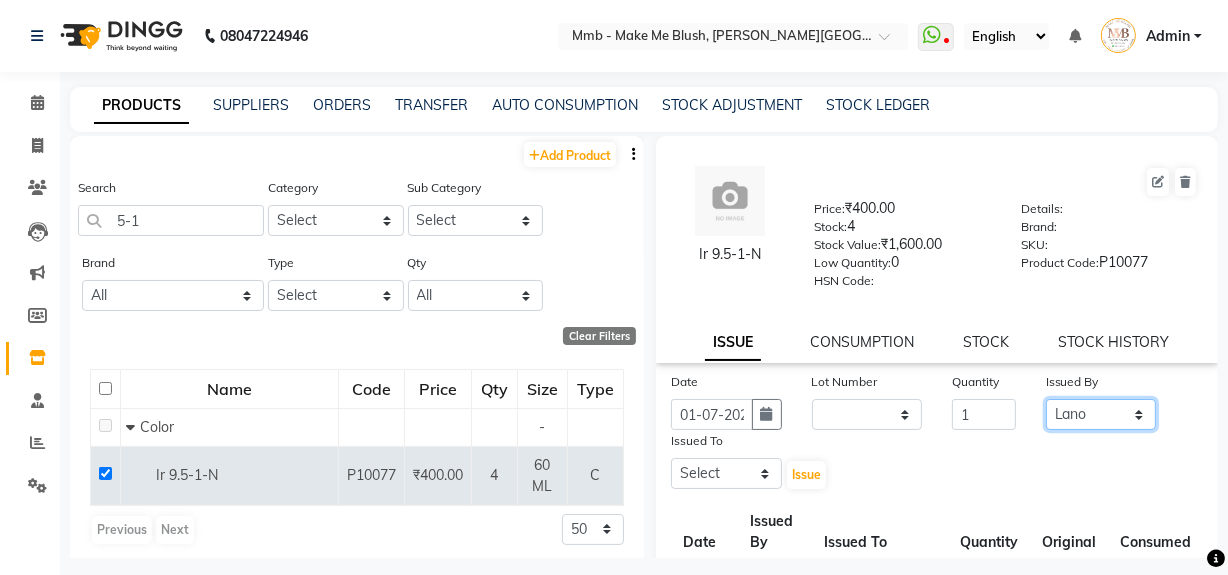 click on "Select [PERSON_NAME] [PERSON_NAME] [PERSON_NAME][MEDICAL_DATA] Pawan Reshma [PERSON_NAME] Sushant [PERSON_NAME] Yuna" 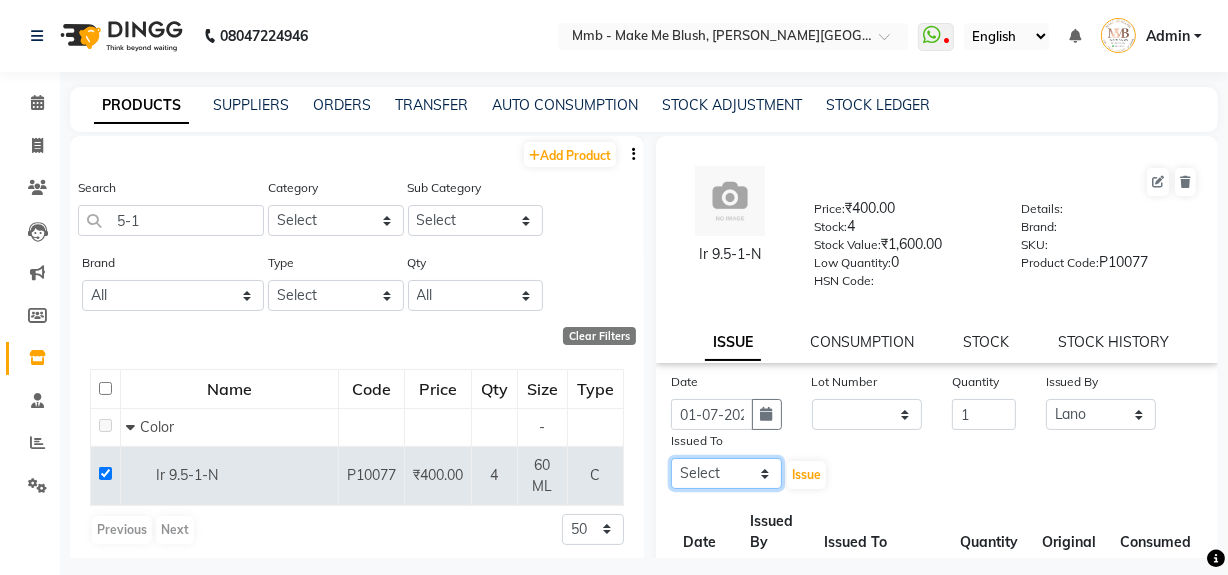 click on "Select [PERSON_NAME] [PERSON_NAME] [PERSON_NAME][MEDICAL_DATA] Pawan Reshma [PERSON_NAME] Sushant [PERSON_NAME] Yuna" 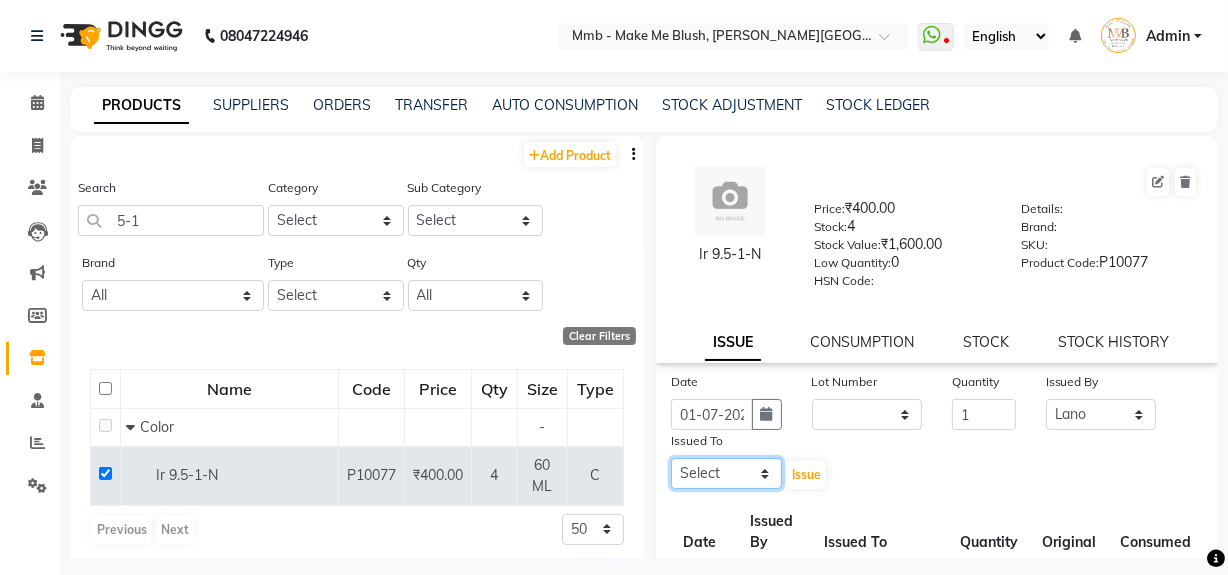 select on "45263" 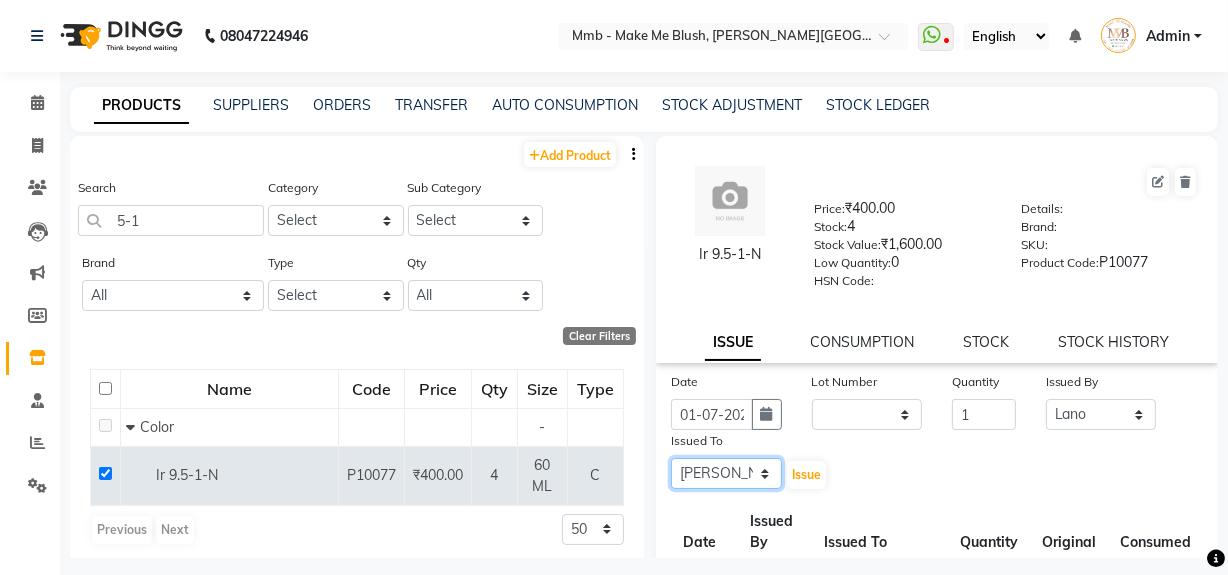 click on "Select [PERSON_NAME] [PERSON_NAME] [PERSON_NAME][MEDICAL_DATA] Pawan Reshma [PERSON_NAME] Sushant [PERSON_NAME] Yuna" 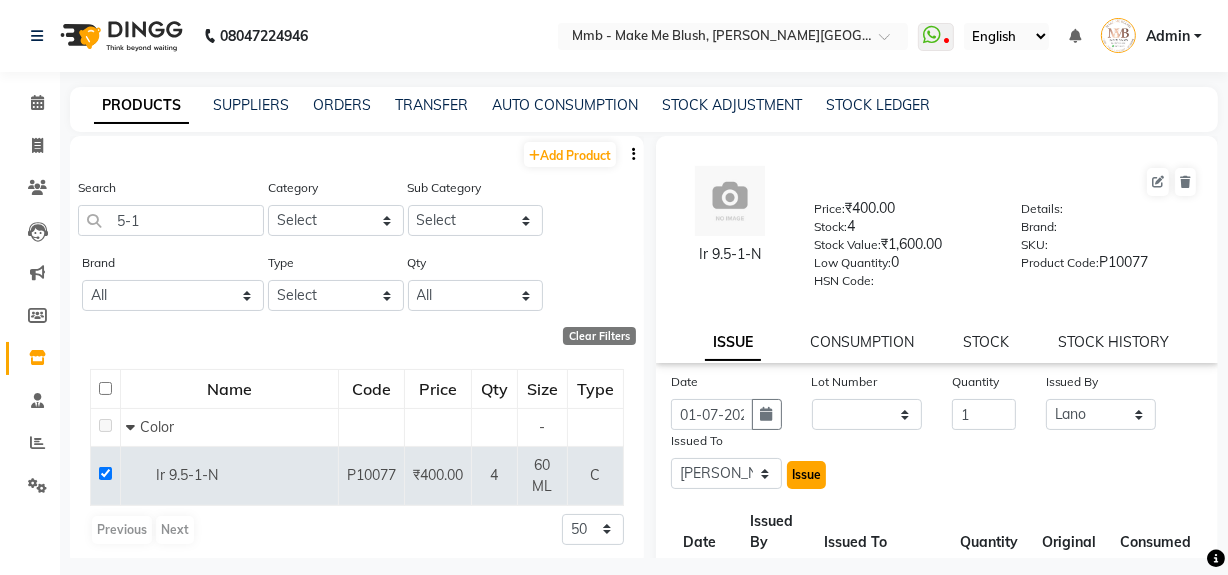 click on "Issue" 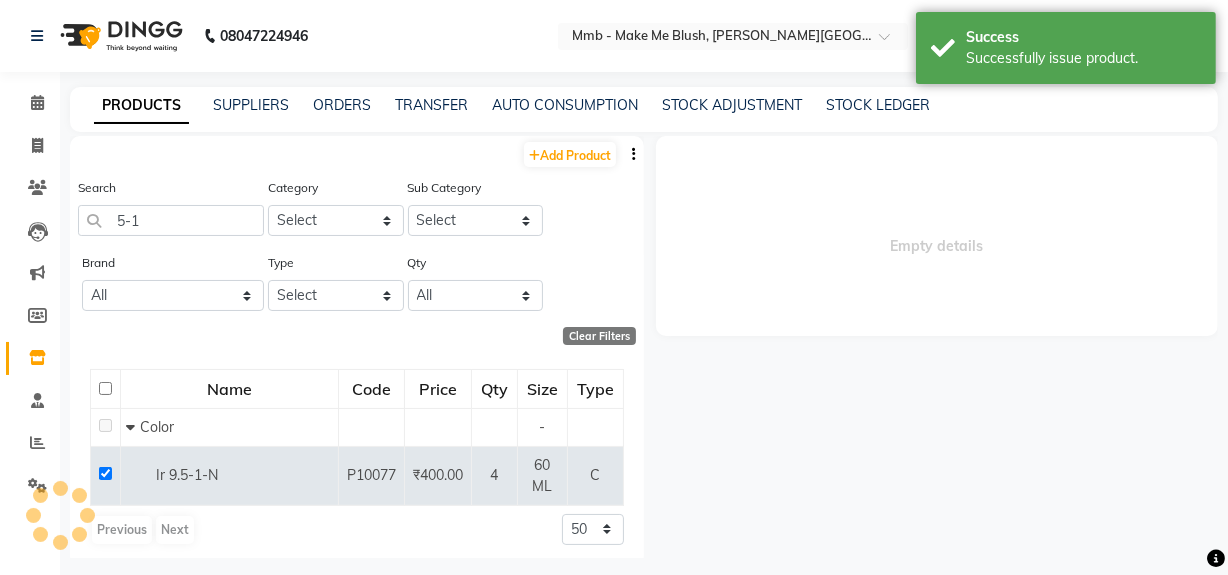 select 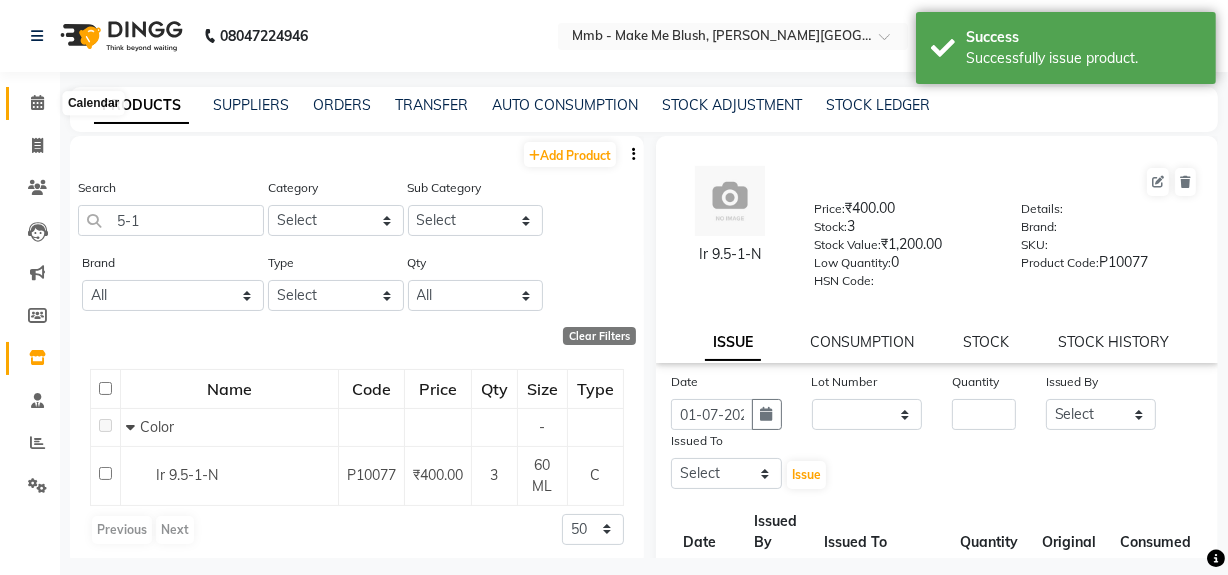 click 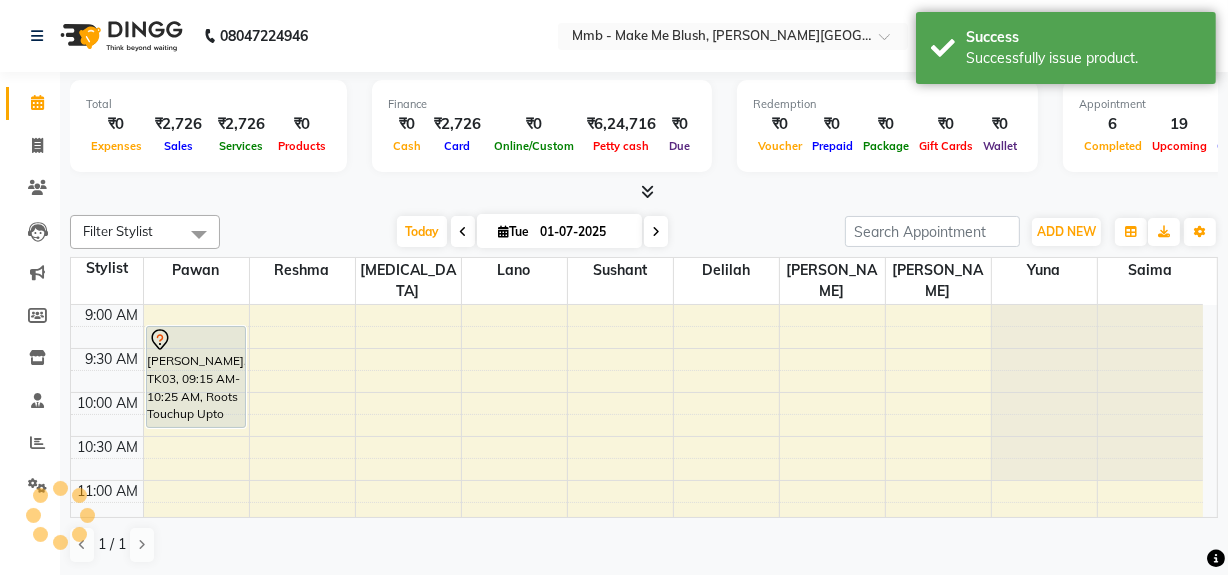 scroll, scrollTop: 0, scrollLeft: 0, axis: both 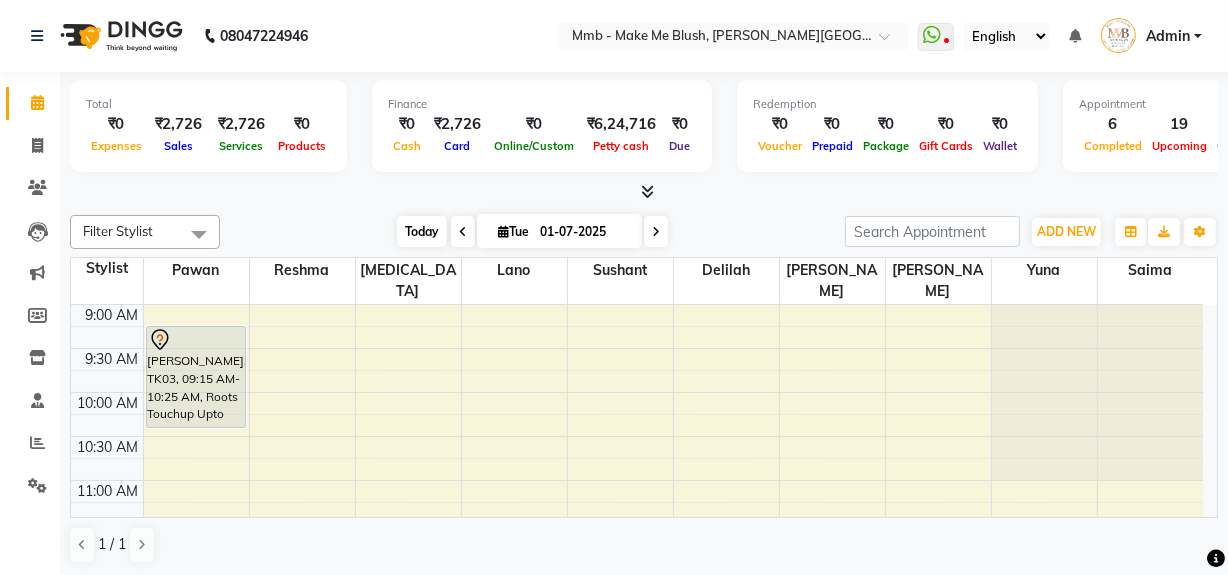 click on "Today" at bounding box center [422, 231] 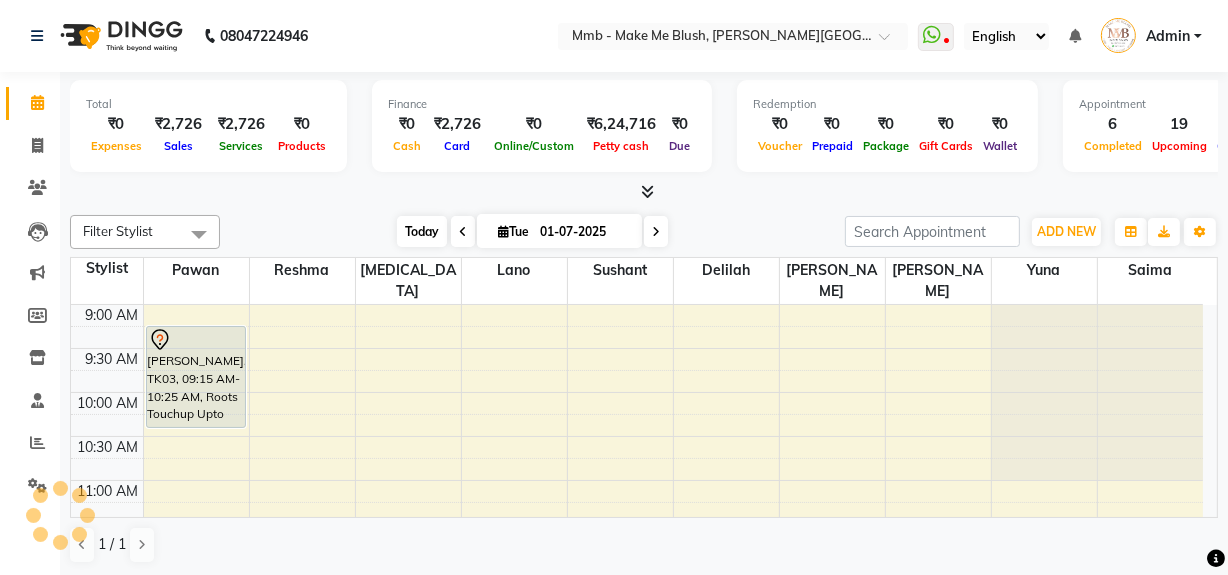 scroll, scrollTop: 527, scrollLeft: 0, axis: vertical 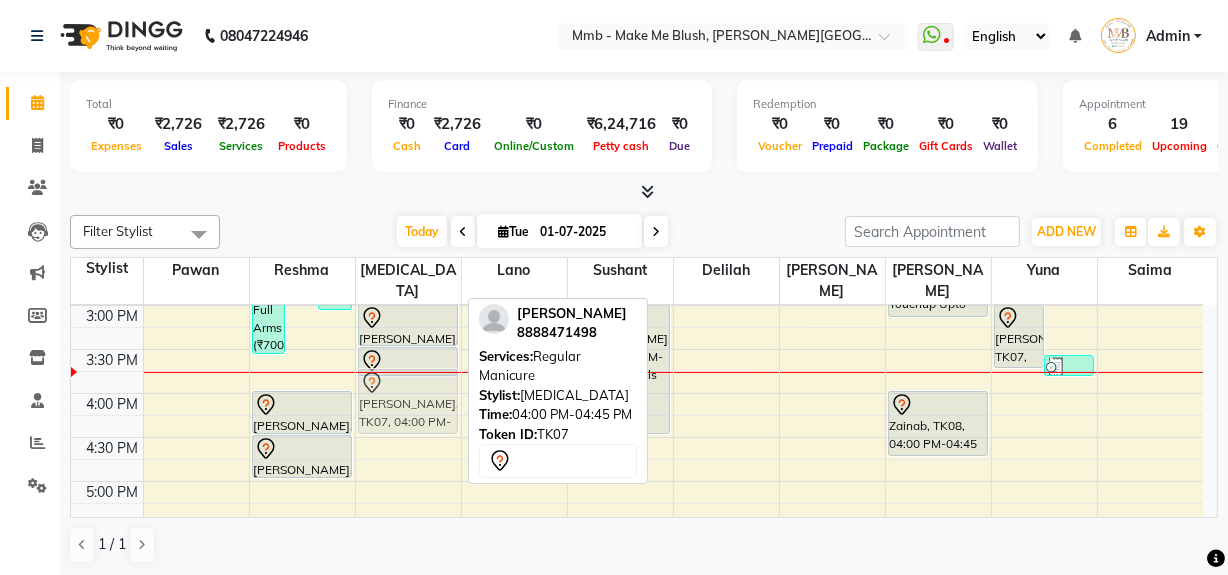 drag, startPoint x: 423, startPoint y: 419, endPoint x: 420, endPoint y: 408, distance: 11.401754 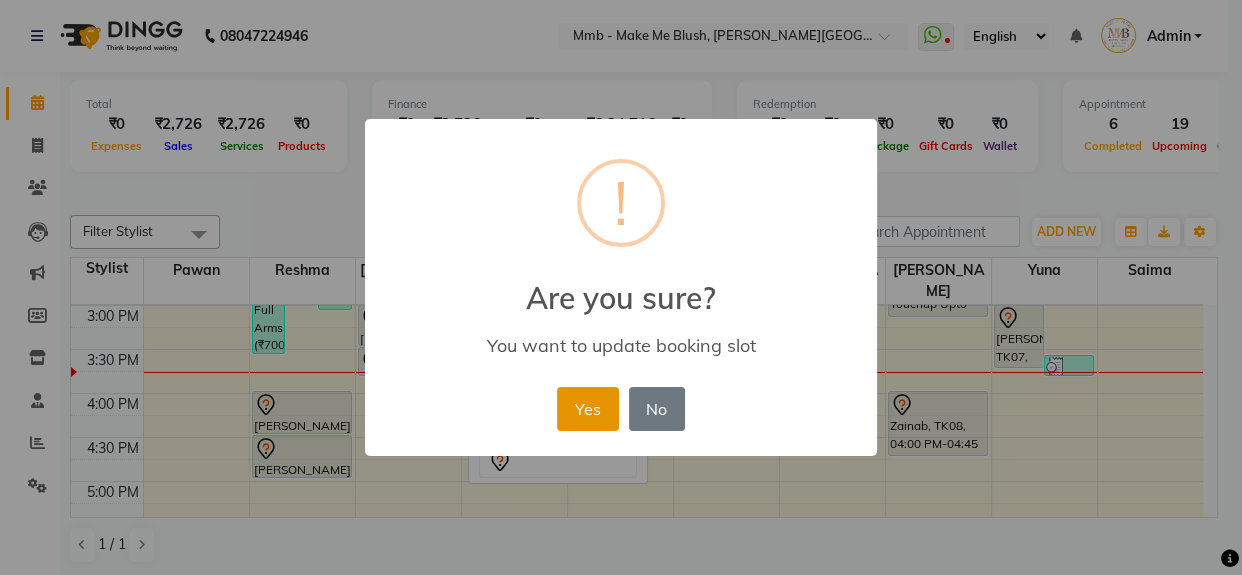 click on "Yes" at bounding box center (587, 409) 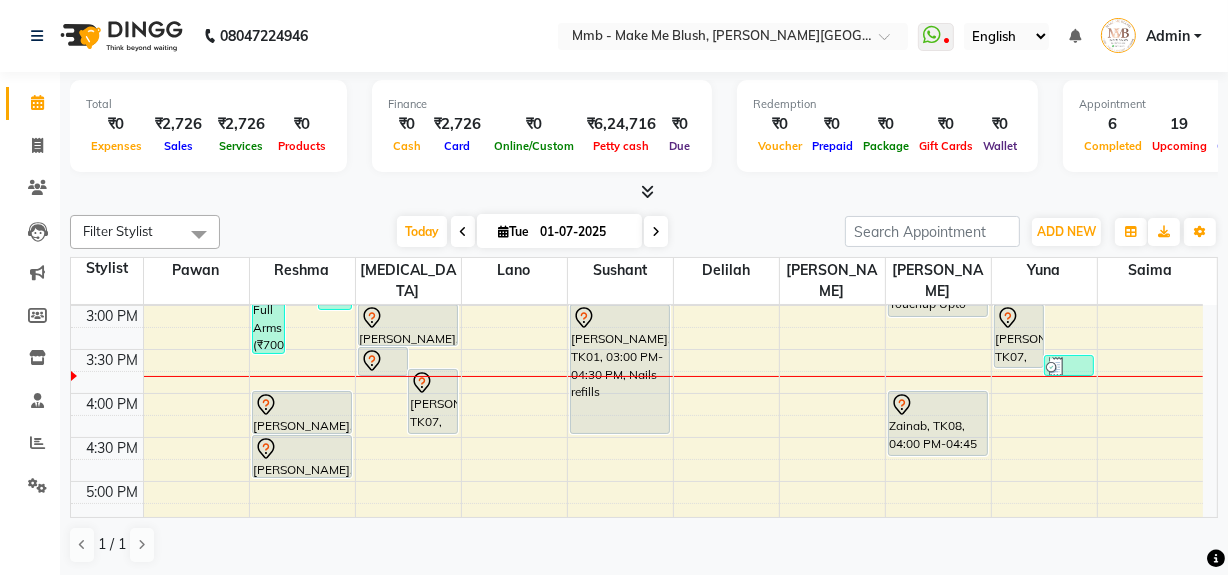click on "Today  Tue 01-07-2025" at bounding box center [532, 232] 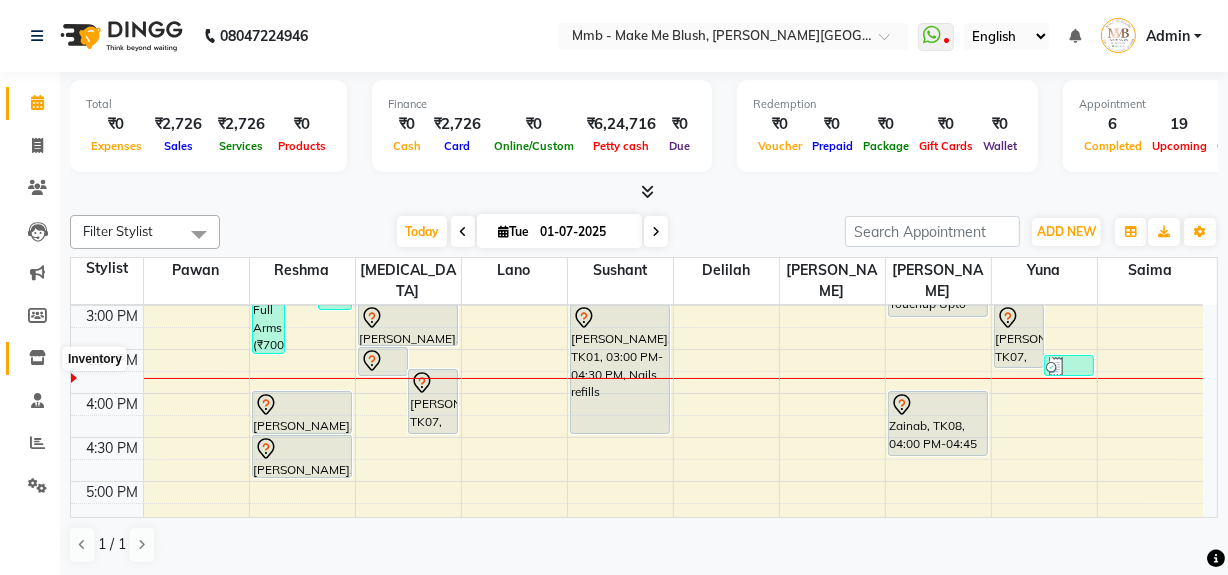 click 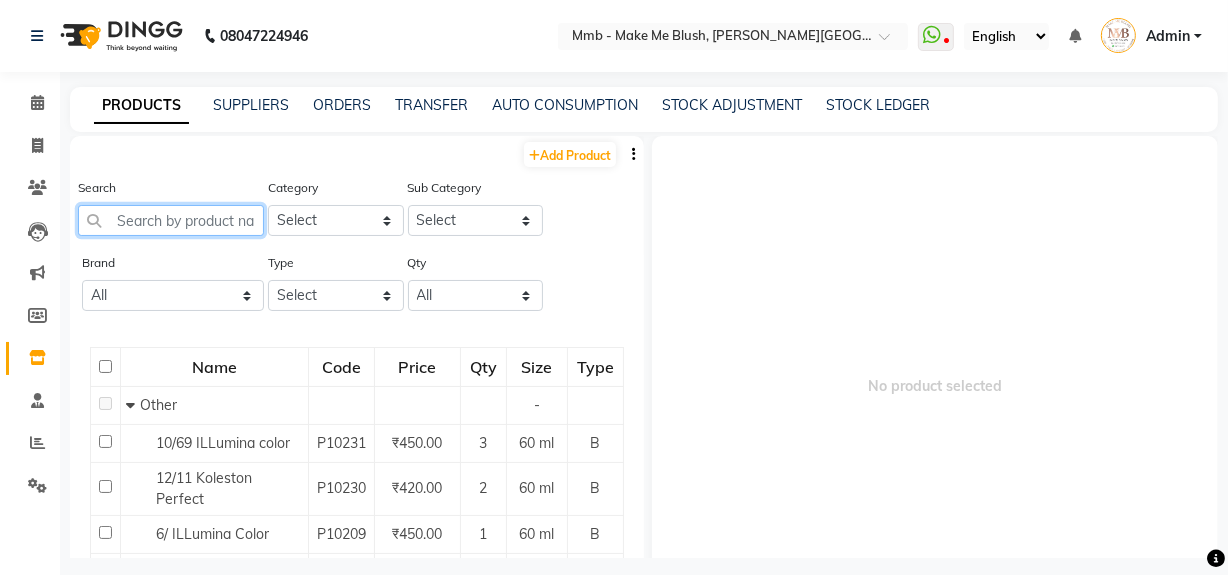 click 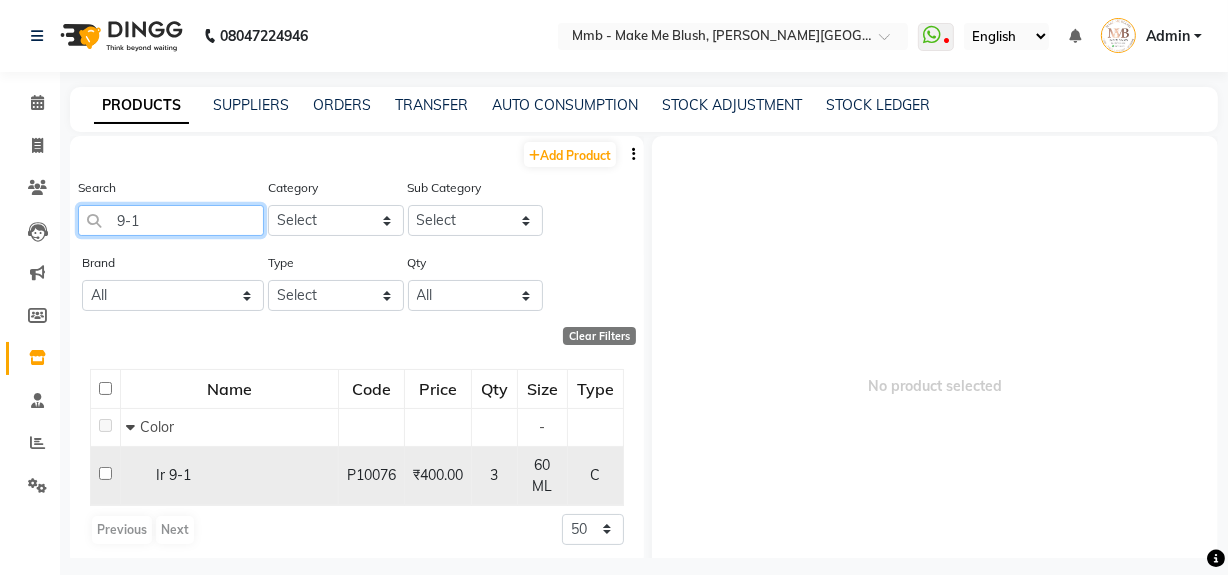type on "9-1" 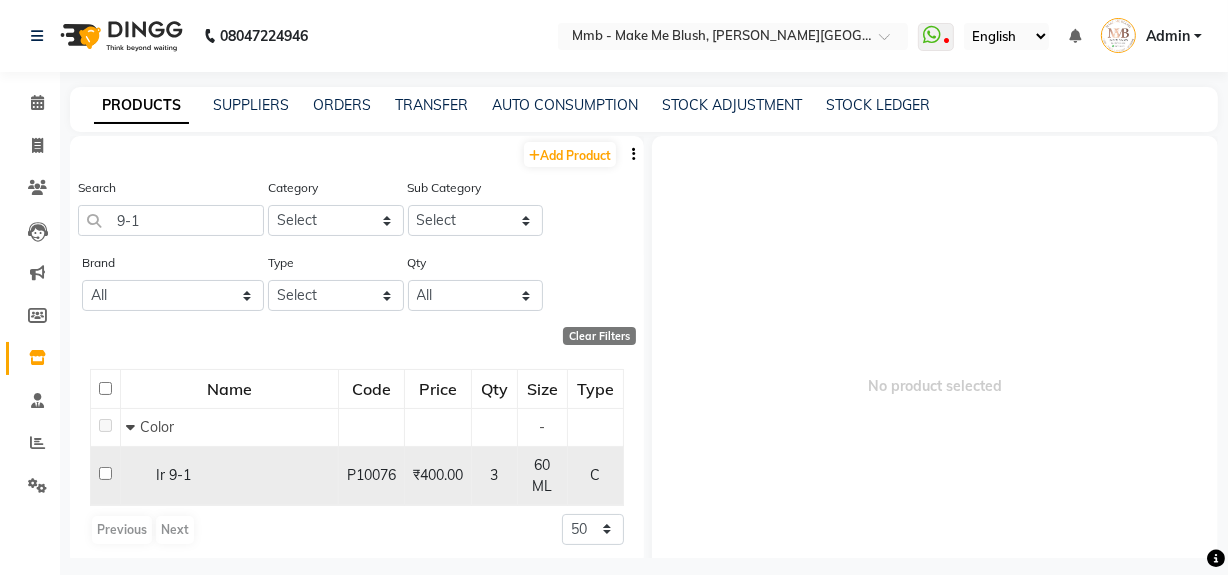 click 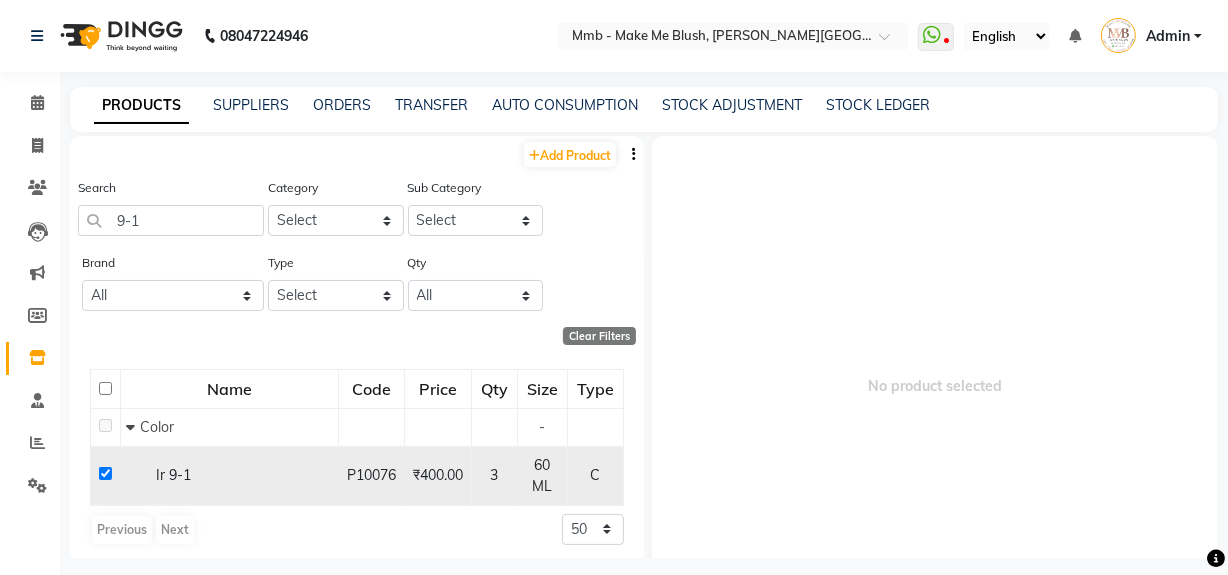 checkbox on "true" 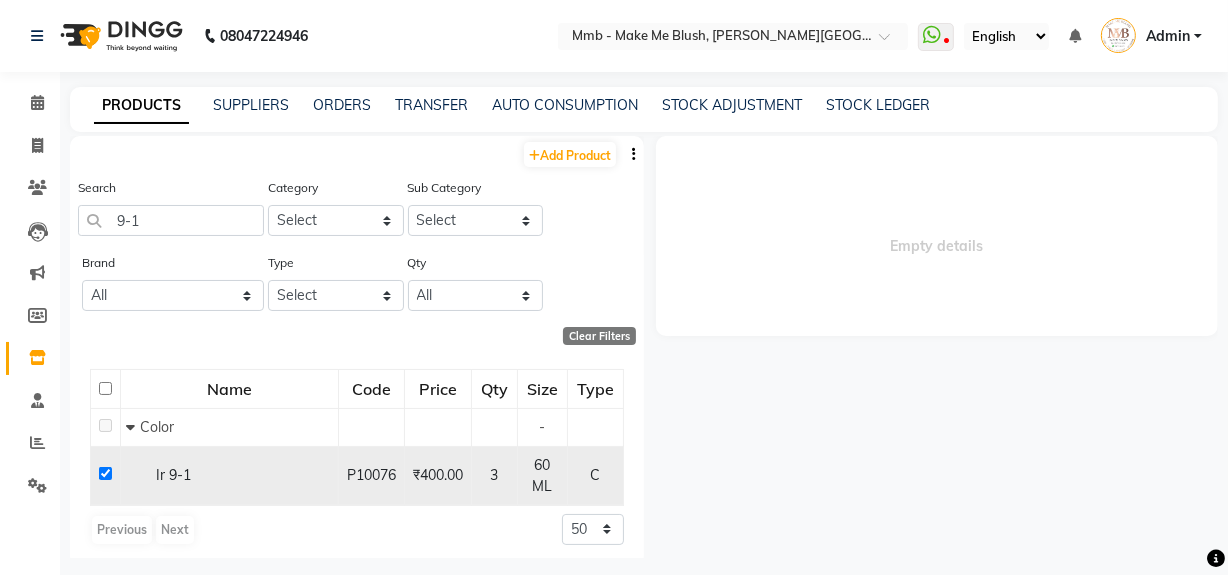 select 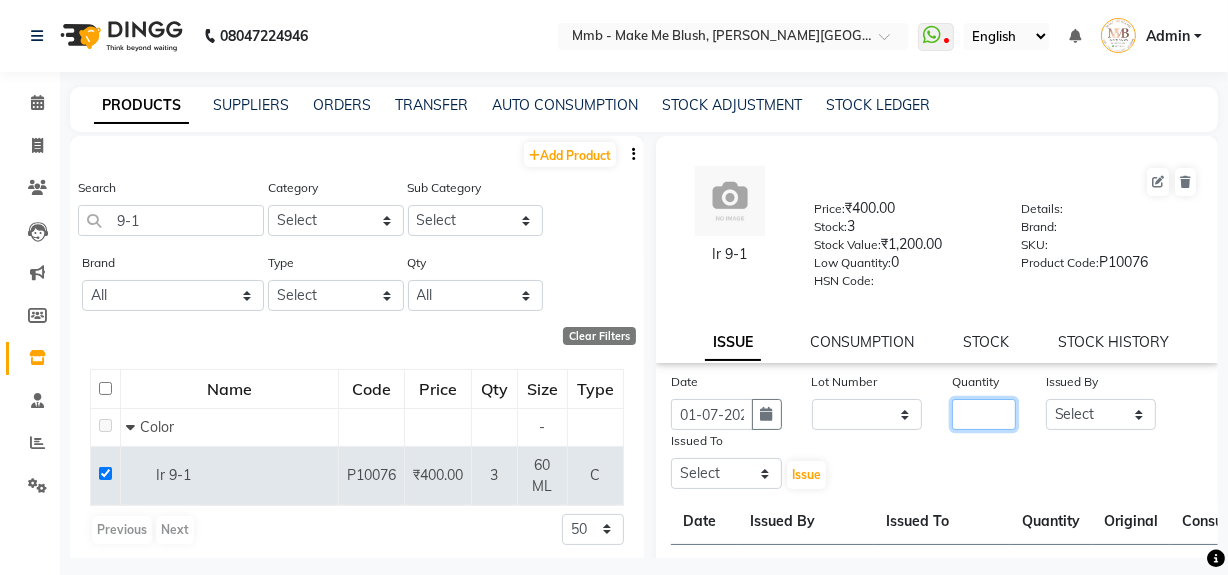 click 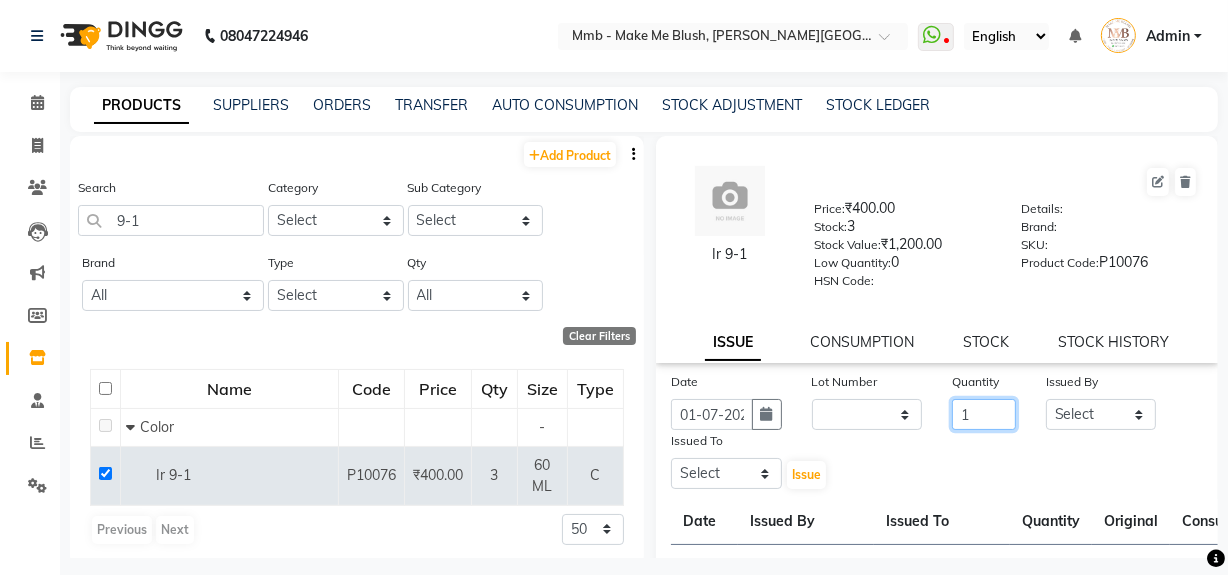 type on "1" 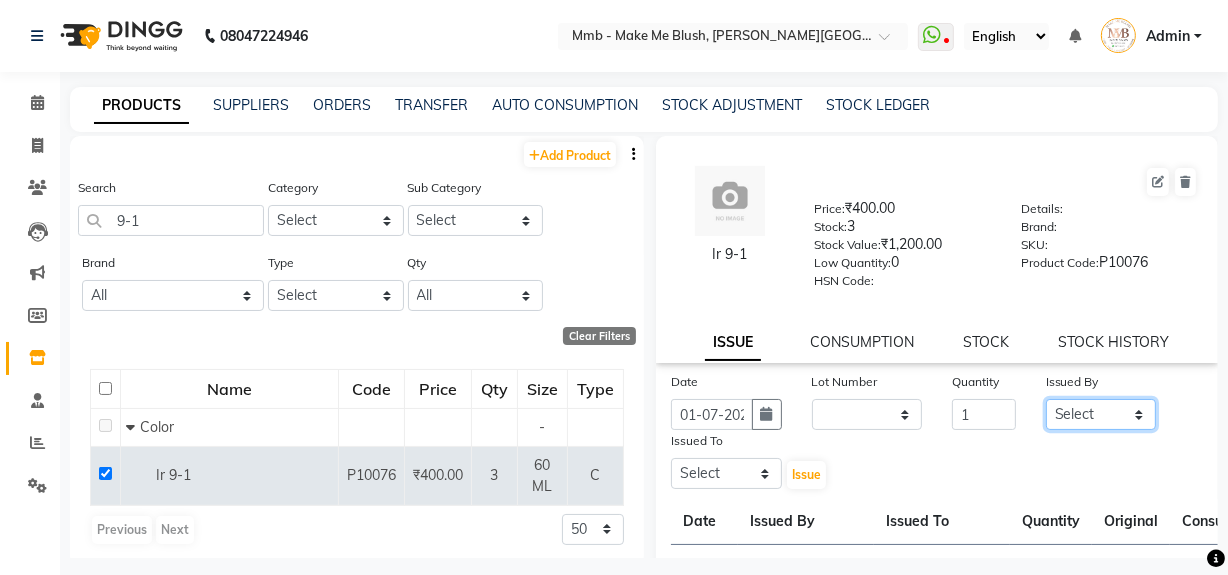 click on "Select [PERSON_NAME] [PERSON_NAME] [PERSON_NAME][MEDICAL_DATA] Pawan Reshma [PERSON_NAME] Sushant [PERSON_NAME] Yuna" 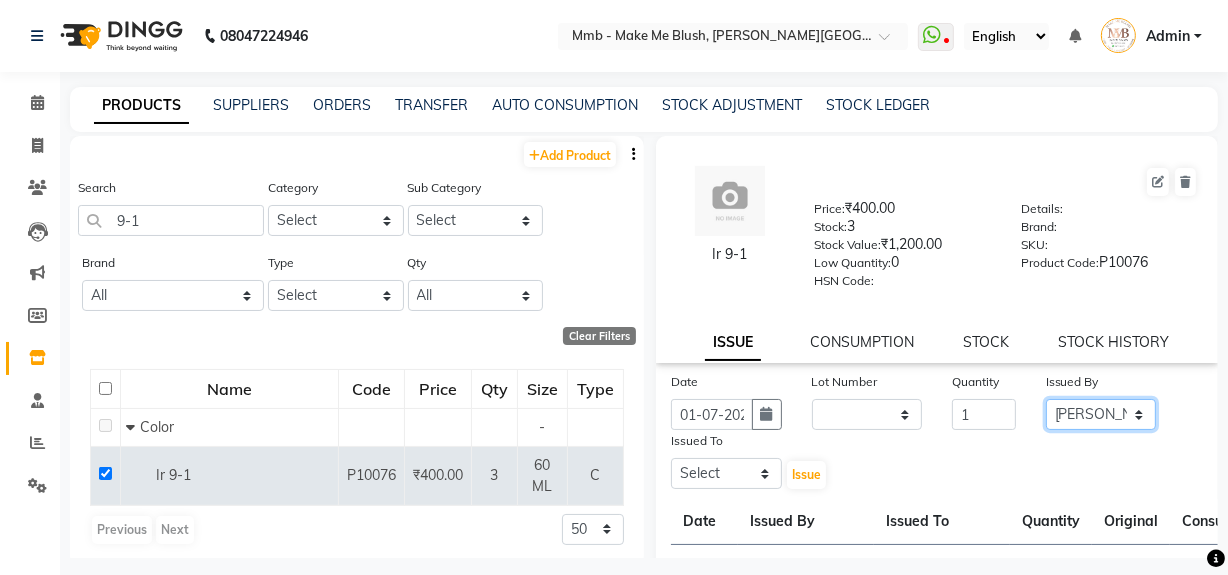 click on "Select [PERSON_NAME] [PERSON_NAME] [PERSON_NAME][MEDICAL_DATA] Pawan Reshma [PERSON_NAME] Sushant [PERSON_NAME] Yuna" 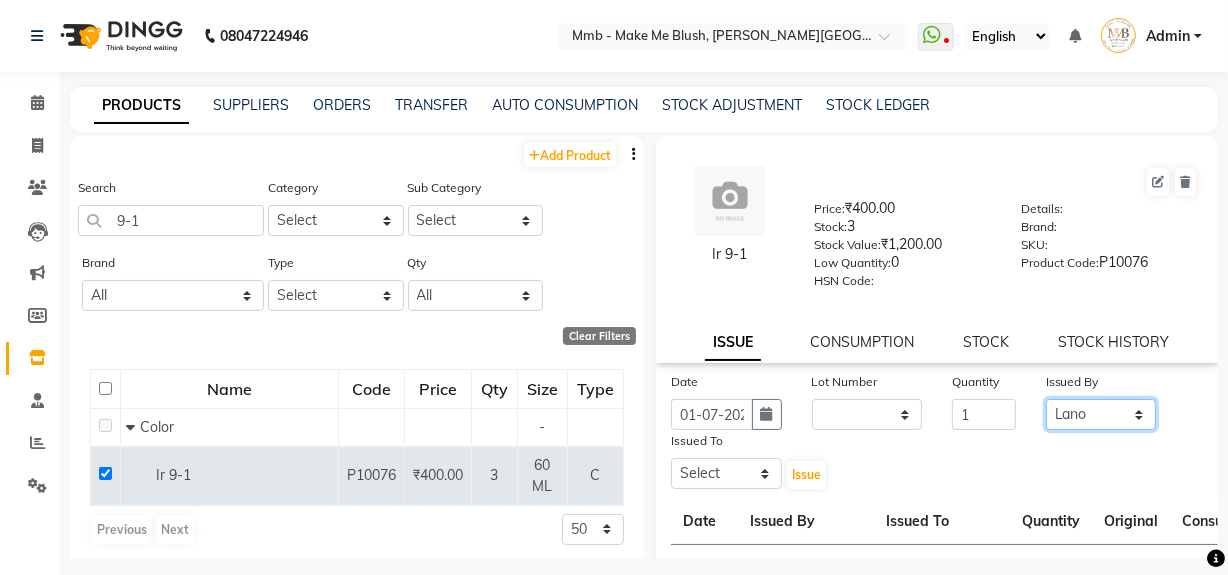 click on "Select [PERSON_NAME] [PERSON_NAME] [PERSON_NAME][MEDICAL_DATA] Pawan Reshma [PERSON_NAME] Sushant [PERSON_NAME] Yuna" 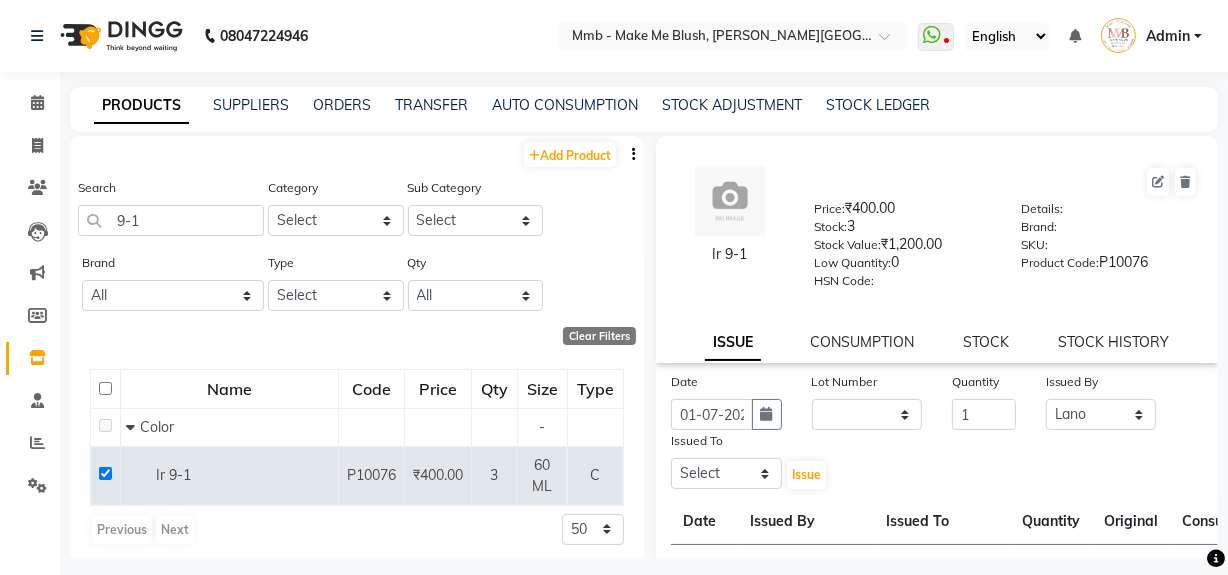 click on "Issued To Select Delilah Gauri Chauhan Lano Nikita Pawan Reshma Saima Sushant Urgen Dukpa Yuna" 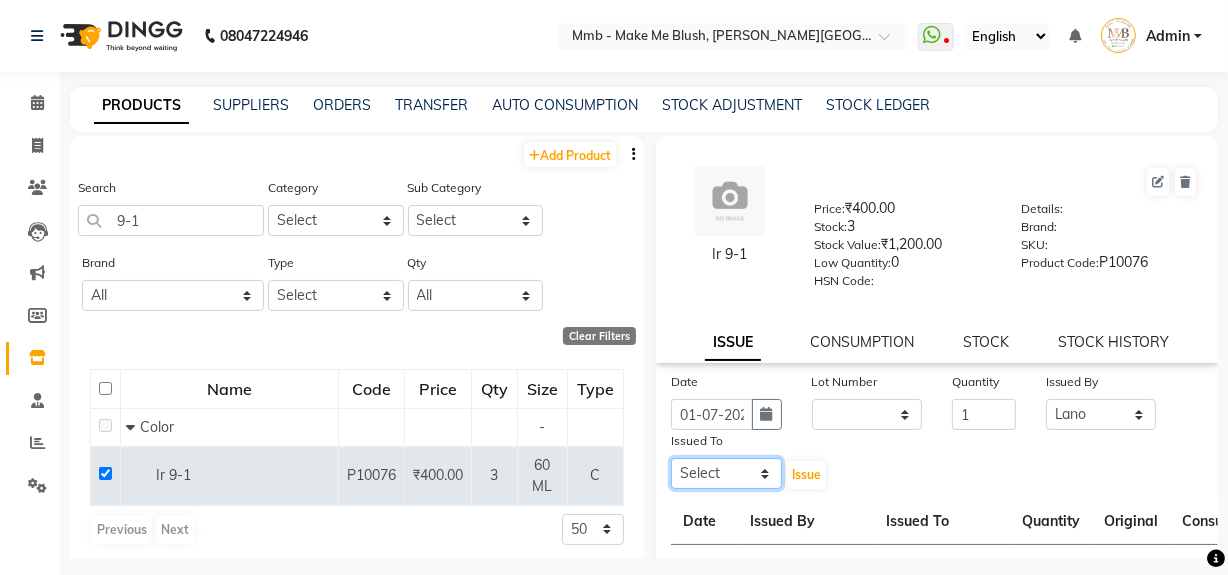click on "Select [PERSON_NAME] [PERSON_NAME] [PERSON_NAME][MEDICAL_DATA] Pawan Reshma [PERSON_NAME] Sushant [PERSON_NAME] Yuna" 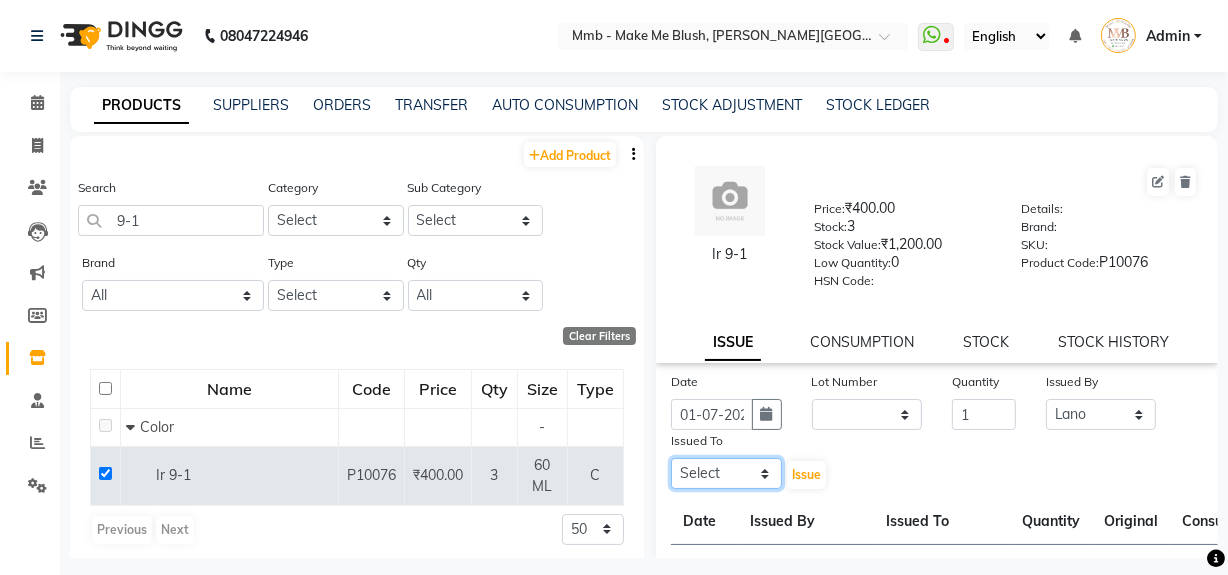 select on "45263" 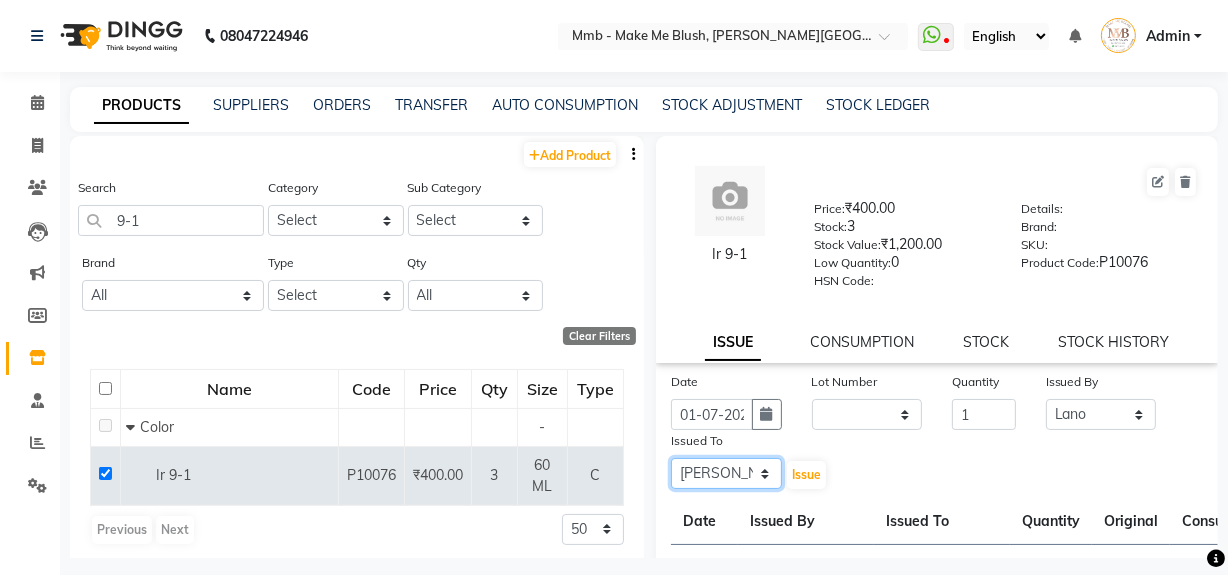 click on "Select [PERSON_NAME] [PERSON_NAME] [PERSON_NAME][MEDICAL_DATA] Pawan Reshma [PERSON_NAME] Sushant [PERSON_NAME] Yuna" 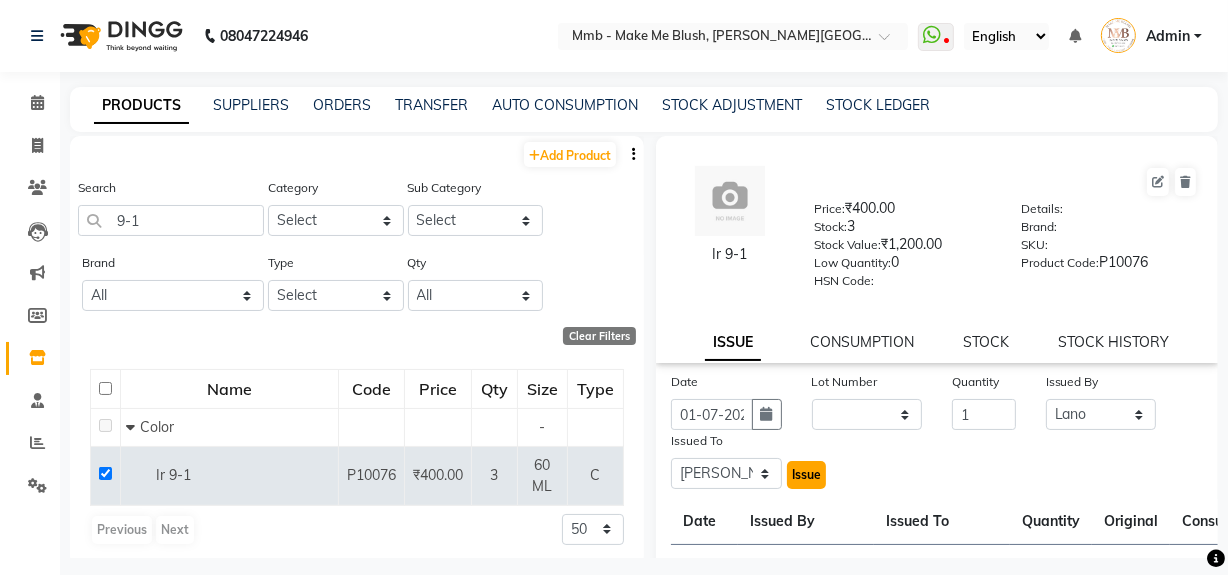 click on "Issue" 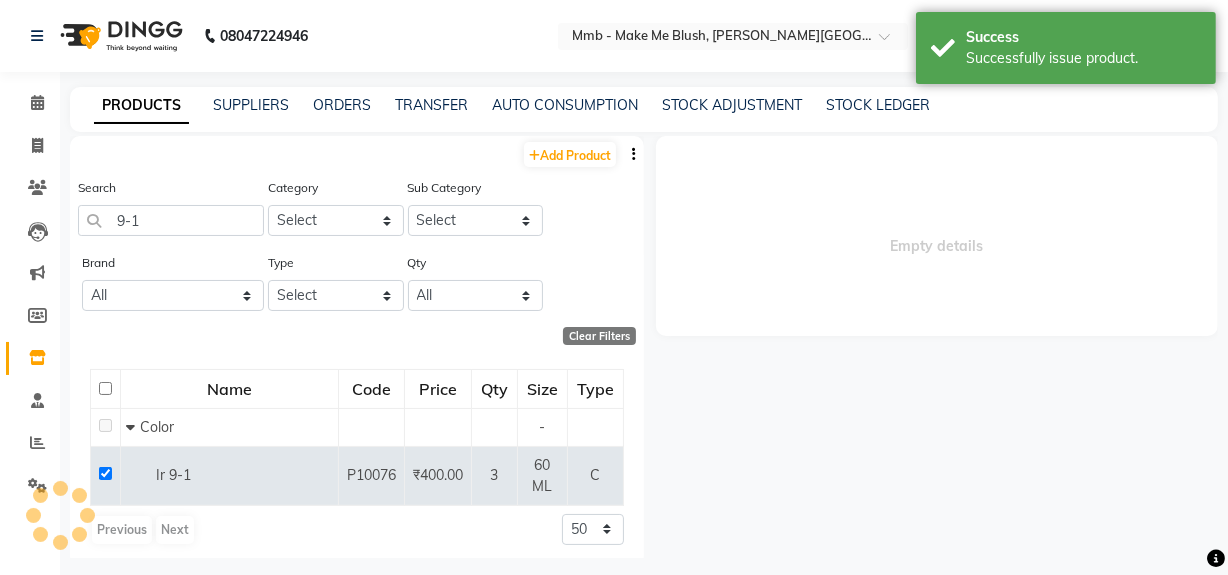select 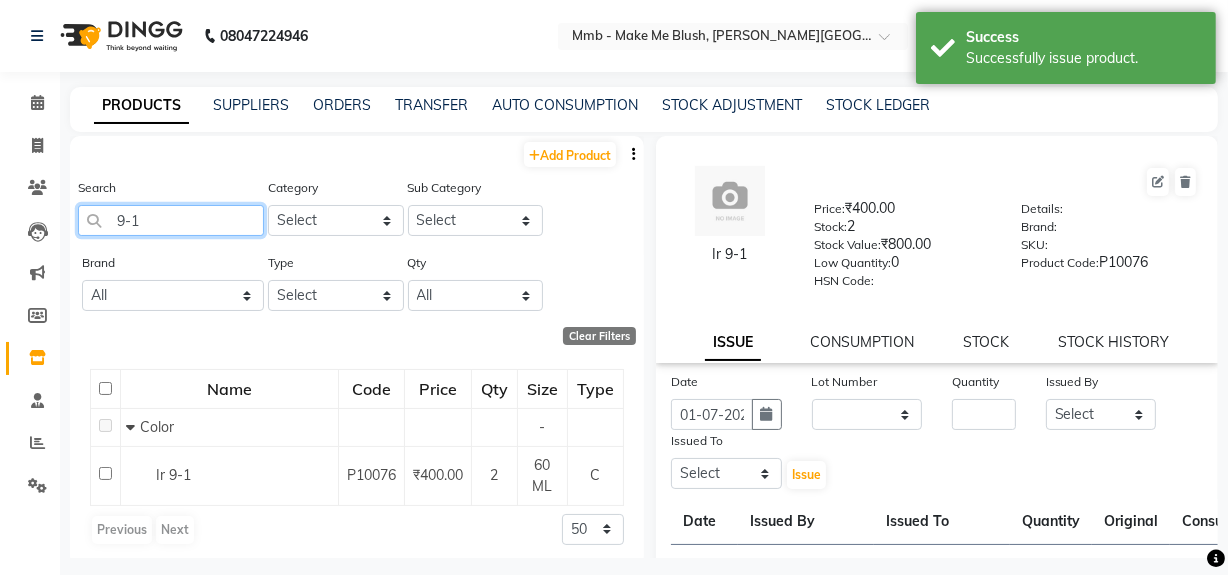 click on "9-1" 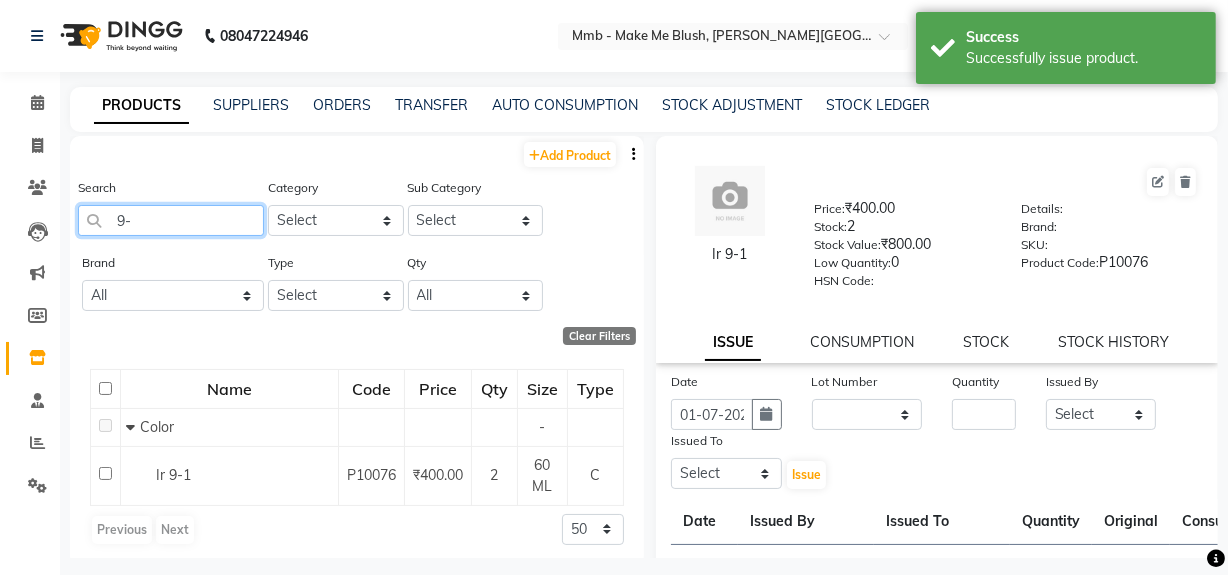 type on "9" 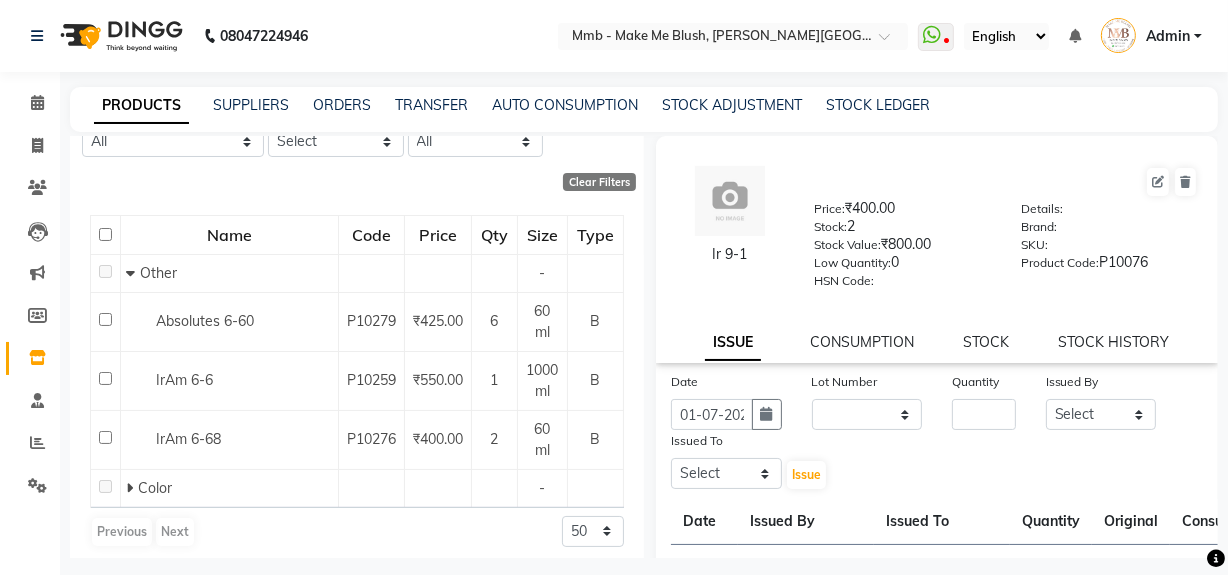 scroll, scrollTop: 164, scrollLeft: 0, axis: vertical 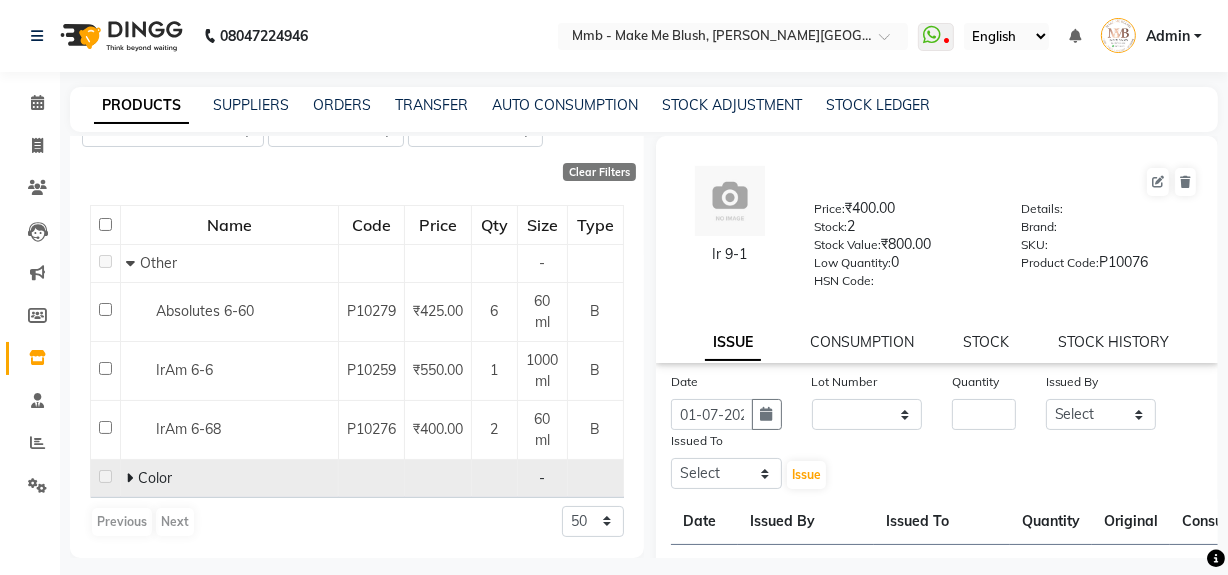 type on "6-6" 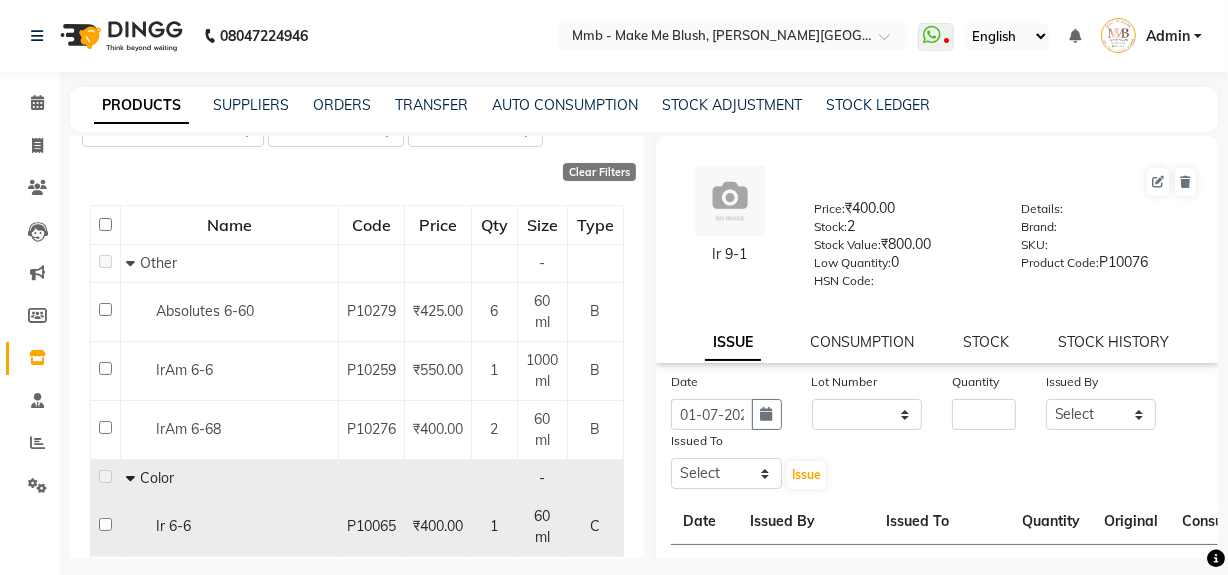 click 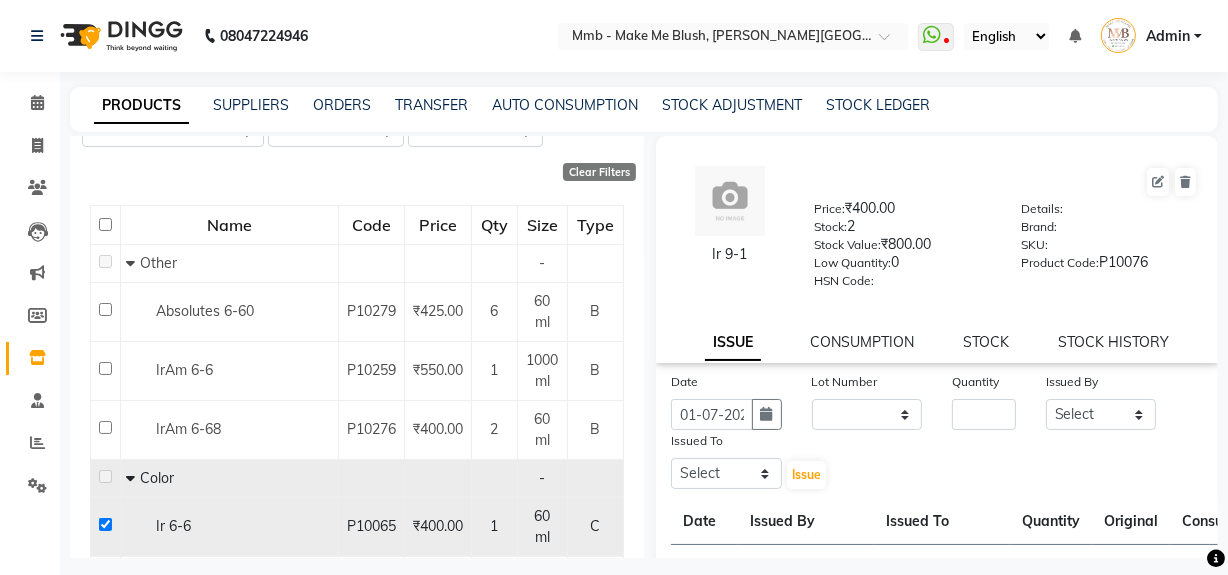 checkbox on "true" 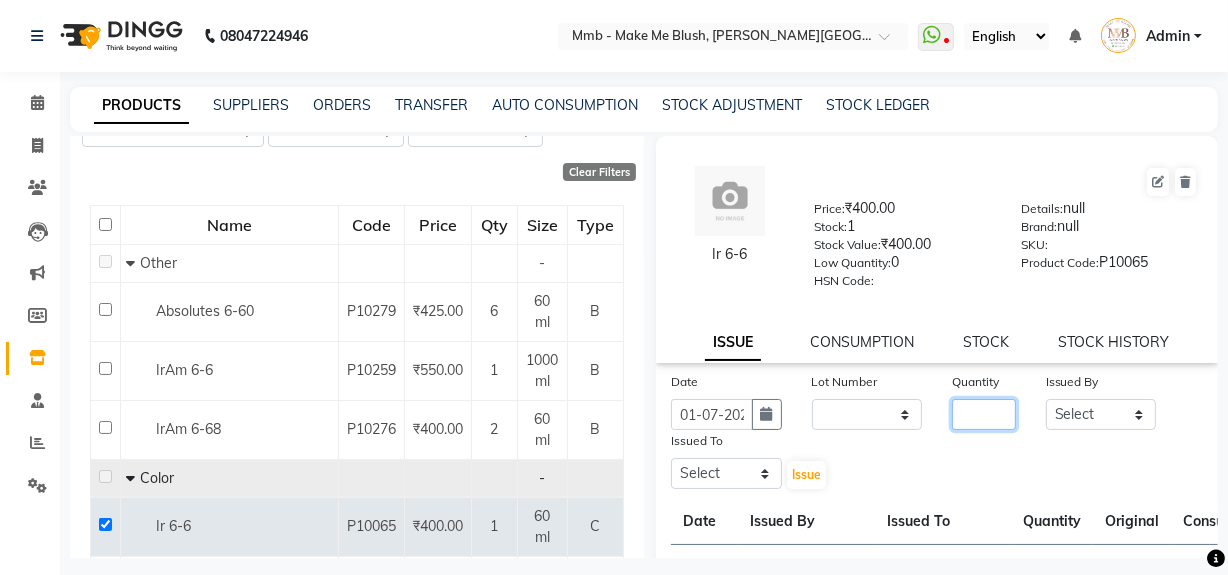 click 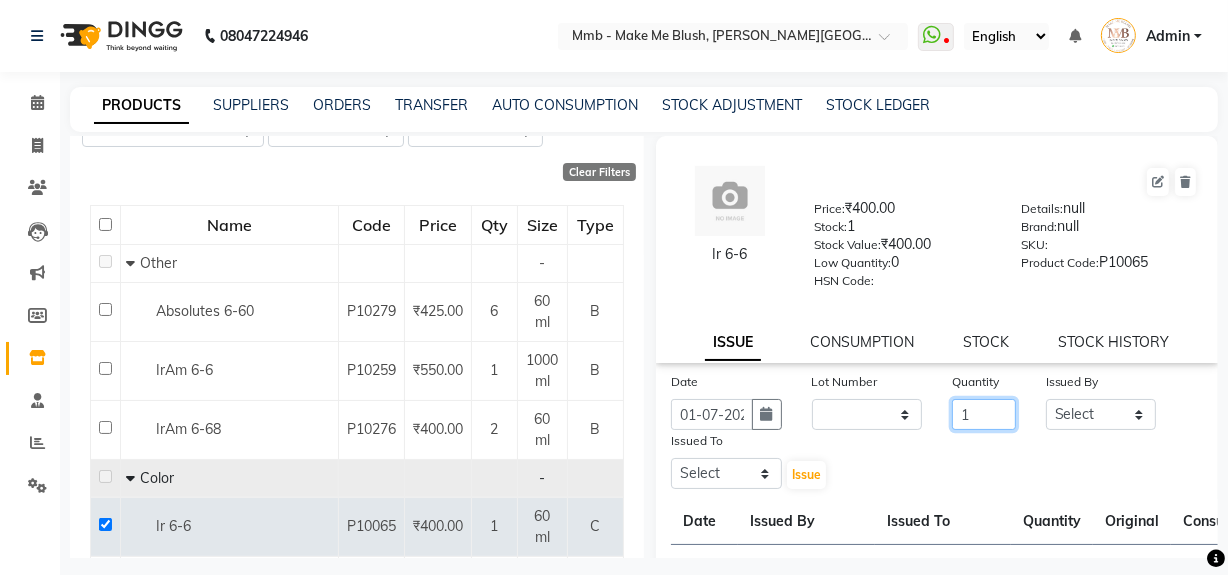 type on "1" 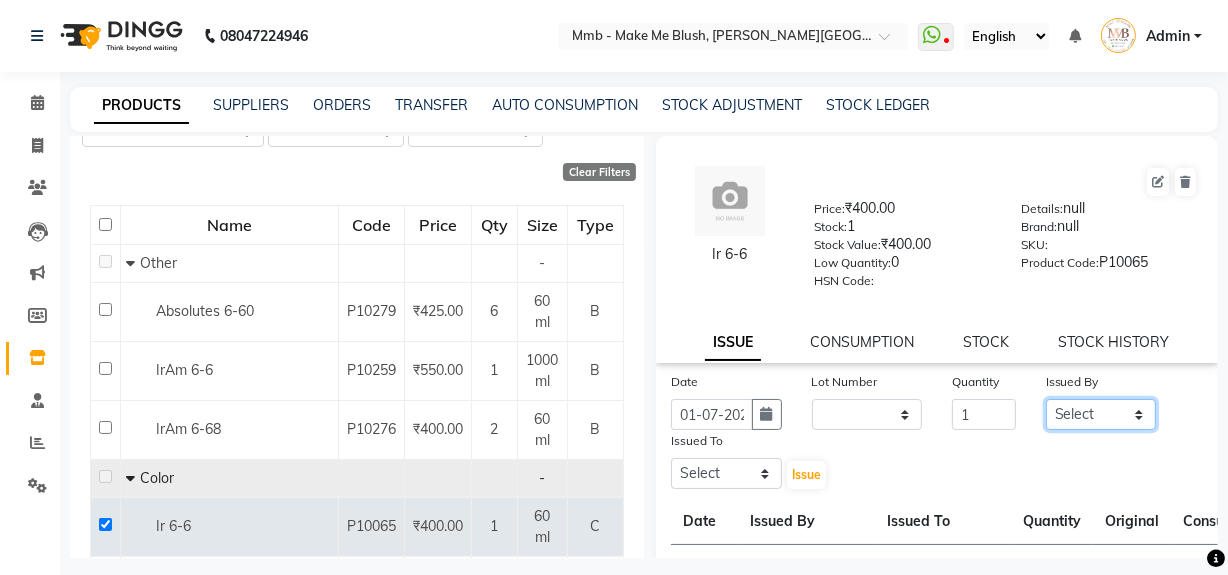 click on "Select [PERSON_NAME] [PERSON_NAME] [PERSON_NAME][MEDICAL_DATA] Pawan Reshma [PERSON_NAME] Sushant [PERSON_NAME] Yuna" 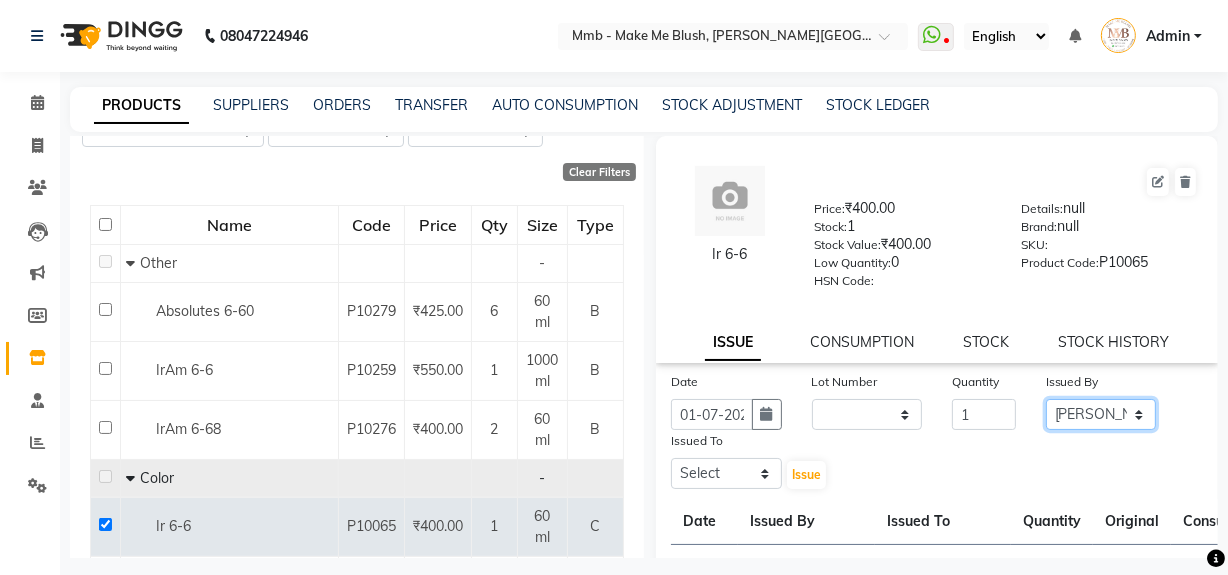 click on "Select [PERSON_NAME] [PERSON_NAME] [PERSON_NAME][MEDICAL_DATA] Pawan Reshma [PERSON_NAME] Sushant [PERSON_NAME] Yuna" 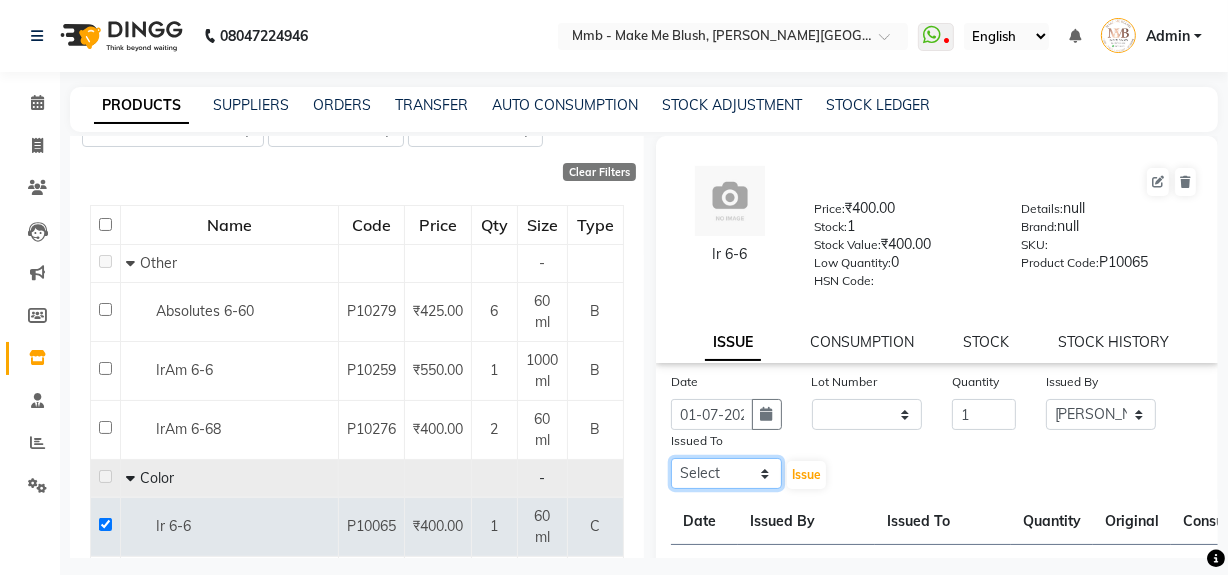 click on "Select [PERSON_NAME] [PERSON_NAME] [PERSON_NAME][MEDICAL_DATA] Pawan Reshma [PERSON_NAME] Sushant [PERSON_NAME] Yuna" 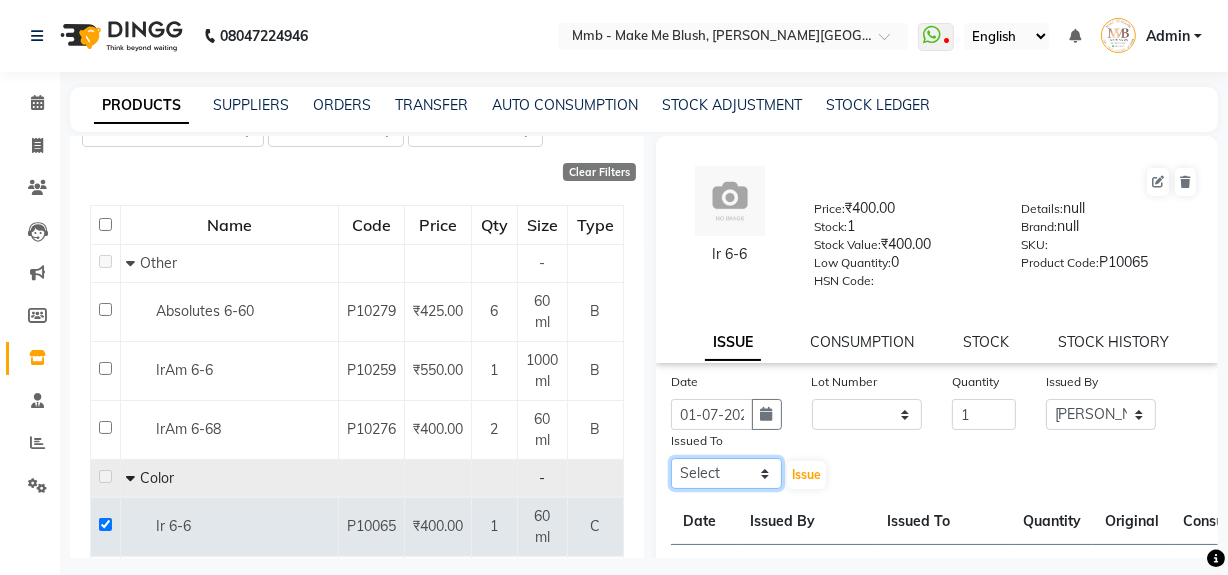 select on "18877" 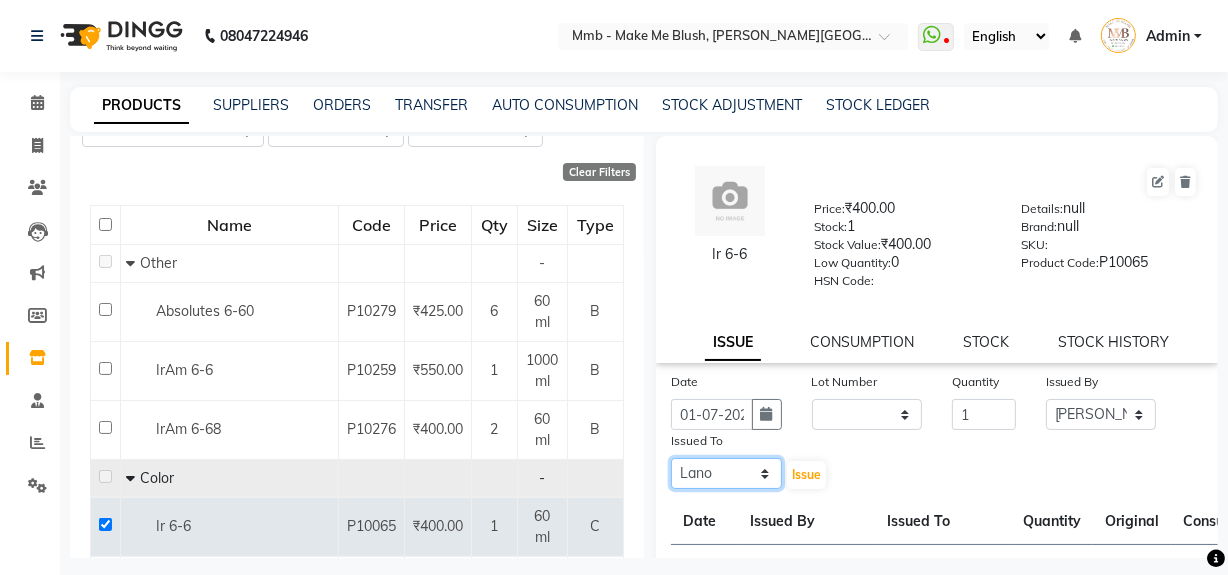 click on "Select [PERSON_NAME] [PERSON_NAME] [PERSON_NAME][MEDICAL_DATA] Pawan Reshma [PERSON_NAME] Sushant [PERSON_NAME] Yuna" 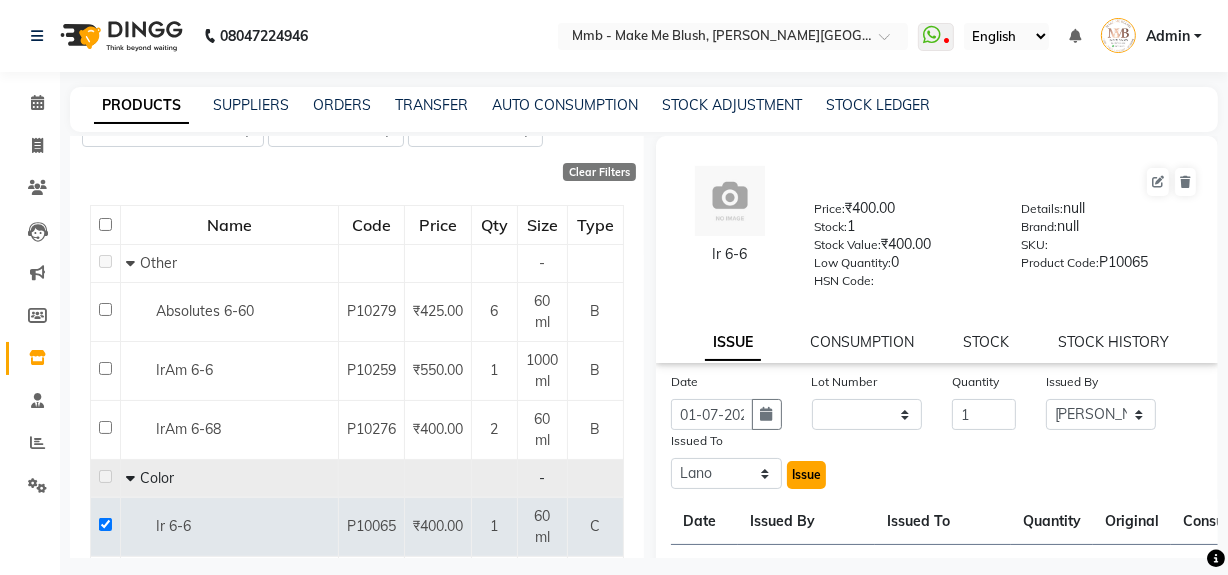 click on "Issue" 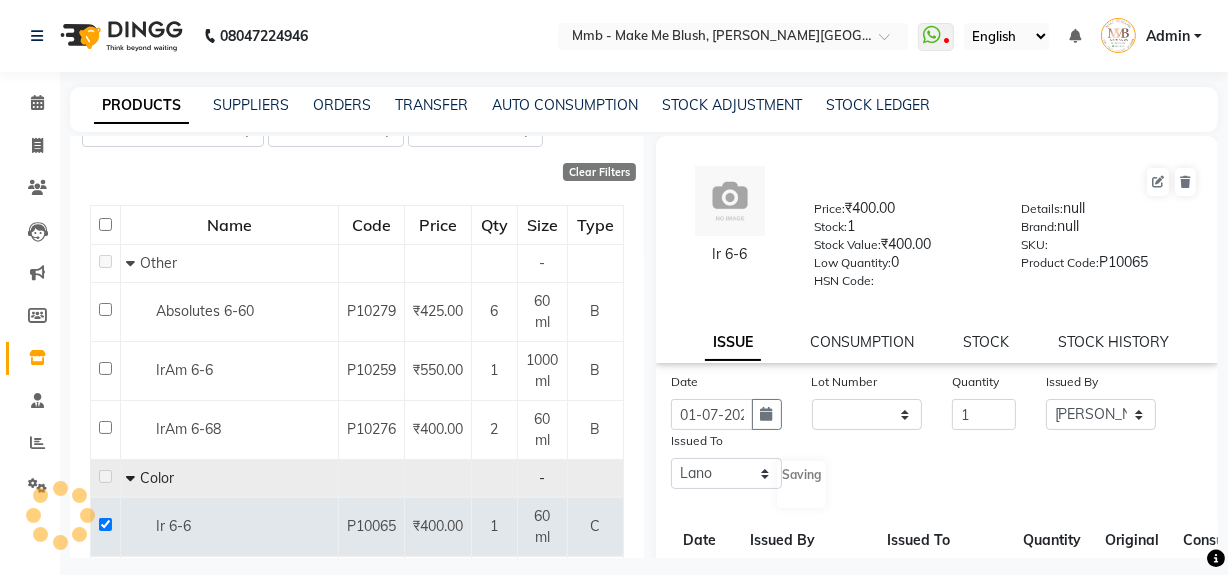 select 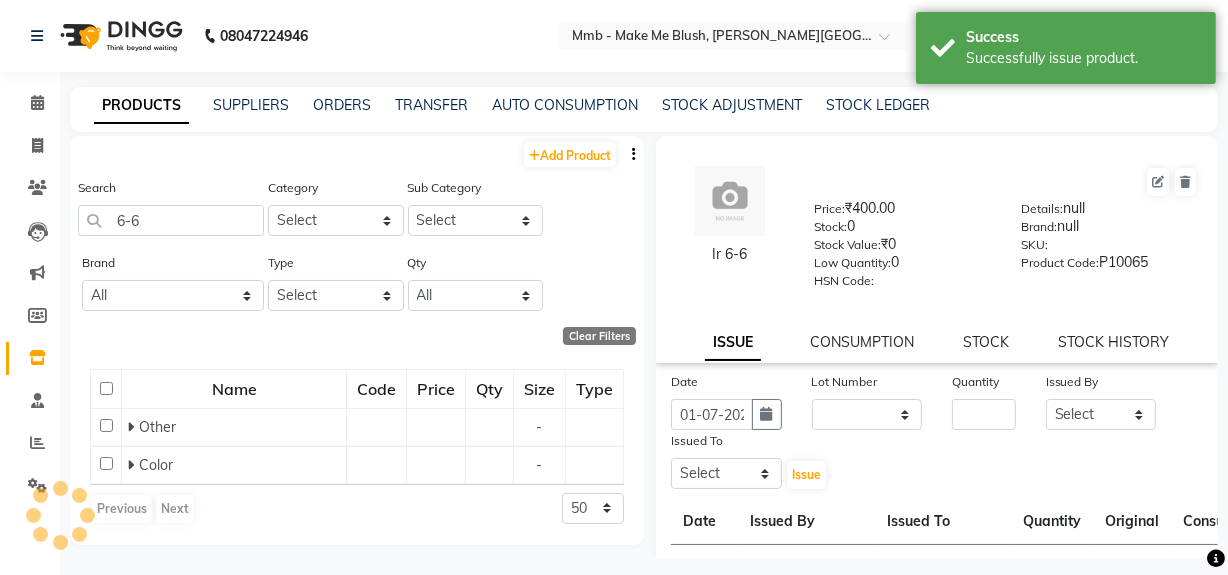 scroll, scrollTop: 0, scrollLeft: 0, axis: both 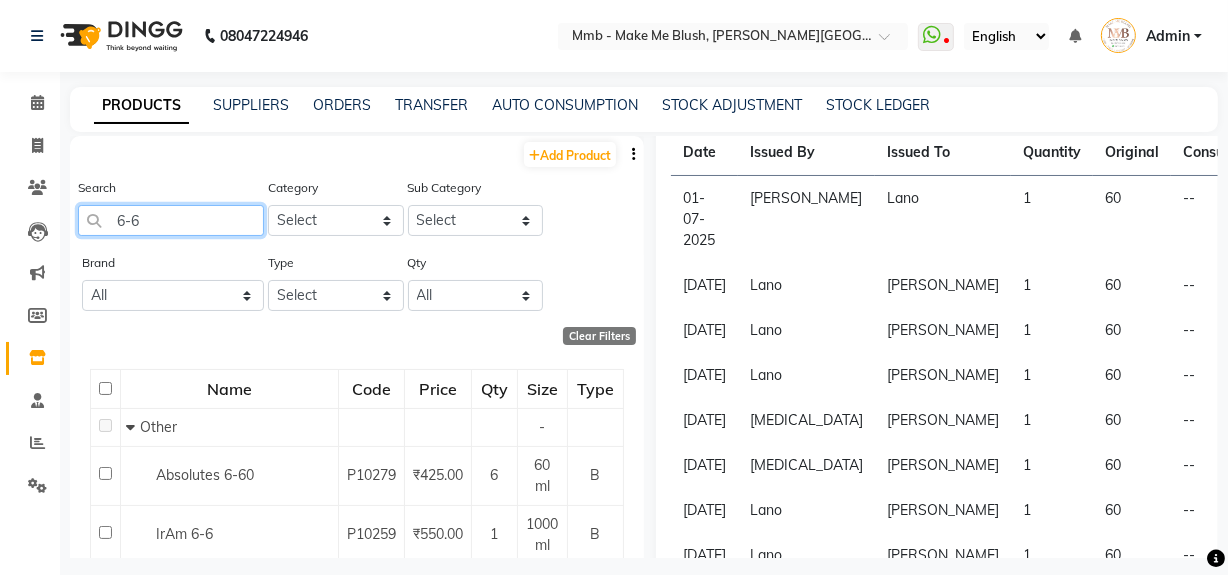 click on "6-6" 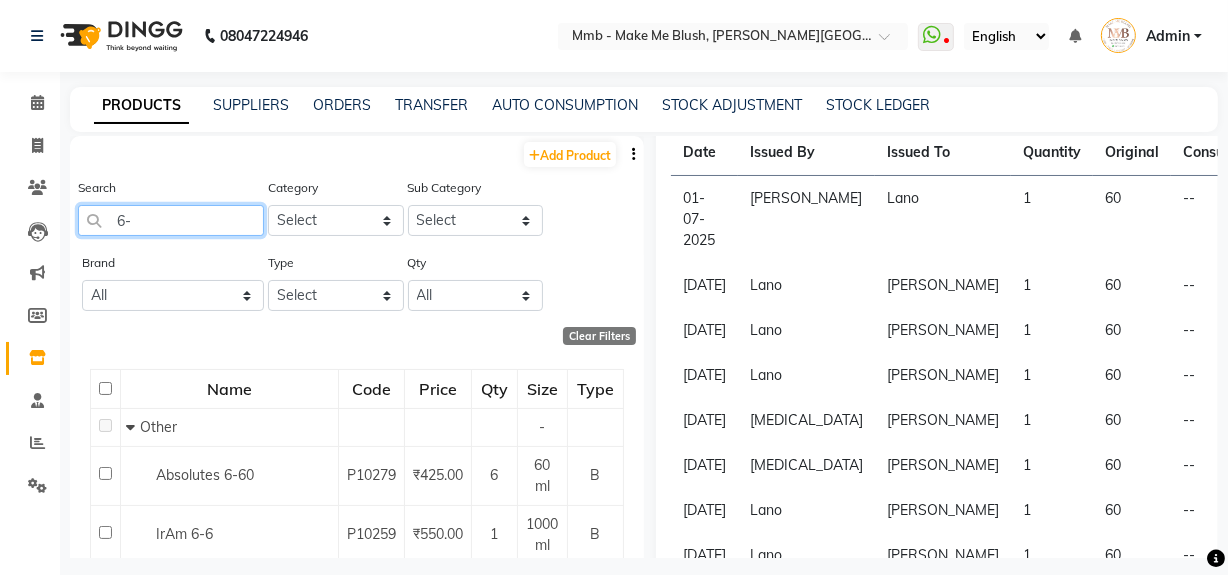 type on "6" 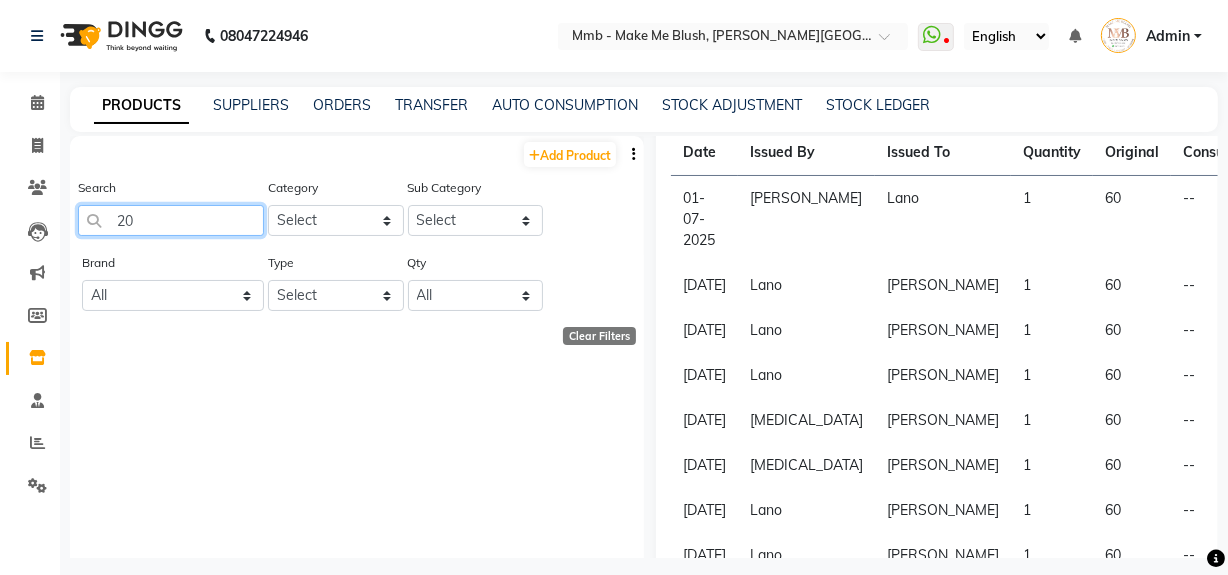 type on "2" 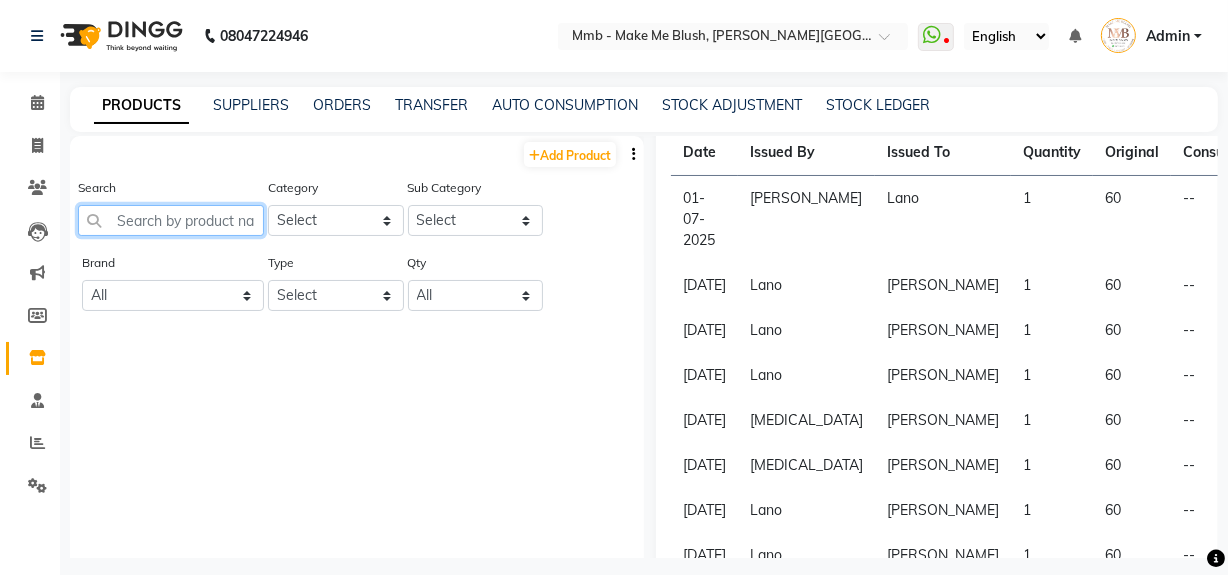 type on "f" 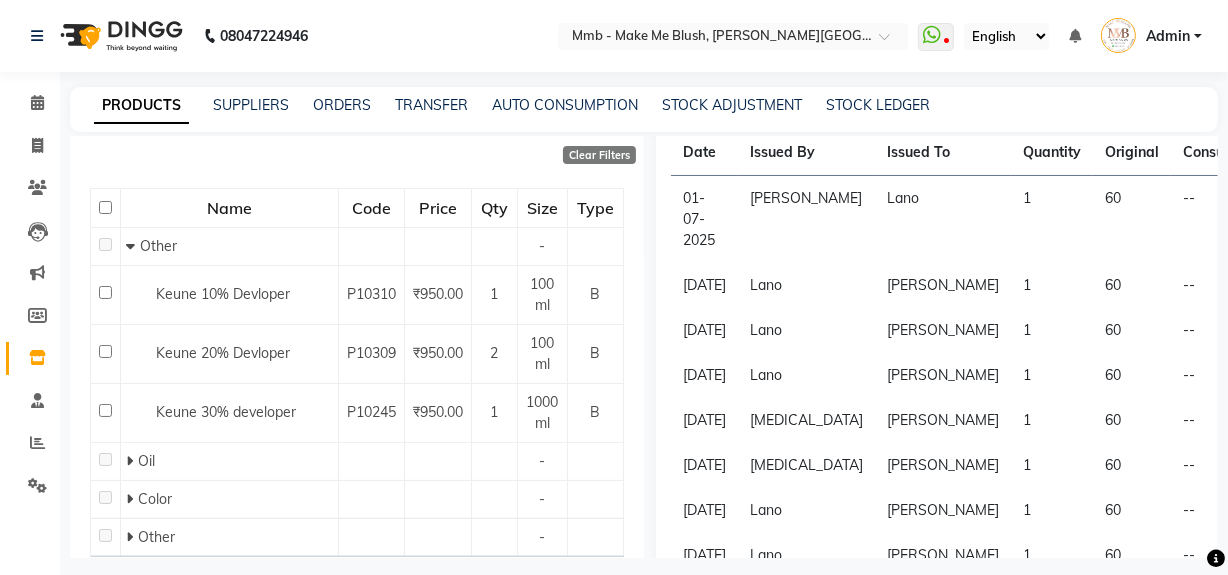scroll, scrollTop: 218, scrollLeft: 0, axis: vertical 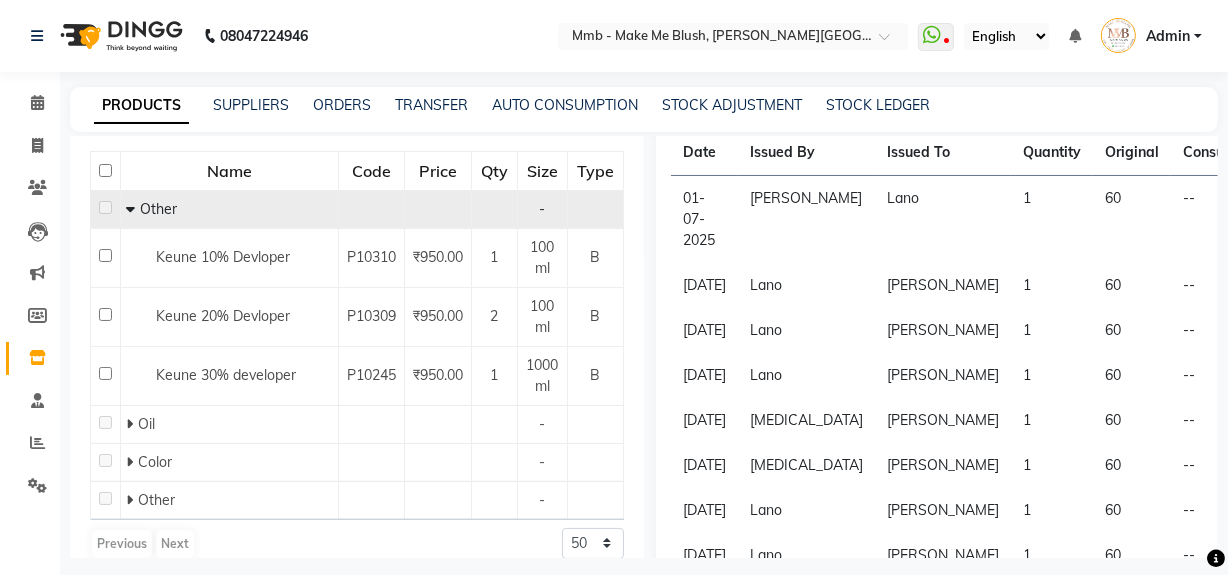 type on "dev" 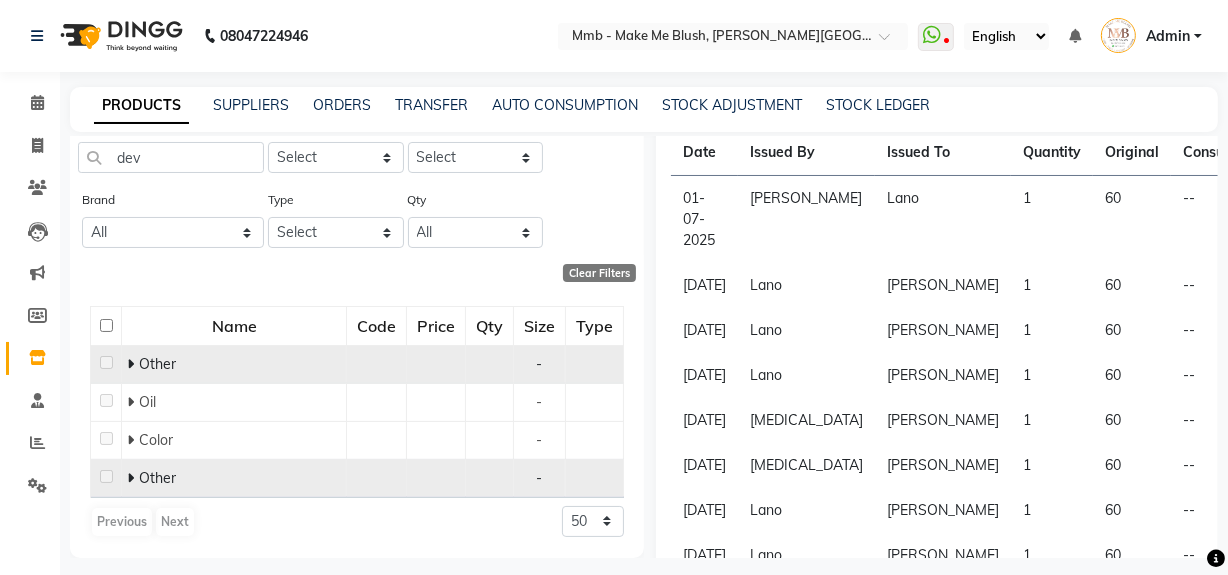 click 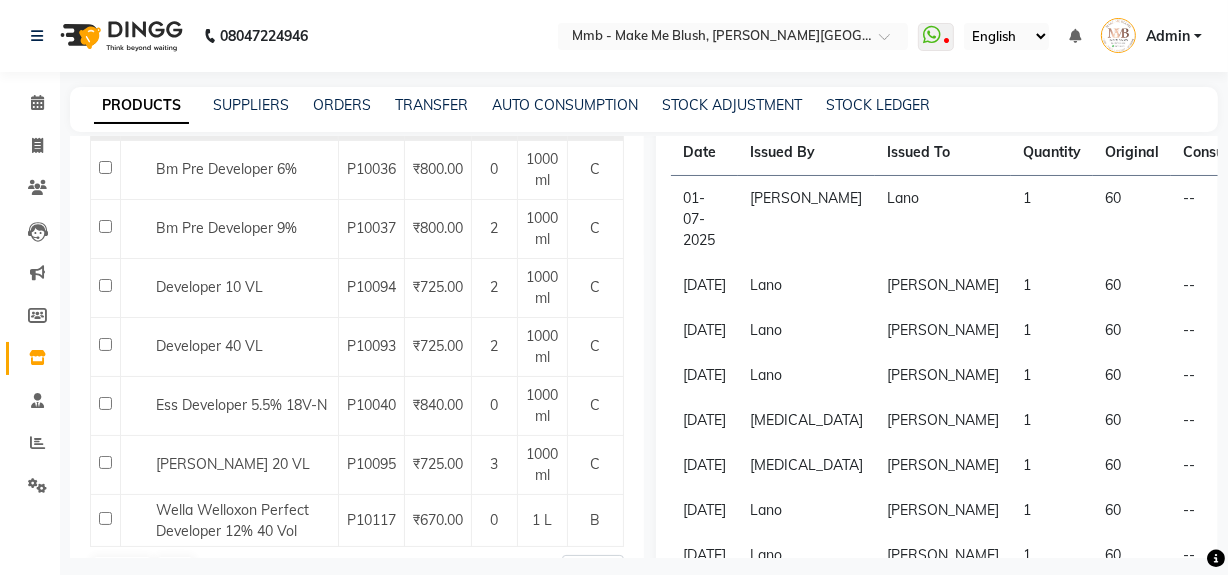 scroll, scrollTop: 436, scrollLeft: 0, axis: vertical 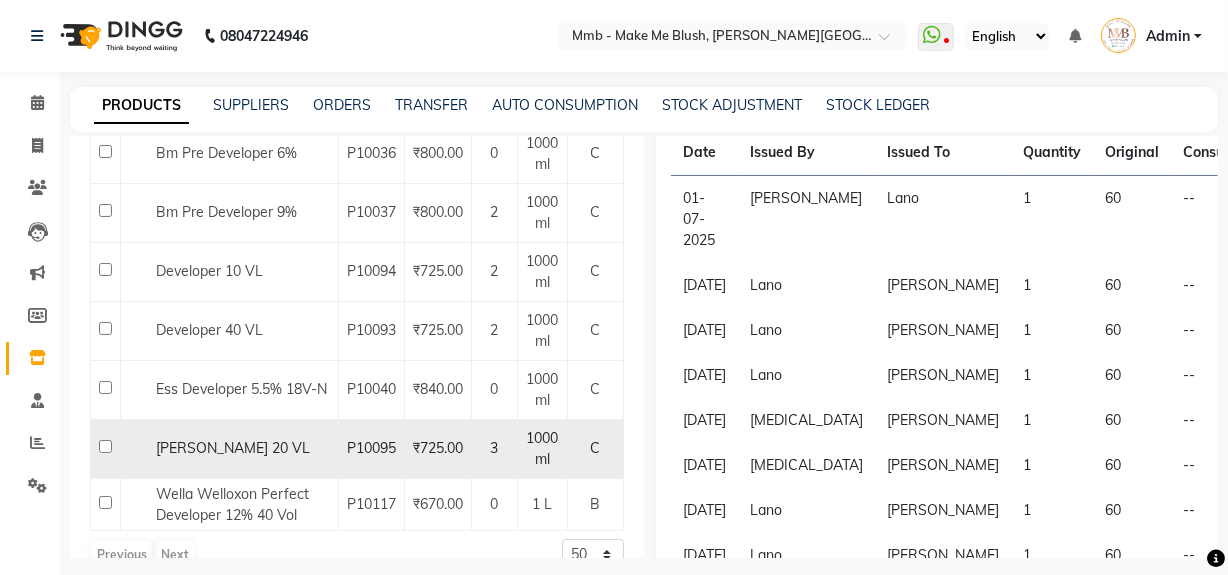 click 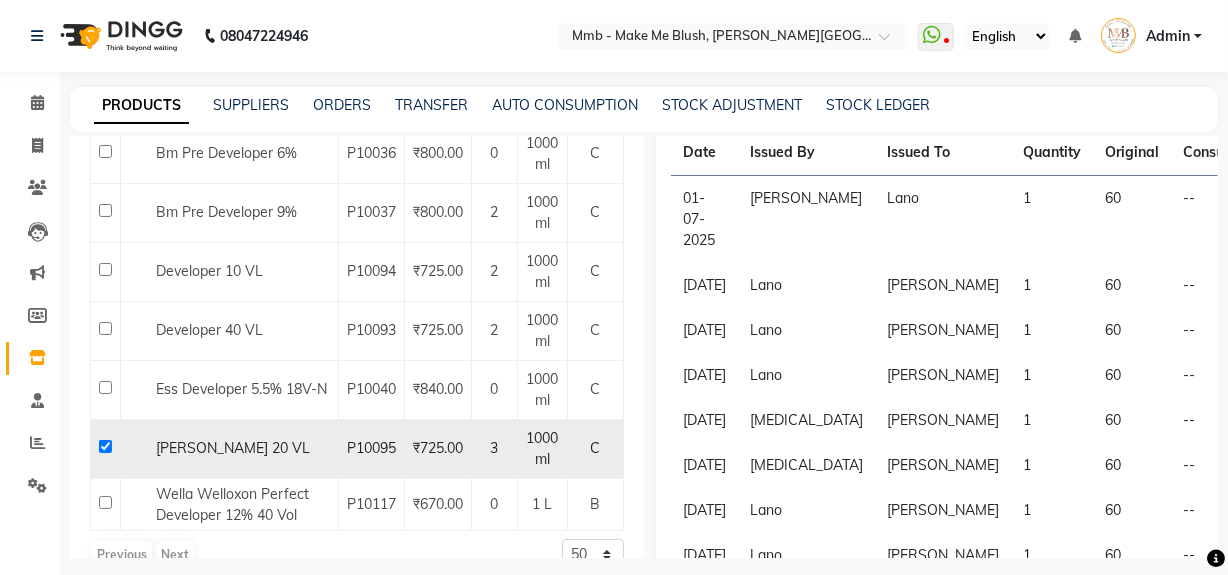 checkbox on "true" 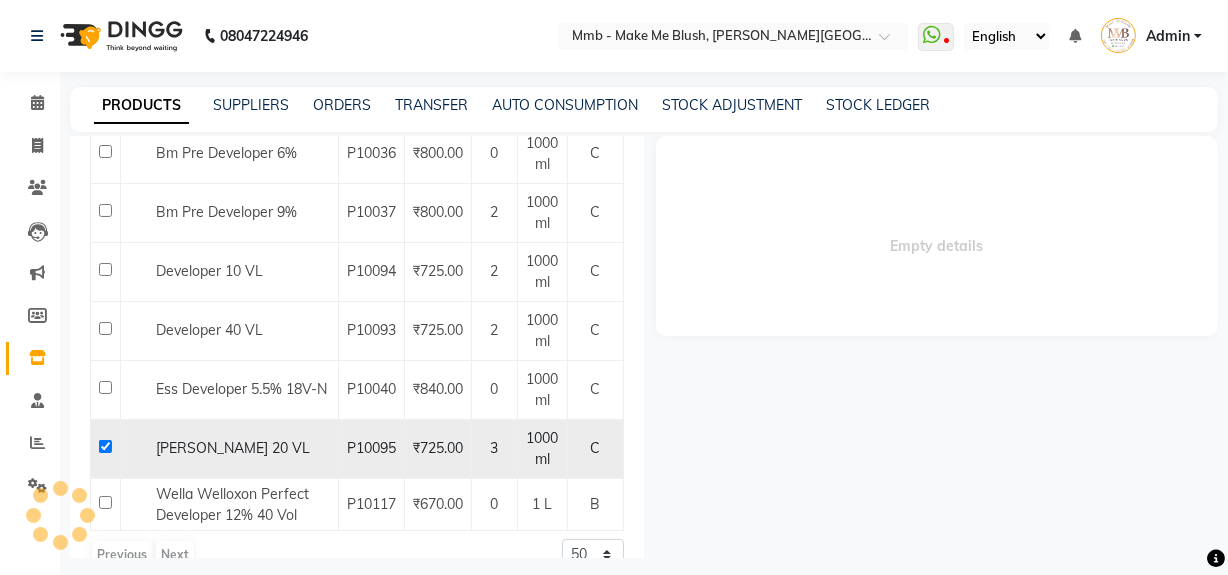 select 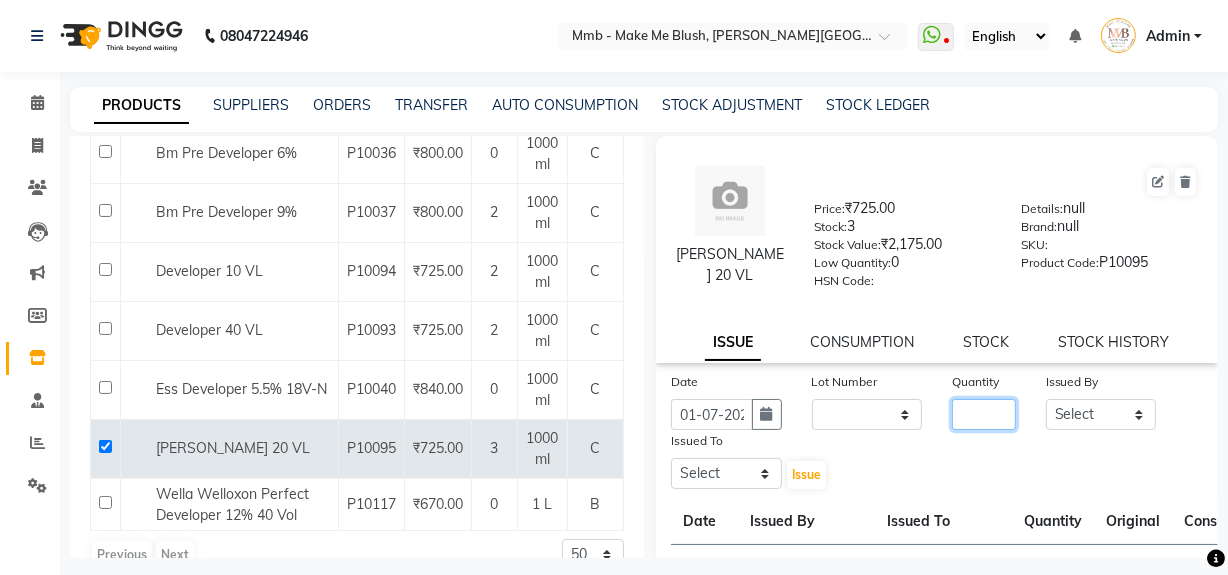 click 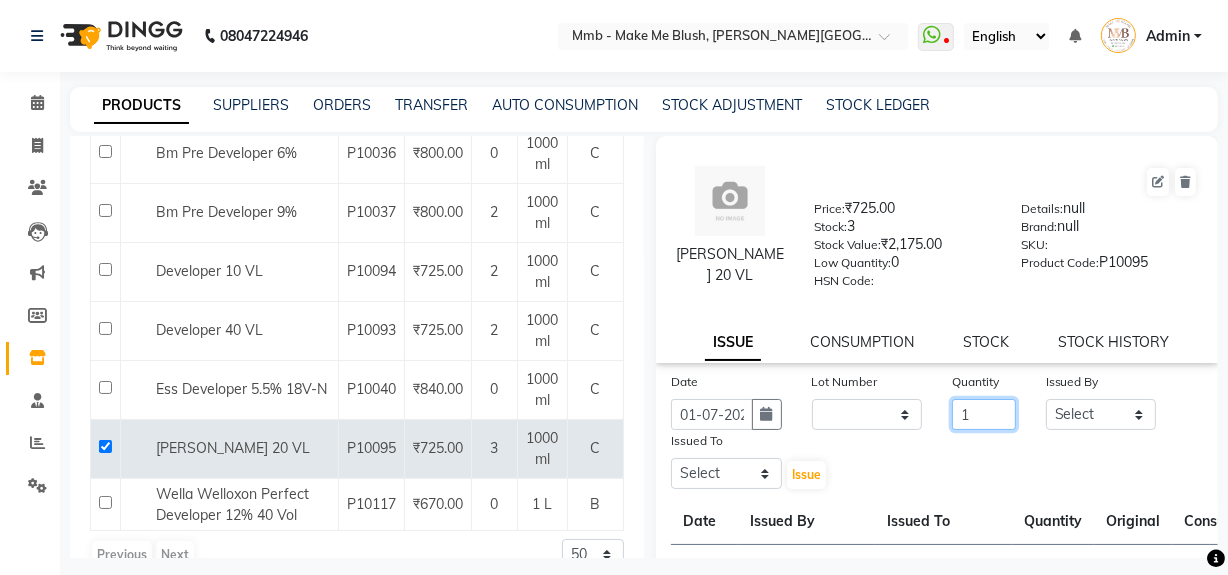type on "1" 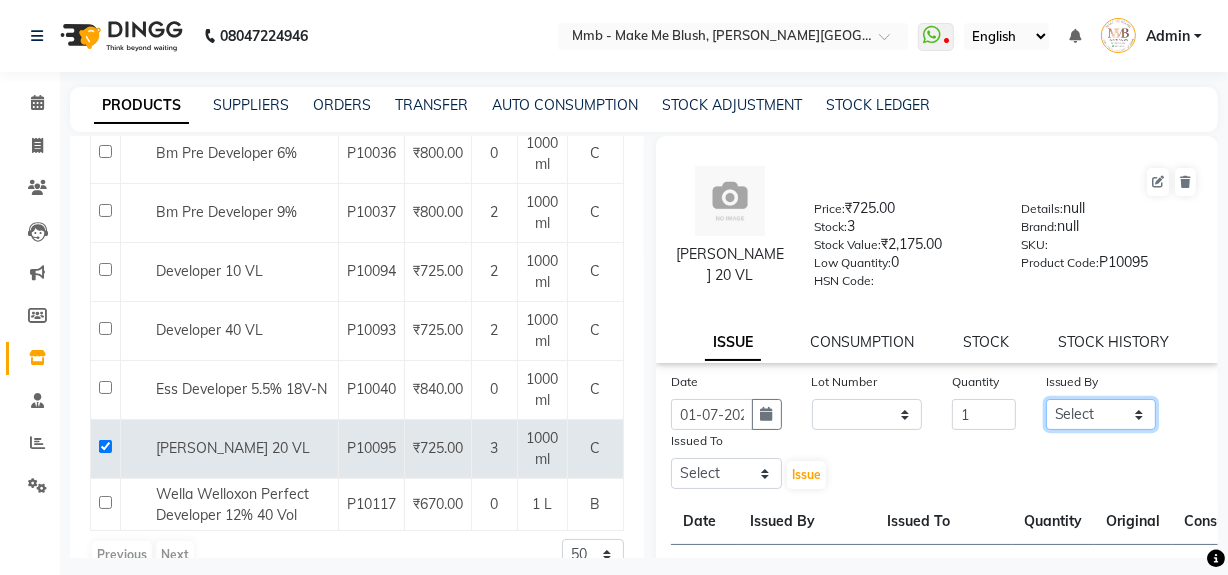 click on "Select [PERSON_NAME] [PERSON_NAME] [PERSON_NAME][MEDICAL_DATA] Pawan Reshma [PERSON_NAME] Sushant [PERSON_NAME] Yuna" 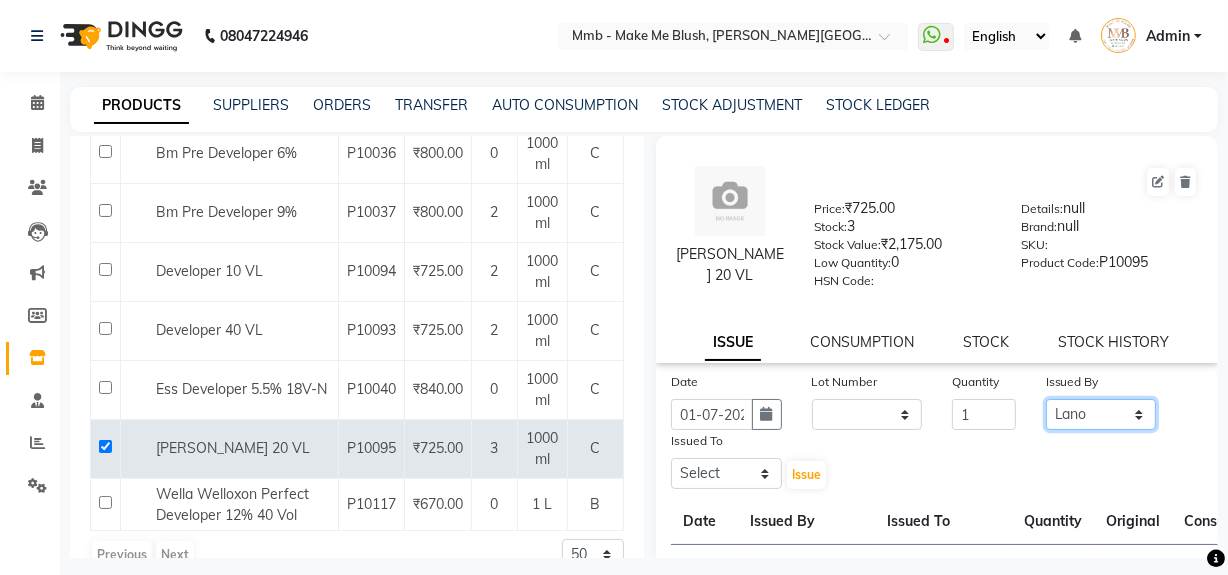 click on "Select [PERSON_NAME] [PERSON_NAME] [PERSON_NAME][MEDICAL_DATA] Pawan Reshma [PERSON_NAME] Sushant [PERSON_NAME] Yuna" 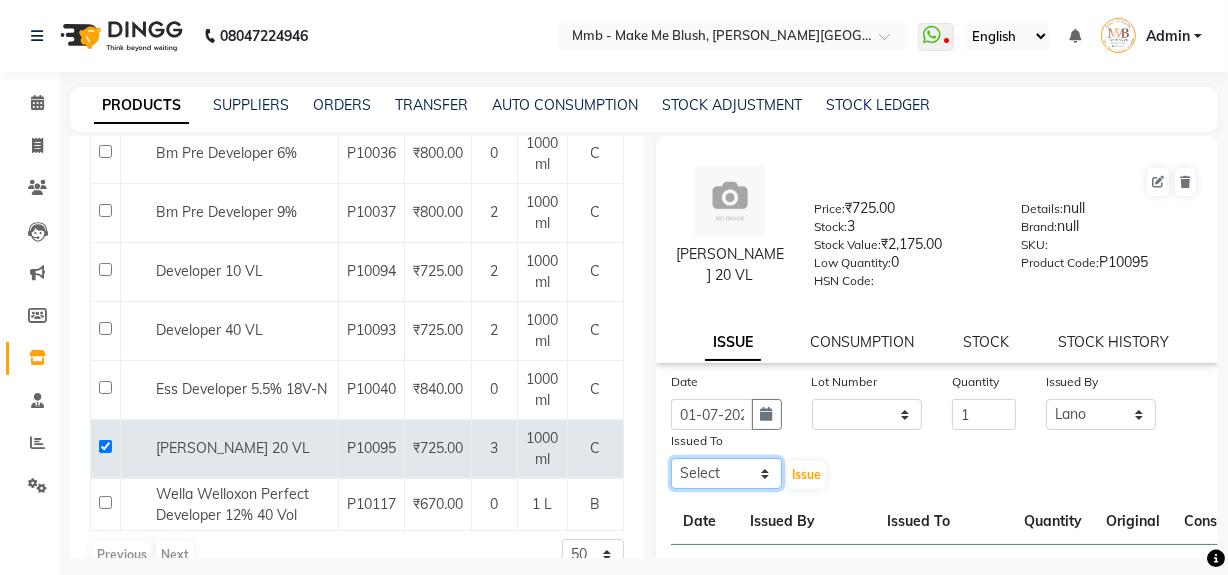 click on "Select [PERSON_NAME] [PERSON_NAME] [PERSON_NAME][MEDICAL_DATA] Pawan Reshma [PERSON_NAME] Sushant [PERSON_NAME] Yuna" 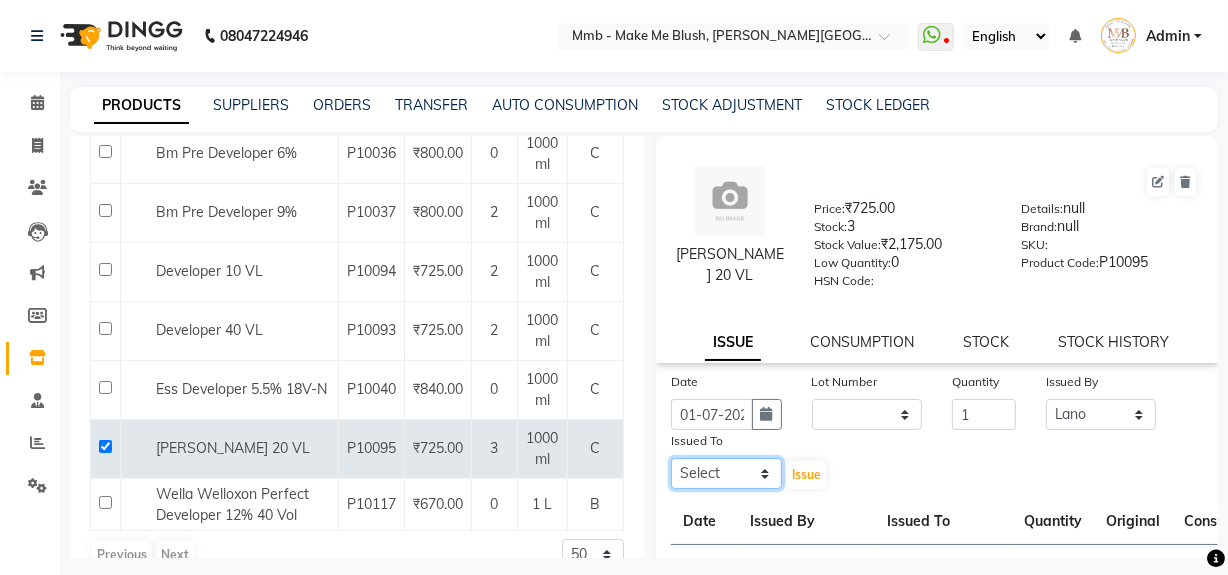 select on "45263" 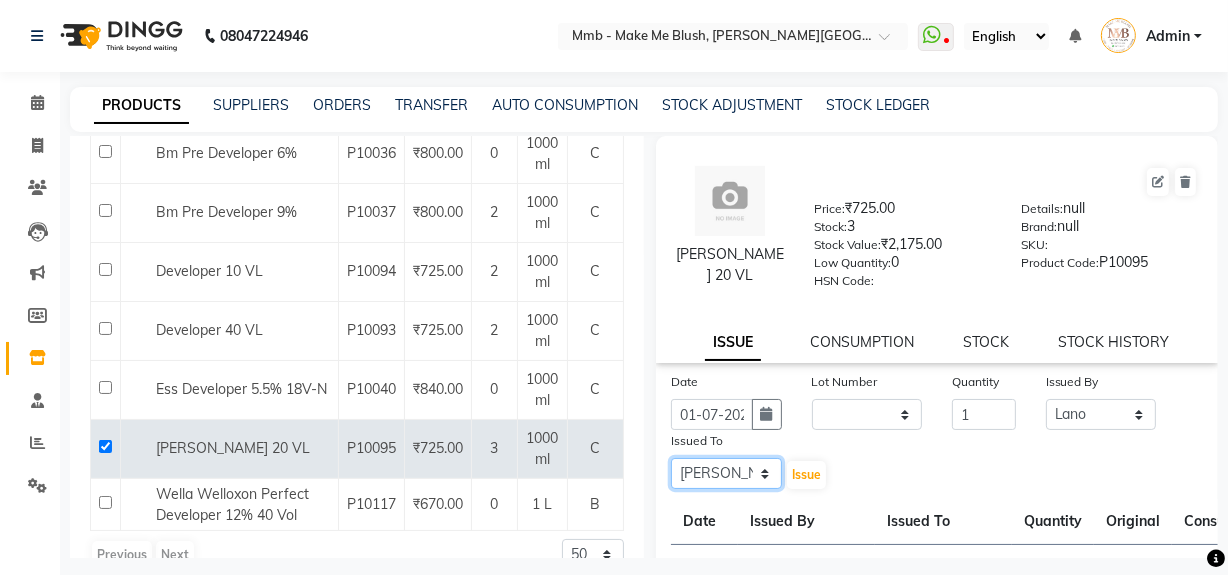click on "Select [PERSON_NAME] [PERSON_NAME] [PERSON_NAME][MEDICAL_DATA] Pawan Reshma [PERSON_NAME] Sushant [PERSON_NAME] Yuna" 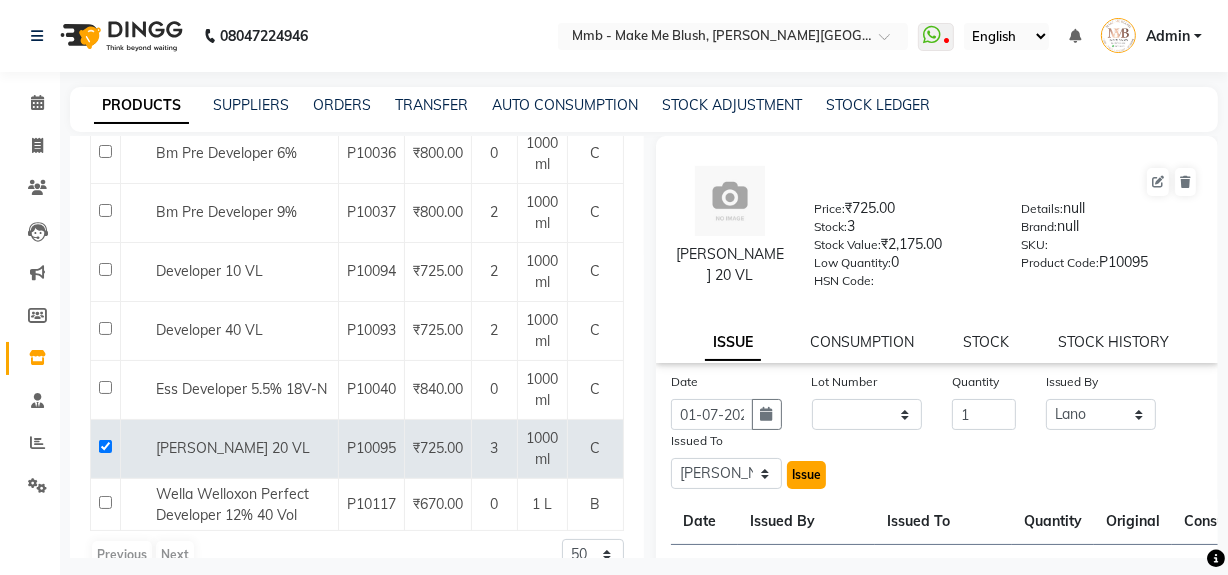 click on "Issue" 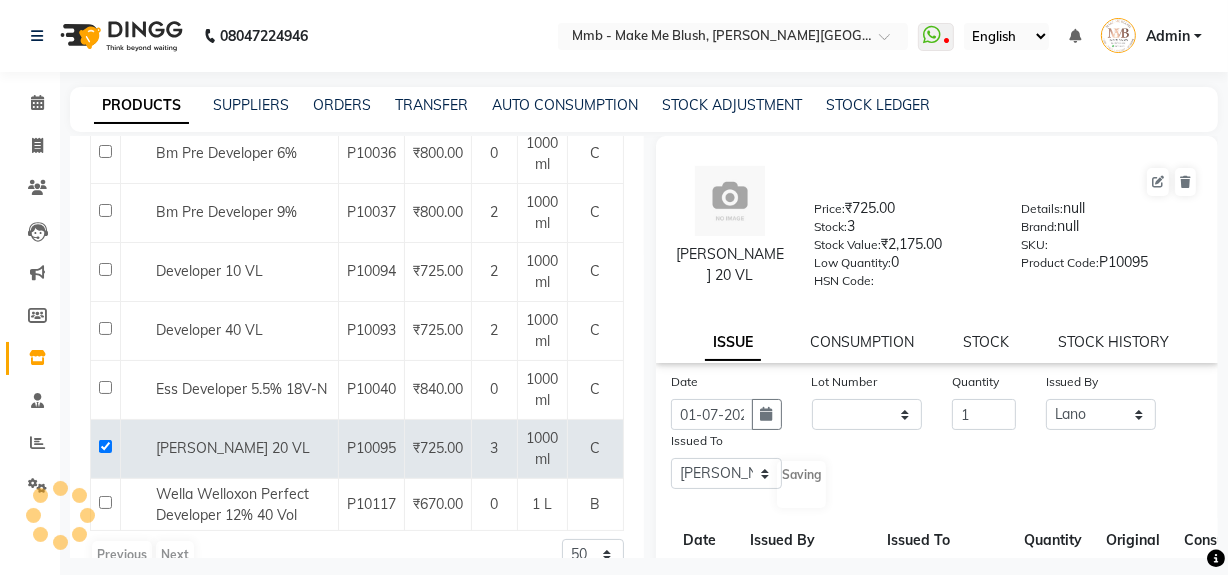 select 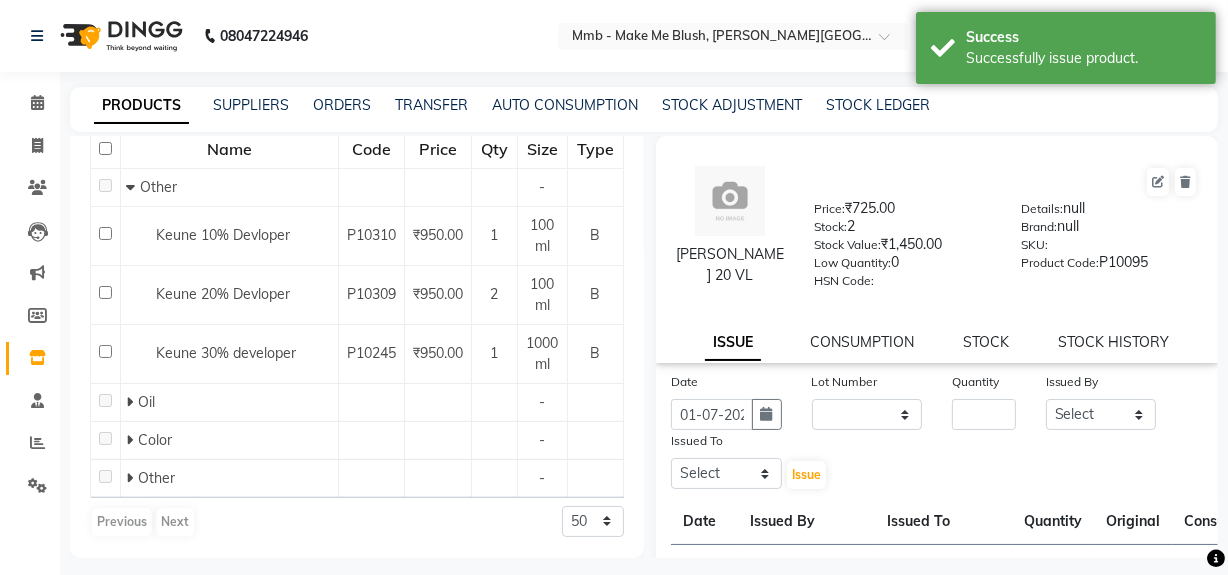 scroll, scrollTop: 240, scrollLeft: 0, axis: vertical 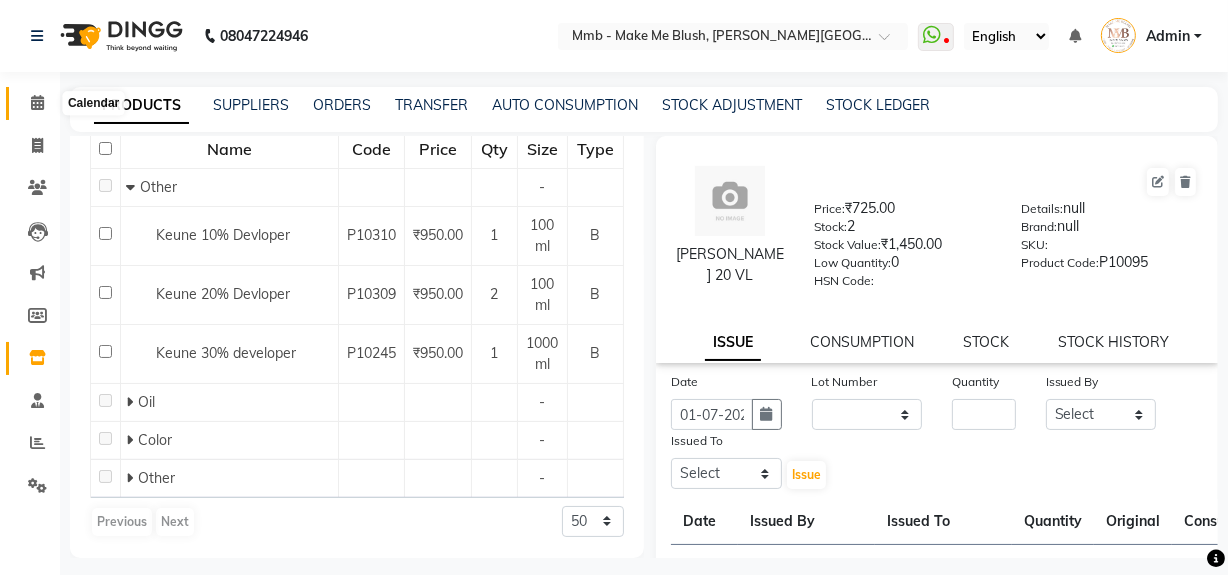 click 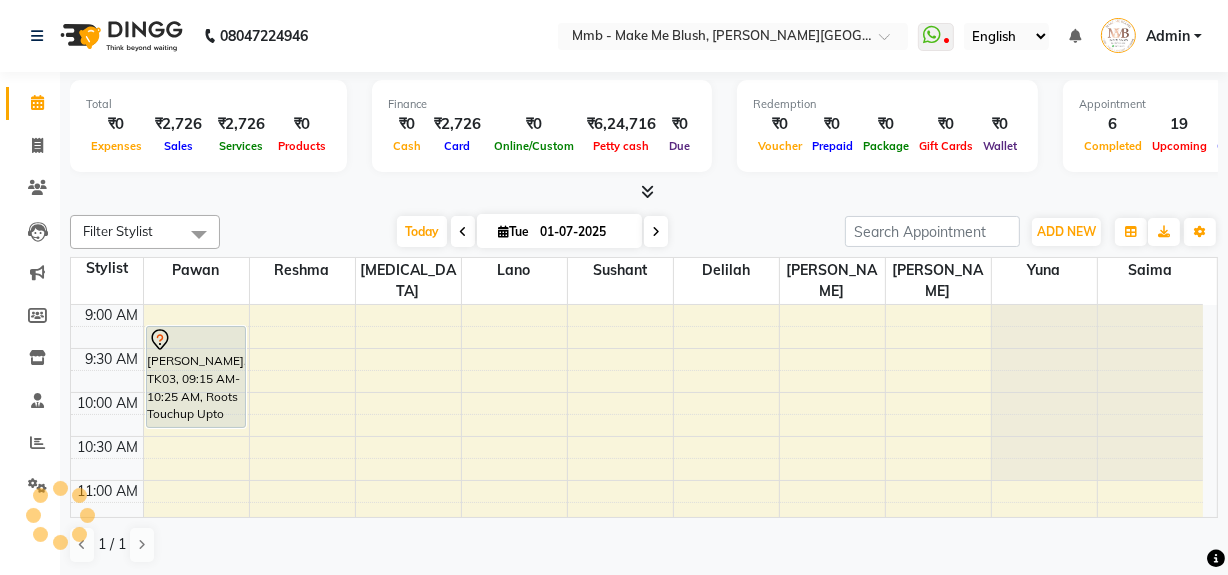 scroll, scrollTop: 0, scrollLeft: 0, axis: both 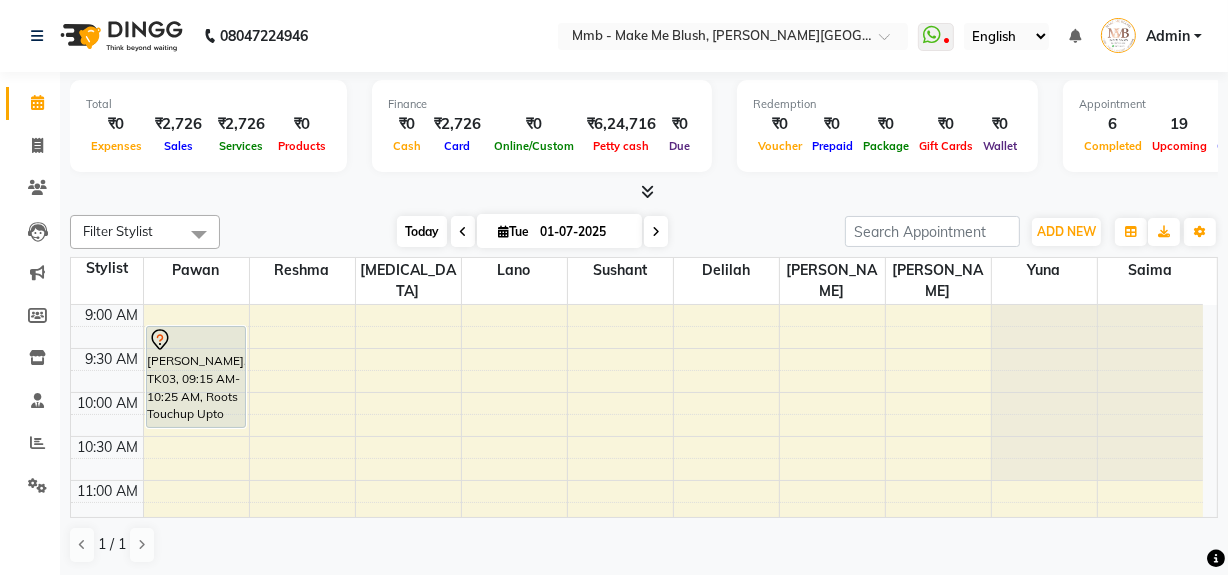 click on "Today" at bounding box center (422, 231) 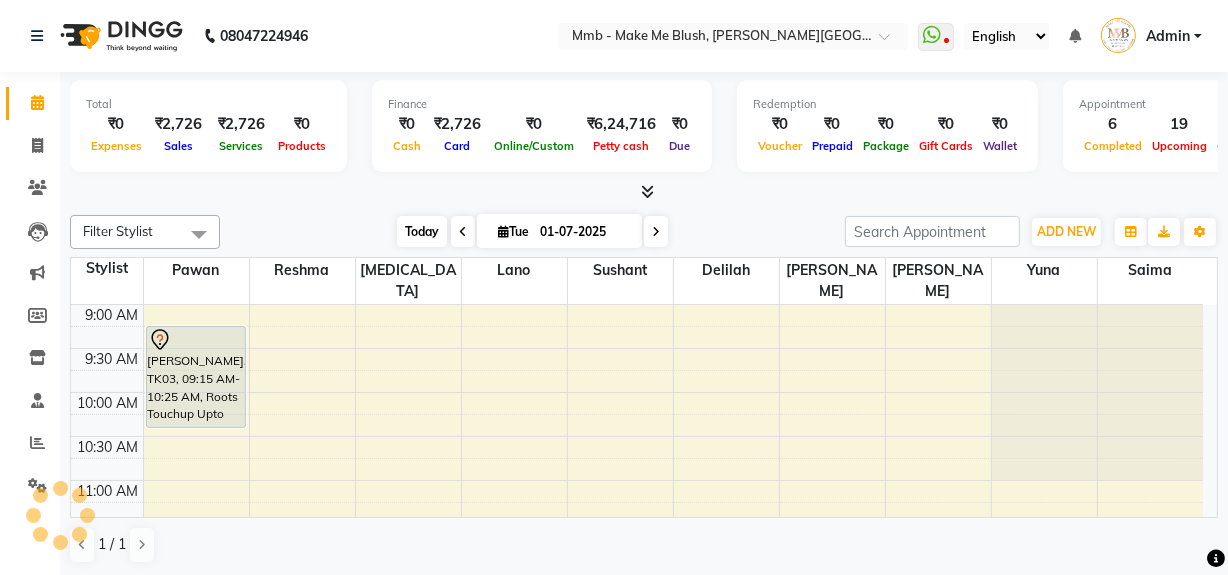 scroll, scrollTop: 615, scrollLeft: 0, axis: vertical 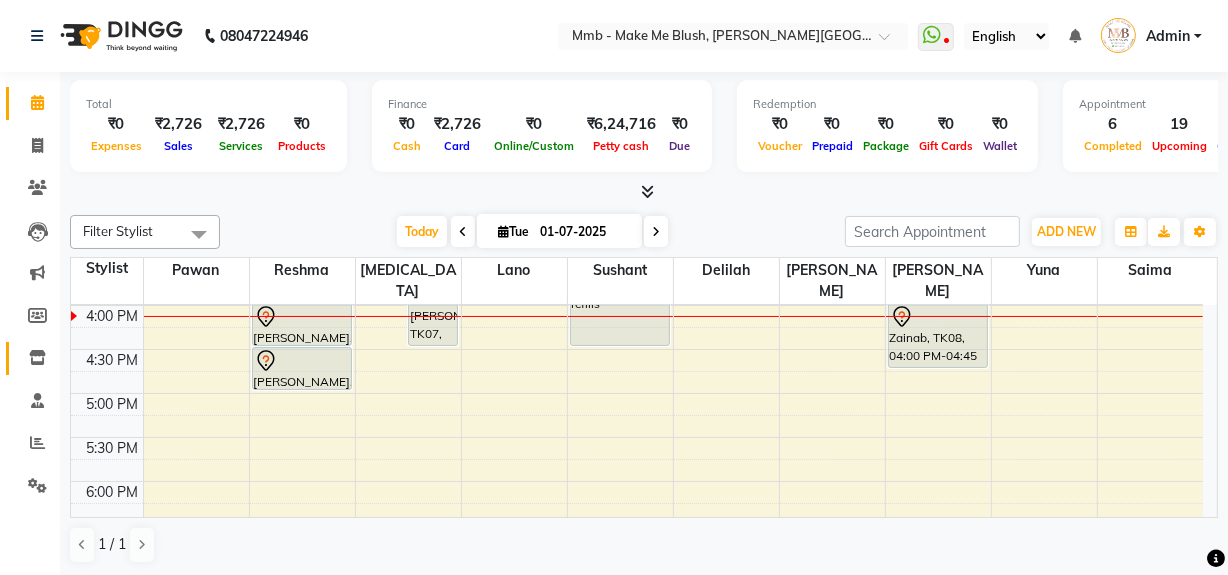 click 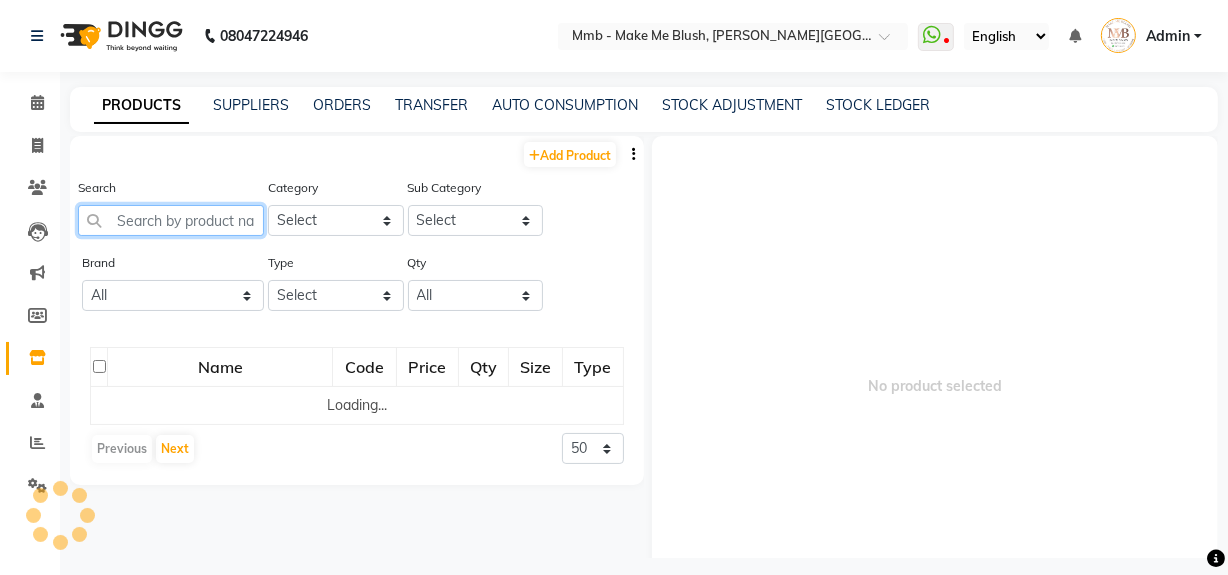 click 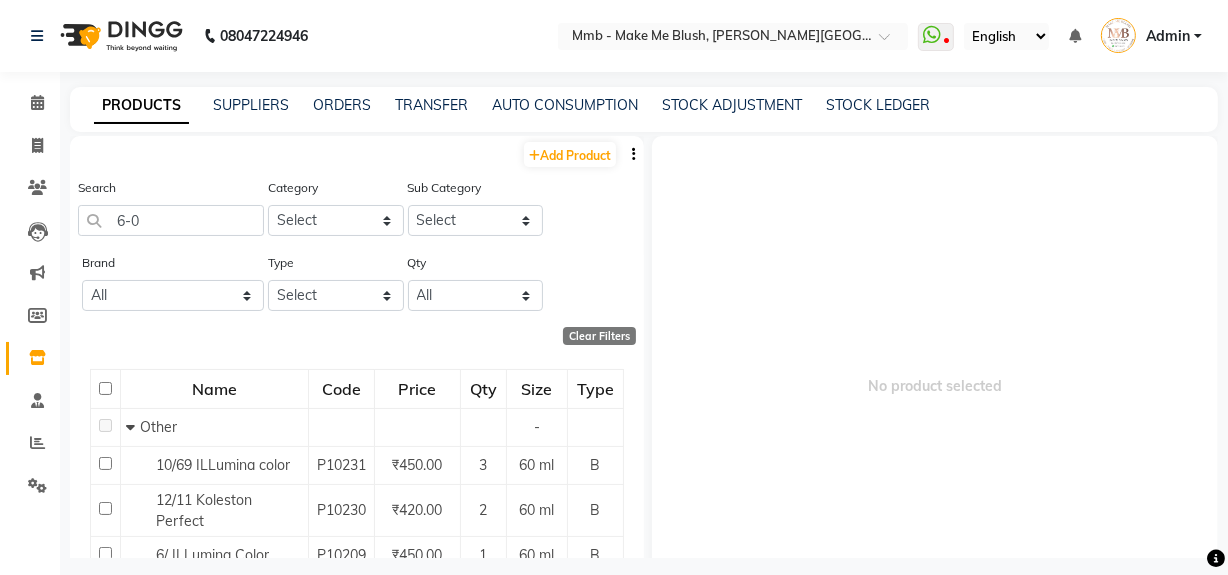 click on "No product selected" 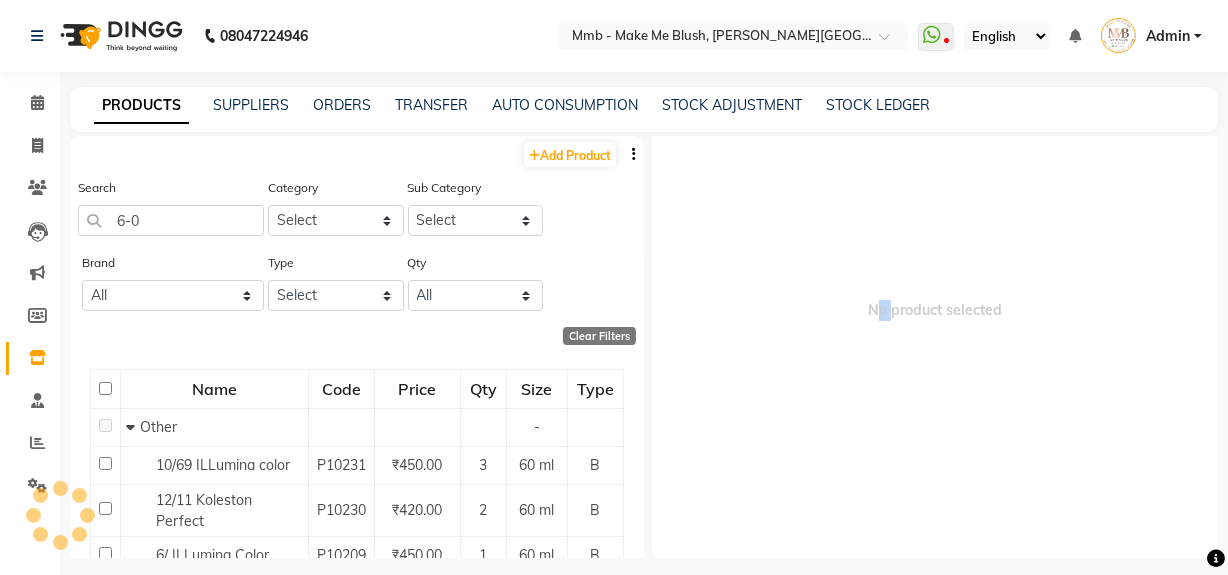 scroll, scrollTop: 78, scrollLeft: 0, axis: vertical 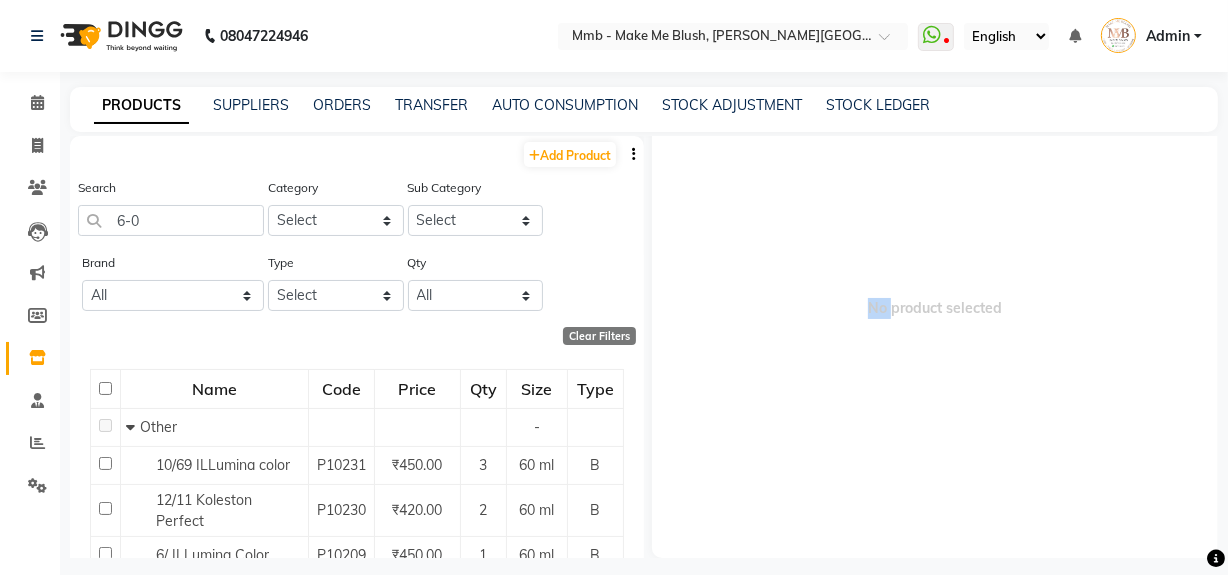 click on "Add Product  Search 6-0 Category Select Hair Skin Makeup Personal Care Appliances Beard Waxing Disposable Threading Hands and Feet Beauty Planet Botox Cadiveu Casmara Cheryls Loreal Olaplex Makeup Beard Waxing Threading Hands and Feet Other Sub Category Select Brand All Biosoft Biotop Essensity Footlogix Kanpeki Mintree Null Orangewood Rica Schwarzkopf Smooth Touch Thalgo Wella Type Select Both Retail Consumable Qty All Low Out Of Stock  Clear Filters  Name Code Price Qty Size Type   Other - 10/69  ILLumina color P10231 ₹450.00 3 60 ml B 12/11 Koleston Perfect P10230 ₹420.00 2 60 ml B 6/  ILLumina Color P10209 ₹450.00 1 60 ml B 7/81 ILLumina Color P10232 ₹420.00 2 60 ml B 7/  ILLumina  Color P10208 ₹450.00 2 60 ml B 911 Hair Mask P10340 ₹2,790.00 0 250 ml B 911 Shampo P10341 ₹2,250.00 1 250 ml B Absolutes 5-80 P10227 ₹400.00 1 60 ml B Absolutes 6-50 P10278 ₹425.00 3 60 ml B Absolutes 6-60 P10279 ₹425.00 6 60 ml B Absolutes 6-80 P10233 ₹425.00 3 60 ml B Absolutes  7-50 P10344 ₹400.00 1" 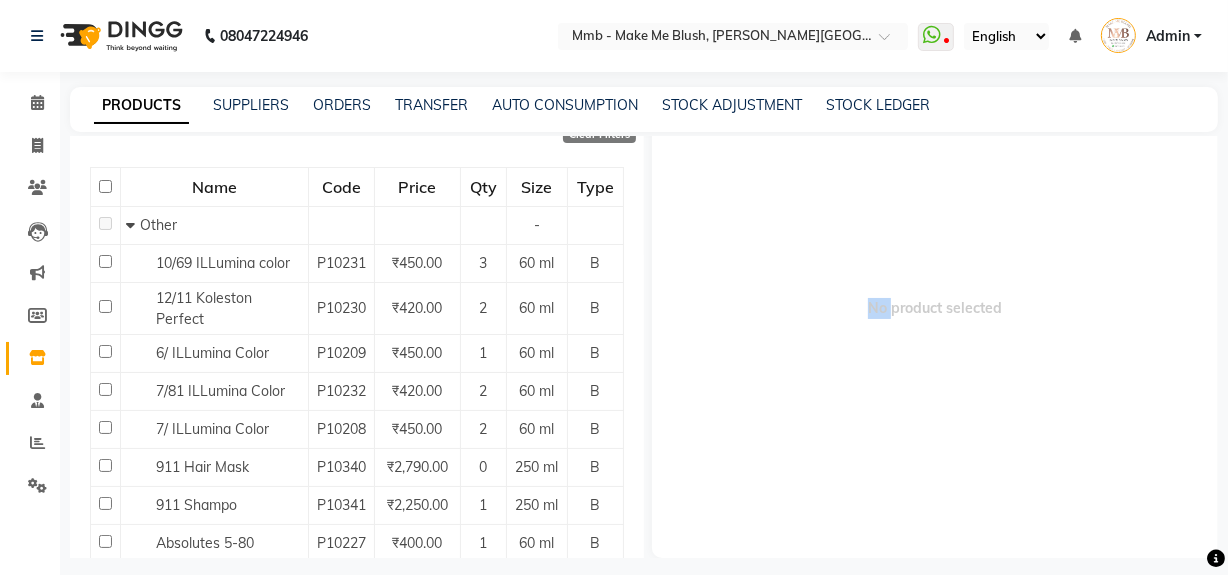 scroll, scrollTop: 218, scrollLeft: 0, axis: vertical 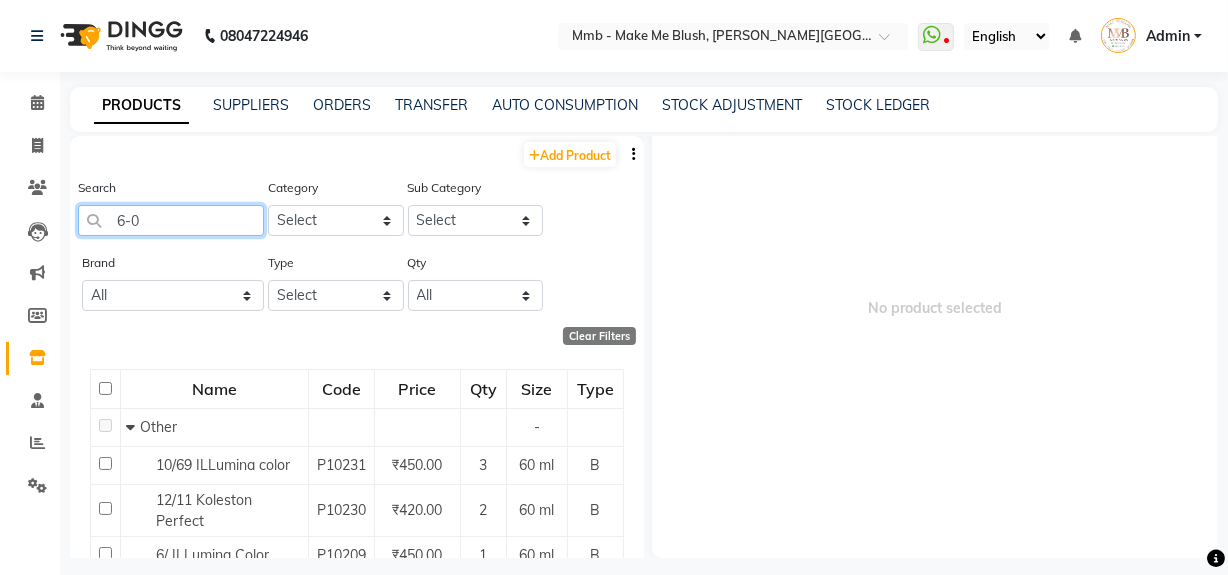 click on "6-0" 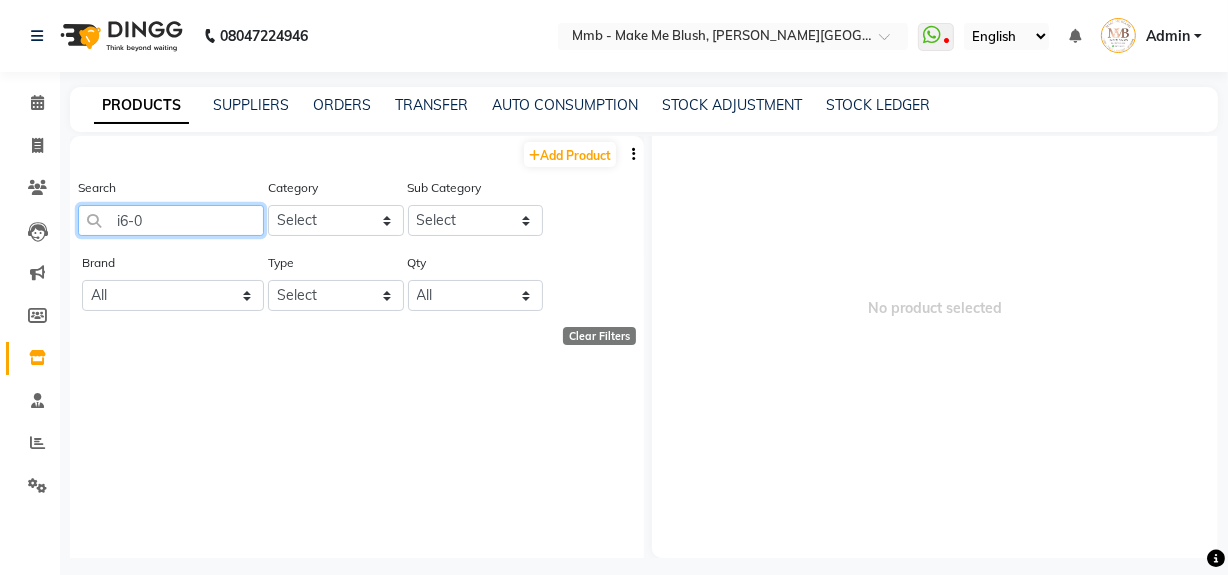 type on "6-0" 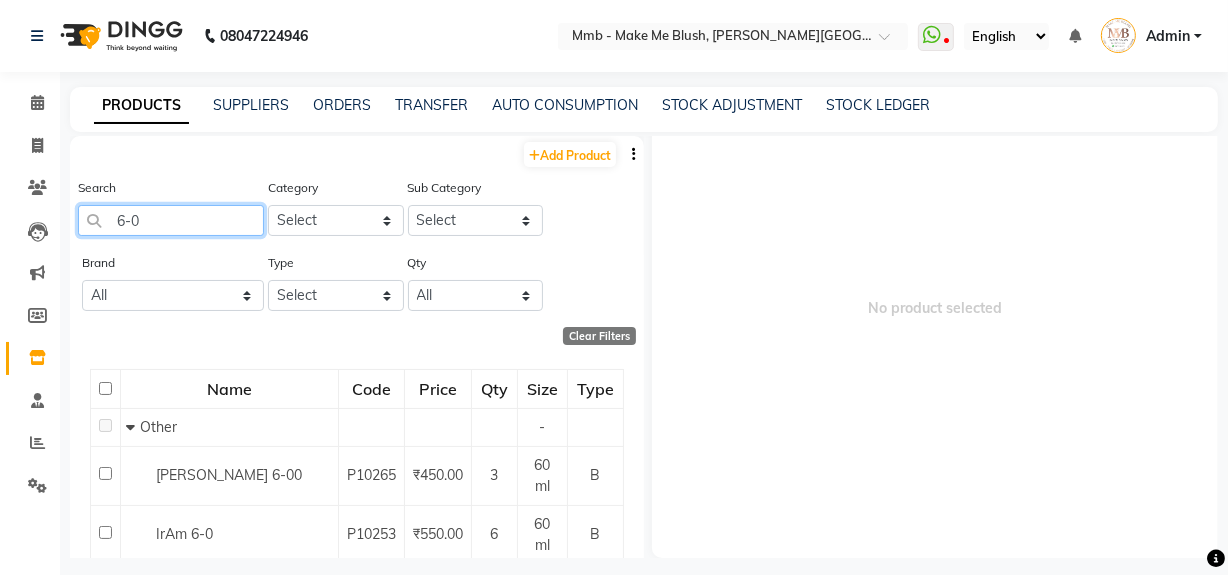 click on "6-0" 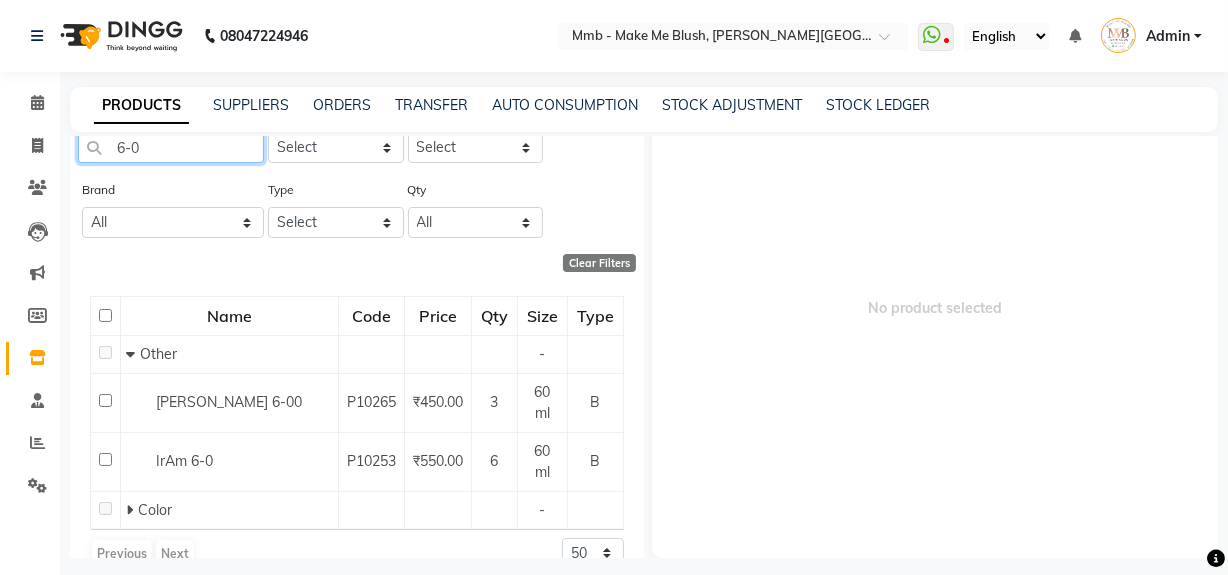 scroll, scrollTop: 105, scrollLeft: 0, axis: vertical 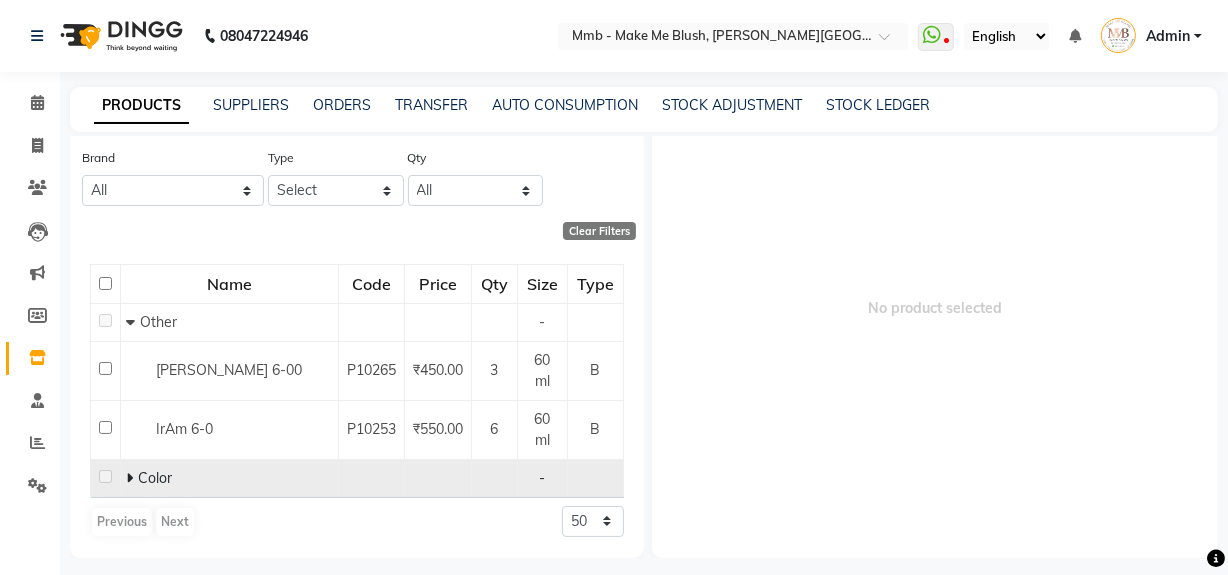 click 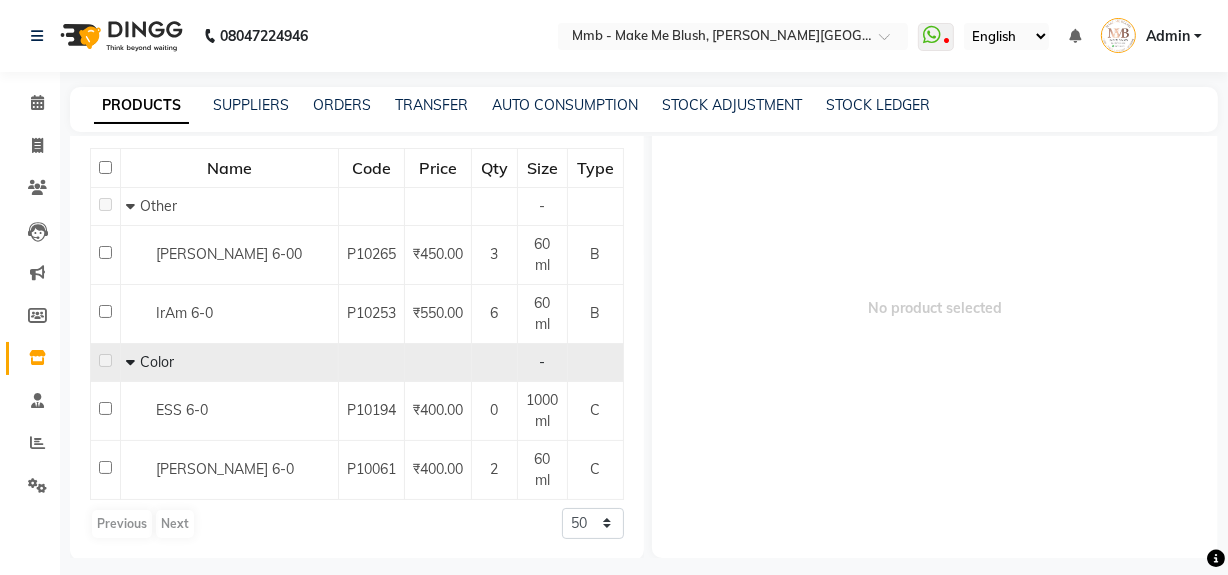 scroll, scrollTop: 222, scrollLeft: 0, axis: vertical 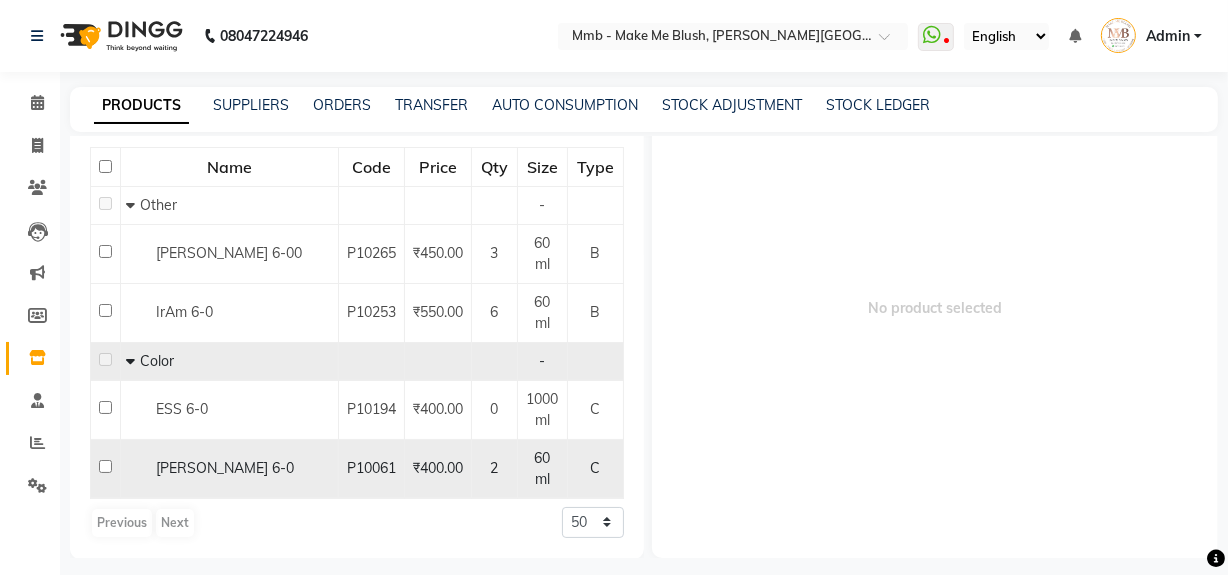 click 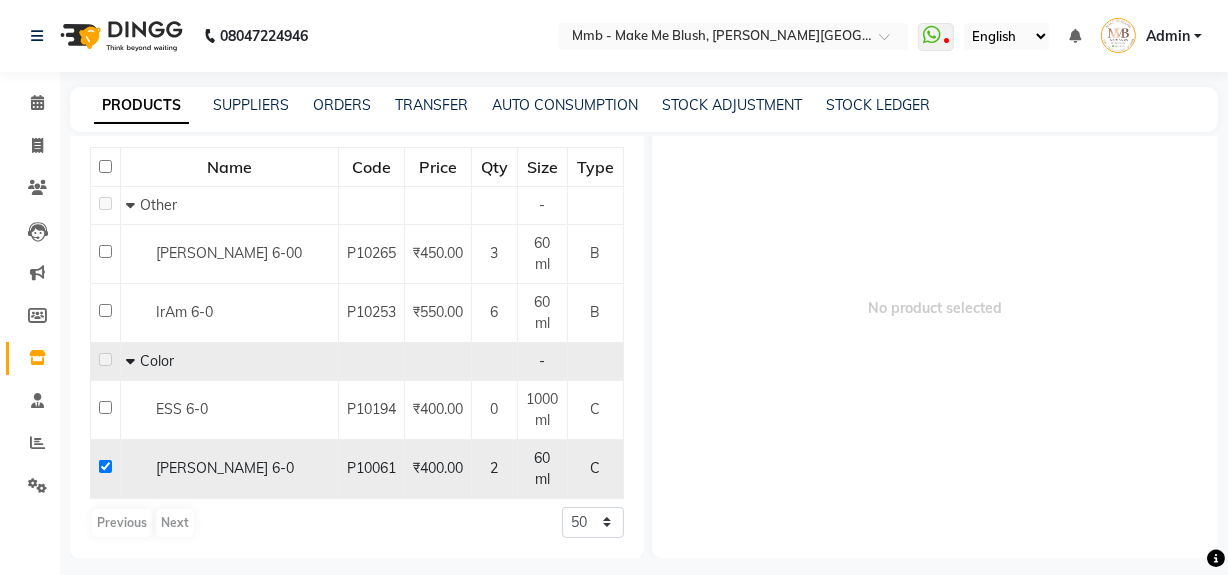 checkbox on "true" 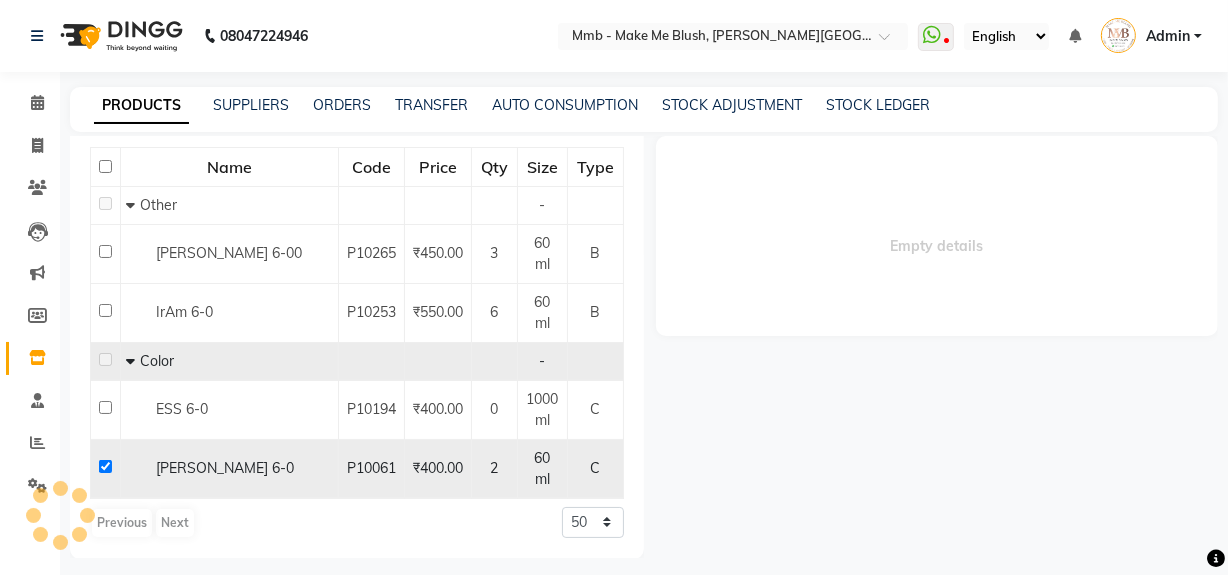 scroll, scrollTop: 0, scrollLeft: 0, axis: both 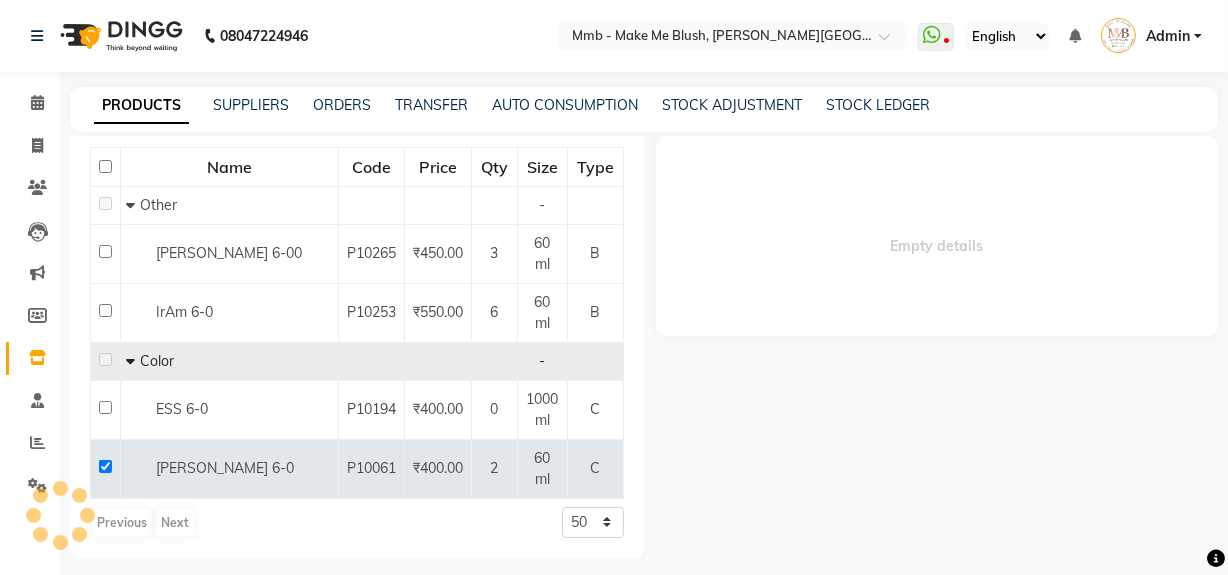 select 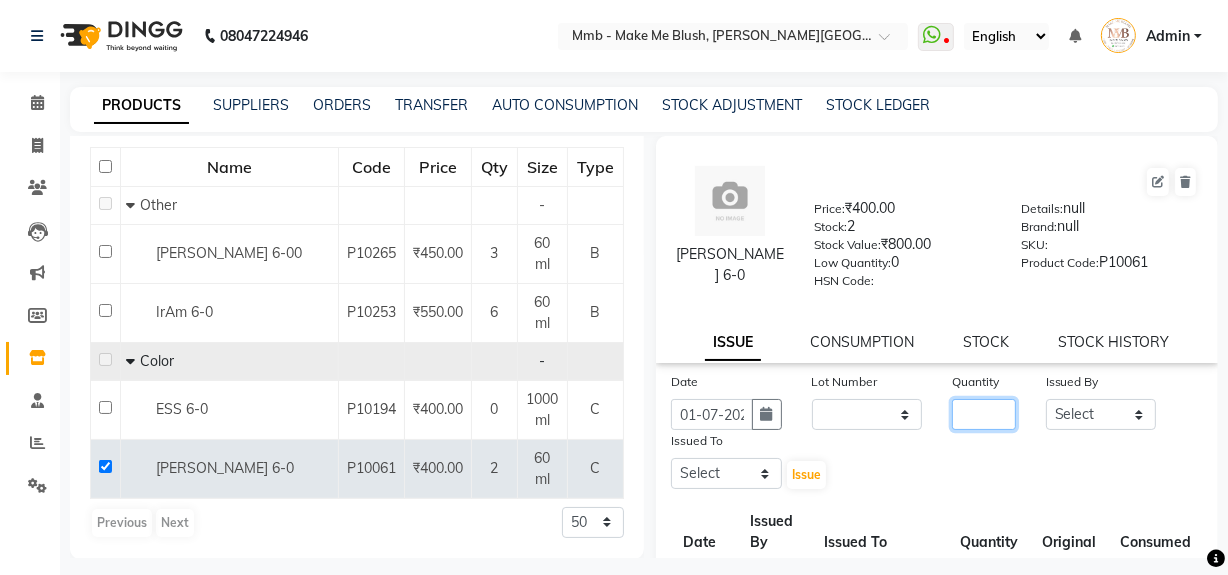 click 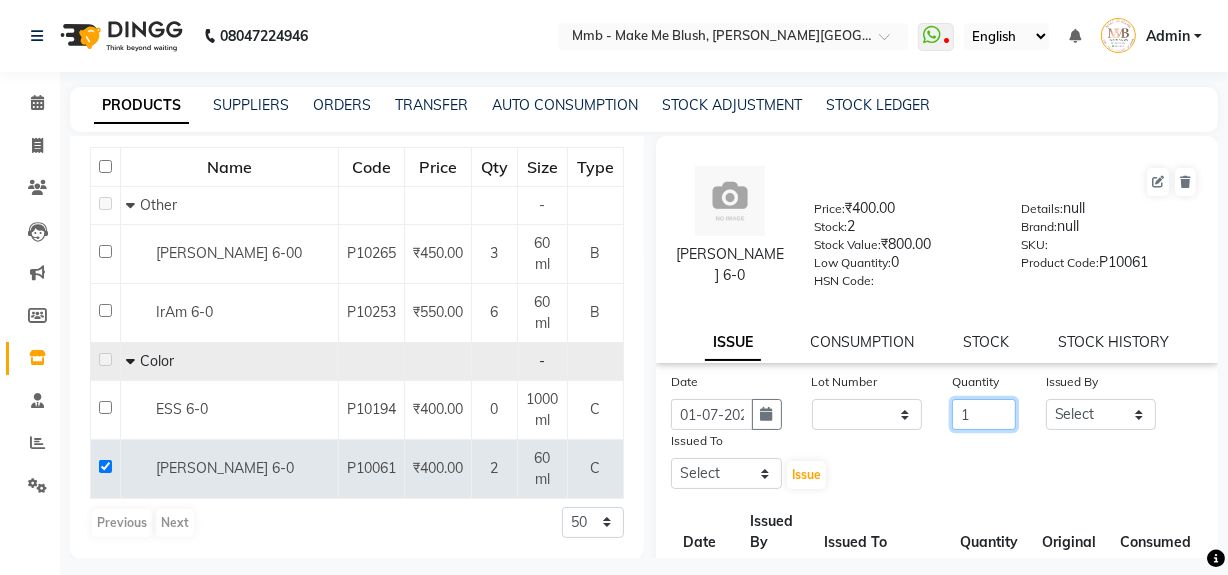 type on "1" 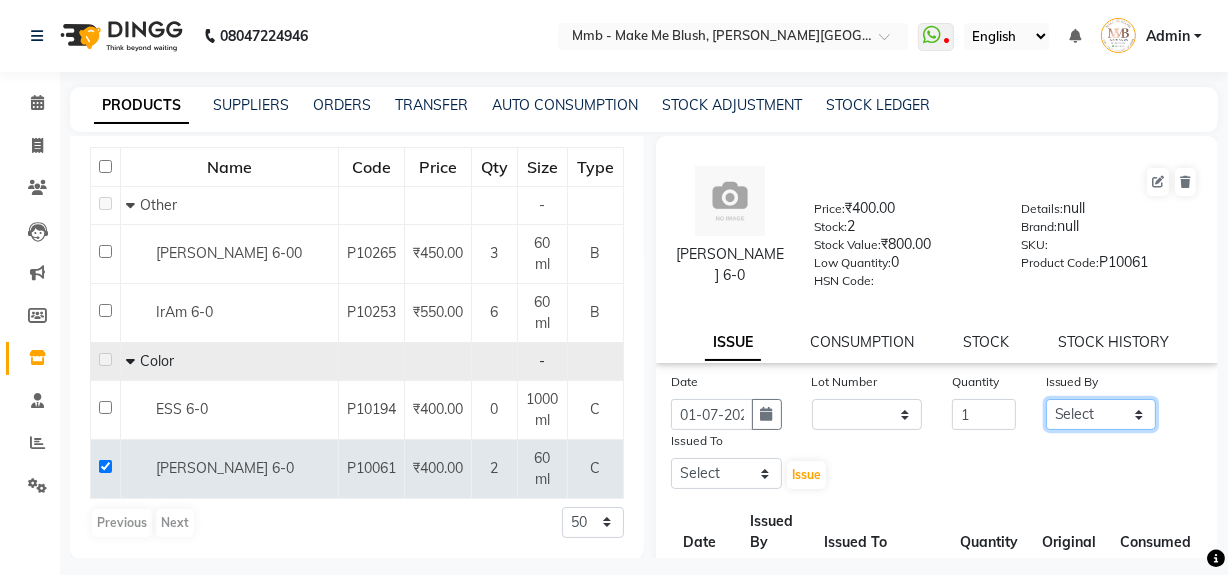 click on "Select [PERSON_NAME] [PERSON_NAME] [PERSON_NAME][MEDICAL_DATA] Pawan Reshma [PERSON_NAME] Sushant [PERSON_NAME] Yuna" 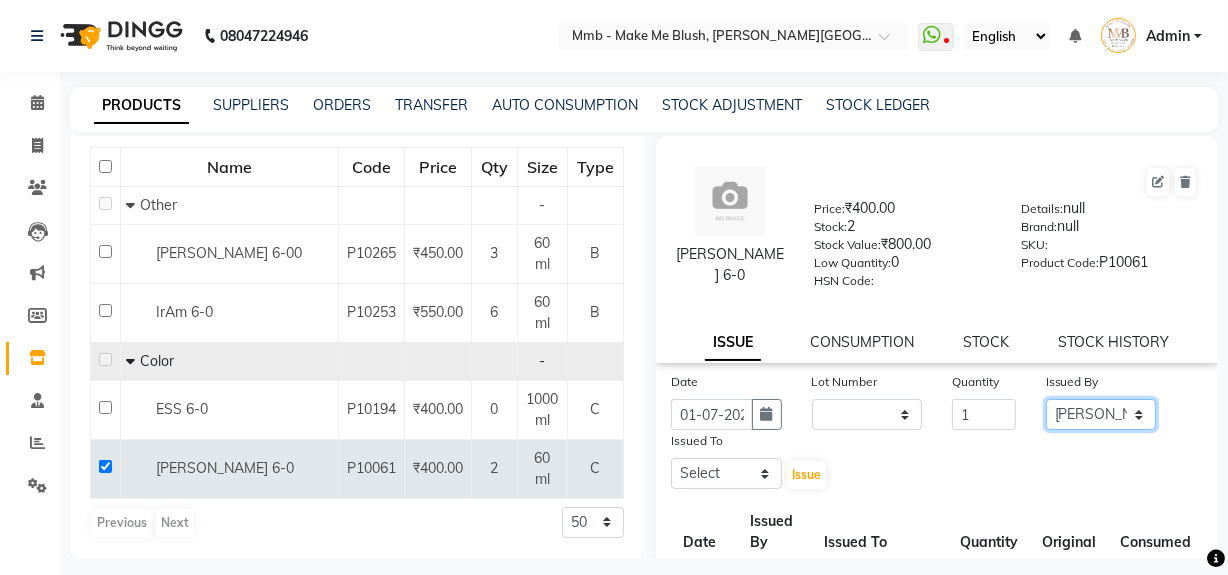 click on "Select [PERSON_NAME] [PERSON_NAME] [PERSON_NAME][MEDICAL_DATA] Pawan Reshma [PERSON_NAME] Sushant [PERSON_NAME] Yuna" 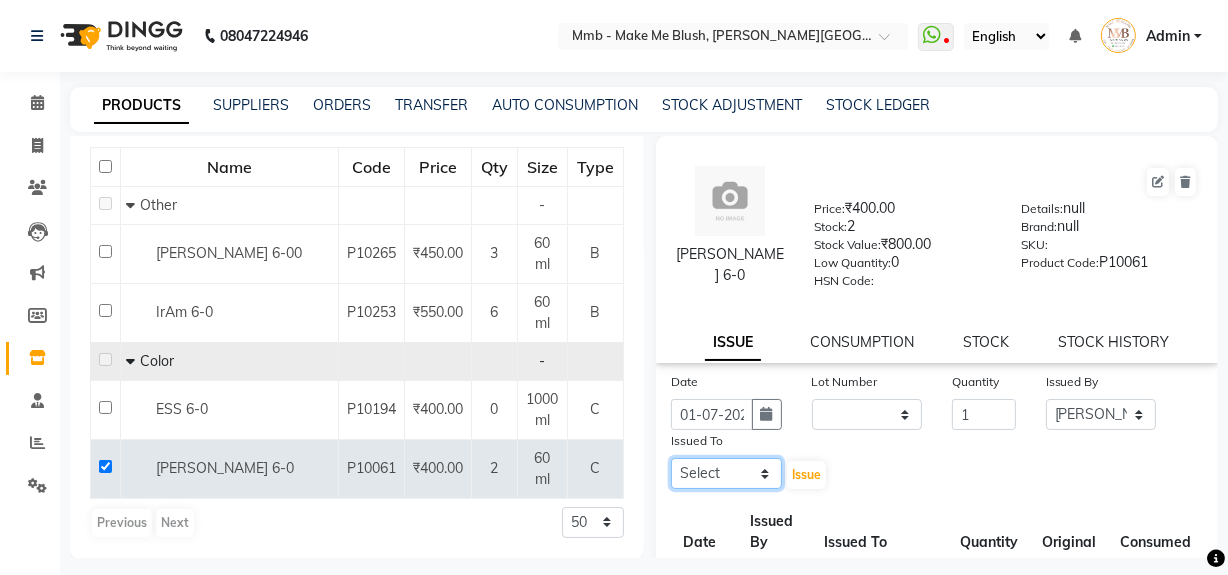 click on "Select [PERSON_NAME] [PERSON_NAME] [PERSON_NAME][MEDICAL_DATA] Pawan Reshma [PERSON_NAME] Sushant [PERSON_NAME] Yuna" 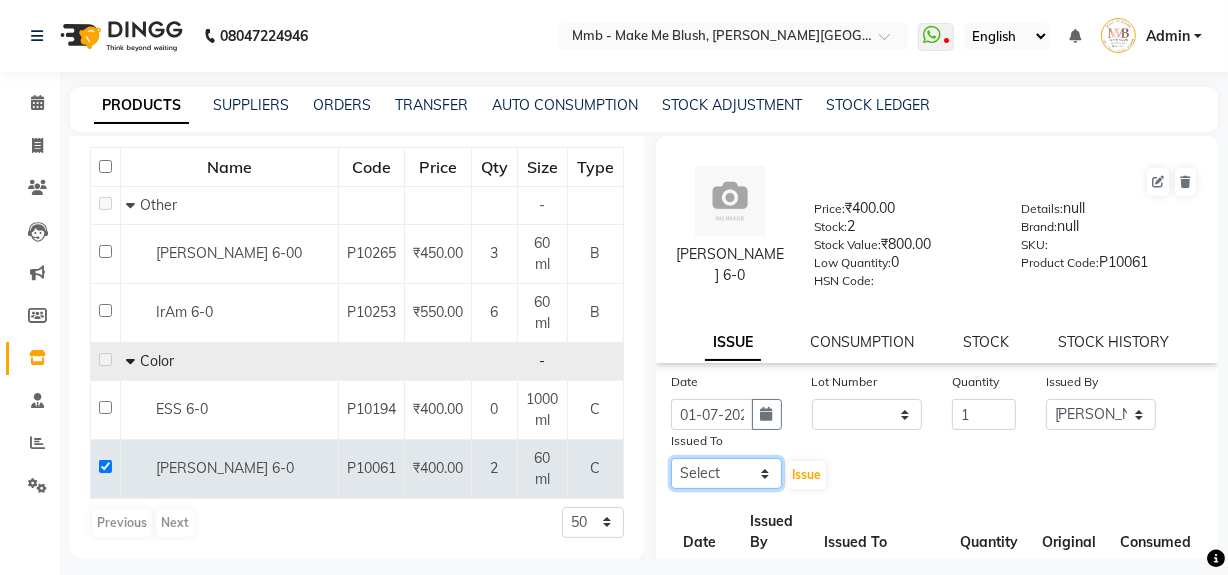 select on "18877" 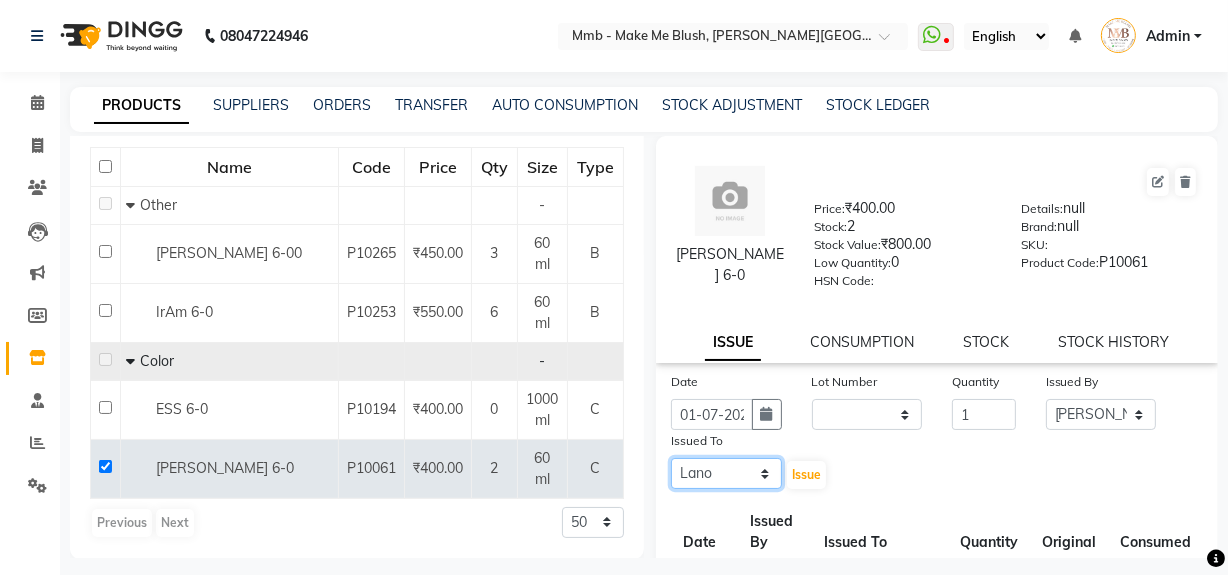click on "Select [PERSON_NAME] [PERSON_NAME] [PERSON_NAME][MEDICAL_DATA] Pawan Reshma [PERSON_NAME] Sushant [PERSON_NAME] Yuna" 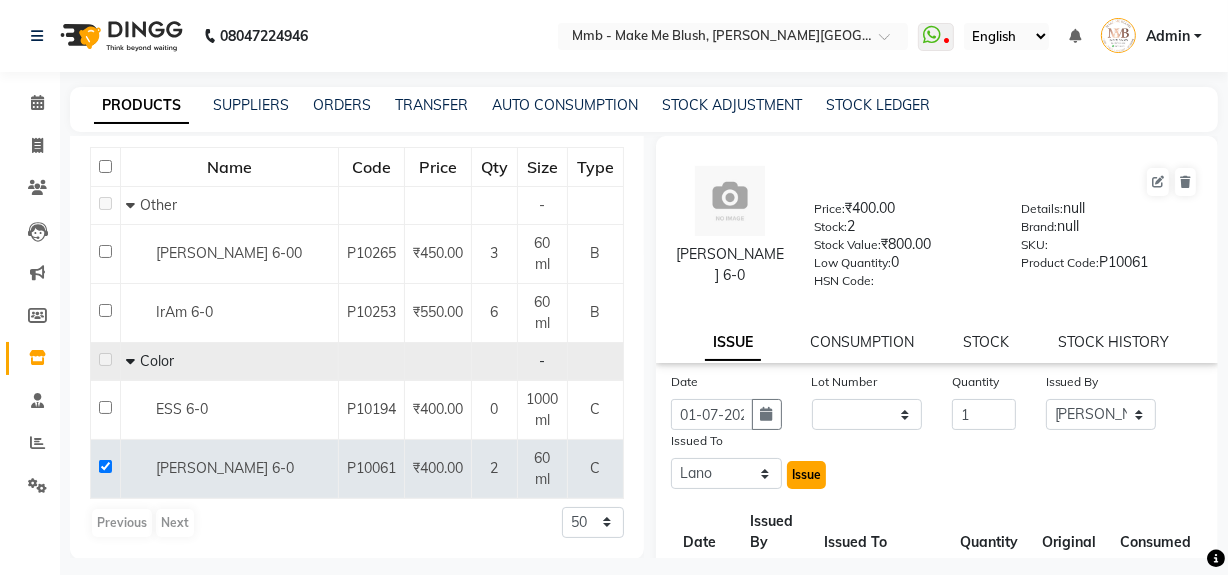 click on "Issue" 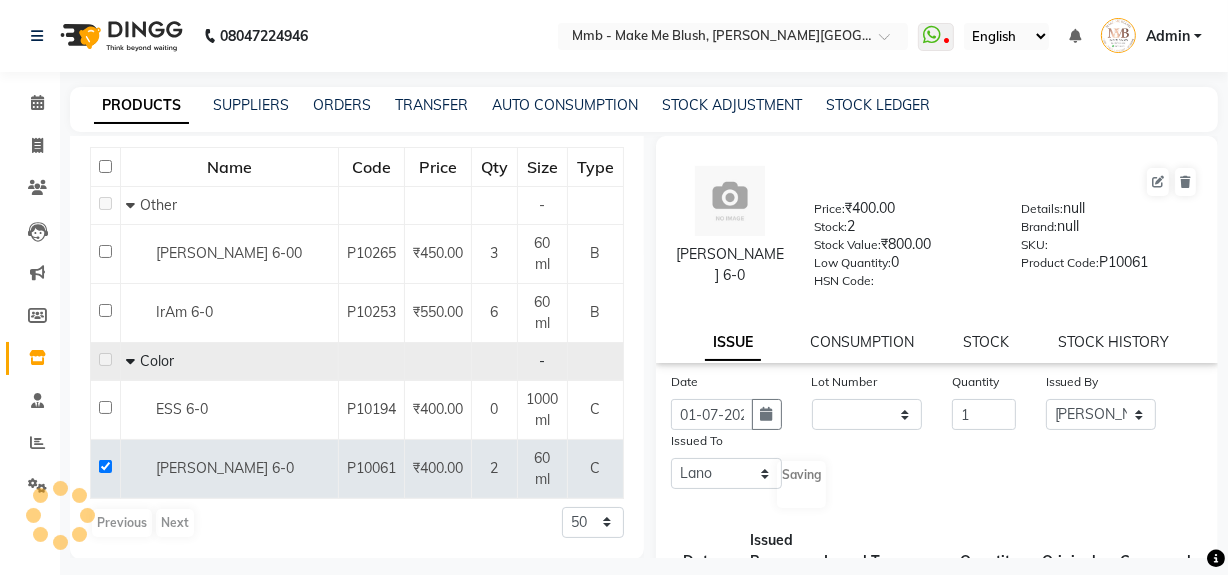 select 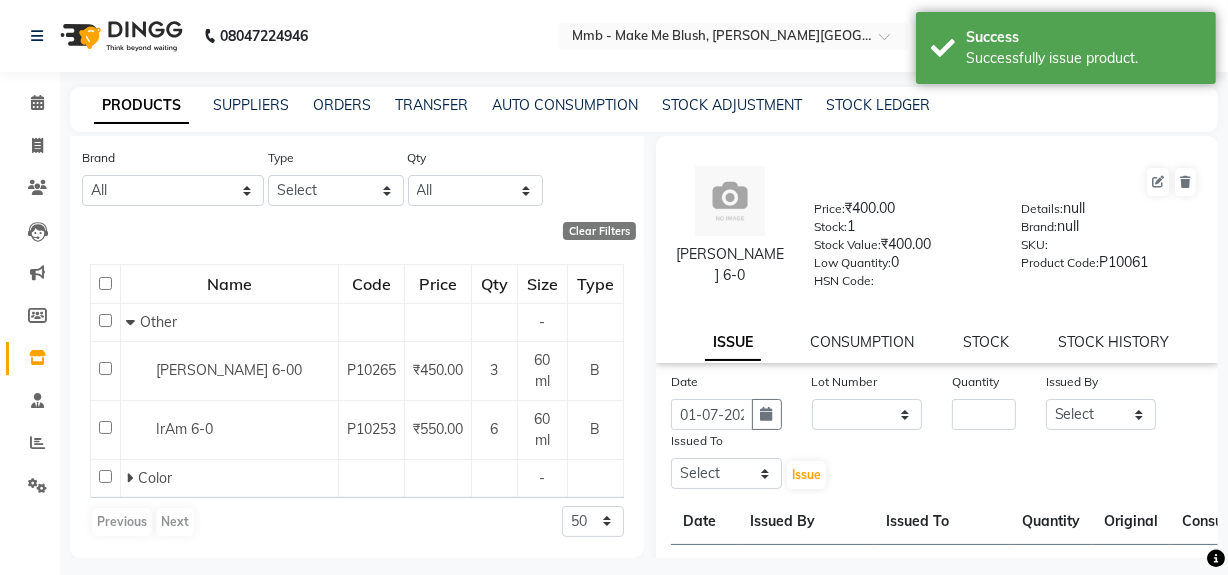 scroll, scrollTop: 0, scrollLeft: 0, axis: both 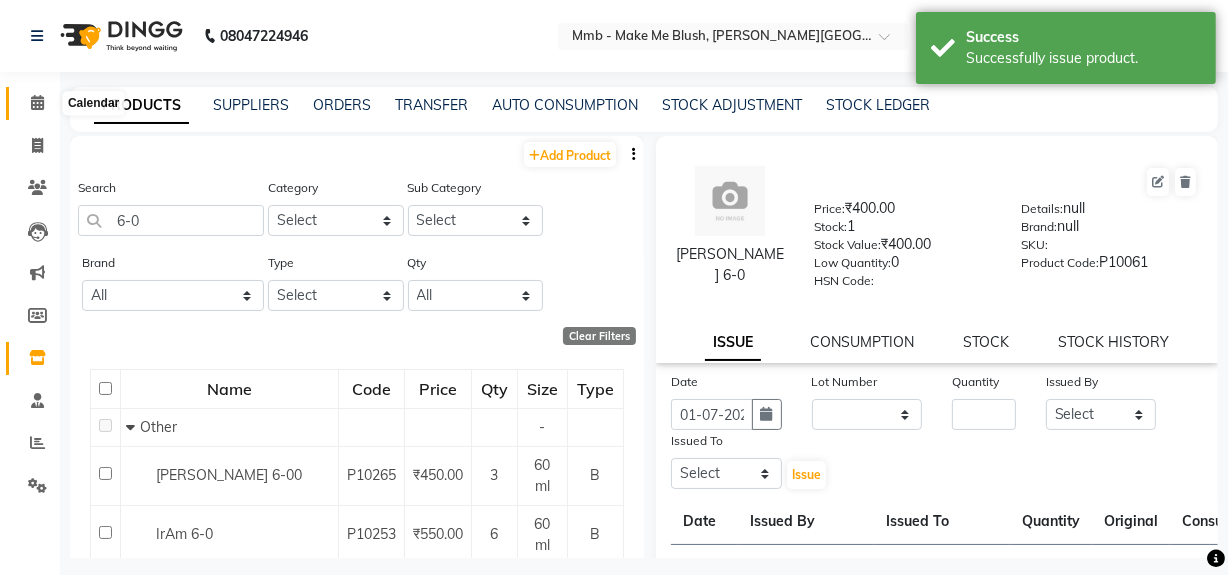 click 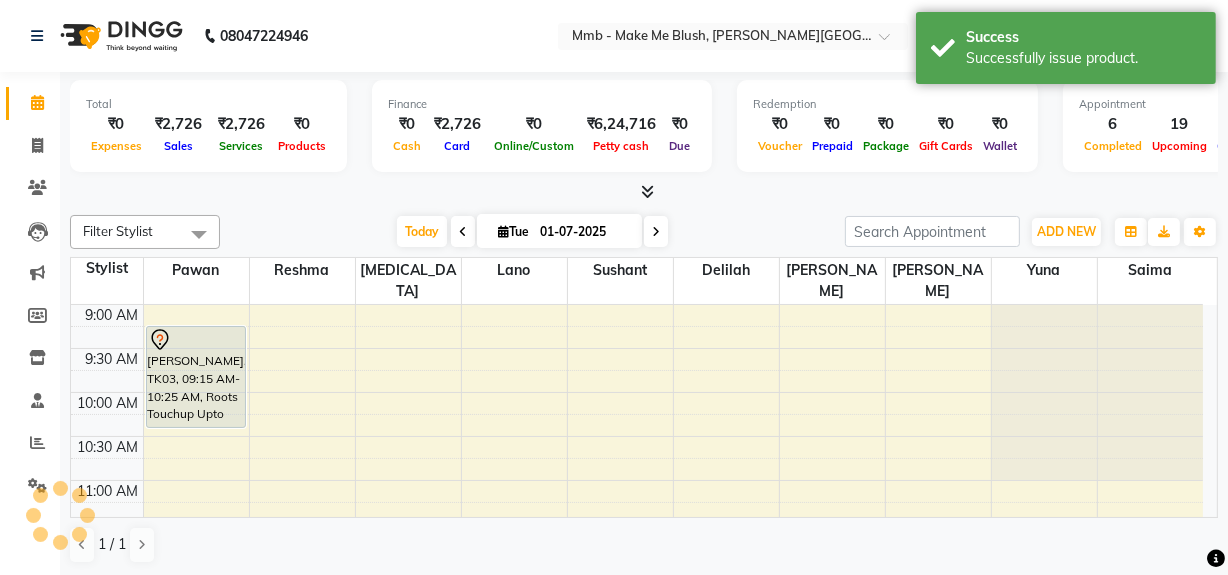 scroll, scrollTop: 0, scrollLeft: 0, axis: both 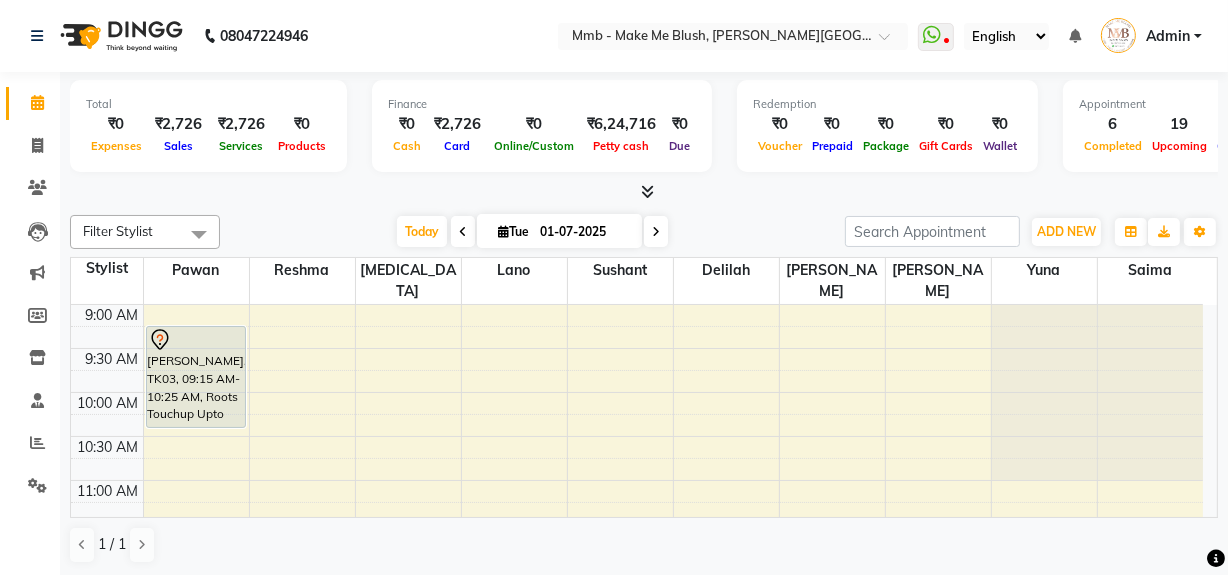 click on "Today  Tue 01-07-2025" at bounding box center [532, 232] 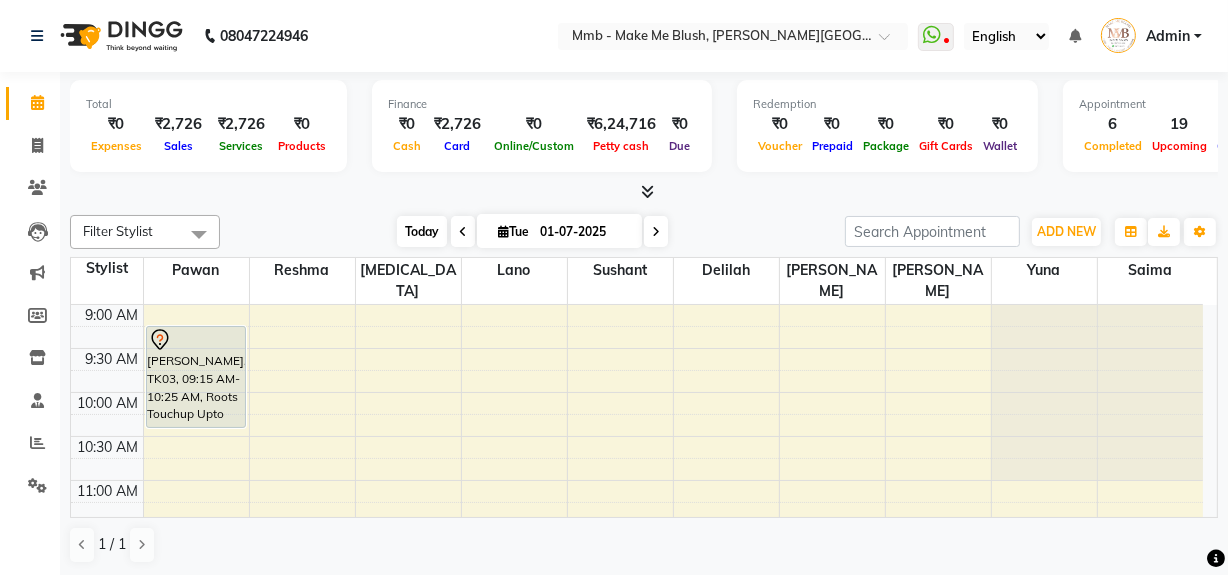 click on "Today" at bounding box center (422, 231) 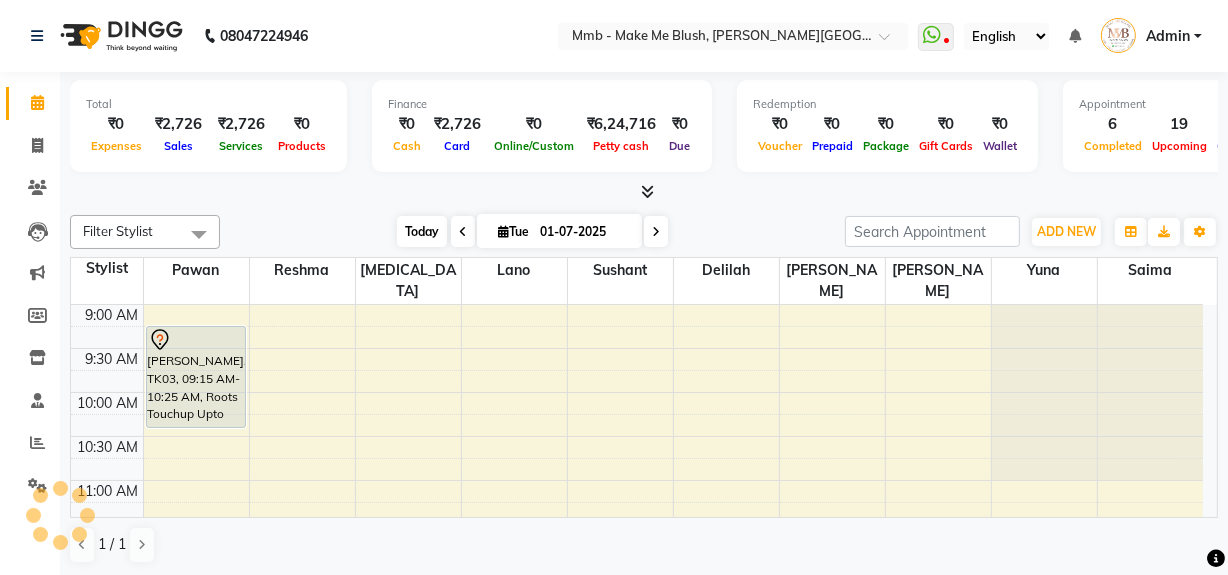scroll, scrollTop: 615, scrollLeft: 0, axis: vertical 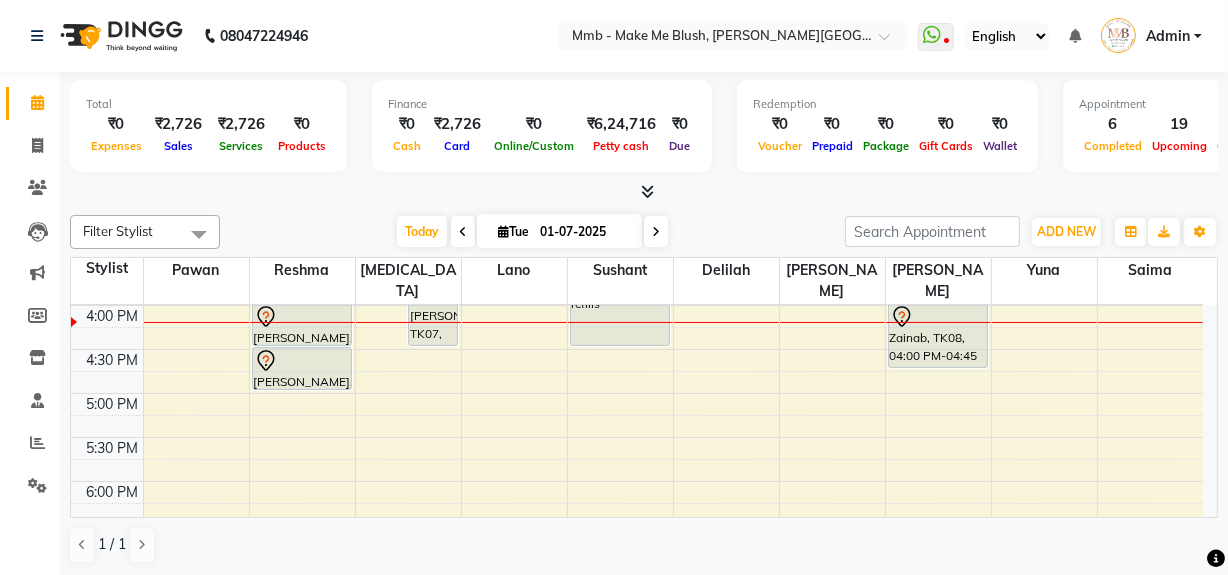click on "Total  ₹0  Expenses ₹2,726  Sales ₹2,726  Services ₹0  Products Finance  ₹0  Cash ₹2,726  Card ₹0  Online/Custom ₹6,24,716 Petty cash ₹0 Due  Redemption  ₹0 Voucher ₹0 Prepaid ₹0 Package ₹0  Gift Cards ₹0  Wallet  Appointment  6 Completed 19 Upcoming 0 Ongoing 0 No show  Other sales  ₹0  Packages ₹0  Memberships ₹0  Vouchers ₹0  Prepaids ₹0  Gift Cards Filter Stylist Select All Delilah Gauri Chauhan Lano Nikita Pawan Reshma Saima Sushant Urgen Dukpa Yuna Today  Tue 01-07-2025 Toggle Dropdown Add Appointment Add Invoice Add Expense Add Attendance Add Client Add Transaction Toggle Dropdown Add Appointment Add Invoice Add Expense Add Attendance Add Client ADD NEW Toggle Dropdown Add Appointment Add Invoice Add Expense Add Attendance Add Client Add Transaction Filter Stylist Select All Delilah Gauri Chauhan Lano Nikita Pawan Reshma Saima Sushant Urgen Dukpa Yuna Group By  Staff View   Room View  View as Vertical  Vertical - Week View  Horizontal  Horizontal - Week View  List" 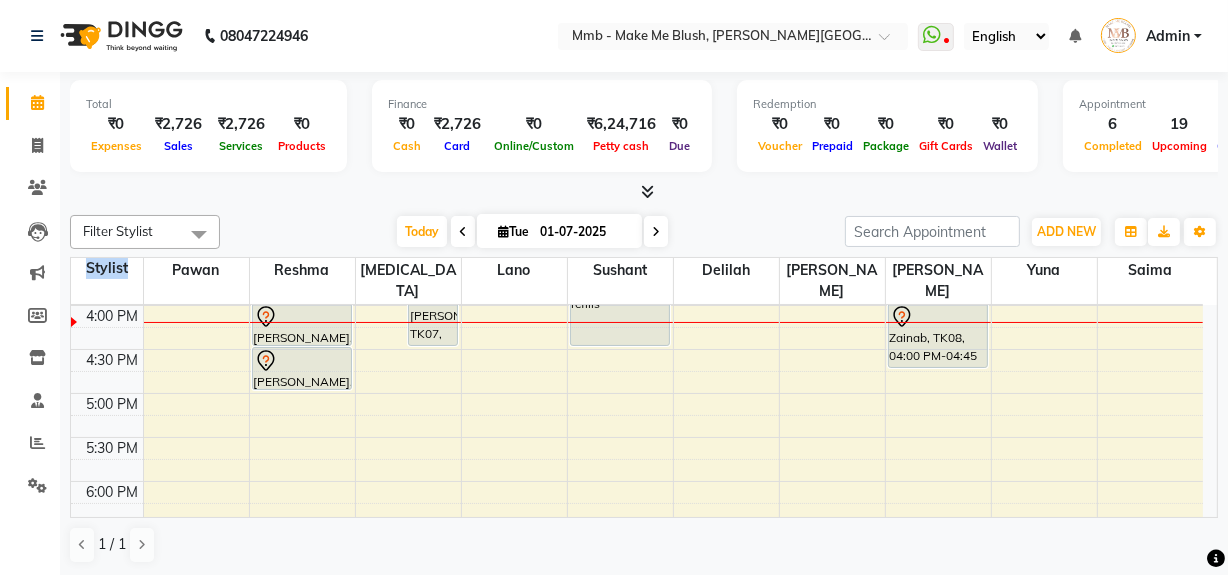 click on "Total  ₹0  Expenses ₹2,726  Sales ₹2,726  Services ₹0  Products Finance  ₹0  Cash ₹2,726  Card ₹0  Online/Custom ₹6,24,716 Petty cash ₹0 Due  Redemption  ₹0 Voucher ₹0 Prepaid ₹0 Package ₹0  Gift Cards ₹0  Wallet  Appointment  6 Completed 19 Upcoming 0 Ongoing 0 No show  Other sales  ₹0  Packages ₹0  Memberships ₹0  Vouchers ₹0  Prepaids ₹0  Gift Cards Filter Stylist Select All Delilah Gauri Chauhan Lano Nikita Pawan Reshma Saima Sushant Urgen Dukpa Yuna Today  Tue 01-07-2025 Toggle Dropdown Add Appointment Add Invoice Add Expense Add Attendance Add Client Add Transaction Toggle Dropdown Add Appointment Add Invoice Add Expense Add Attendance Add Client ADD NEW Toggle Dropdown Add Appointment Add Invoice Add Expense Add Attendance Add Client Add Transaction Filter Stylist Select All Delilah Gauri Chauhan Lano Nikita Pawan Reshma Saima Sushant Urgen Dukpa Yuna Group By  Staff View   Room View  View as Vertical  Vertical - Week View  Horizontal  Horizontal - Week View  List" 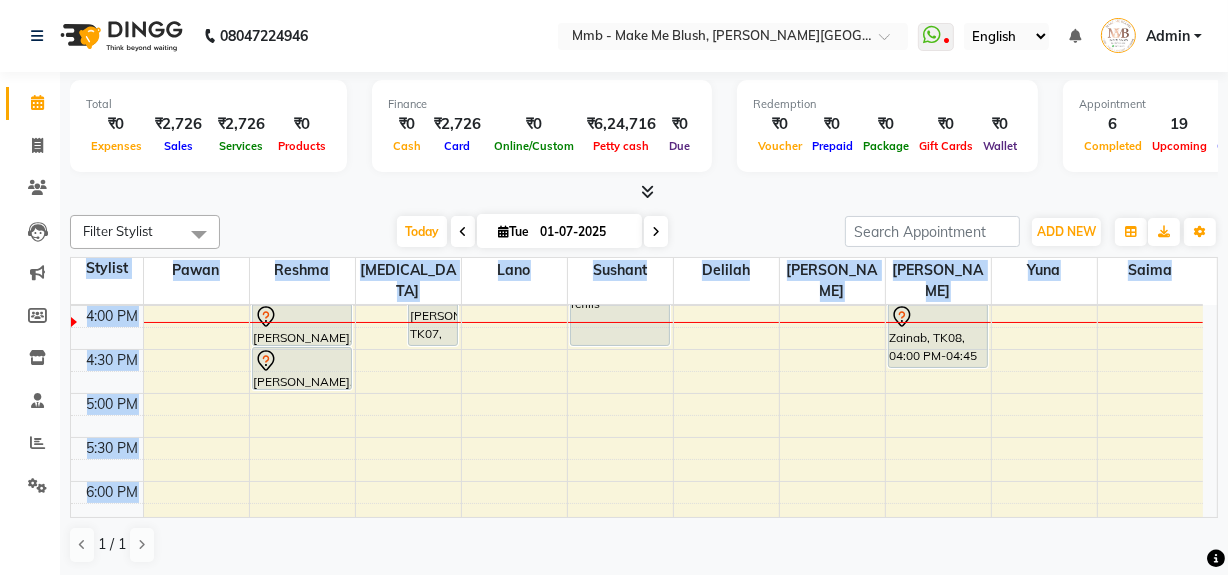 click on "Total  ₹0  Expenses ₹2,726  Sales ₹2,726  Services ₹0  Products Finance  ₹0  Cash ₹2,726  Card ₹0  Online/Custom ₹6,24,716 Petty cash ₹0 Due  Redemption  ₹0 Voucher ₹0 Prepaid ₹0 Package ₹0  Gift Cards ₹0  Wallet  Appointment  6 Completed 19 Upcoming 0 Ongoing 0 No show  Other sales  ₹0  Packages ₹0  Memberships ₹0  Vouchers ₹0  Prepaids ₹0  Gift Cards Filter Stylist Select All Delilah Gauri Chauhan Lano Nikita Pawan Reshma Saima Sushant Urgen Dukpa Yuna Today  Tue 01-07-2025 Toggle Dropdown Add Appointment Add Invoice Add Expense Add Attendance Add Client Add Transaction Toggle Dropdown Add Appointment Add Invoice Add Expense Add Attendance Add Client ADD NEW Toggle Dropdown Add Appointment Add Invoice Add Expense Add Attendance Add Client Add Transaction Filter Stylist Select All Delilah Gauri Chauhan Lano Nikita Pawan Reshma Saima Sushant Urgen Dukpa Yuna Group By  Staff View   Room View  View as Vertical  Vertical - Week View  Horizontal  Horizontal - Week View  List" 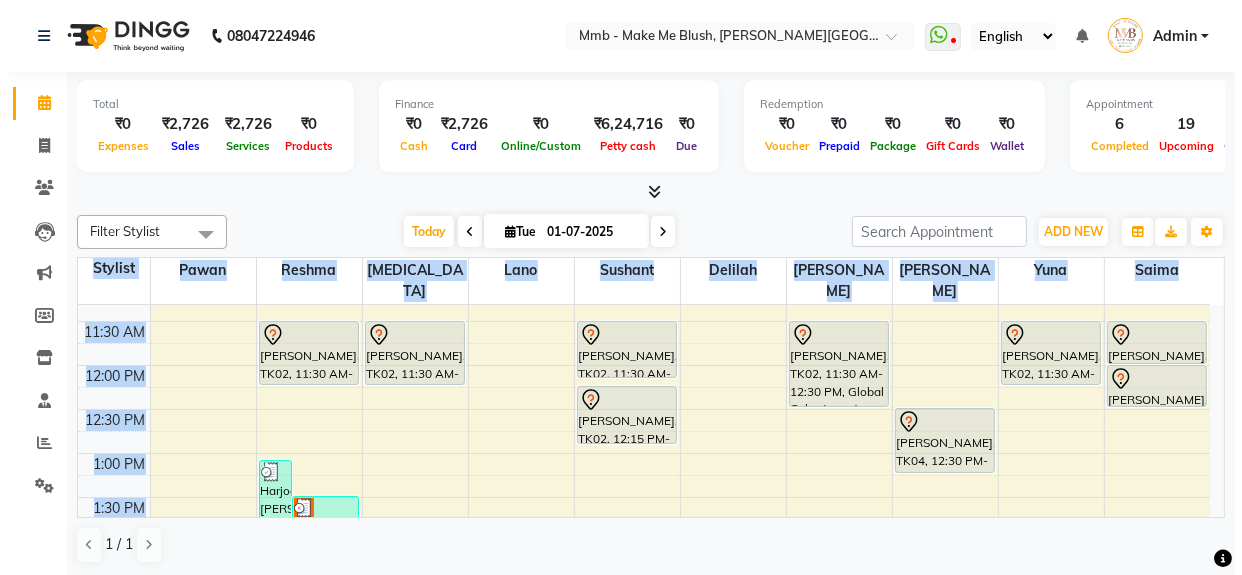 scroll, scrollTop: 167, scrollLeft: 0, axis: vertical 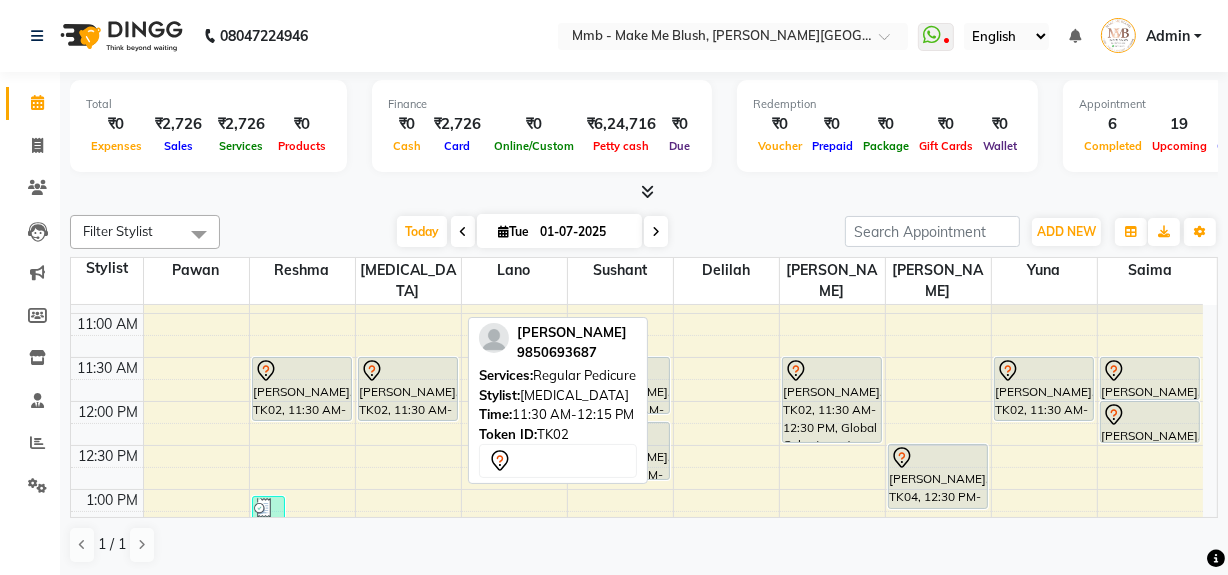 click on "[PERSON_NAME], TK02, 11:30 AM-12:15 PM, Regular Pedicure" at bounding box center [408, 389] 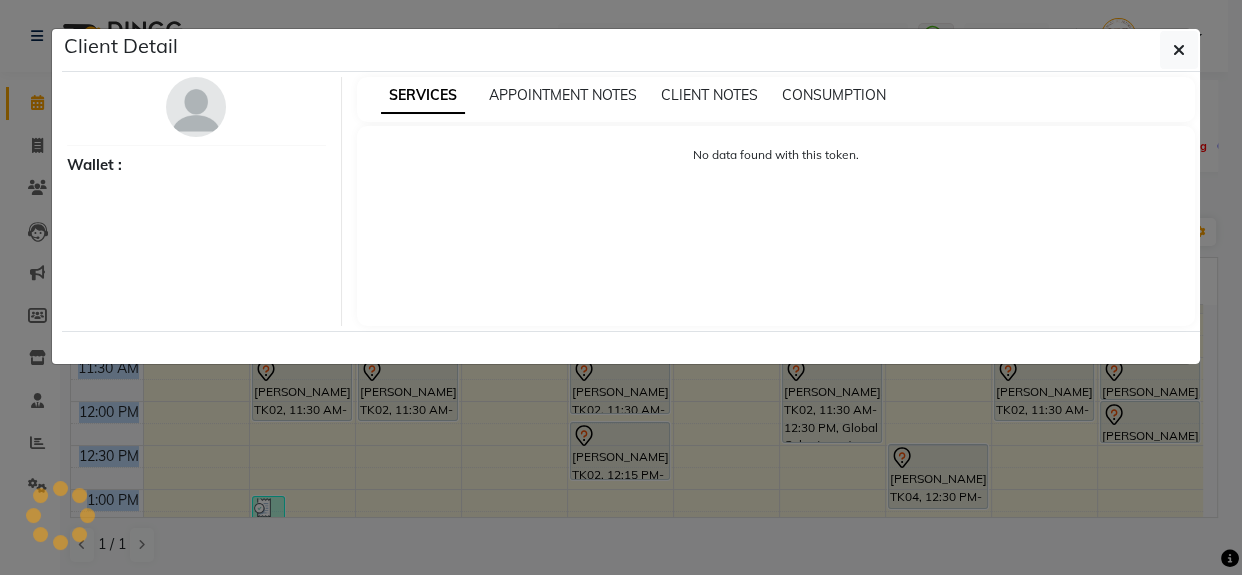 select on "7" 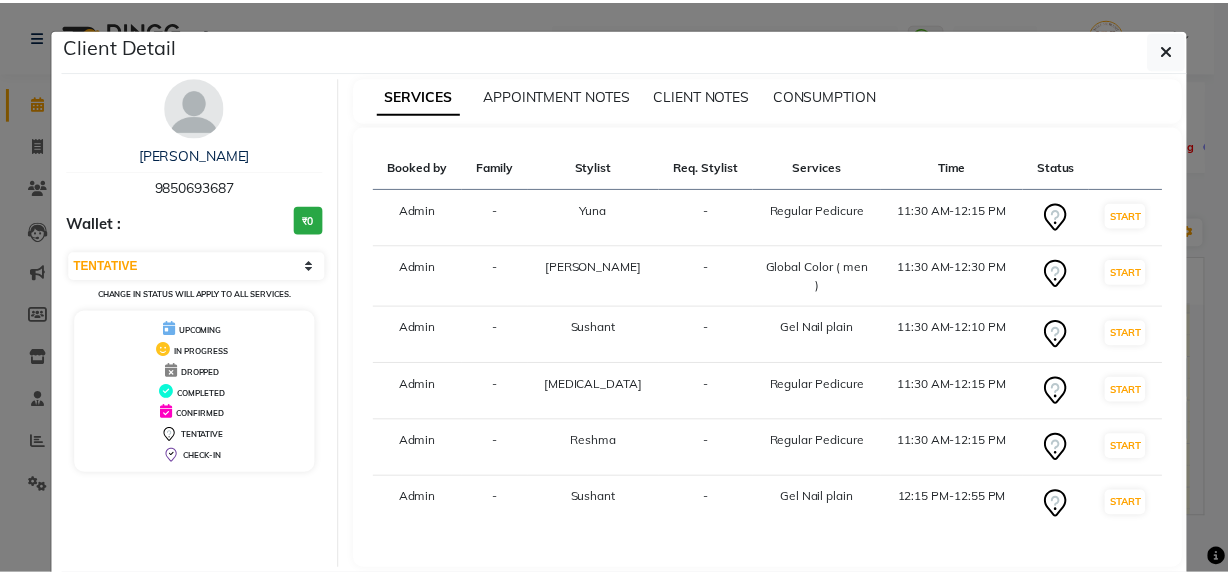 scroll, scrollTop: 96, scrollLeft: 0, axis: vertical 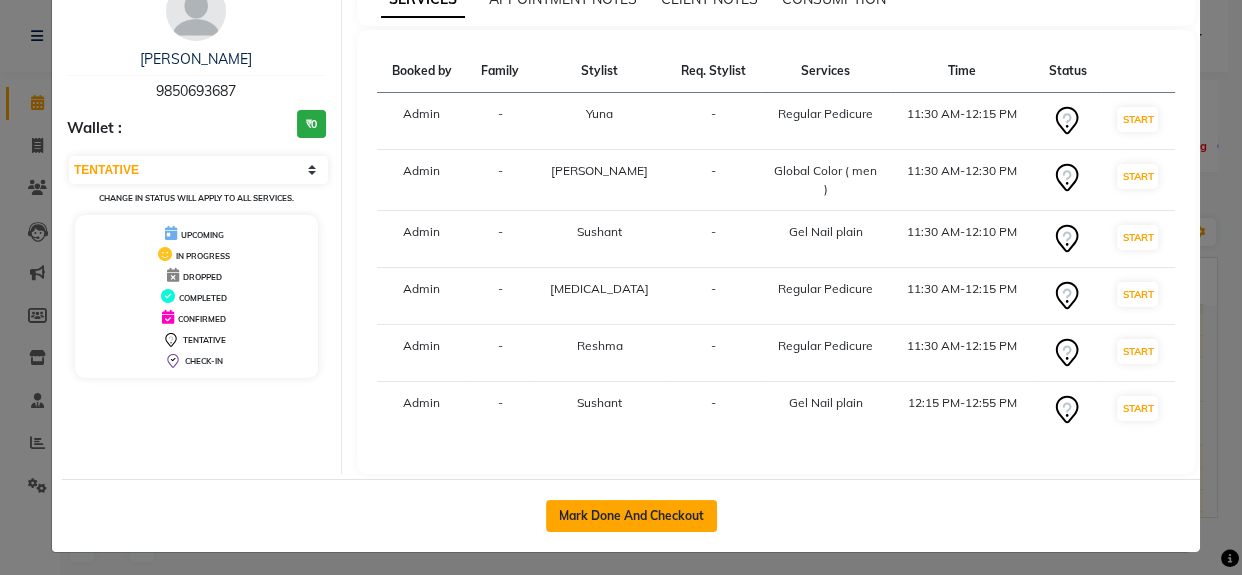 click on "Mark Done And Checkout" 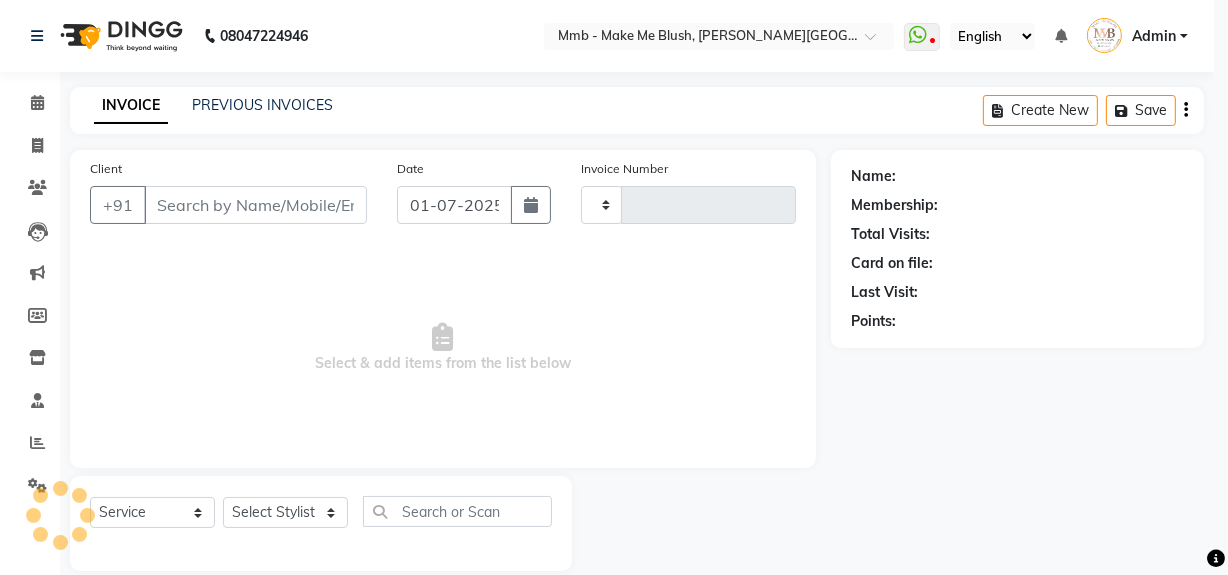 type on "0235" 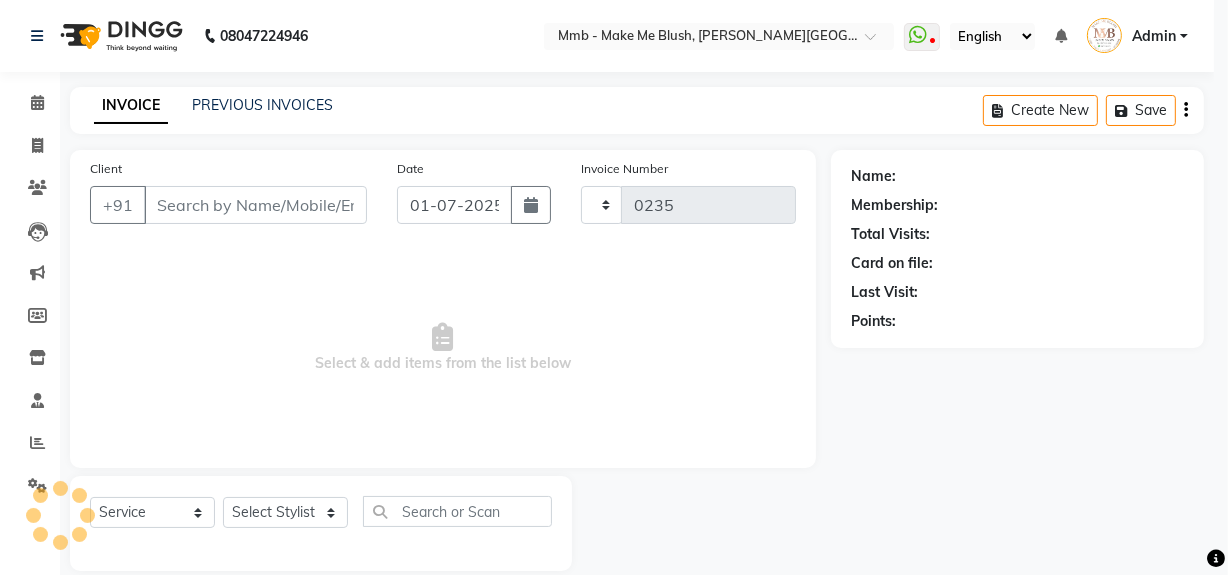 select on "895" 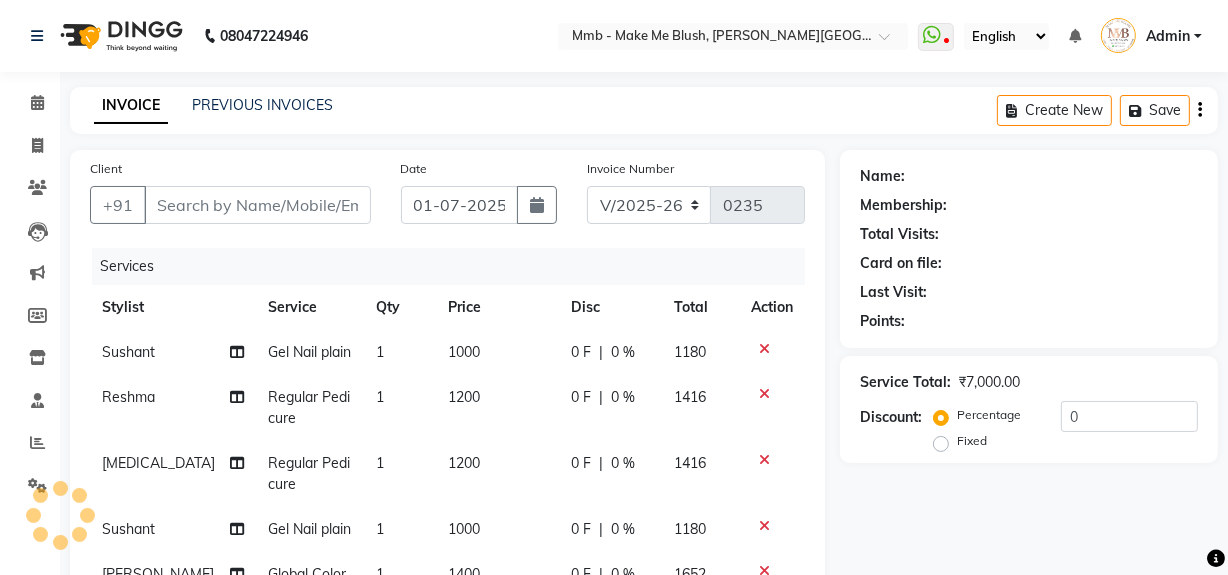 type on "9850693687" 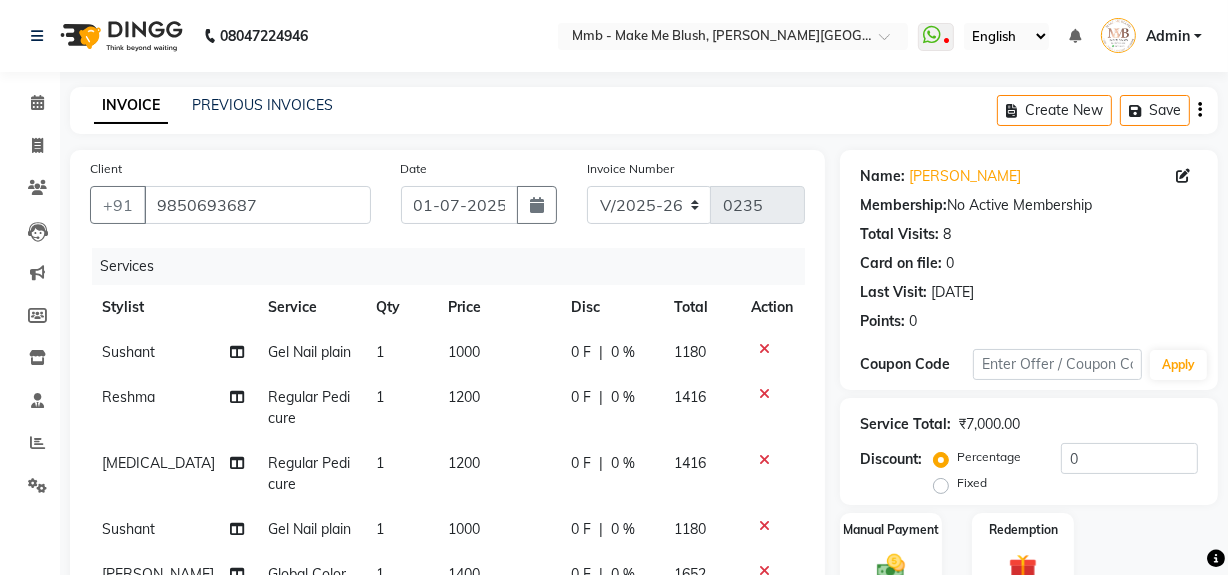 click 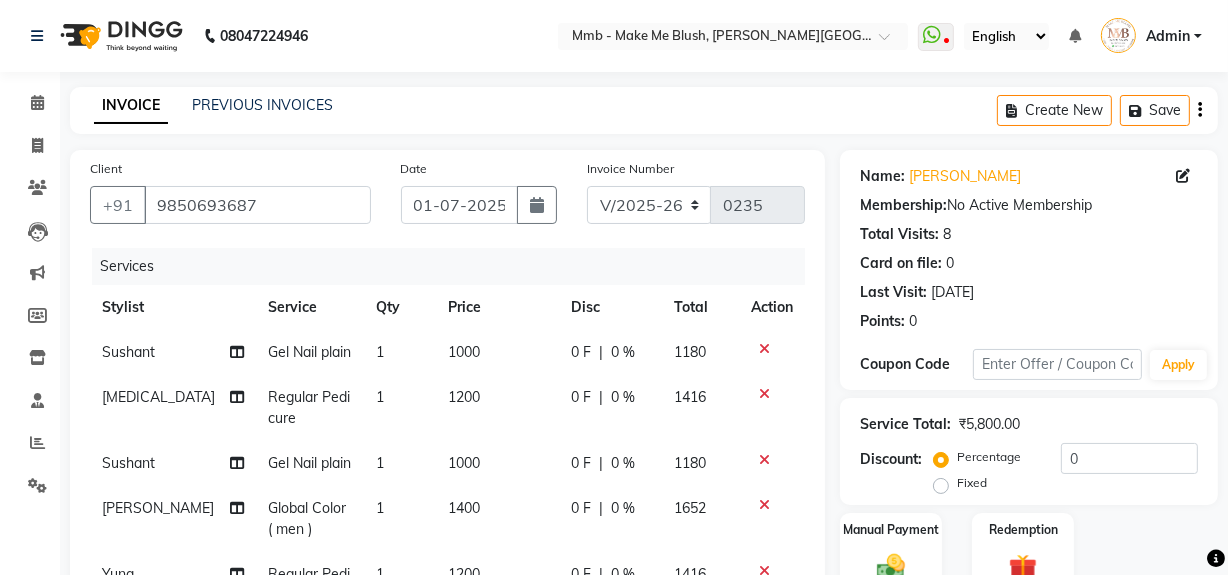 click 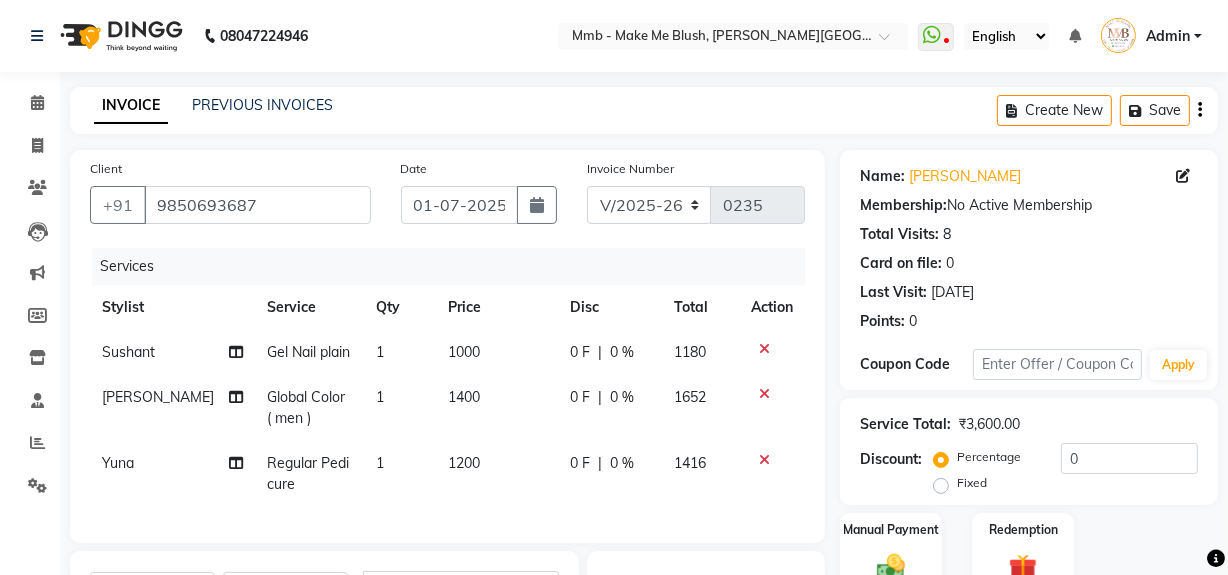 click 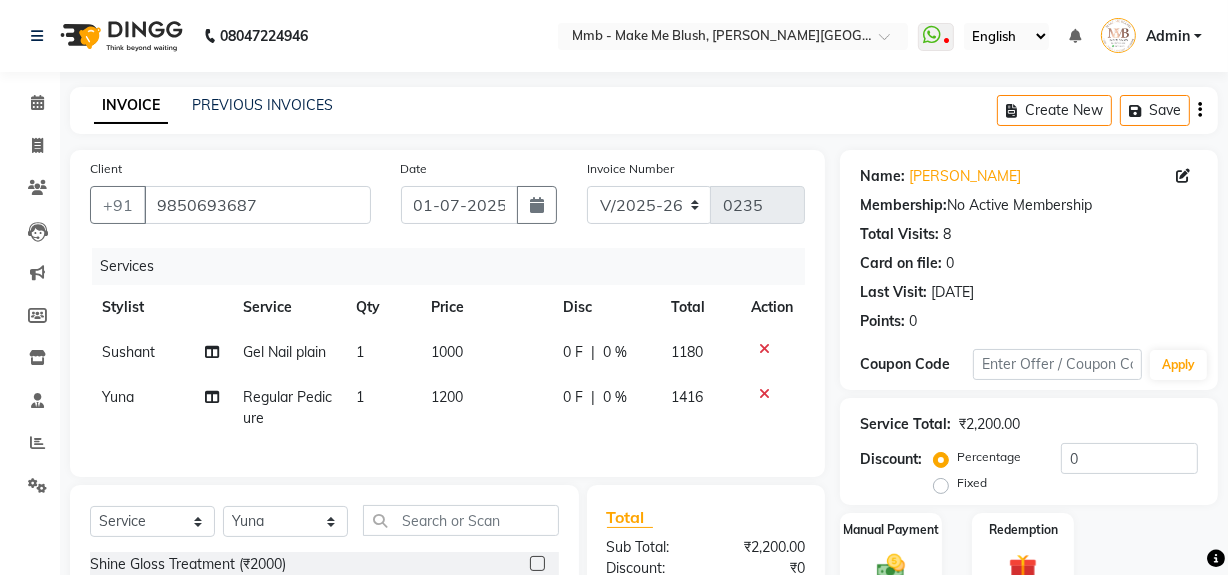 click 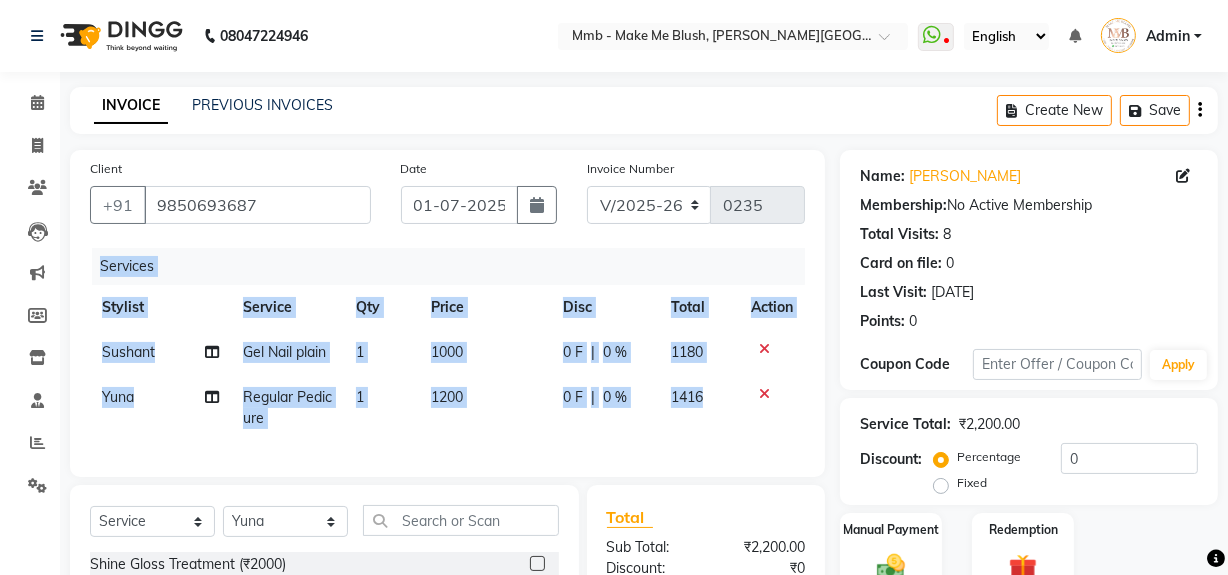 click on "Services Stylist Service Qty Price Disc Total Action Sushant Gel Nail plain  1 1000 0 F | 0 % 1180 Yuna Regular Pedicure  1 1200 0 F | 0 % 1416" 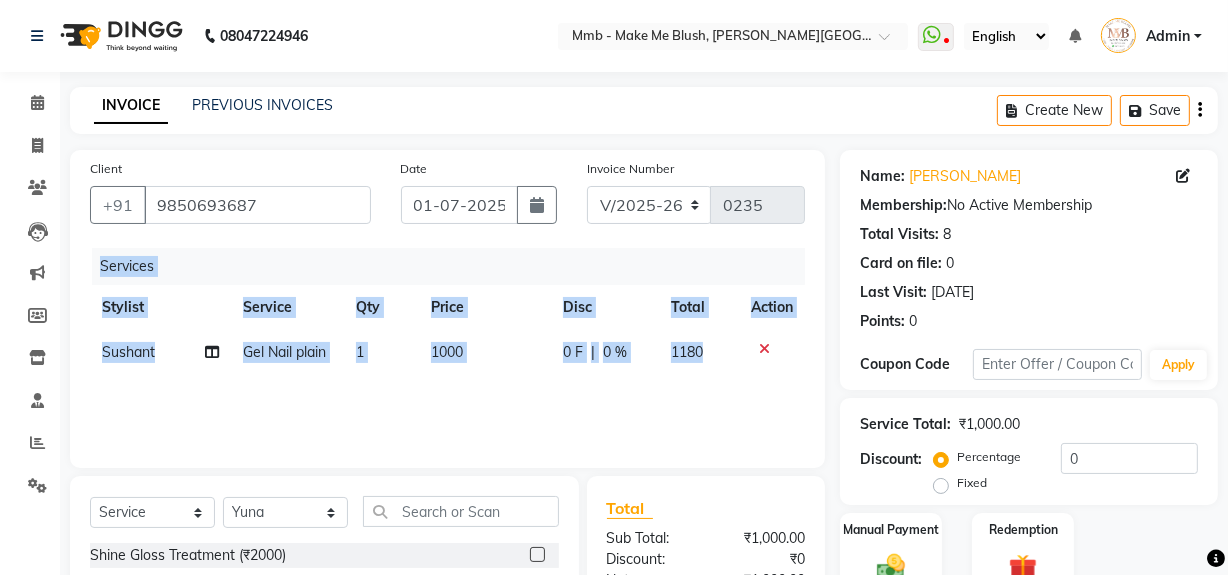 click on "Services Stylist Service Qty Price Disc Total Action Sushant Gel Nail plain  1 1000 0 F | 0 % 1180" 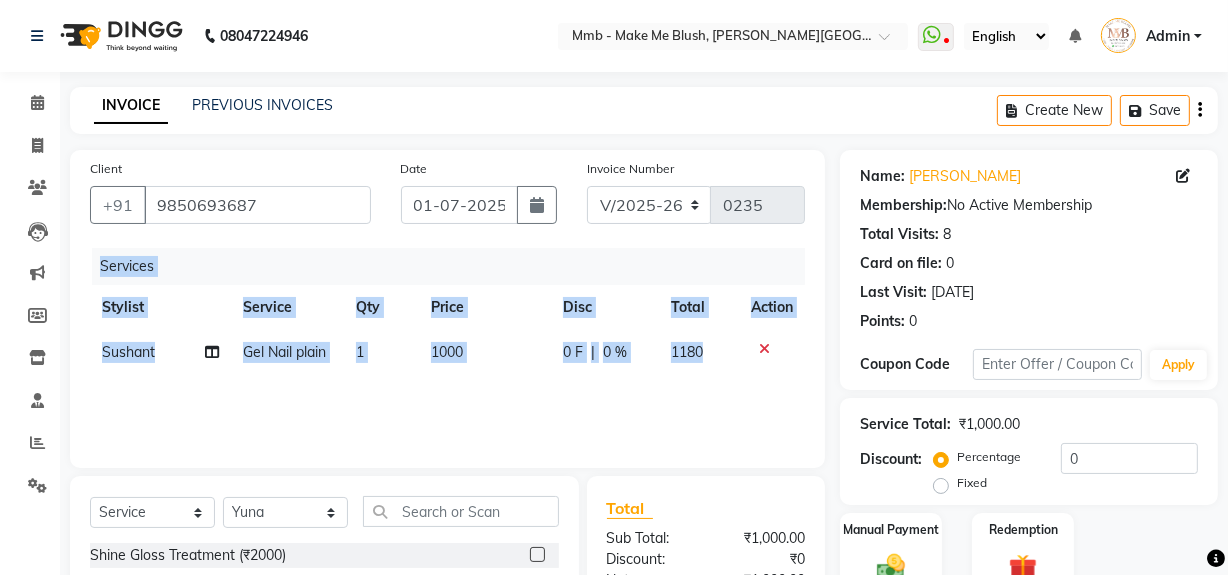 click on "Services Stylist Service Qty Price Disc Total Action Sushant Gel Nail plain  1 1000 0 F | 0 % 1180" 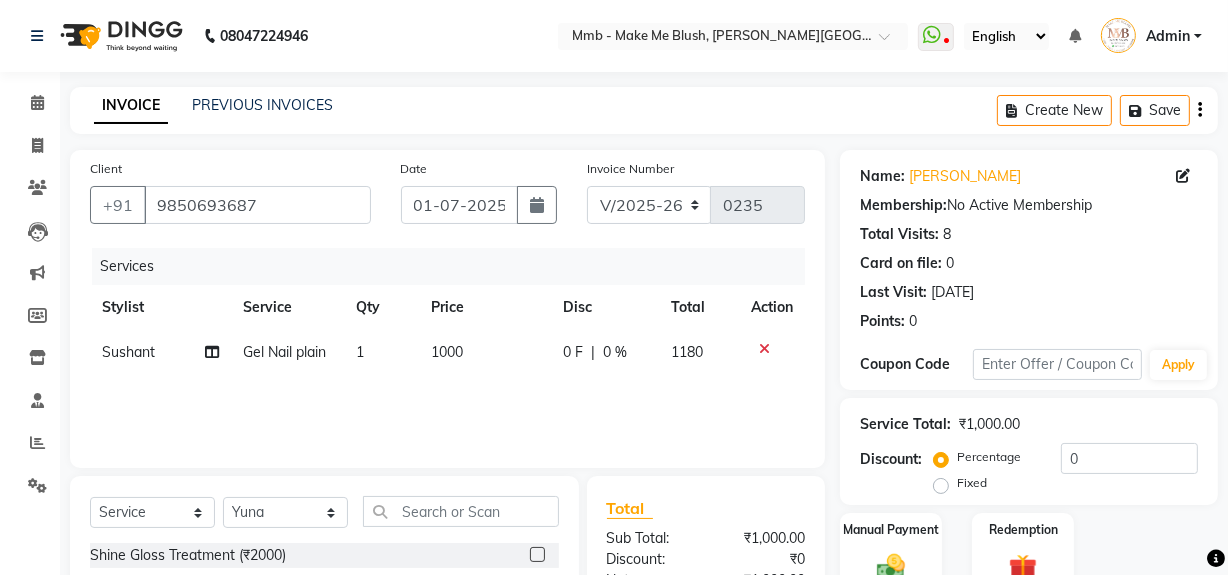 click on "Services Stylist Service Qty Price Disc Total Action Sushant Gel Nail plain  1 1000 0 F | 0 % 1180" 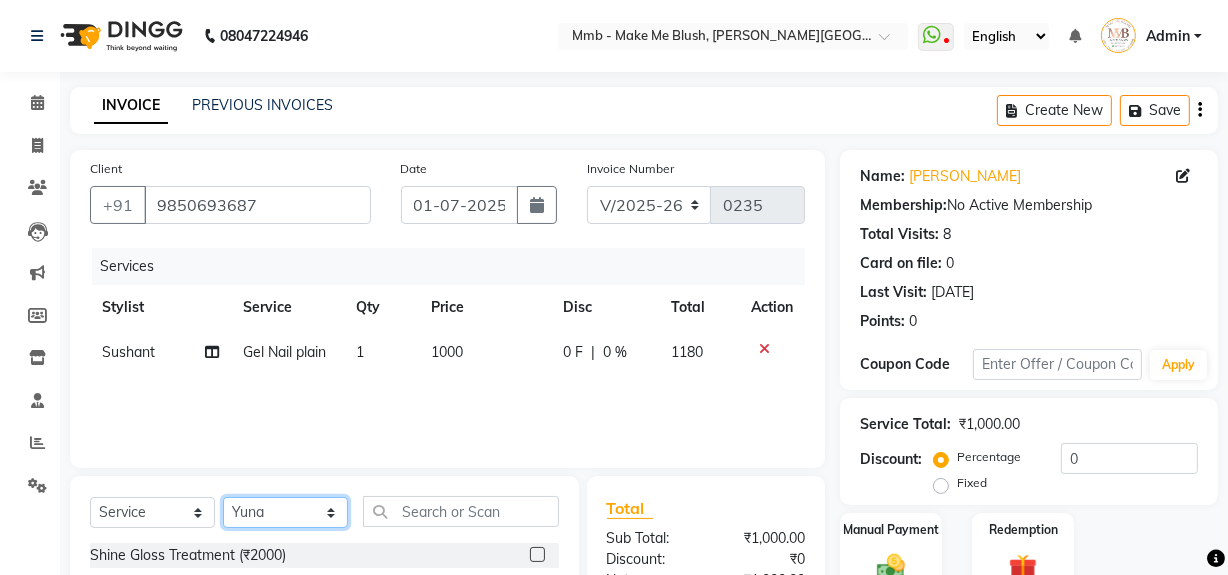 click on "Select Stylist Delilah Gauri Chauhan Lano Nikita Pawan Reshma Saima Sushant Urgen Dukpa Yuna" 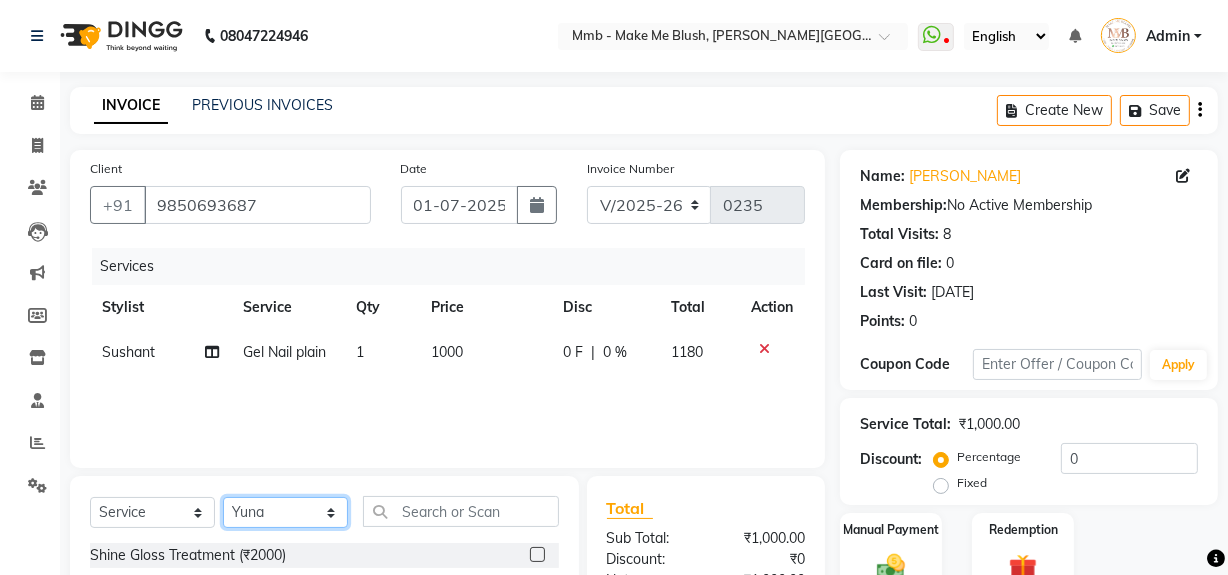 select on "18878" 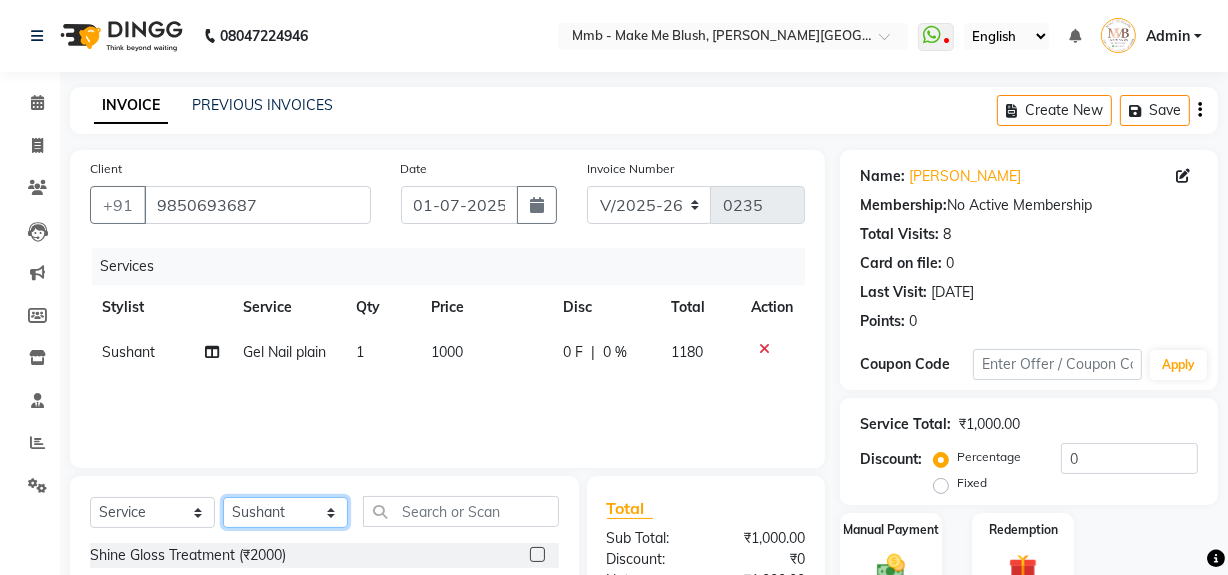 click on "Select Stylist Delilah Gauri Chauhan Lano Nikita Pawan Reshma Saima Sushant Urgen Dukpa Yuna" 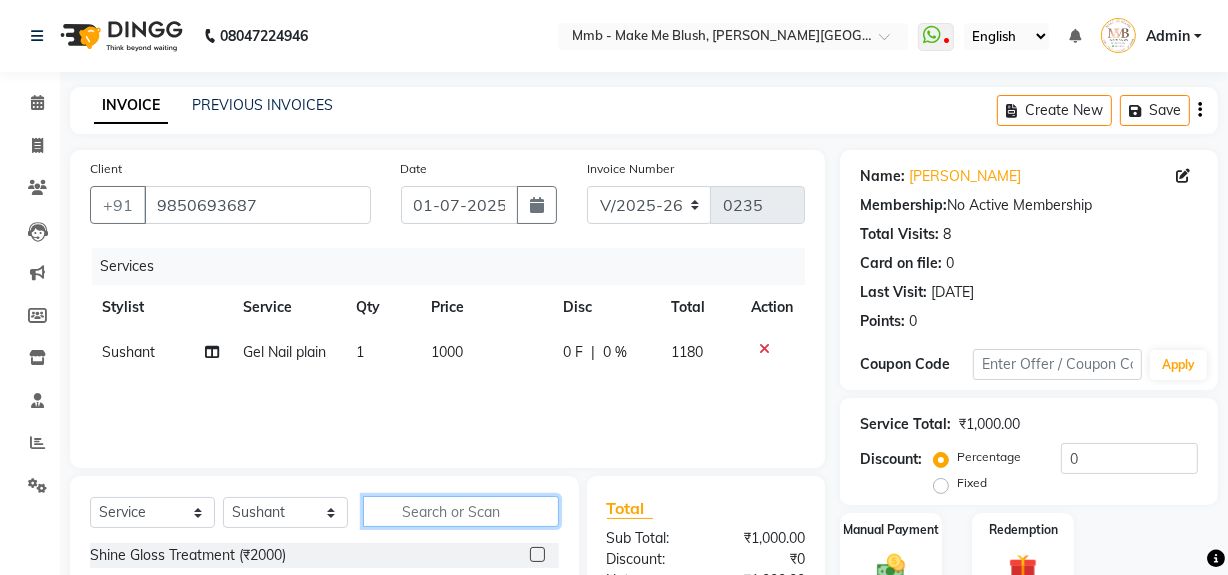 click 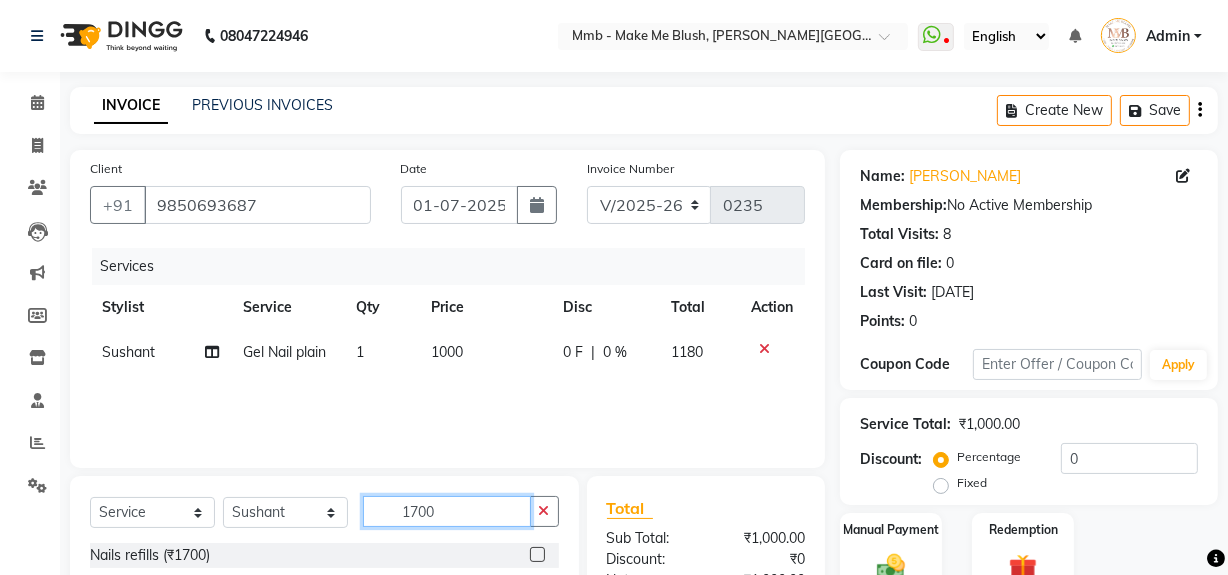 type on "1700" 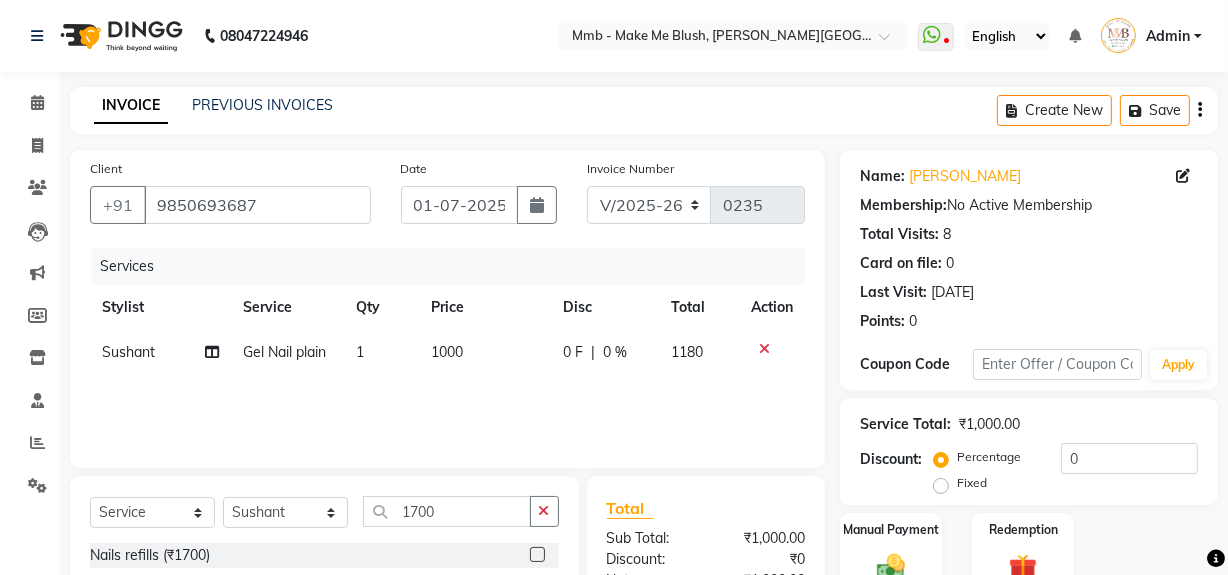 click 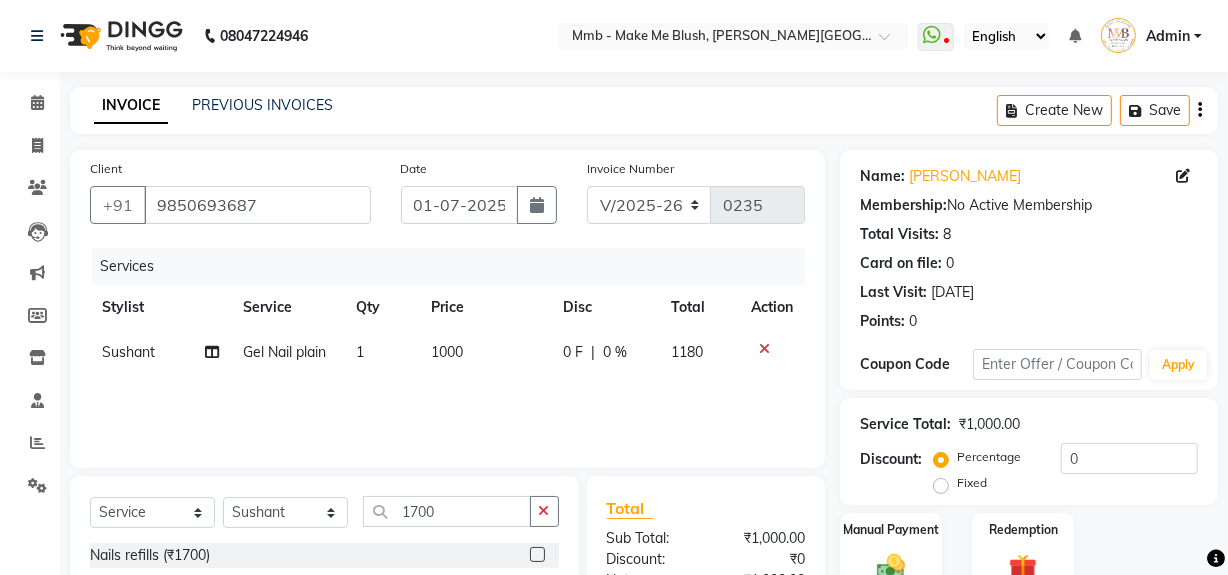 click at bounding box center (536, 555) 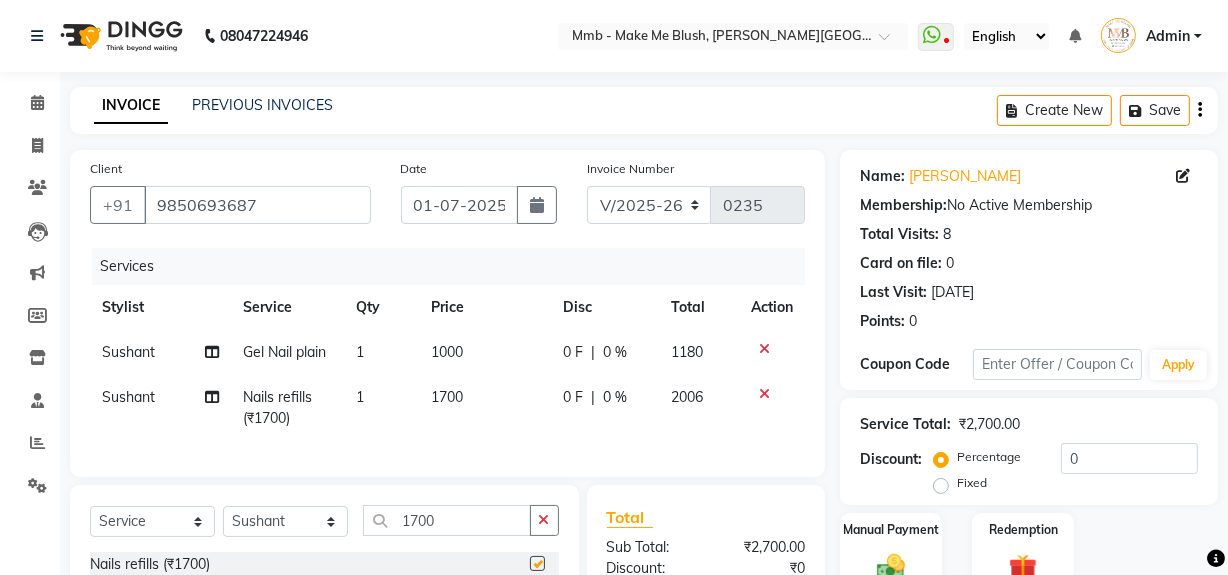 checkbox on "false" 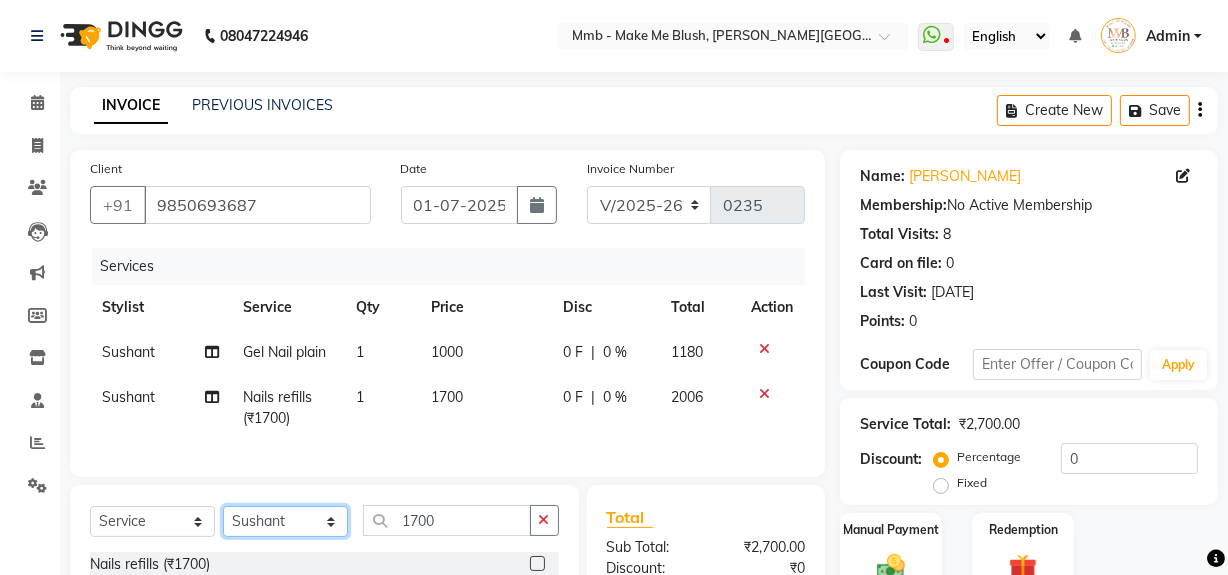 click on "Select Stylist Delilah Gauri Chauhan Lano Nikita Pawan Reshma Saima Sushant Urgen Dukpa Yuna" 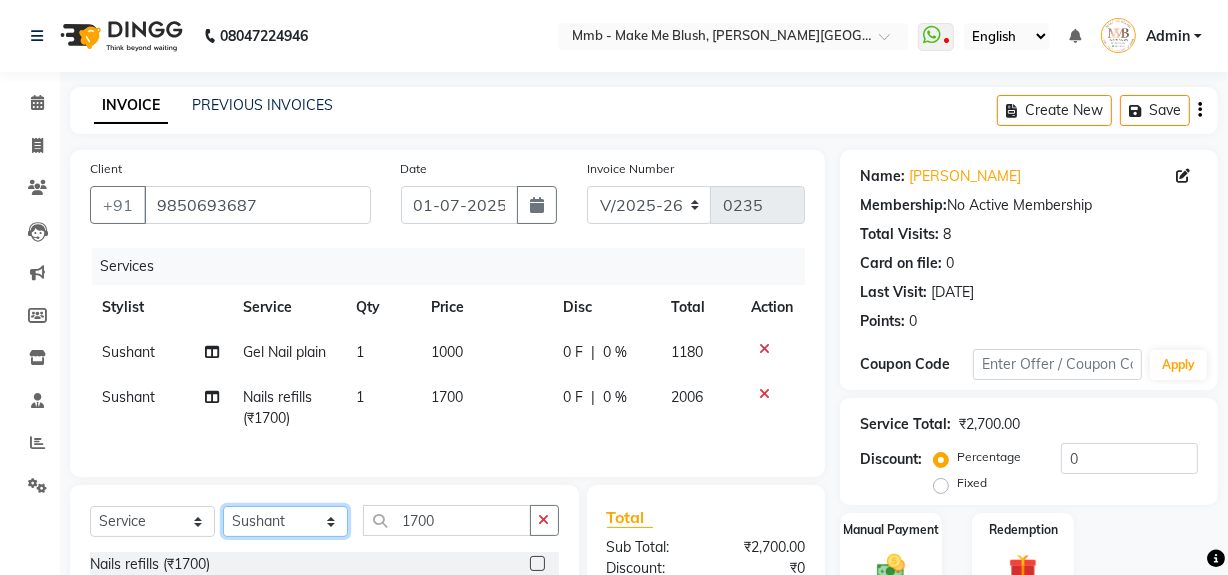 select on "18873" 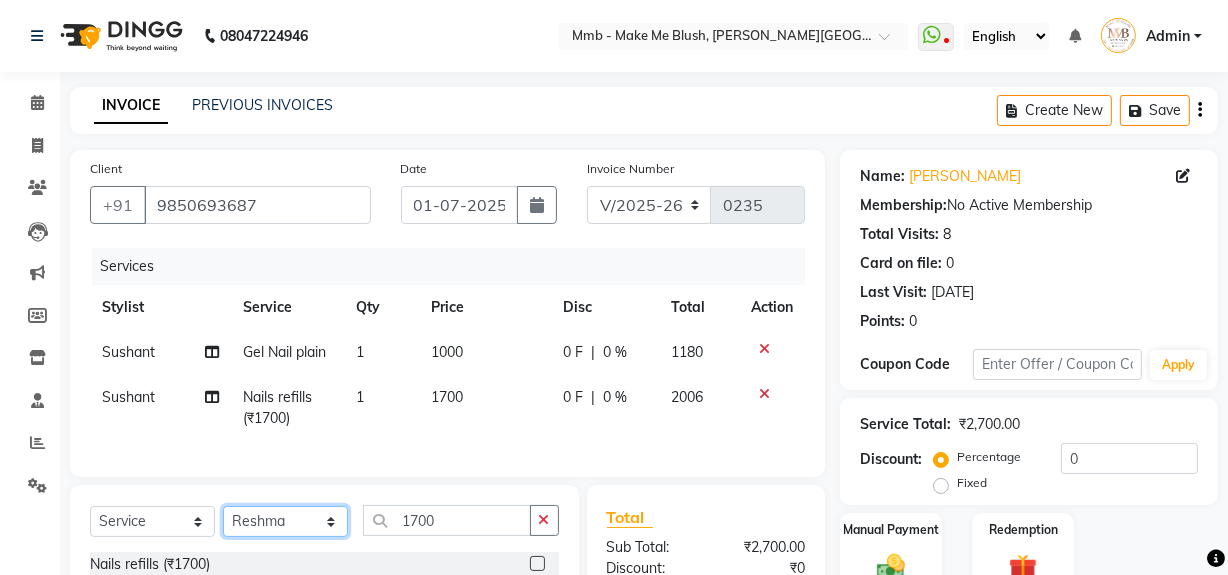 click on "Select Stylist Delilah Gauri Chauhan Lano Nikita Pawan Reshma Saima Sushant Urgen Dukpa Yuna" 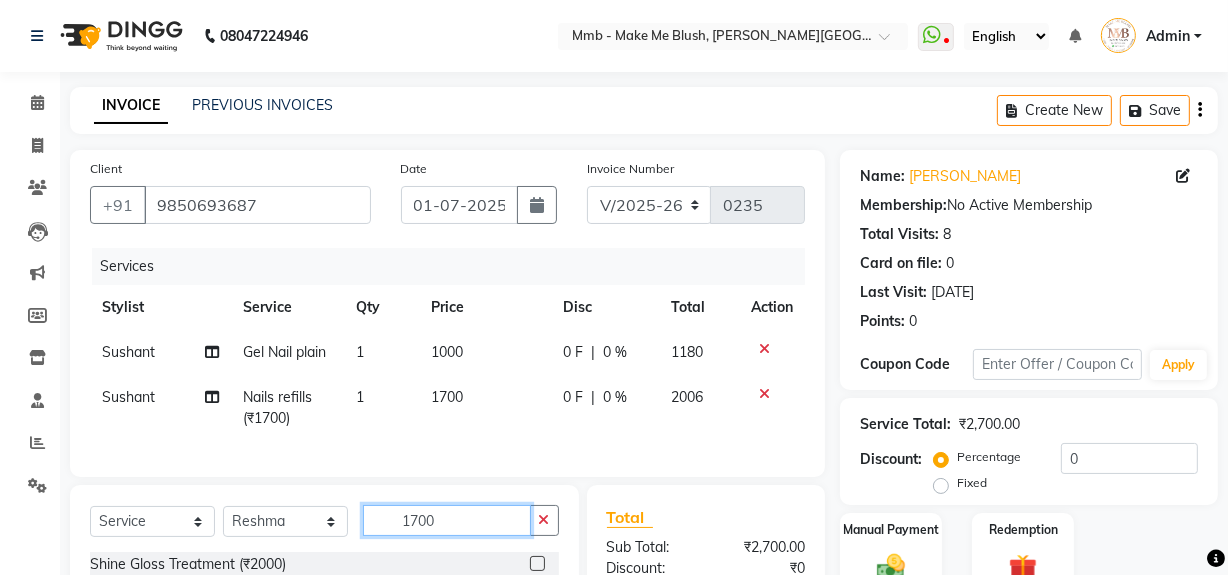click on "1700" 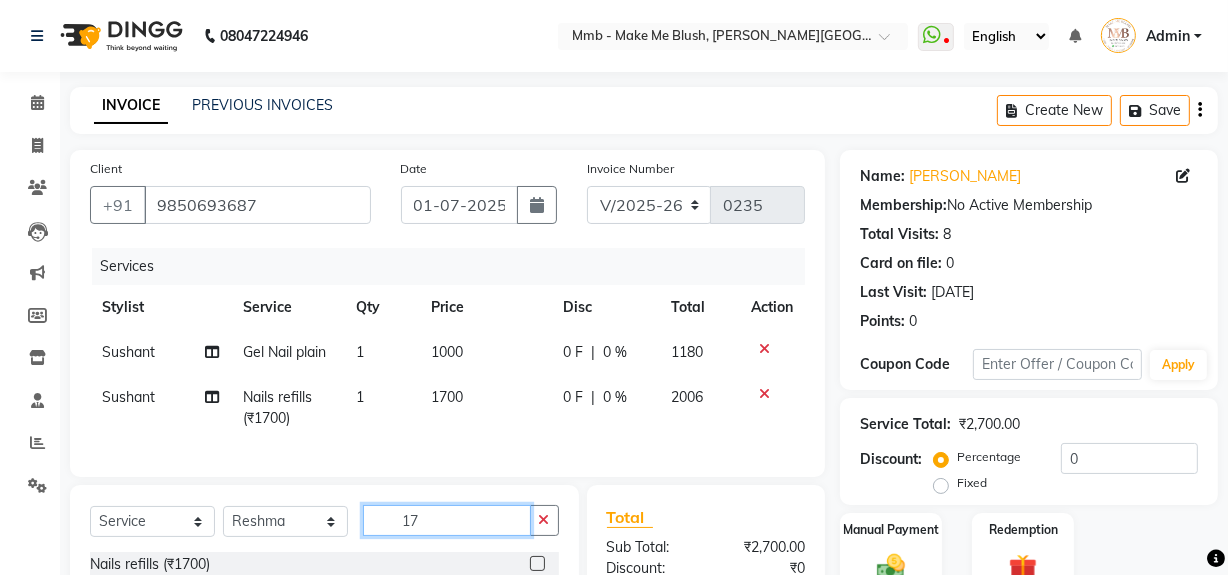 type on "1" 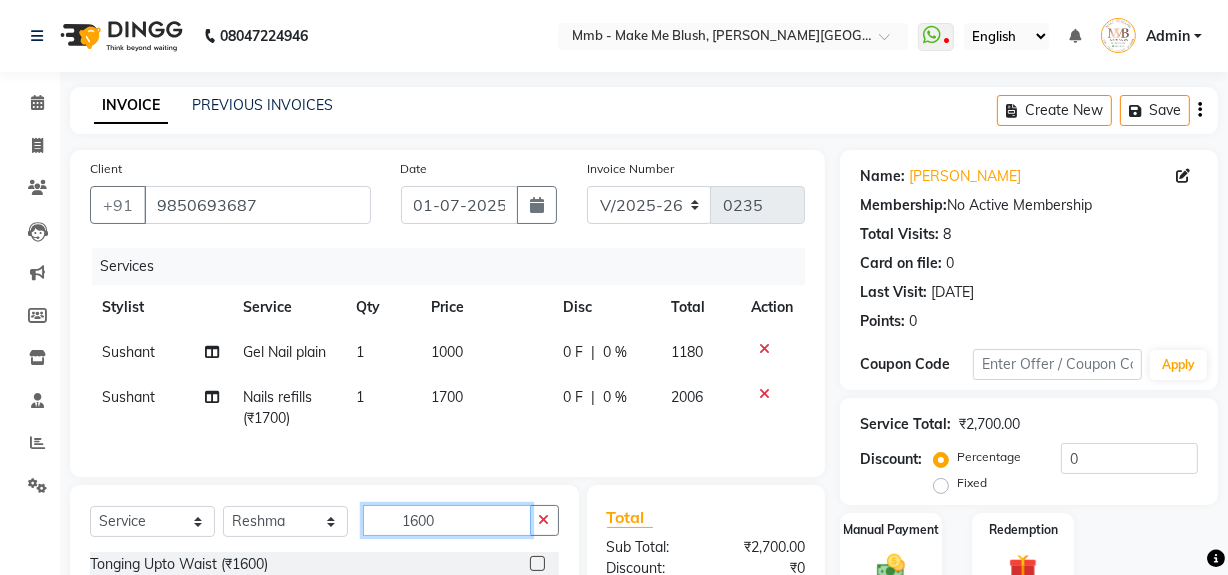 scroll, scrollTop: 248, scrollLeft: 0, axis: vertical 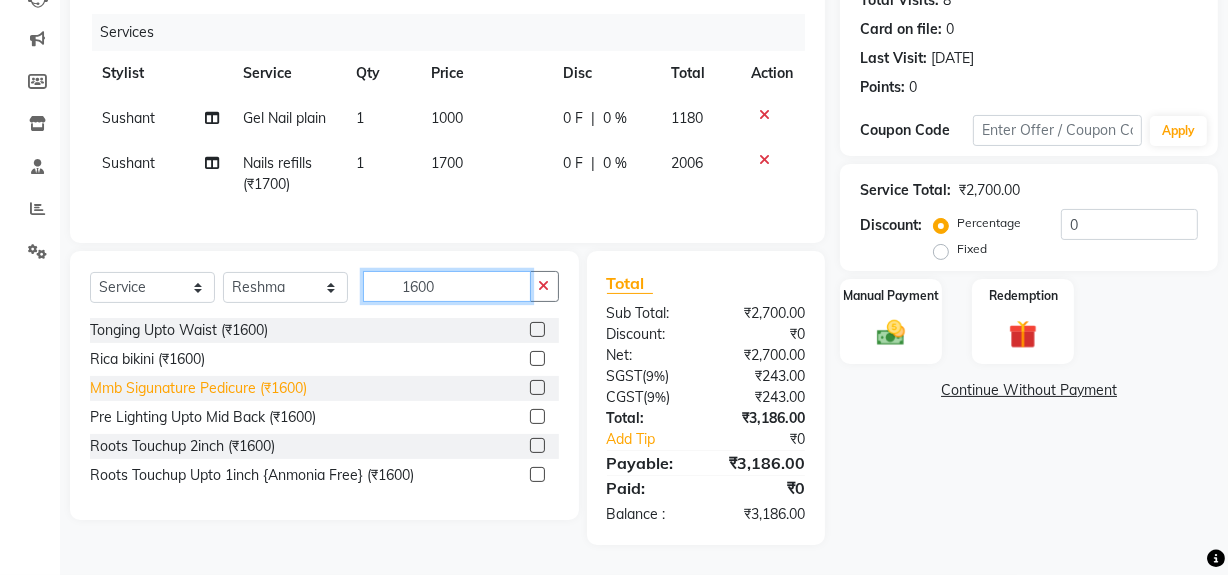 type on "1600" 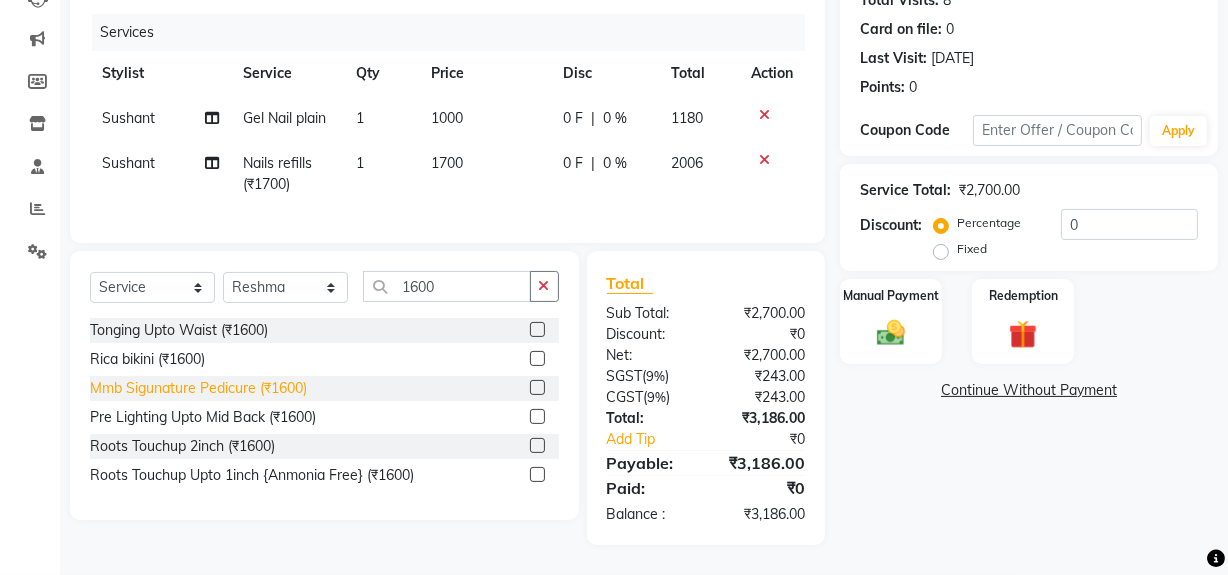 click on "Mmb Sigunature Pedicure (₹1600)" 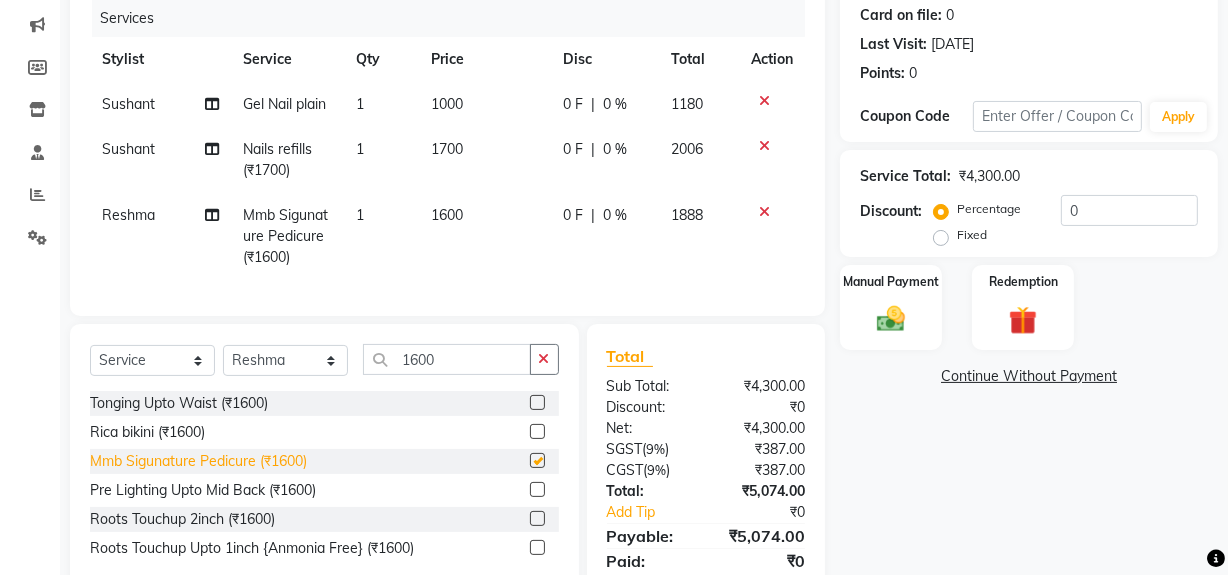 checkbox on "false" 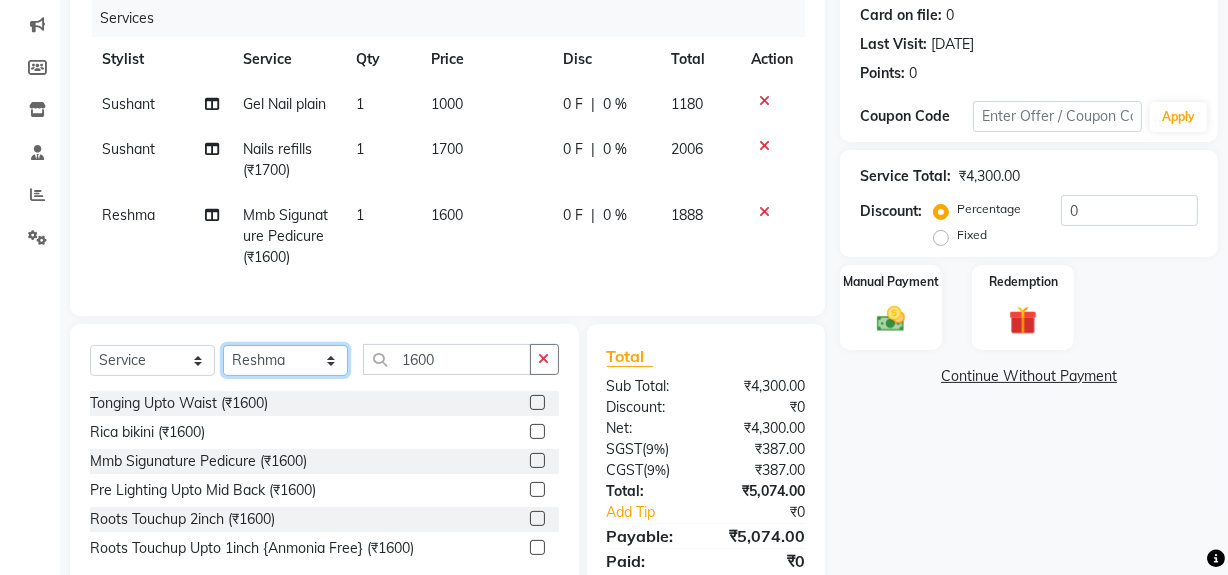 click on "Select Stylist Delilah Gauri Chauhan Lano Nikita Pawan Reshma Saima Sushant Urgen Dukpa Yuna" 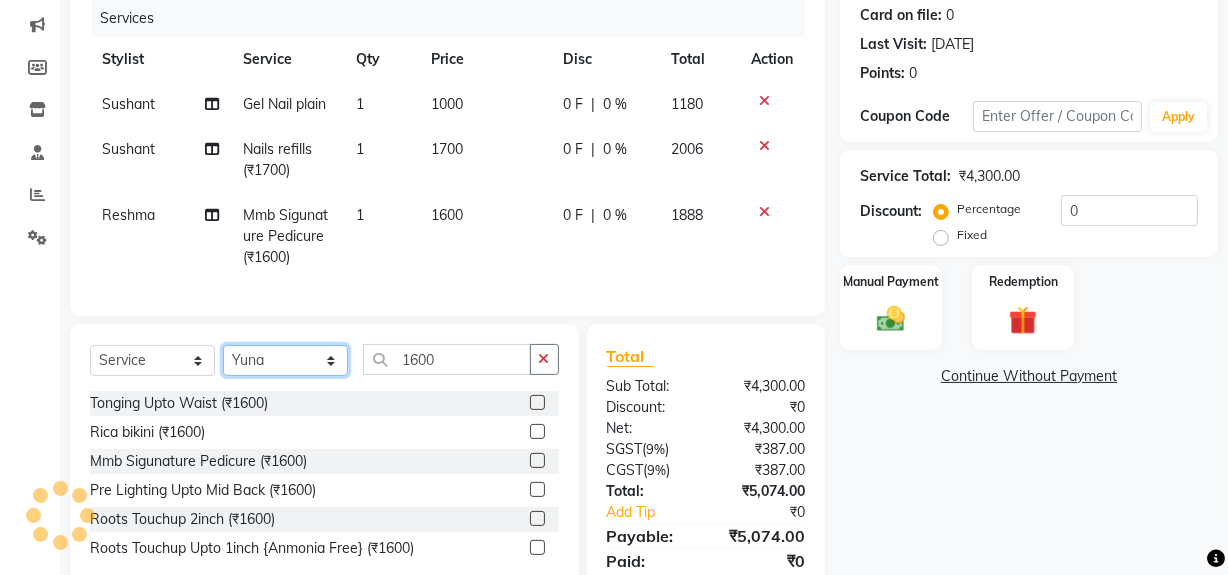 click on "Select Stylist Delilah Gauri Chauhan Lano Nikita Pawan Reshma Saima Sushant Urgen Dukpa Yuna" 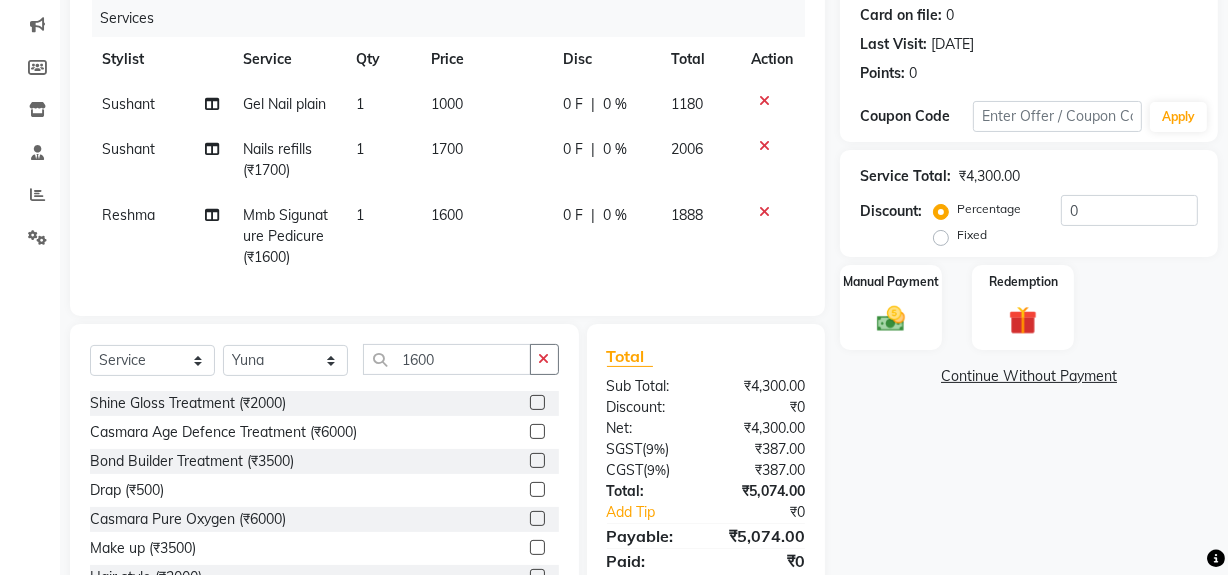 click 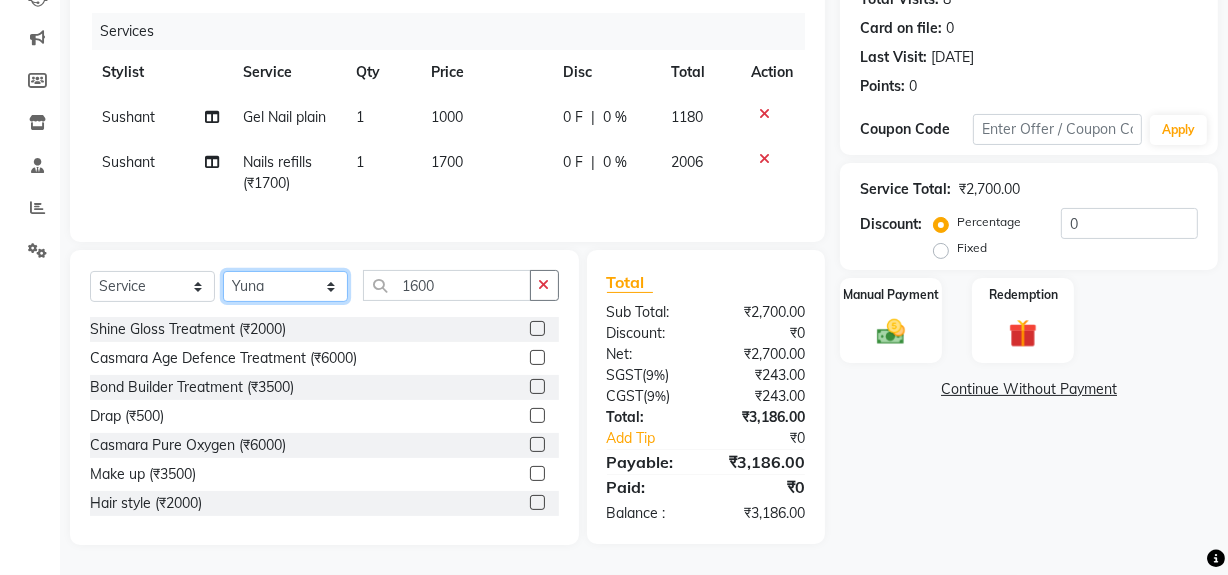 click on "Select Stylist Delilah Gauri Chauhan Lano Nikita Pawan Reshma Saima Sushant Urgen Dukpa Yuna" 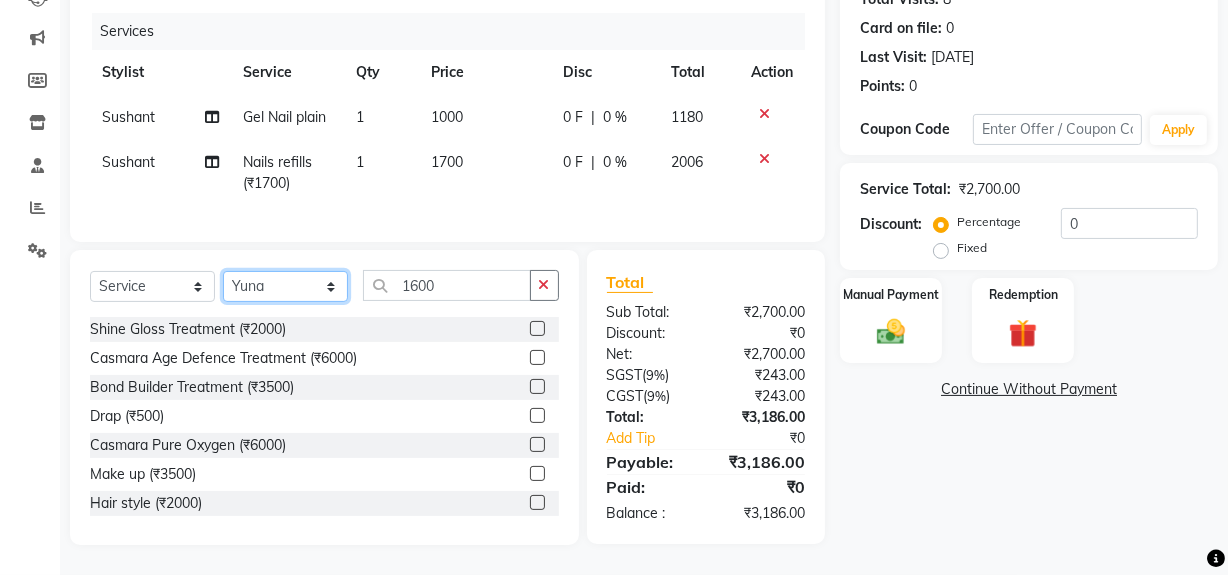 select on "18873" 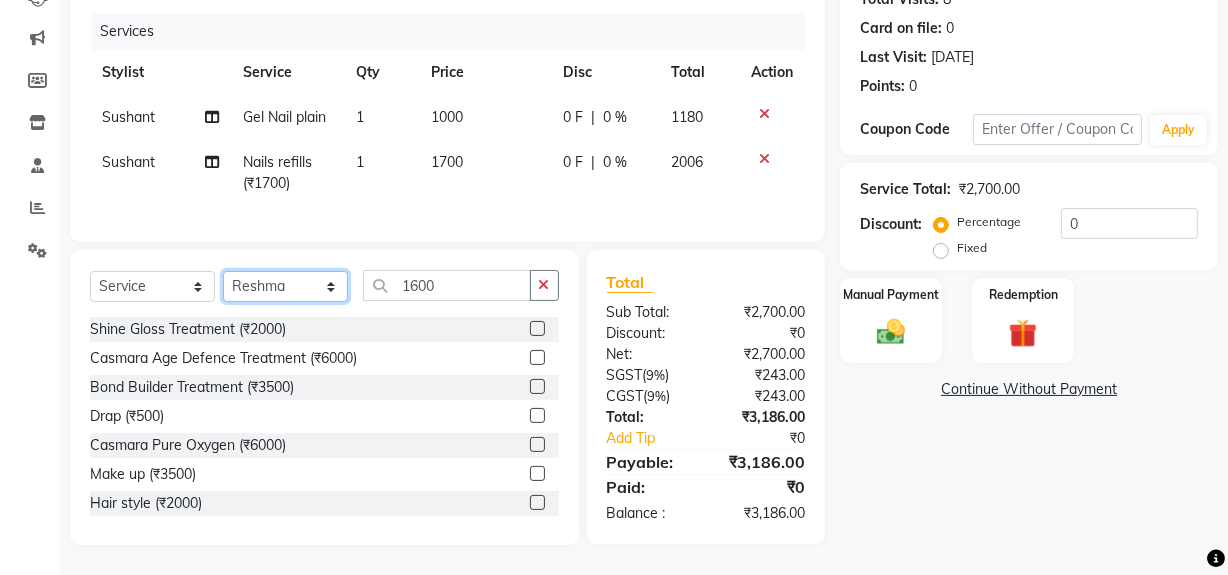 click on "Select Stylist Delilah Gauri Chauhan Lano Nikita Pawan Reshma Saima Sushant Urgen Dukpa Yuna" 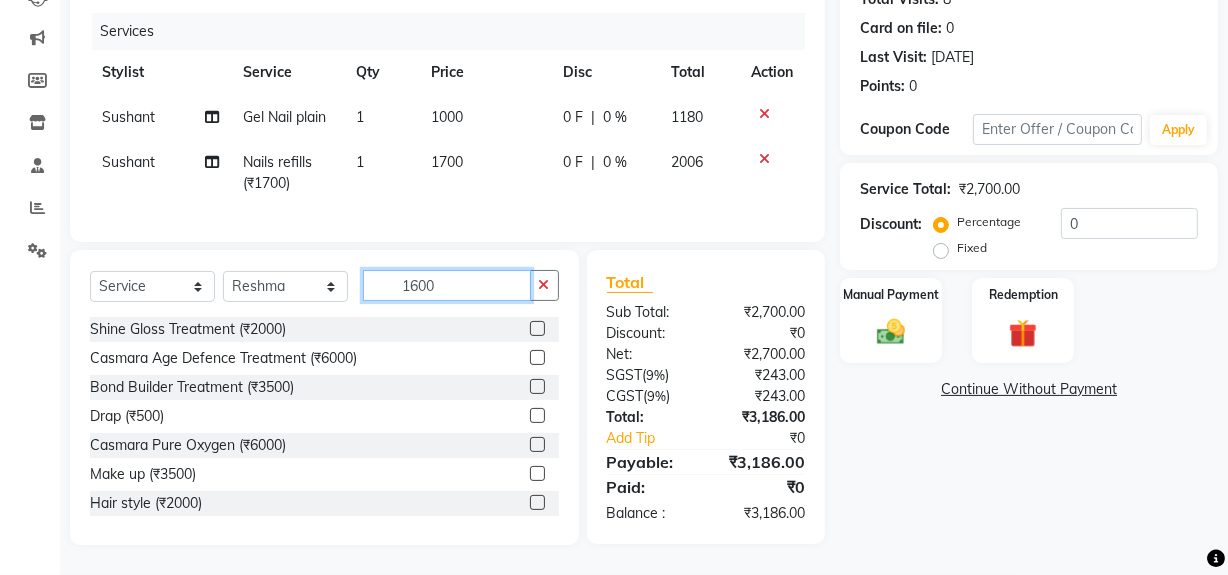 click on "1600" 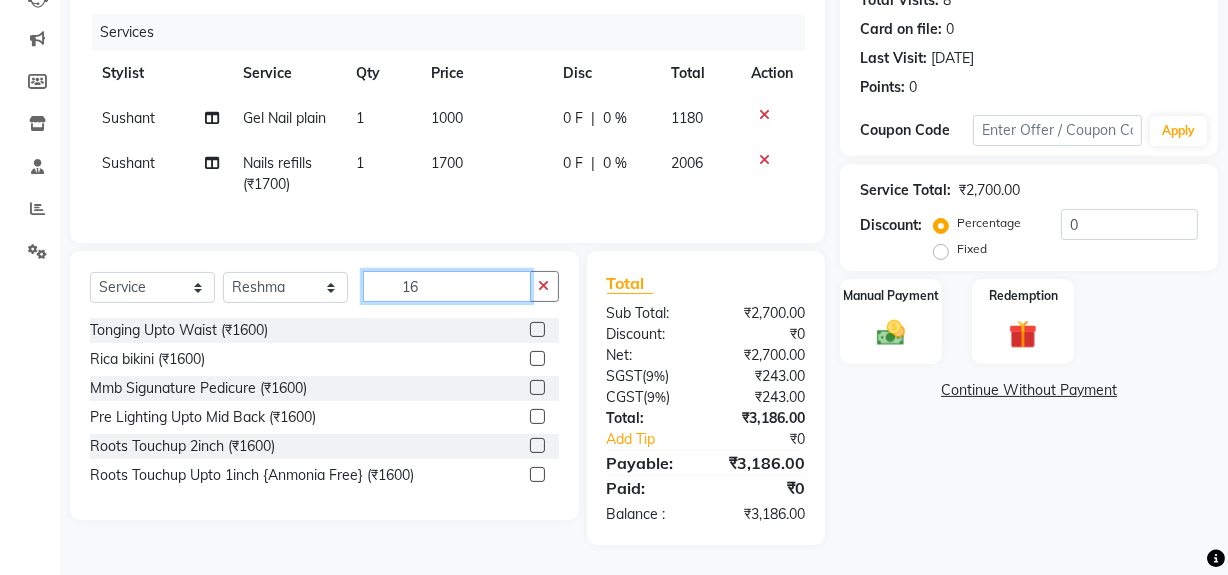 type on "1" 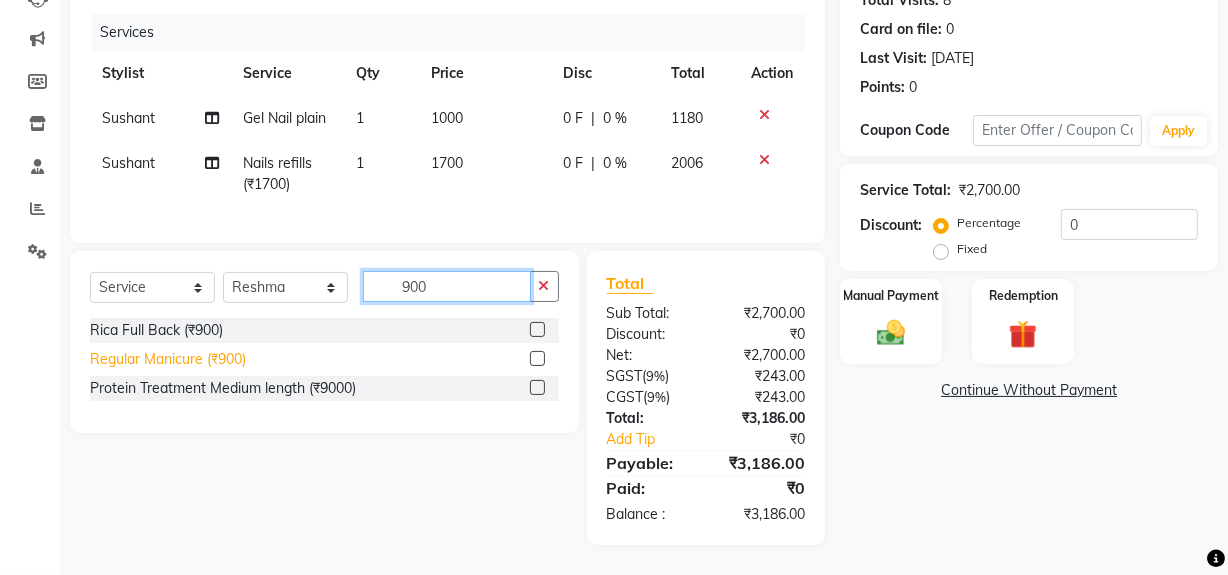 type on "900" 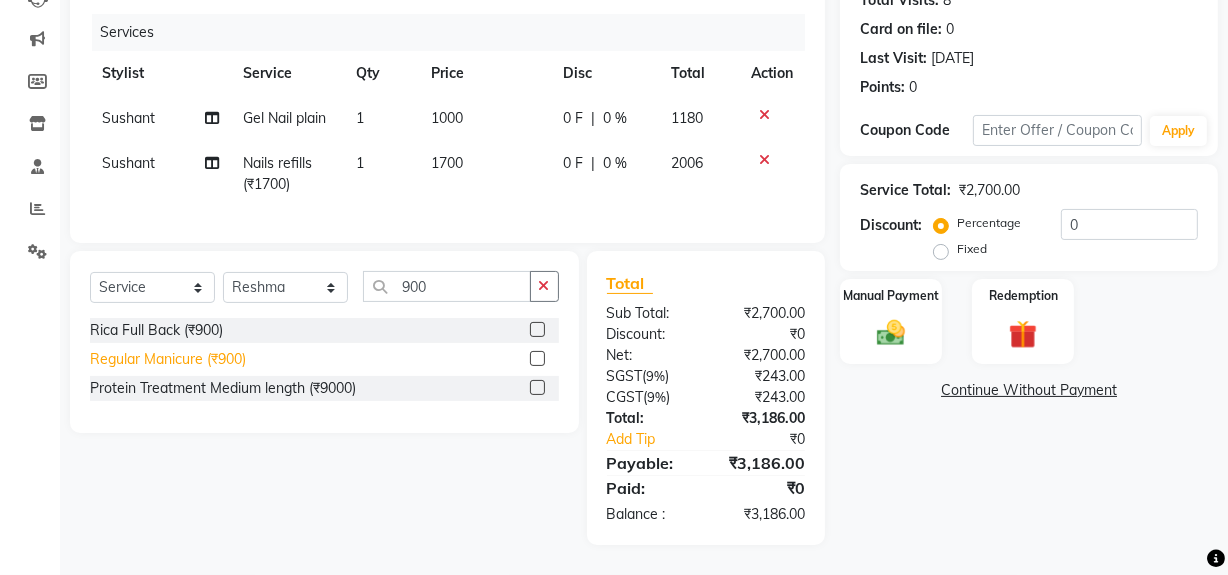 click on "Regular Manicure  (₹900)" 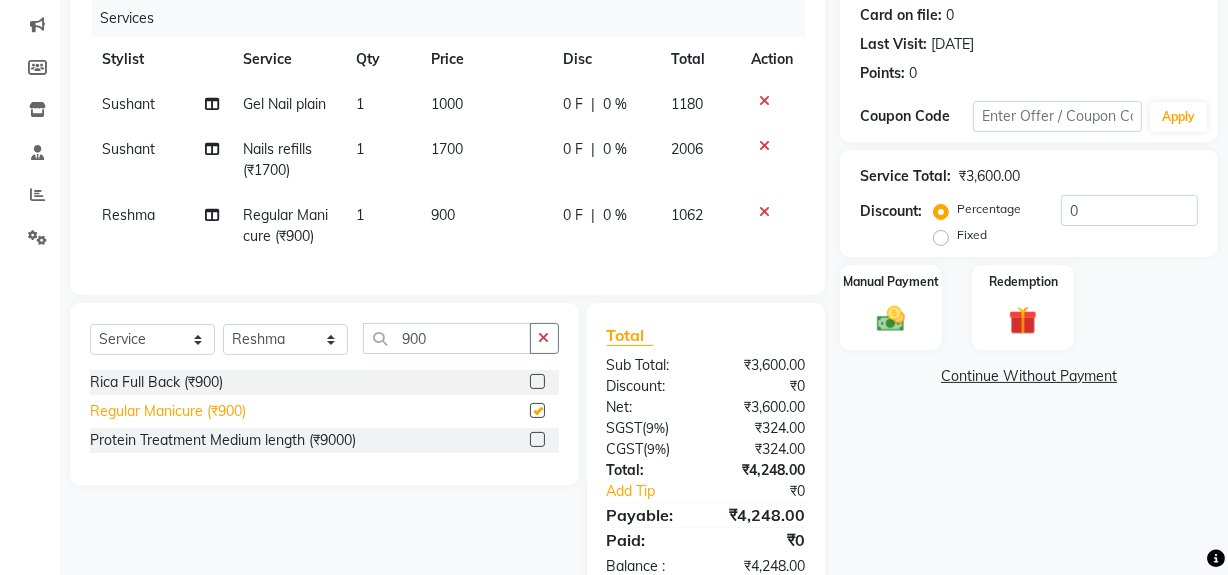 checkbox on "false" 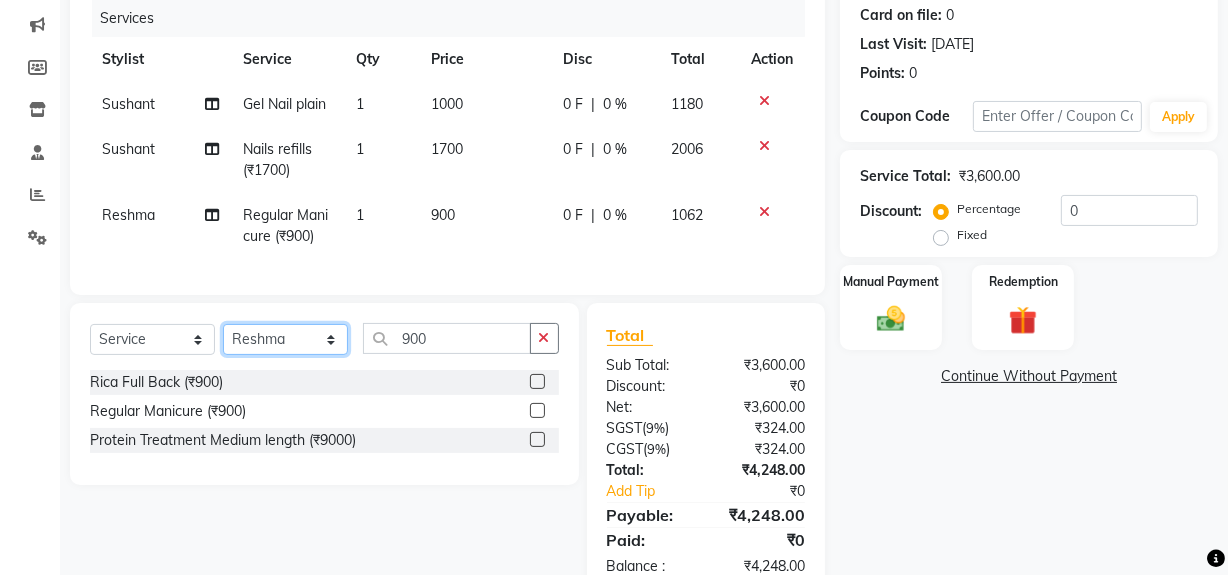 click on "Select Stylist Delilah Gauri Chauhan Lano Nikita Pawan Reshma Saima Sushant Urgen Dukpa Yuna" 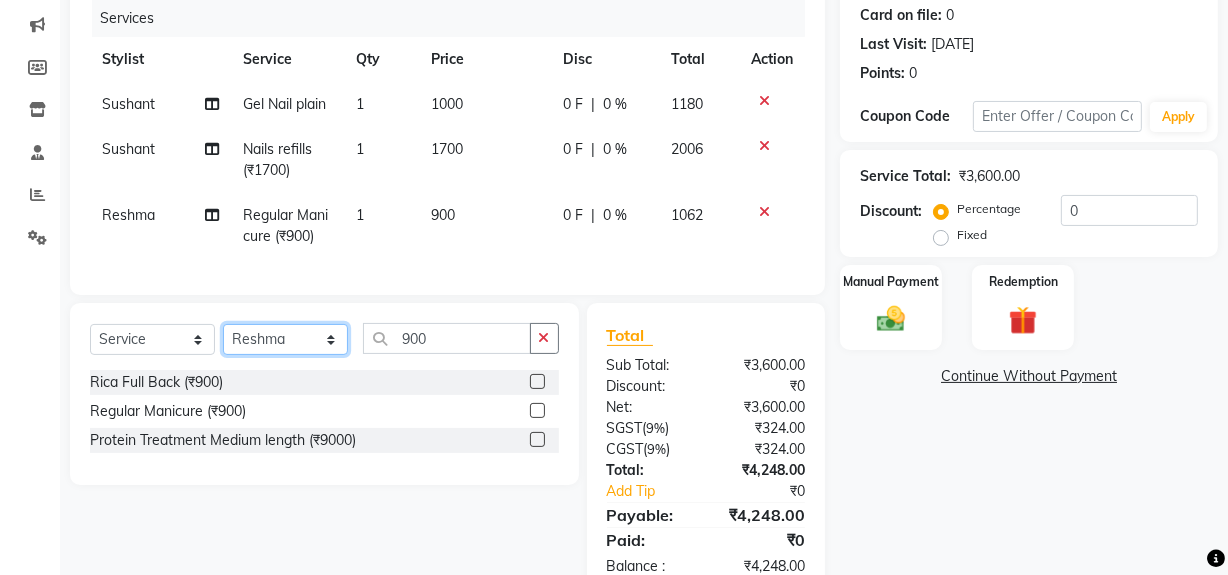 select on "67875" 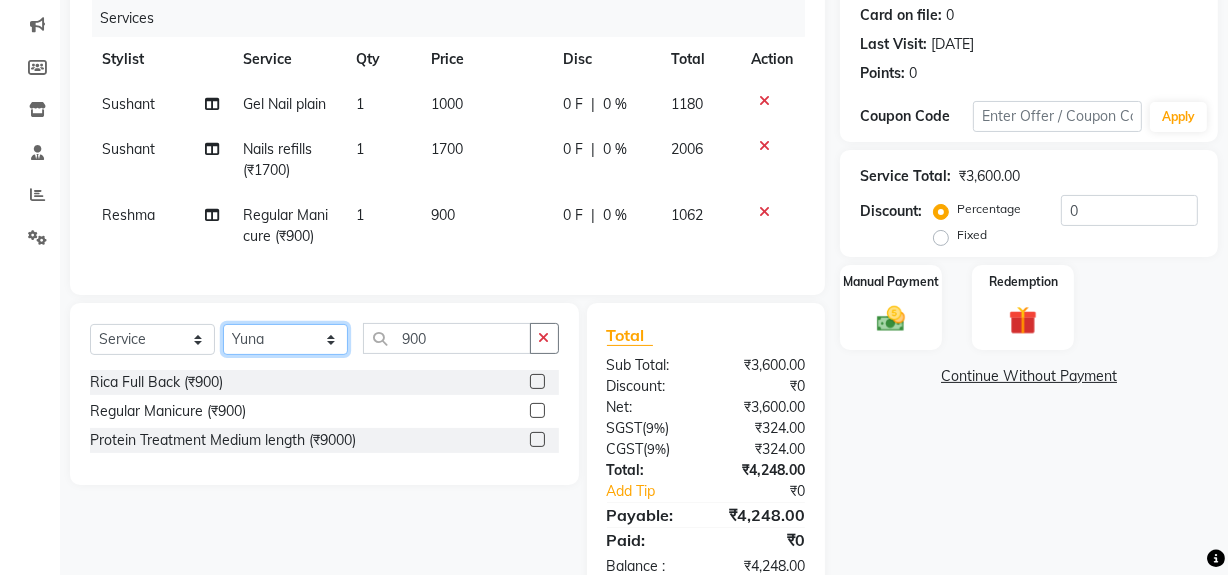 click on "Select Stylist Delilah Gauri Chauhan Lano Nikita Pawan Reshma Saima Sushant Urgen Dukpa Yuna" 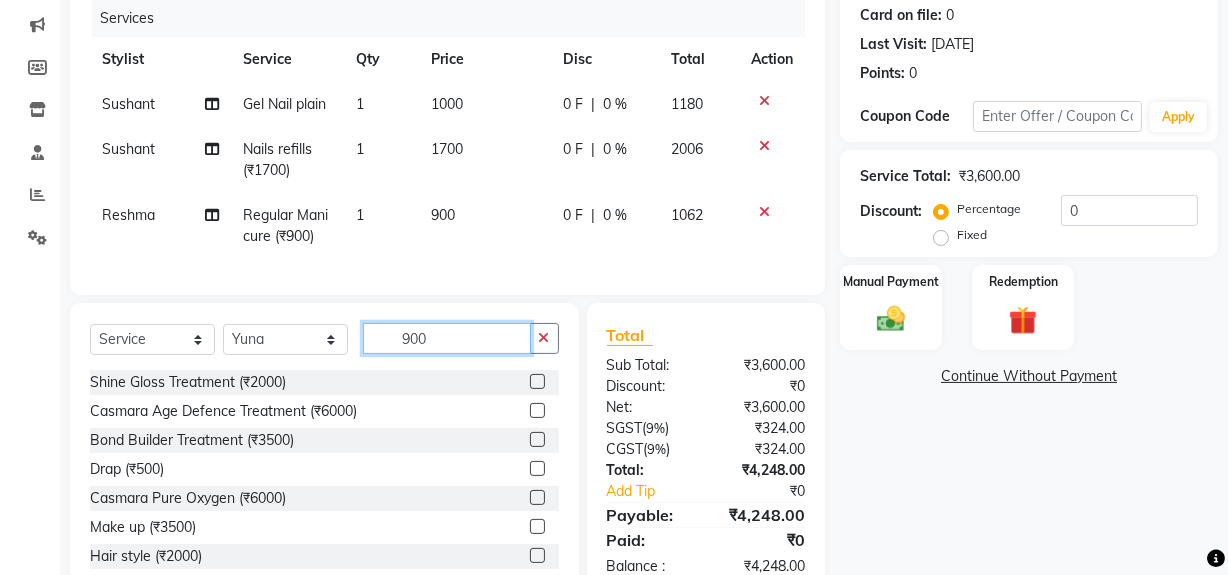 click on "900" 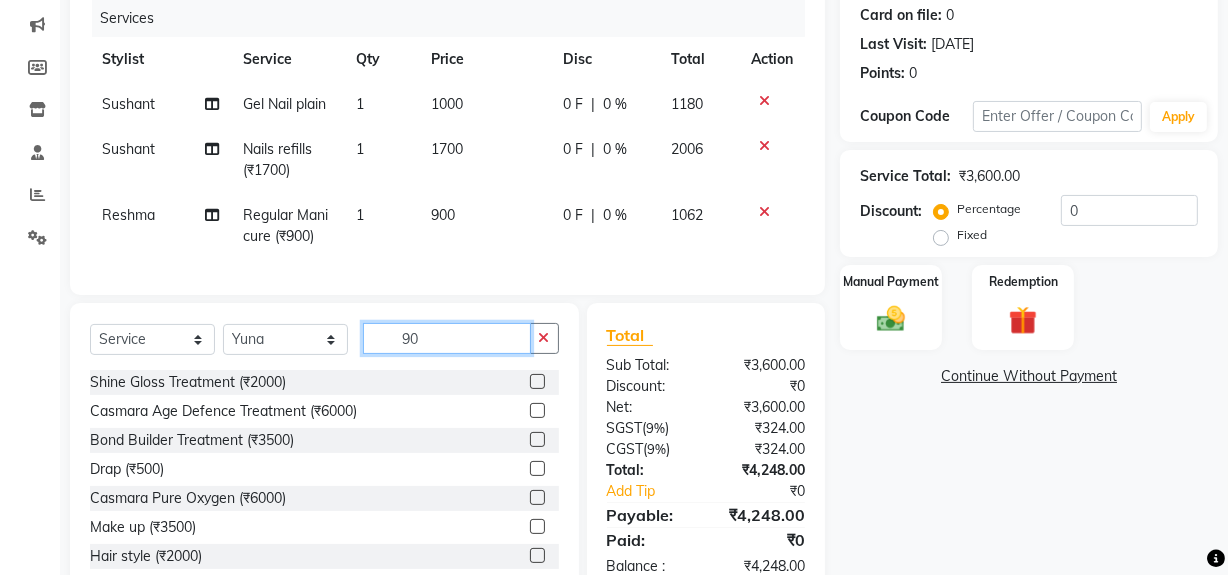type on "9" 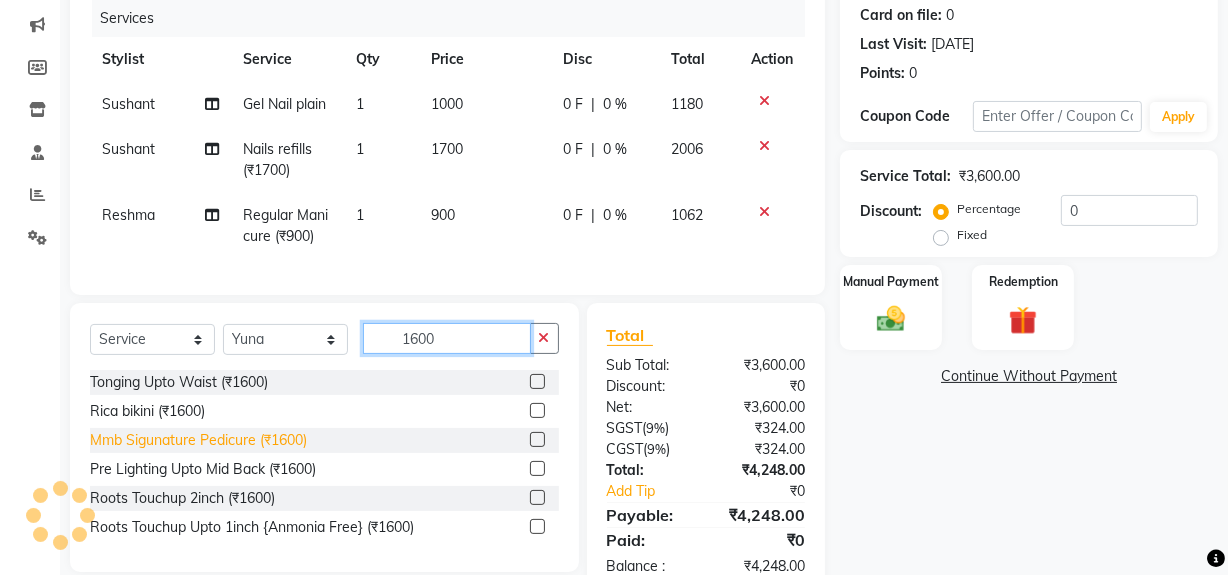 type on "1600" 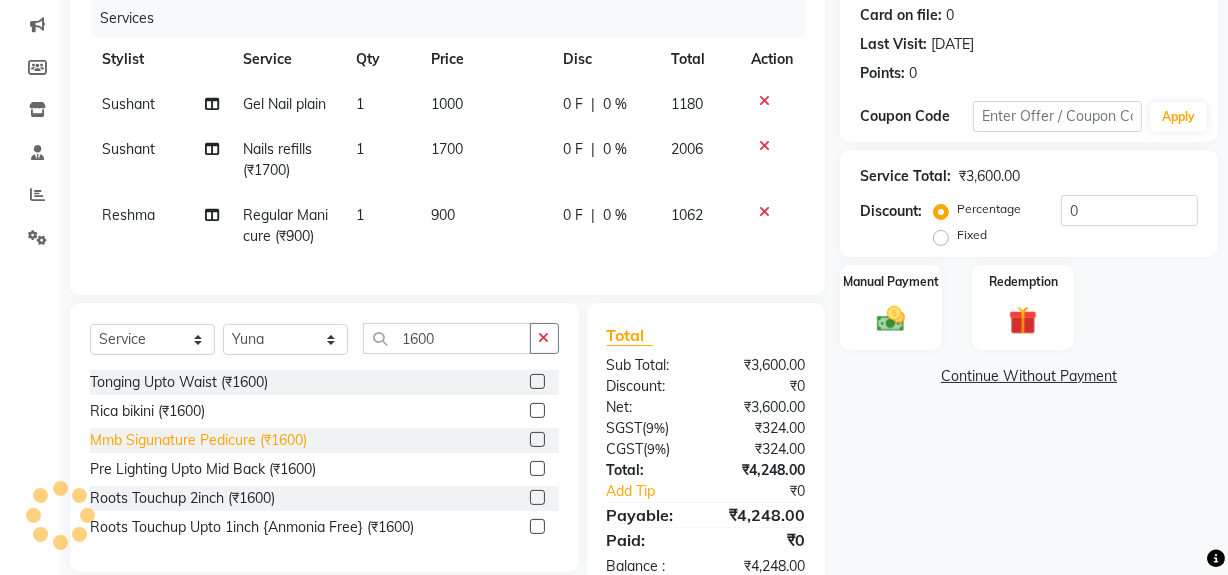 click on "Mmb Sigunature Pedicure (₹1600)" 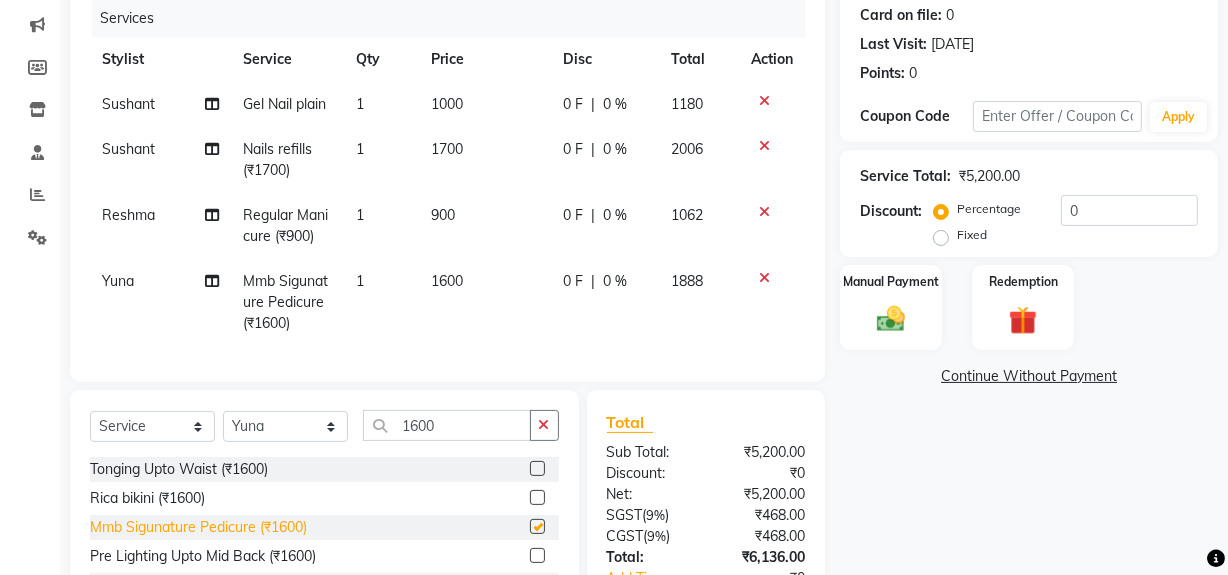 checkbox on "false" 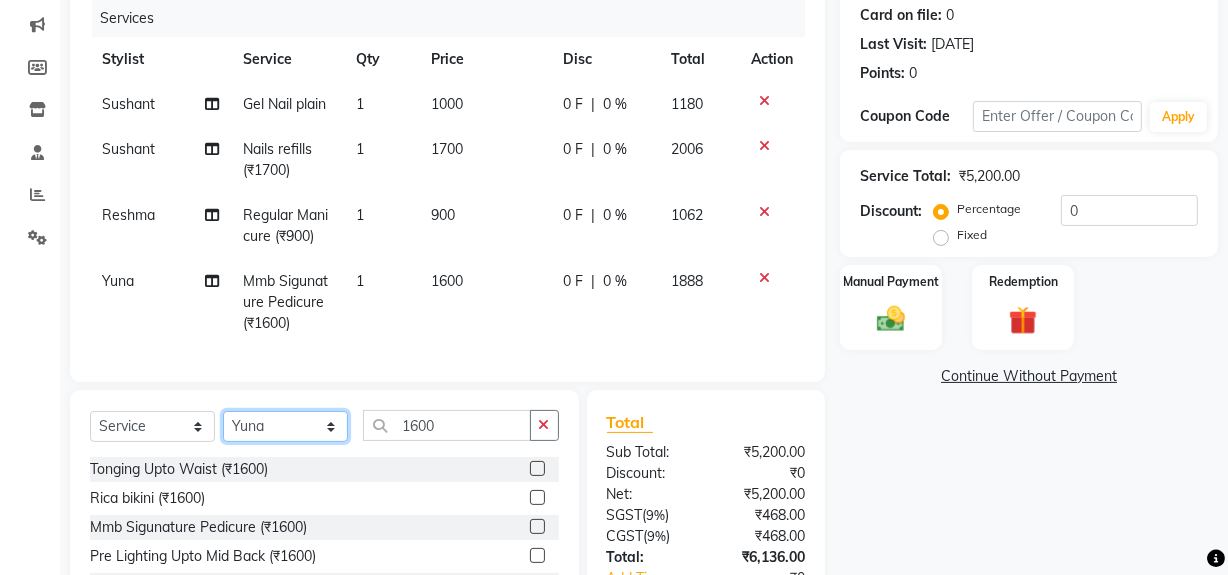 click on "Select Stylist Delilah Gauri Chauhan Lano Nikita Pawan Reshma Saima Sushant Urgen Dukpa Yuna" 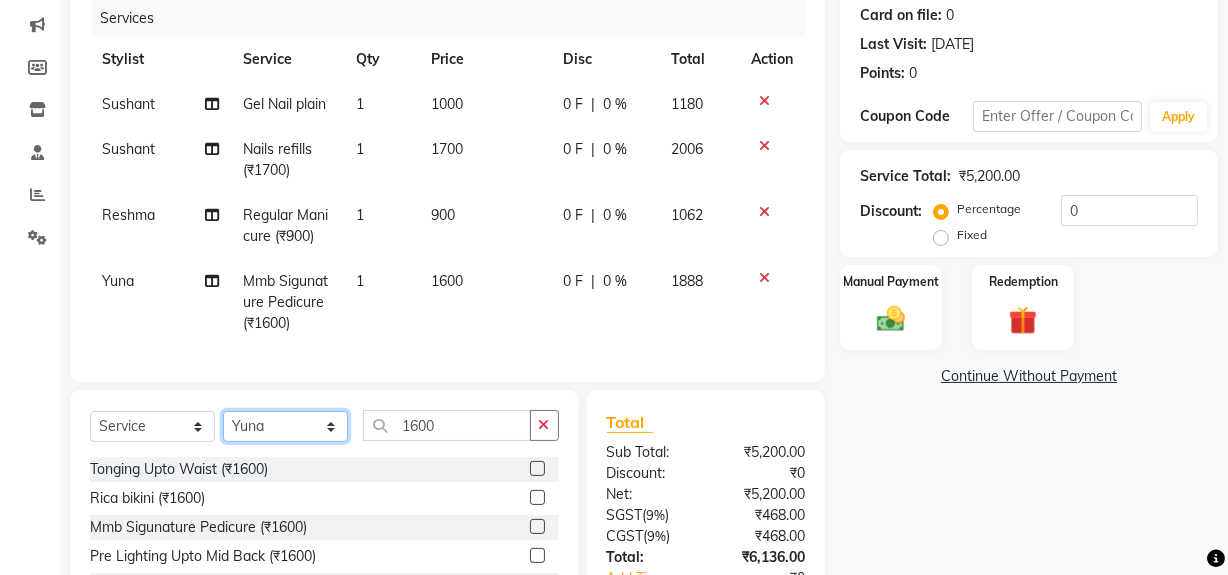 select on "74536" 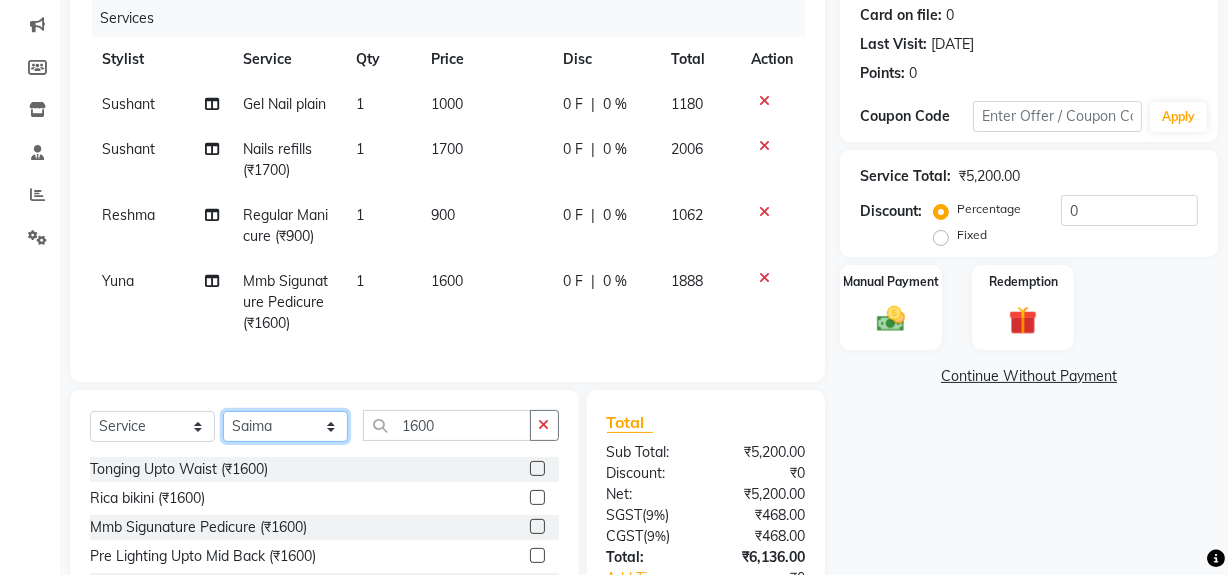 click on "Select Stylist Delilah Gauri Chauhan Lano Nikita Pawan Reshma Saima Sushant Urgen Dukpa Yuna" 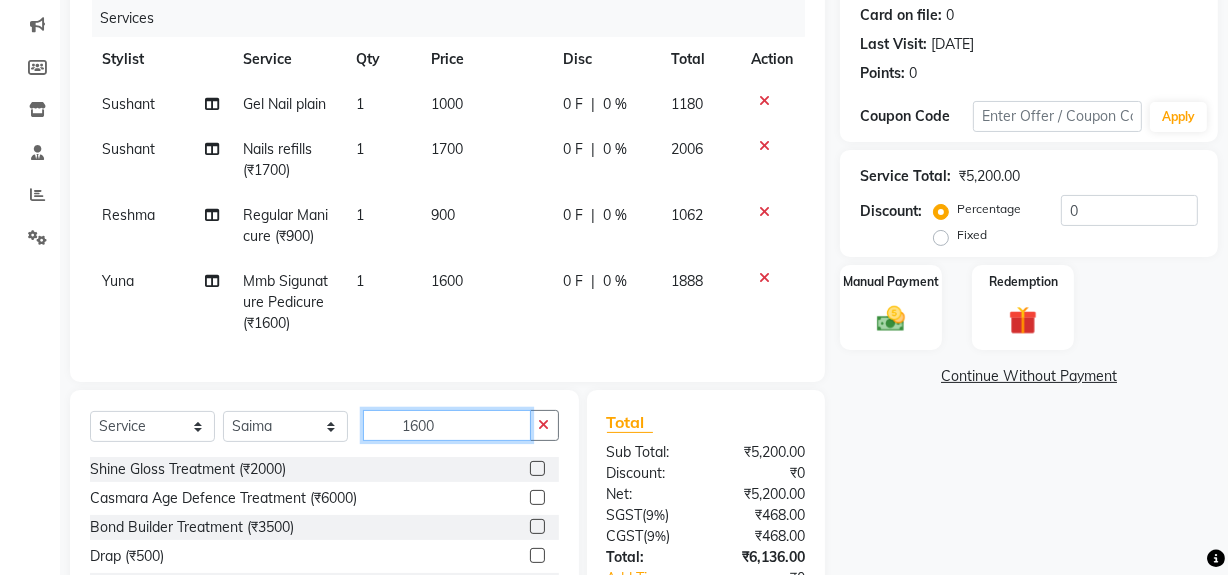 click on "1600" 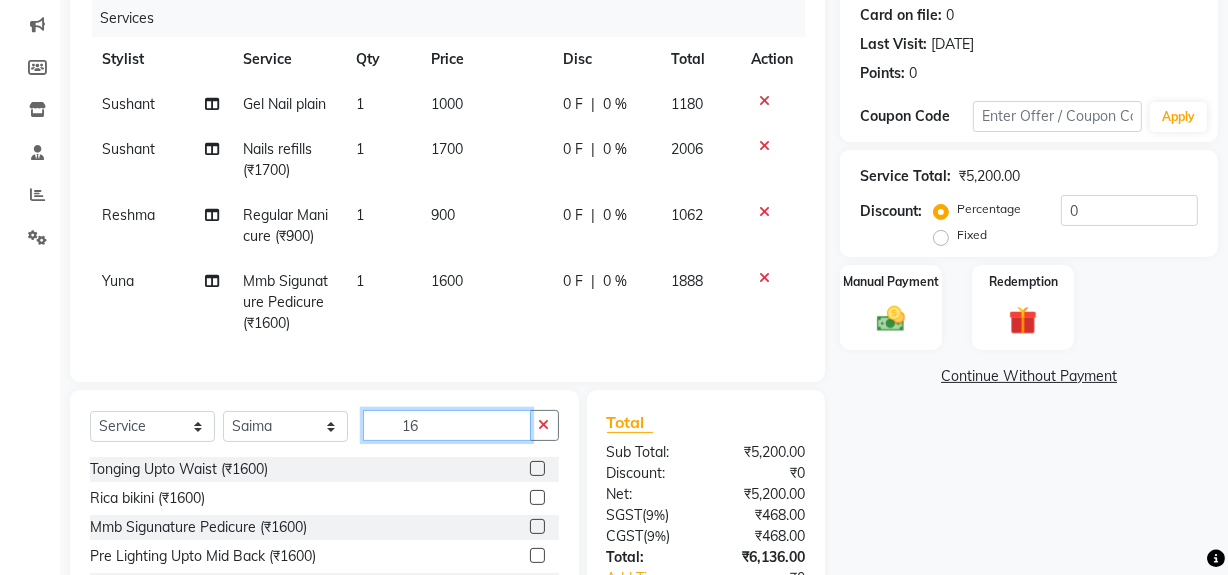 type on "1" 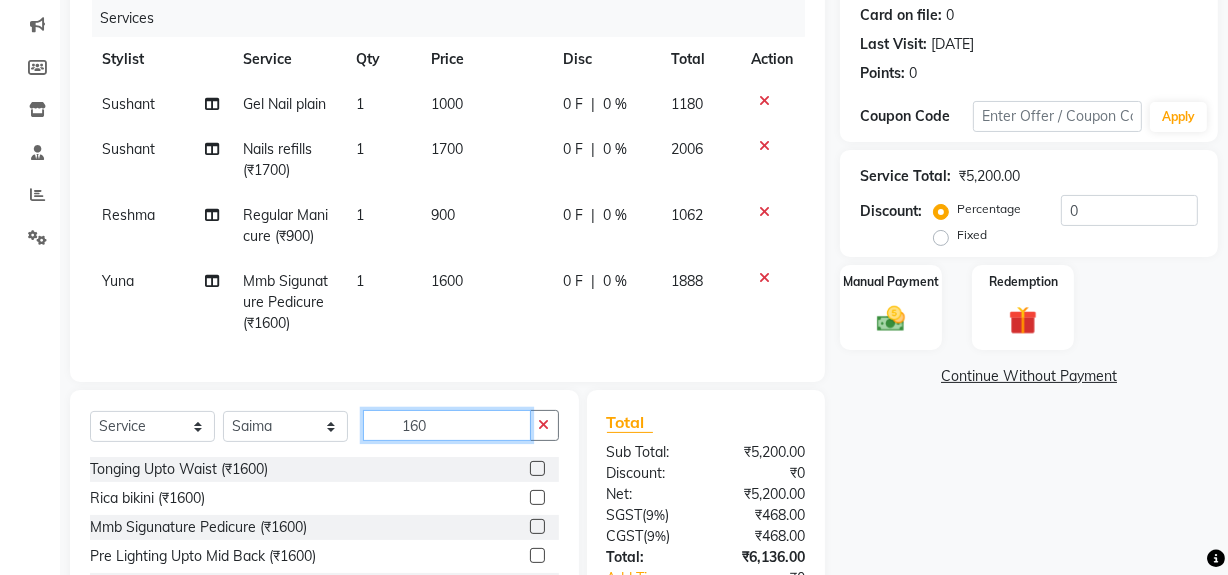 type on "1600" 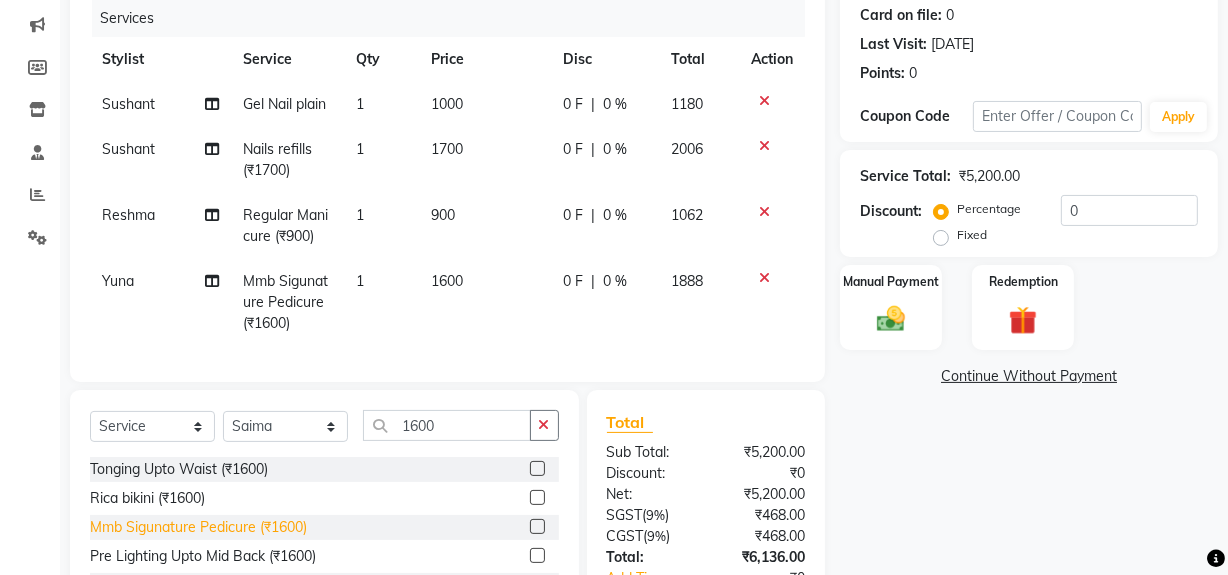 click on "Mmb Sigunature Pedicure (₹1600)" 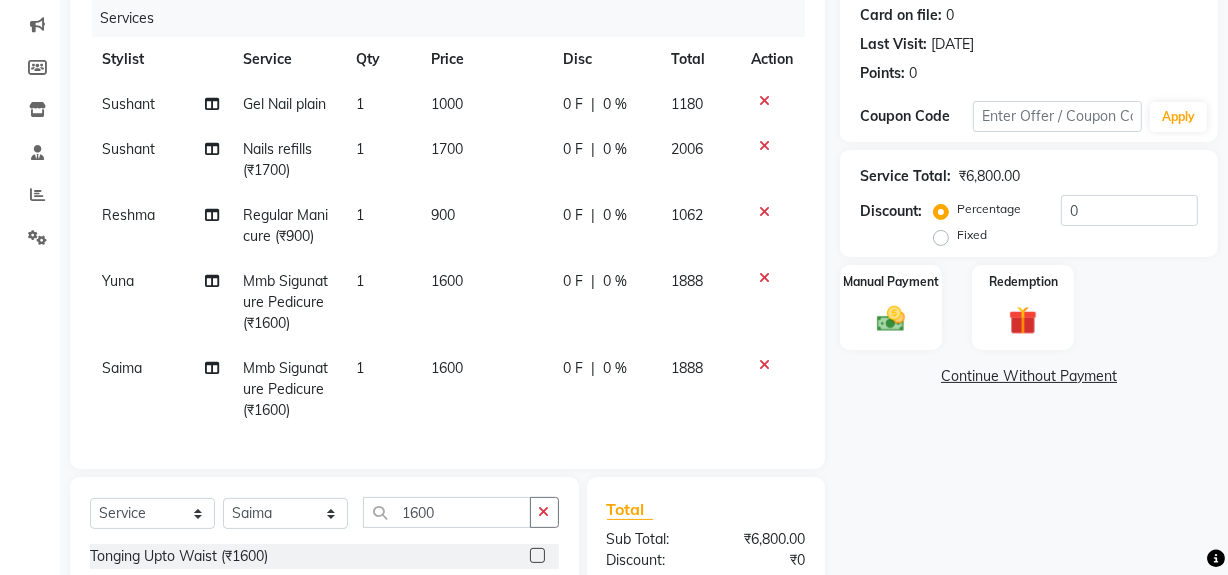 checkbox on "false" 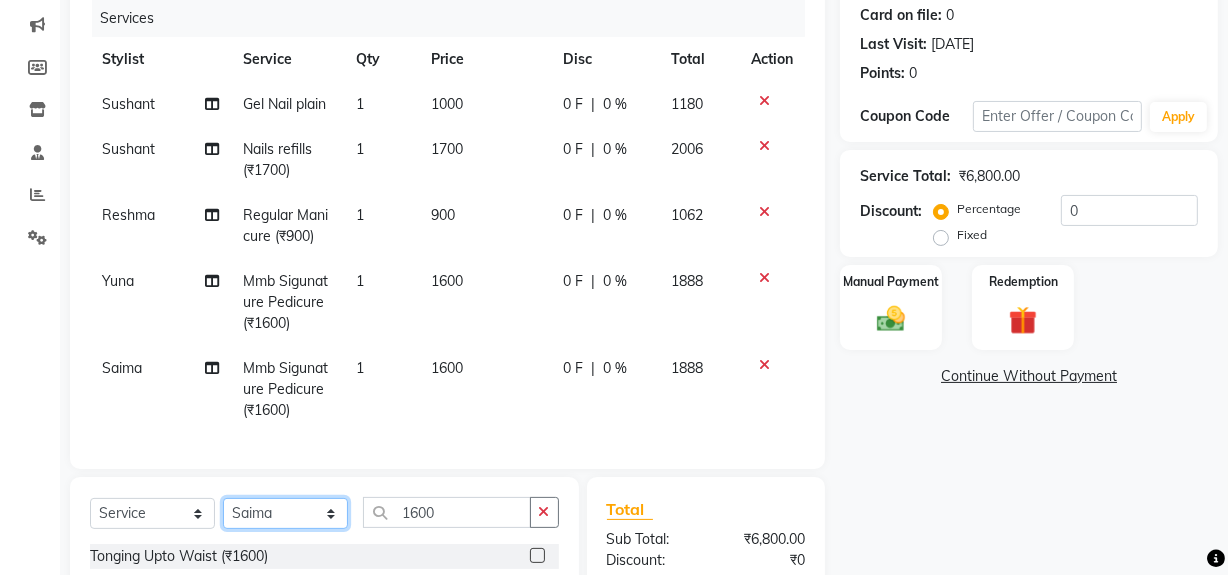 click on "Select Stylist Delilah Gauri Chauhan Lano Nikita Pawan Reshma Saima Sushant Urgen Dukpa Yuna" 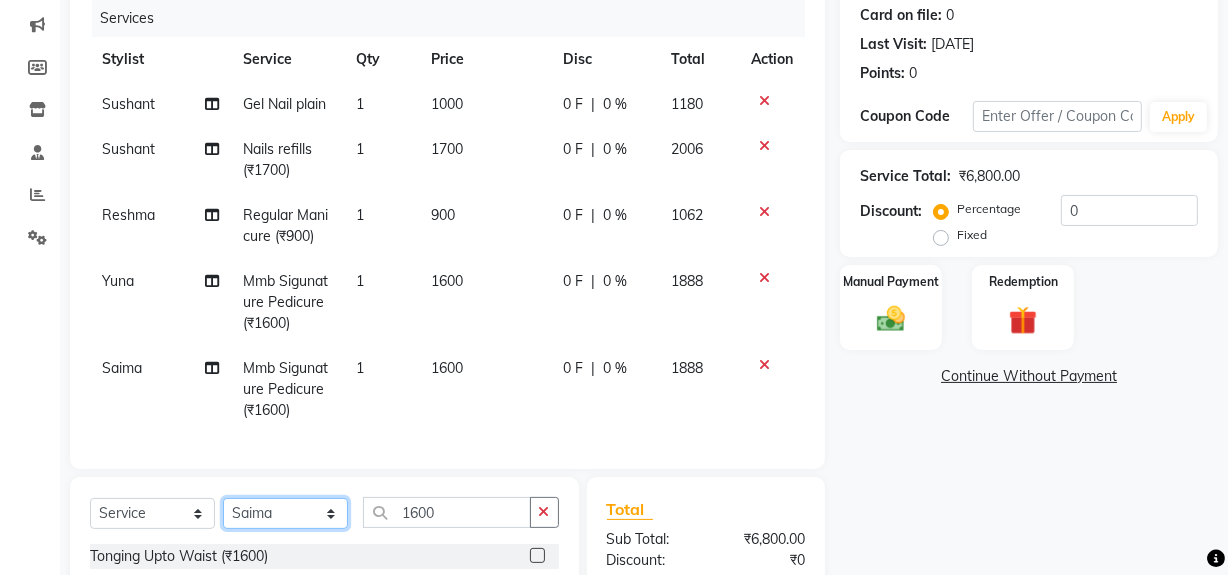 select on "18874" 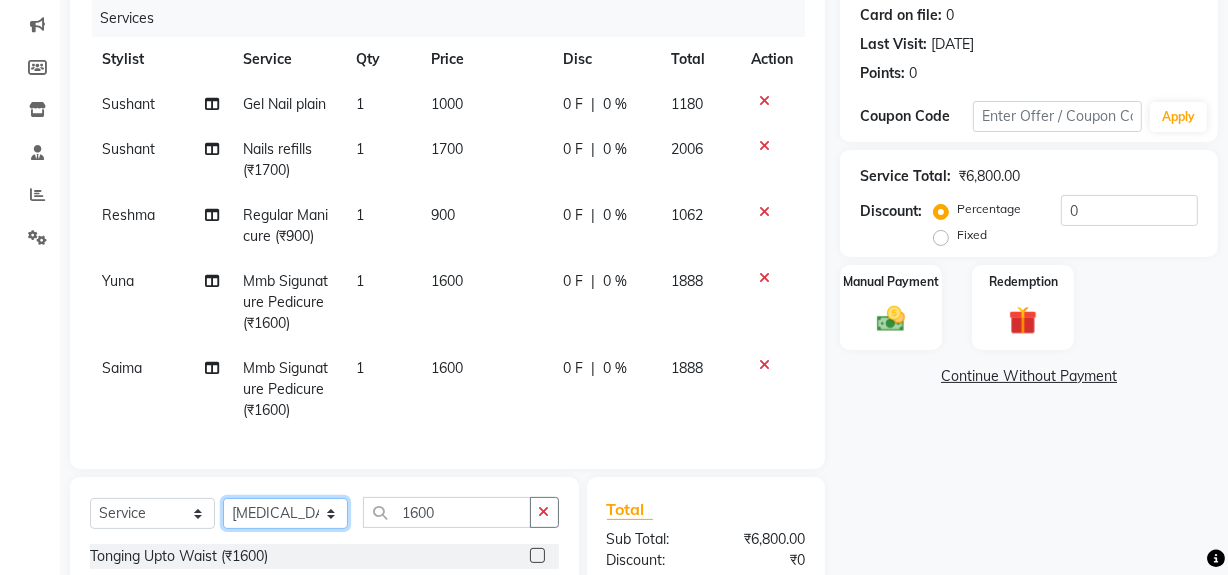 click on "Select Stylist Delilah Gauri Chauhan Lano Nikita Pawan Reshma Saima Sushant Urgen Dukpa Yuna" 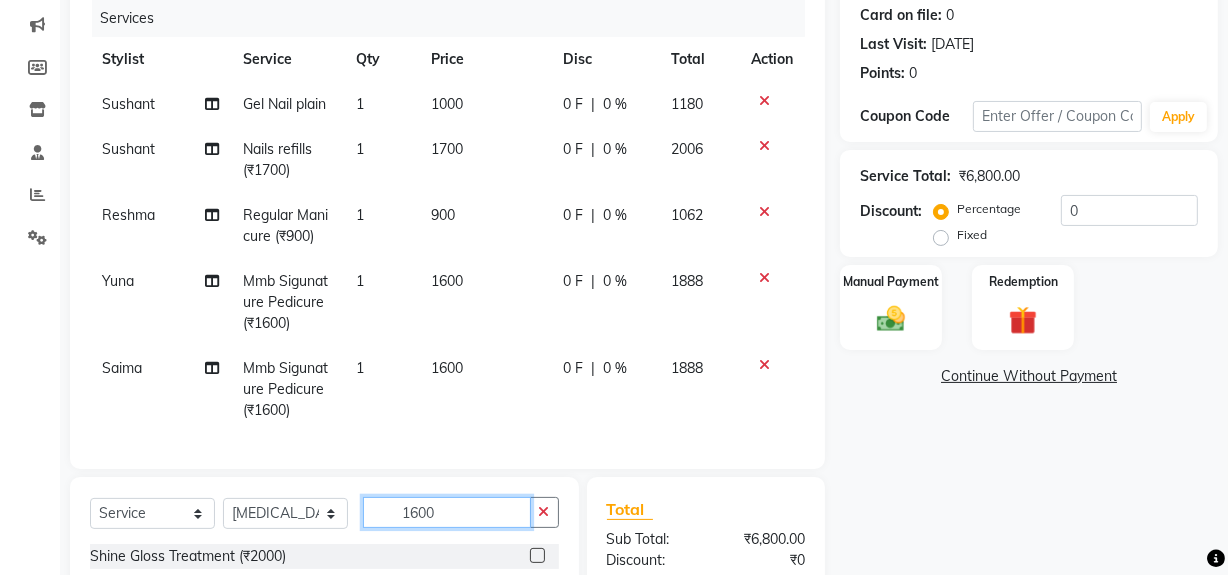 click on "1600" 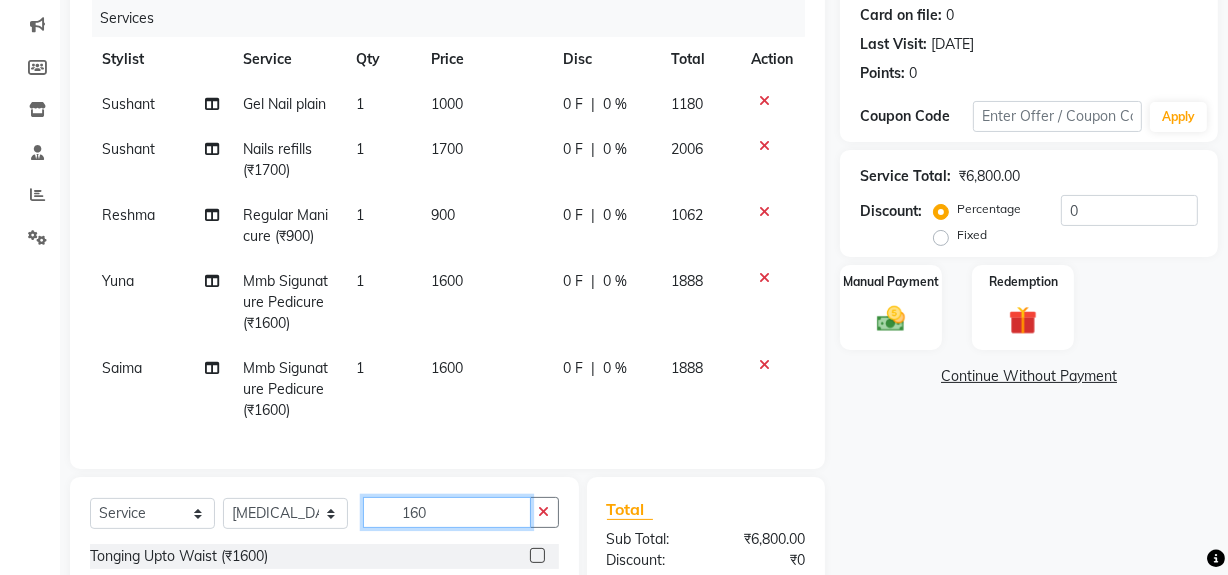 type on "1600" 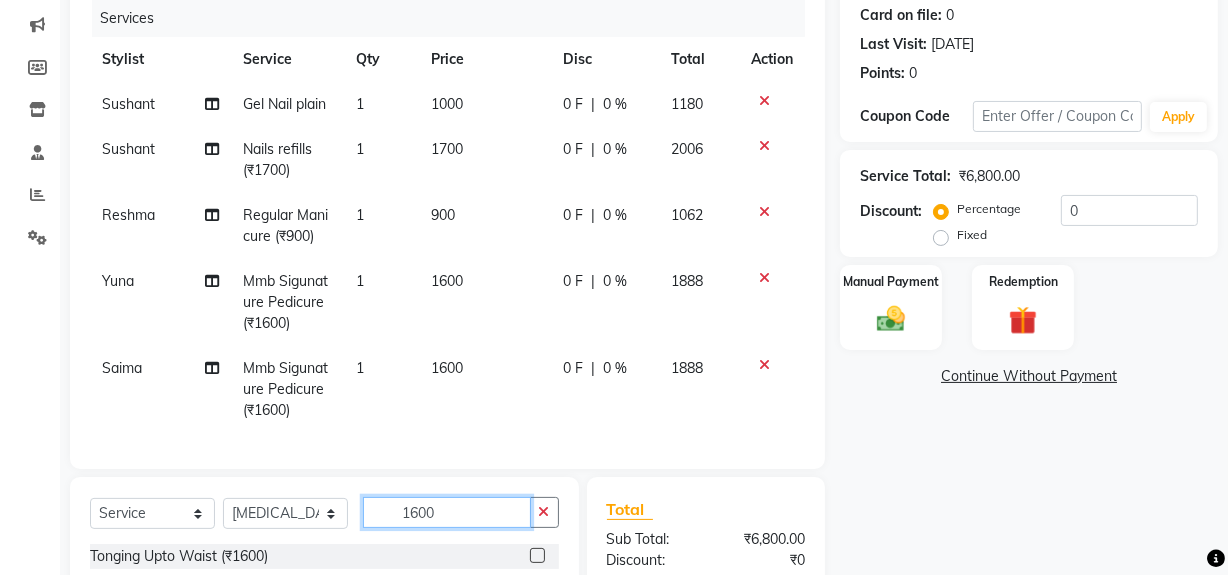 scroll, scrollTop: 488, scrollLeft: 0, axis: vertical 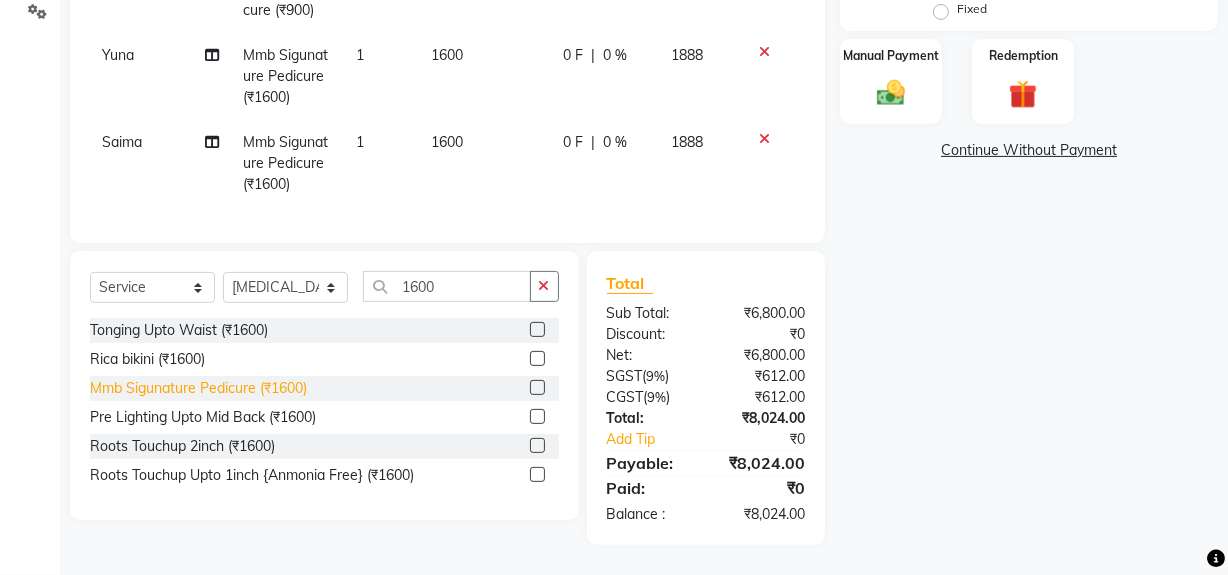 click on "Mmb Sigunature Pedicure (₹1600)" 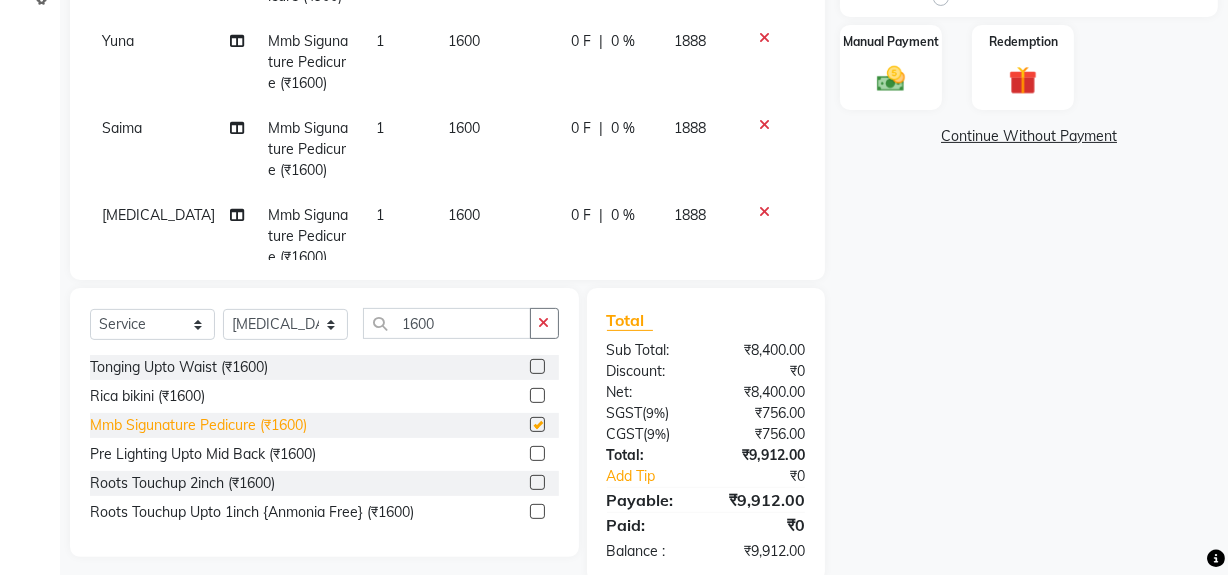 checkbox on "false" 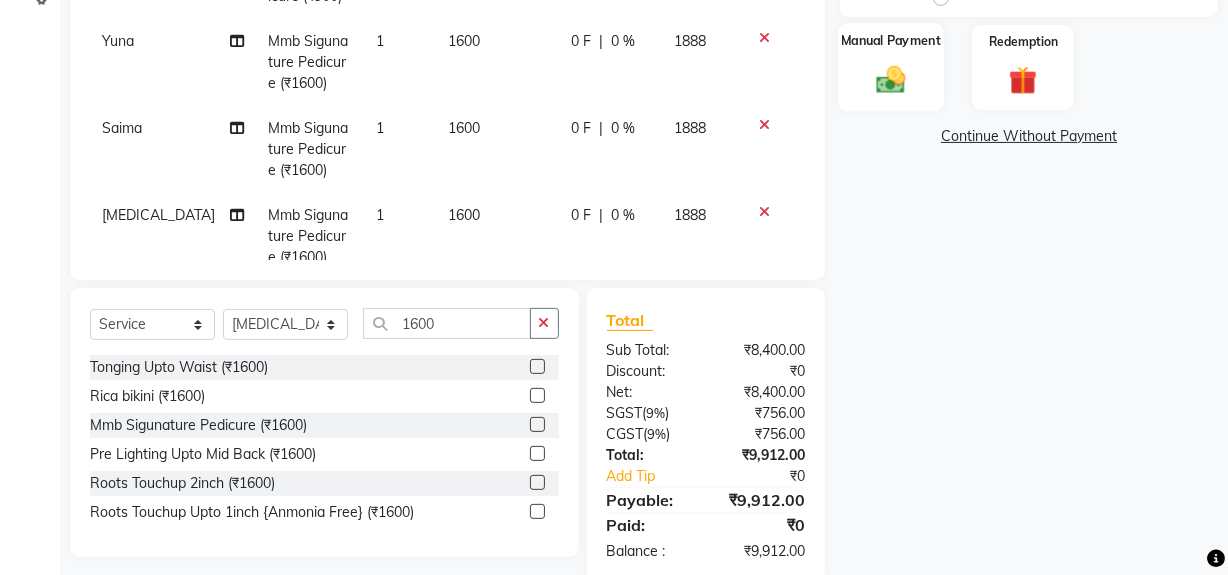 click 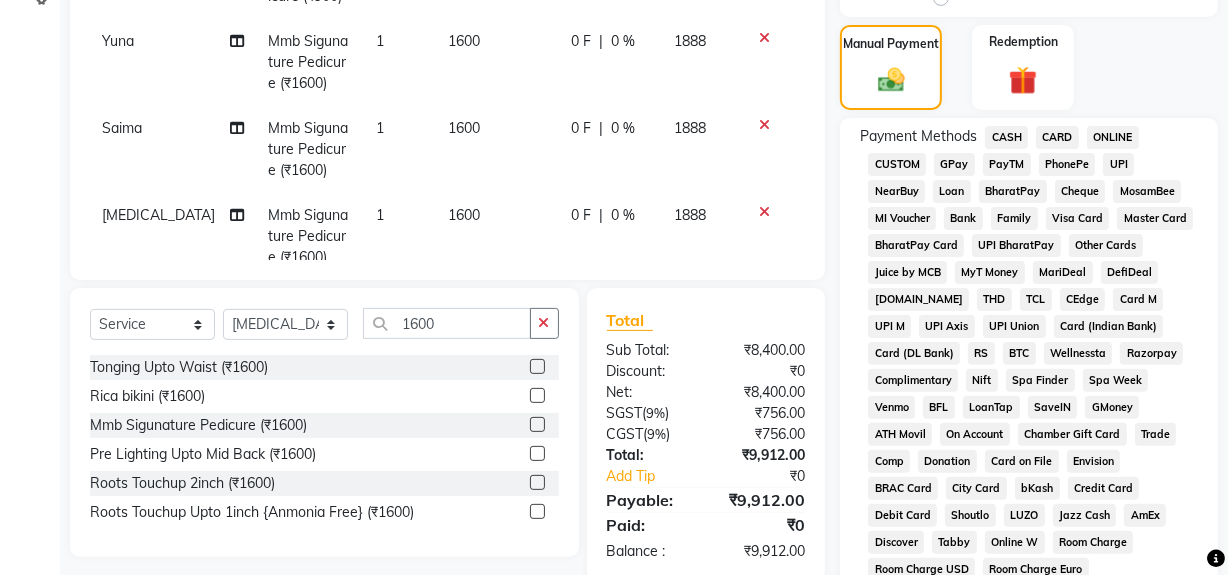 click on "CARD" 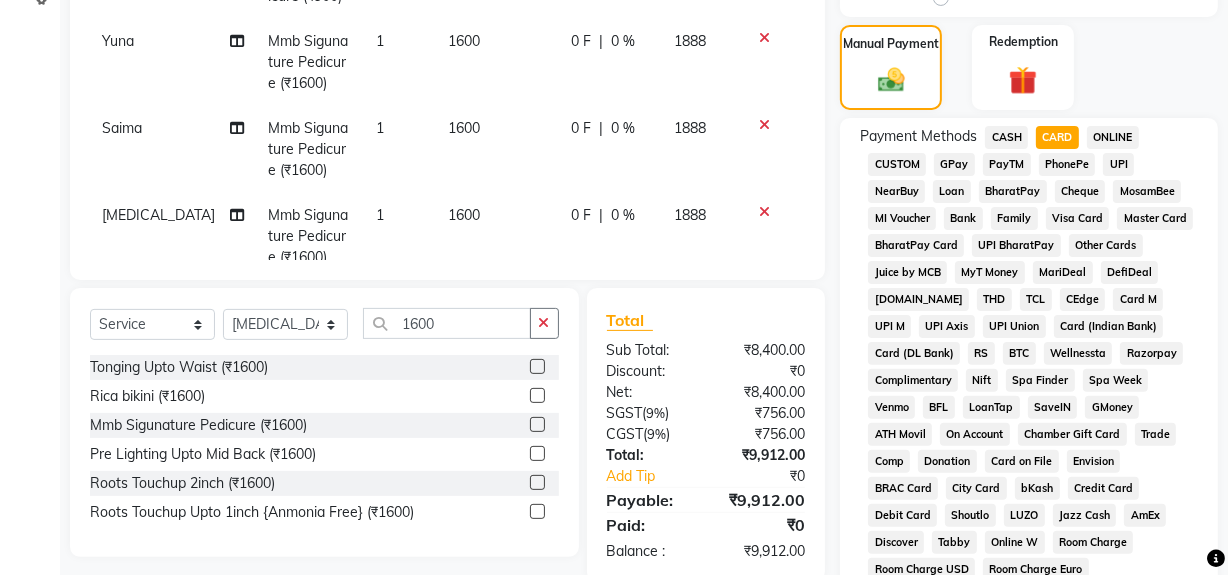 click on "CARD" 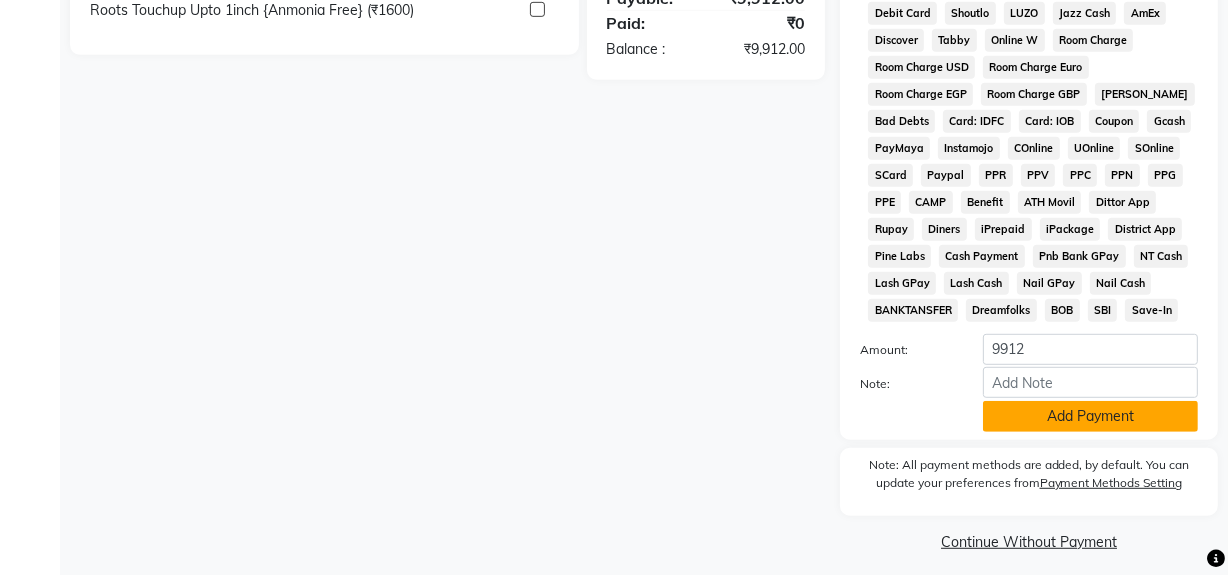 click on "Add Payment" 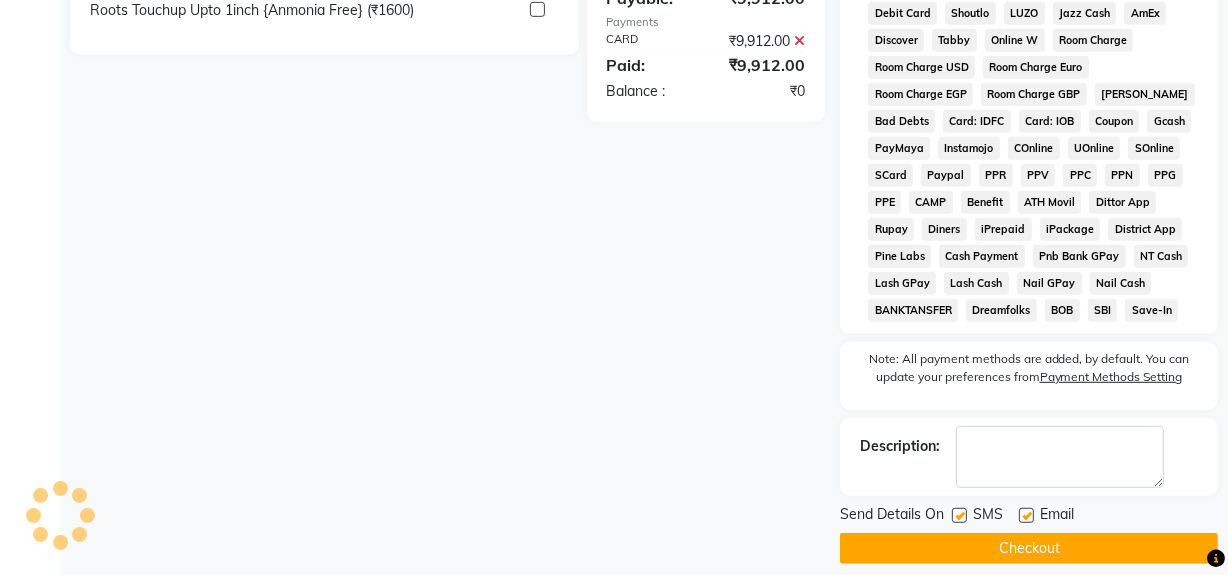 click on "Checkout" 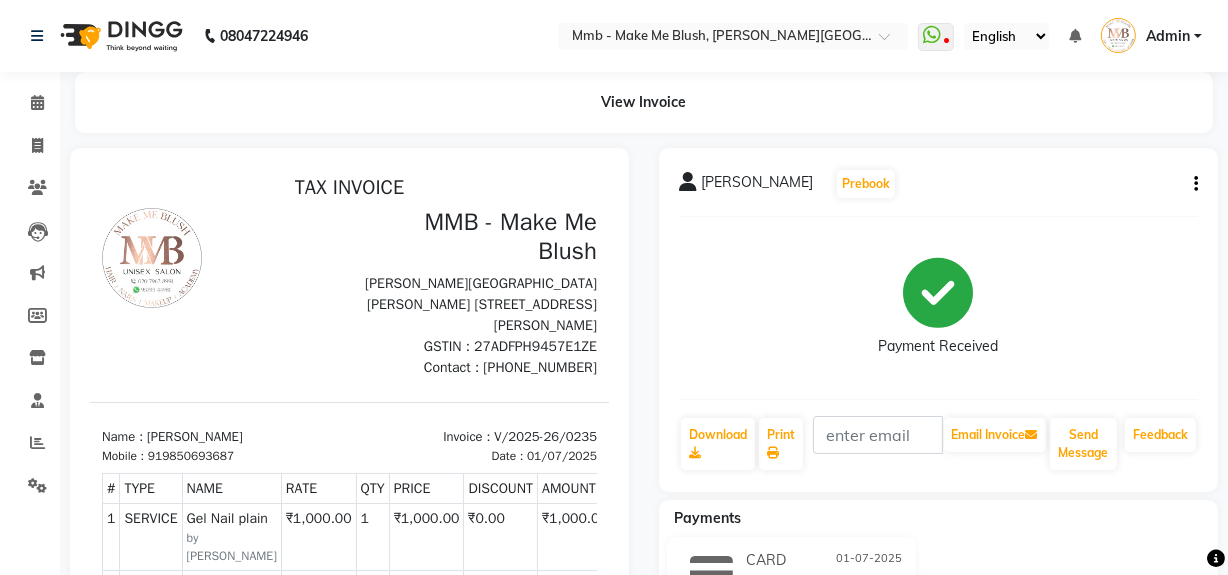 scroll, scrollTop: 279, scrollLeft: 0, axis: vertical 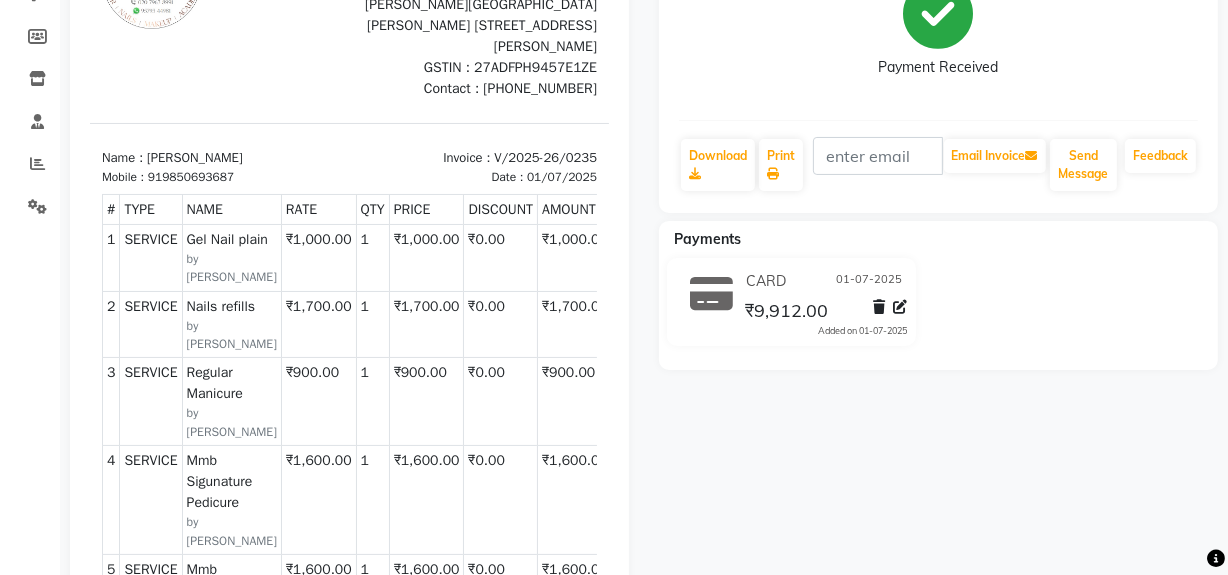 drag, startPoint x: 1229, startPoint y: 133, endPoint x: 97, endPoint y: 282, distance: 1141.764 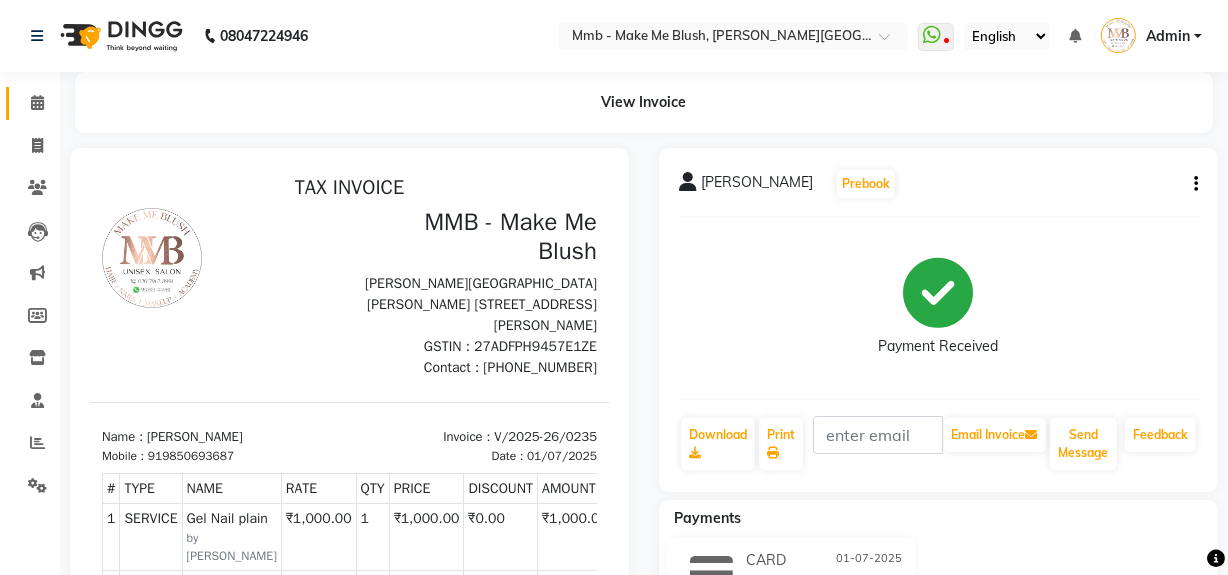 click on "Calendar" 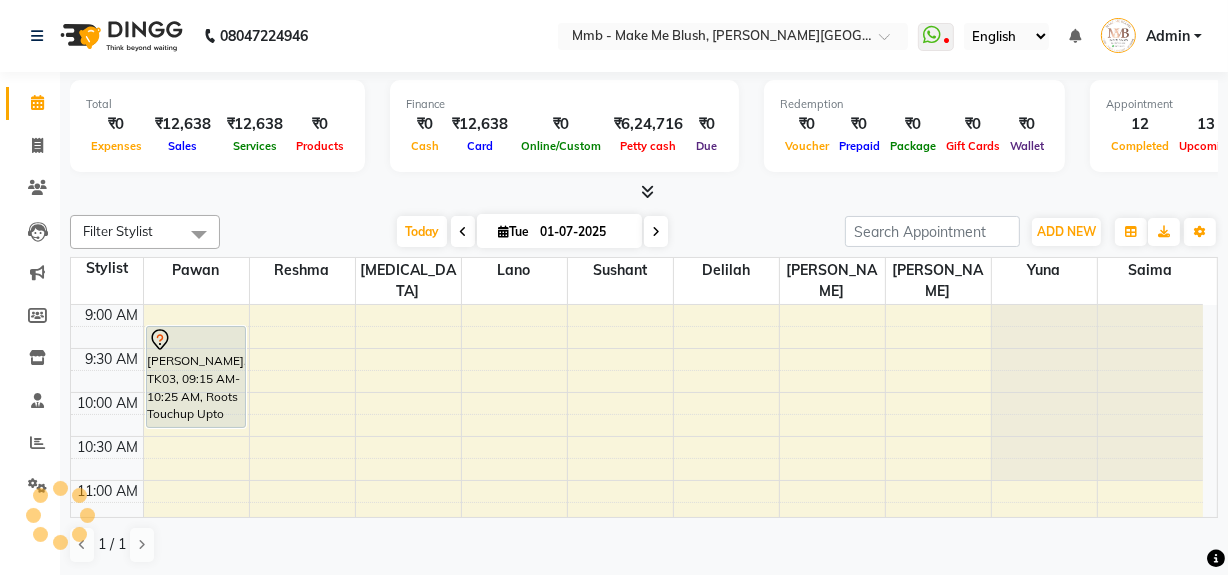 scroll, scrollTop: 0, scrollLeft: 0, axis: both 